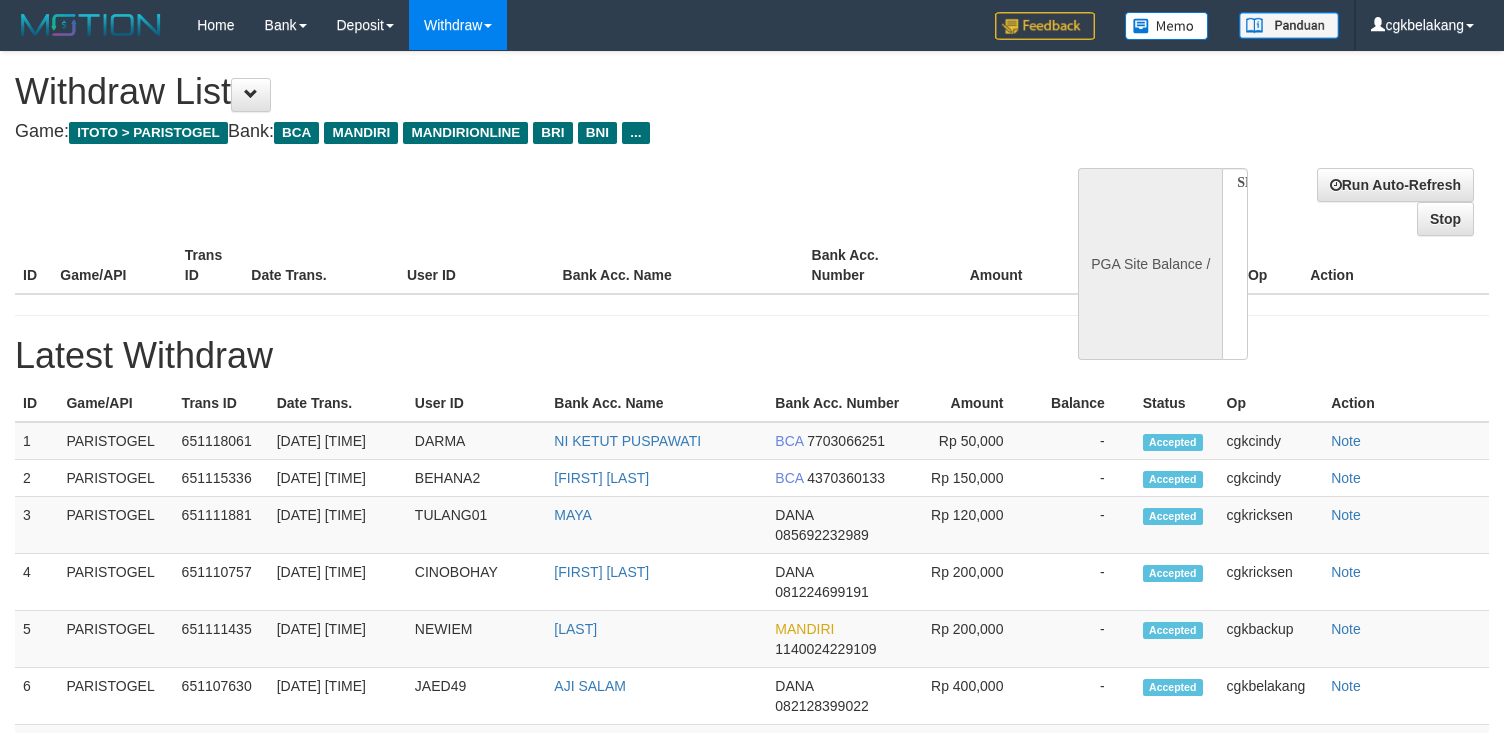select 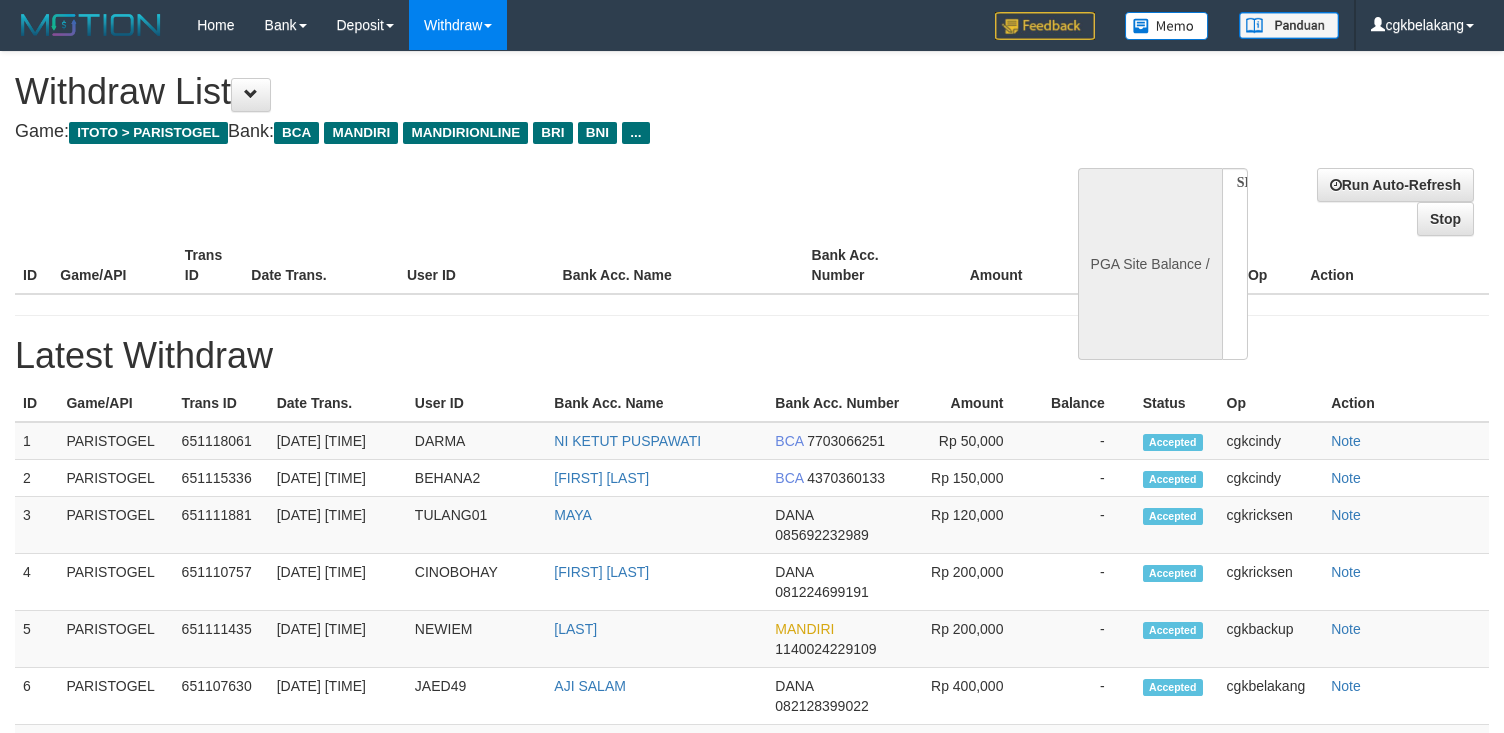 scroll, scrollTop: 0, scrollLeft: 0, axis: both 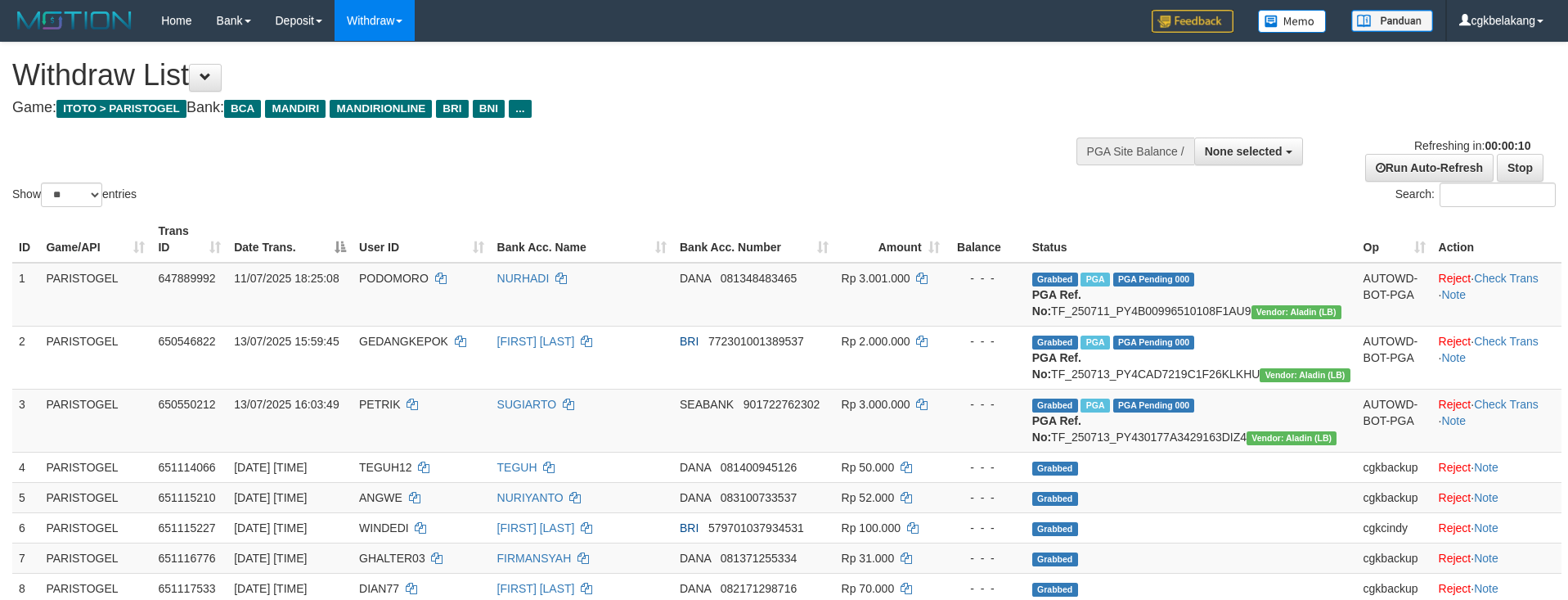 select 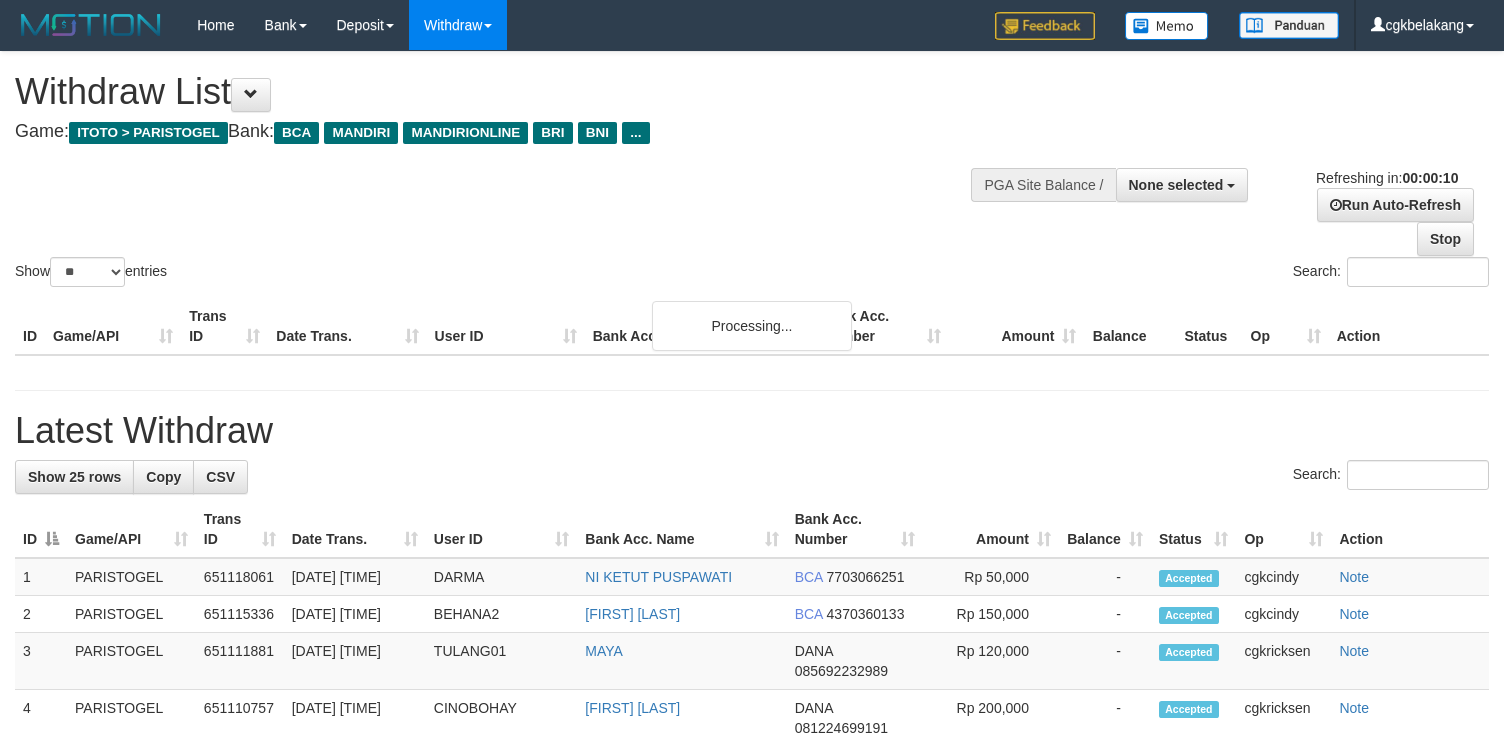 select 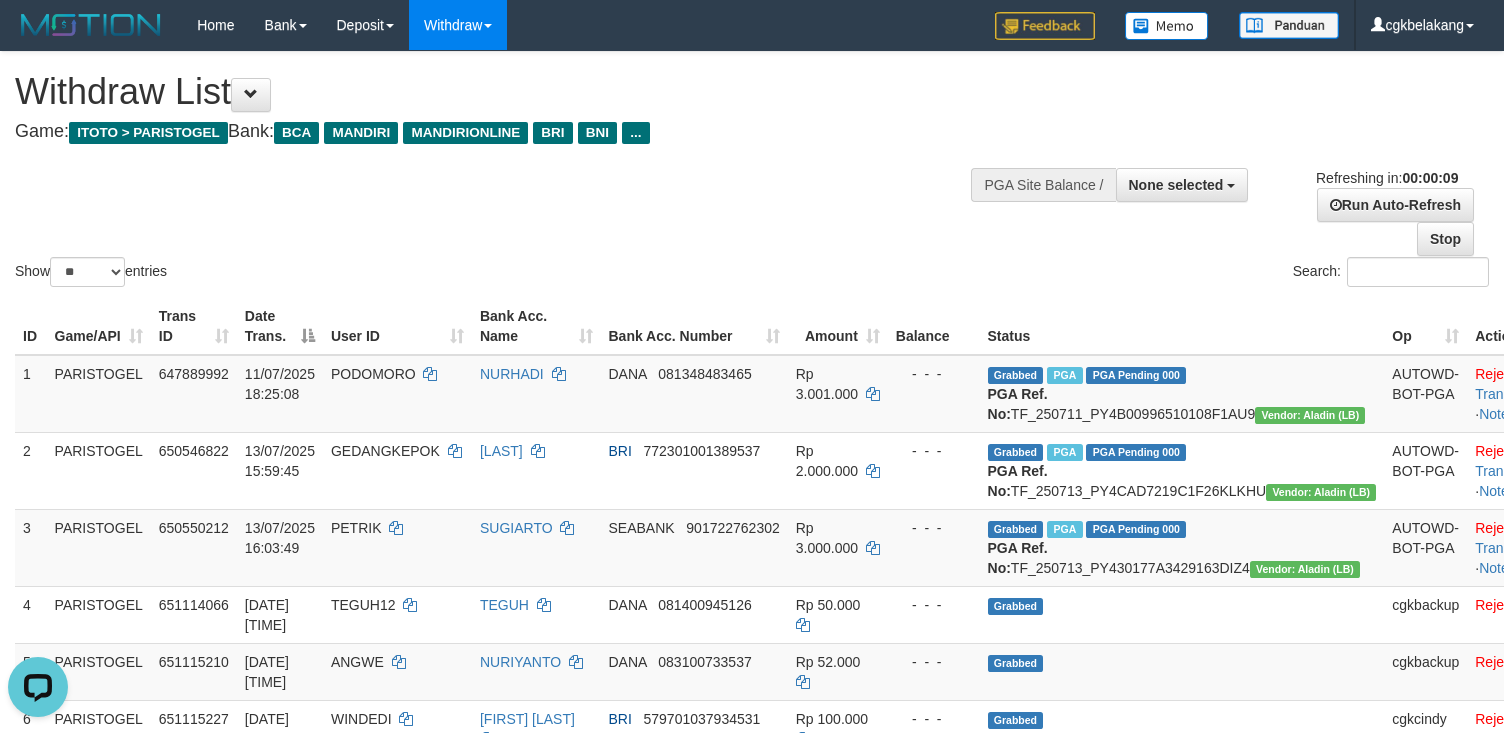 scroll, scrollTop: 0, scrollLeft: 0, axis: both 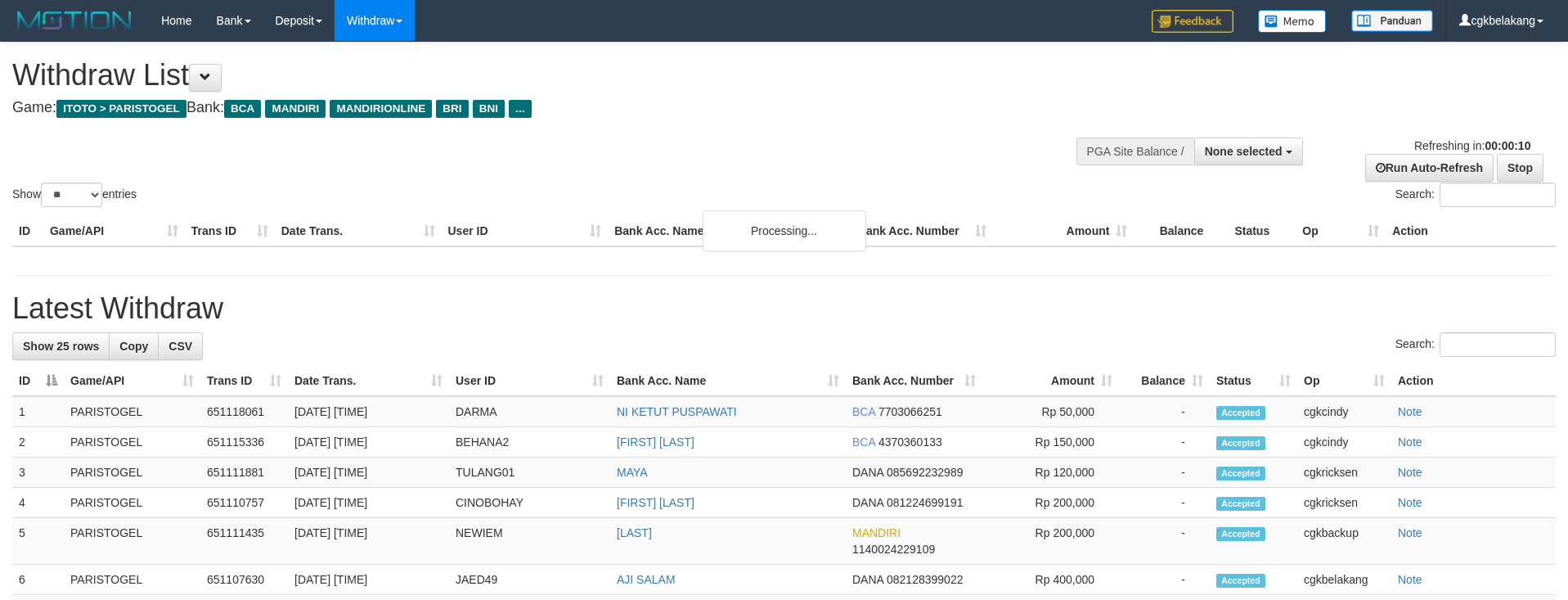 select 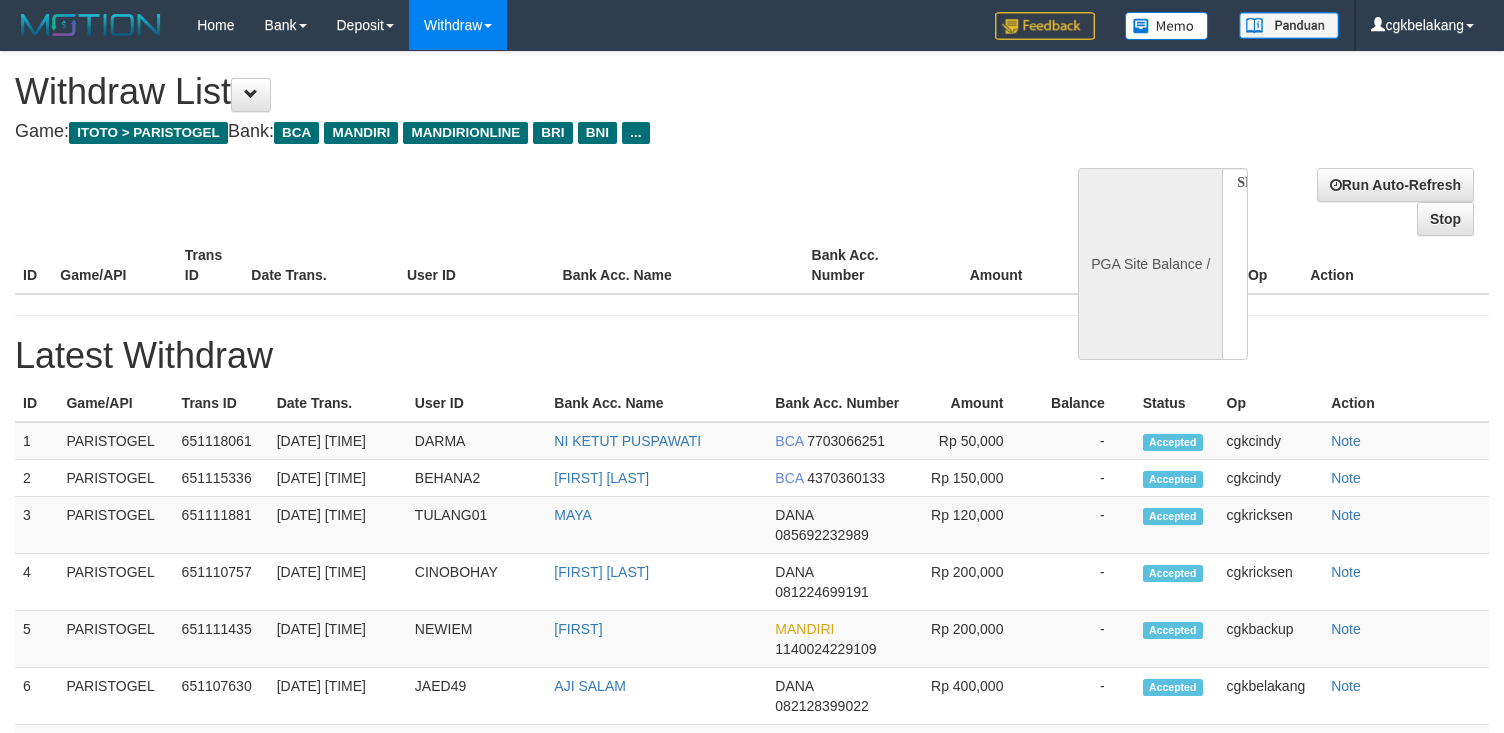 select 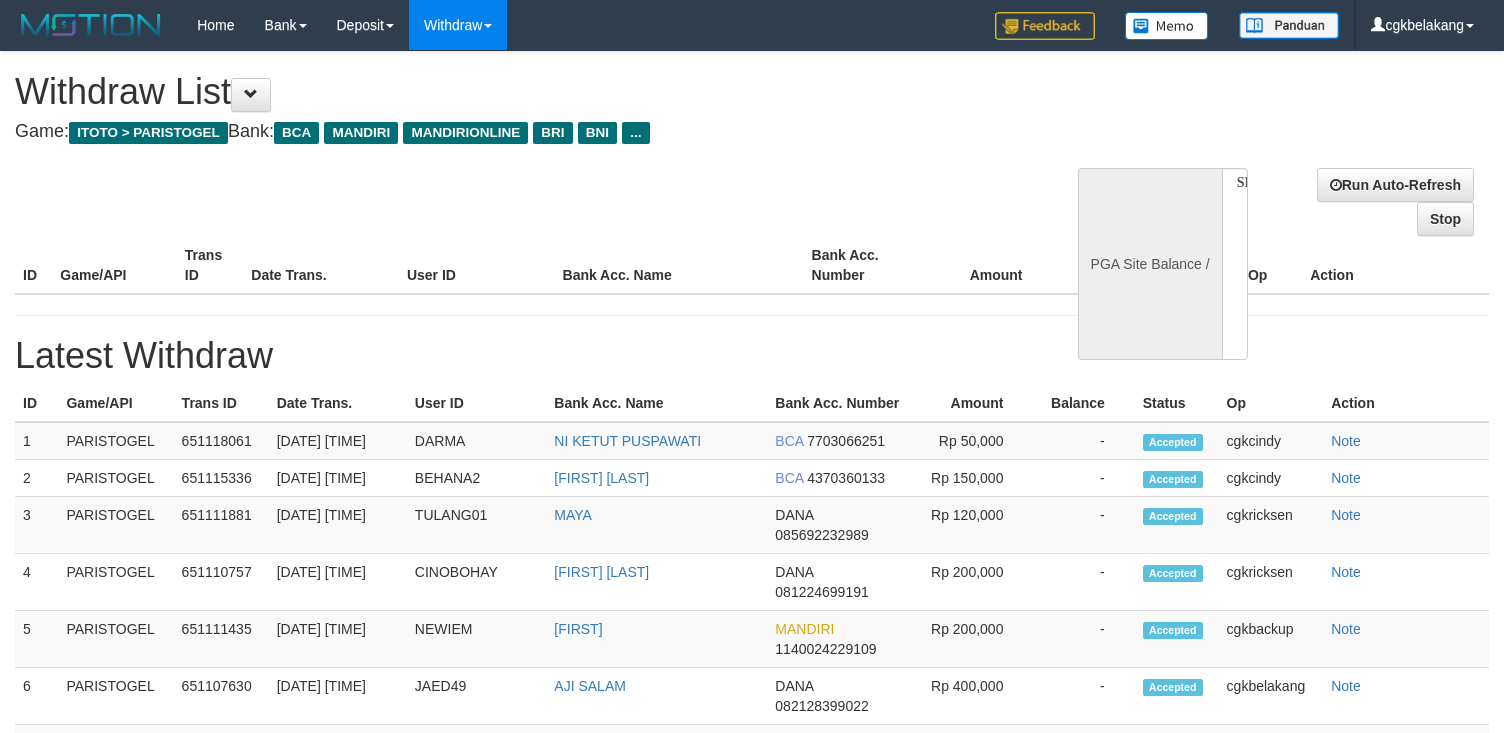 scroll, scrollTop: 0, scrollLeft: 0, axis: both 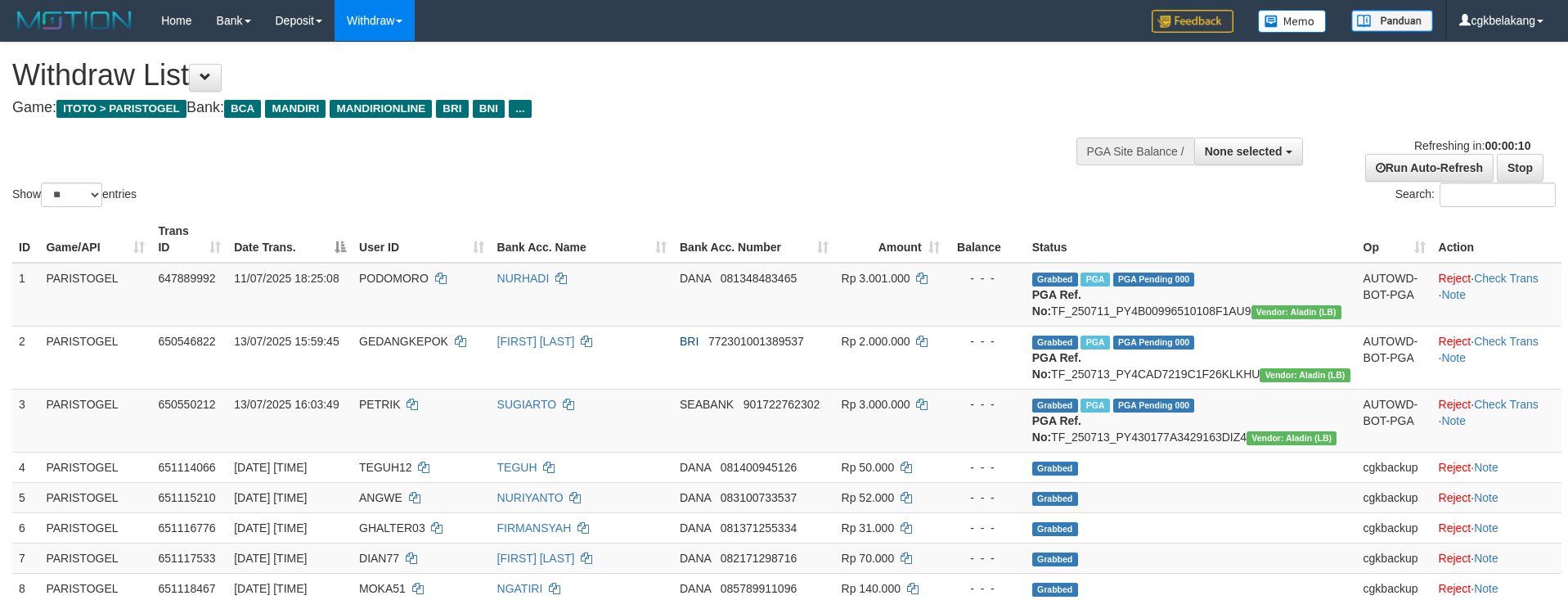 select 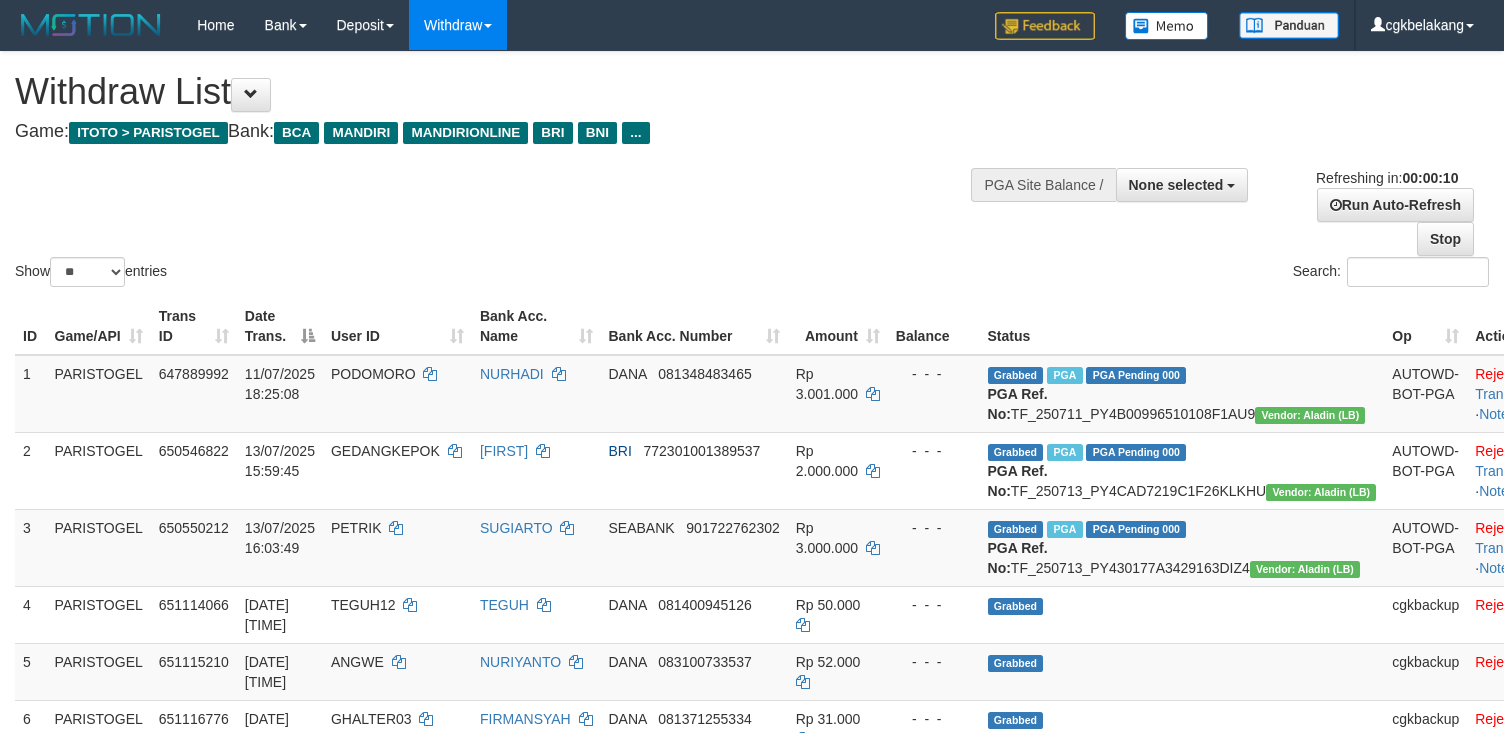 select 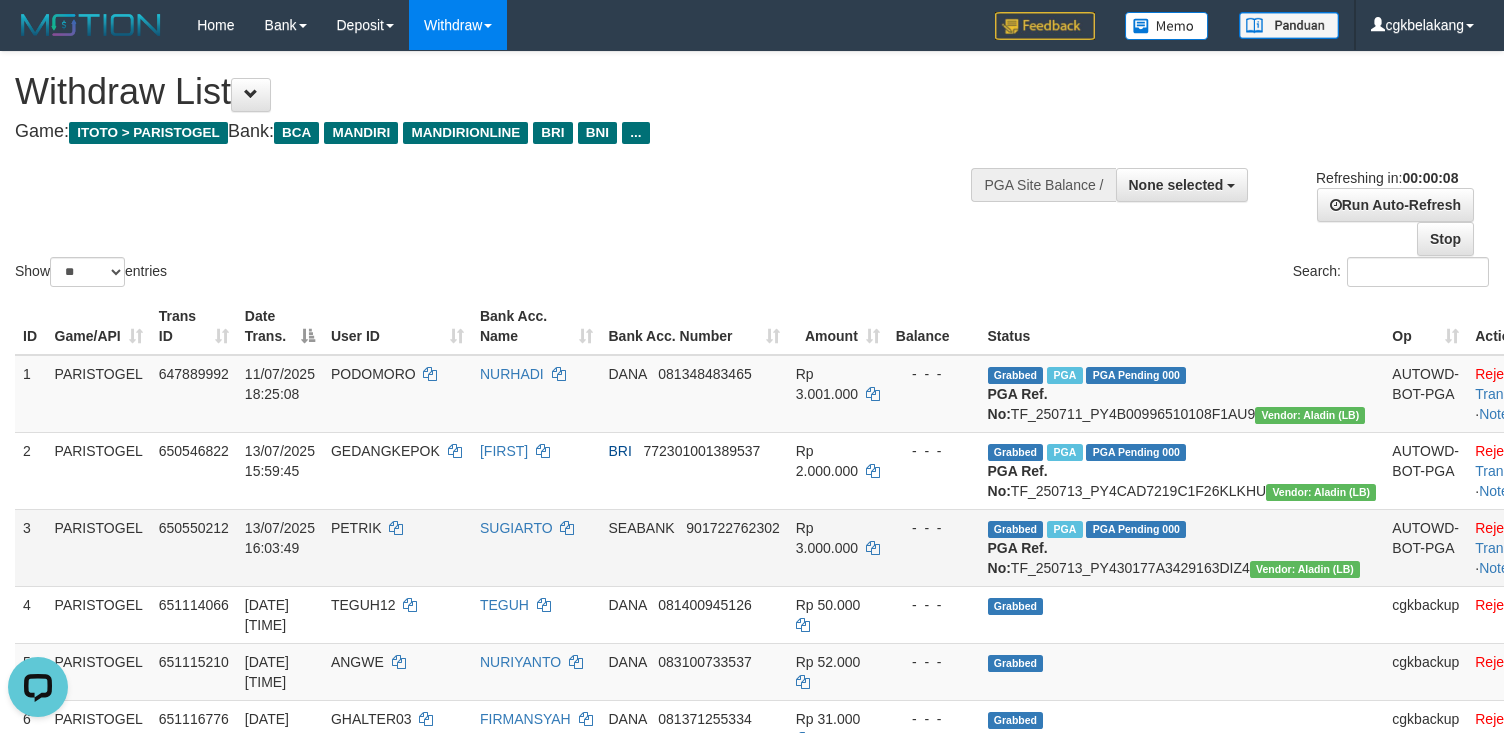 scroll, scrollTop: 0, scrollLeft: 0, axis: both 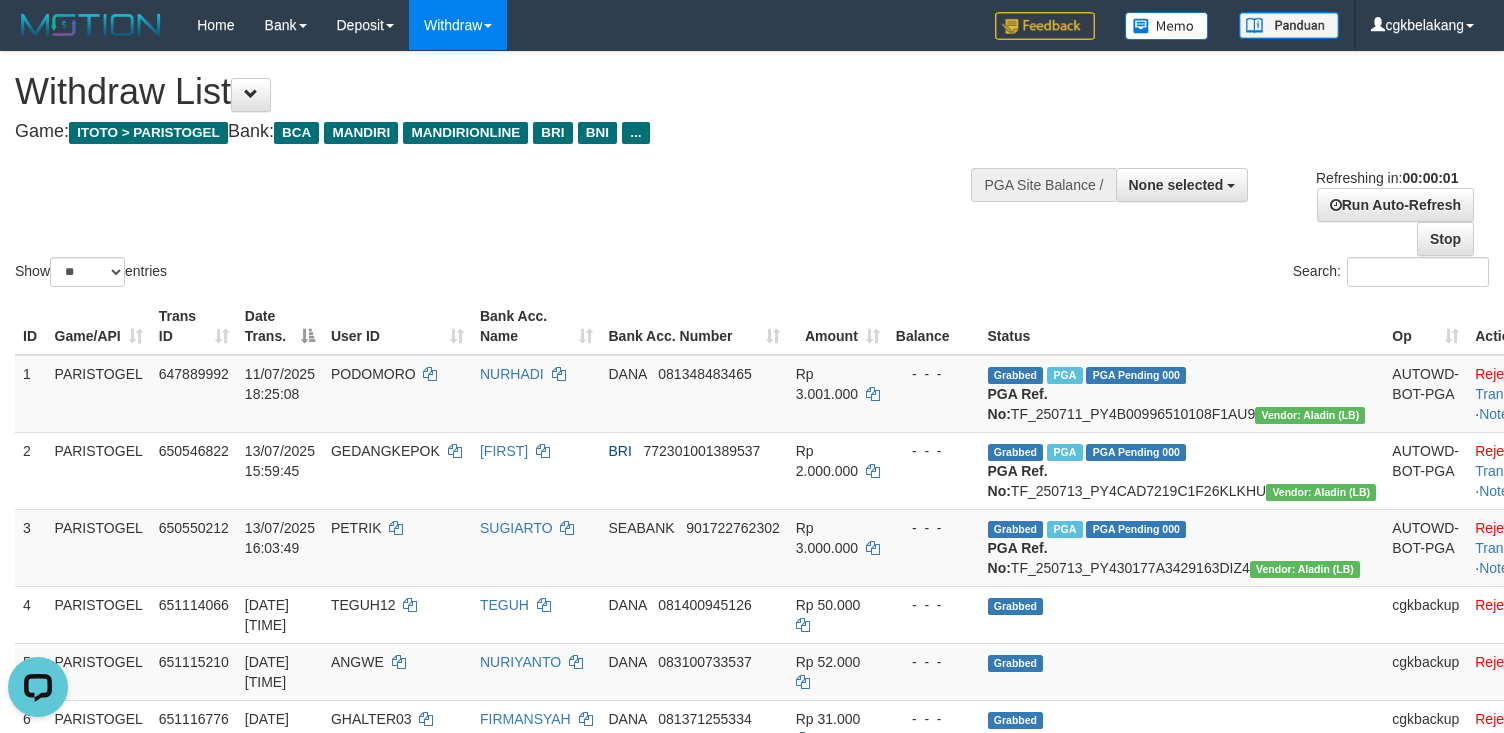 drag, startPoint x: 897, startPoint y: 132, endPoint x: 820, endPoint y: 21, distance: 135.09256 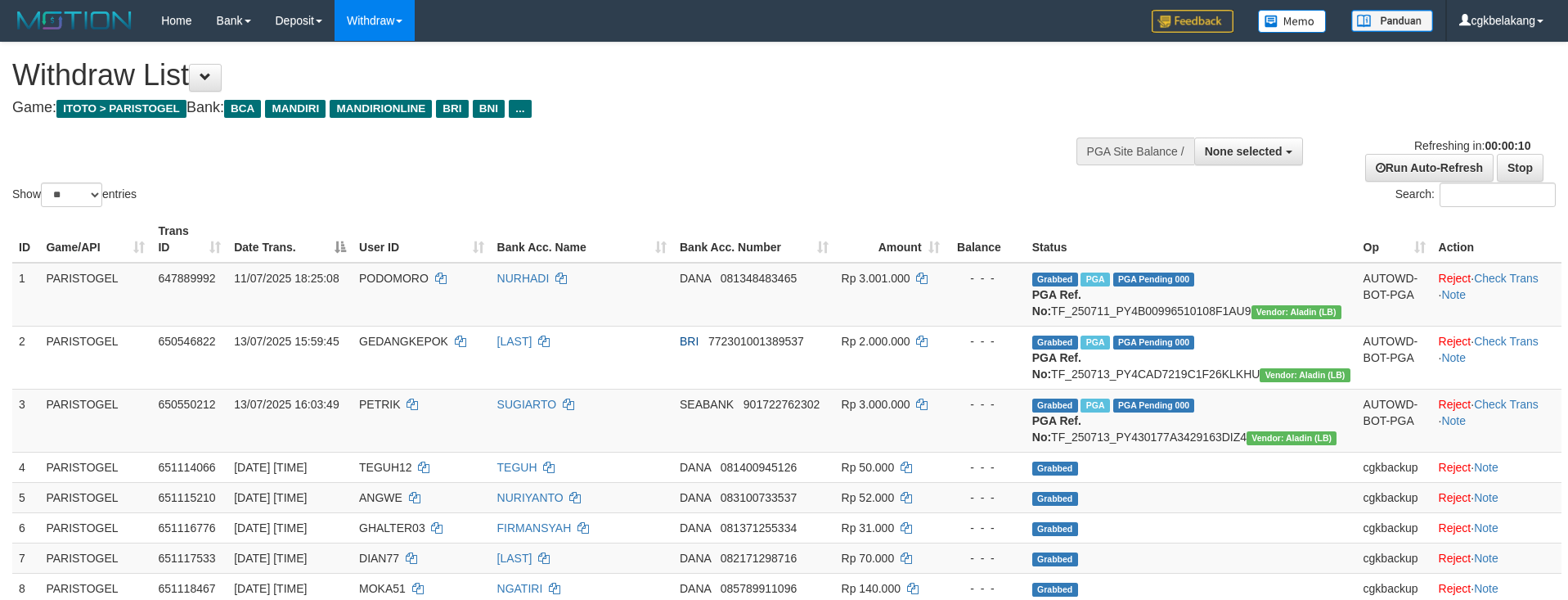 select 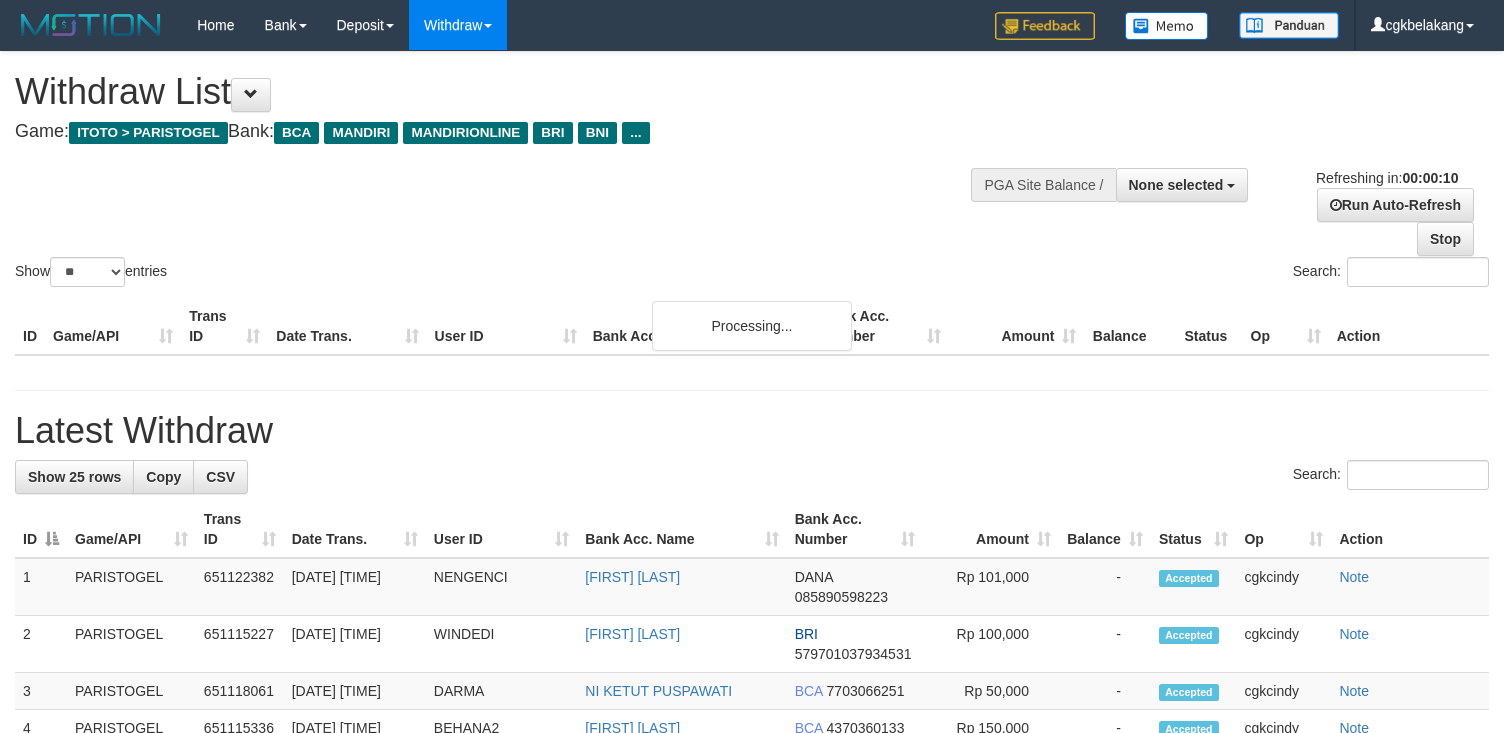 select 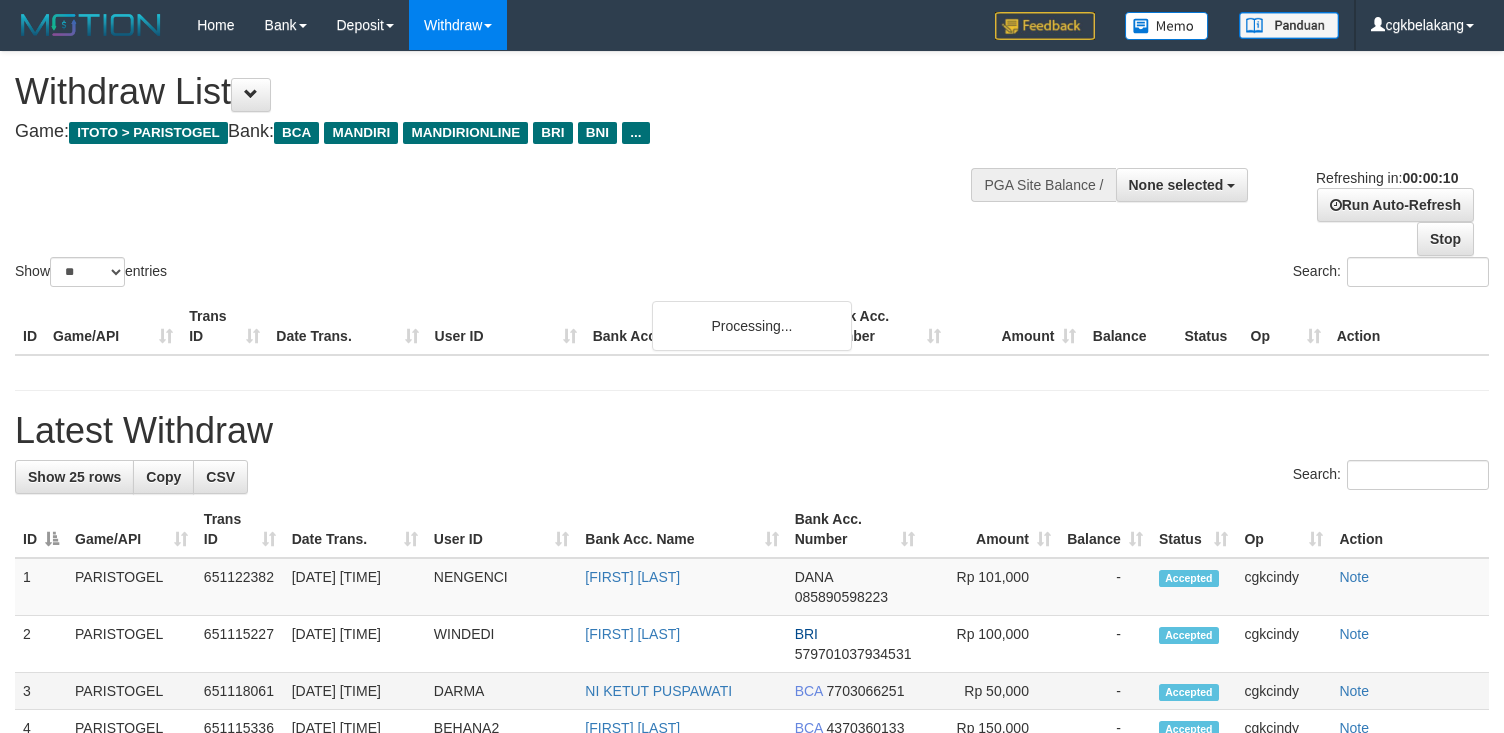 scroll, scrollTop: 0, scrollLeft: 0, axis: both 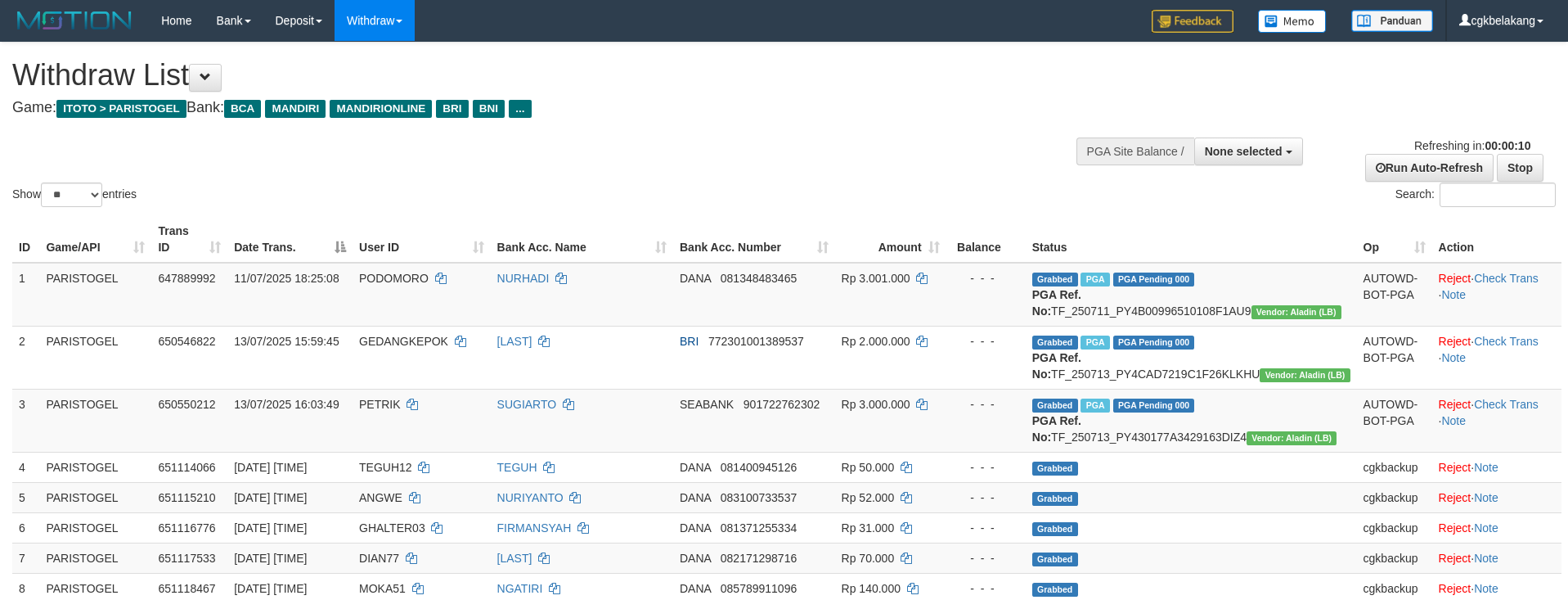 select 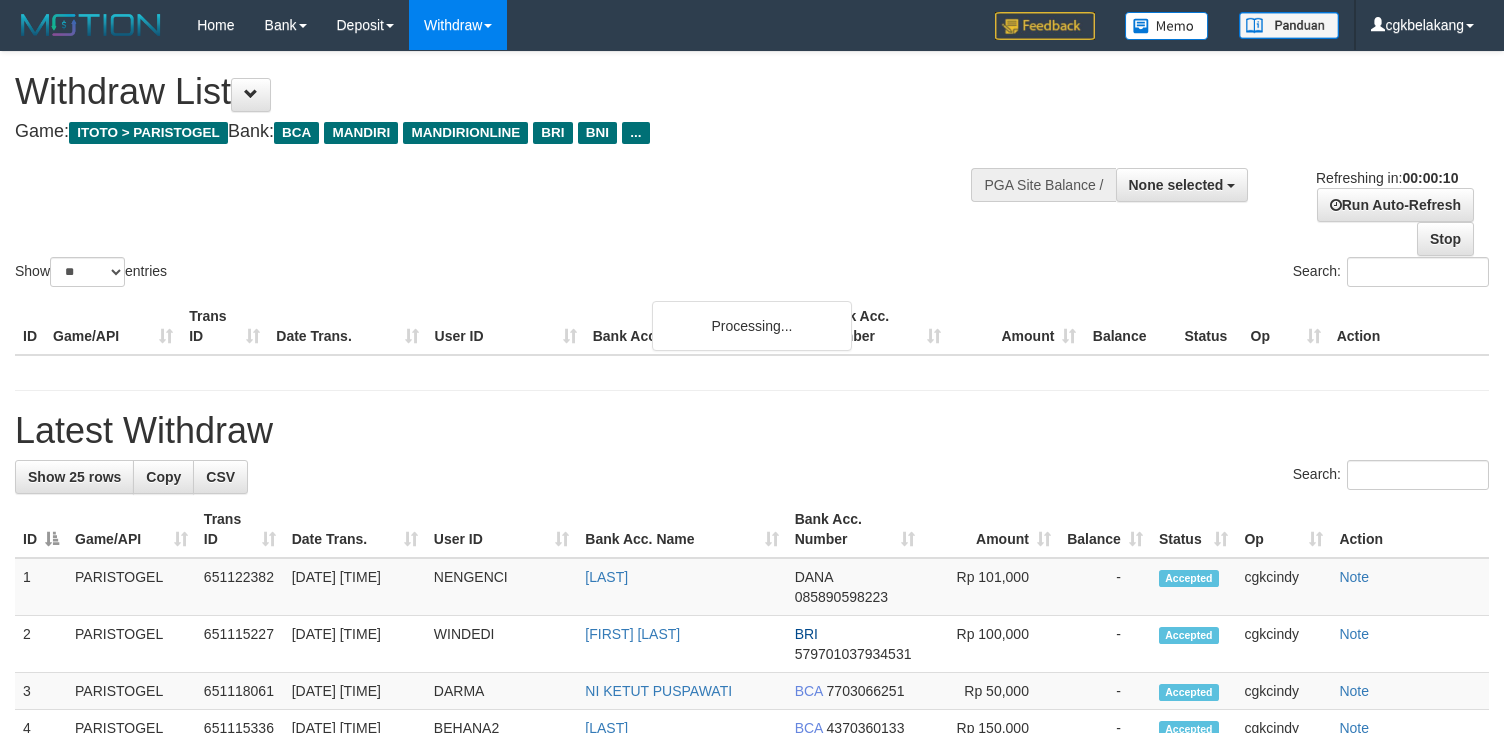 select 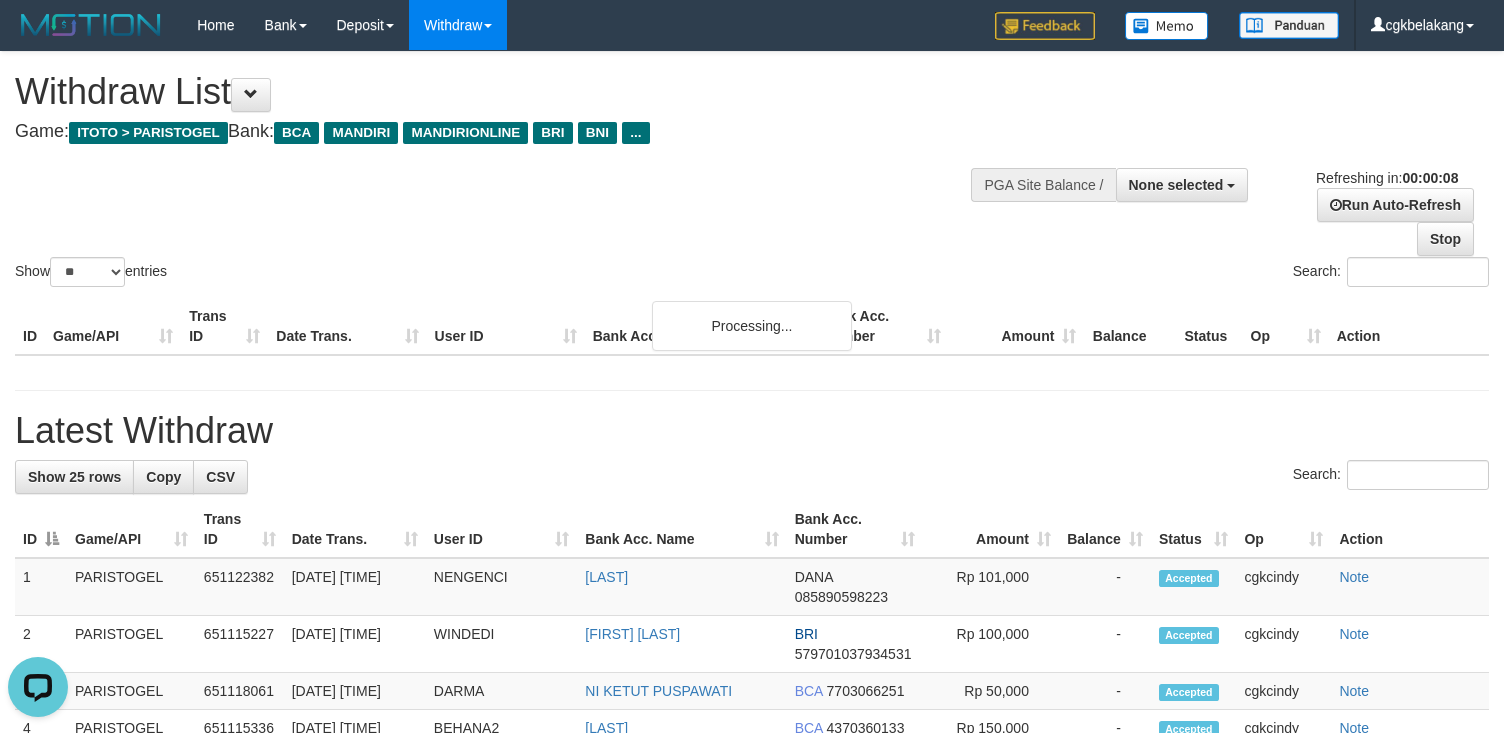scroll, scrollTop: 0, scrollLeft: 0, axis: both 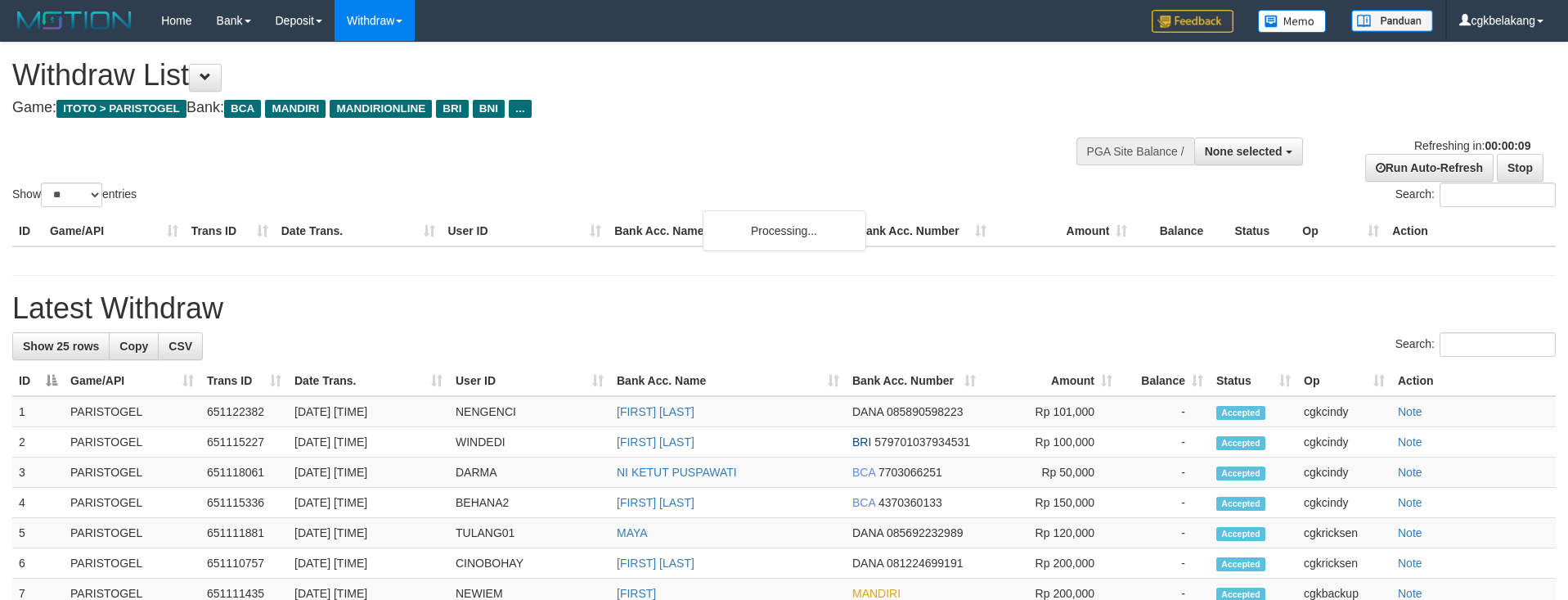 select 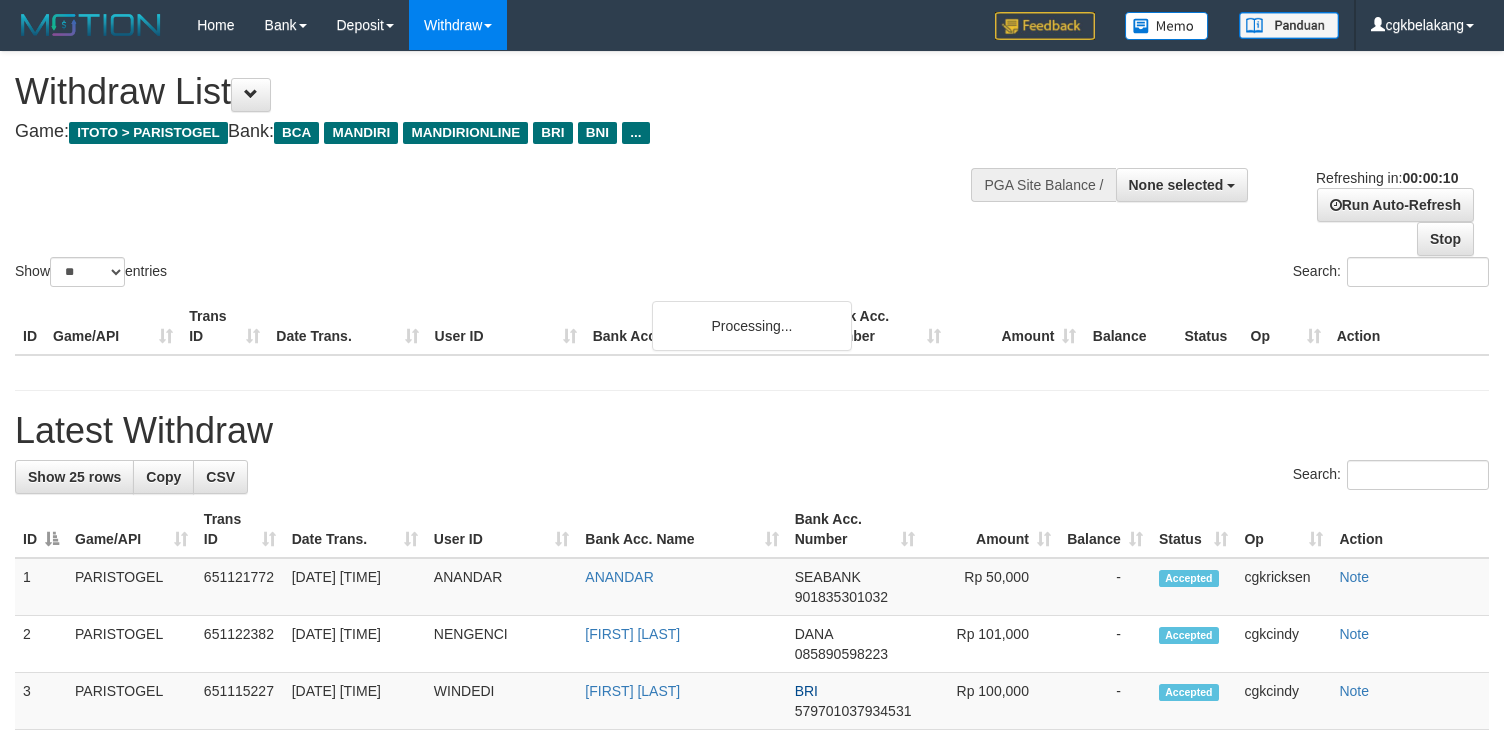 select 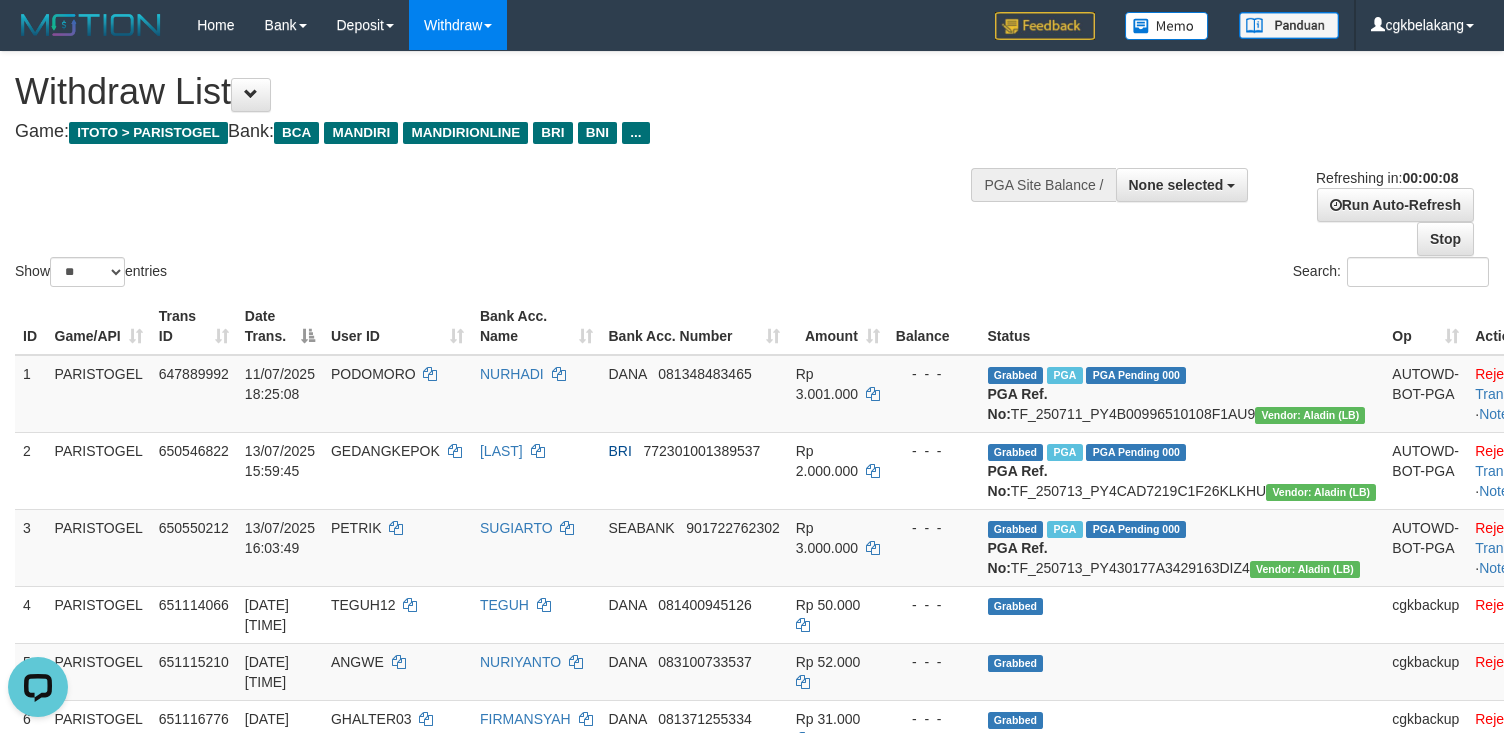 scroll, scrollTop: 0, scrollLeft: 0, axis: both 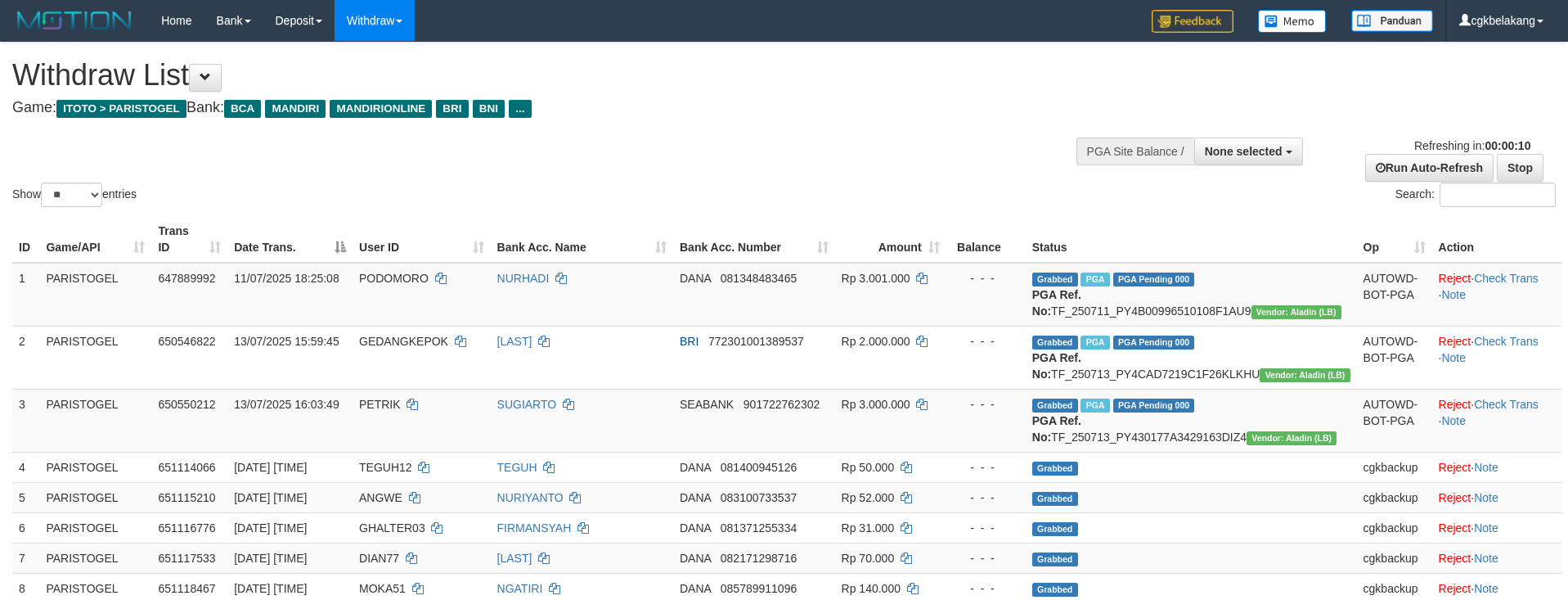 select 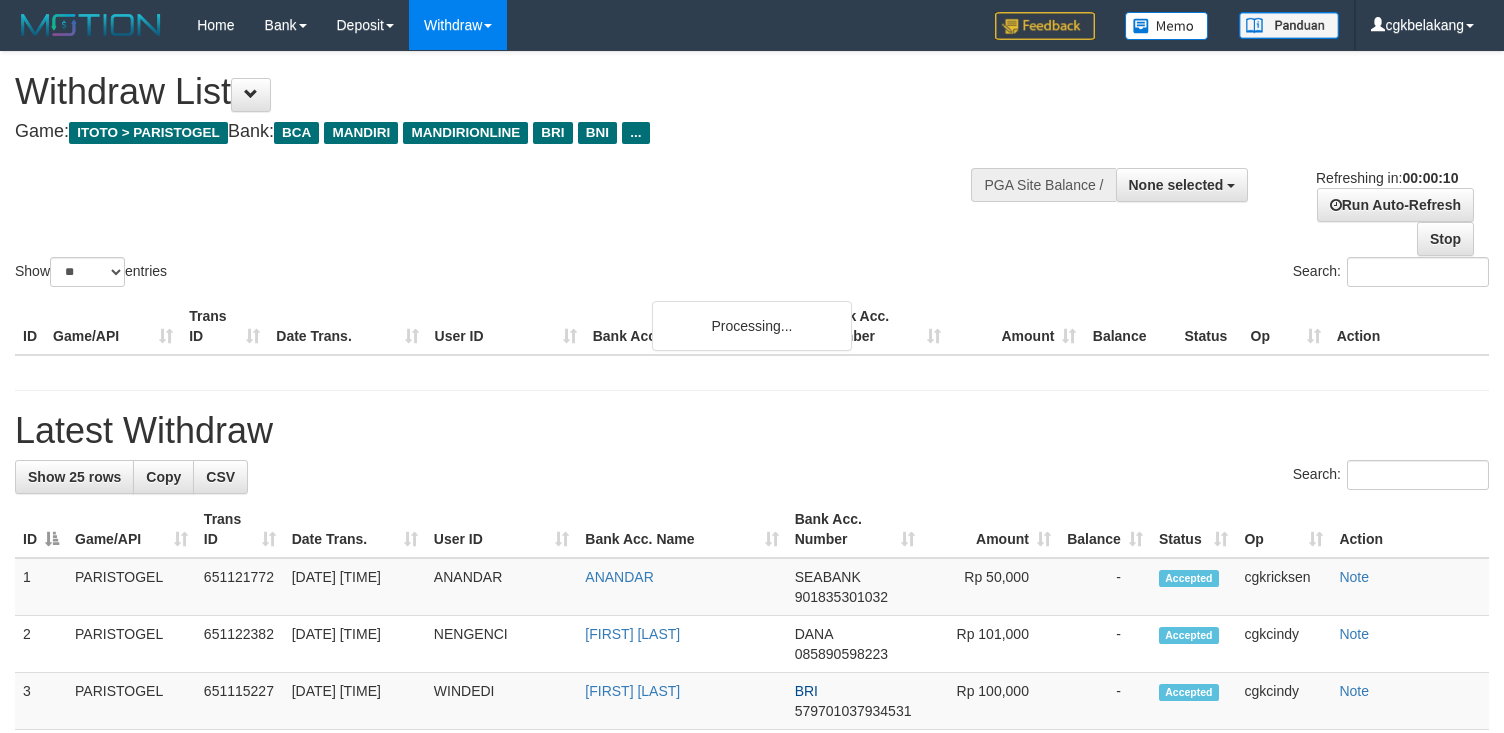 select 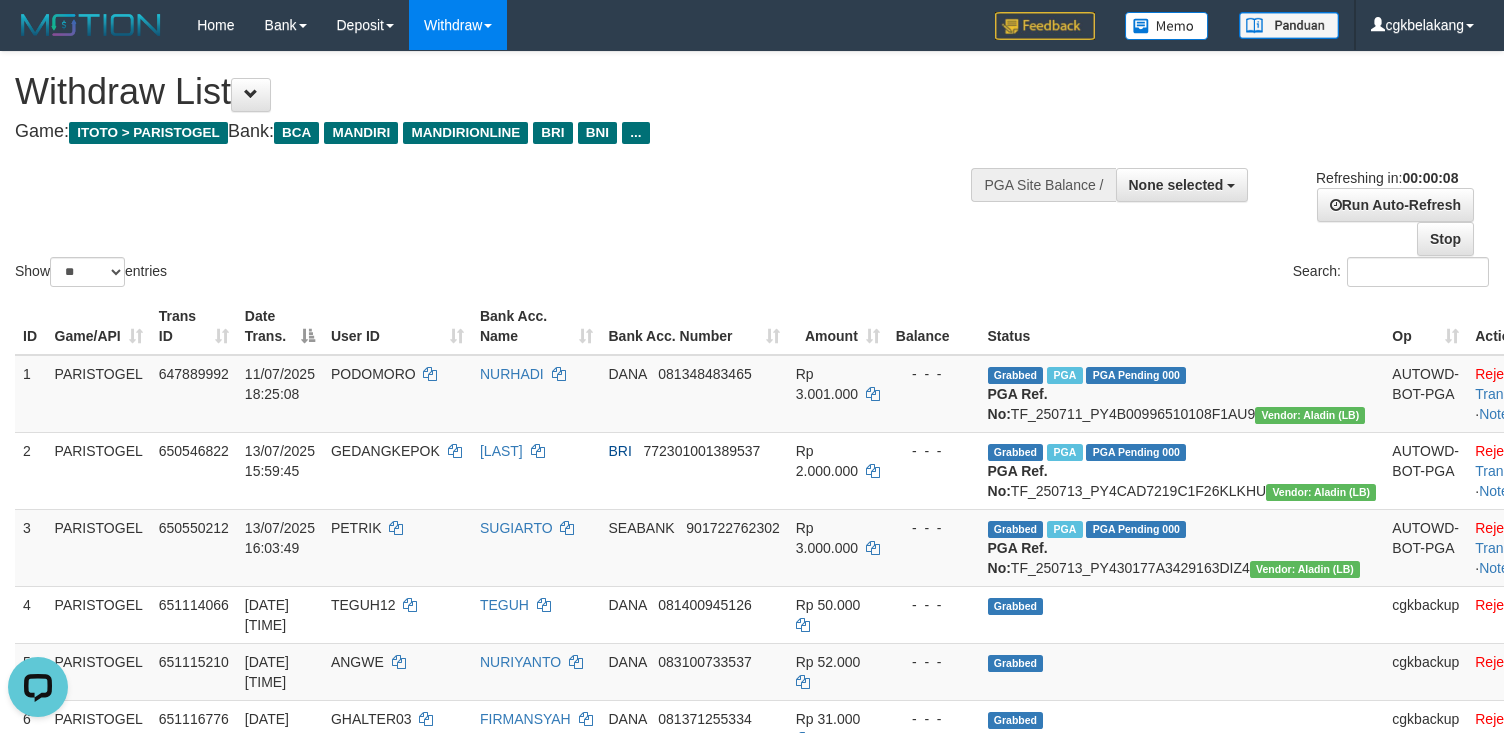 scroll, scrollTop: 0, scrollLeft: 0, axis: both 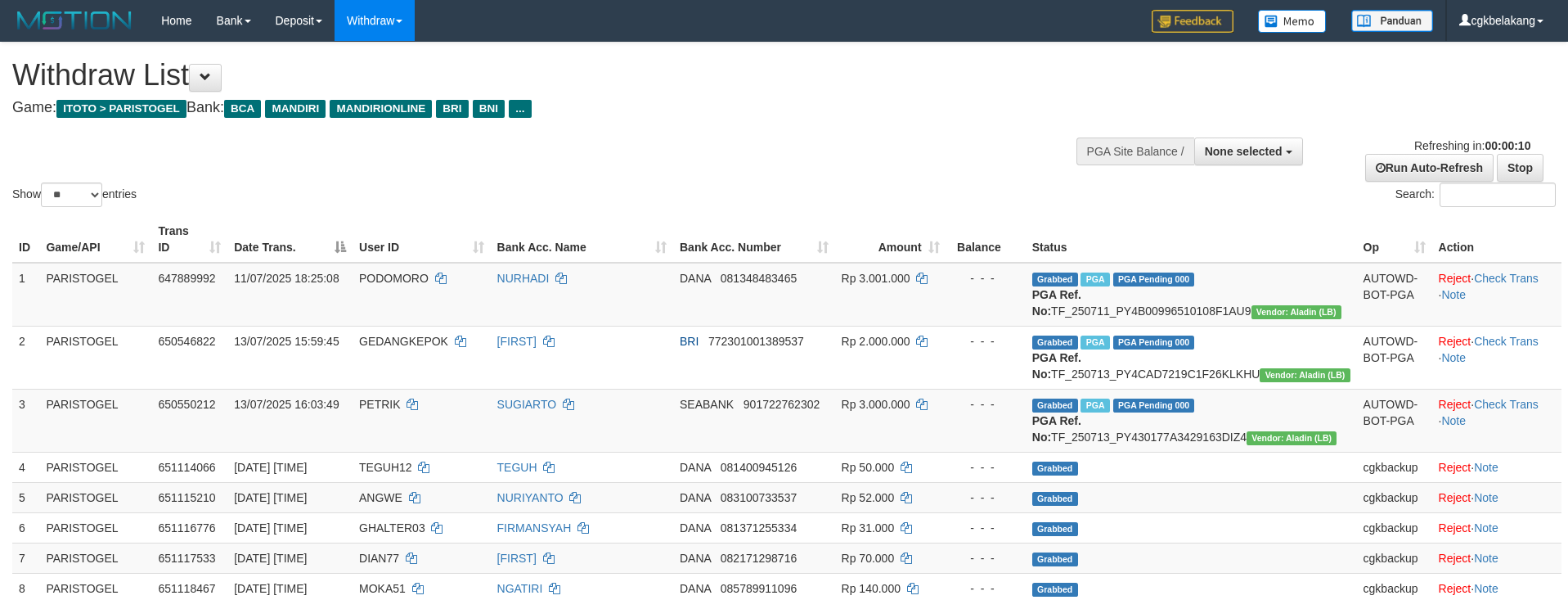 select 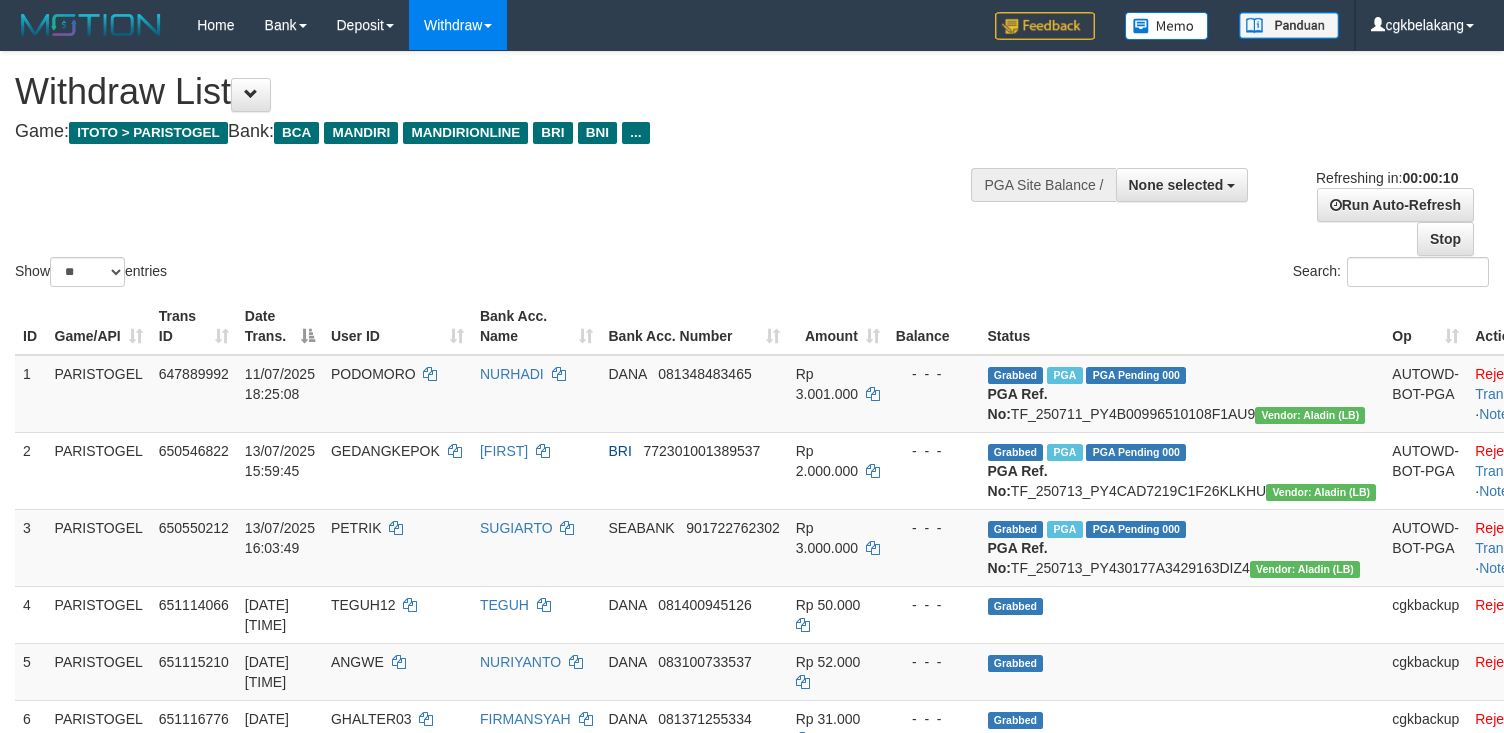 select 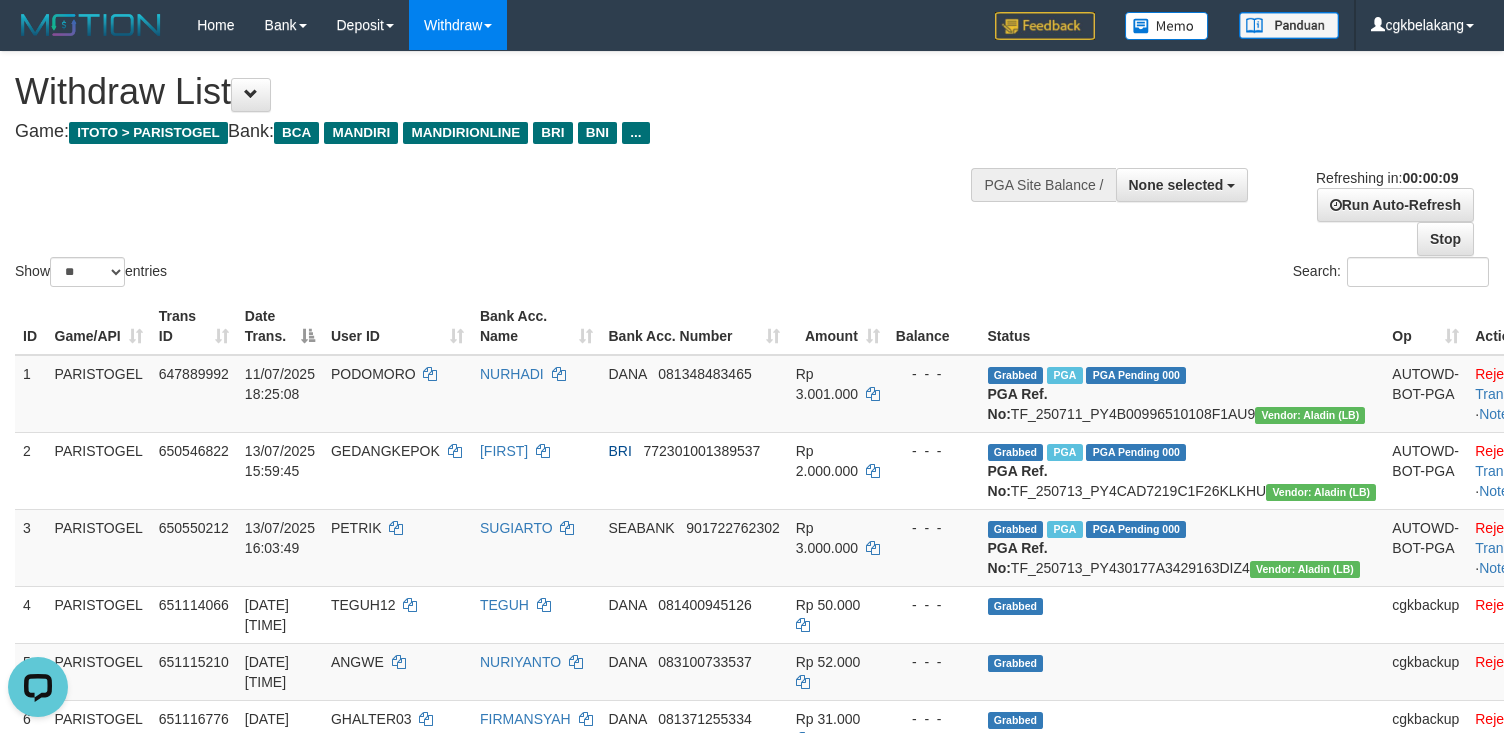 scroll, scrollTop: 0, scrollLeft: 0, axis: both 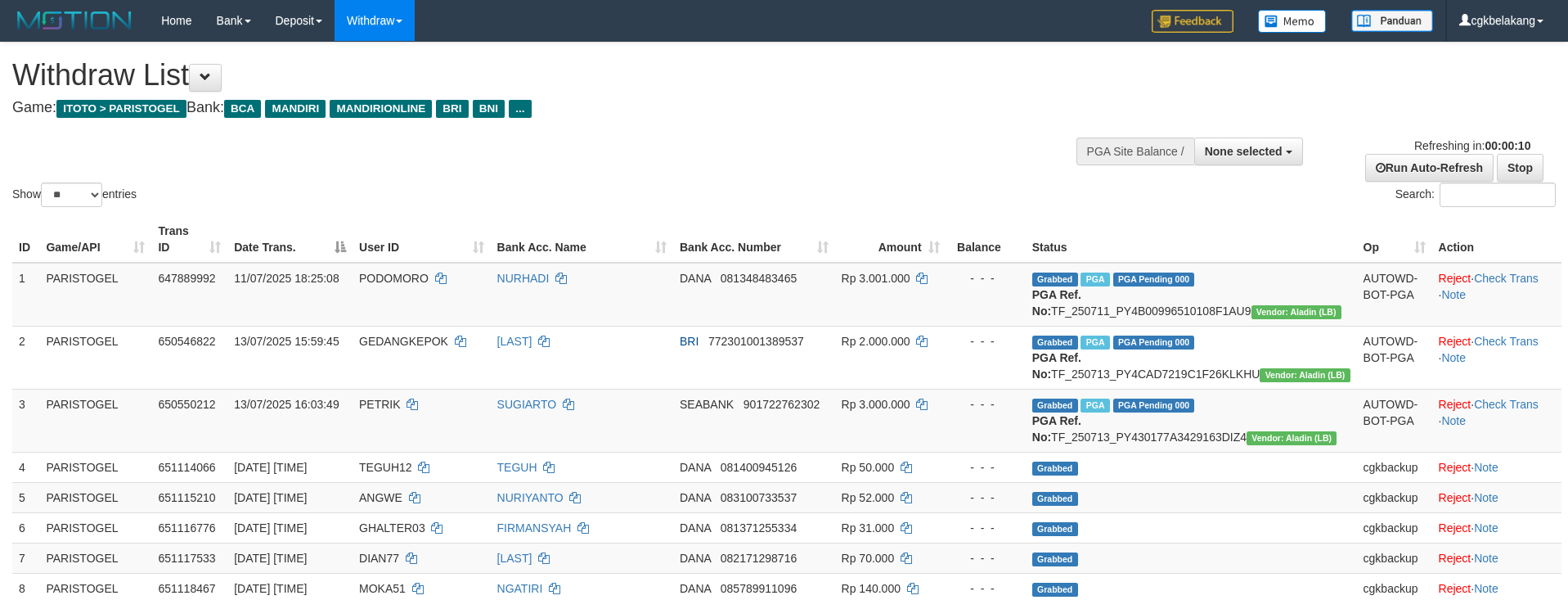 select 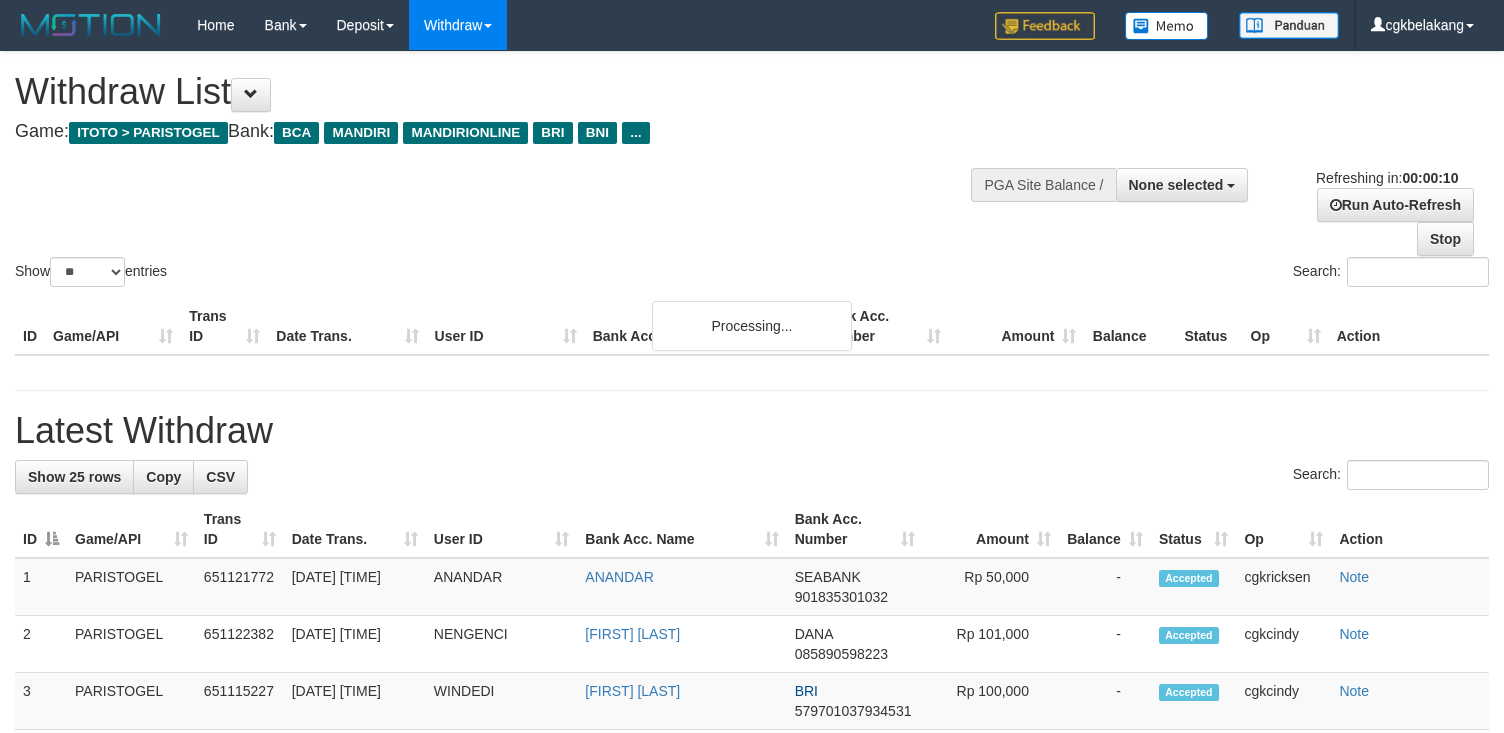select 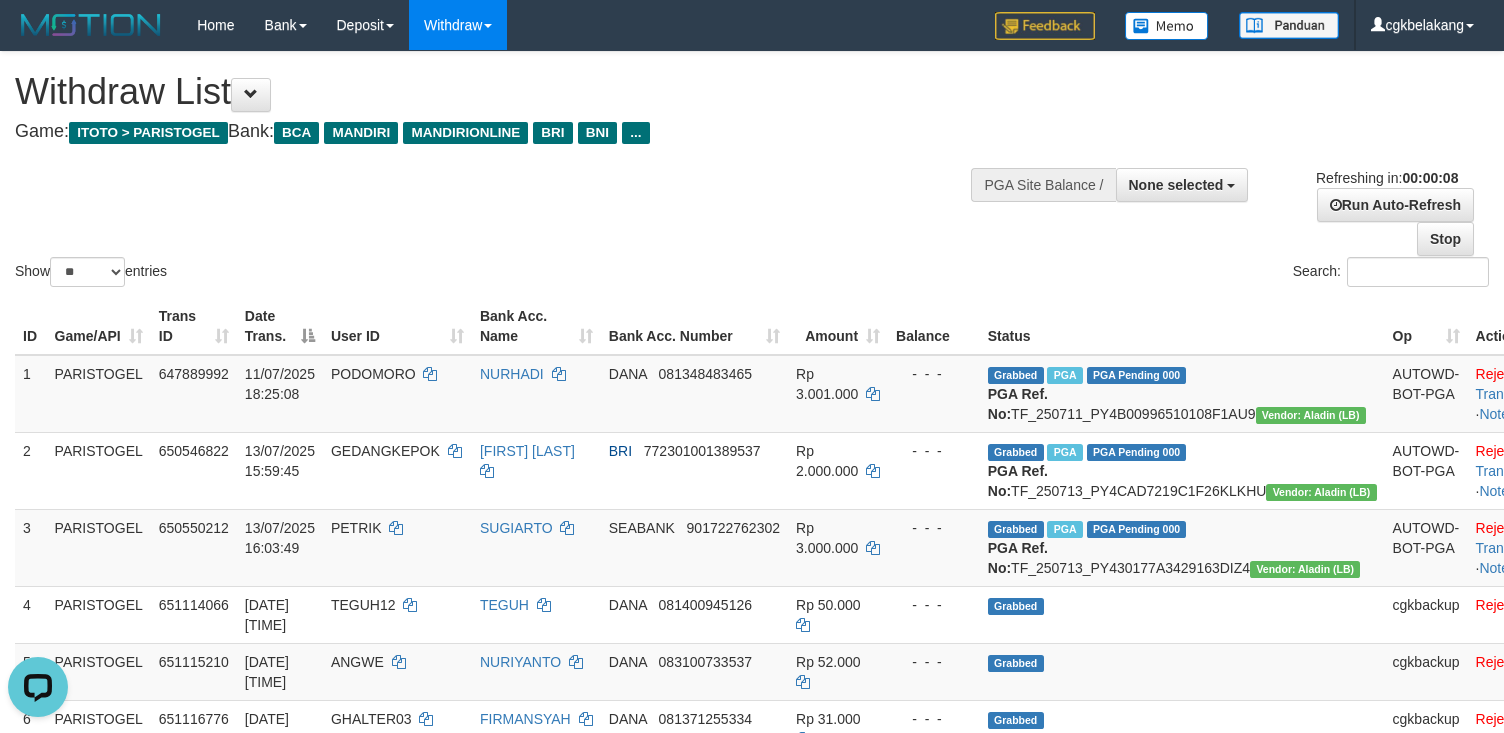 scroll, scrollTop: 0, scrollLeft: 0, axis: both 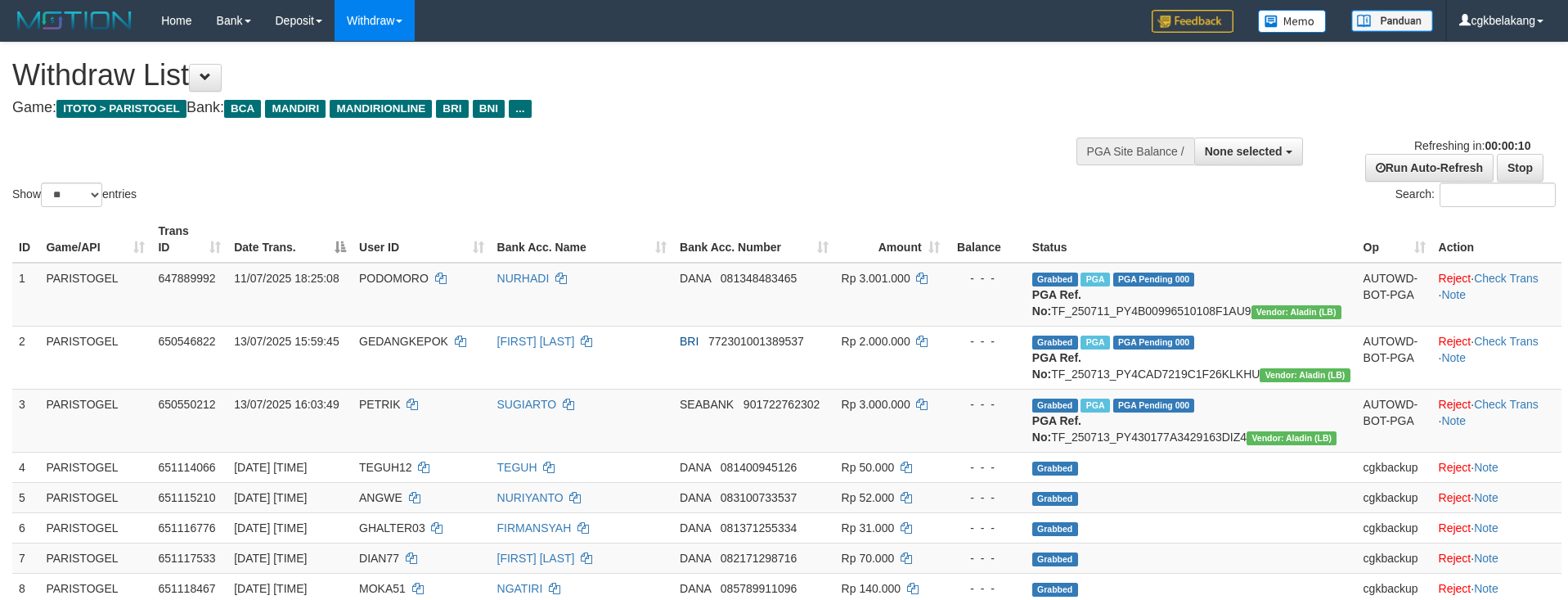 select 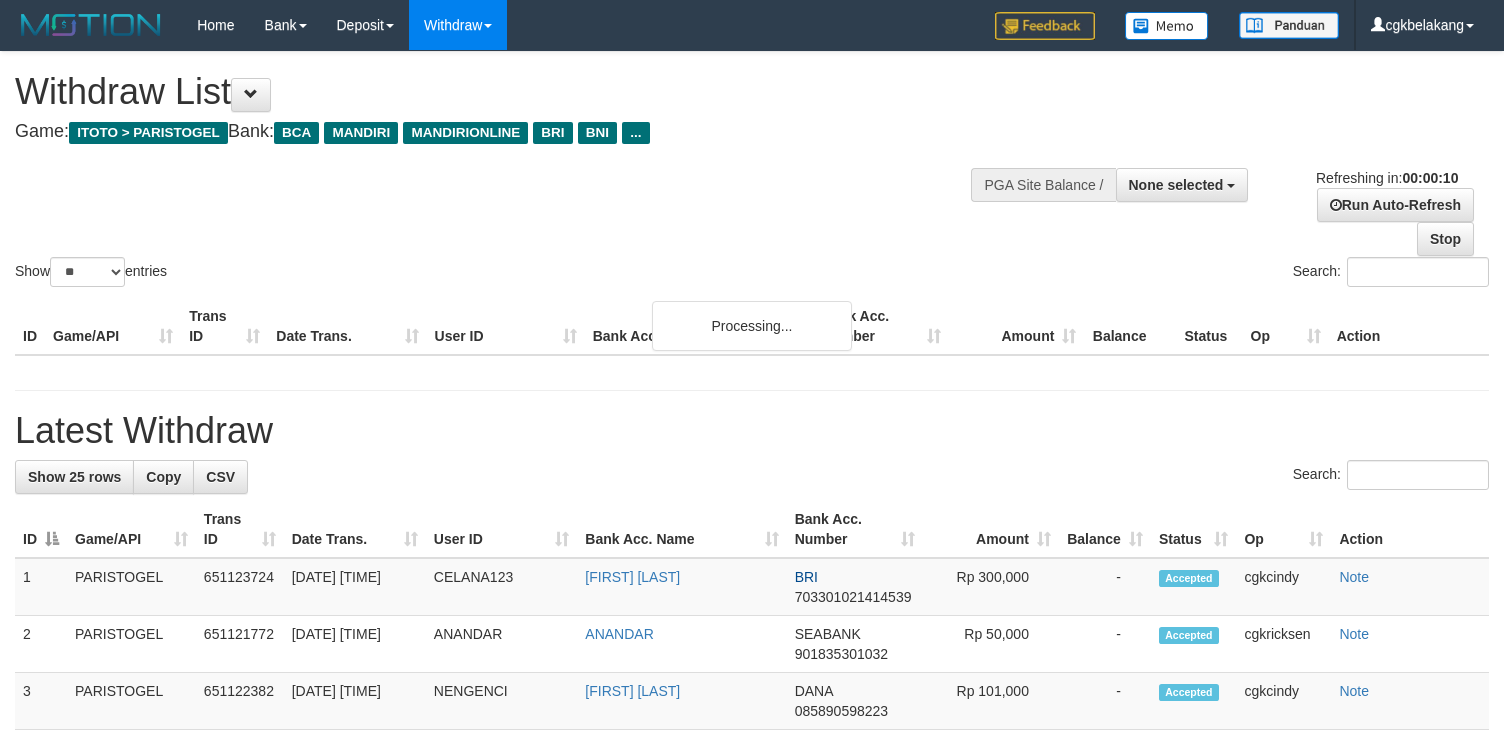 select 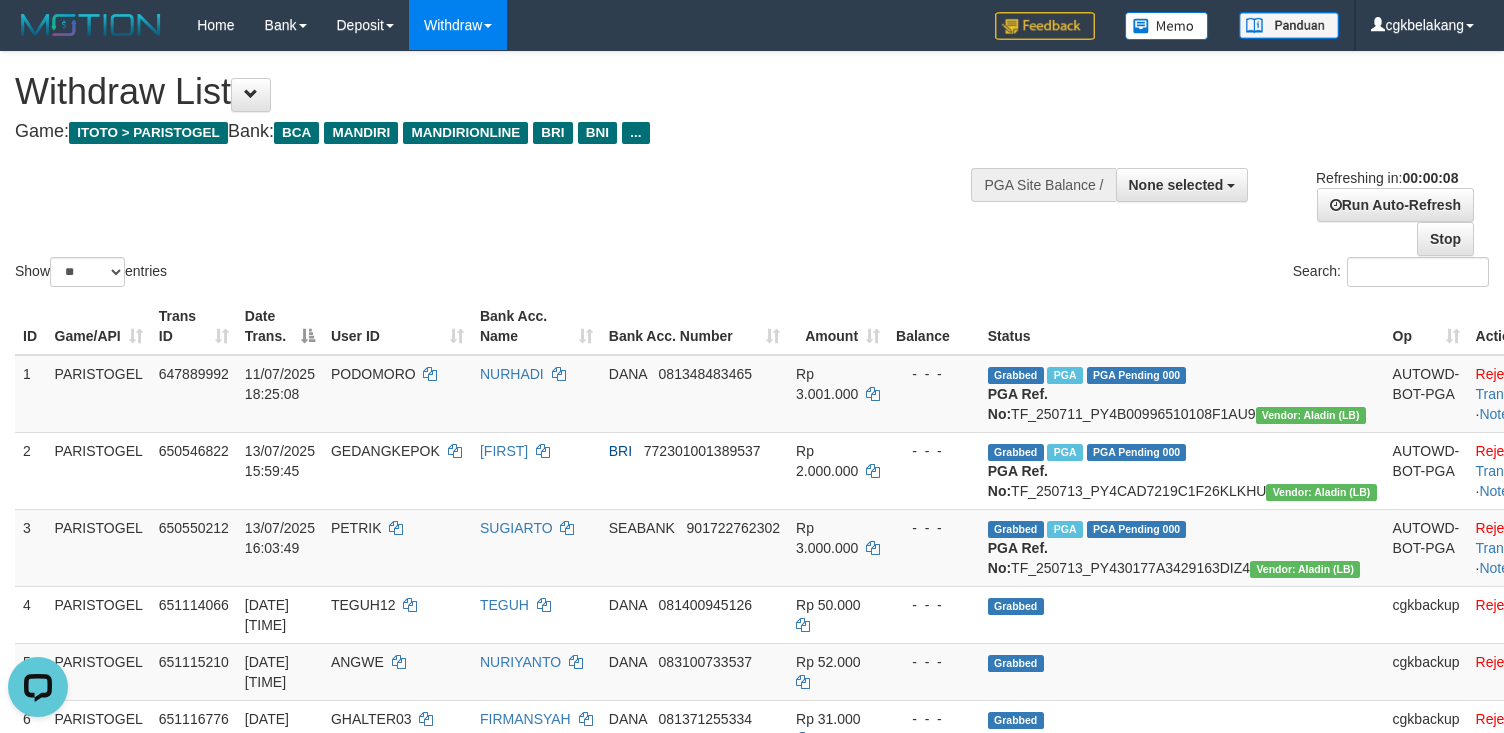 scroll, scrollTop: 0, scrollLeft: 0, axis: both 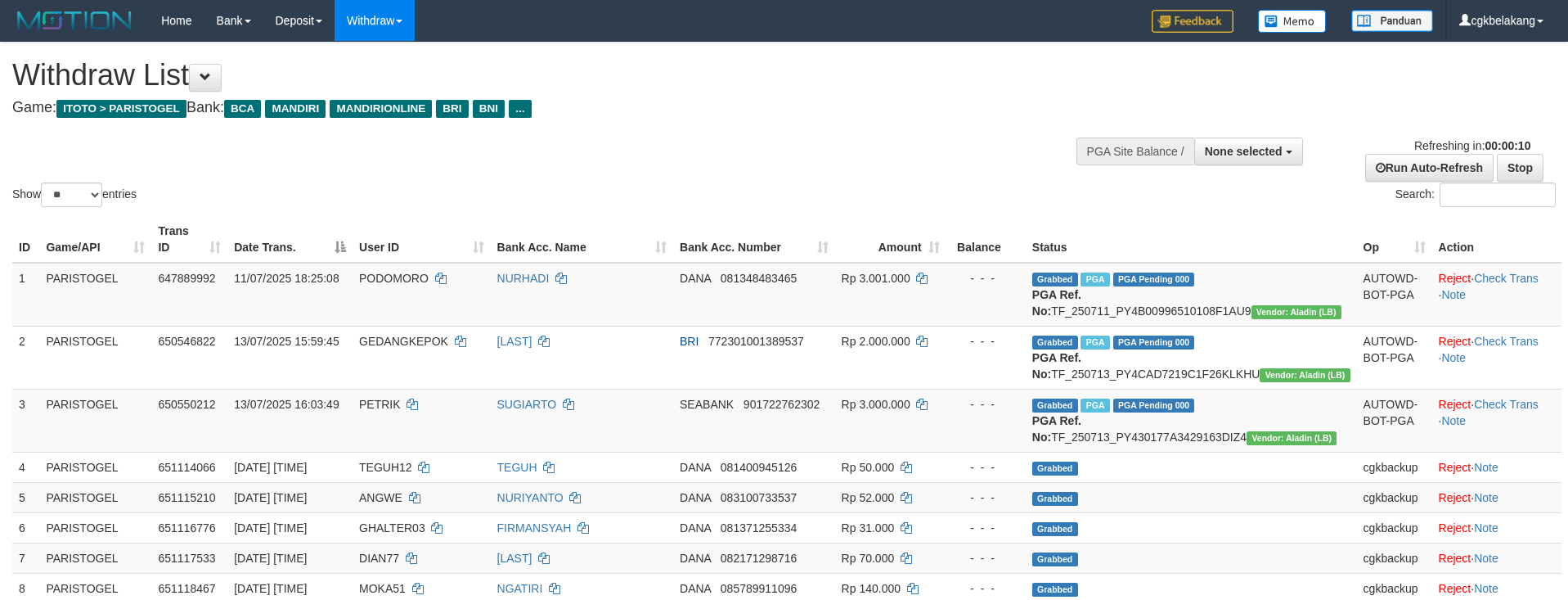 select 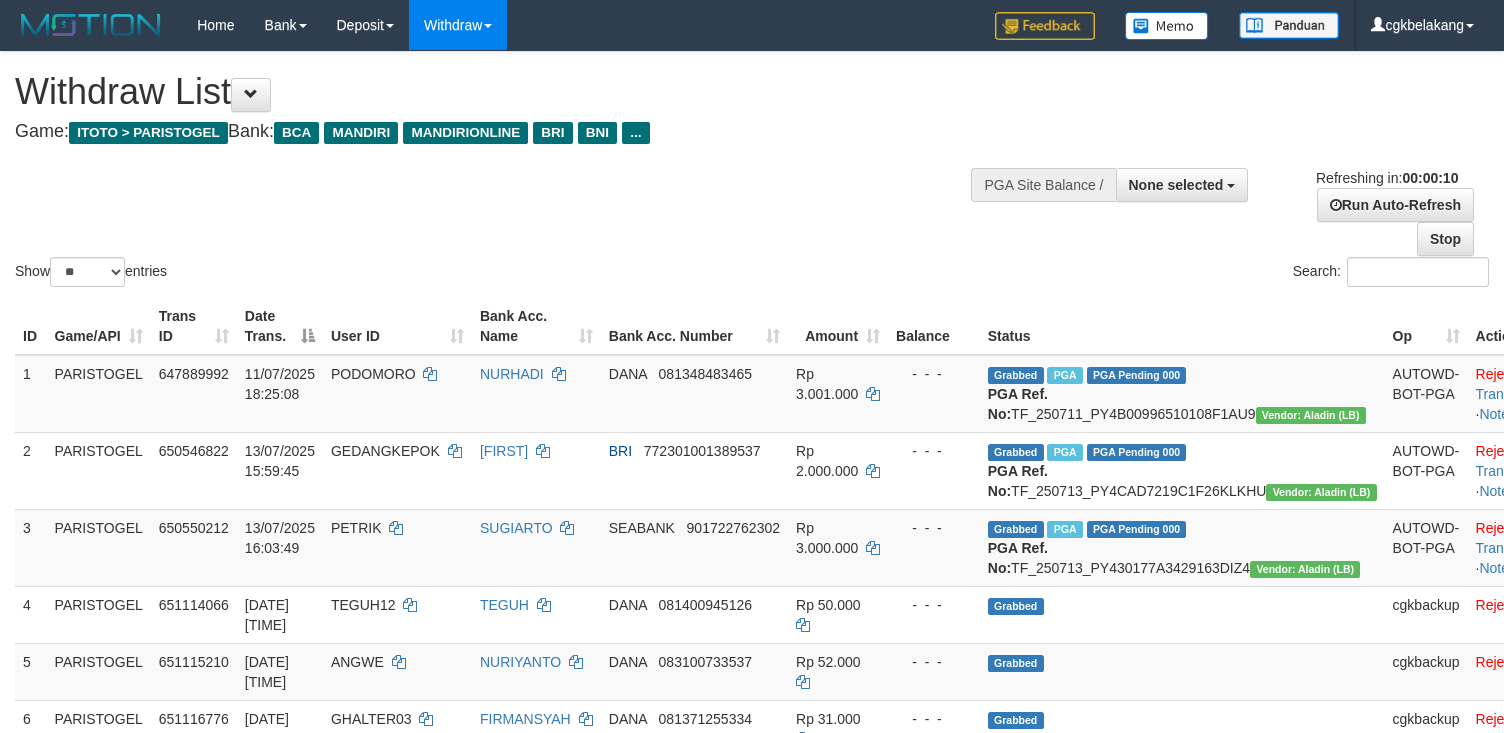 select 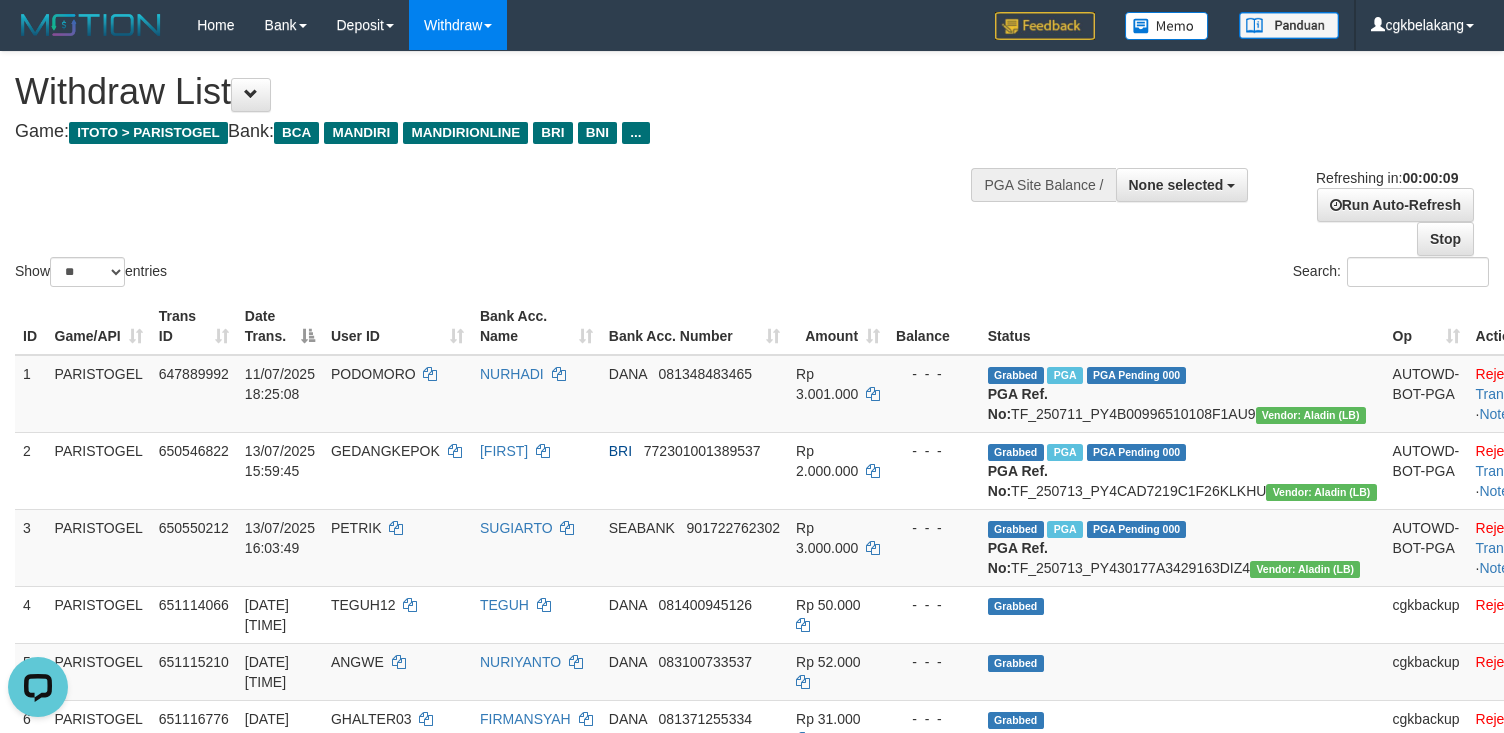 scroll, scrollTop: 0, scrollLeft: 0, axis: both 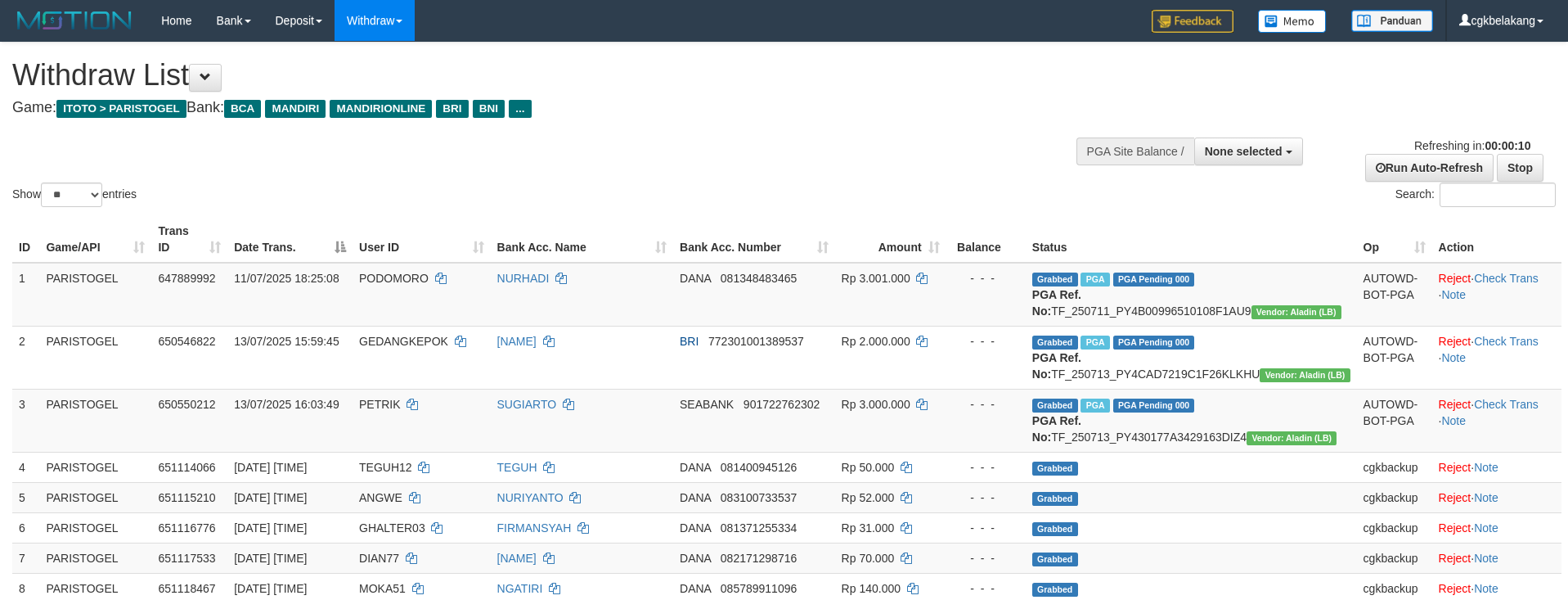 select 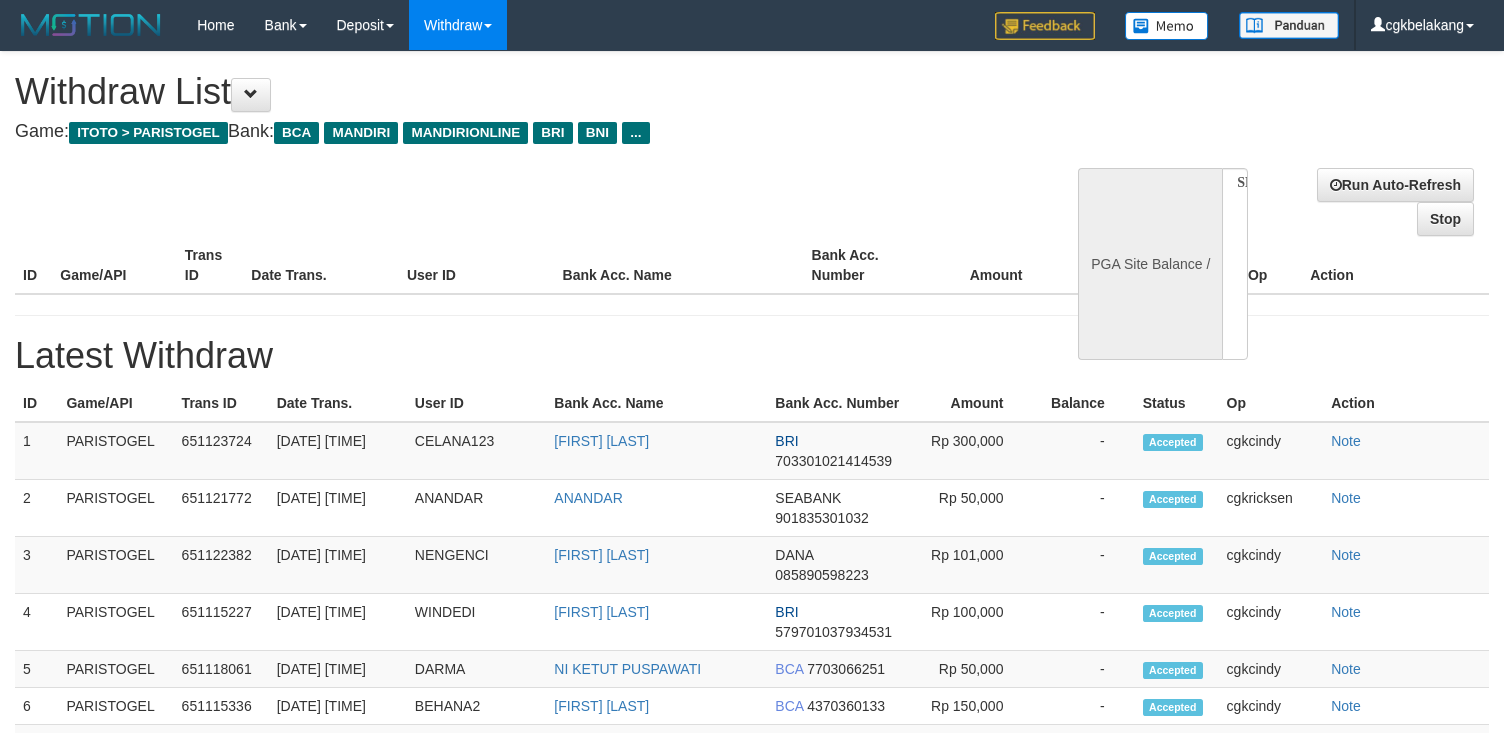 select 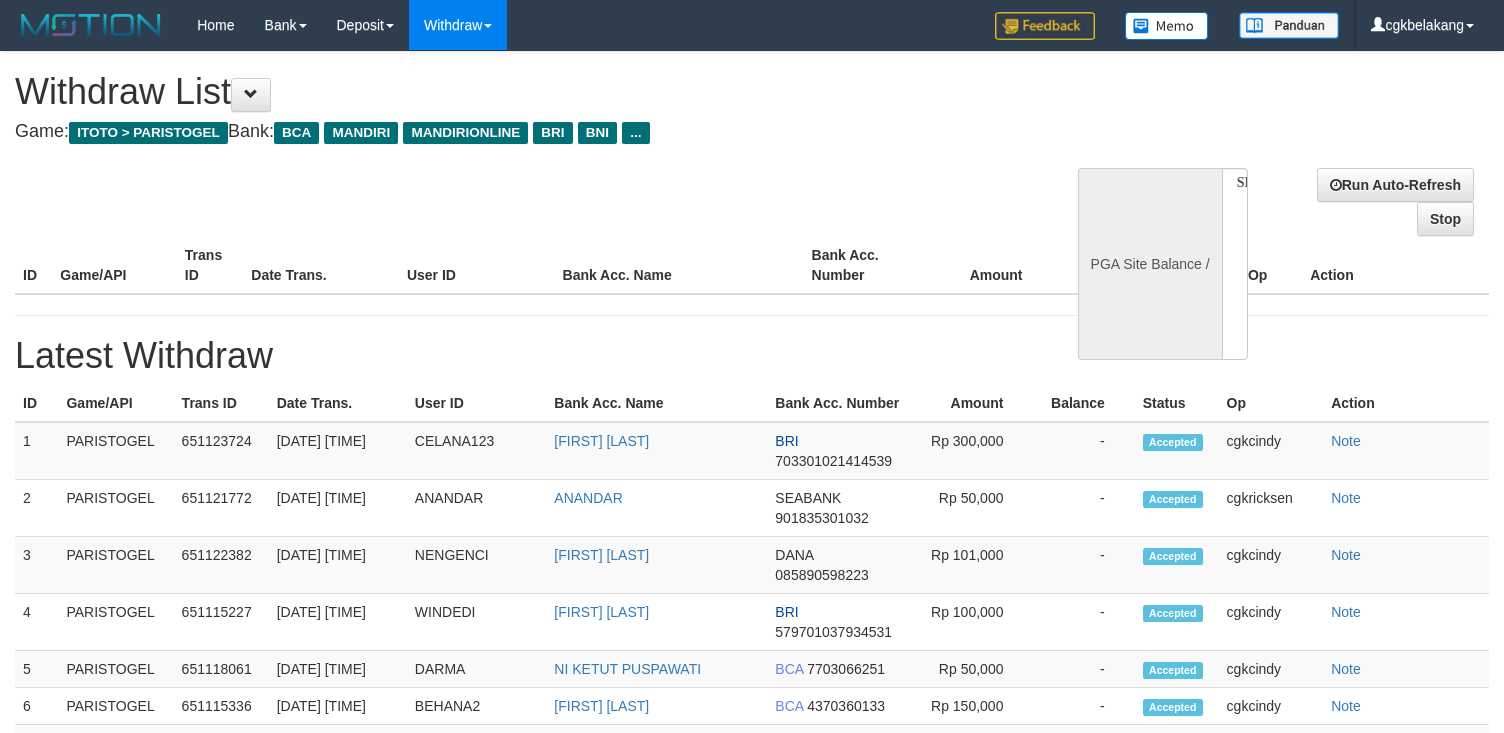 scroll, scrollTop: 0, scrollLeft: 0, axis: both 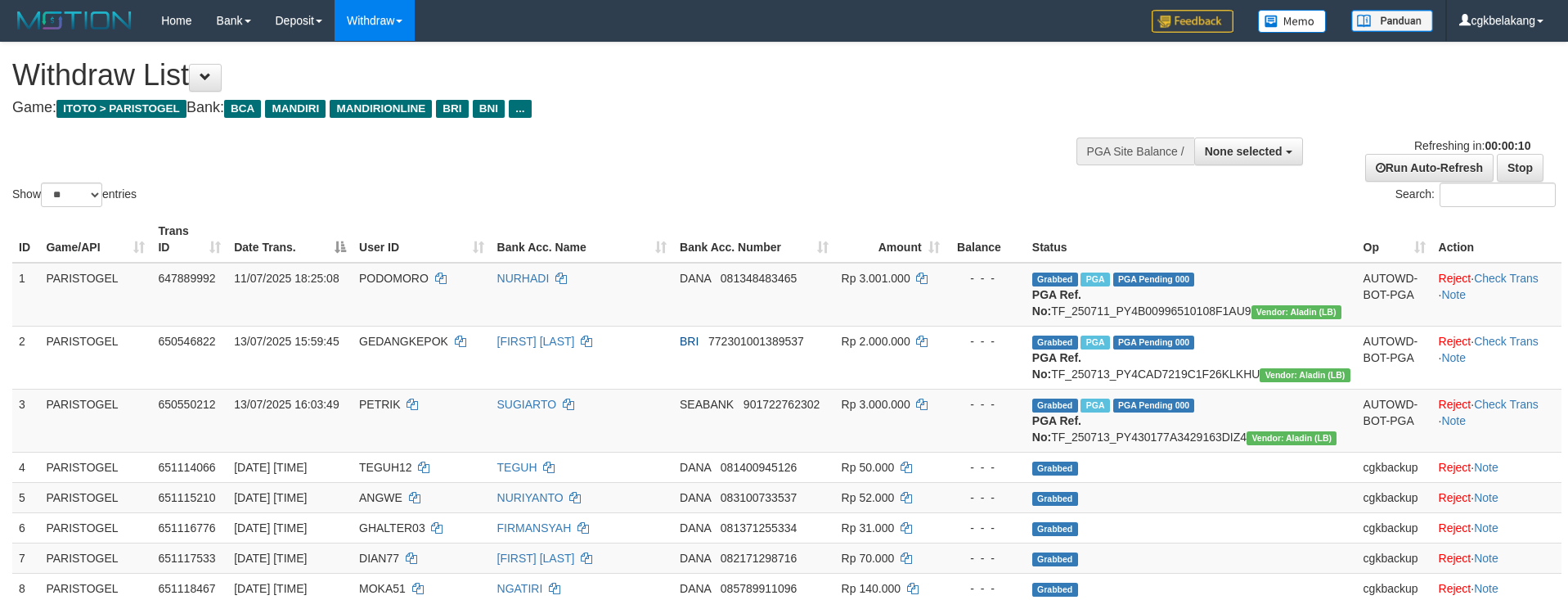 select 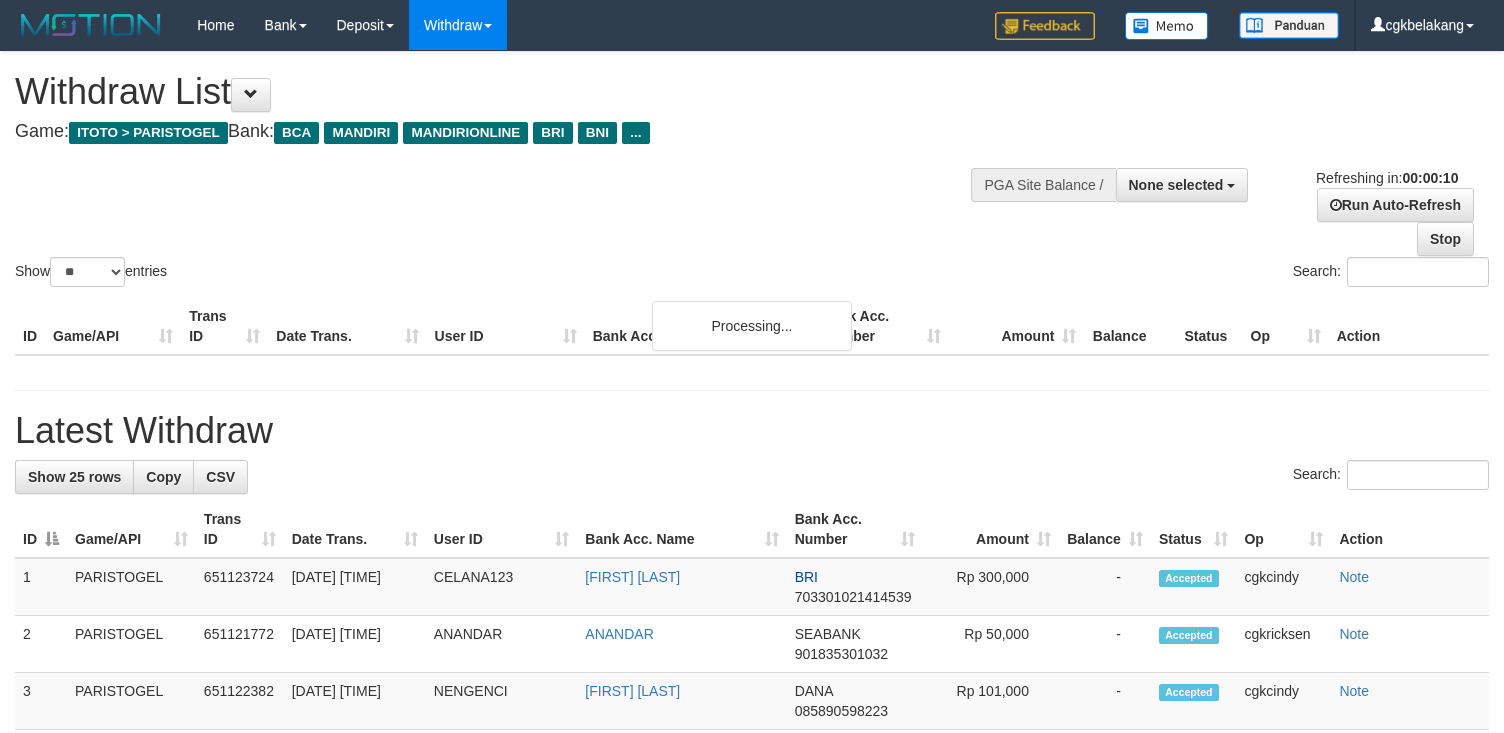select 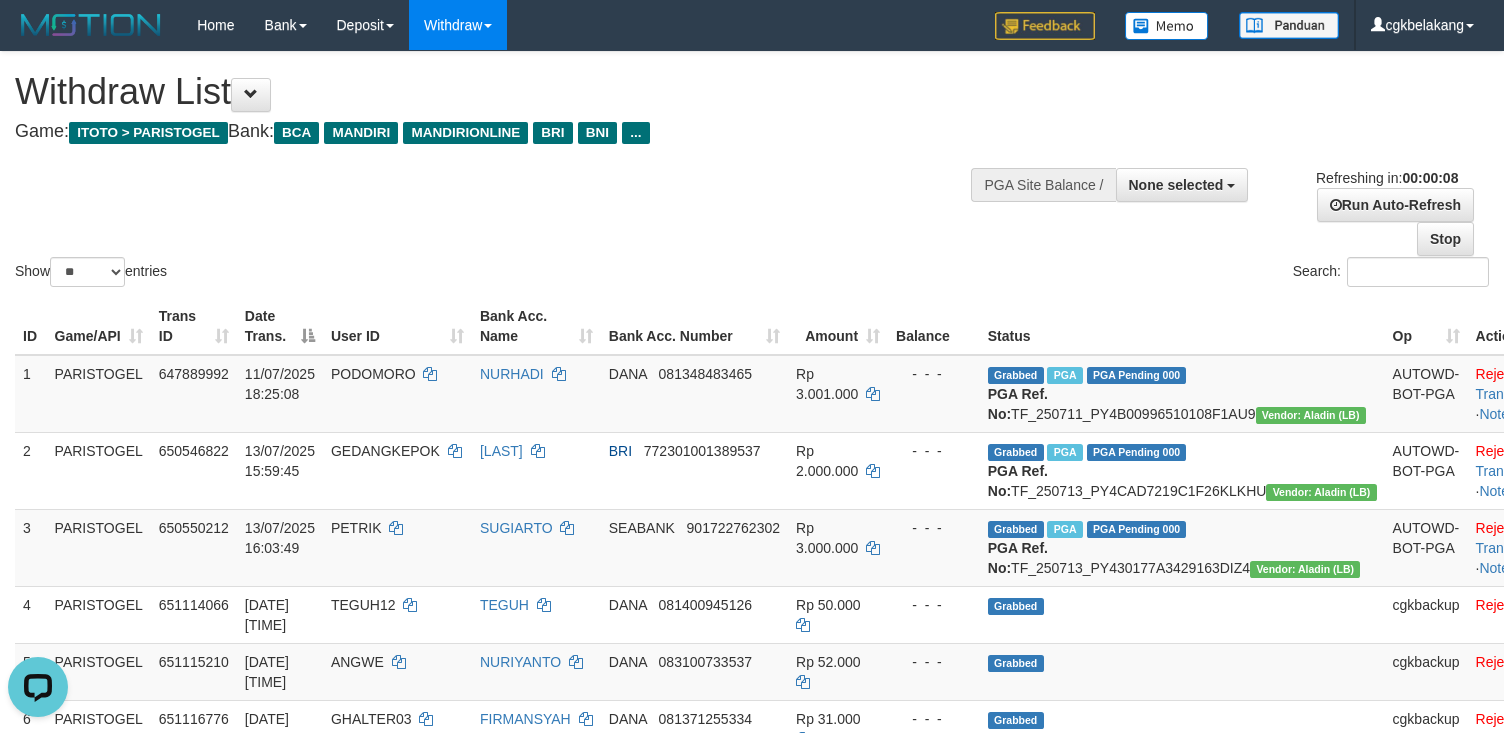 scroll, scrollTop: 0, scrollLeft: 0, axis: both 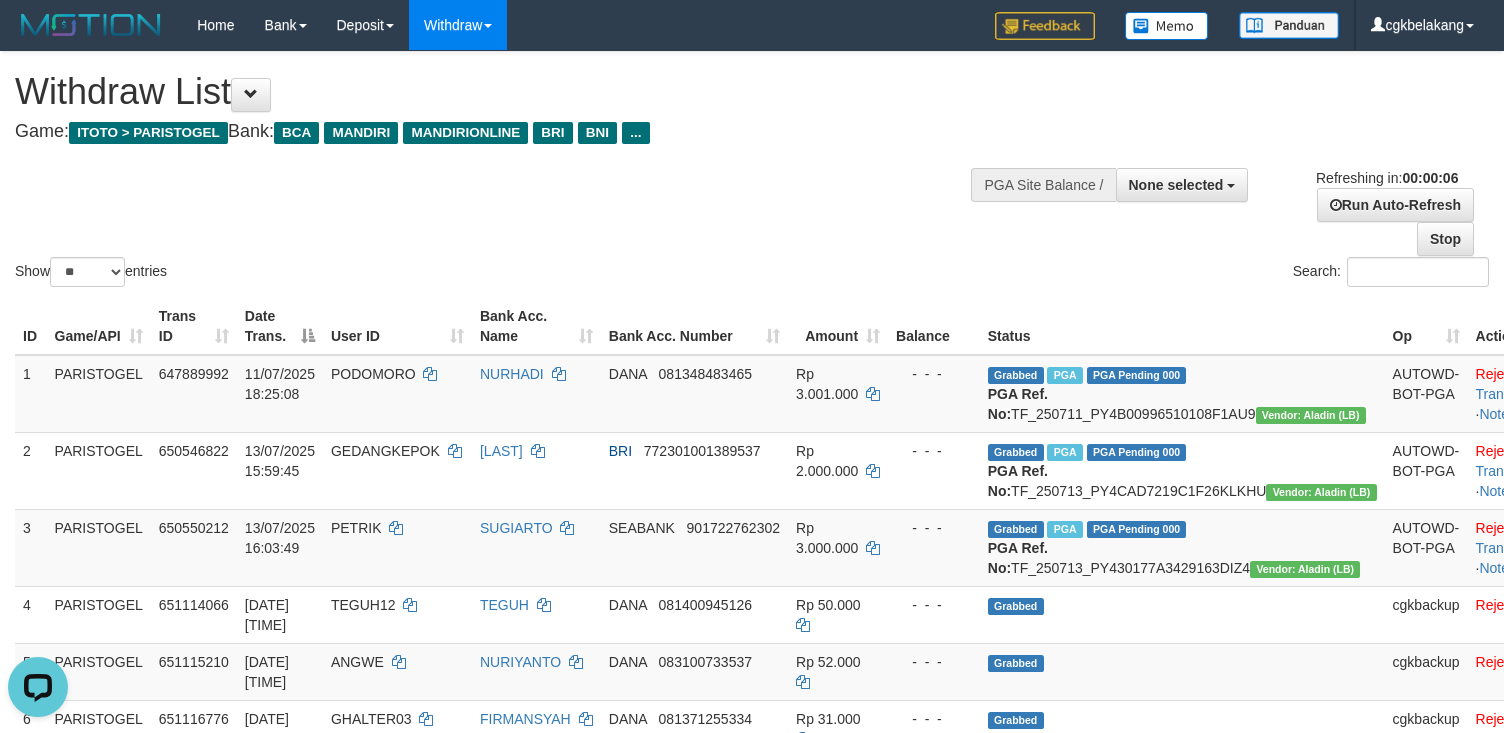 click on "Show  ** ** ** ***  entries Search:" at bounding box center [752, 171] 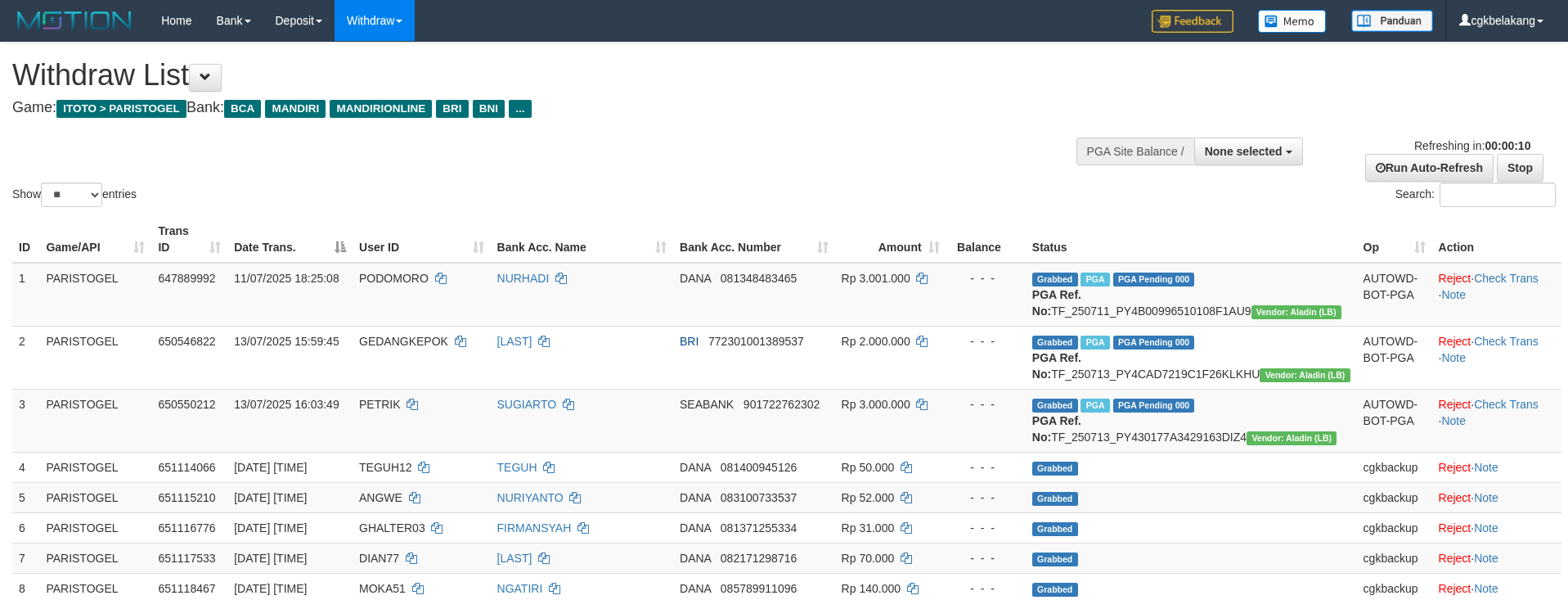 select 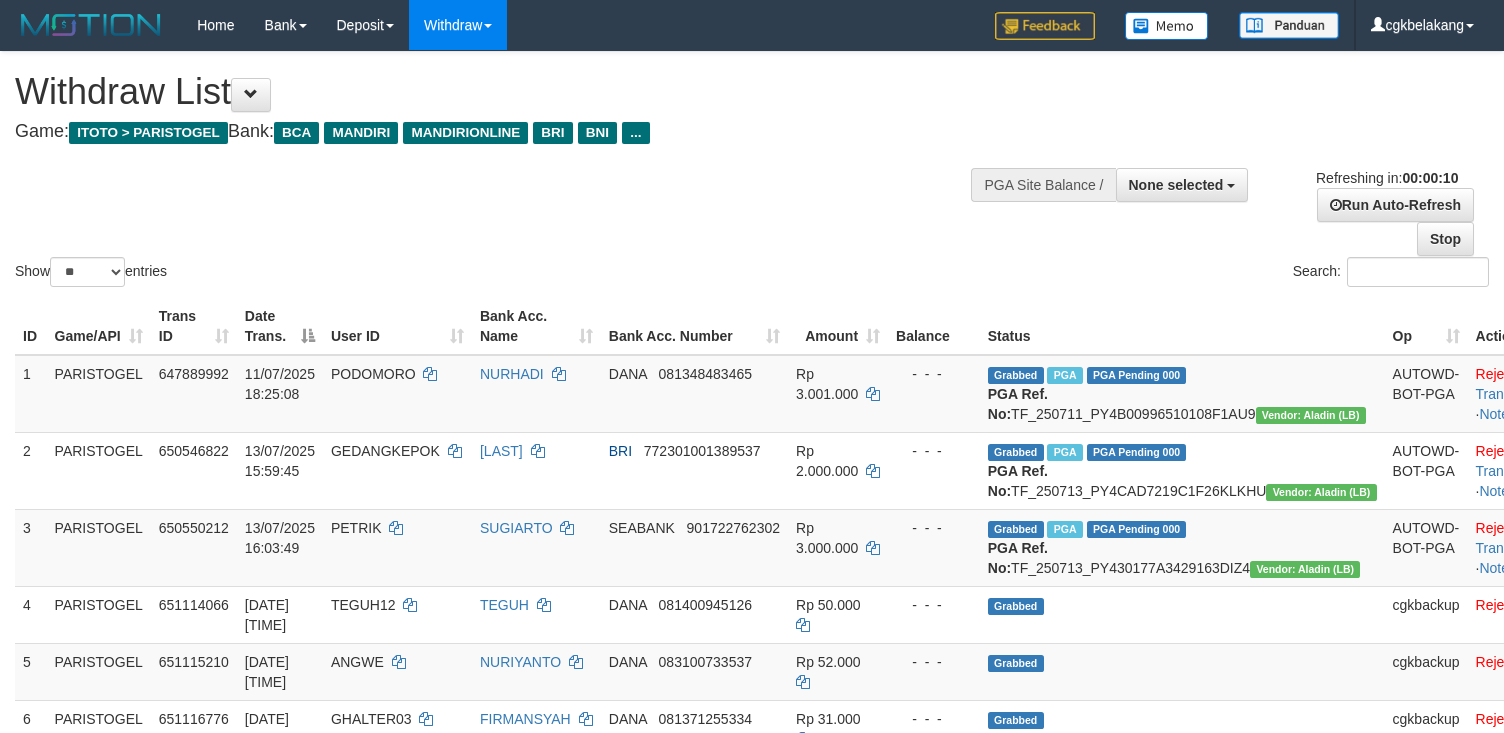 select 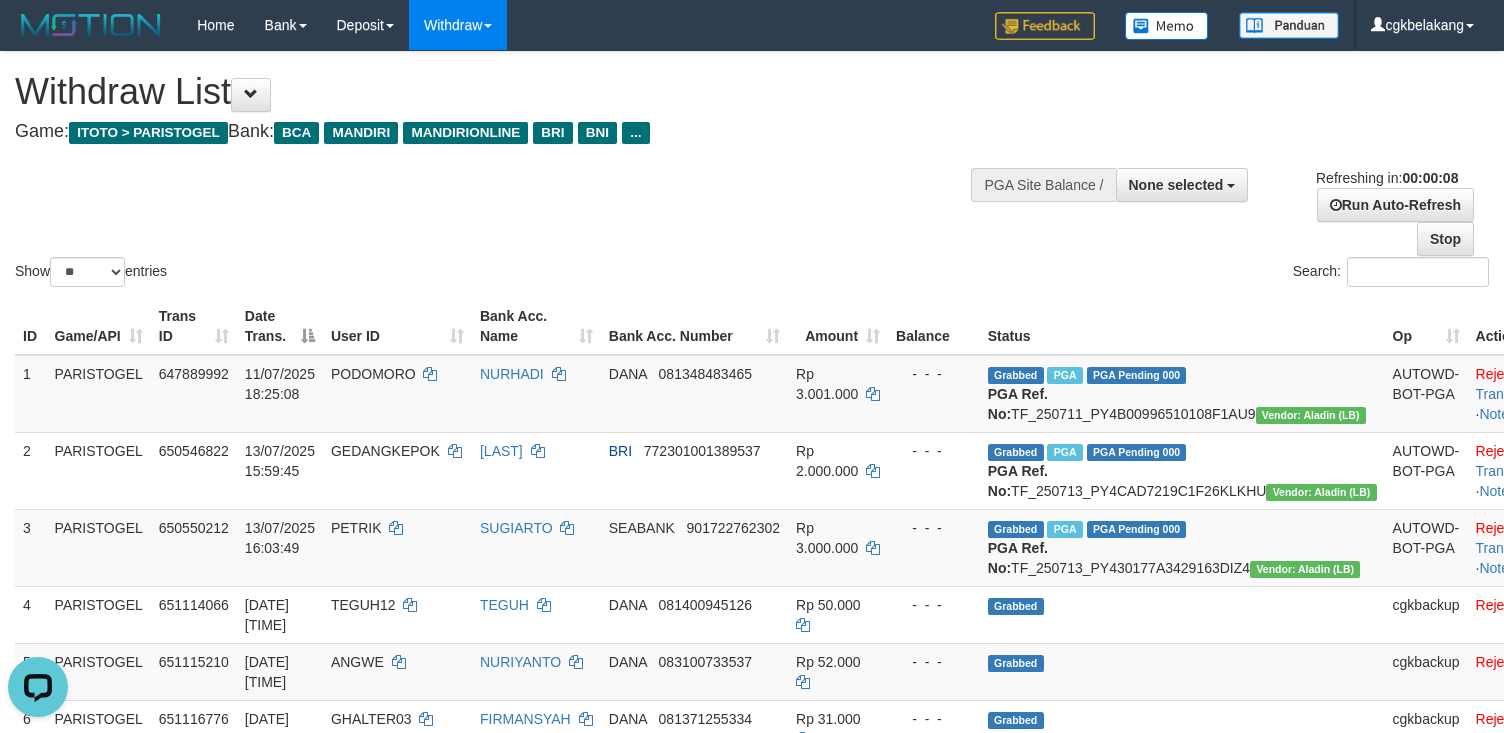 scroll, scrollTop: 0, scrollLeft: 0, axis: both 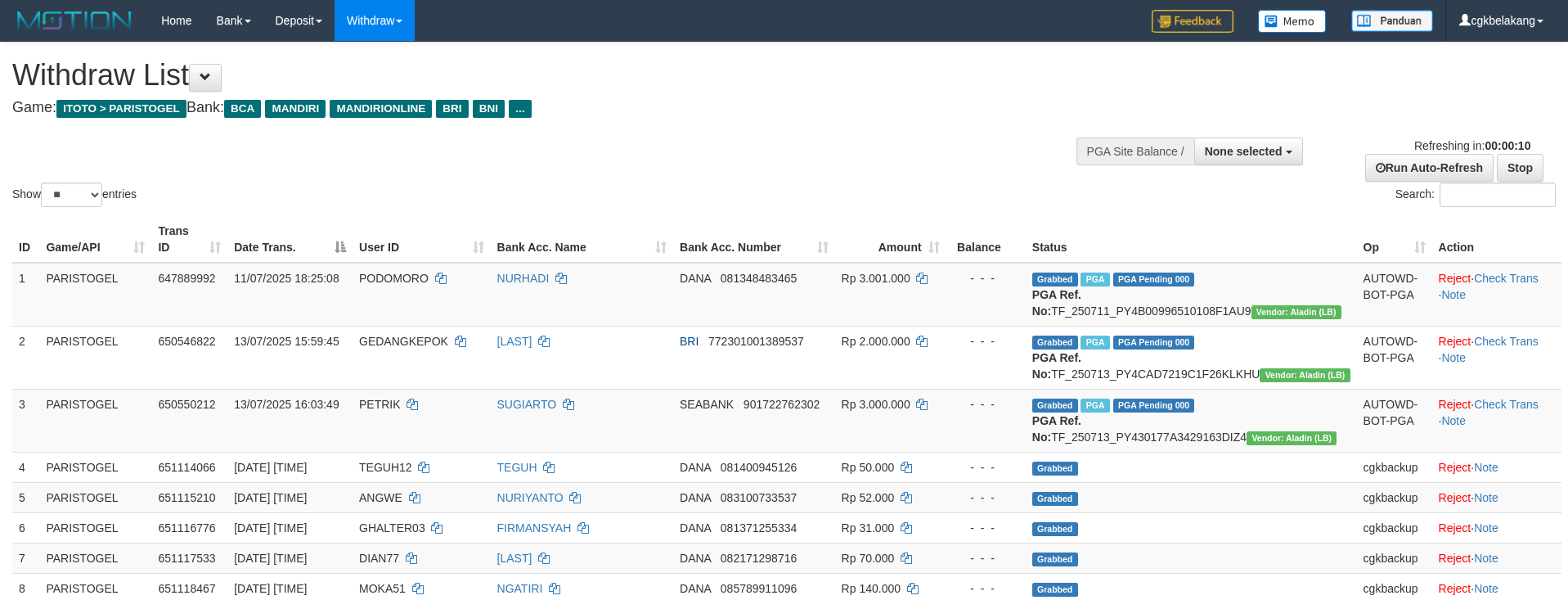 select 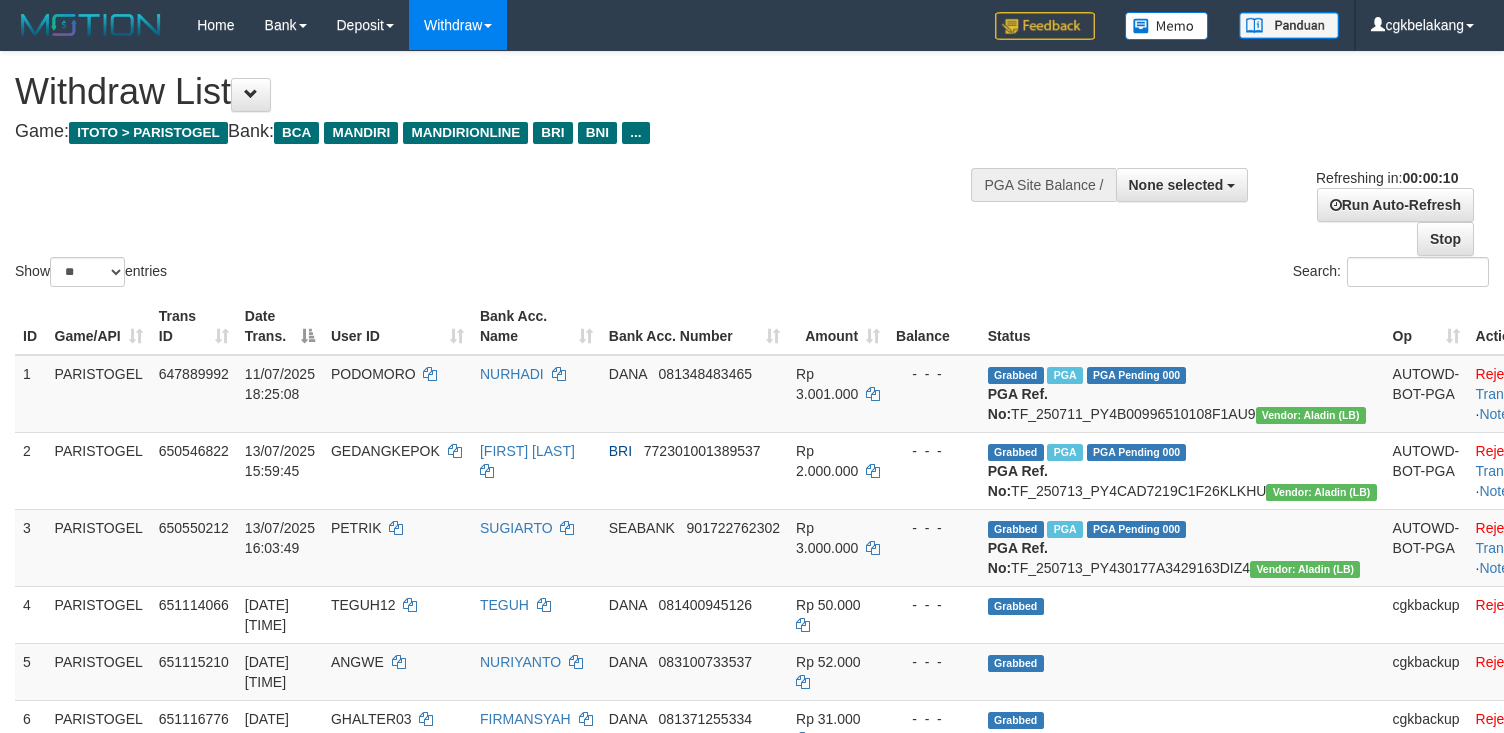 select 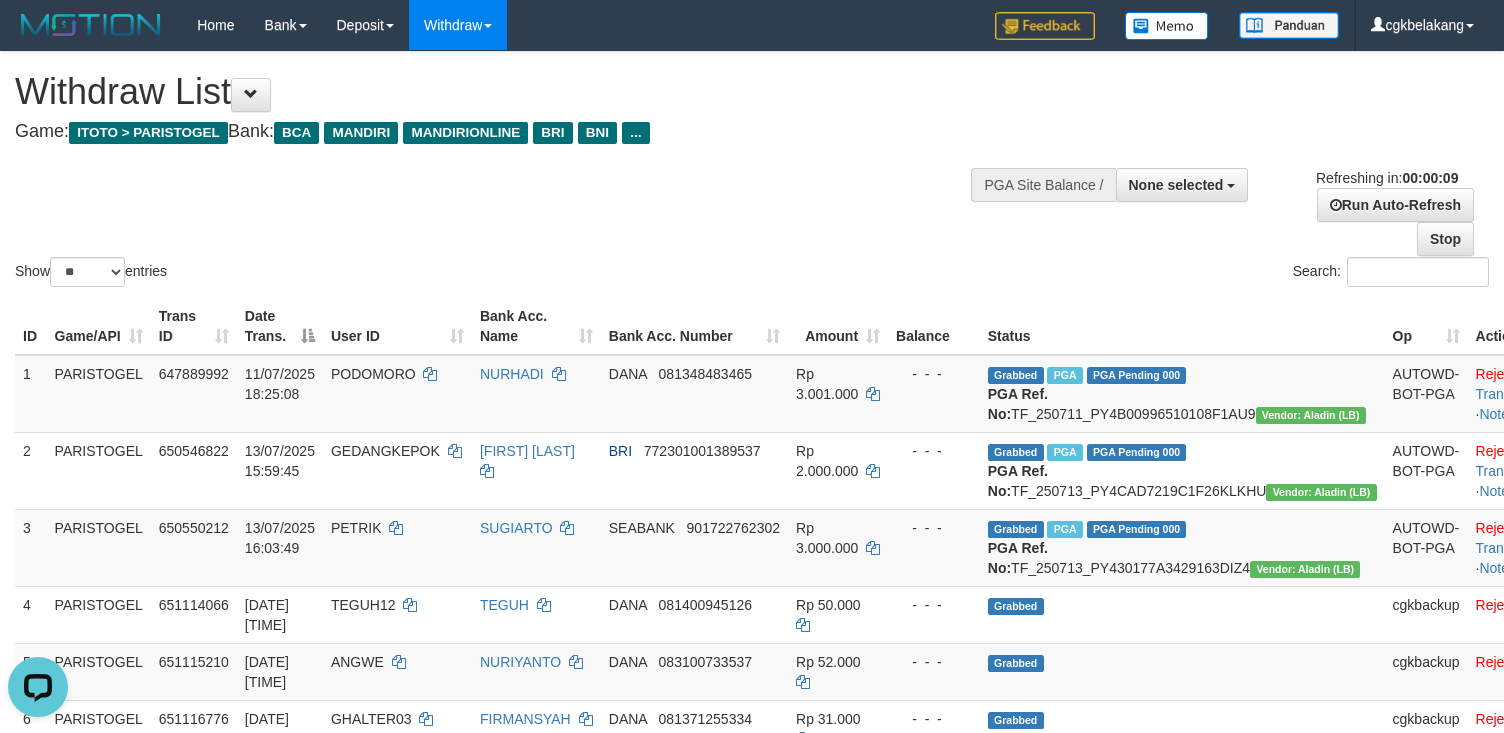 scroll, scrollTop: 0, scrollLeft: 0, axis: both 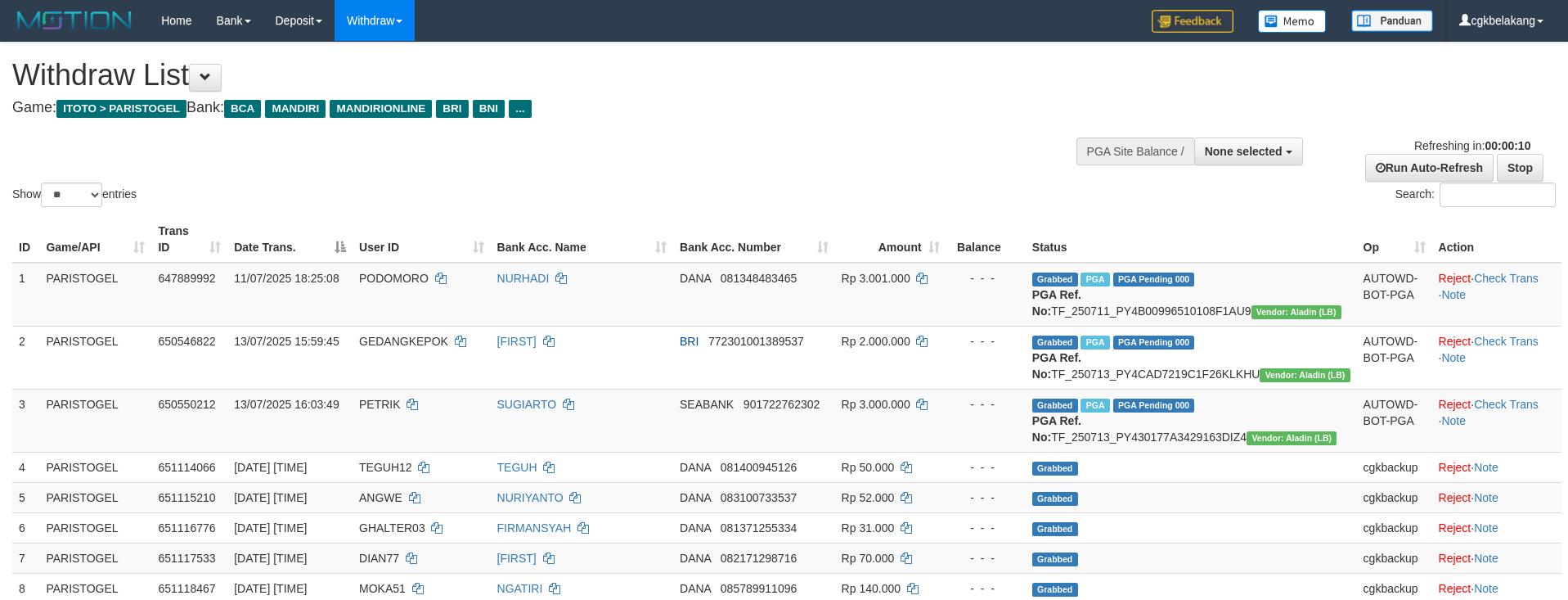 select 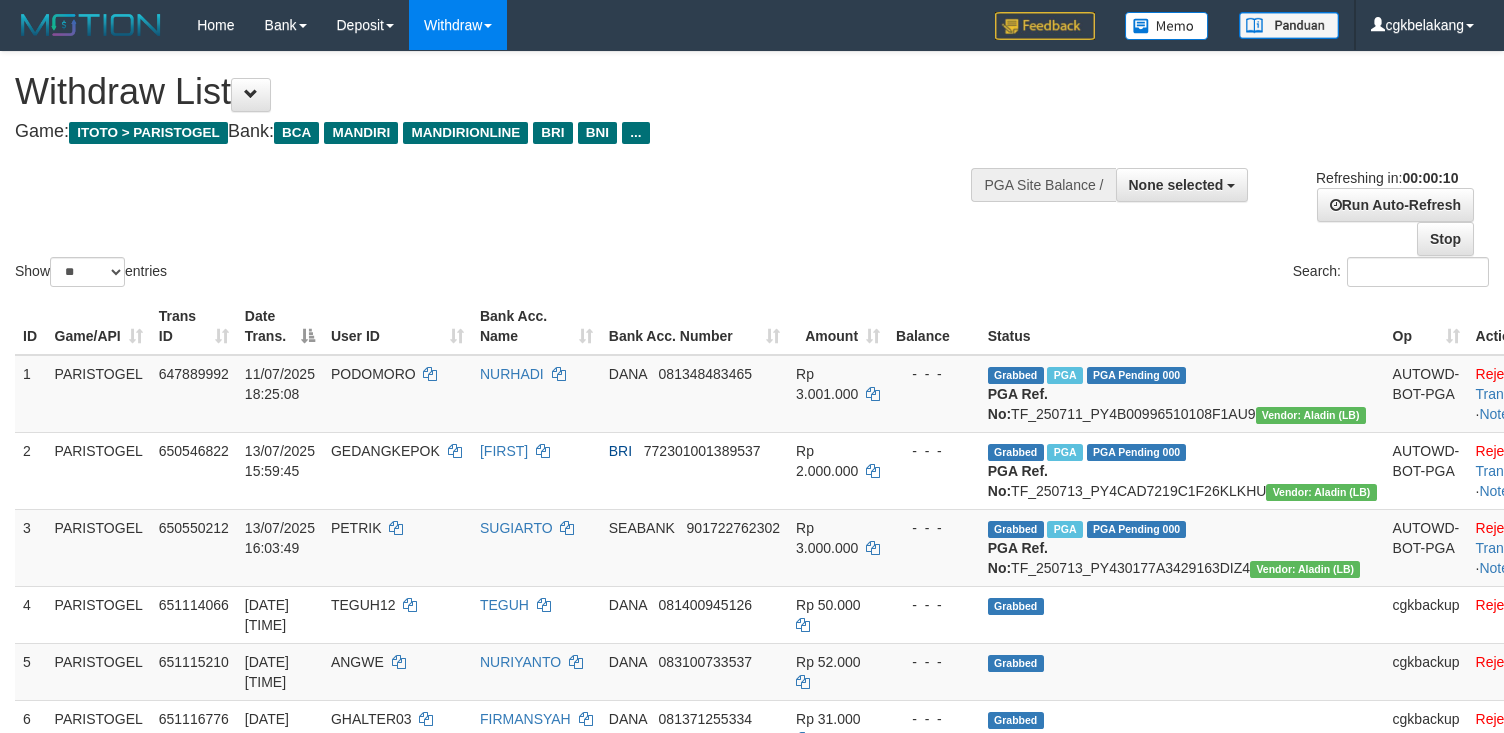 select 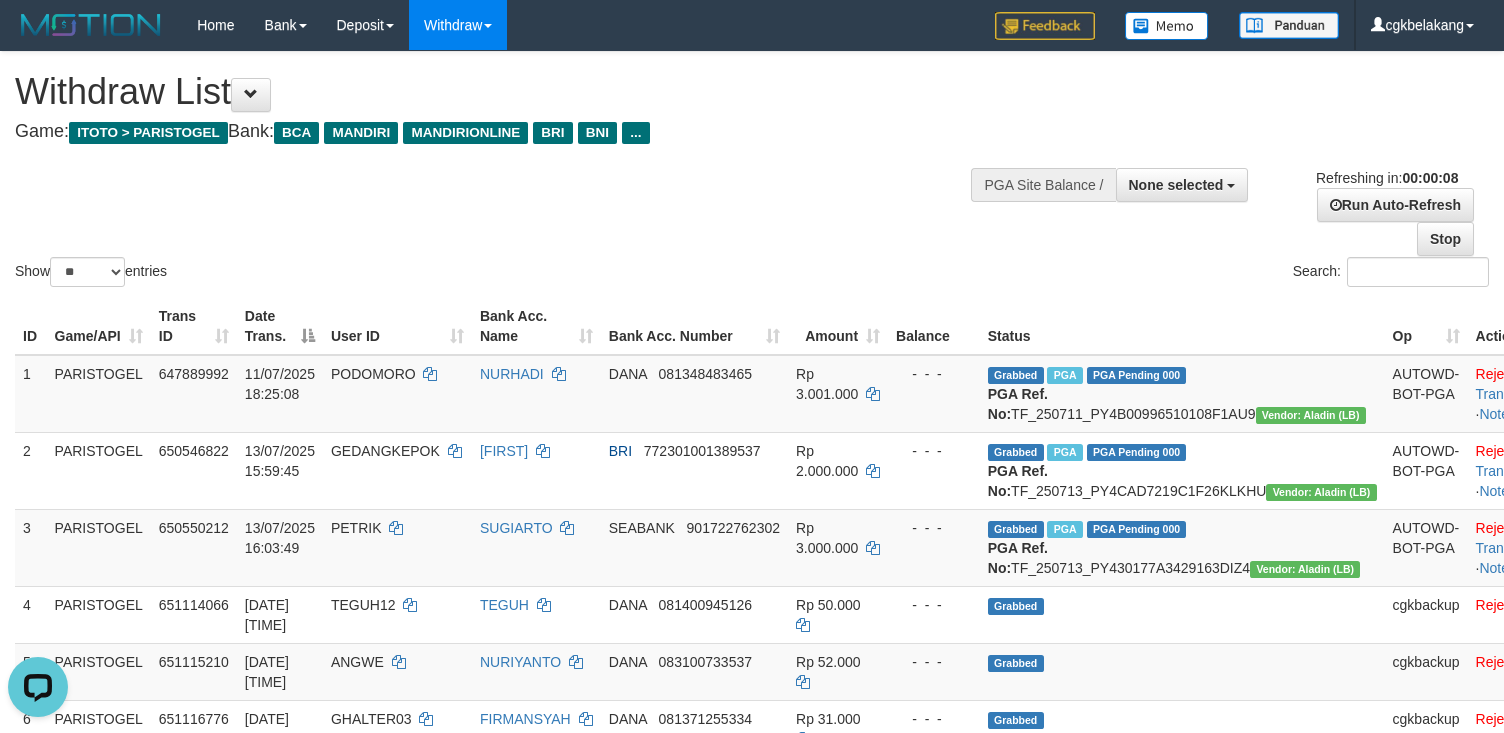 scroll, scrollTop: 0, scrollLeft: 0, axis: both 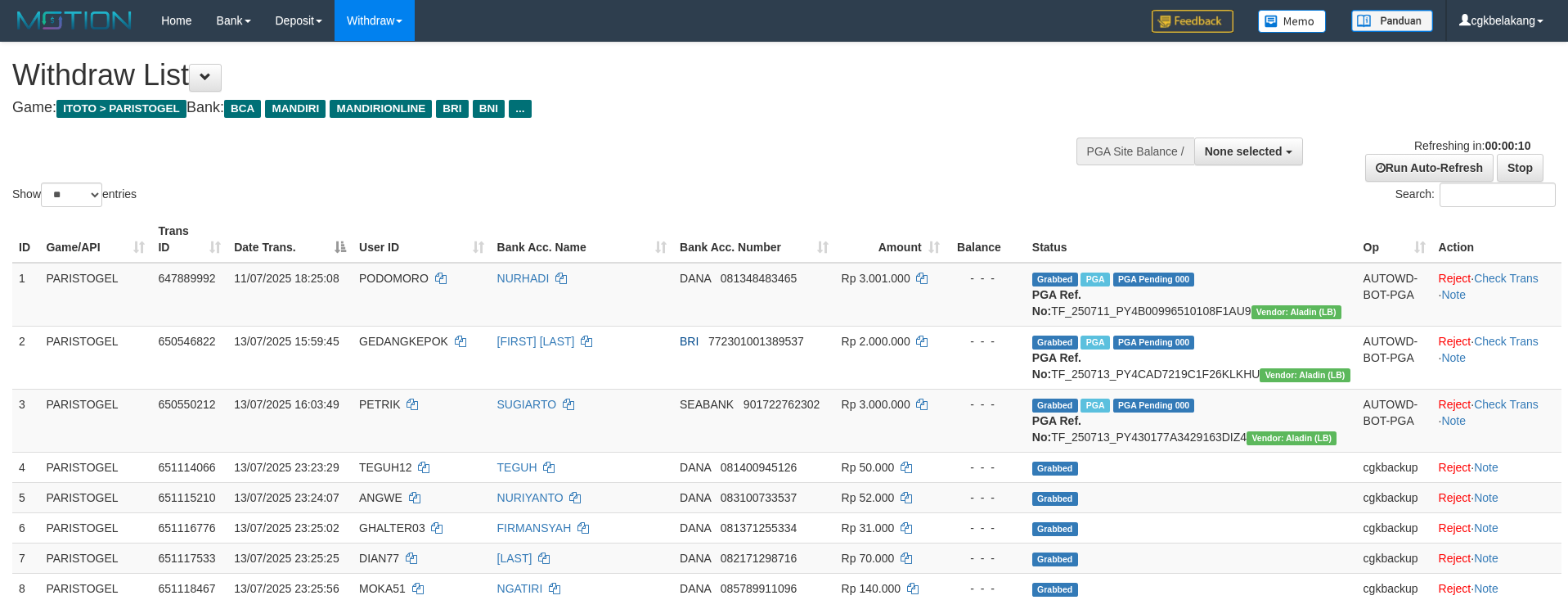 select 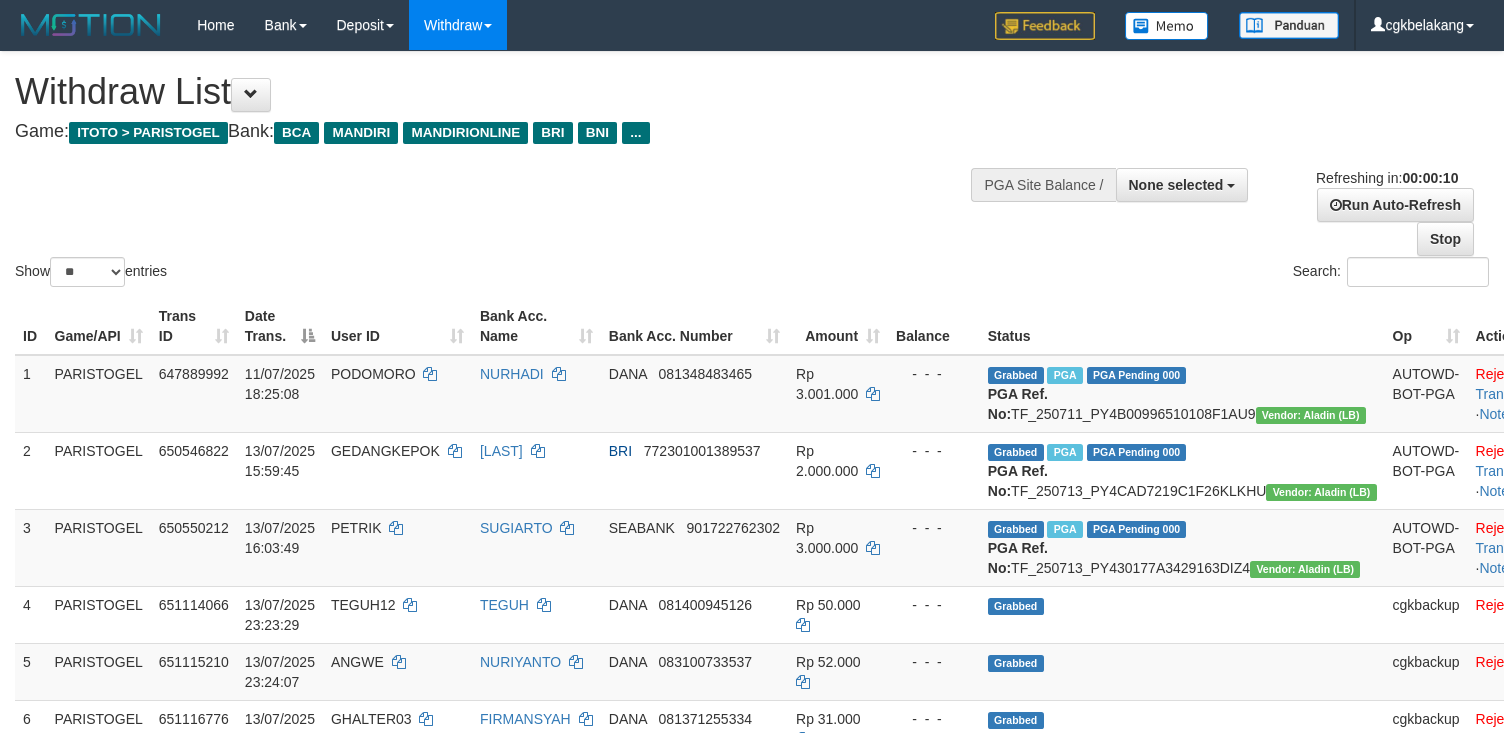 select 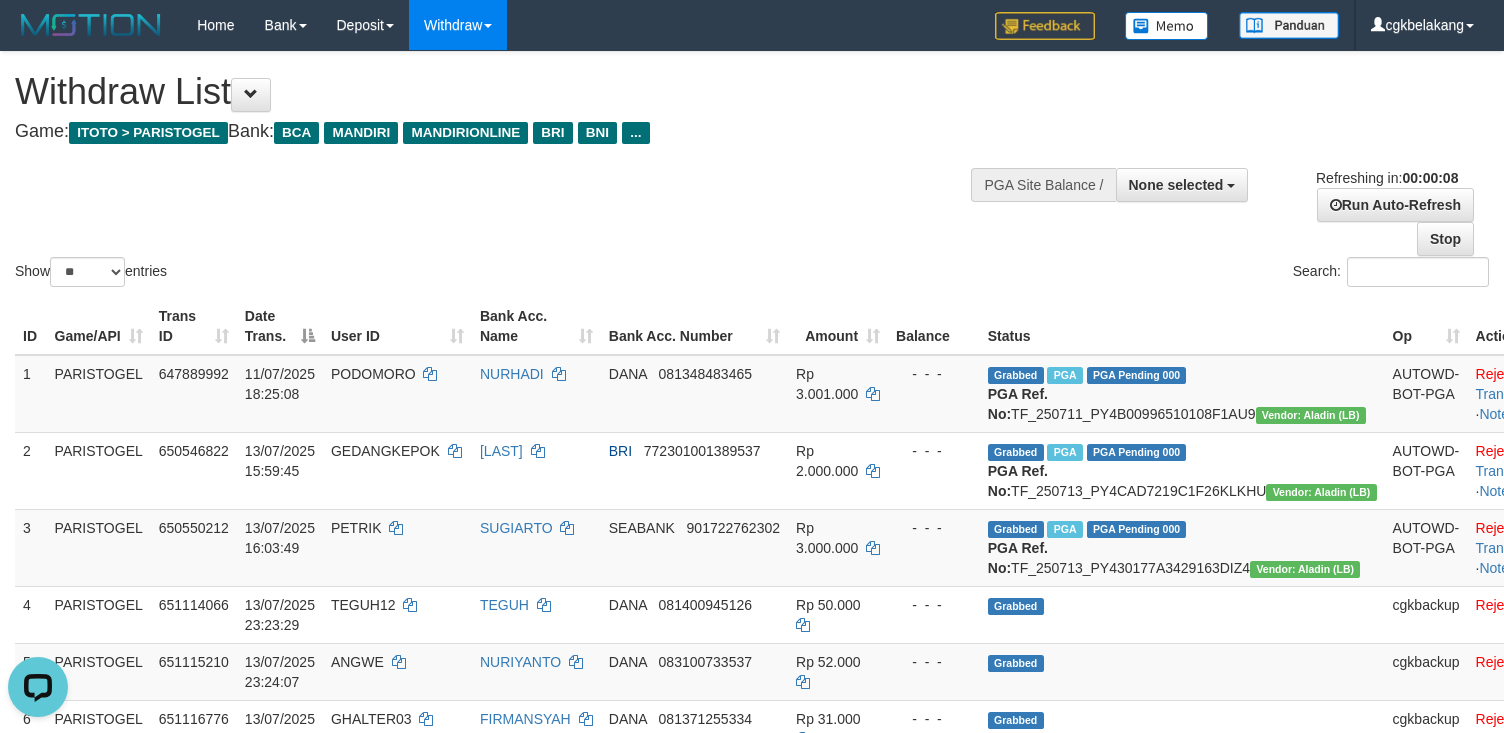 scroll, scrollTop: 0, scrollLeft: 0, axis: both 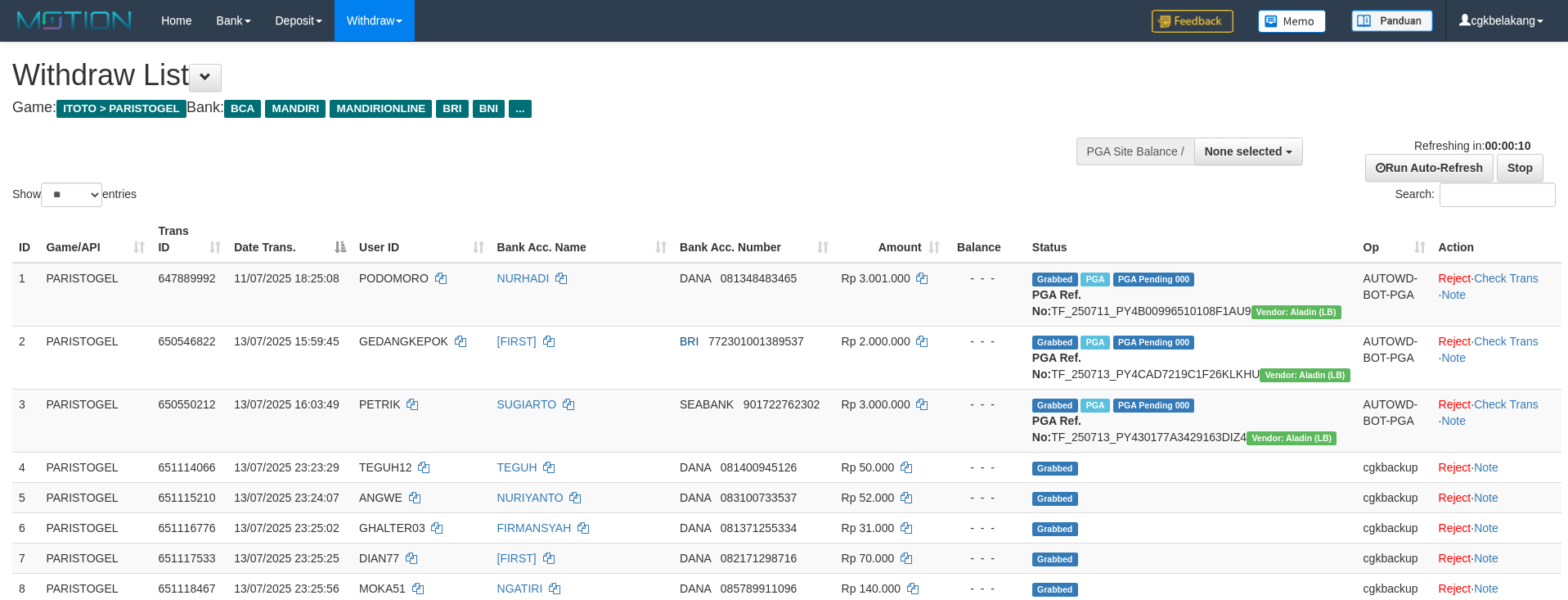 select 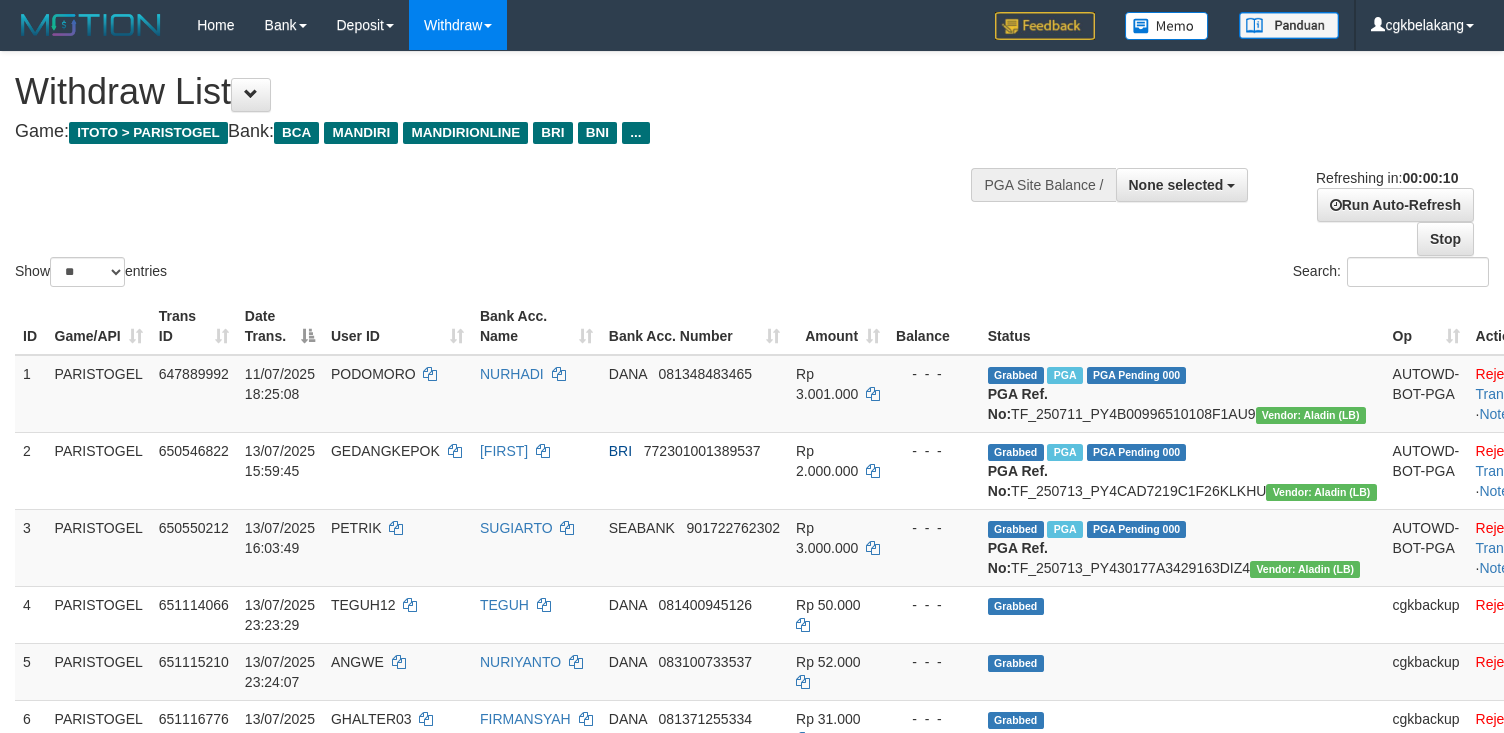 select 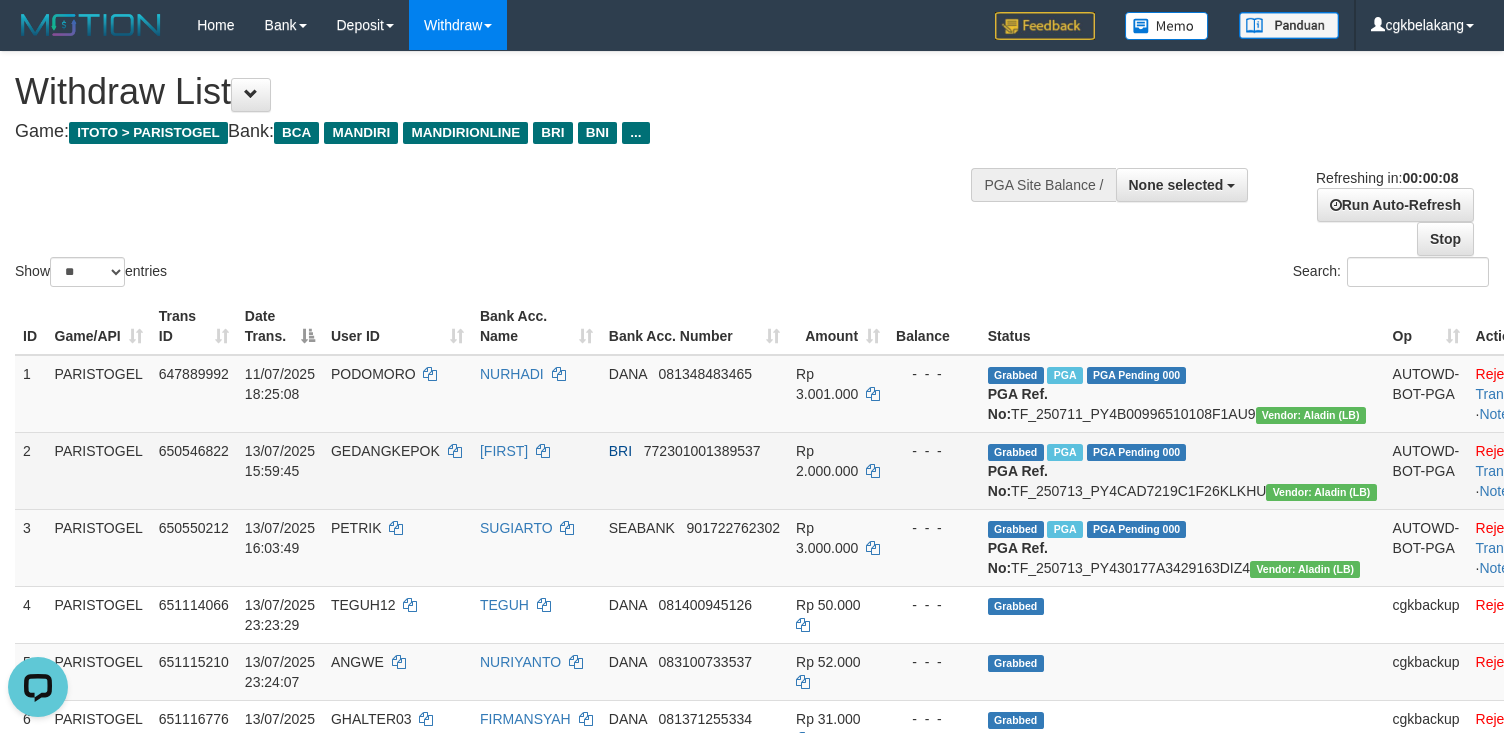 scroll, scrollTop: 0, scrollLeft: 0, axis: both 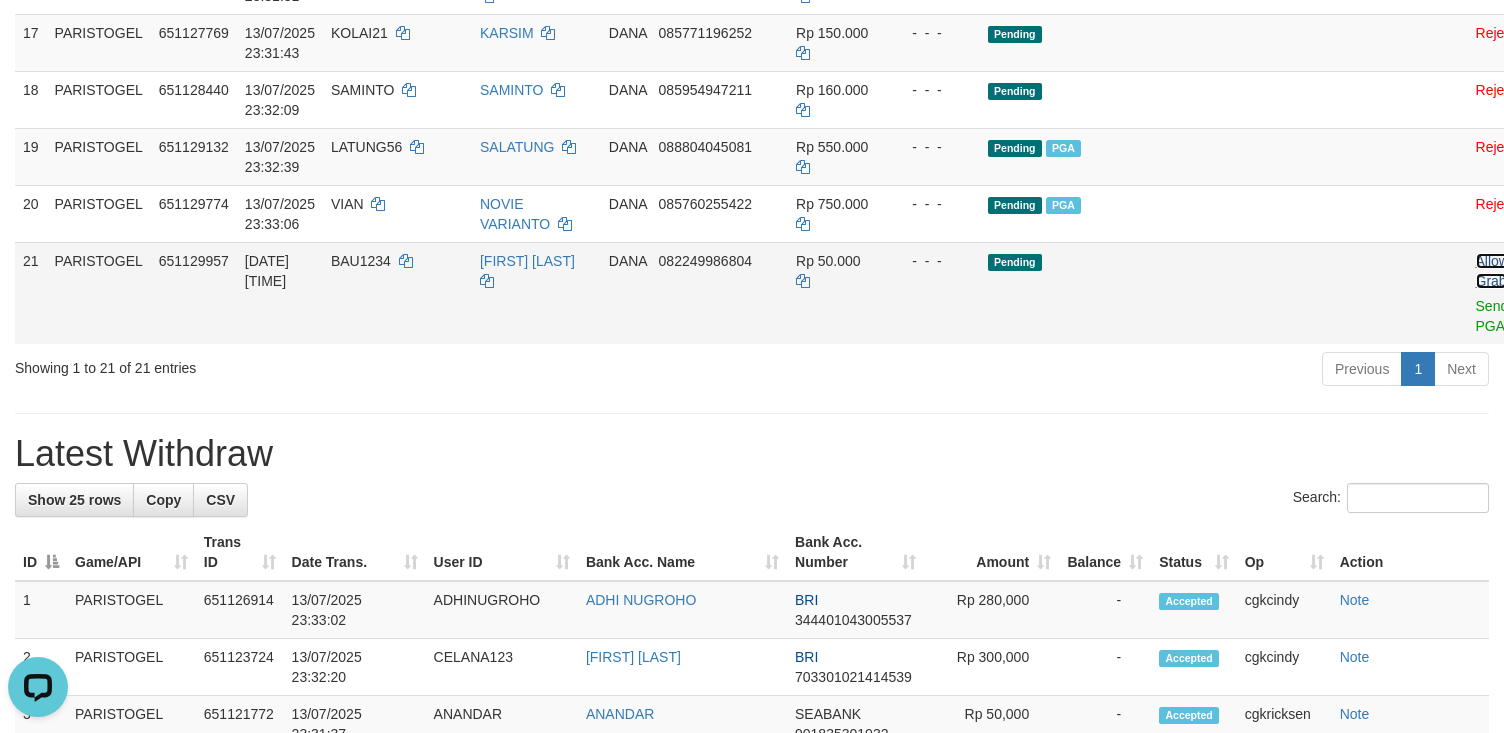 click on "Allow Grab" at bounding box center (1492, 271) 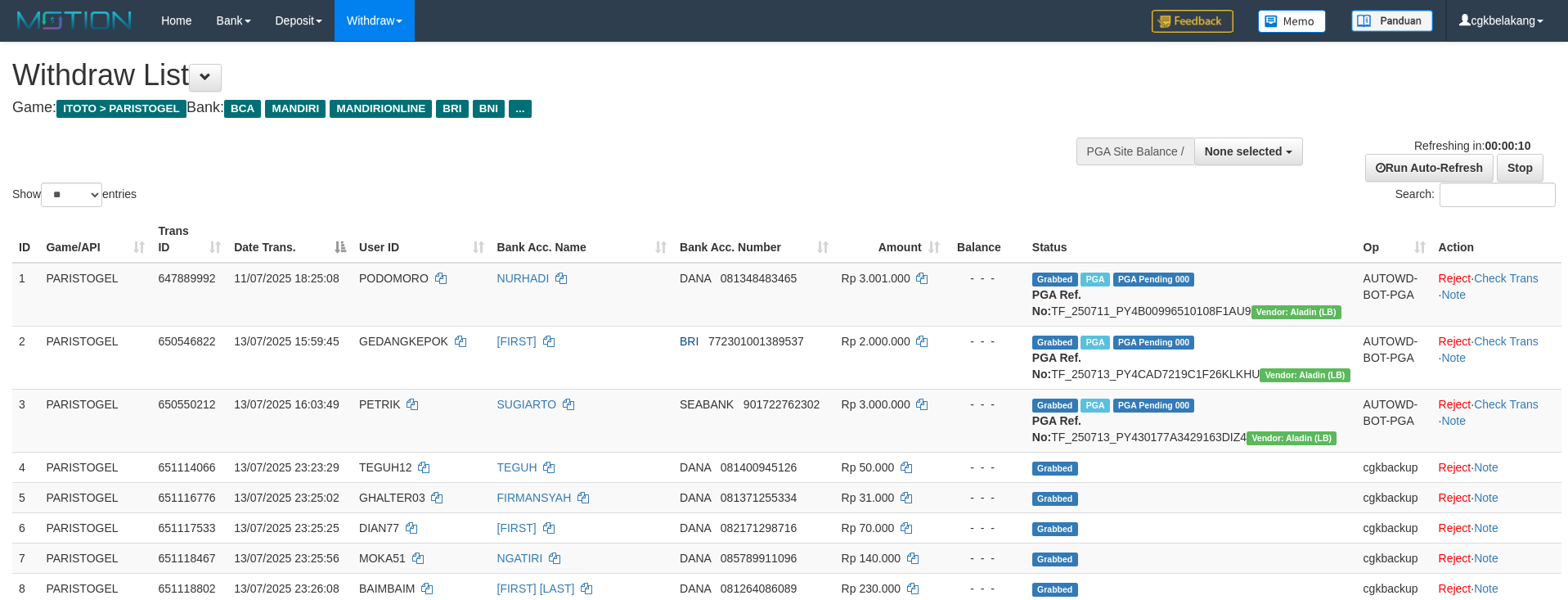 select on "**" 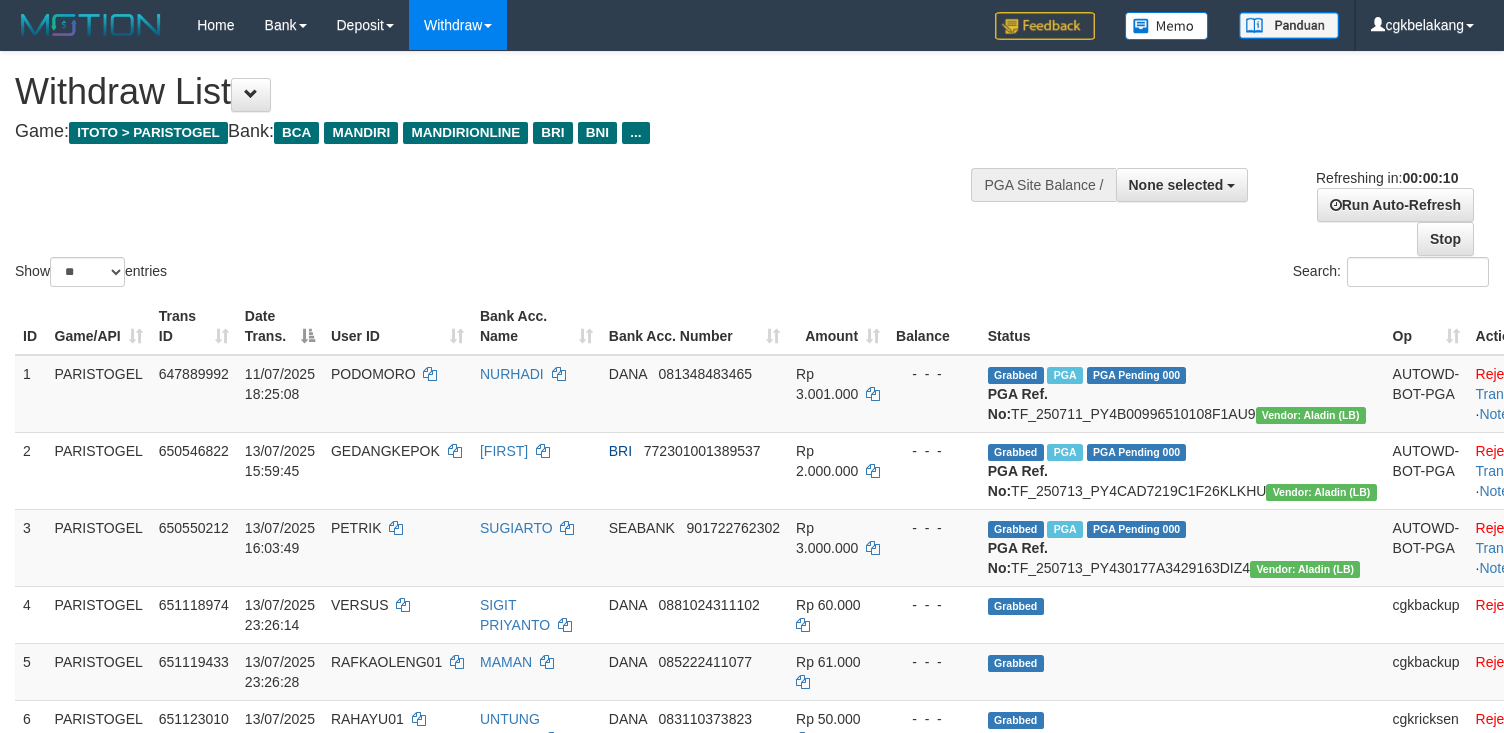 select 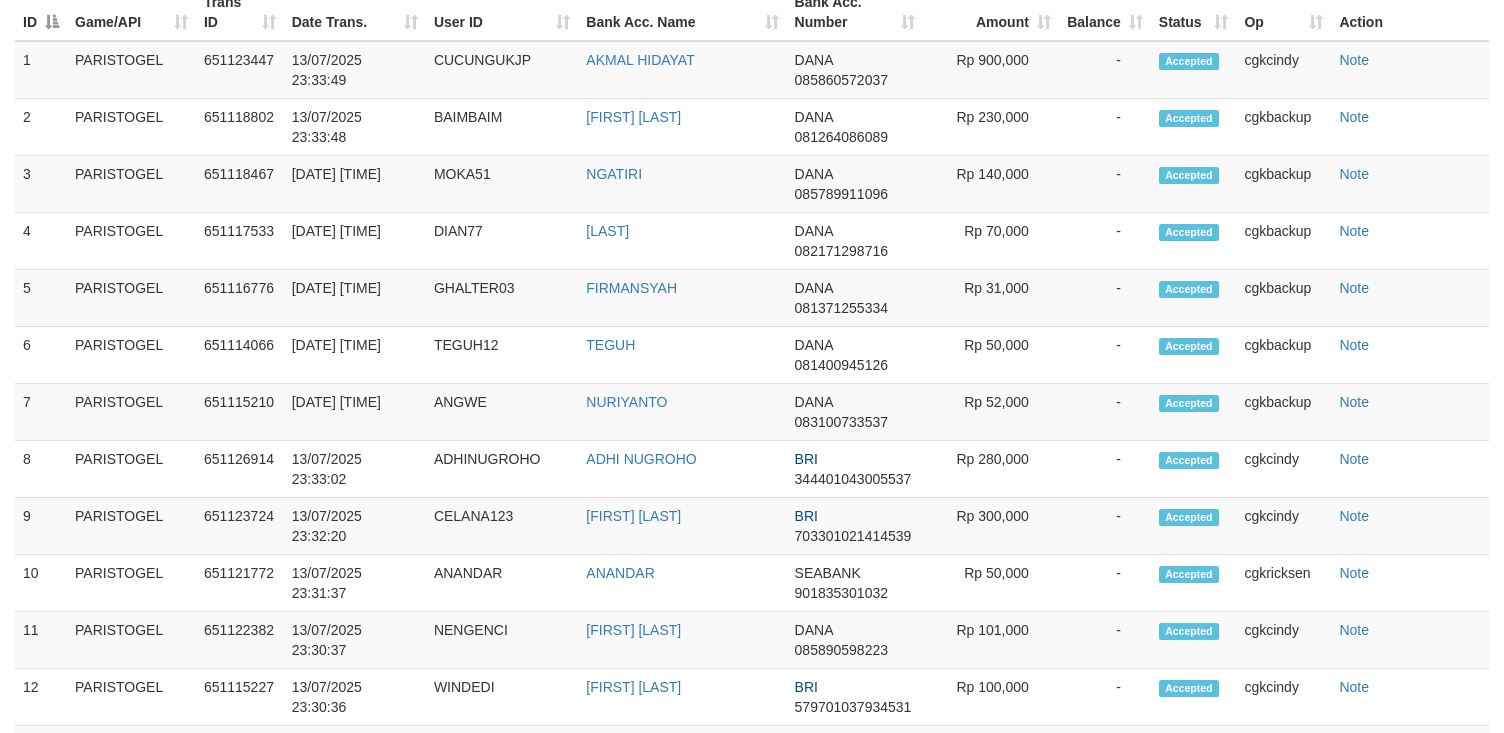scroll, scrollTop: 1333, scrollLeft: 0, axis: vertical 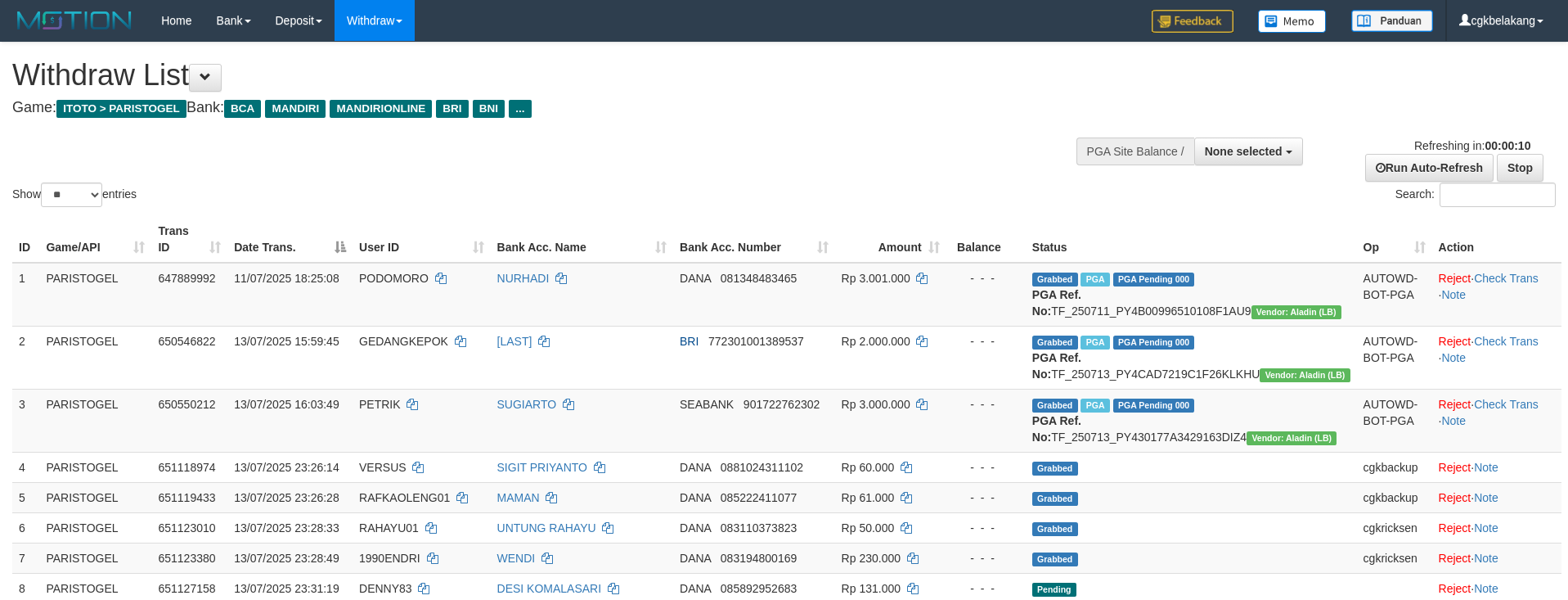 select 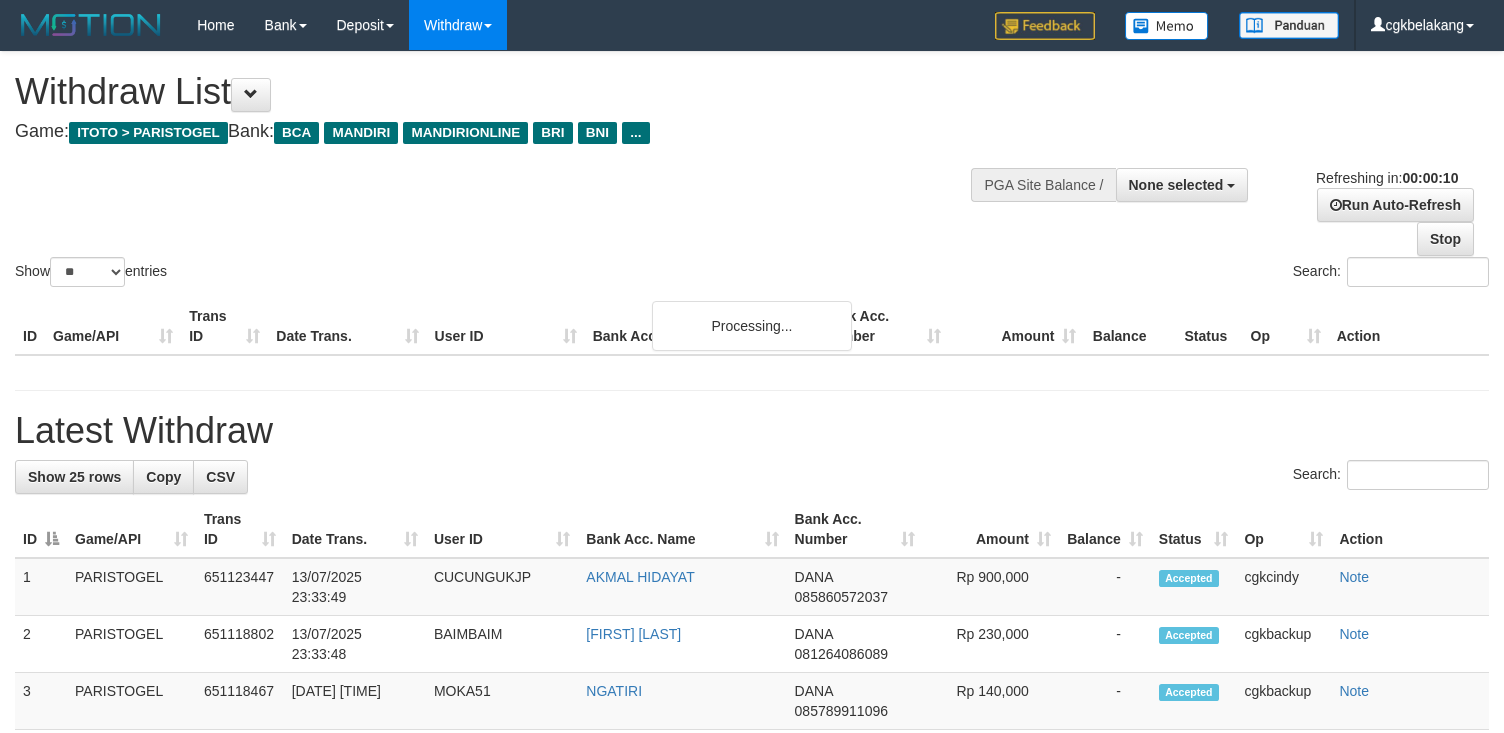 select 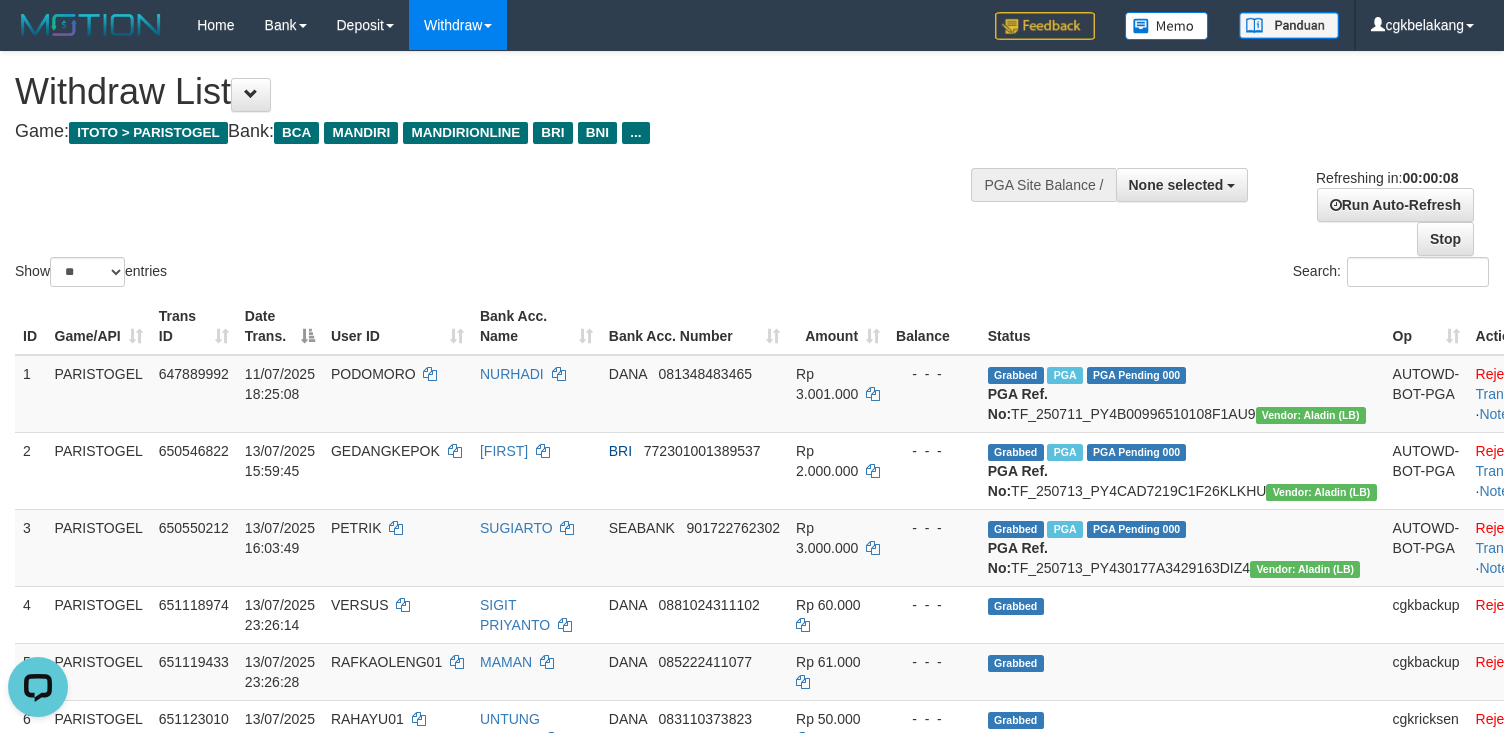 scroll, scrollTop: 0, scrollLeft: 0, axis: both 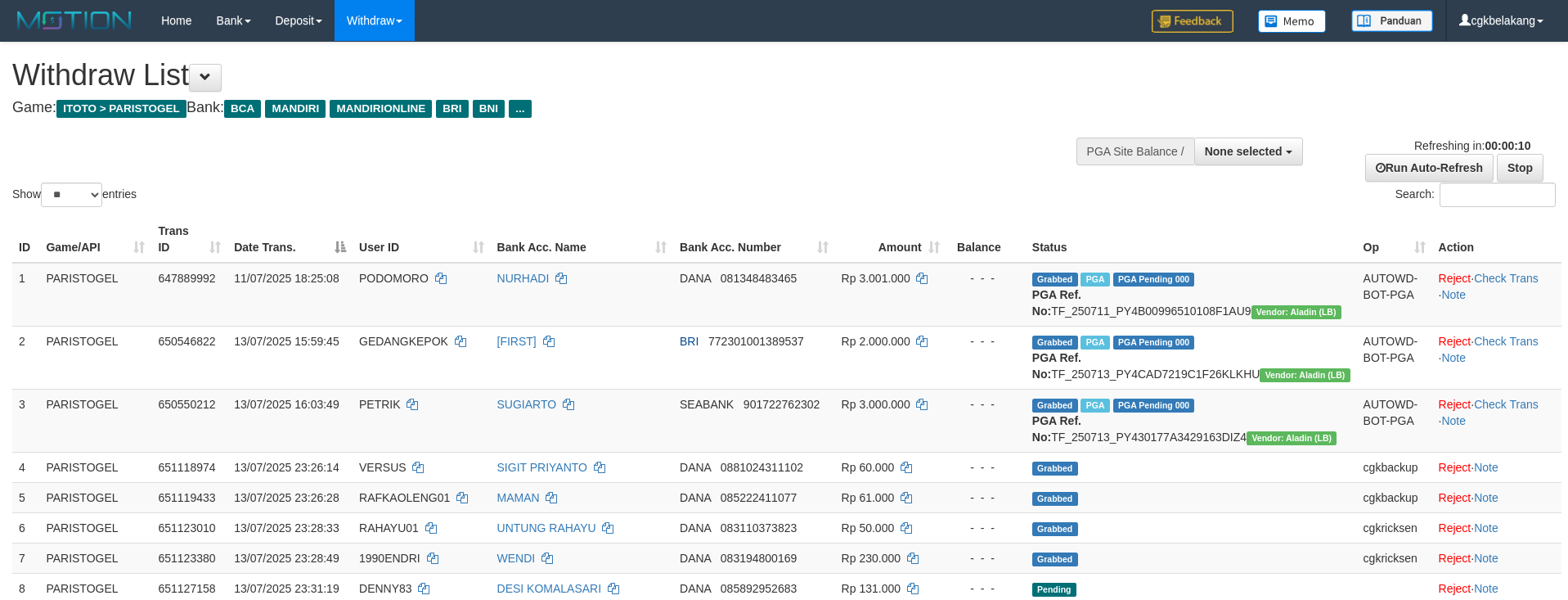 select 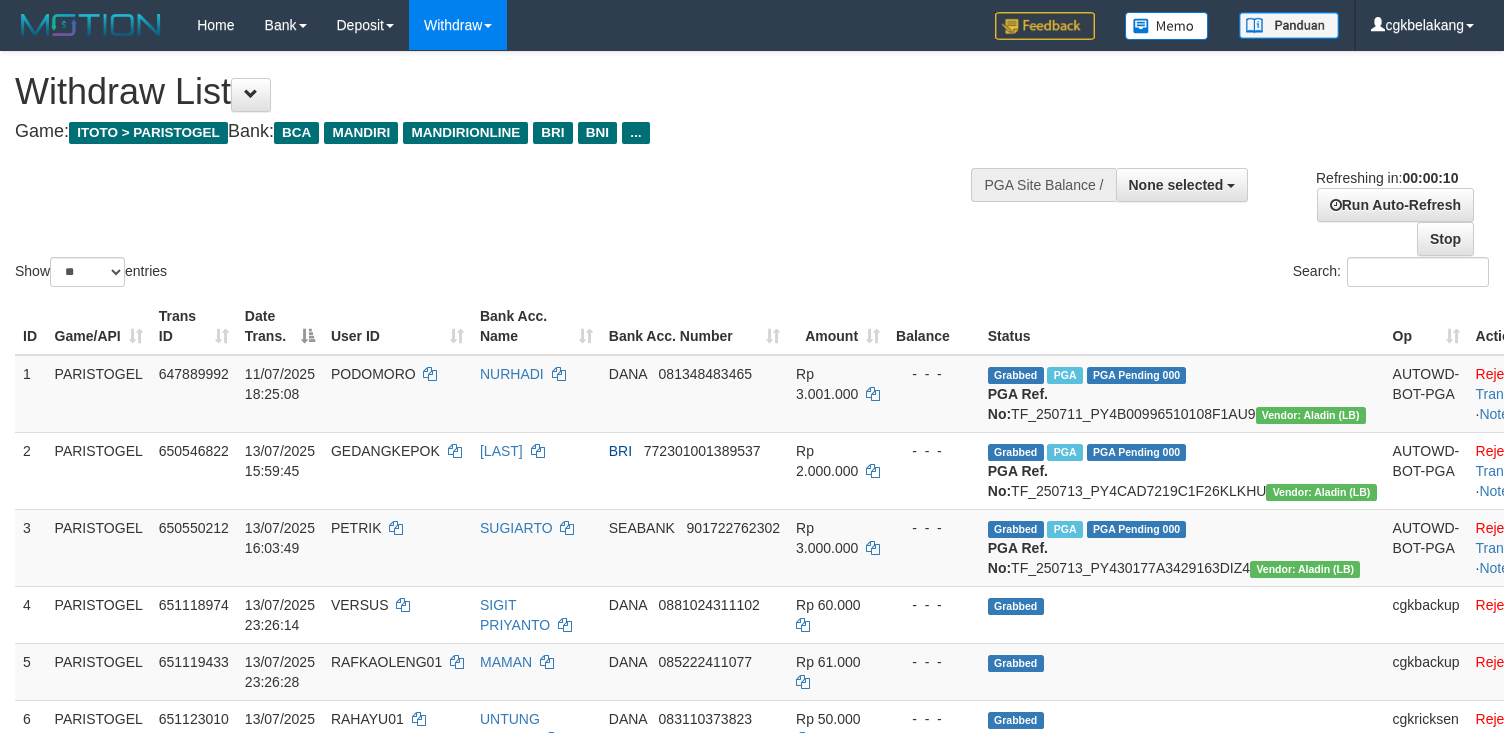 select 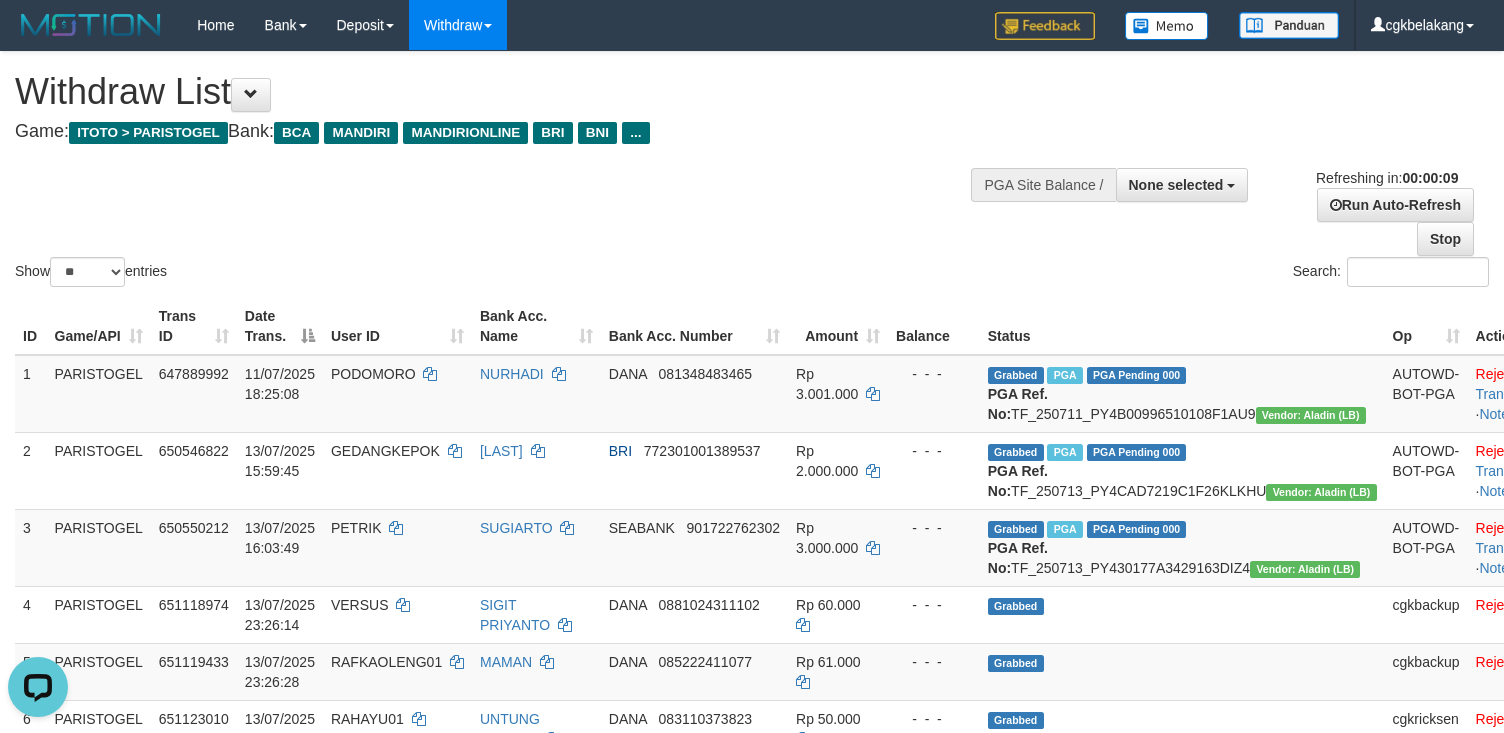 scroll, scrollTop: 0, scrollLeft: 0, axis: both 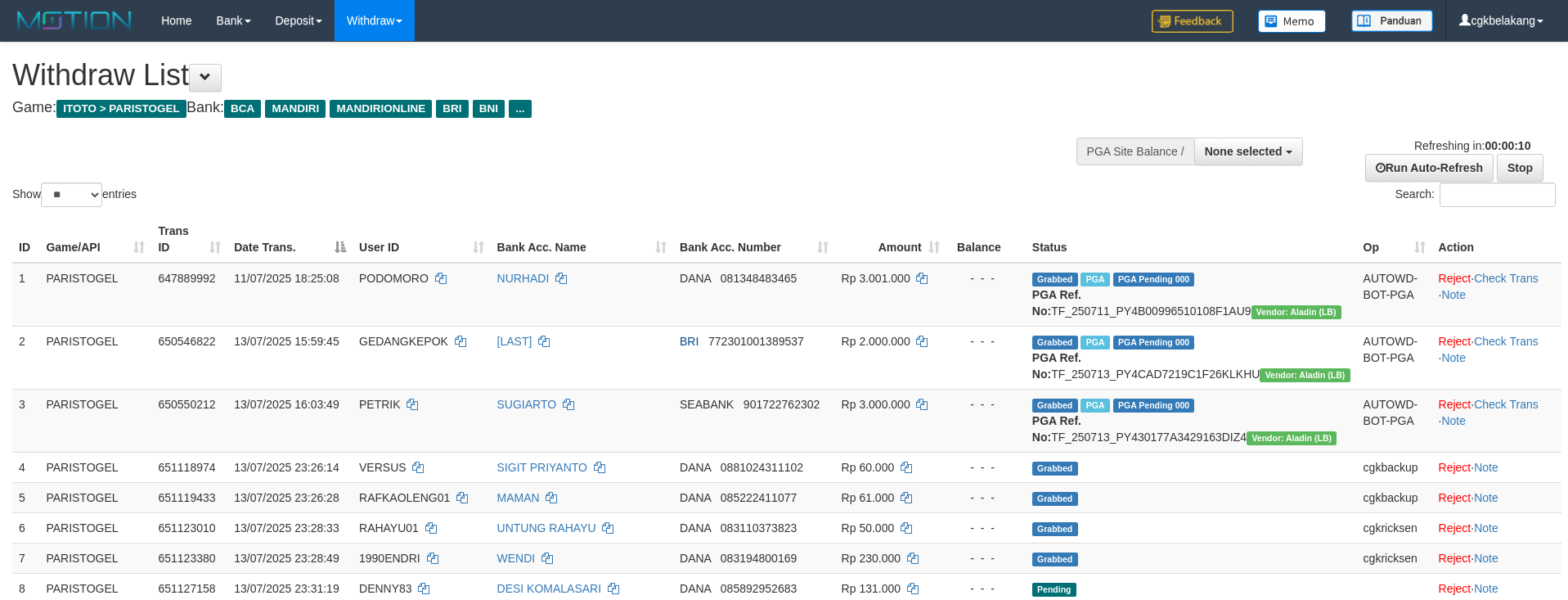 select 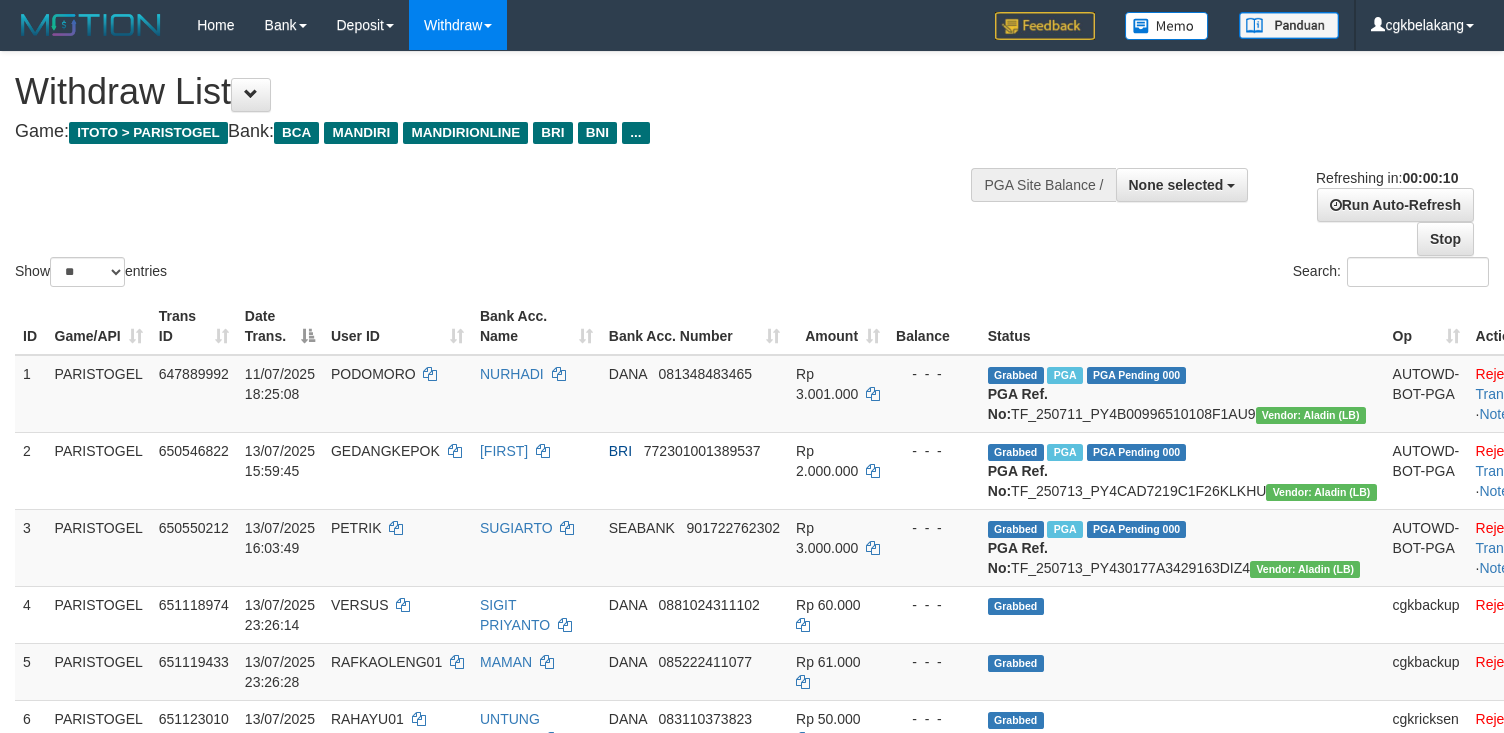 select 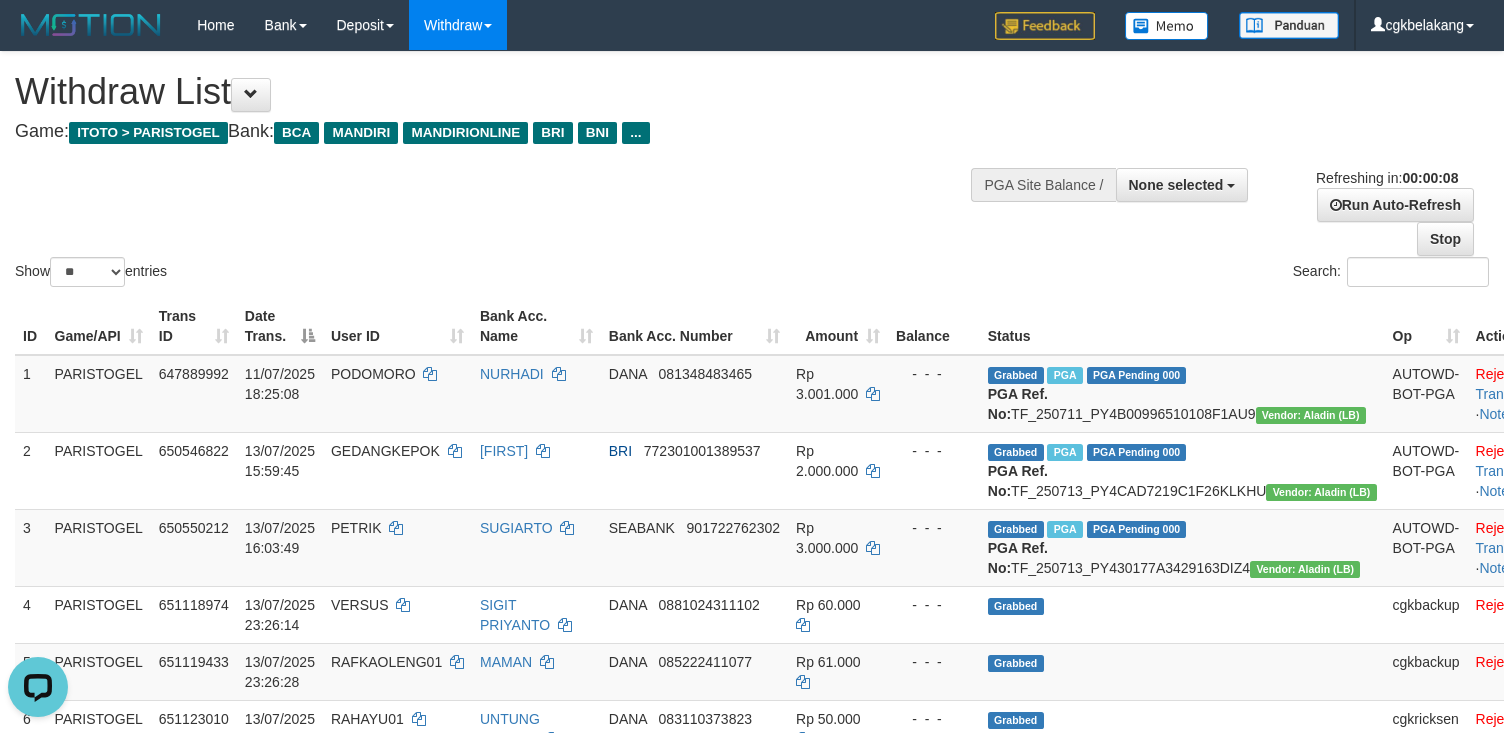 scroll, scrollTop: 0, scrollLeft: 0, axis: both 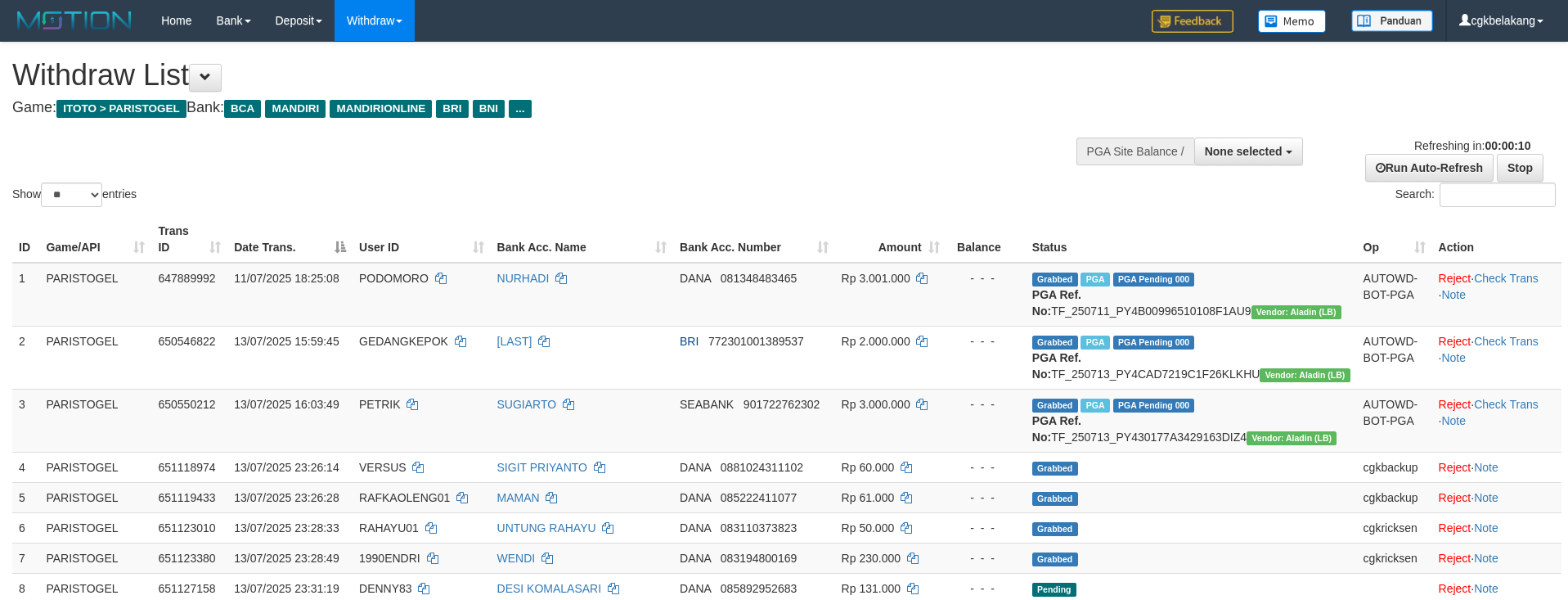 select 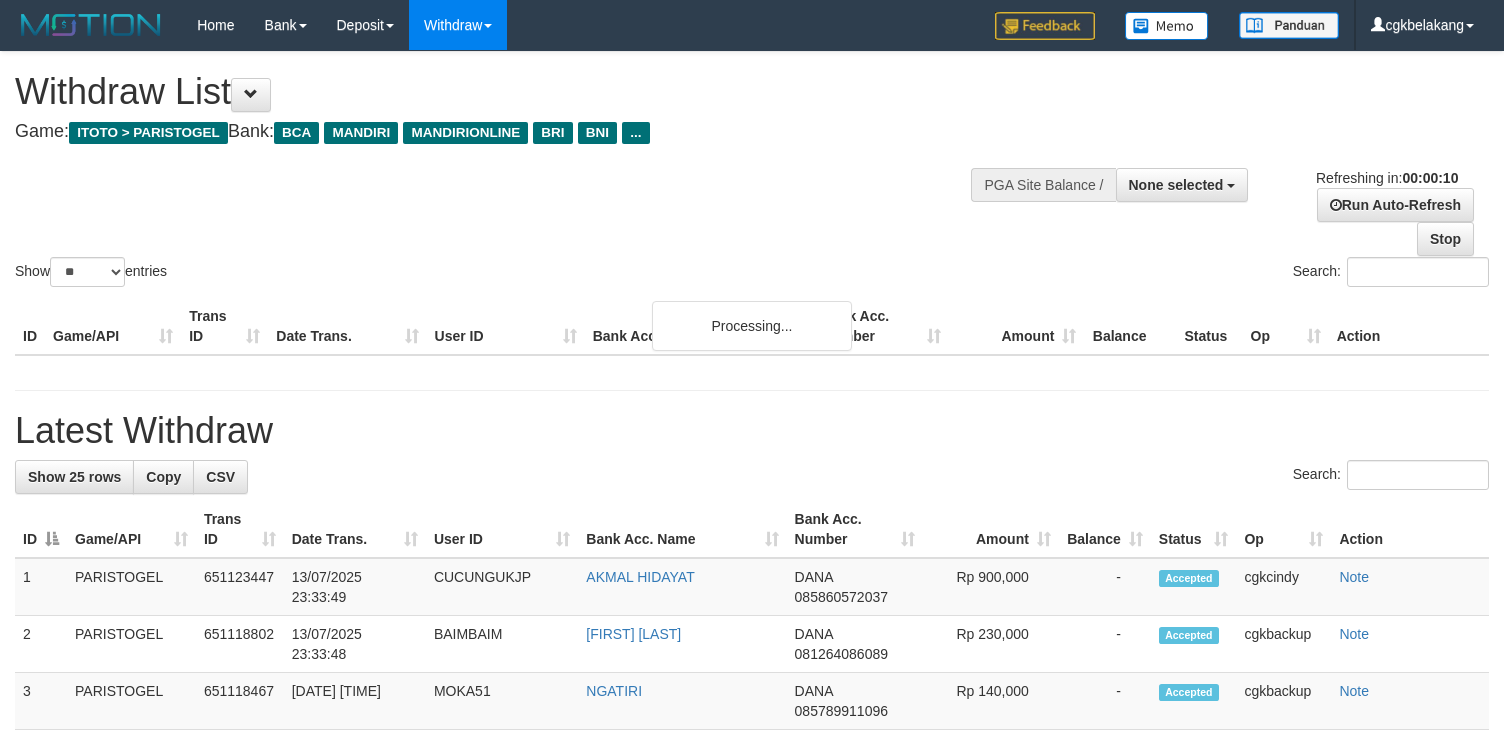 select 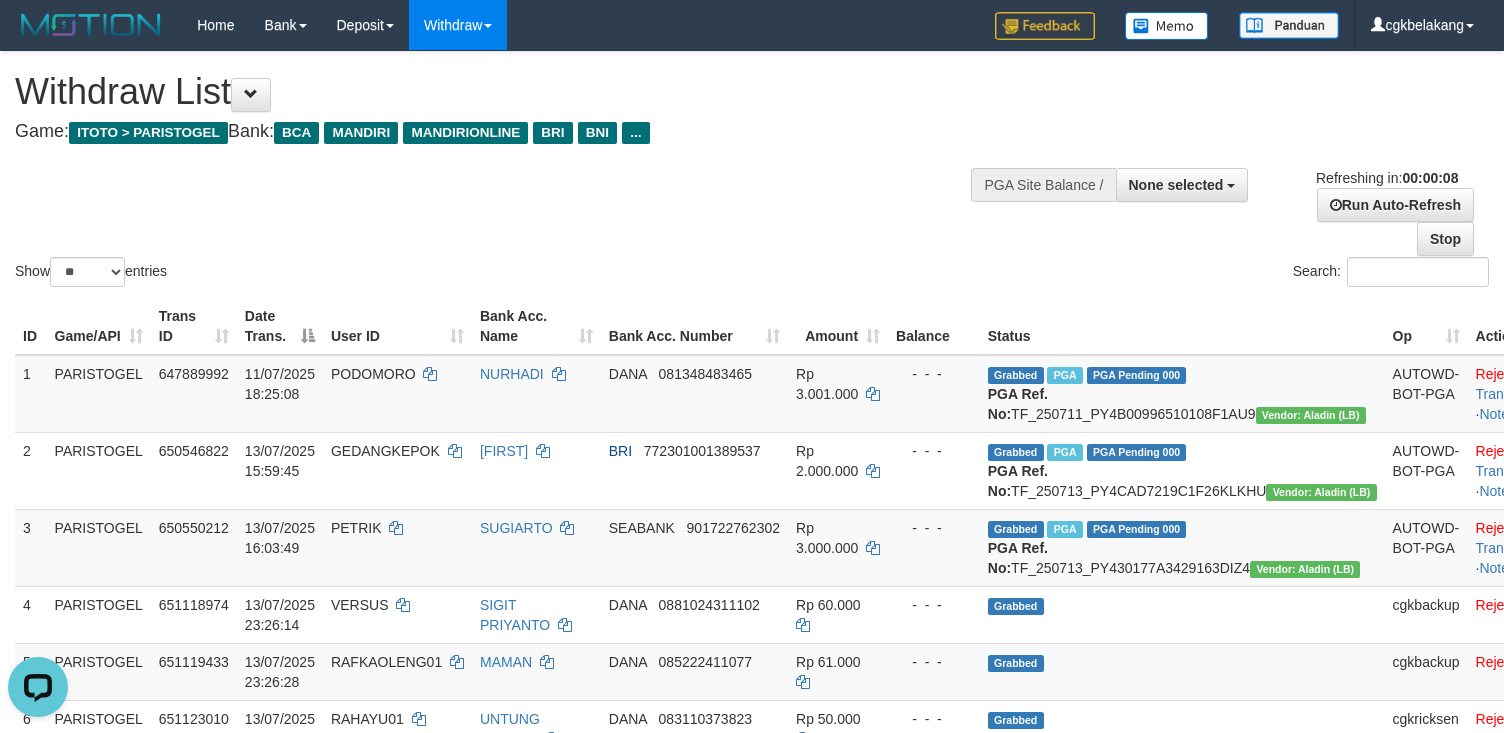 scroll, scrollTop: 0, scrollLeft: 0, axis: both 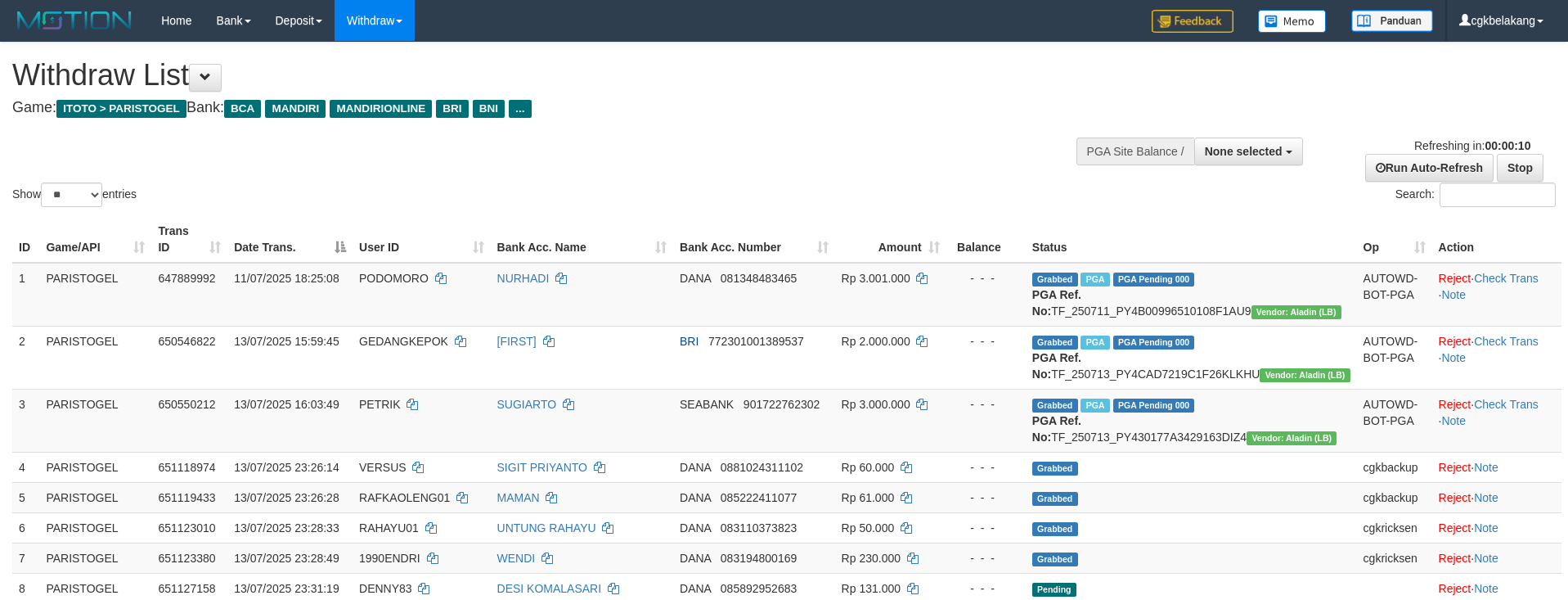 select 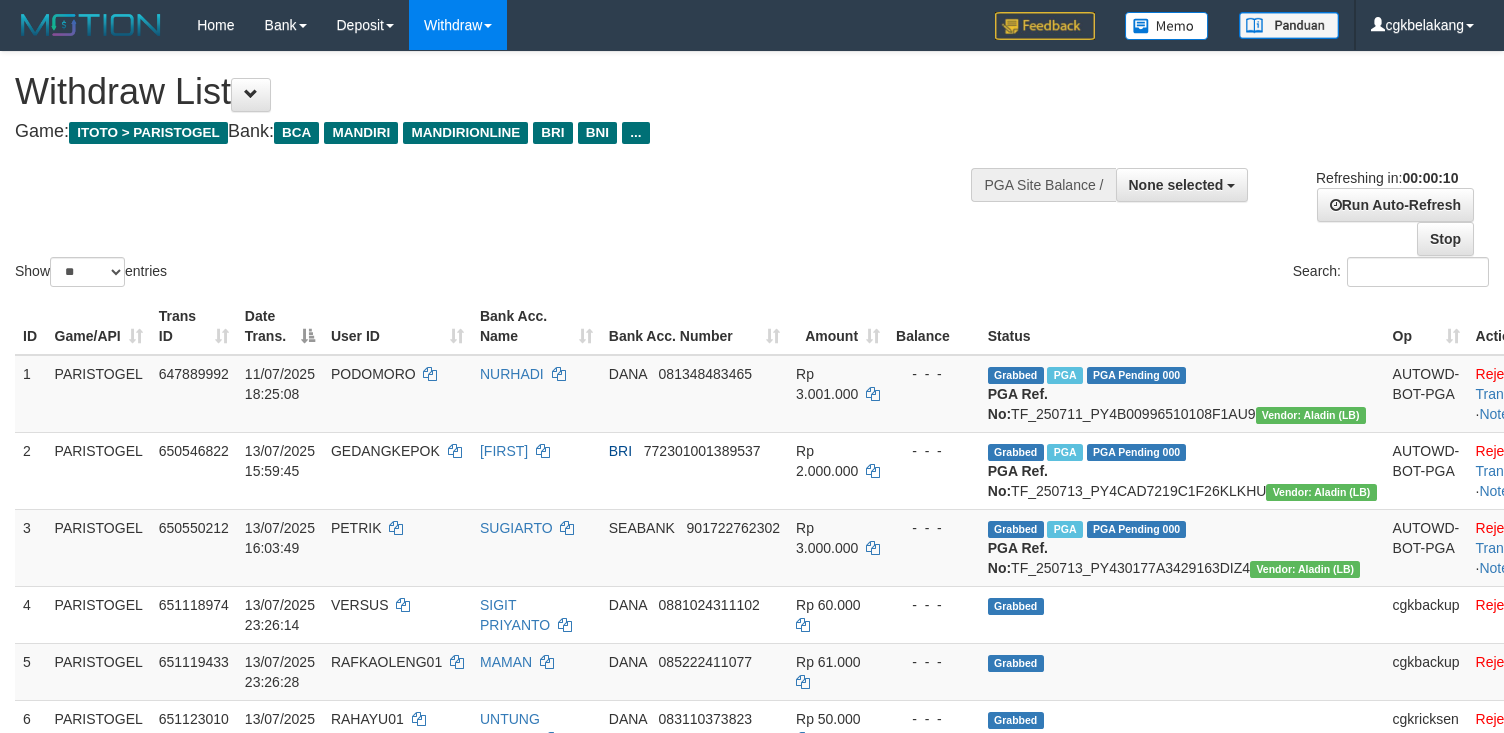 select 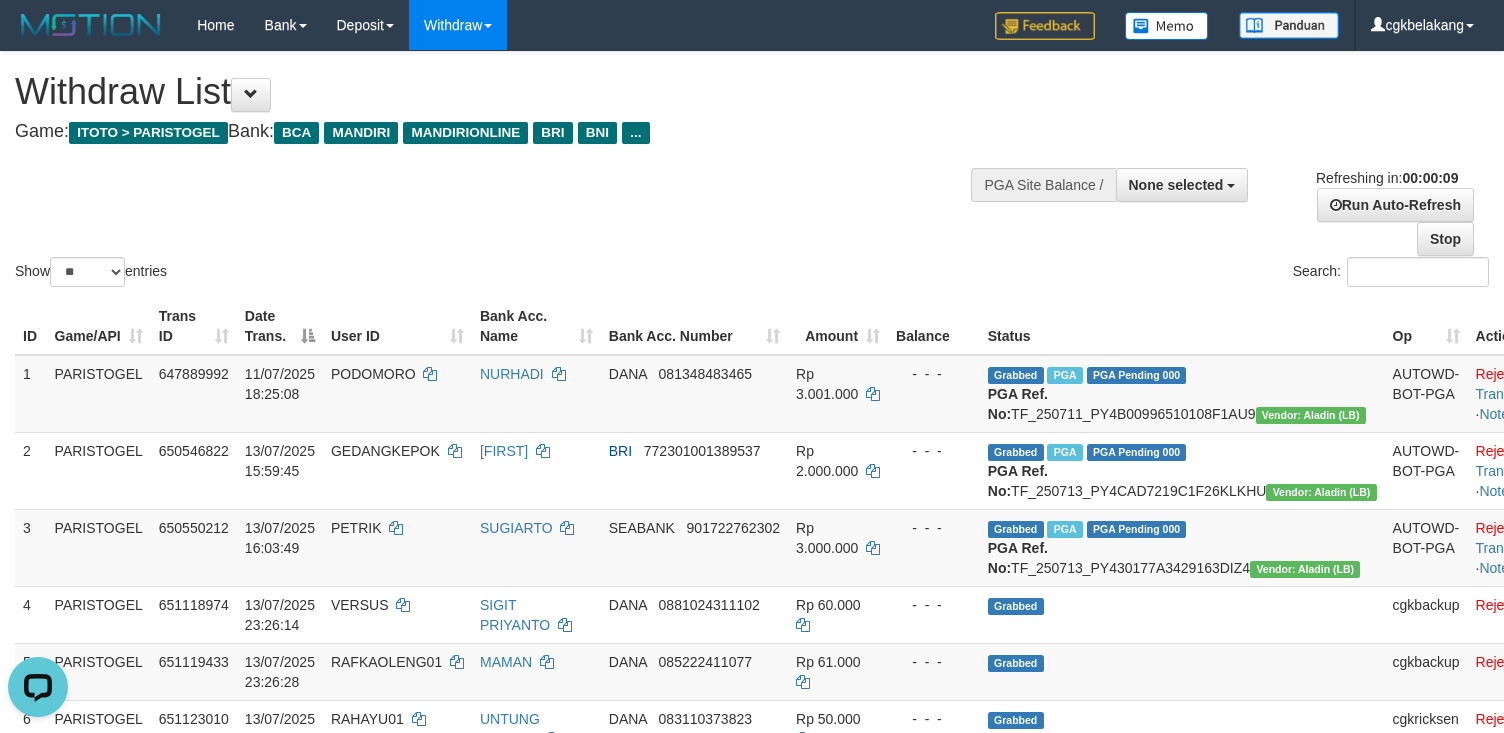 scroll, scrollTop: 0, scrollLeft: 0, axis: both 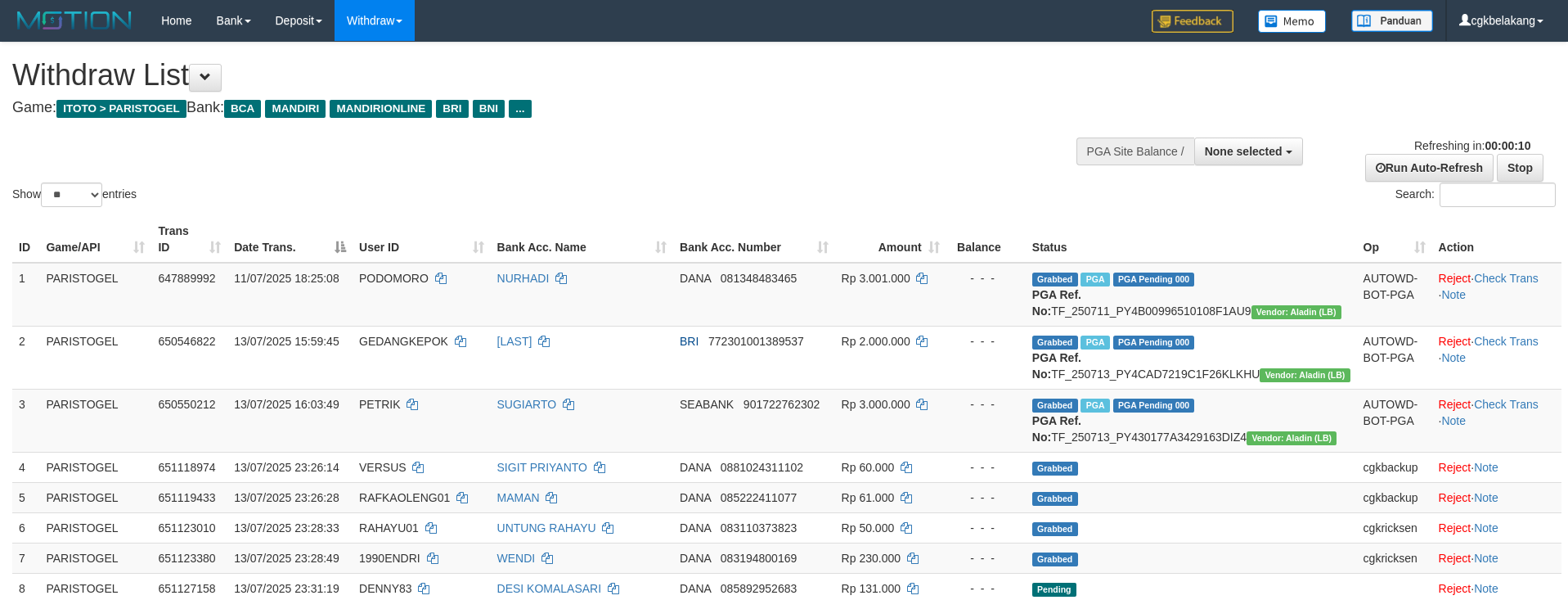 select 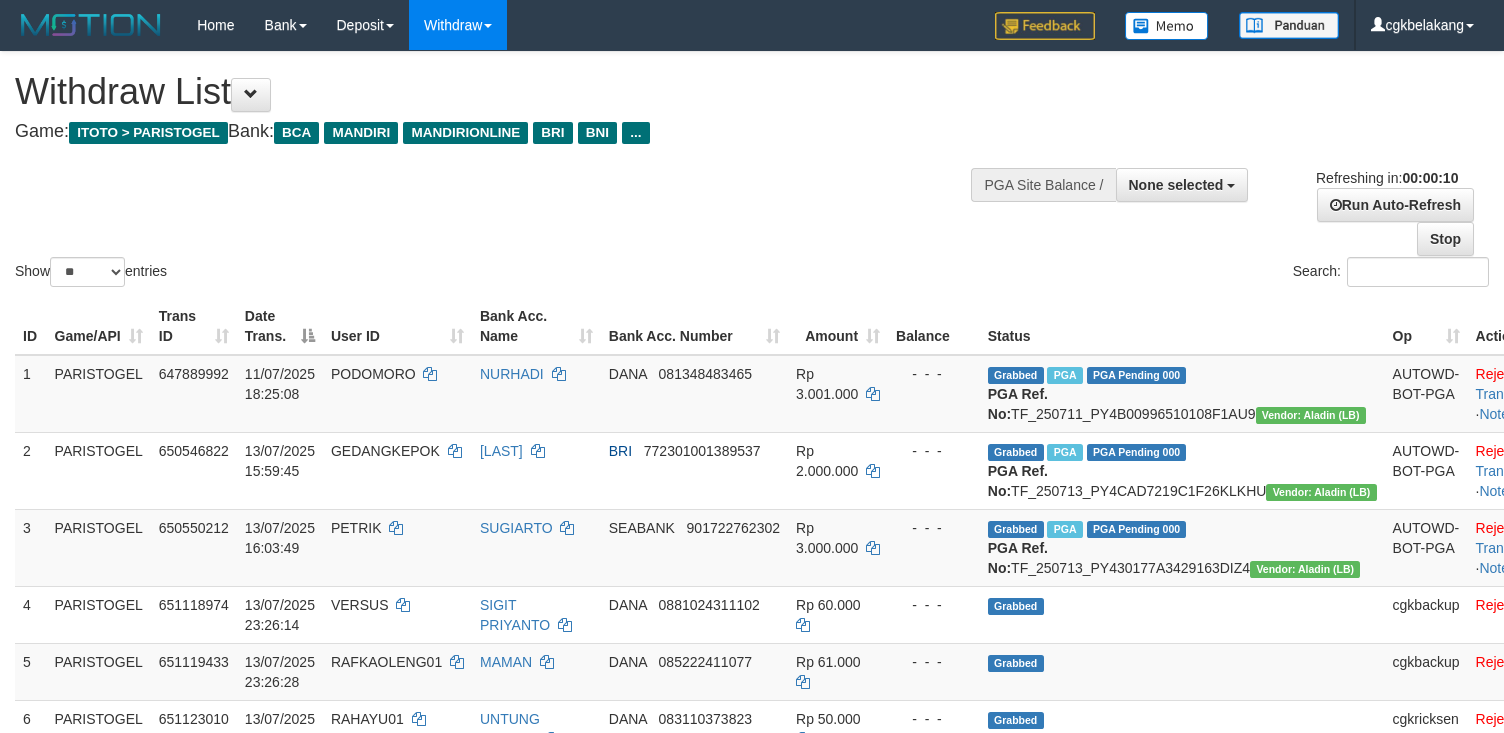 select 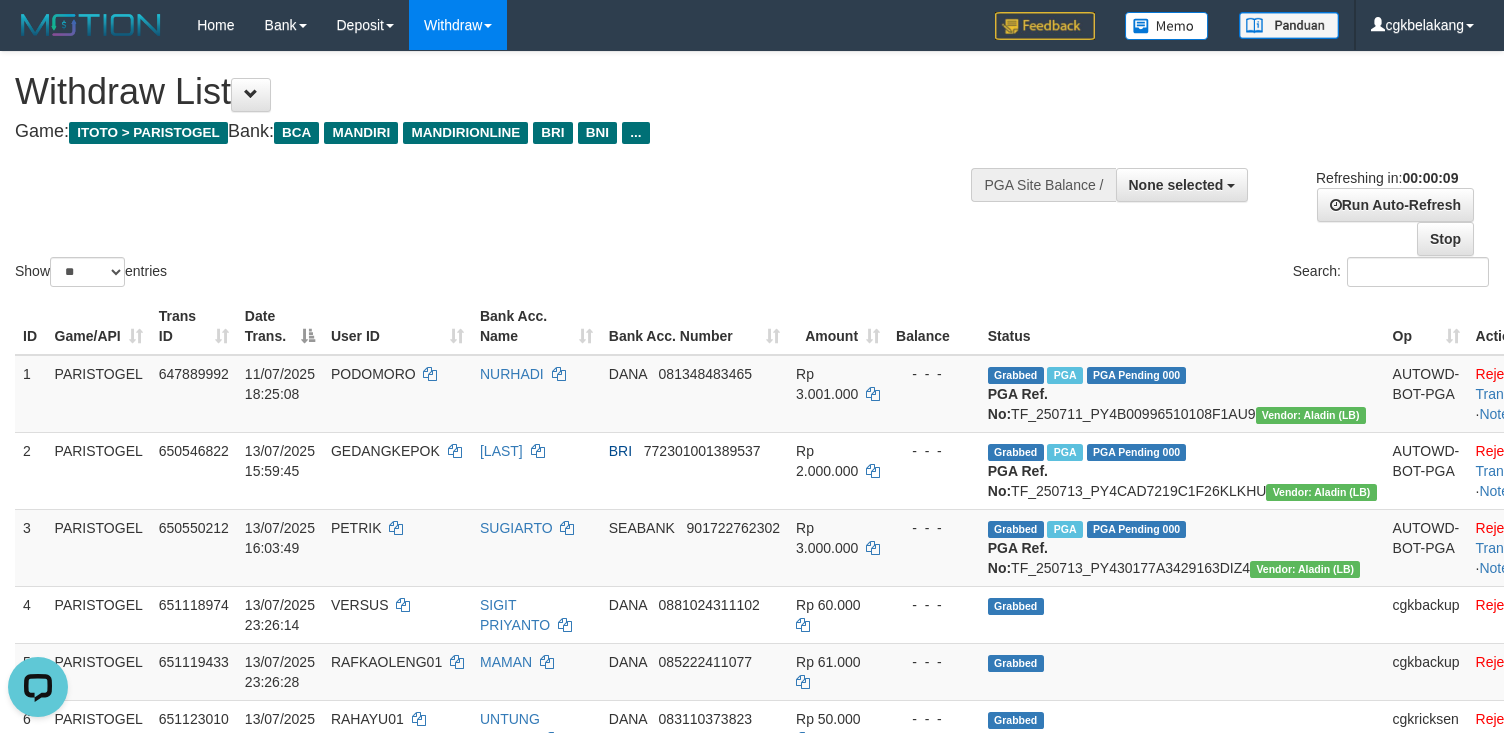 scroll, scrollTop: 0, scrollLeft: 0, axis: both 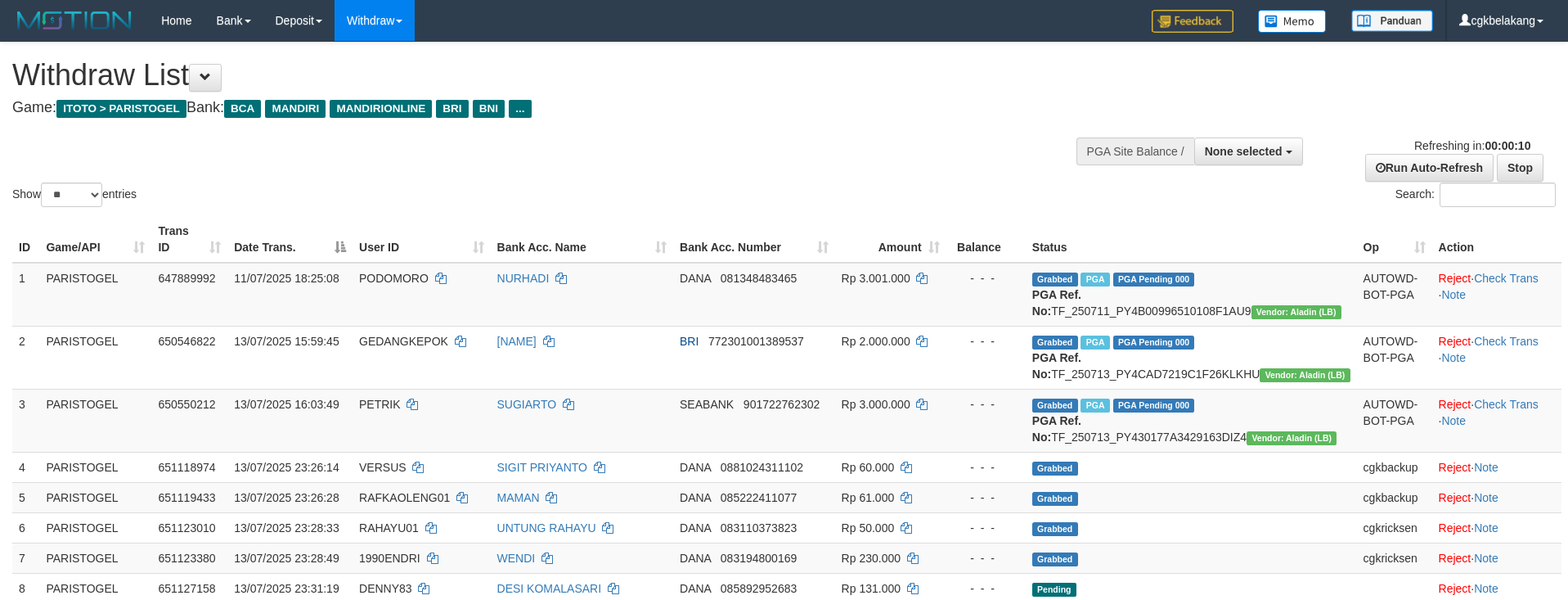 select 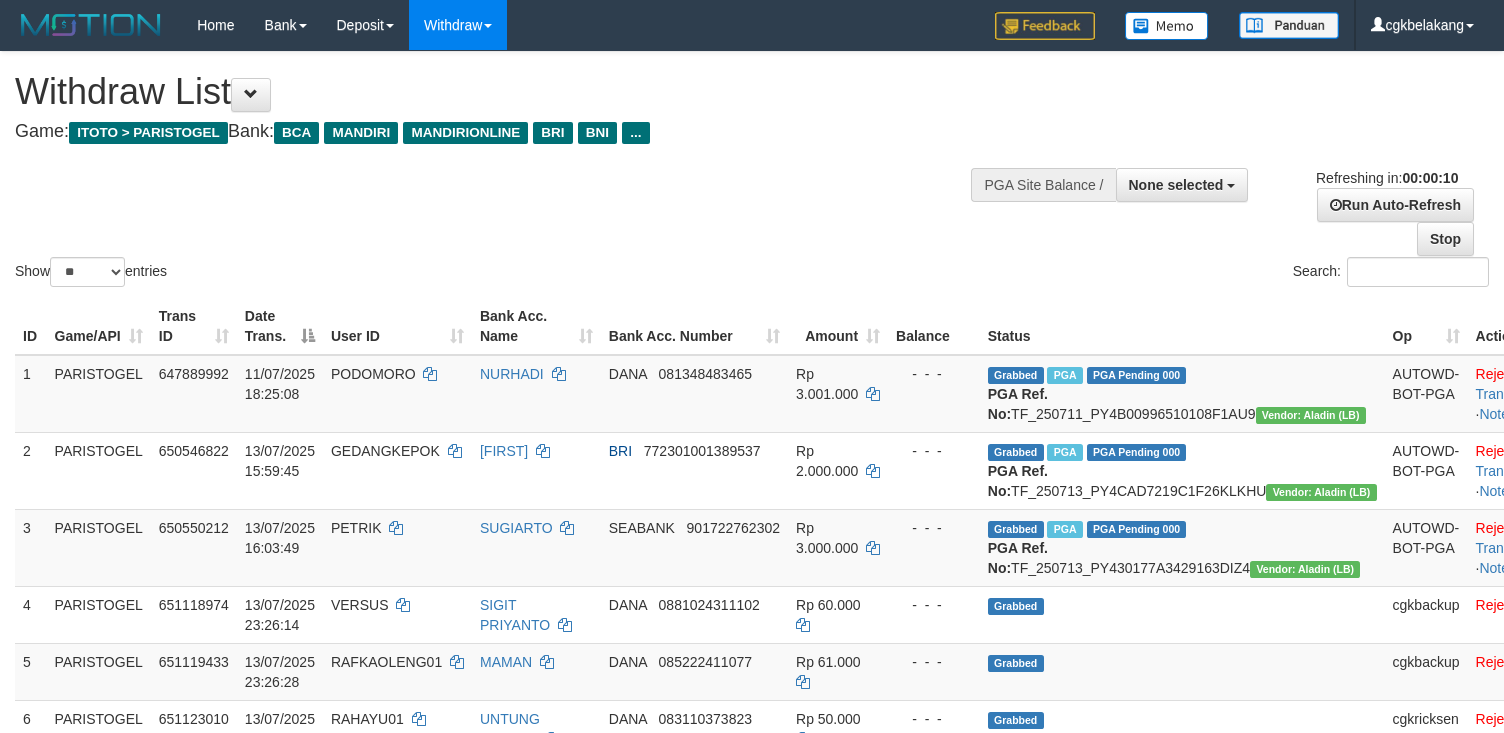 select 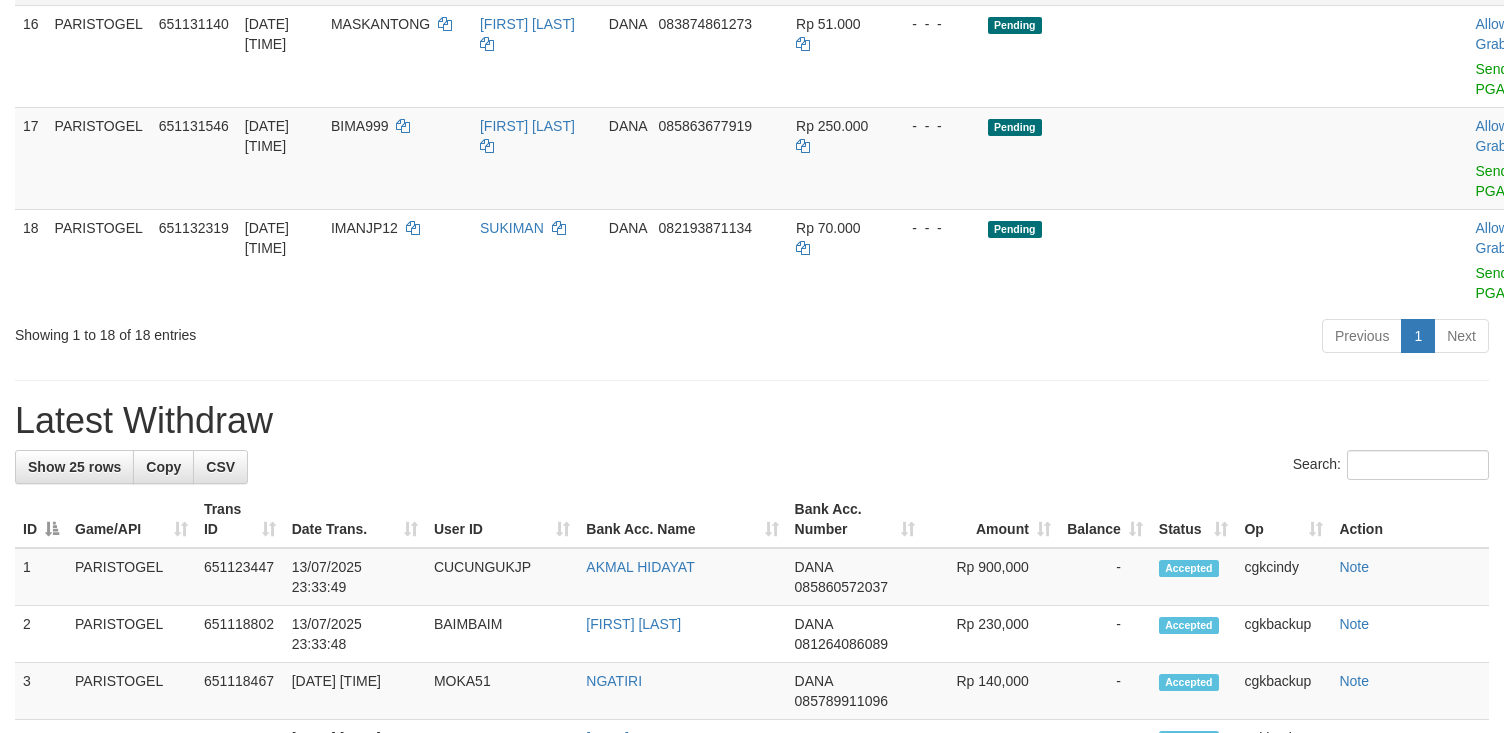 scroll, scrollTop: 1066, scrollLeft: 0, axis: vertical 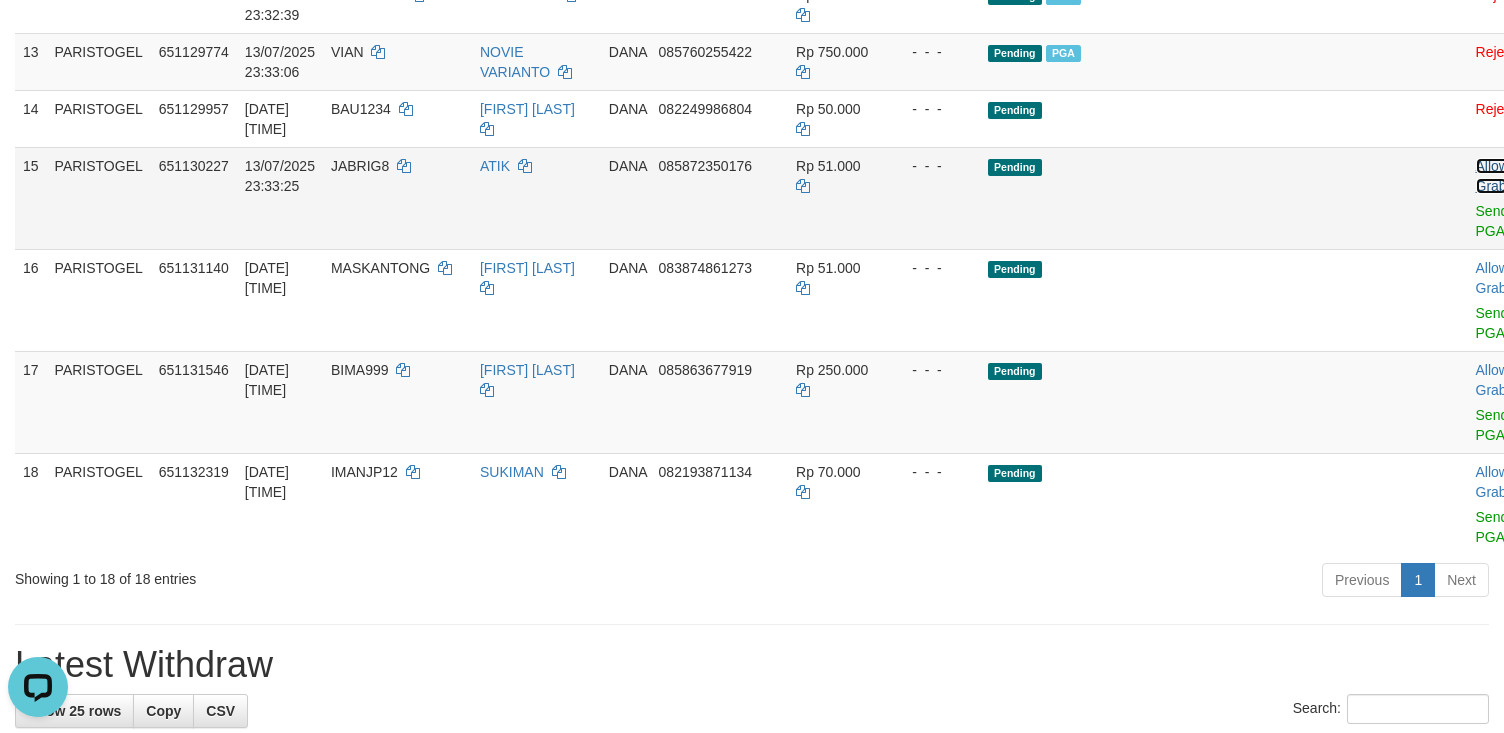 click on "Allow Grab" at bounding box center (1492, 176) 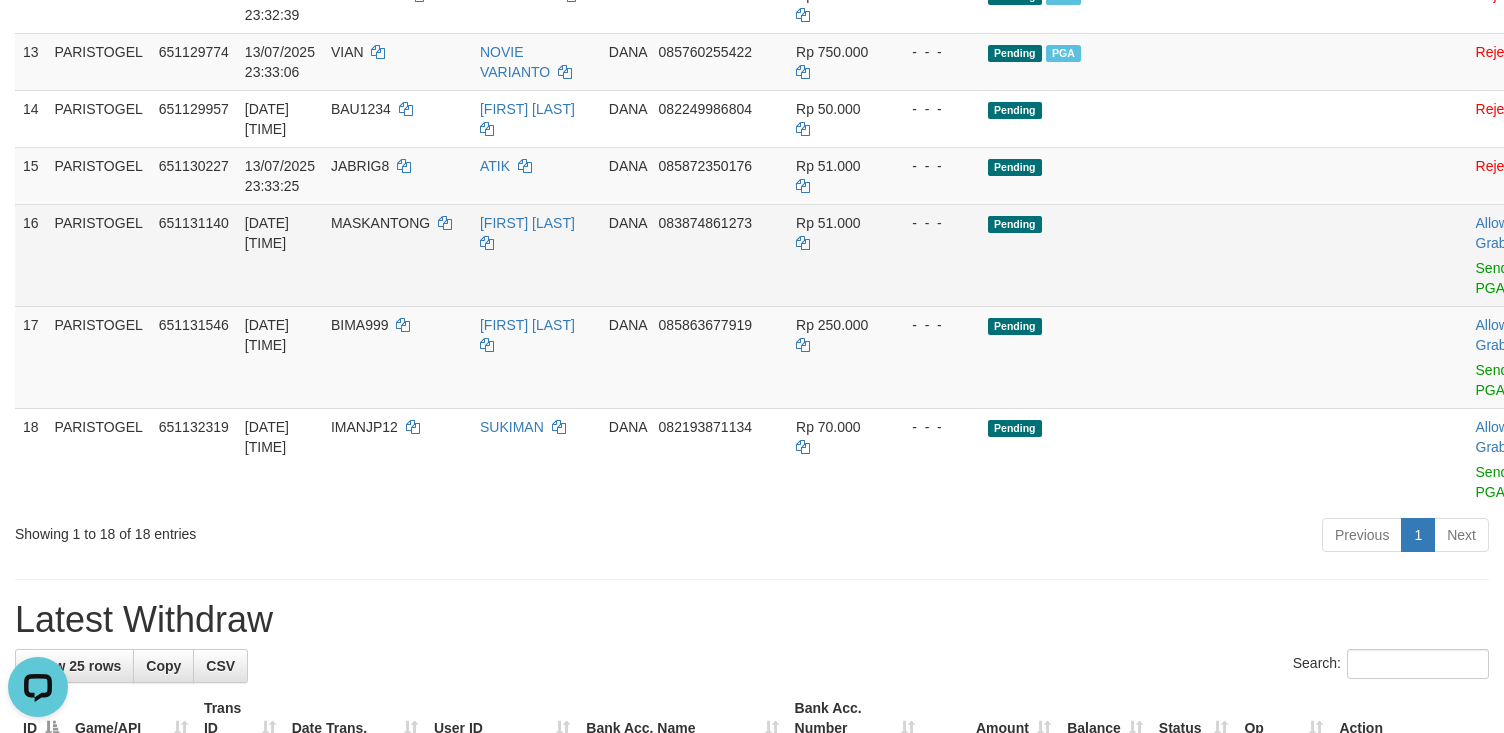 click on "Allow Grab   ·    Reject Send PGA     ·    Note" at bounding box center (1517, 255) 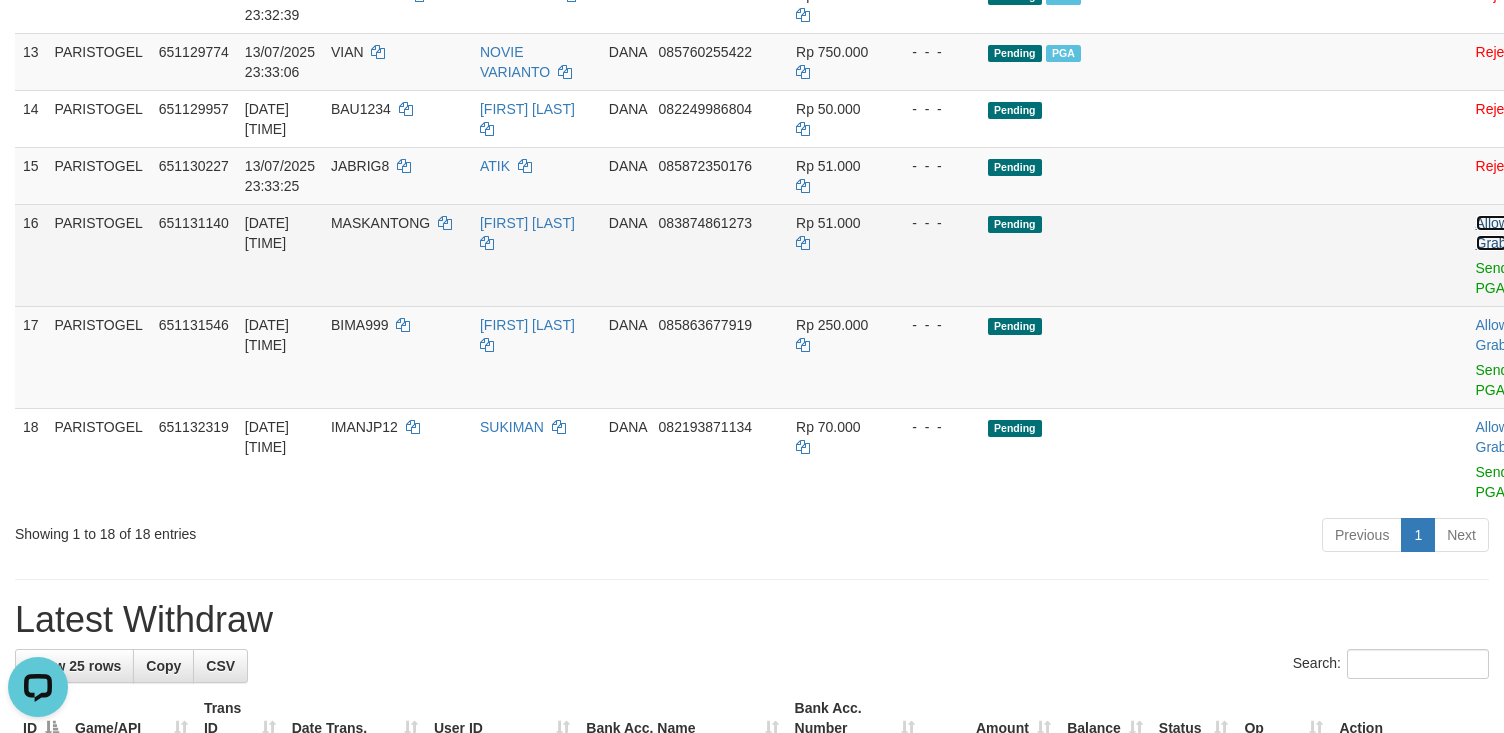 click on "Allow Grab" at bounding box center [1492, 233] 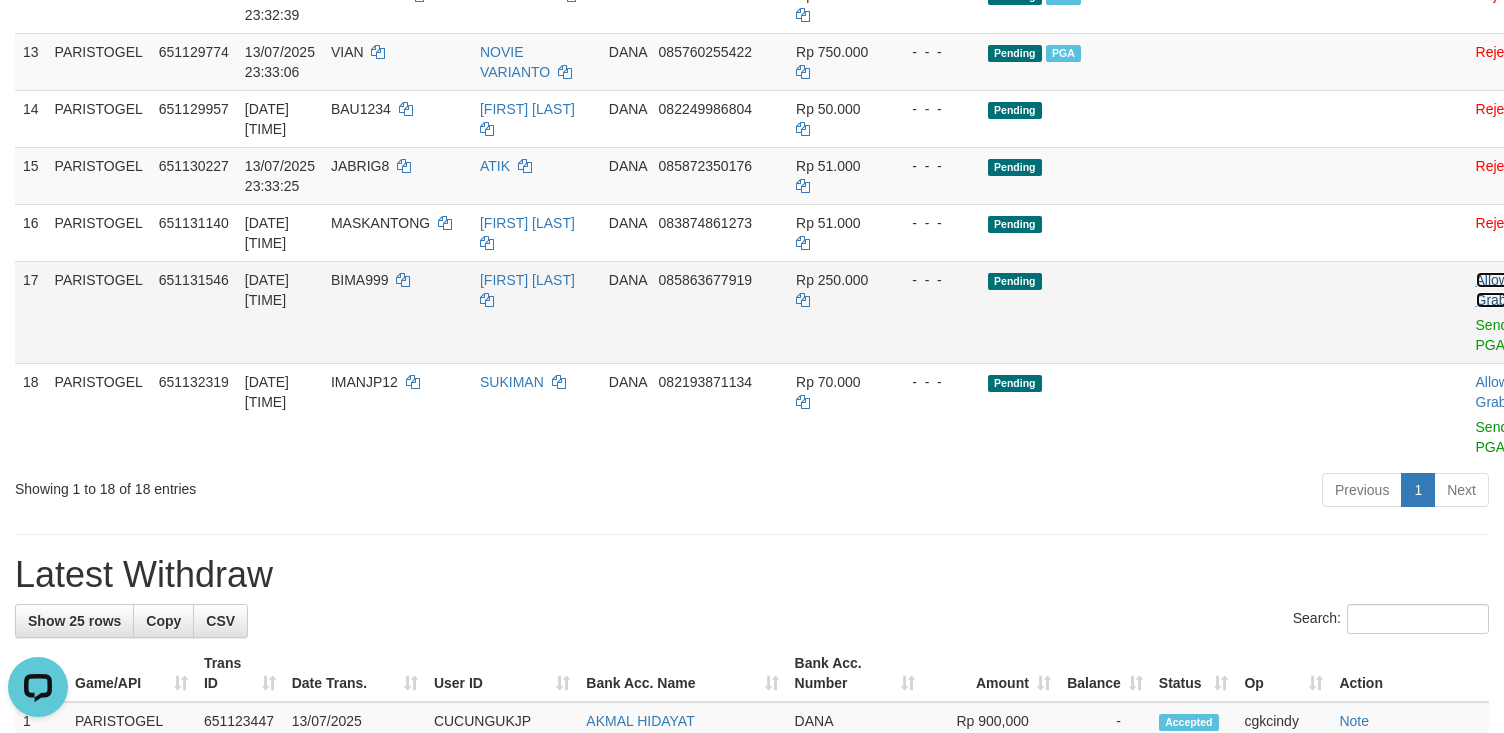 click on "Allow Grab" at bounding box center (1492, 290) 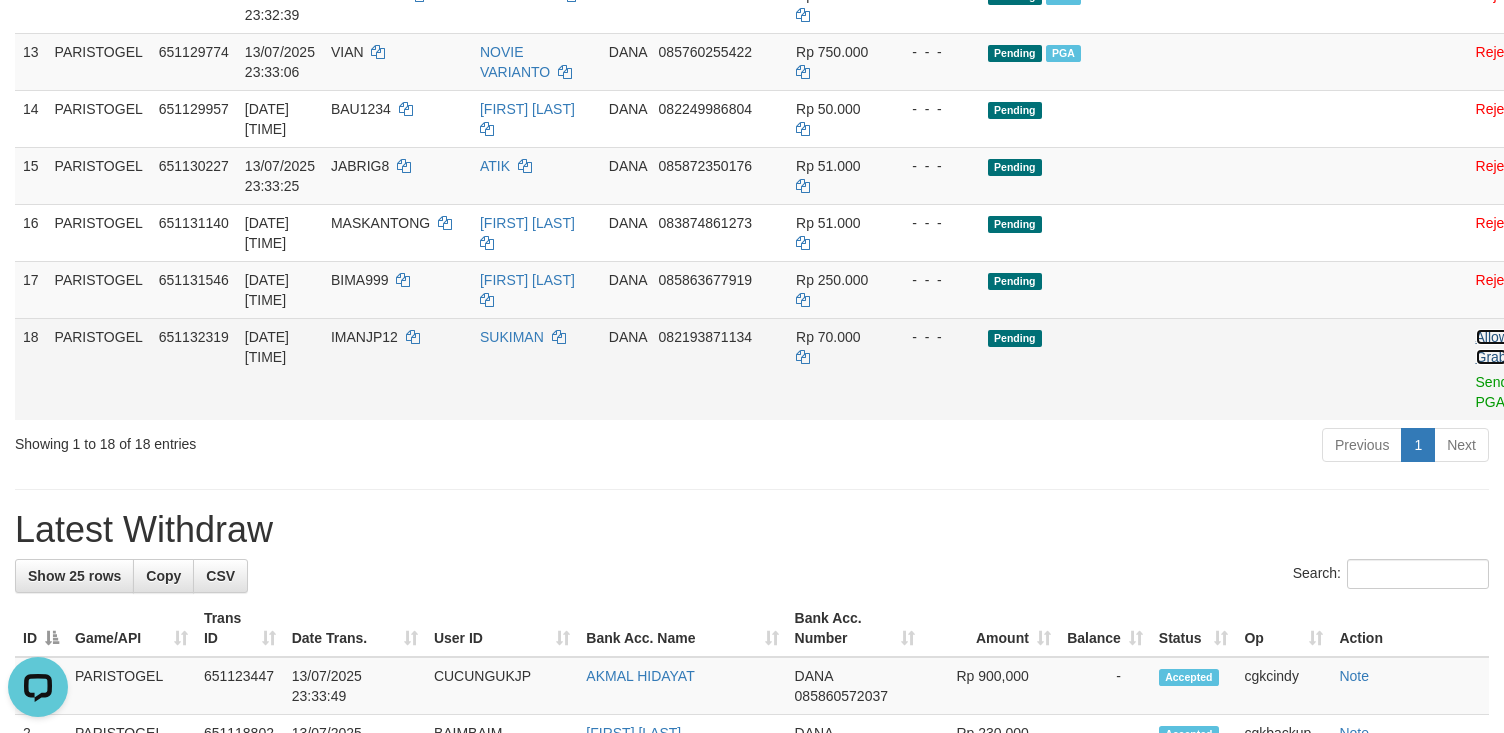 click on "Allow Grab" at bounding box center [1492, 347] 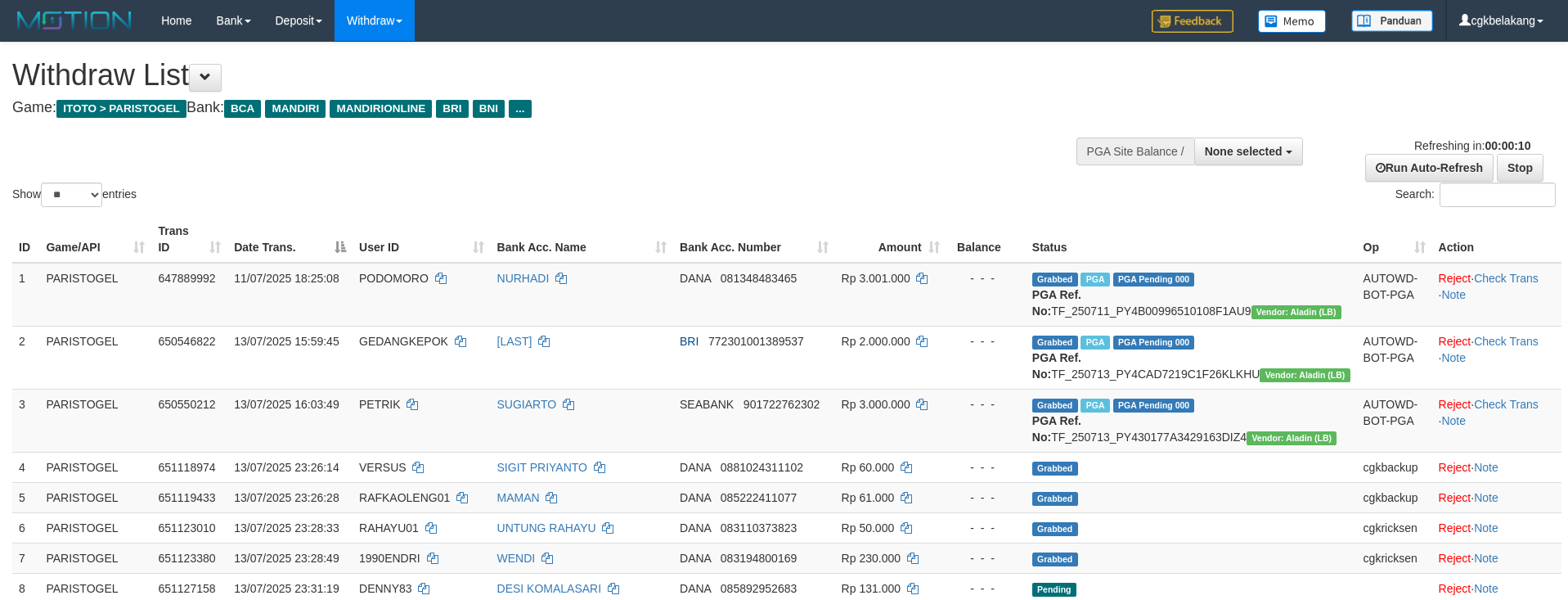 select 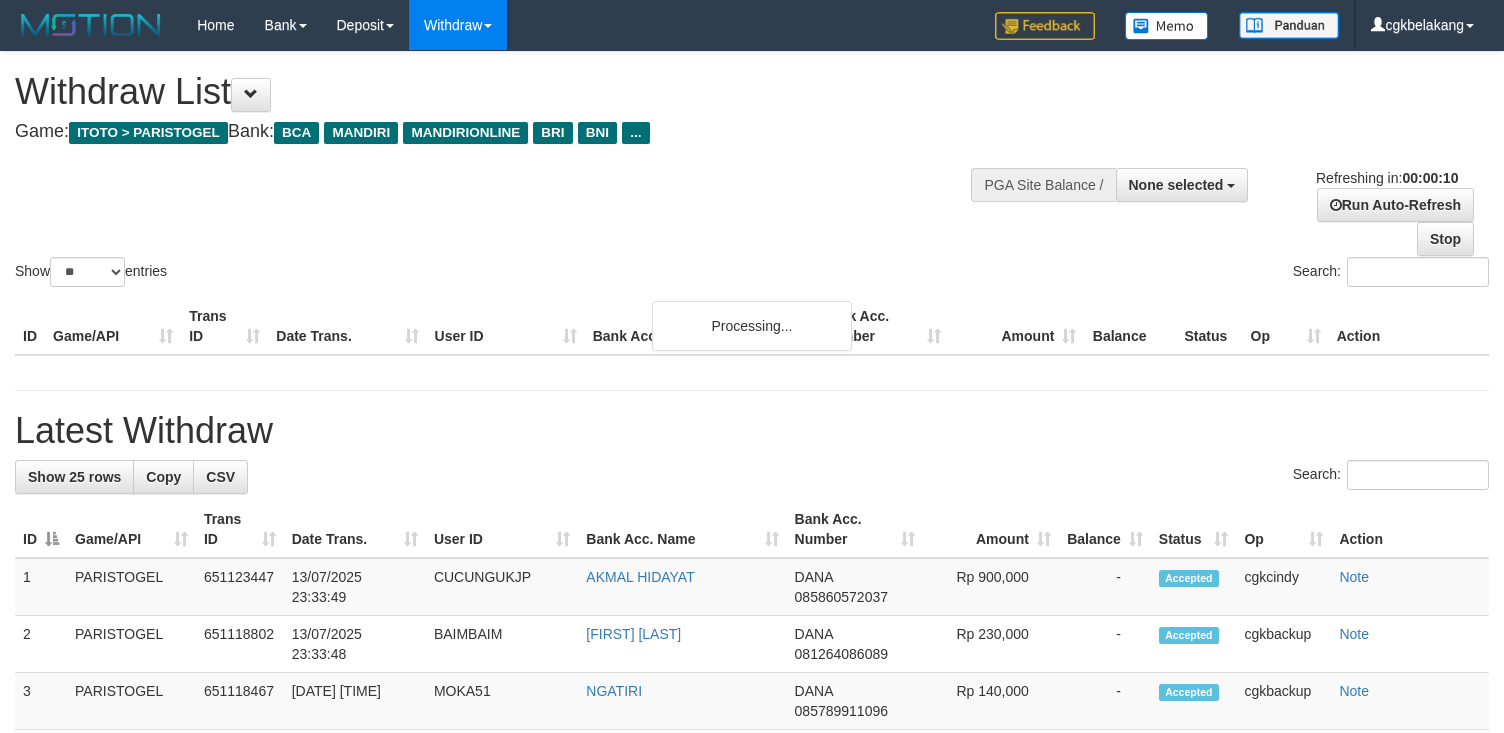 select 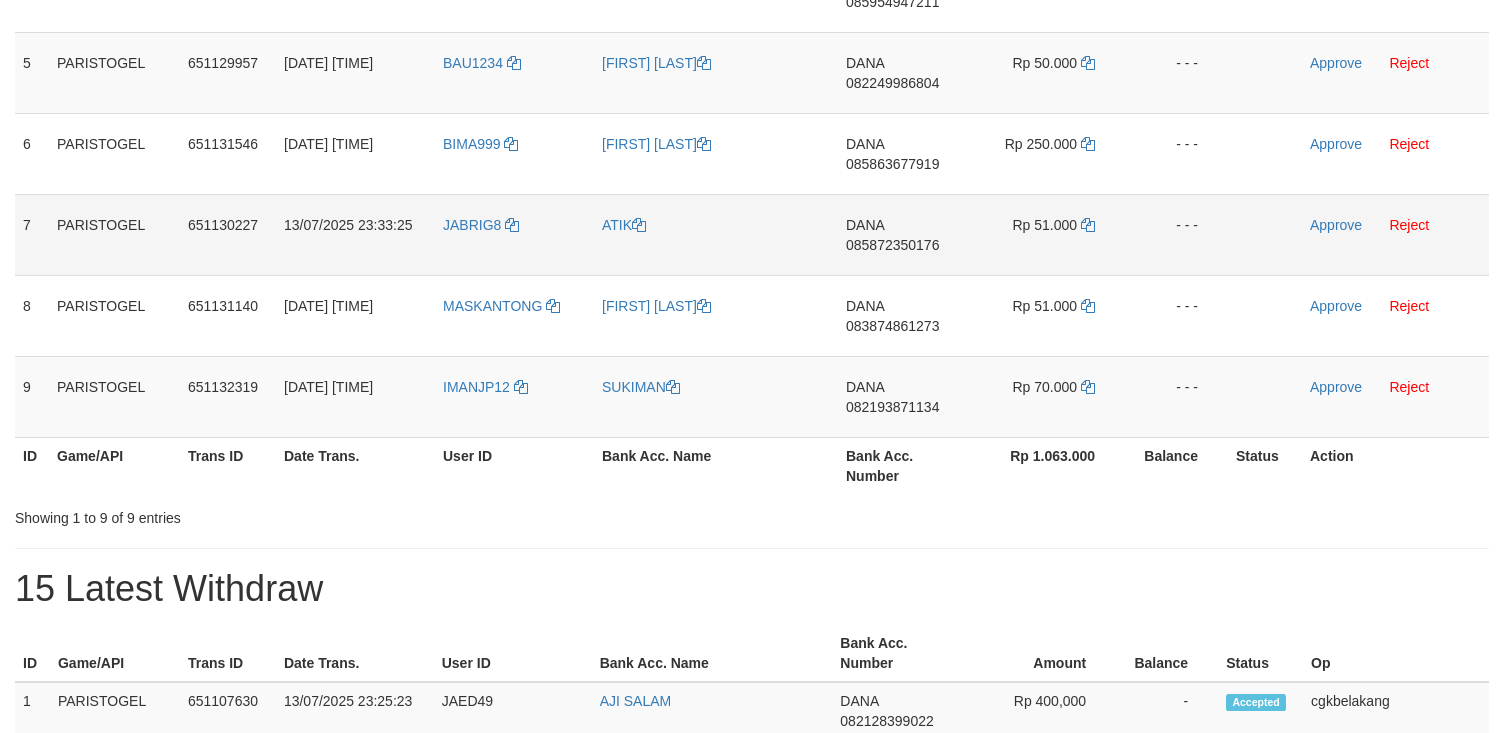 scroll, scrollTop: 666, scrollLeft: 0, axis: vertical 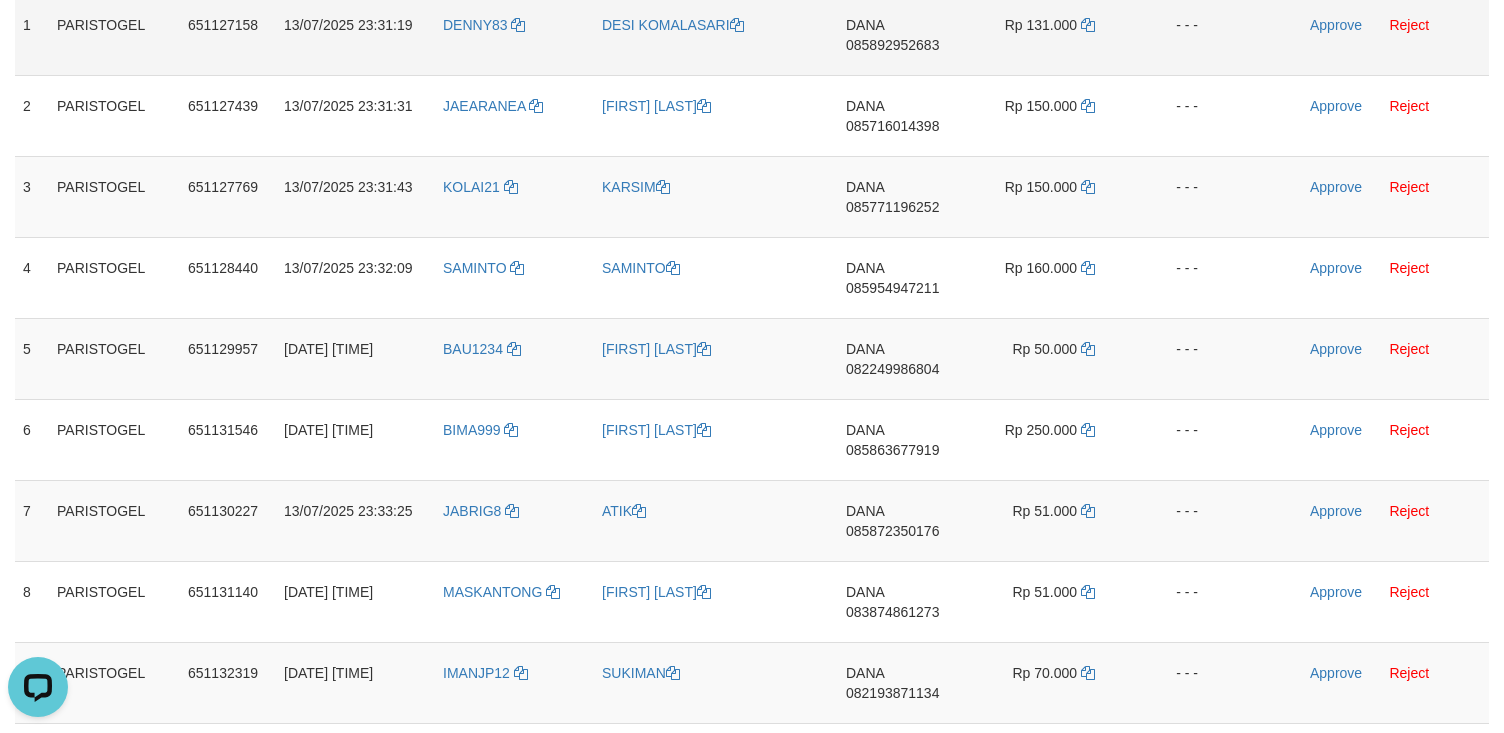 click on "DENNY83" at bounding box center [514, 35] 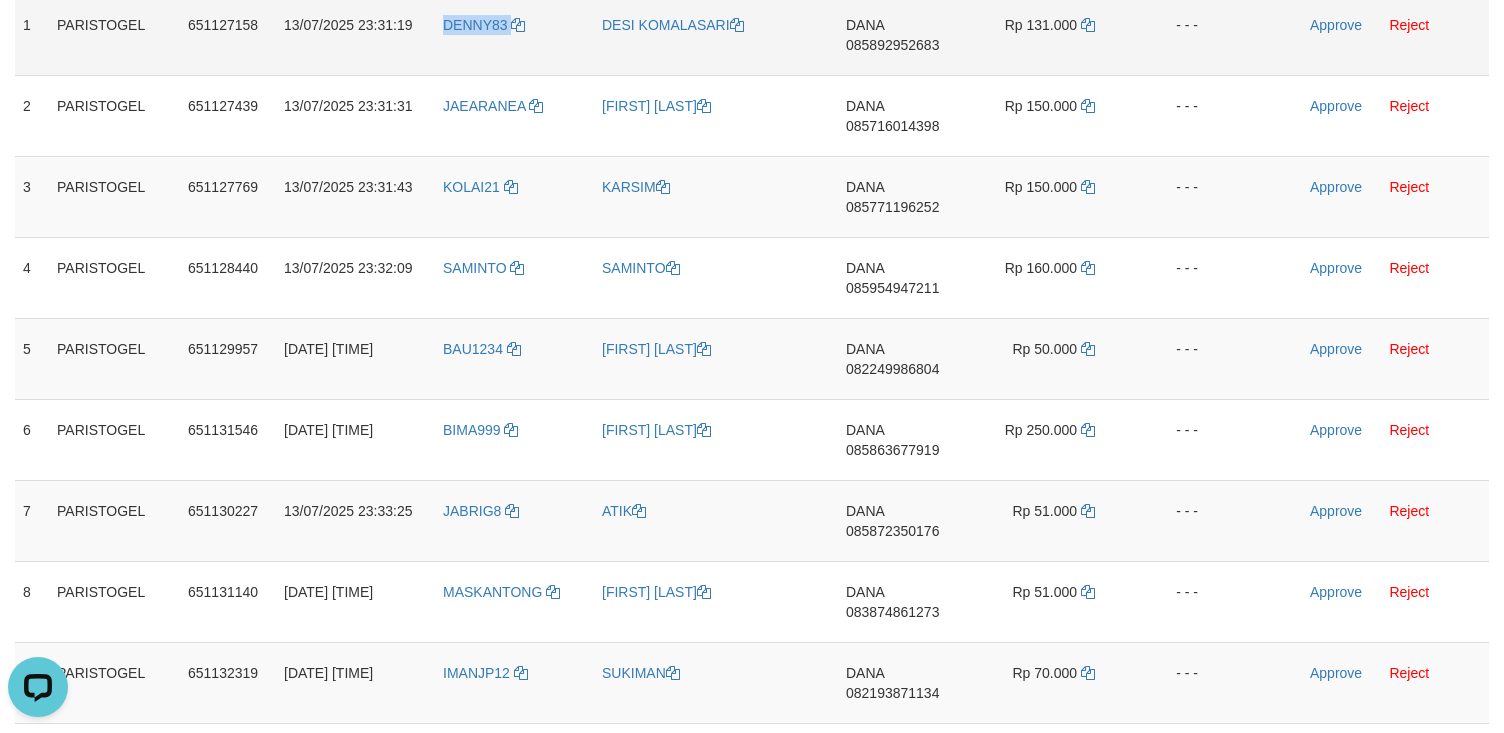 click on "DENNY83" at bounding box center (514, 35) 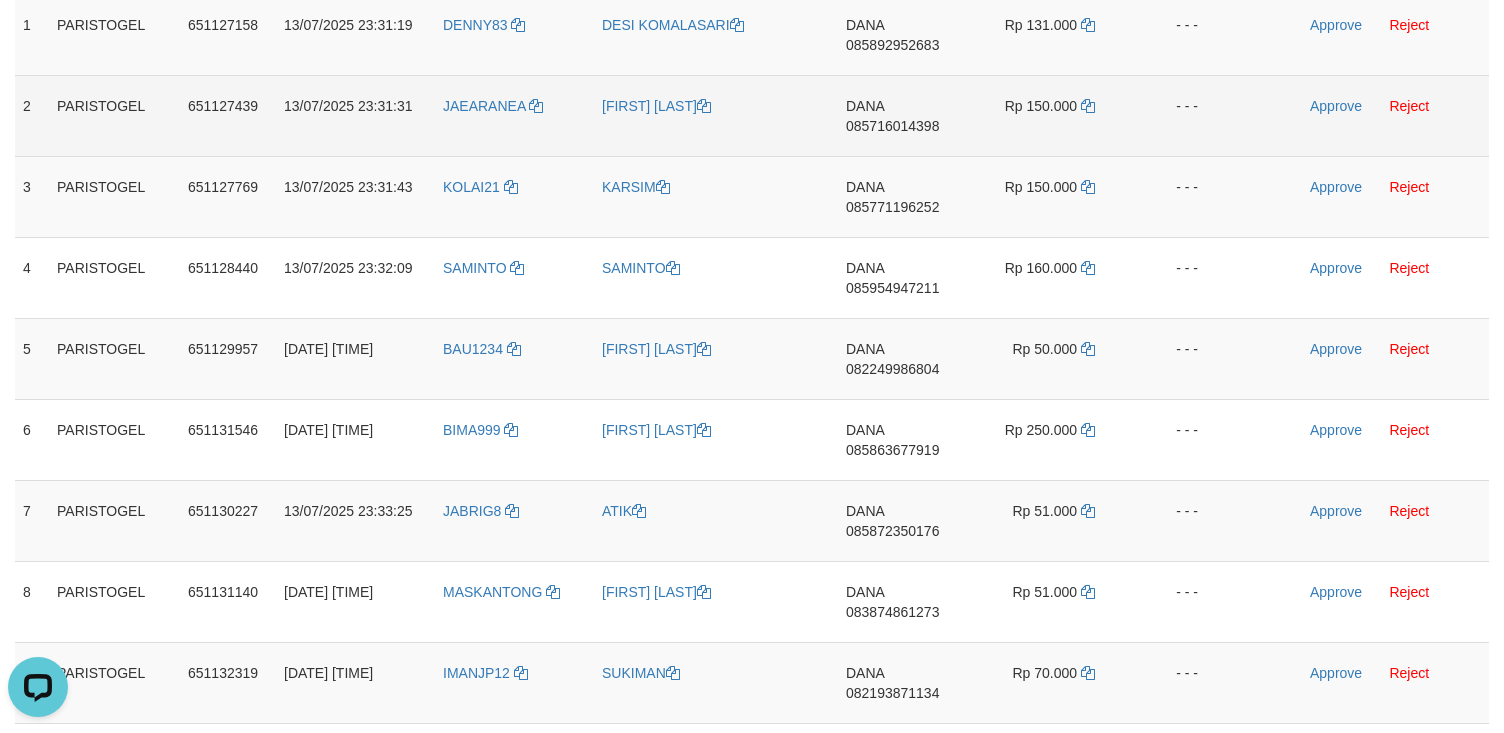 click on "JAEARANEA" at bounding box center [514, 115] 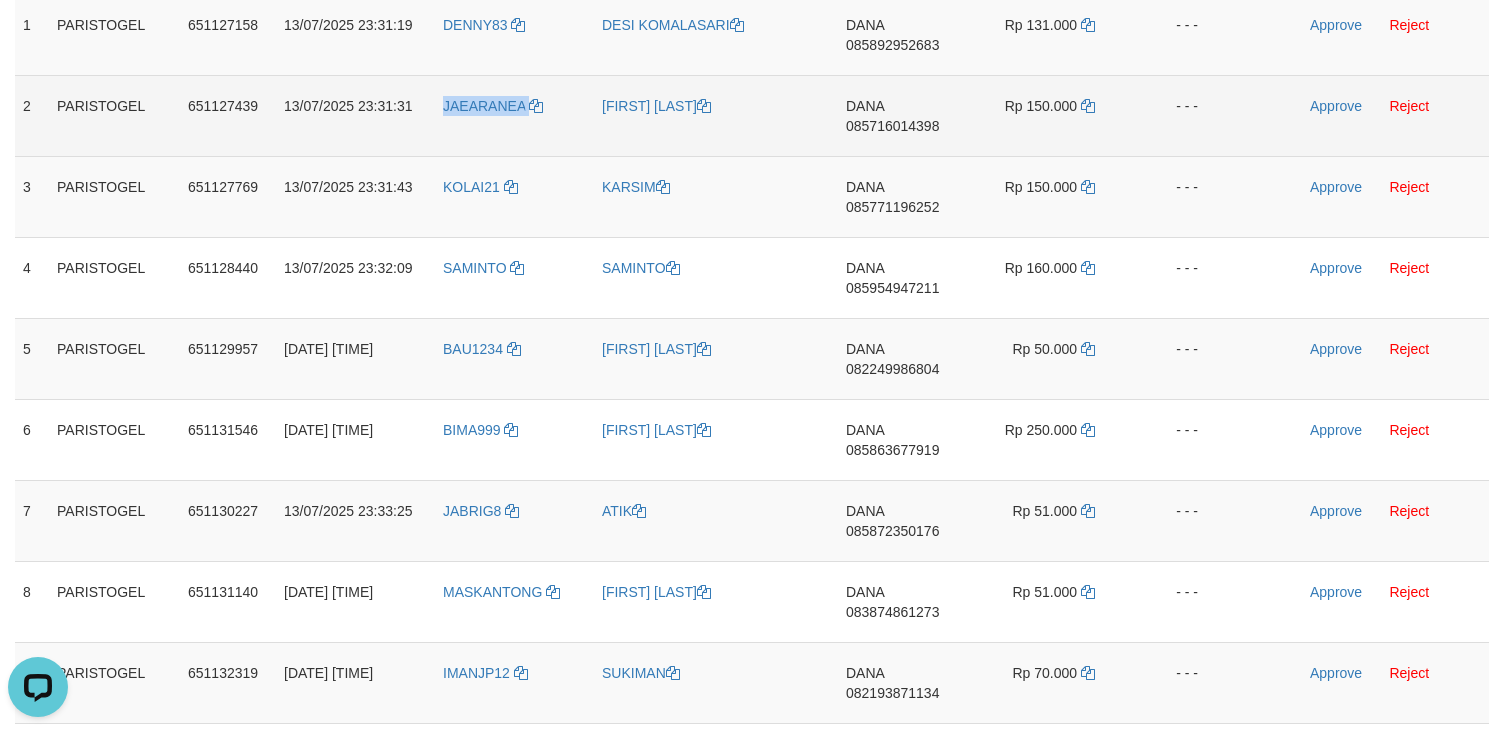 click on "JAEARANEA" at bounding box center (514, 115) 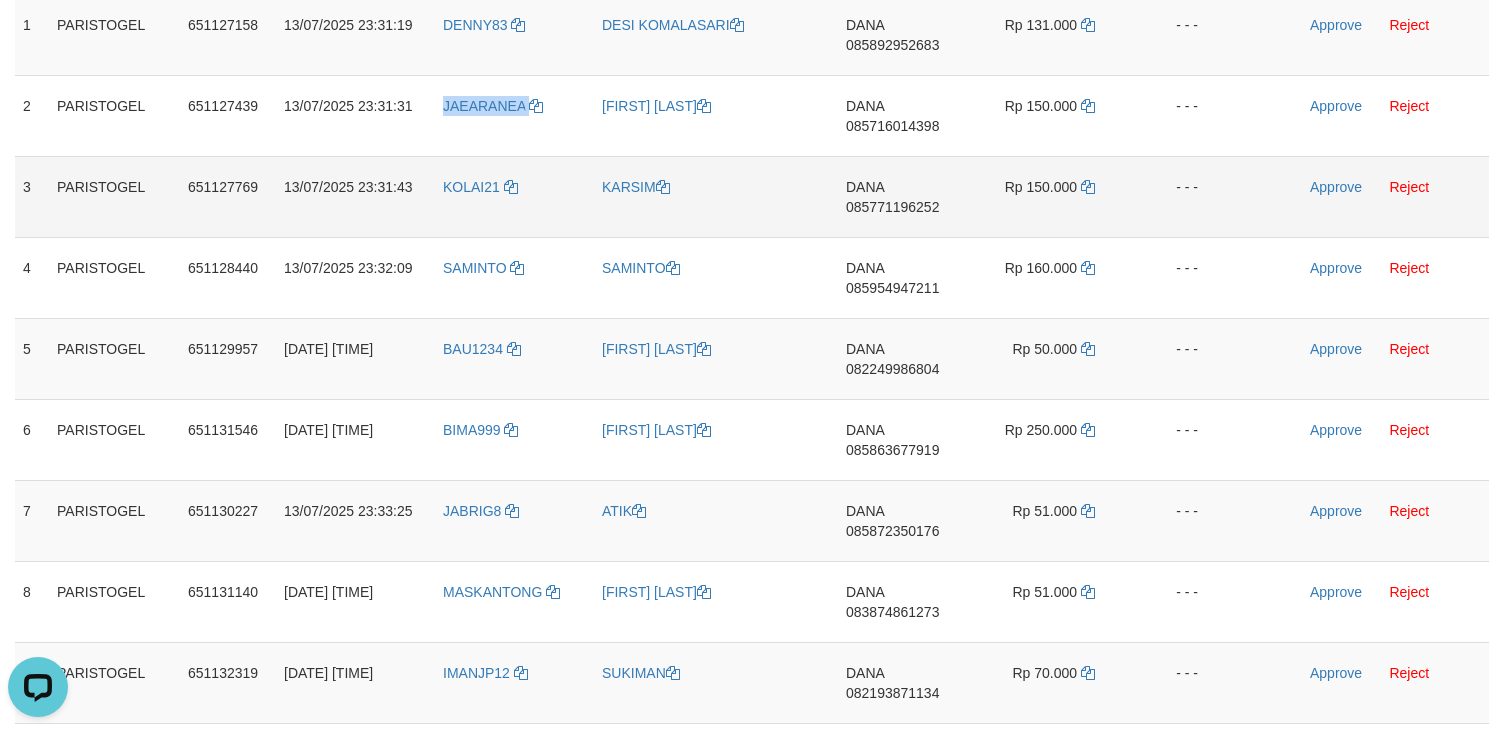 copy on "JAEARANEA" 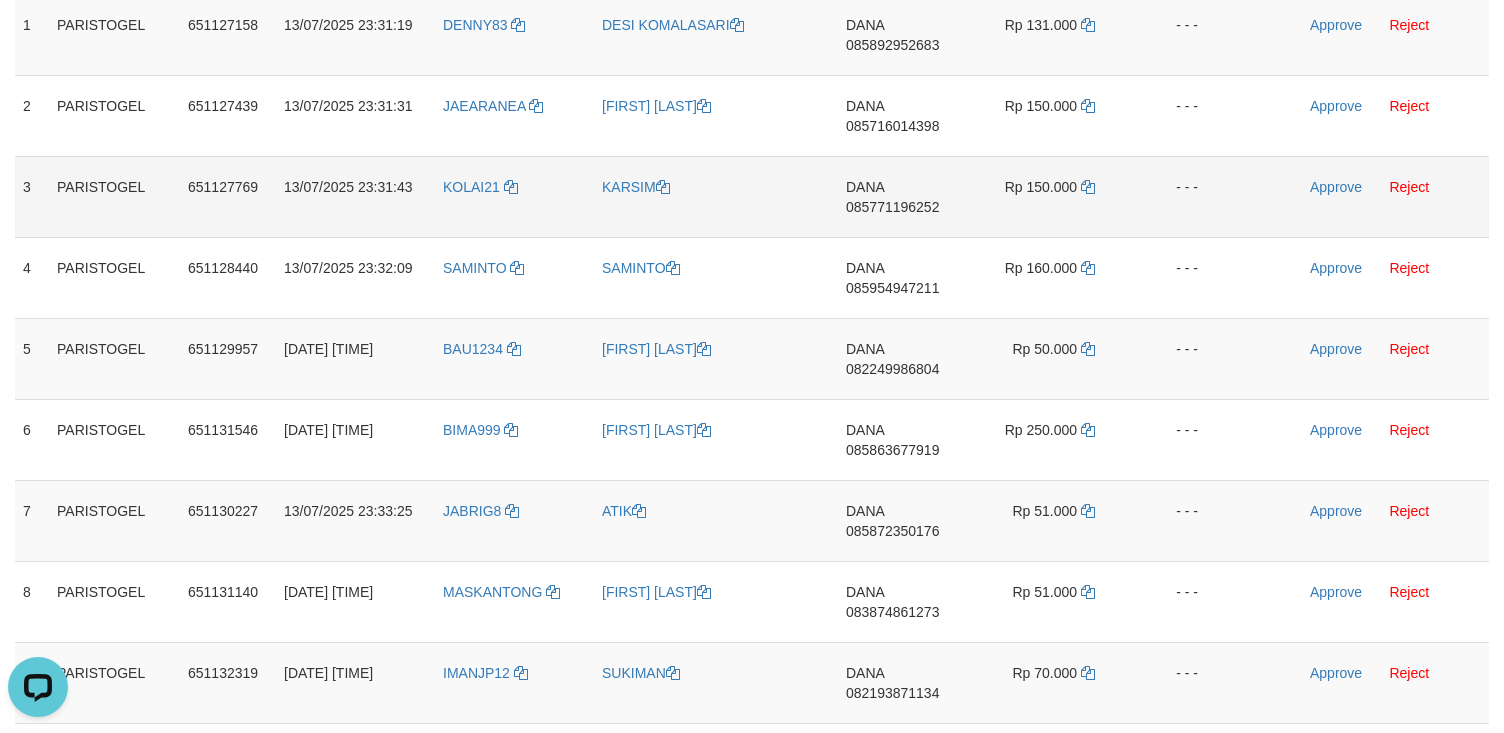 click on "KOLAI21" at bounding box center [514, 196] 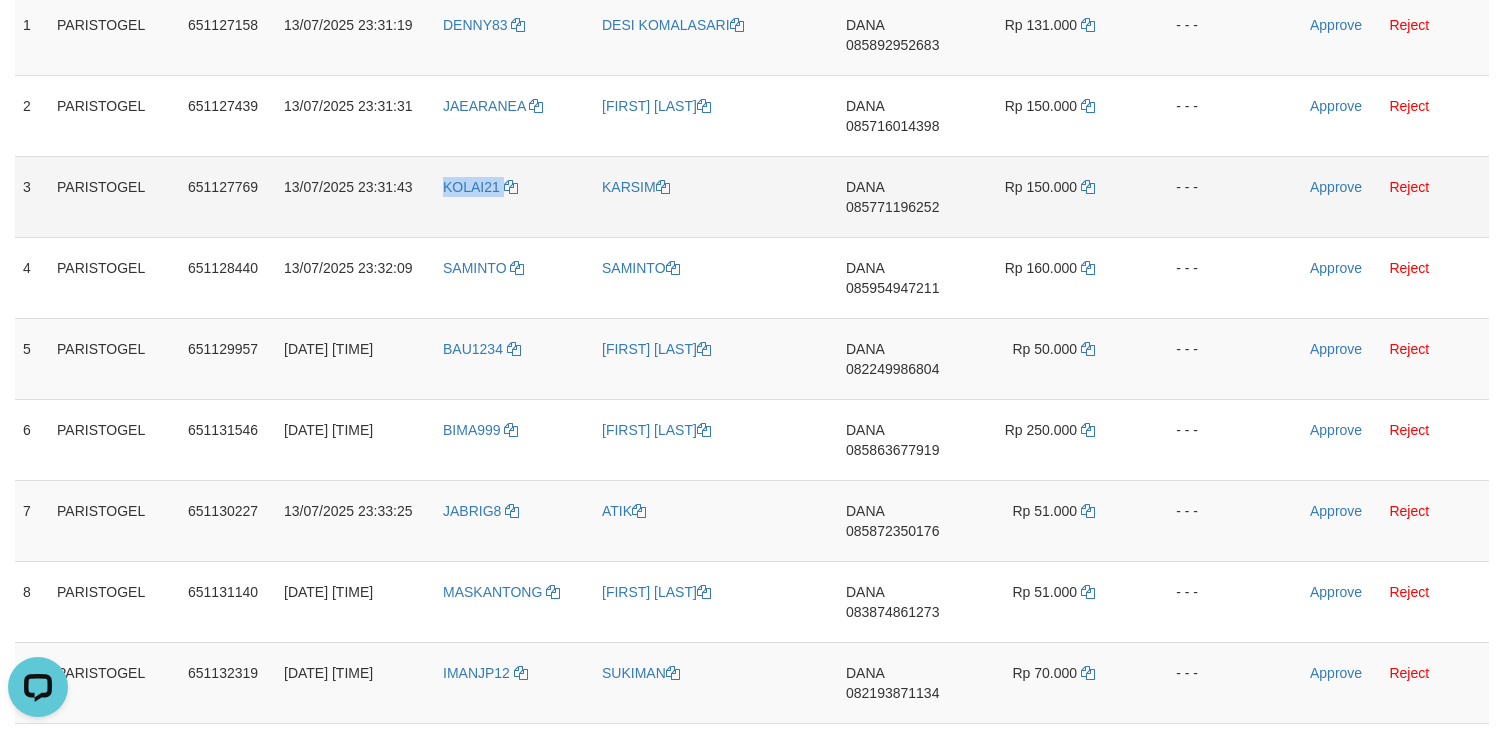click on "KOLAI21" at bounding box center [514, 196] 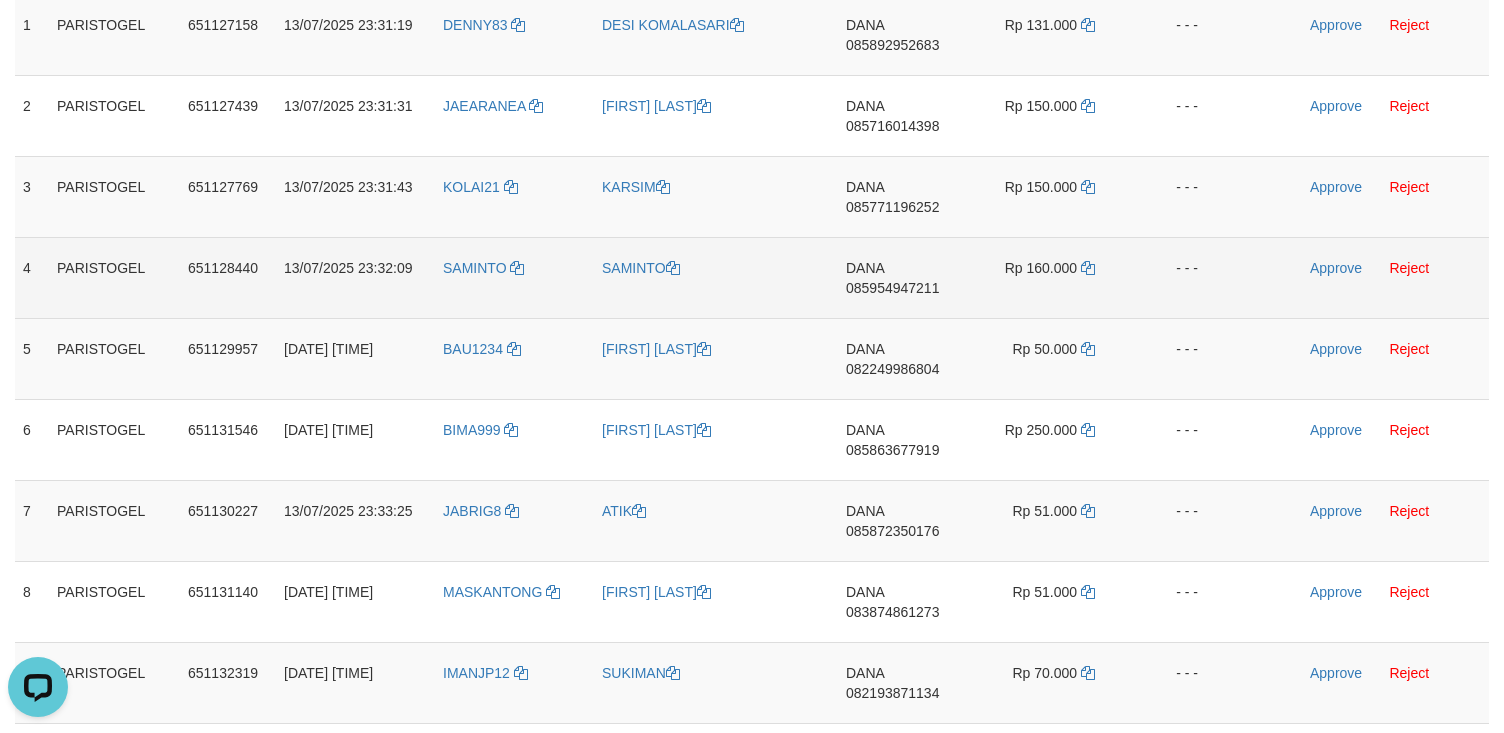 click on "SAMINTO" at bounding box center [514, 277] 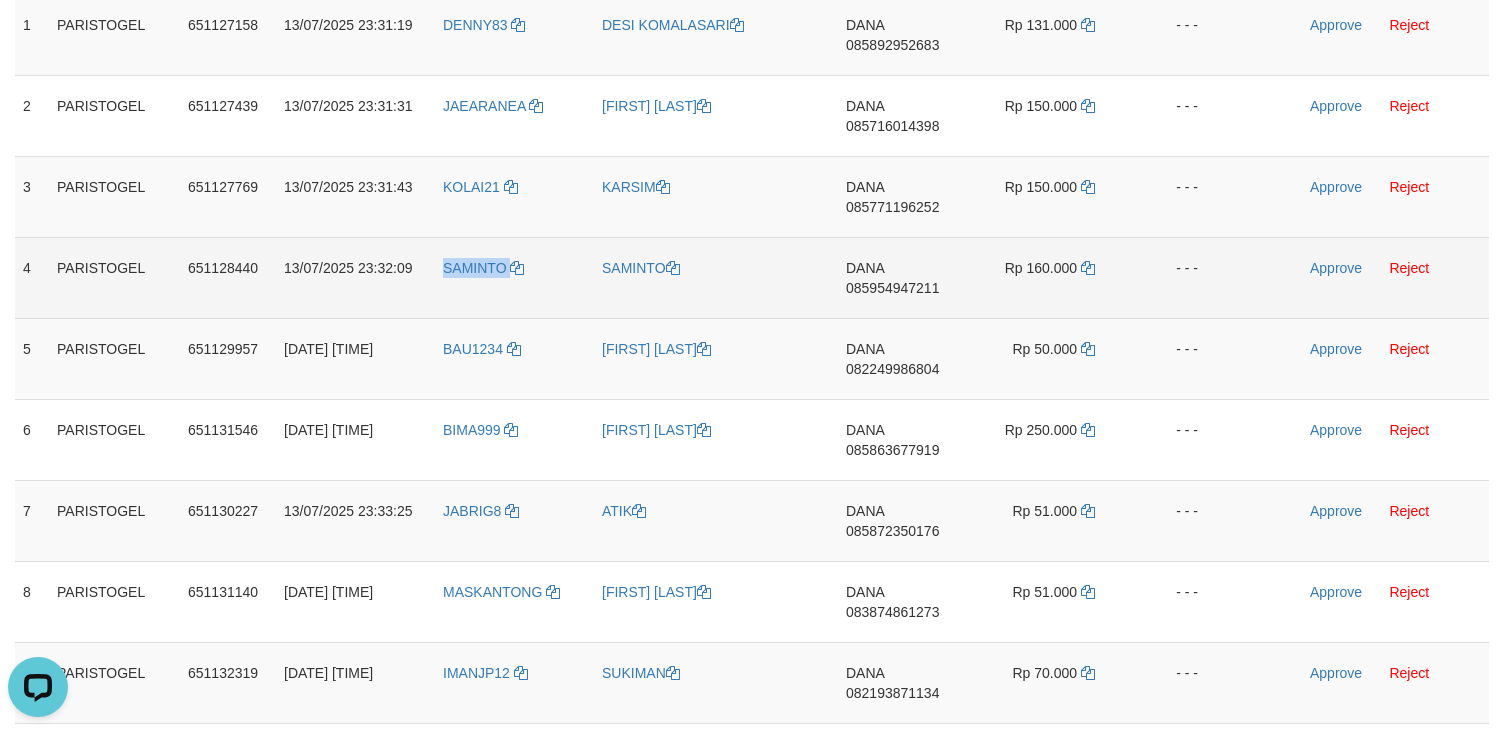 click on "SAMINTO" at bounding box center (514, 277) 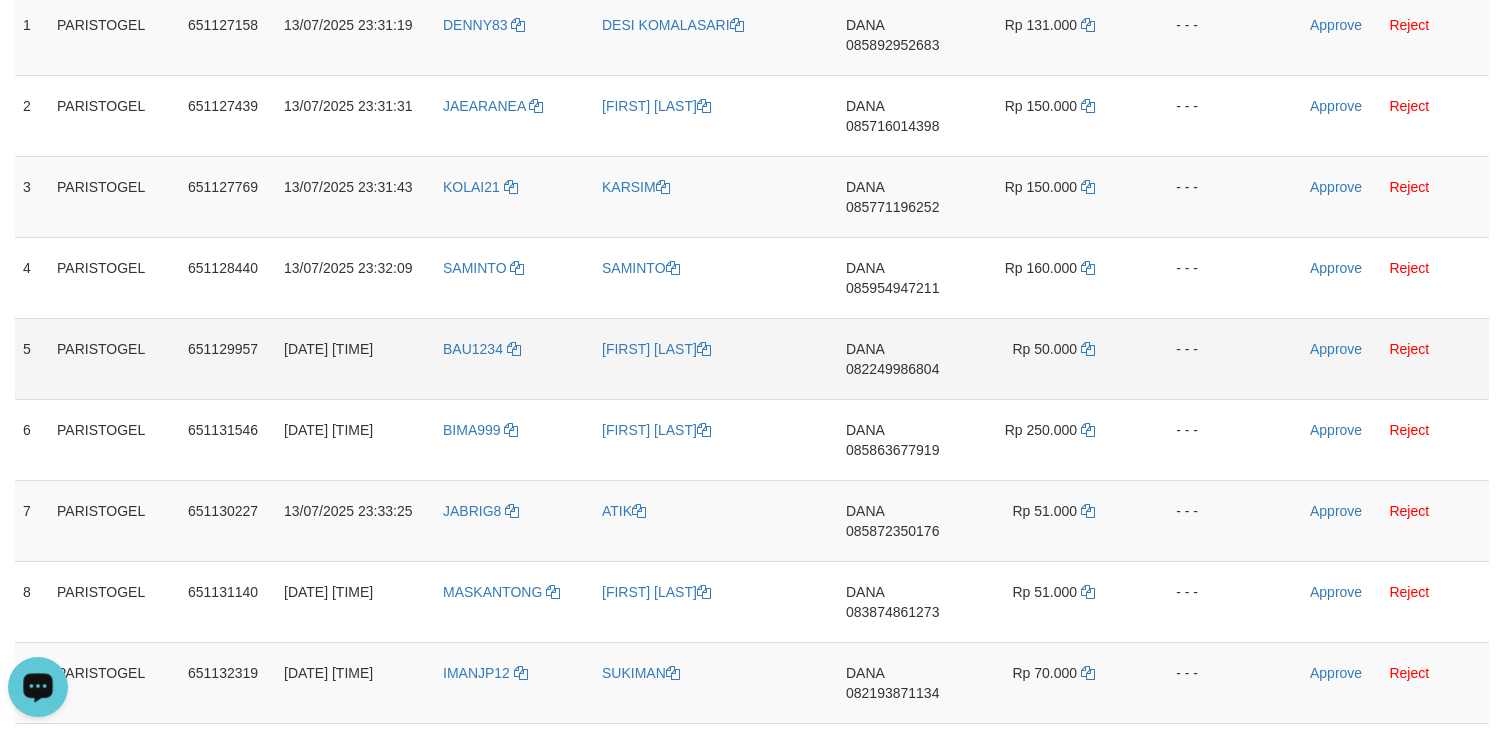 click on "BAU1234" at bounding box center [514, 358] 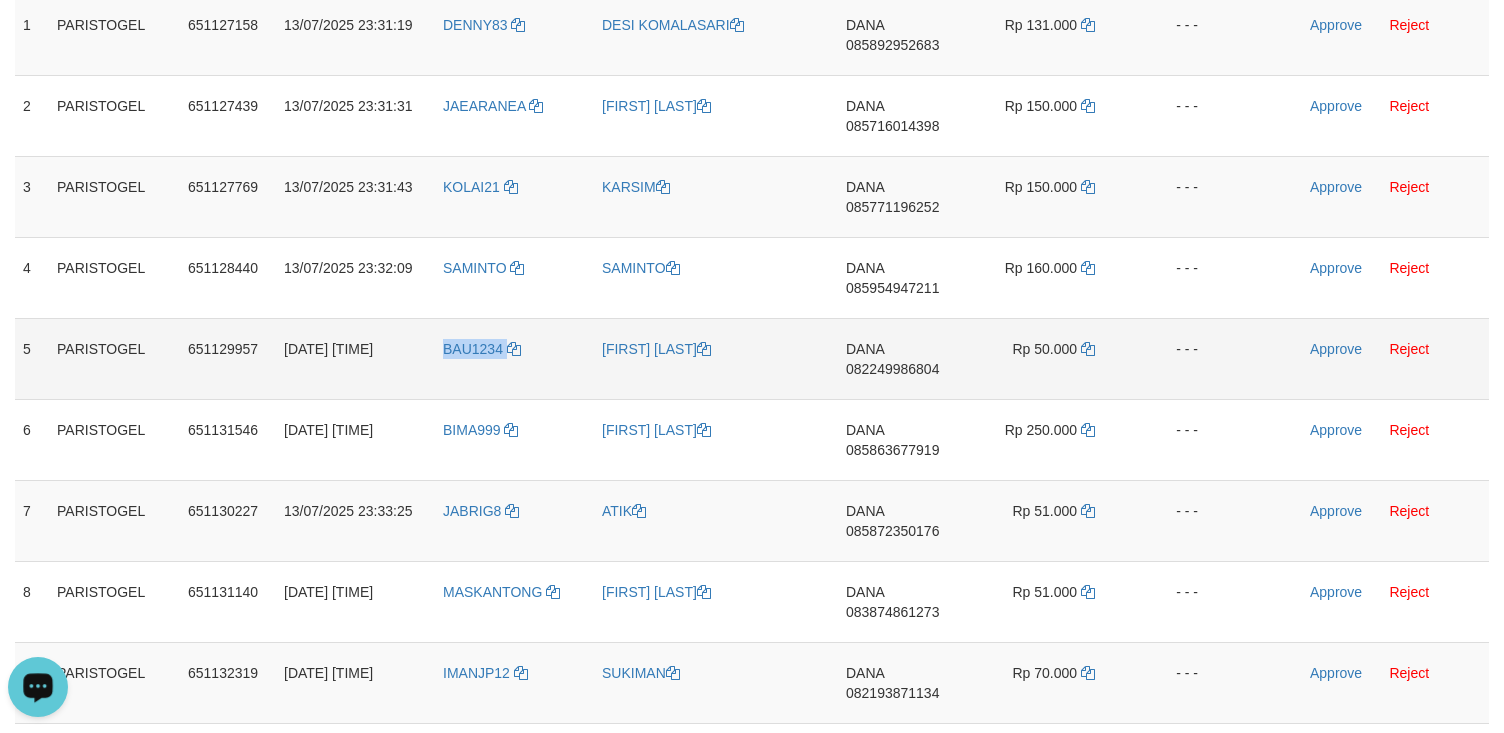 click on "BAU1234" at bounding box center [514, 358] 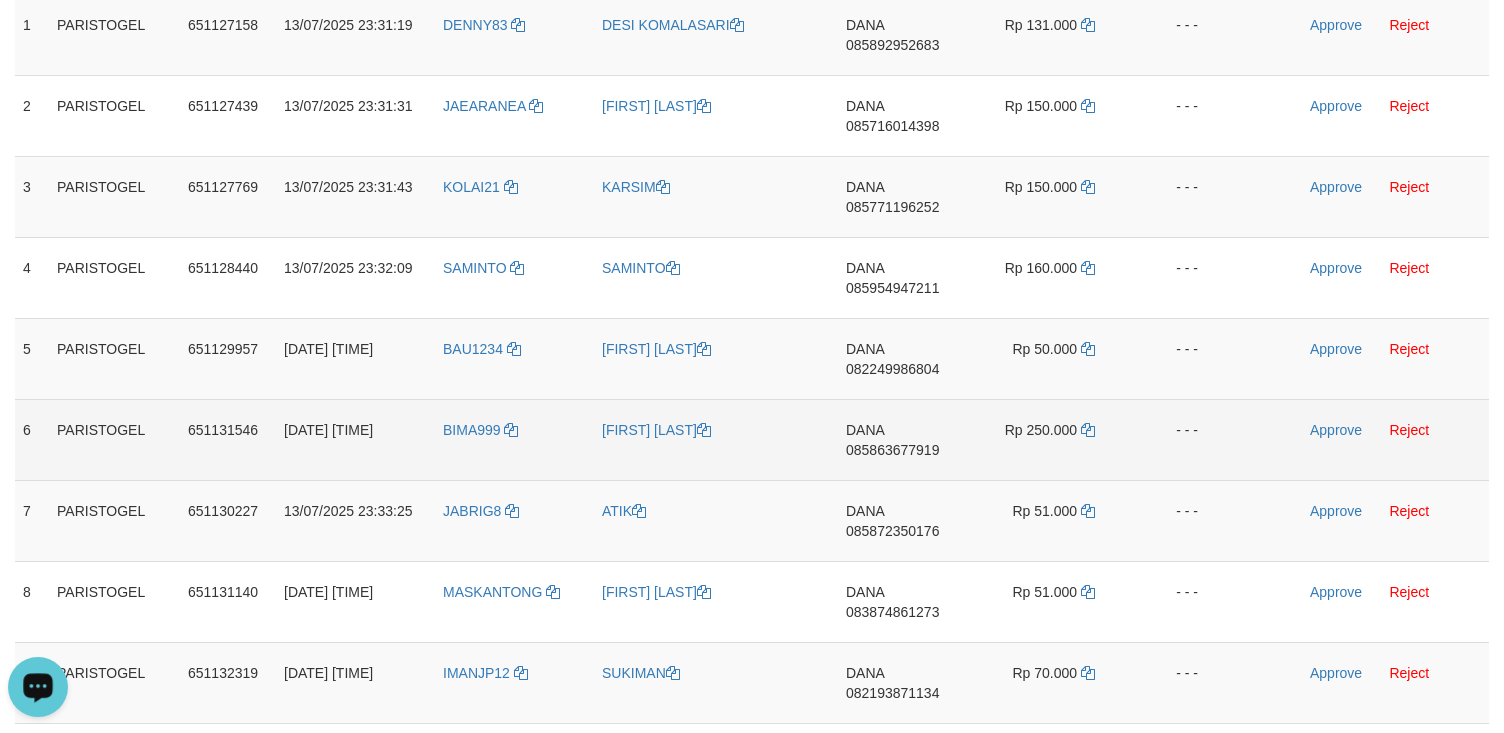 click on "BIMA999" at bounding box center [514, 439] 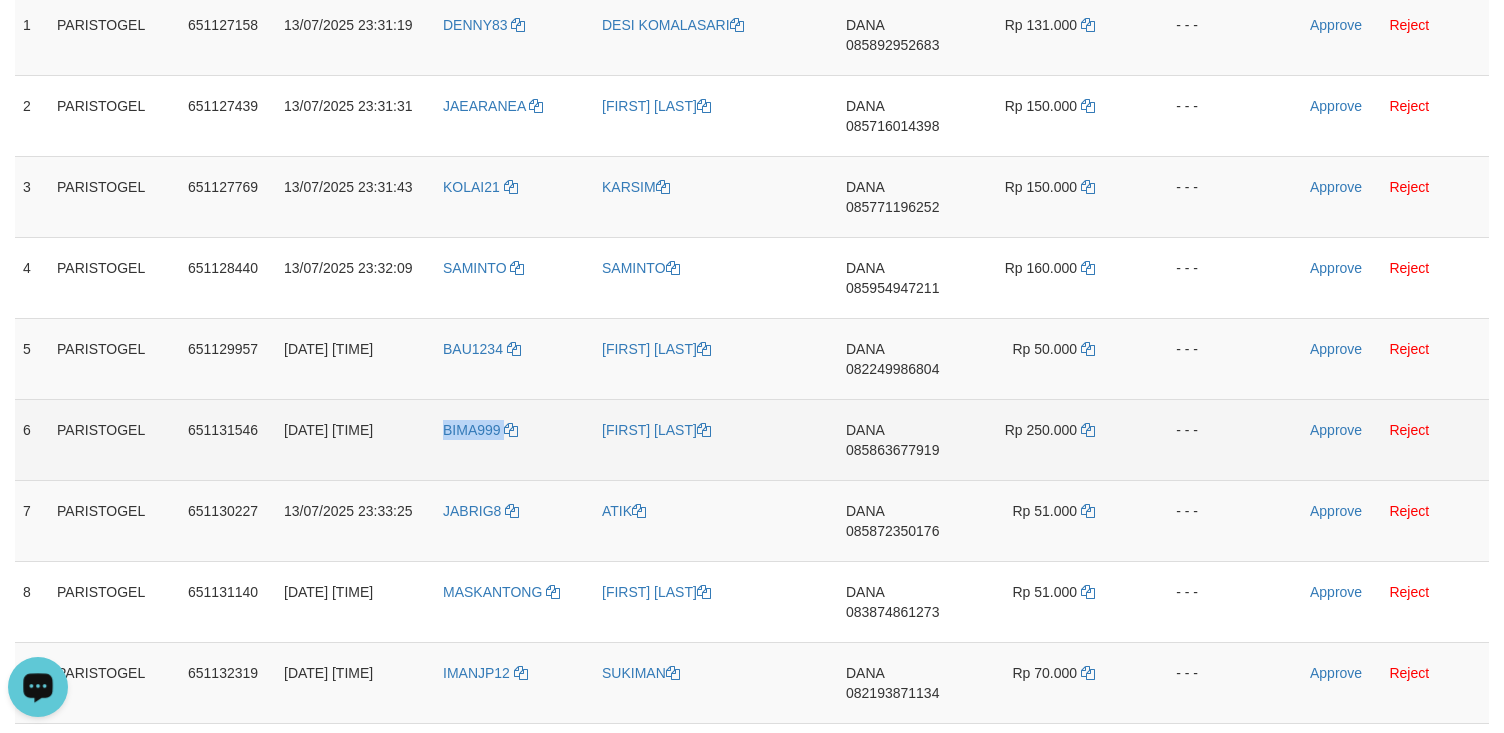 click on "BIMA999" at bounding box center (514, 439) 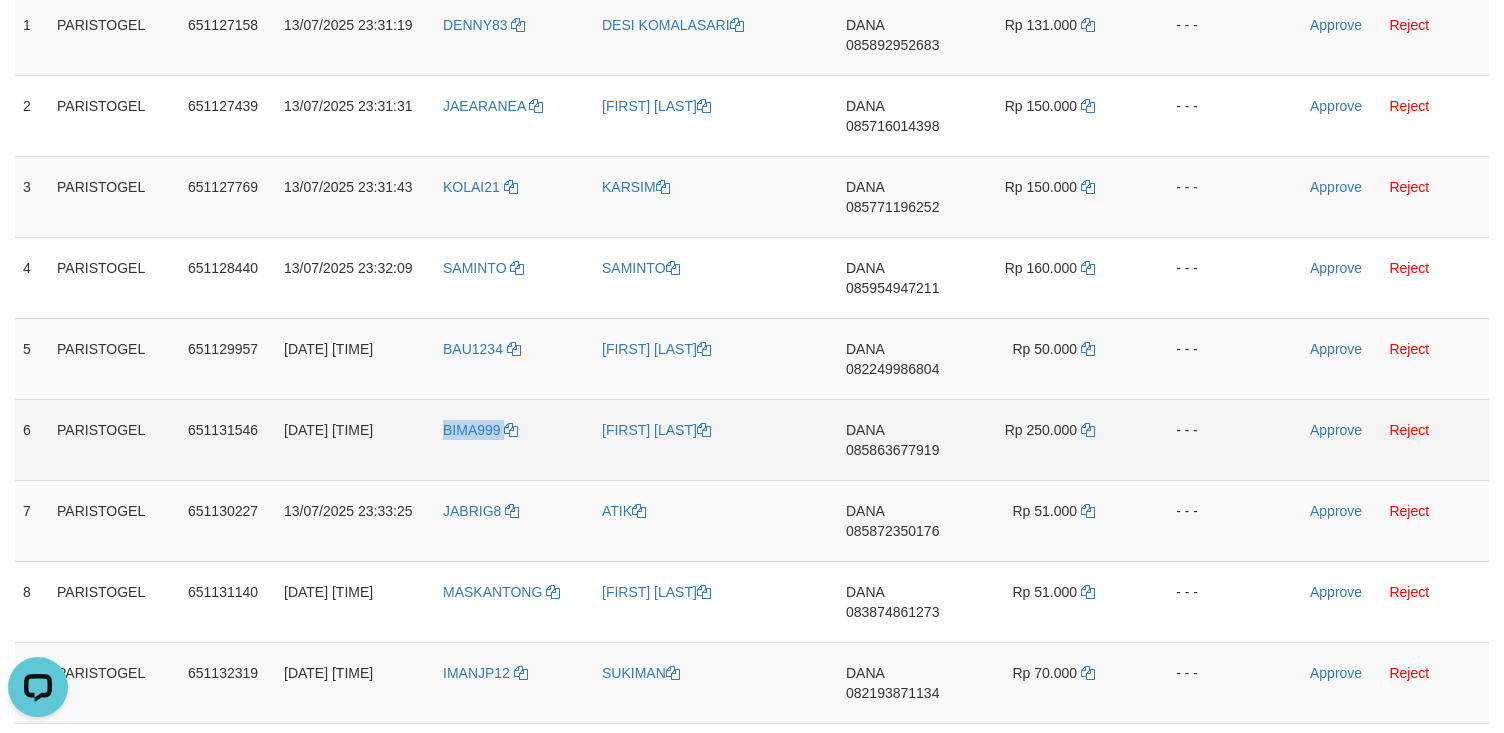 click on "BIMA999" at bounding box center (514, 439) 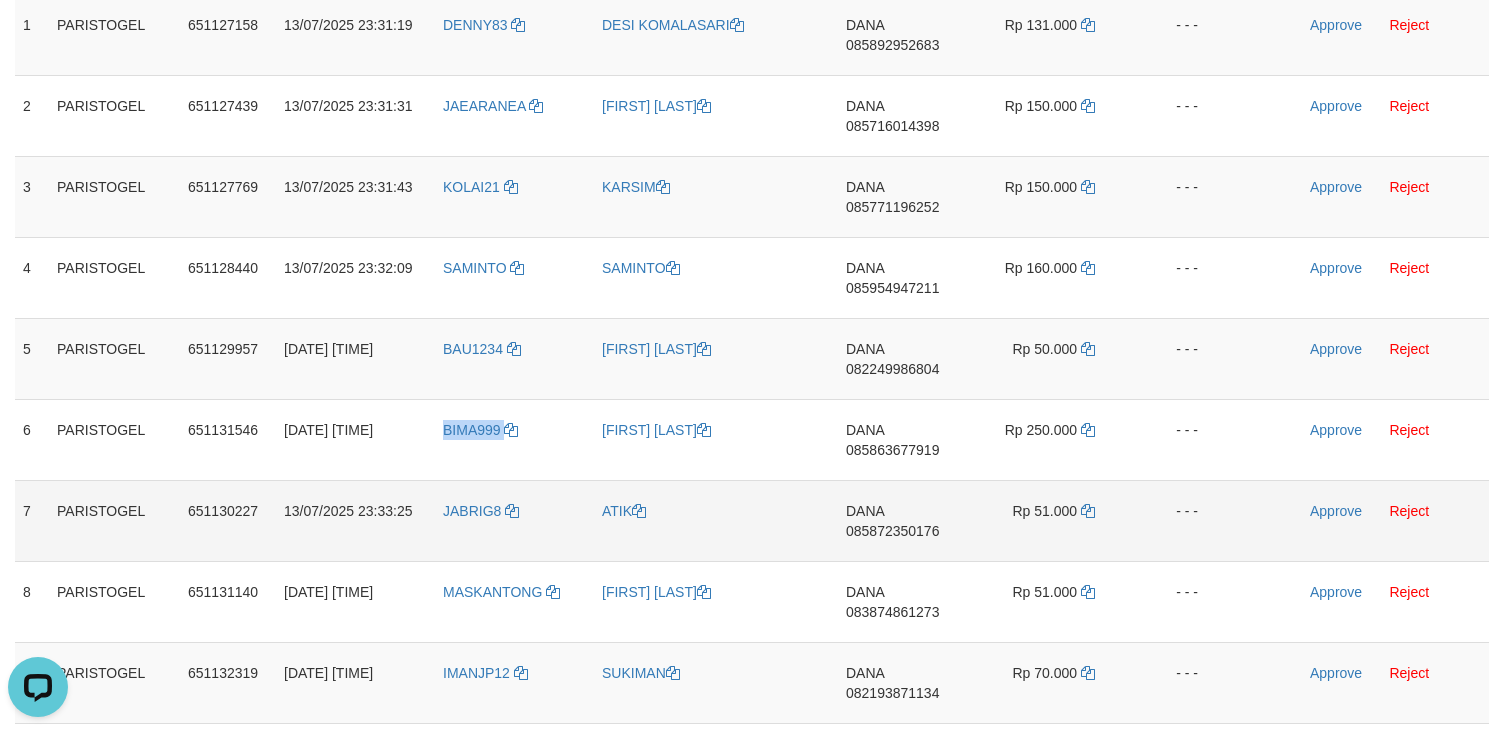 drag, startPoint x: 457, startPoint y: 460, endPoint x: 608, endPoint y: 484, distance: 152.89539 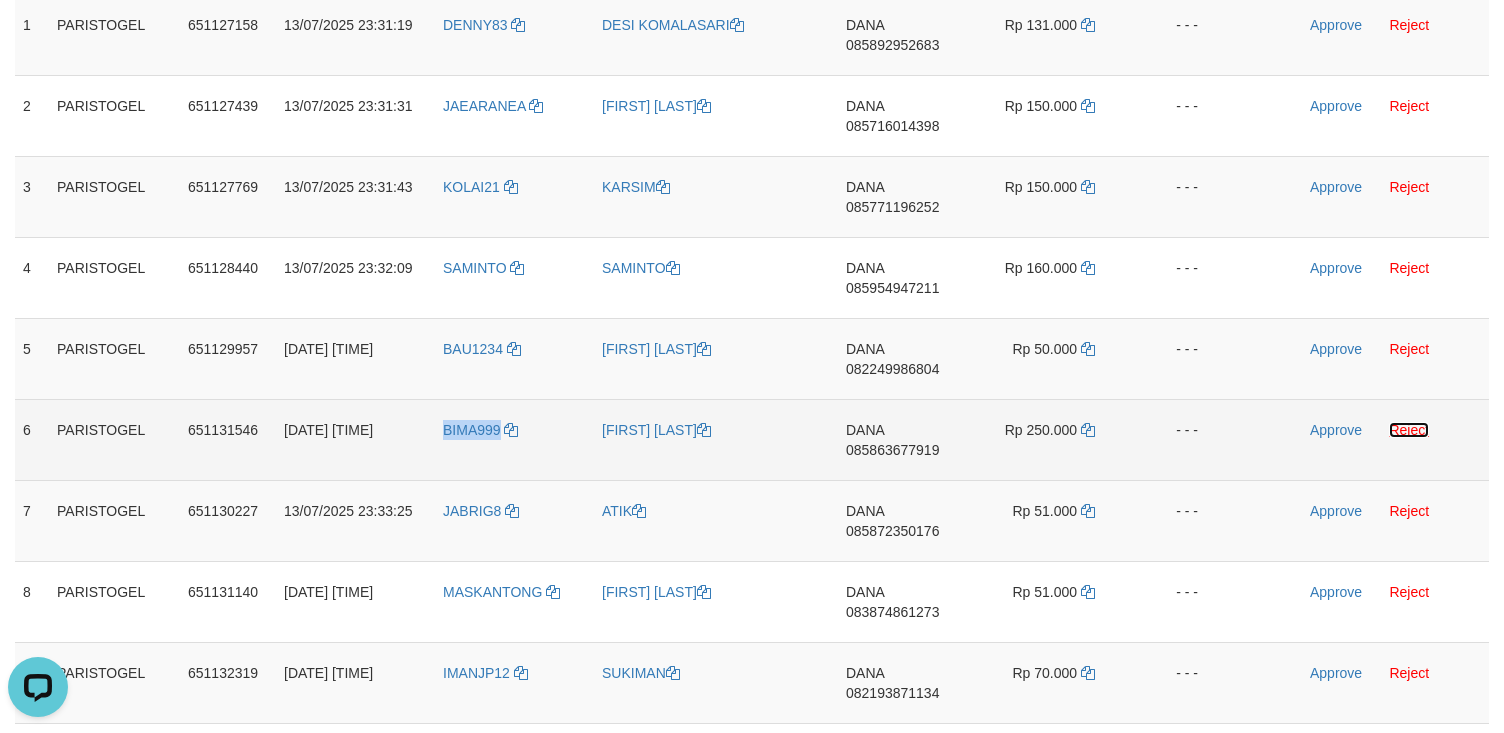 click on "Reject" at bounding box center (1409, 430) 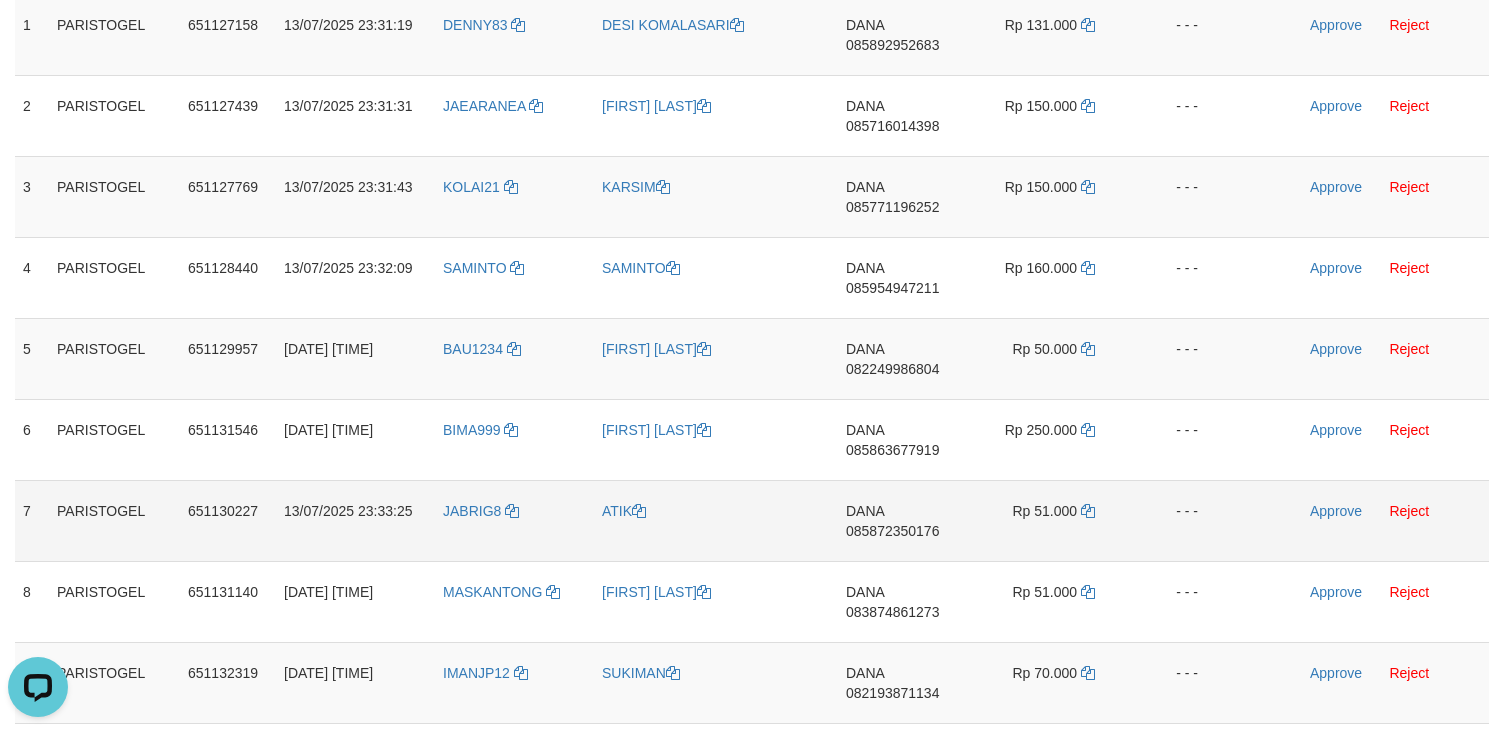 click on "JABRIG8" at bounding box center [514, 520] 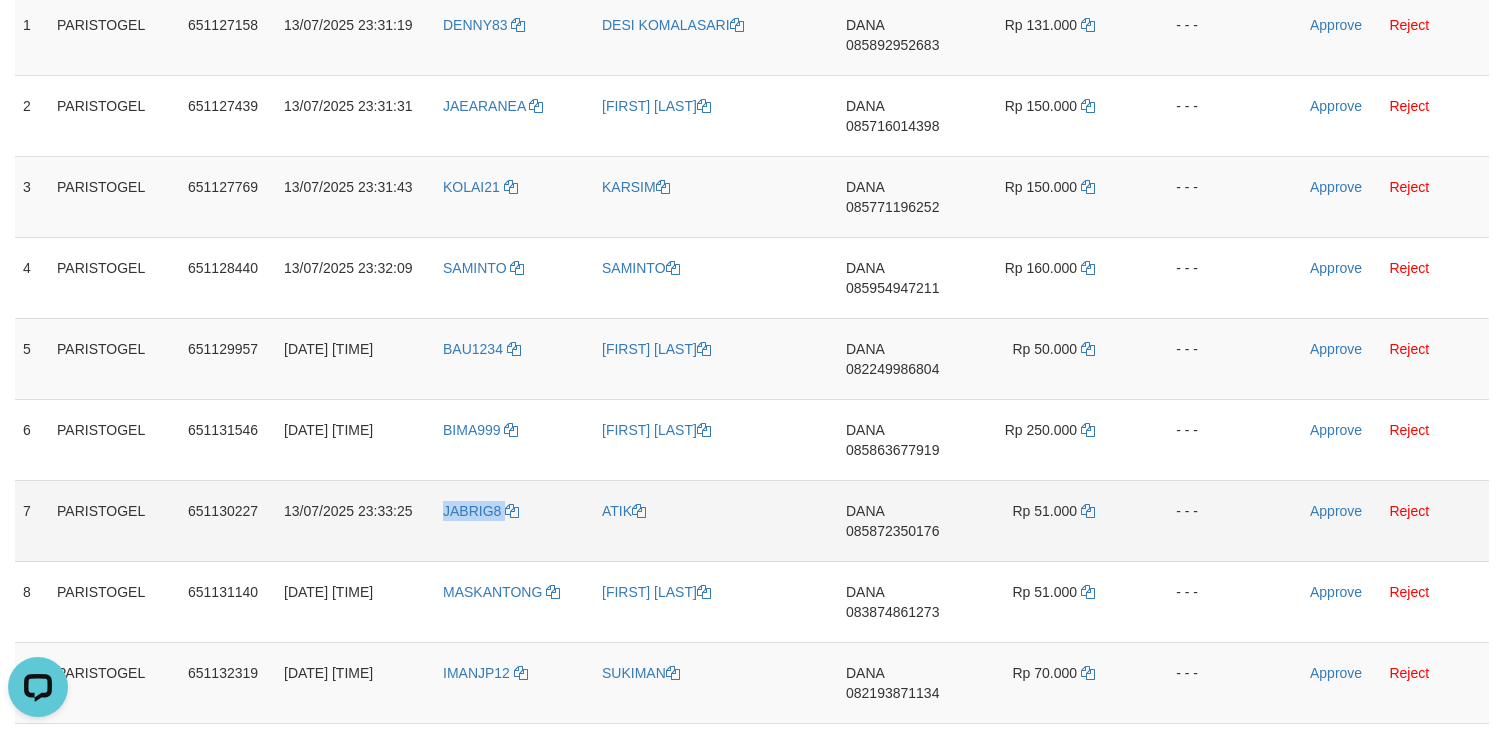 click on "JABRIG8" at bounding box center [514, 520] 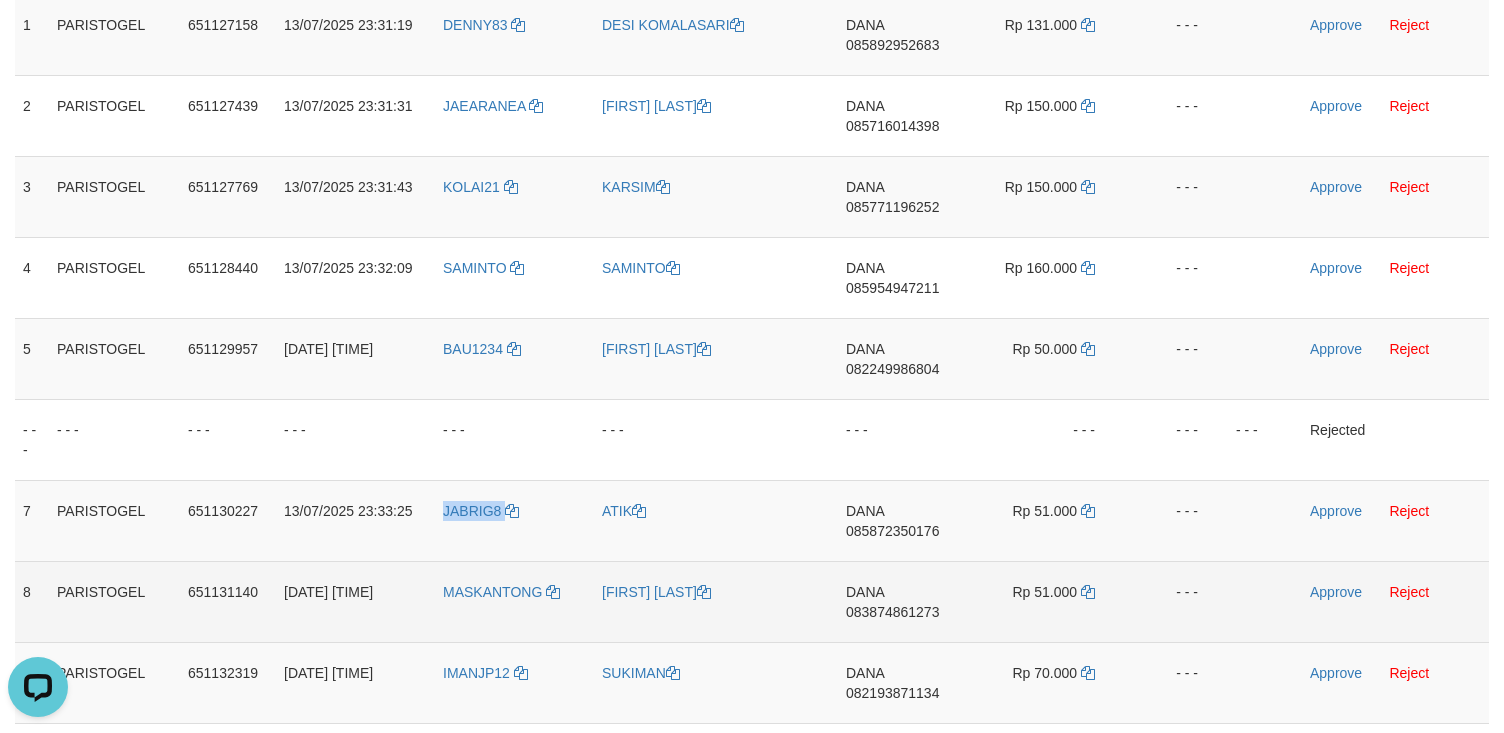 copy on "JABRIG8" 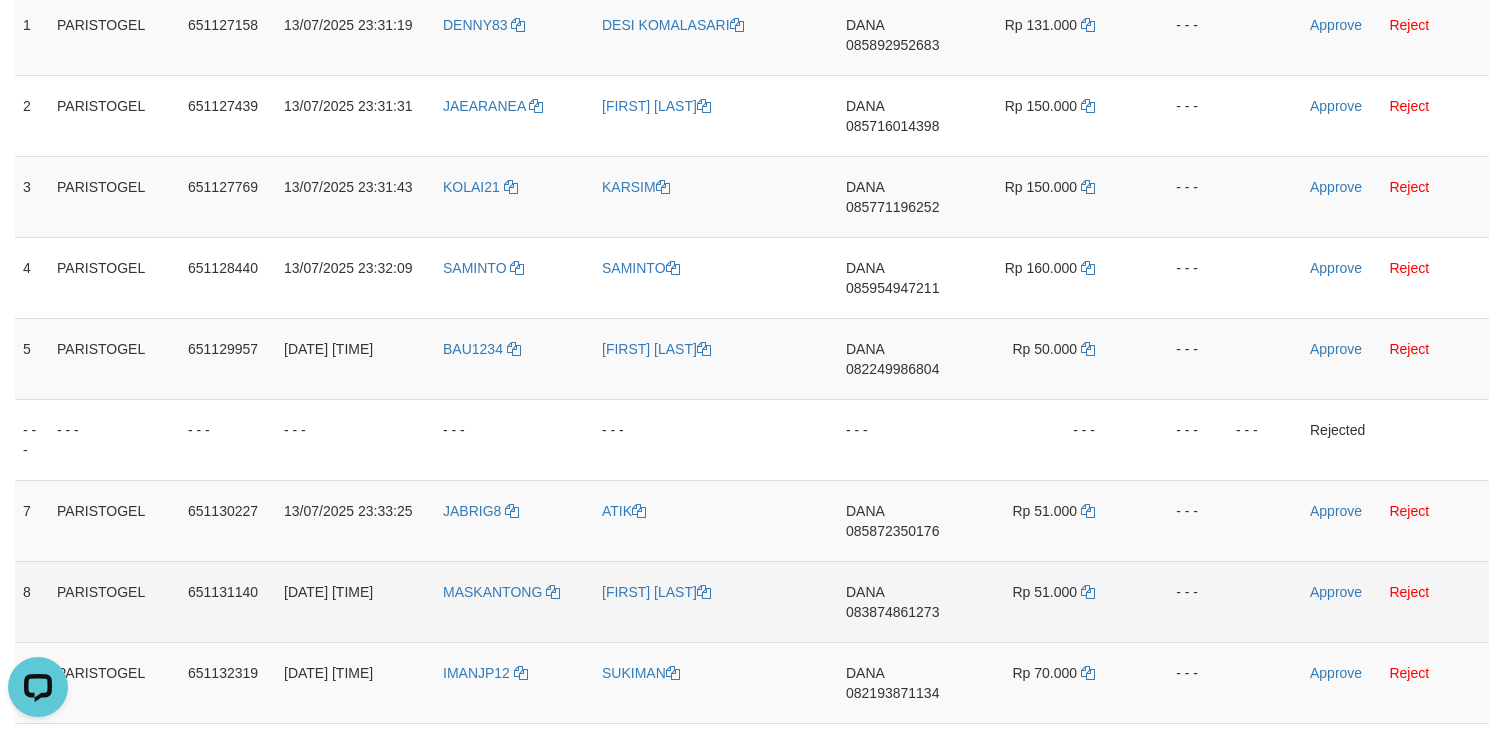 click on "MASKANTONG" at bounding box center [514, 601] 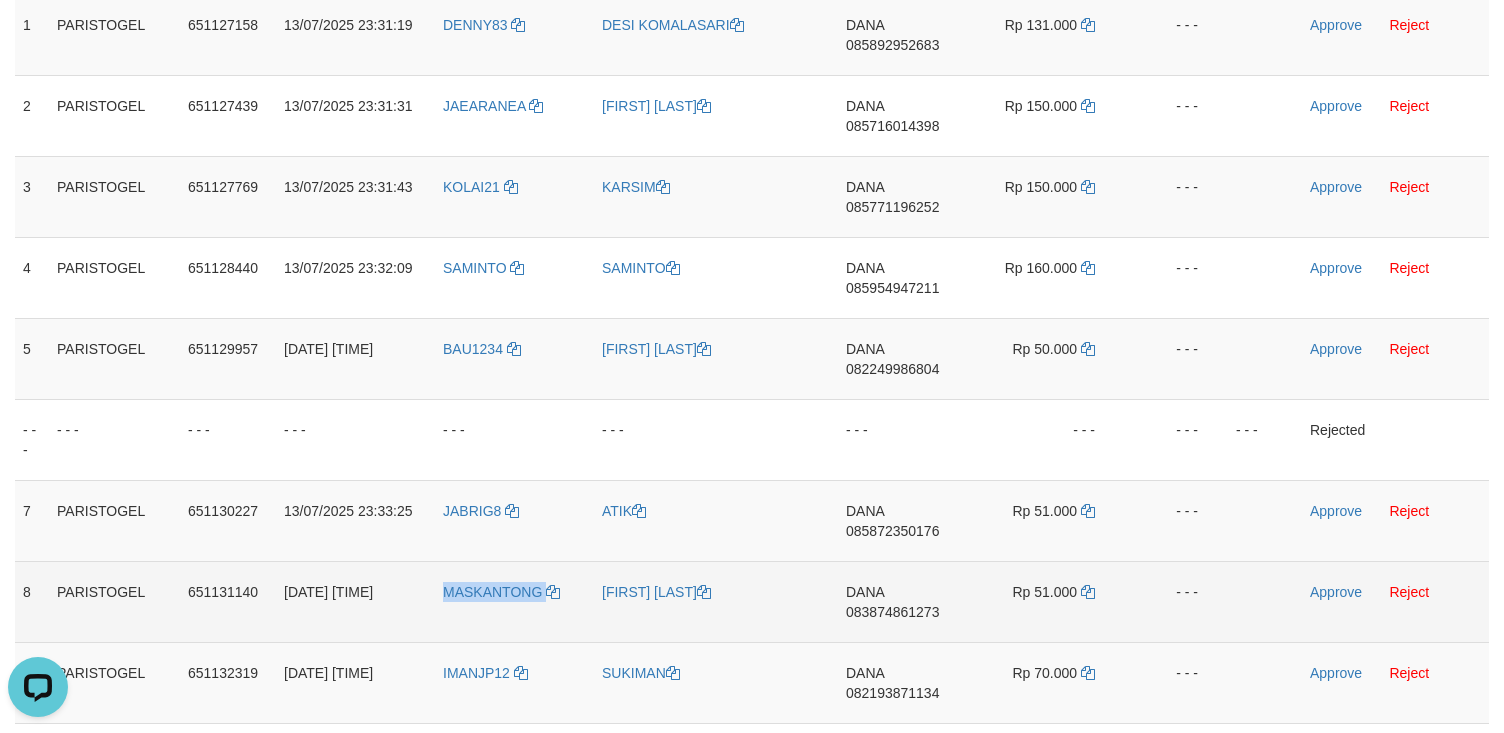 click on "MASKANTONG" at bounding box center [514, 601] 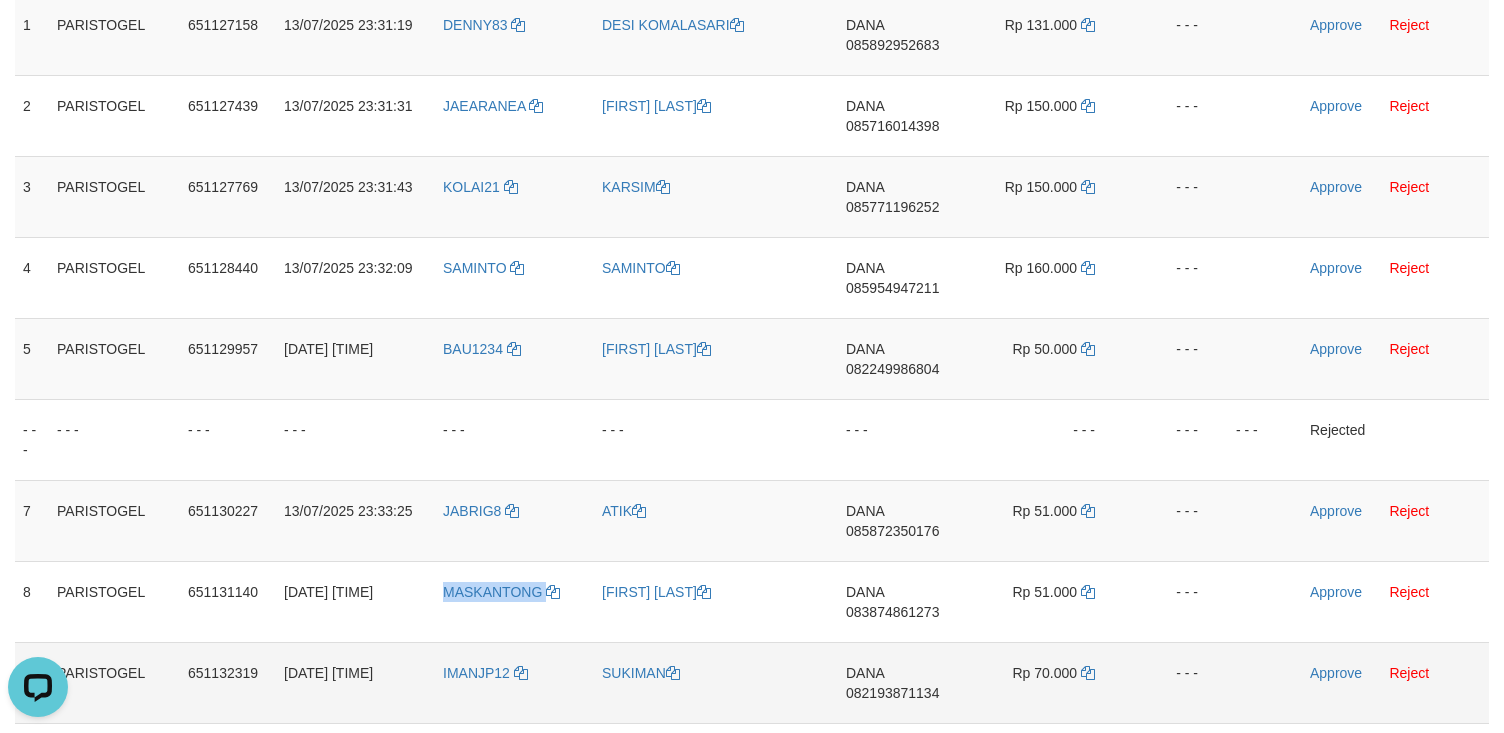 copy on "MASKANTONG" 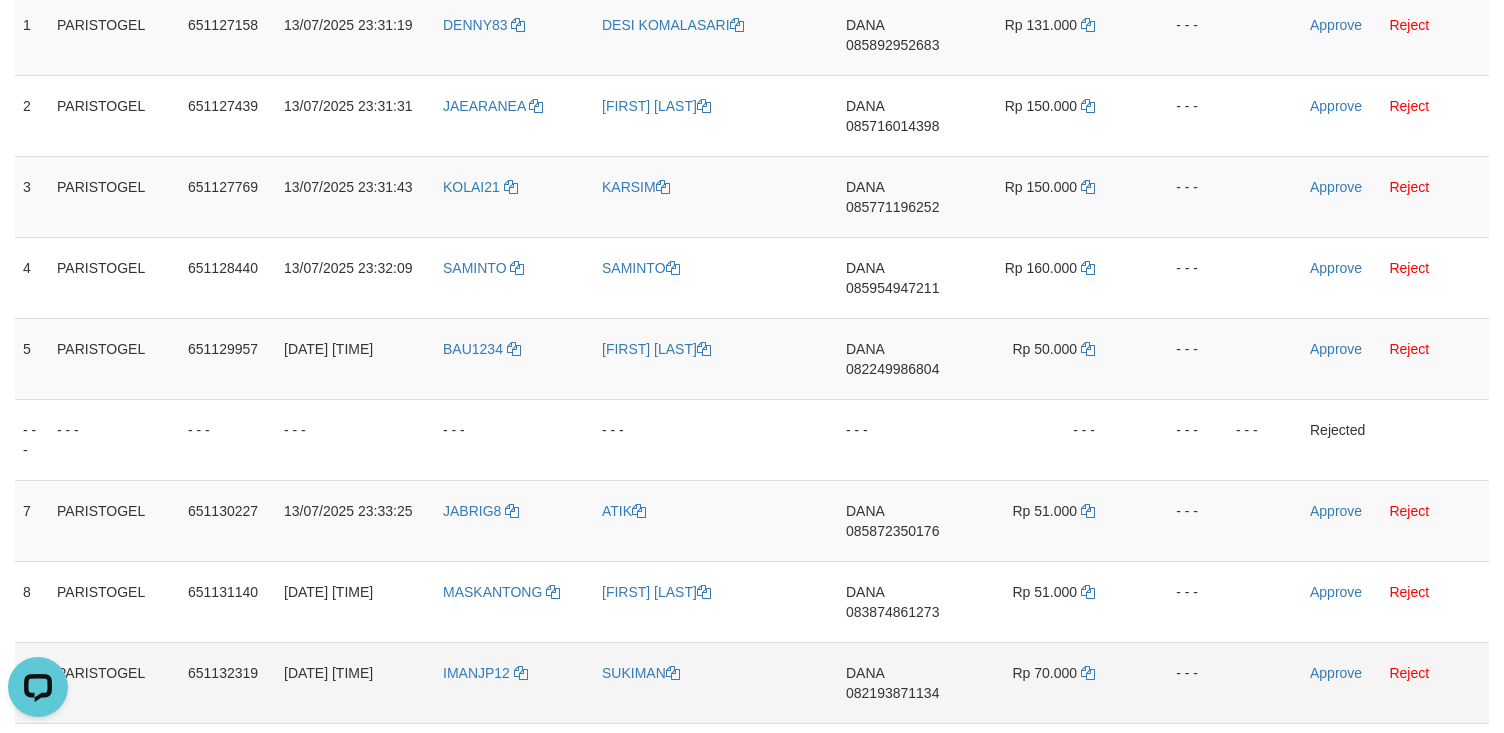 click on "IMANJP12" at bounding box center (514, 682) 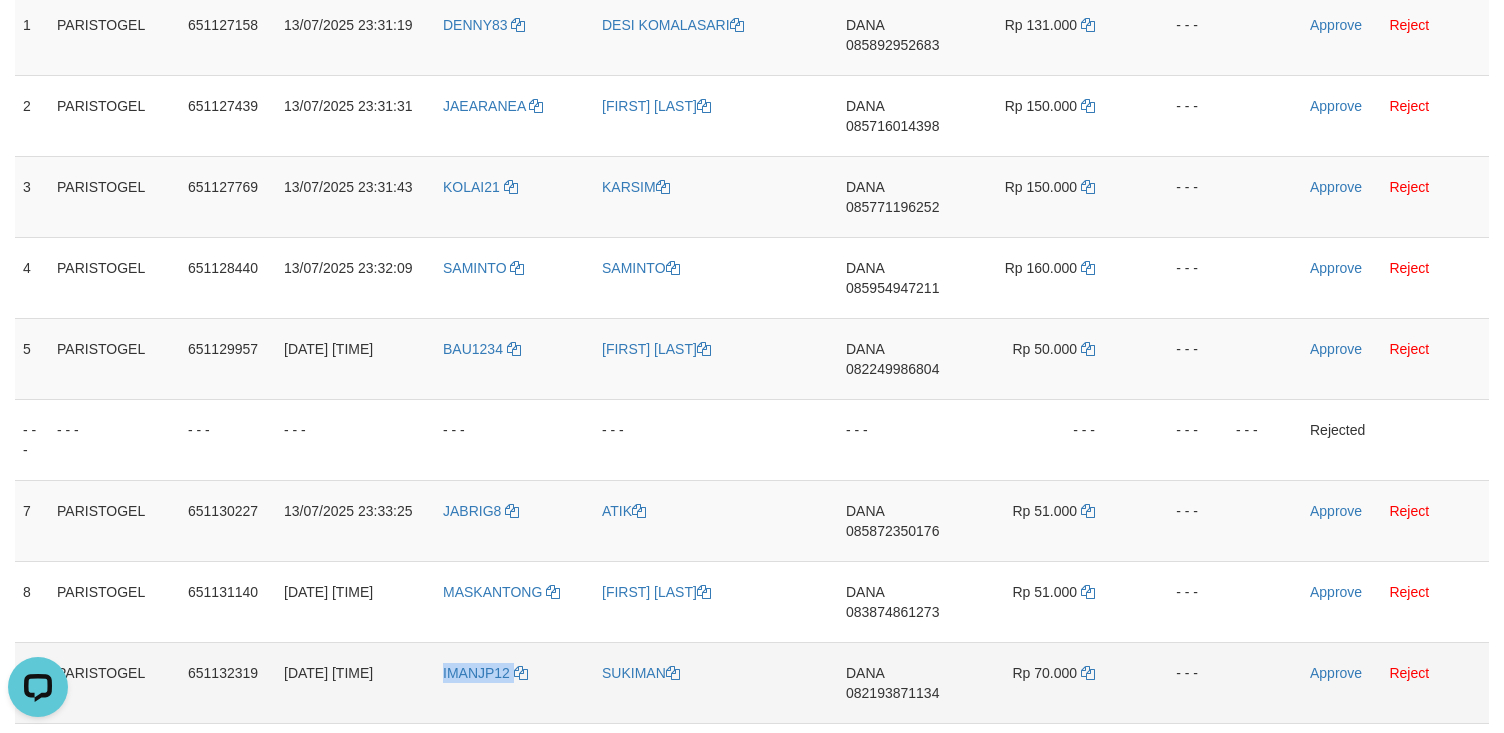 click on "IMANJP12" at bounding box center (514, 682) 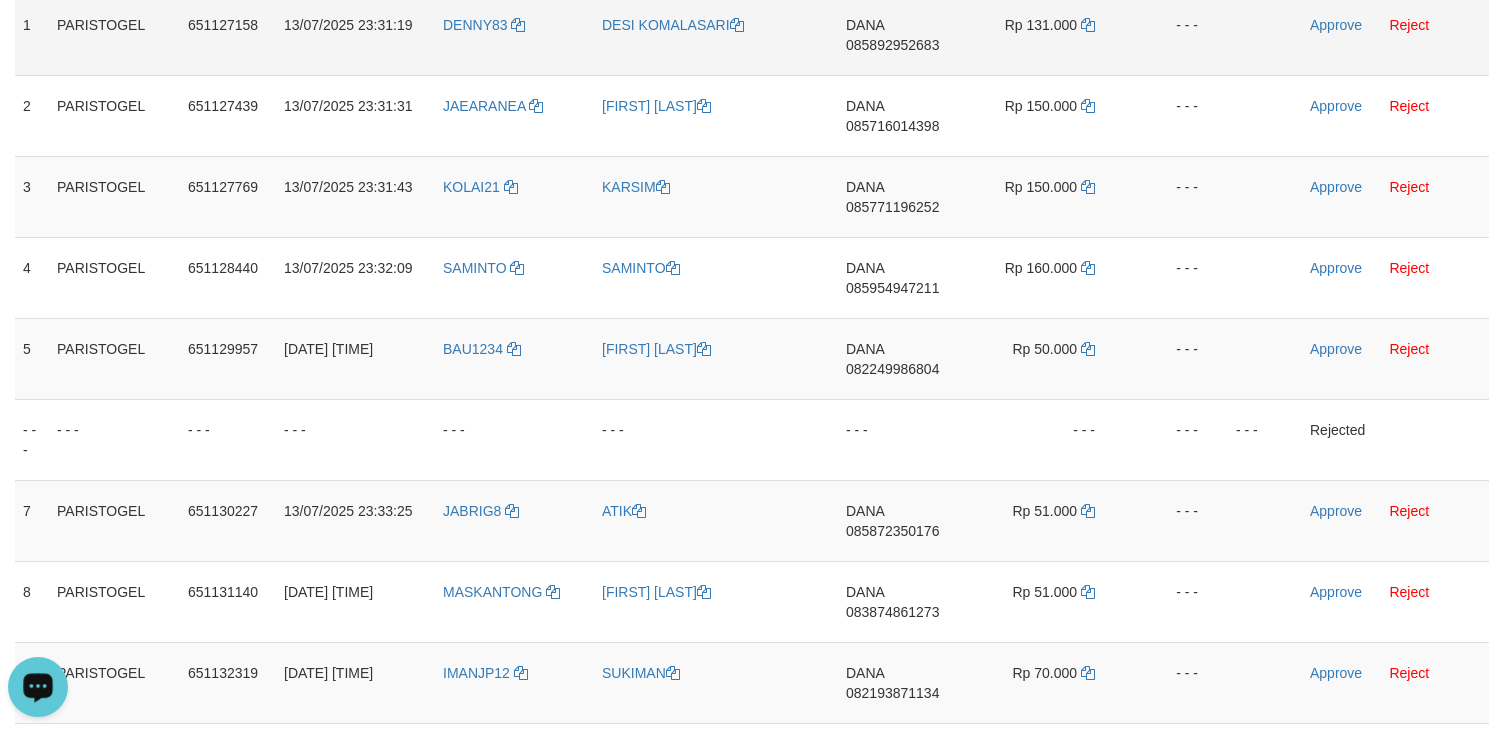 click on "DESI KOMALASARI" at bounding box center [716, 35] 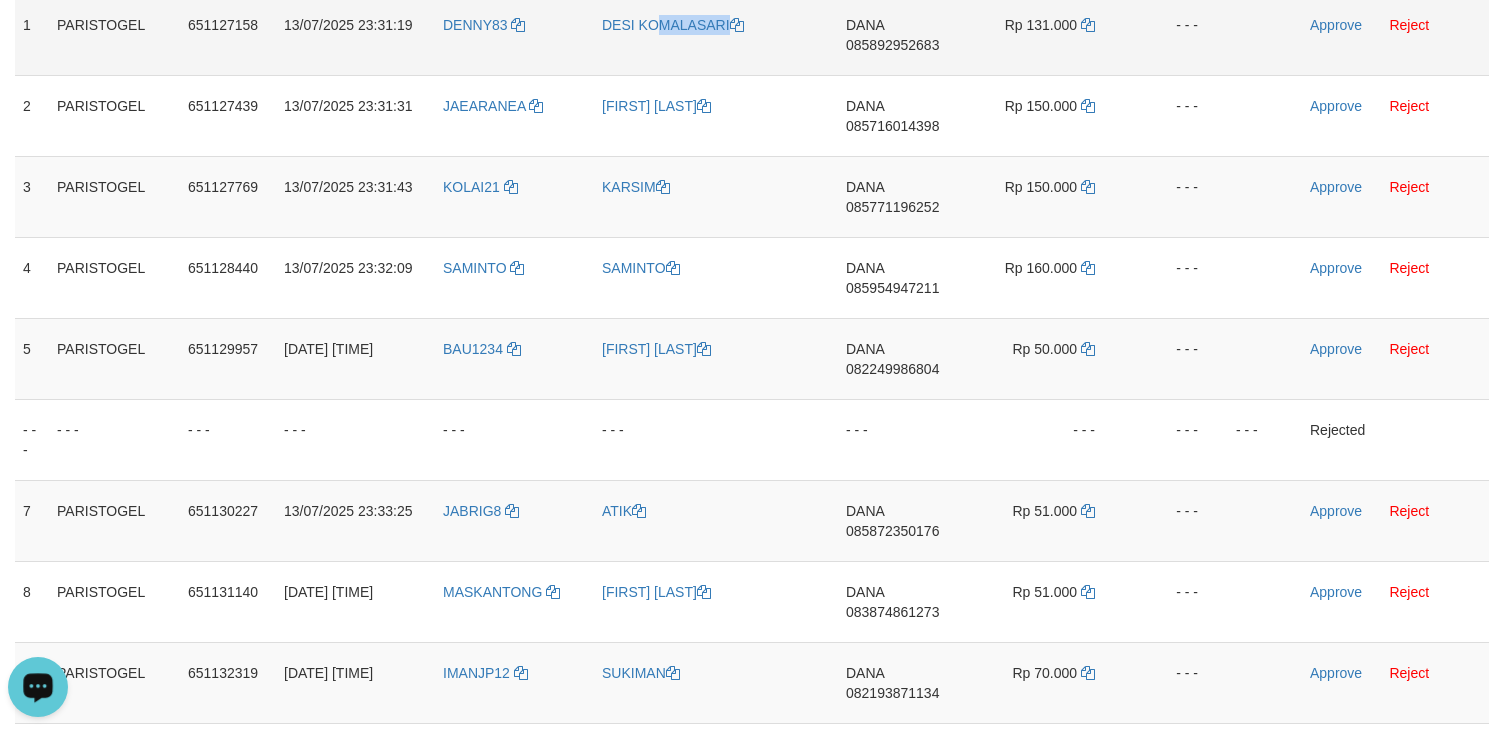 click on "DESI KOMALASARI" at bounding box center [716, 35] 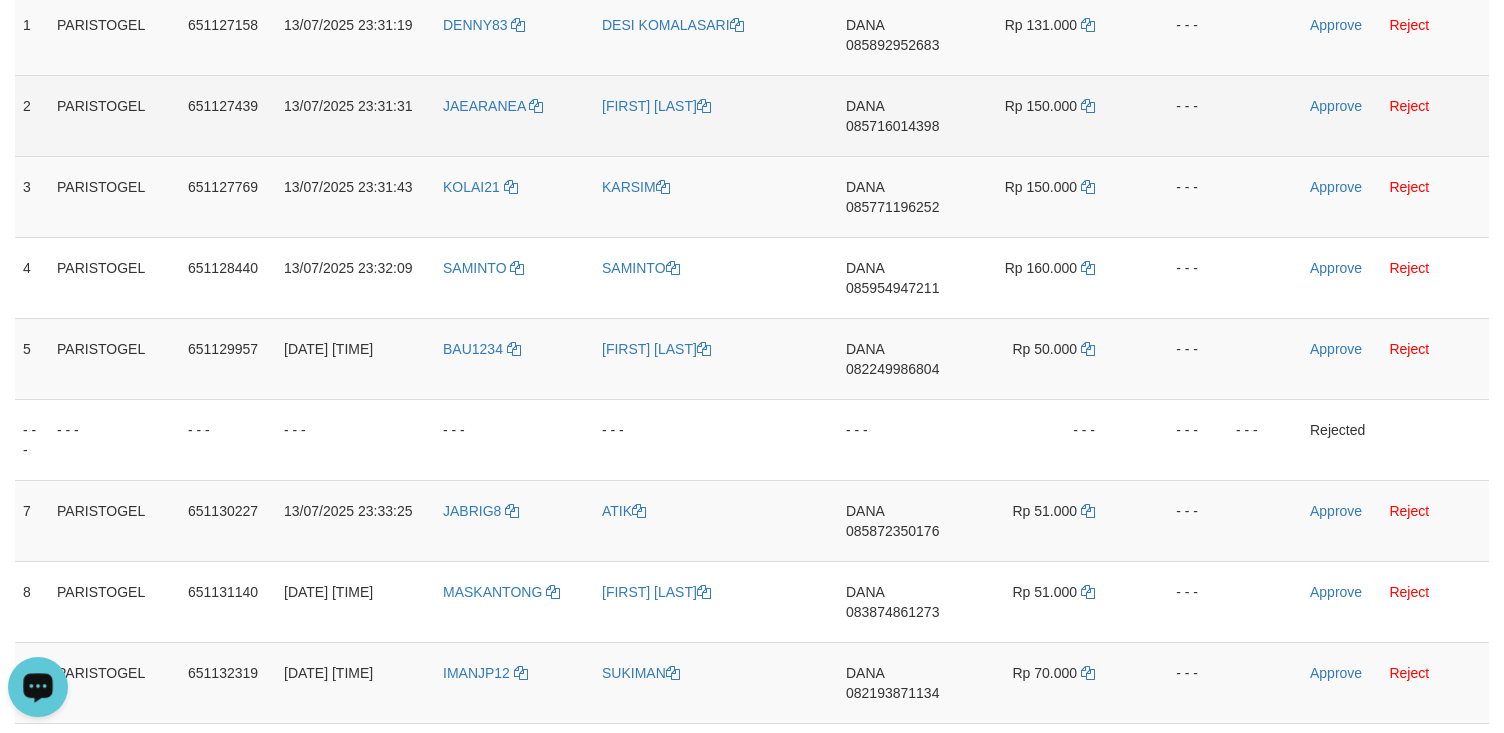 click on "[FIRST] [LAST]" at bounding box center (716, 115) 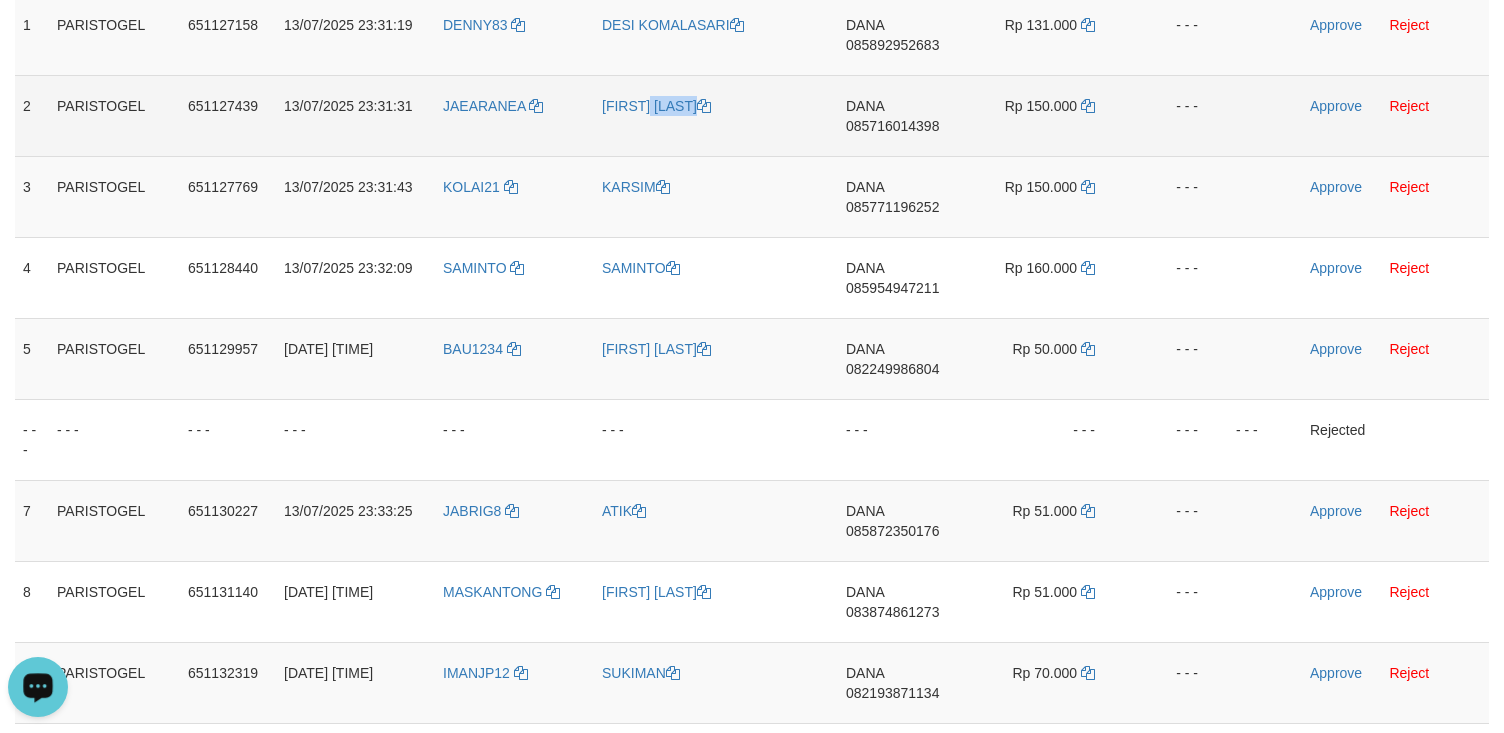 click on "[FIRST] [LAST]" at bounding box center [716, 115] 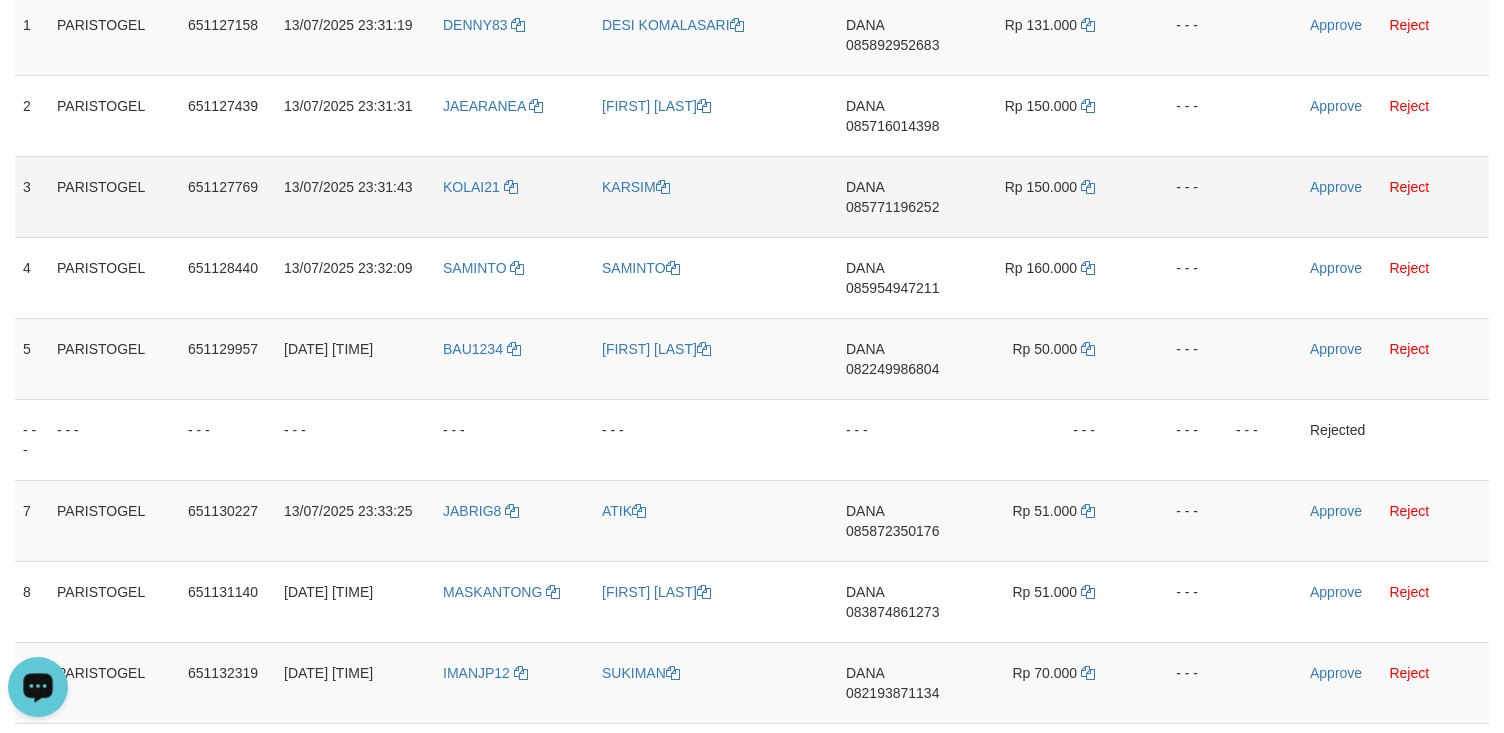 click on "KARSIM" at bounding box center [716, 196] 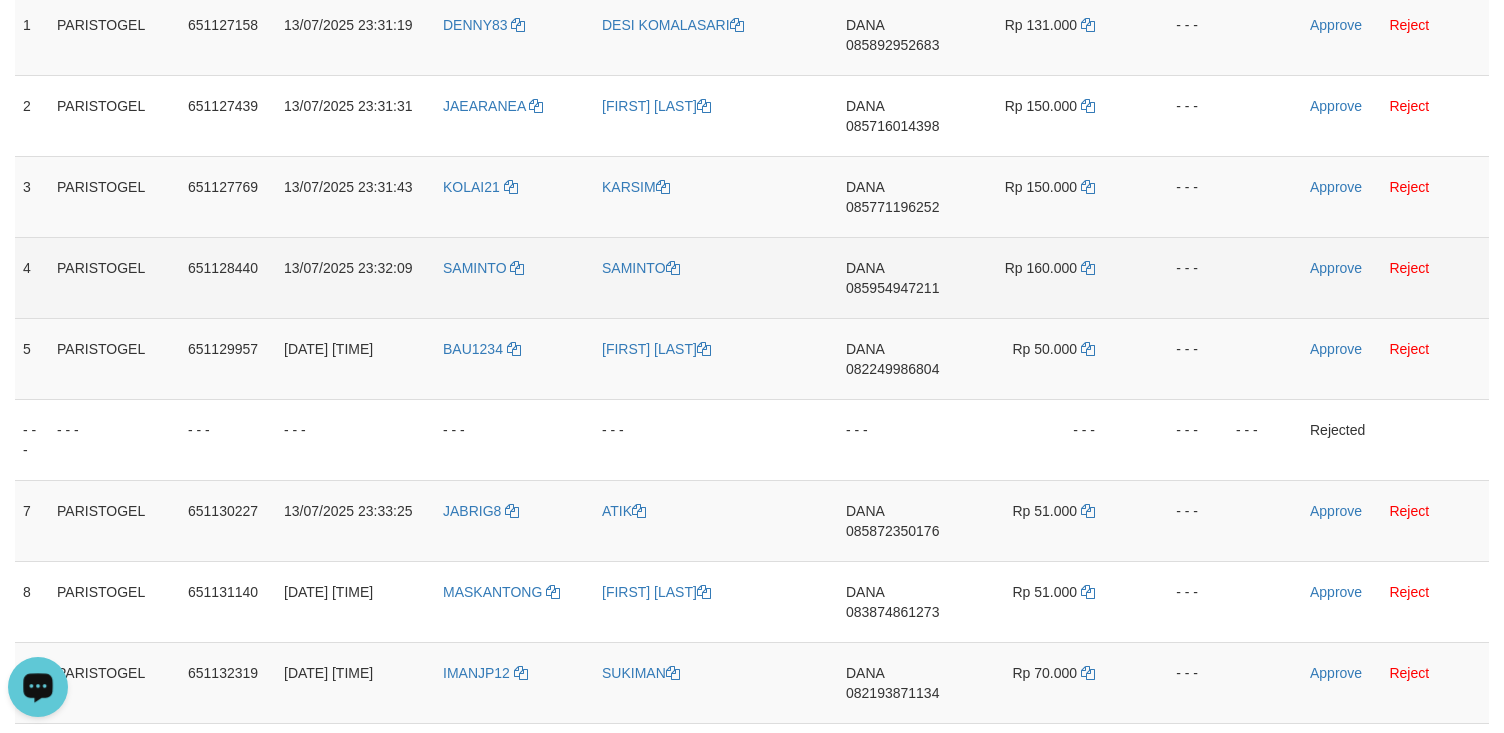 click on "SAMINTO" at bounding box center [716, 277] 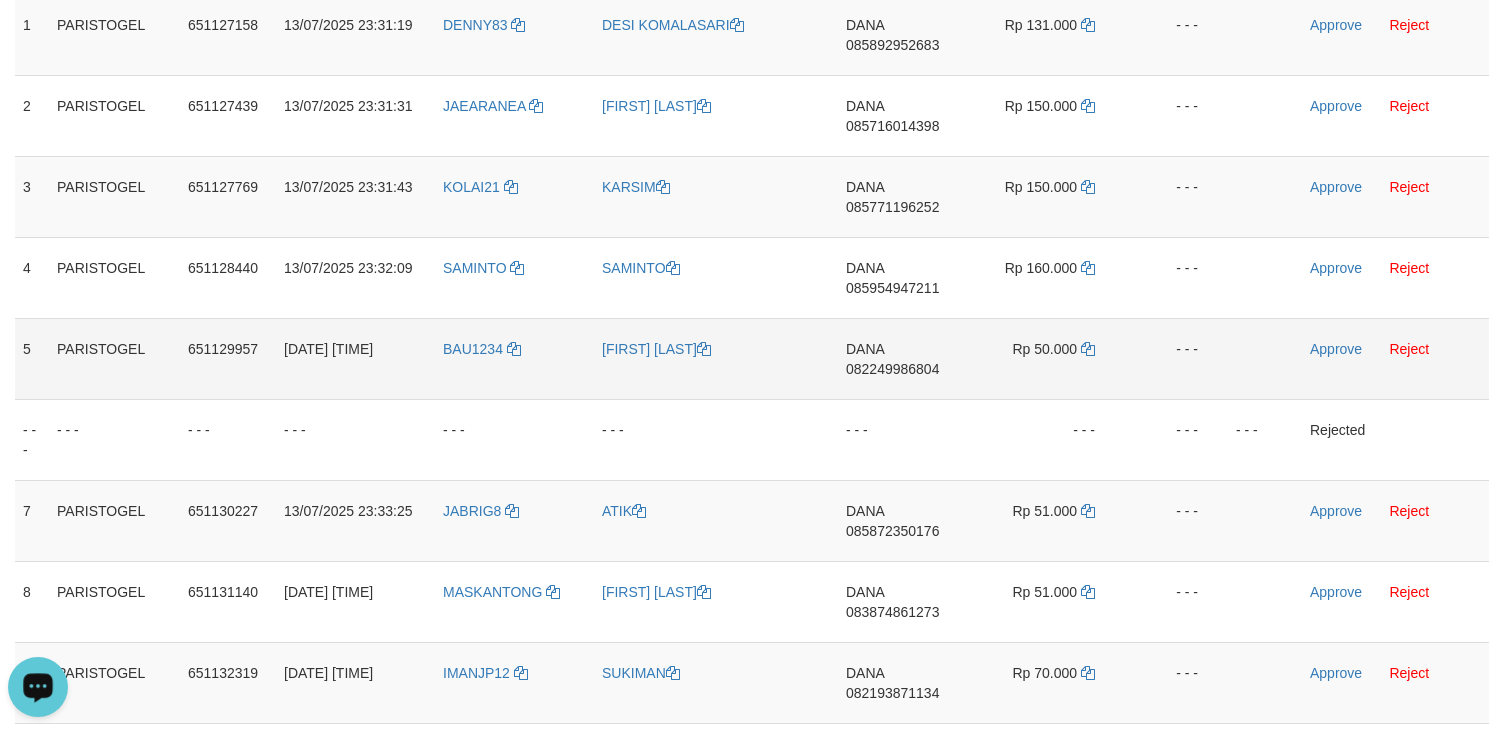 click on "[FIRST] [LAST]" at bounding box center [716, 358] 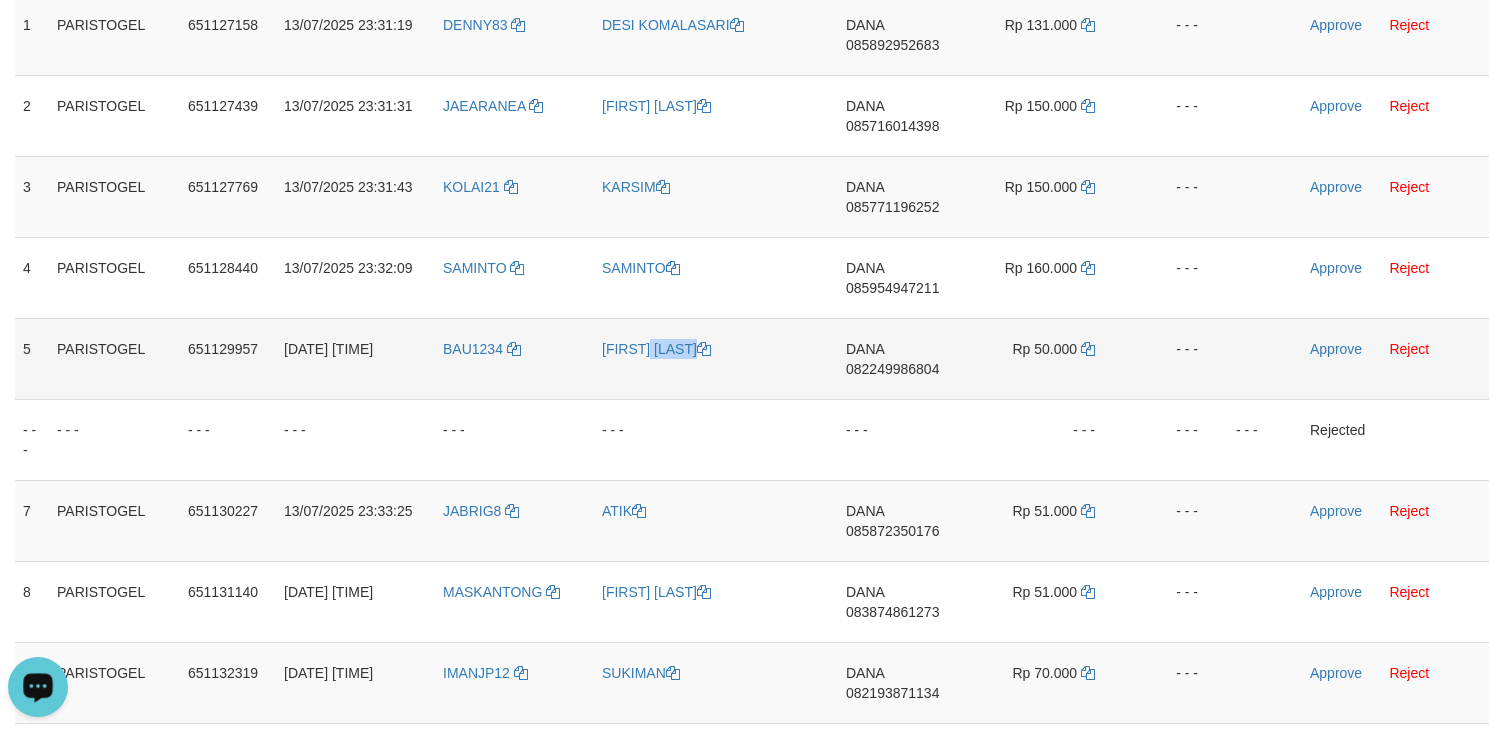 click on "[FIRST] [LAST]" at bounding box center [716, 358] 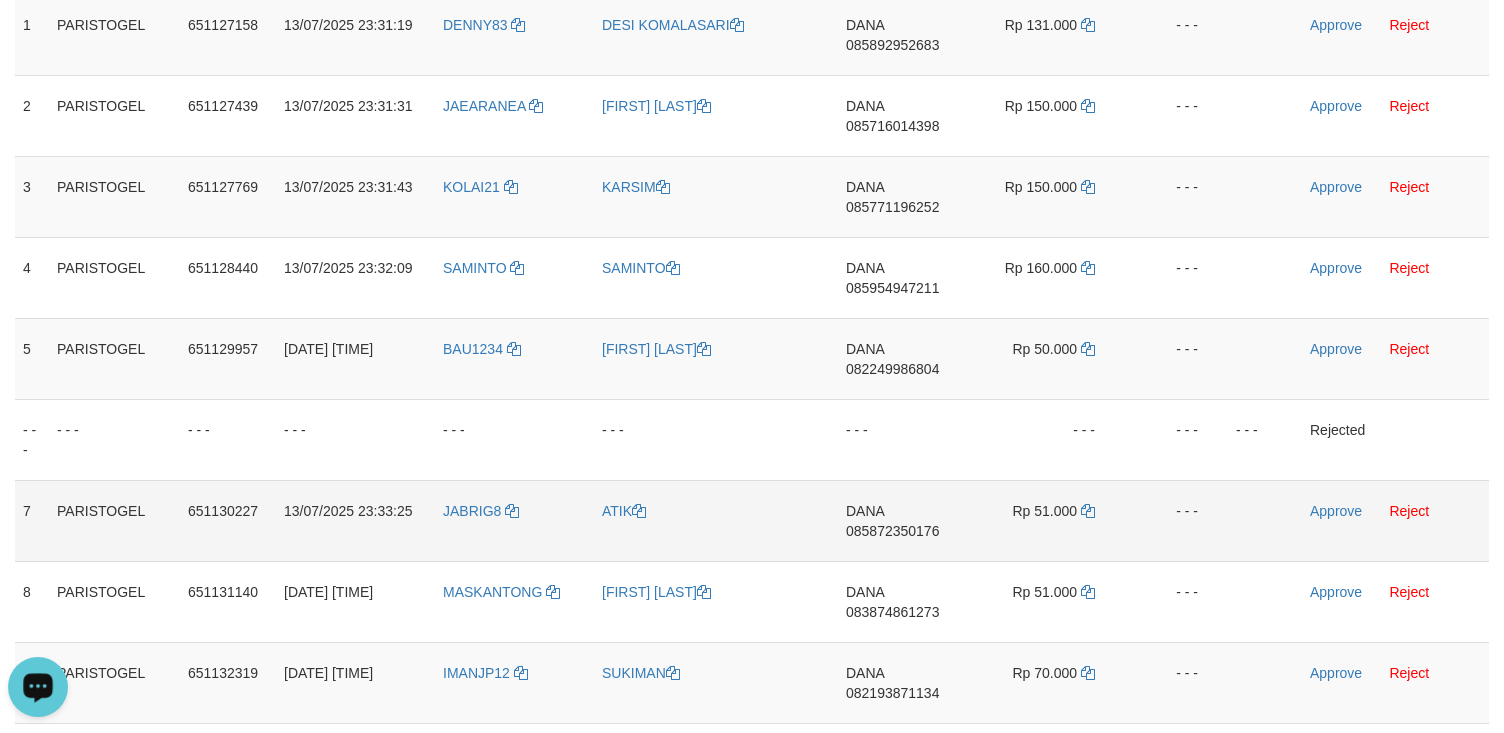 click on "ATIK" at bounding box center [716, 520] 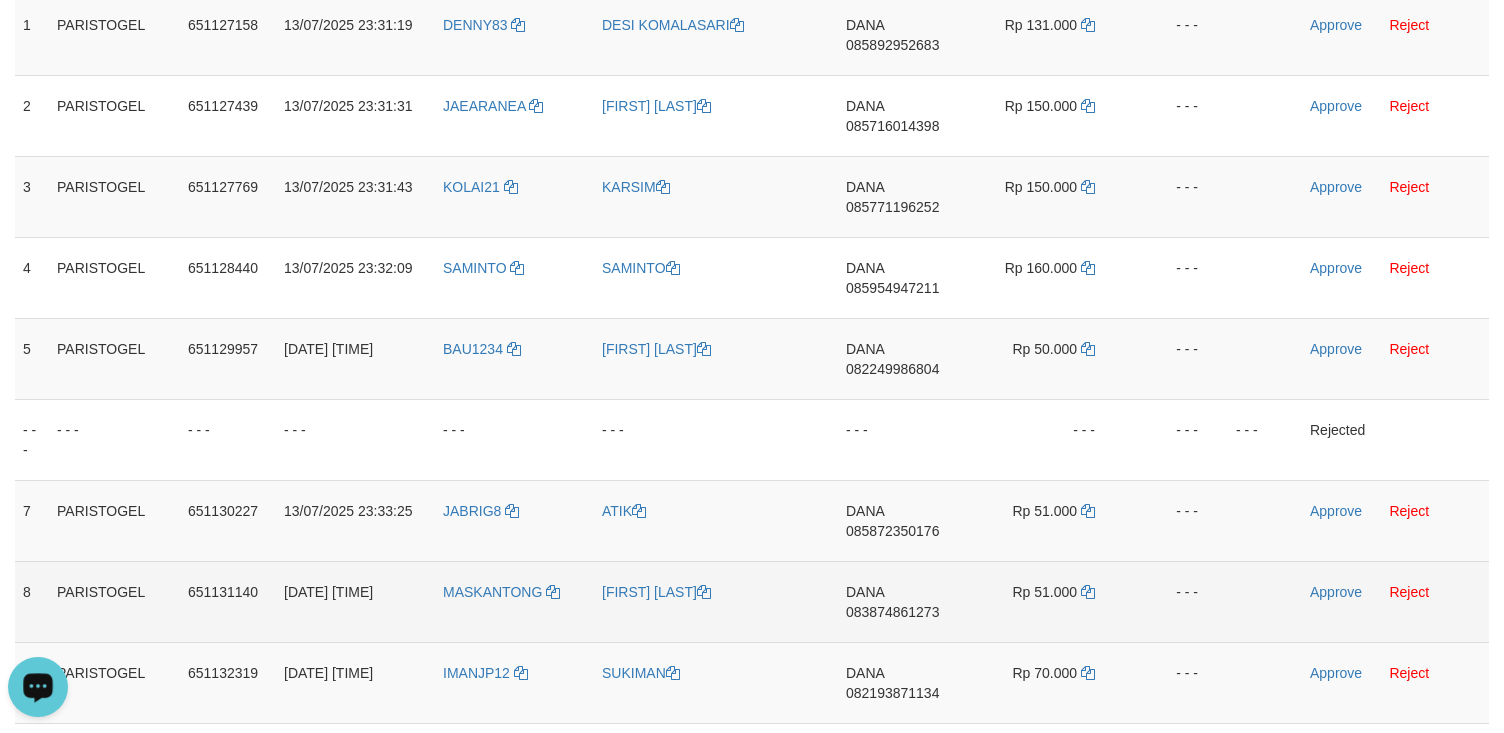click on "[FIRST] [LAST]" at bounding box center (716, 601) 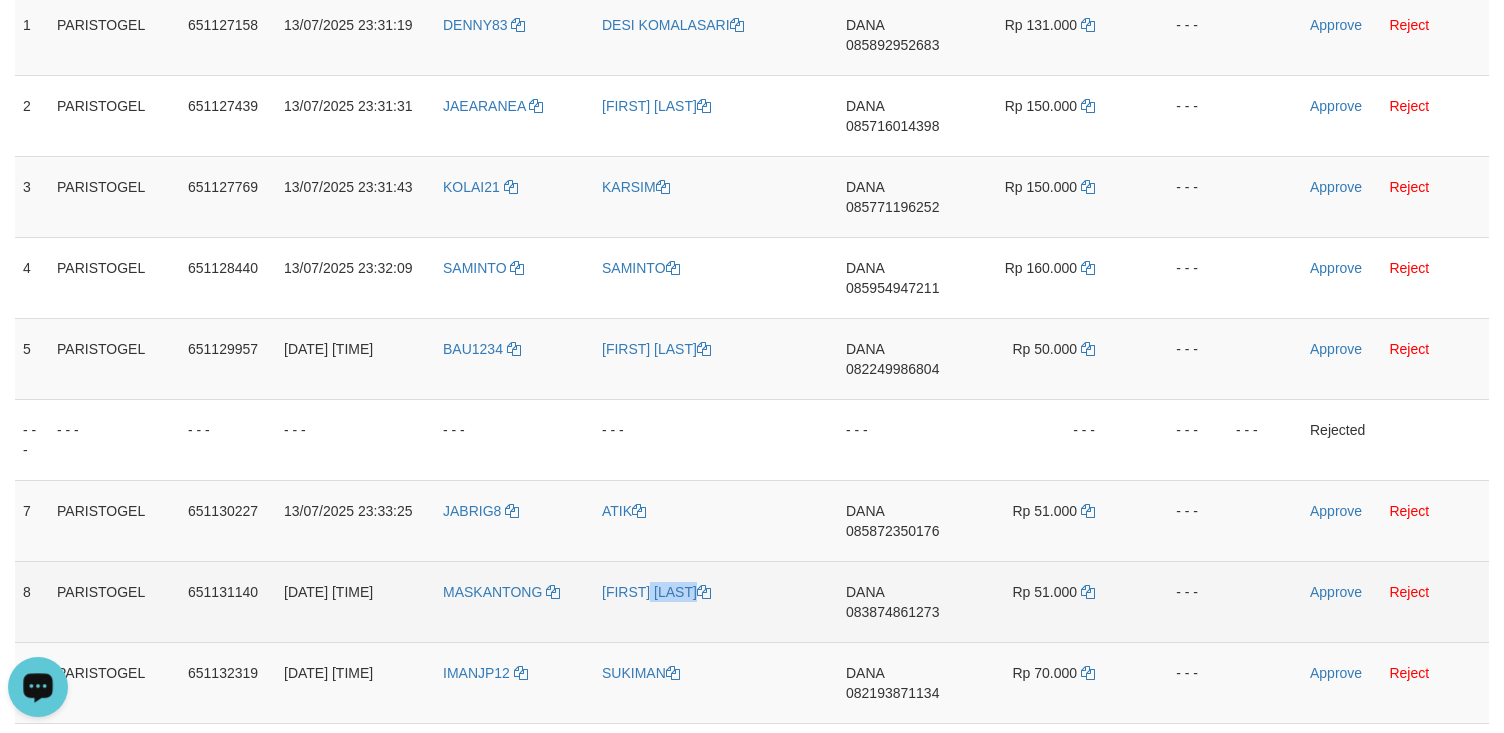 click on "[FIRST] [LAST]" at bounding box center (716, 601) 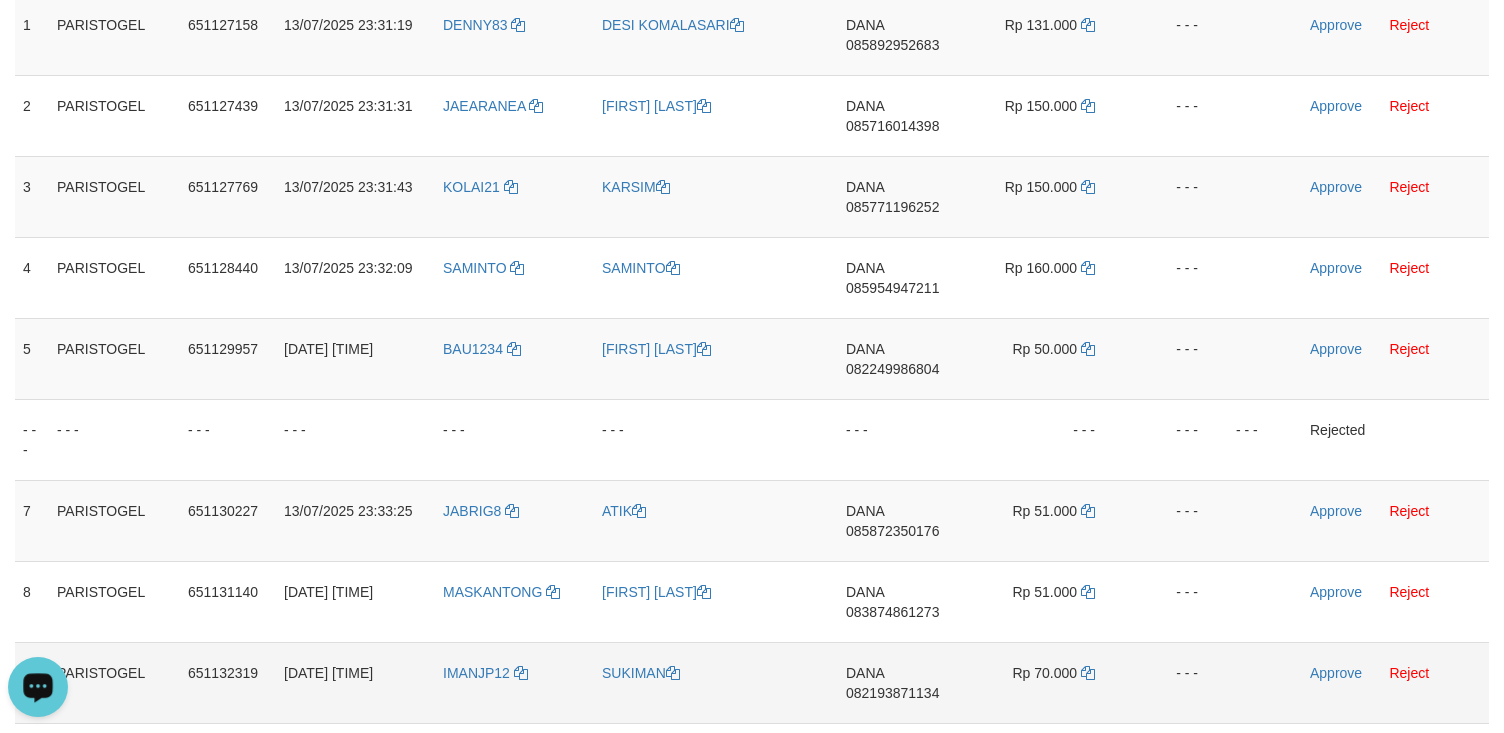 click on "SUKIMAN" at bounding box center (716, 682) 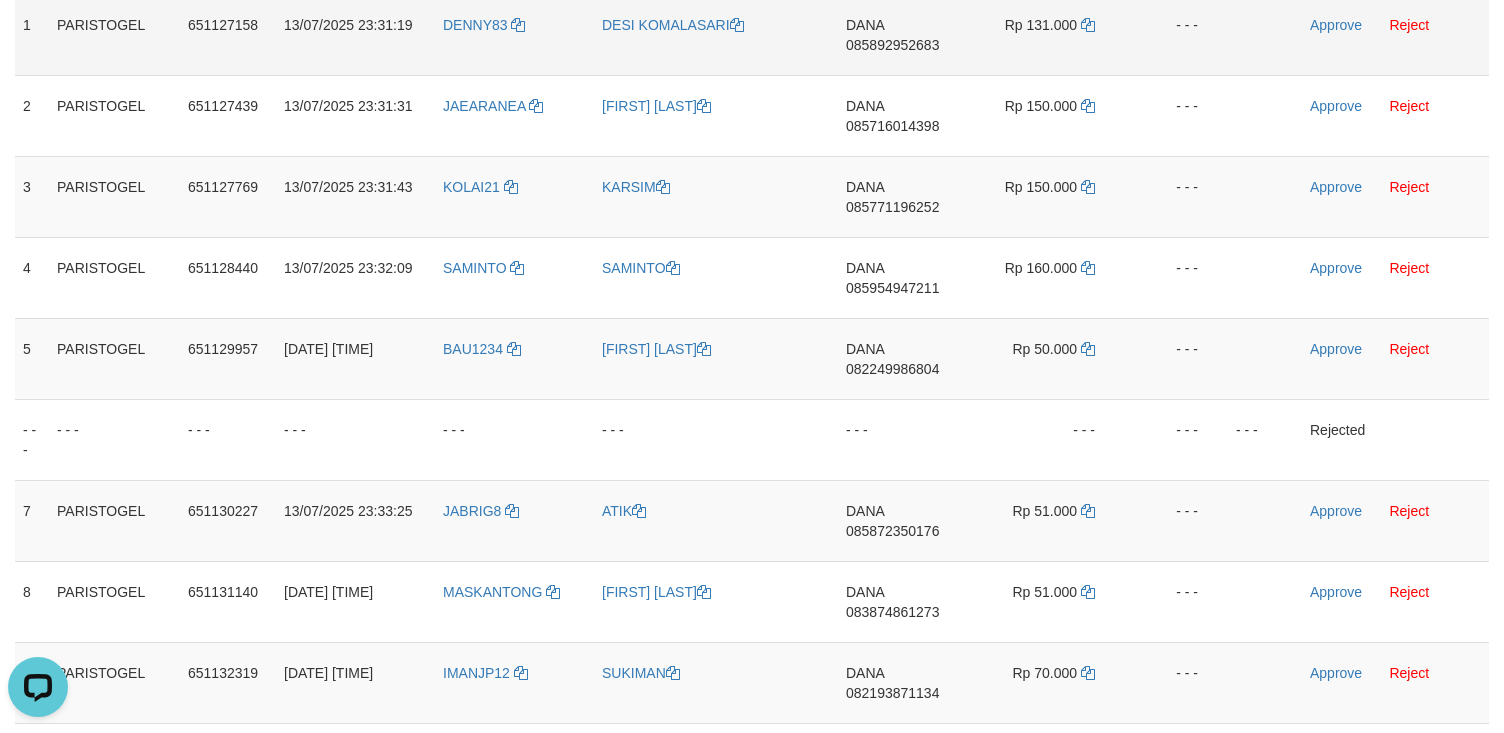 click on "085892952683" at bounding box center [892, 45] 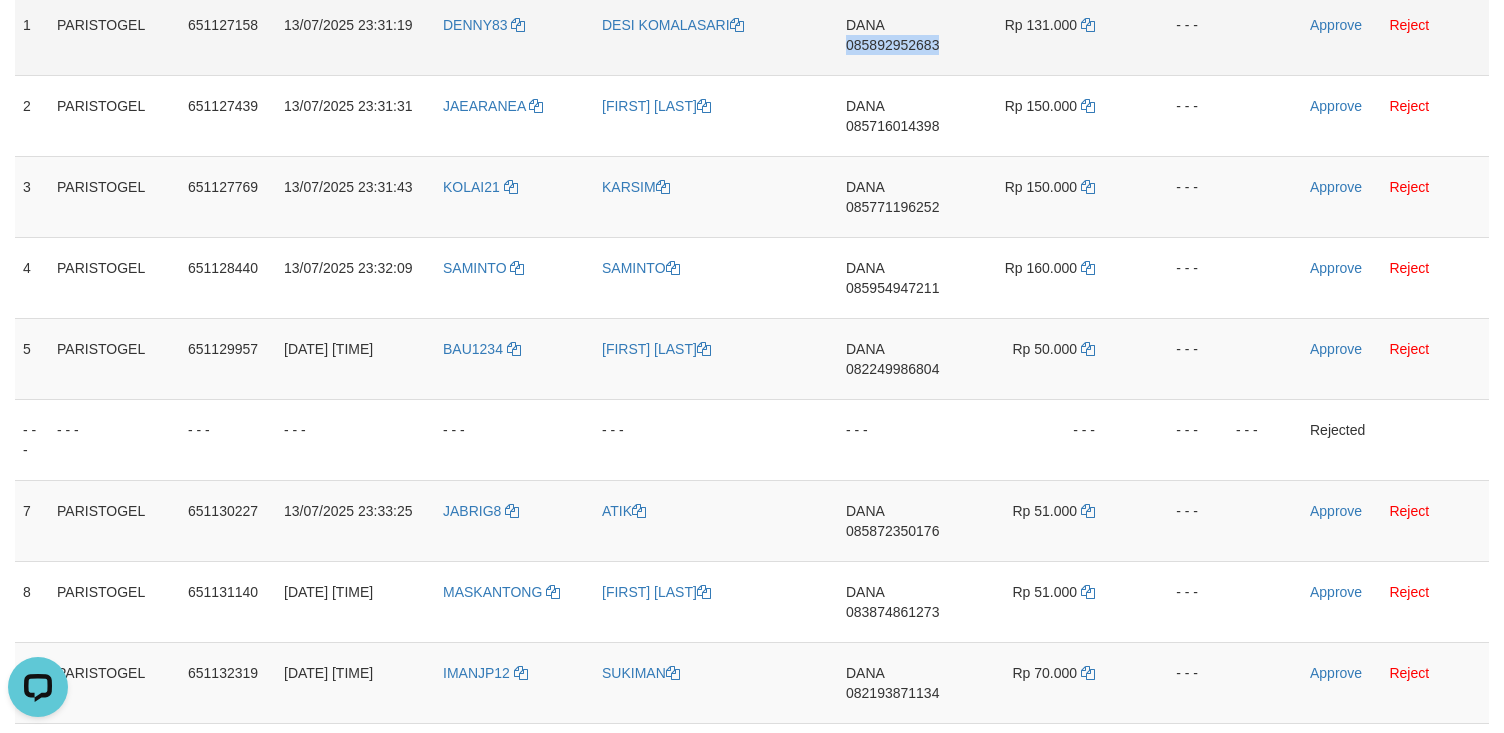 click on "DANA
085892952683" at bounding box center (903, 35) 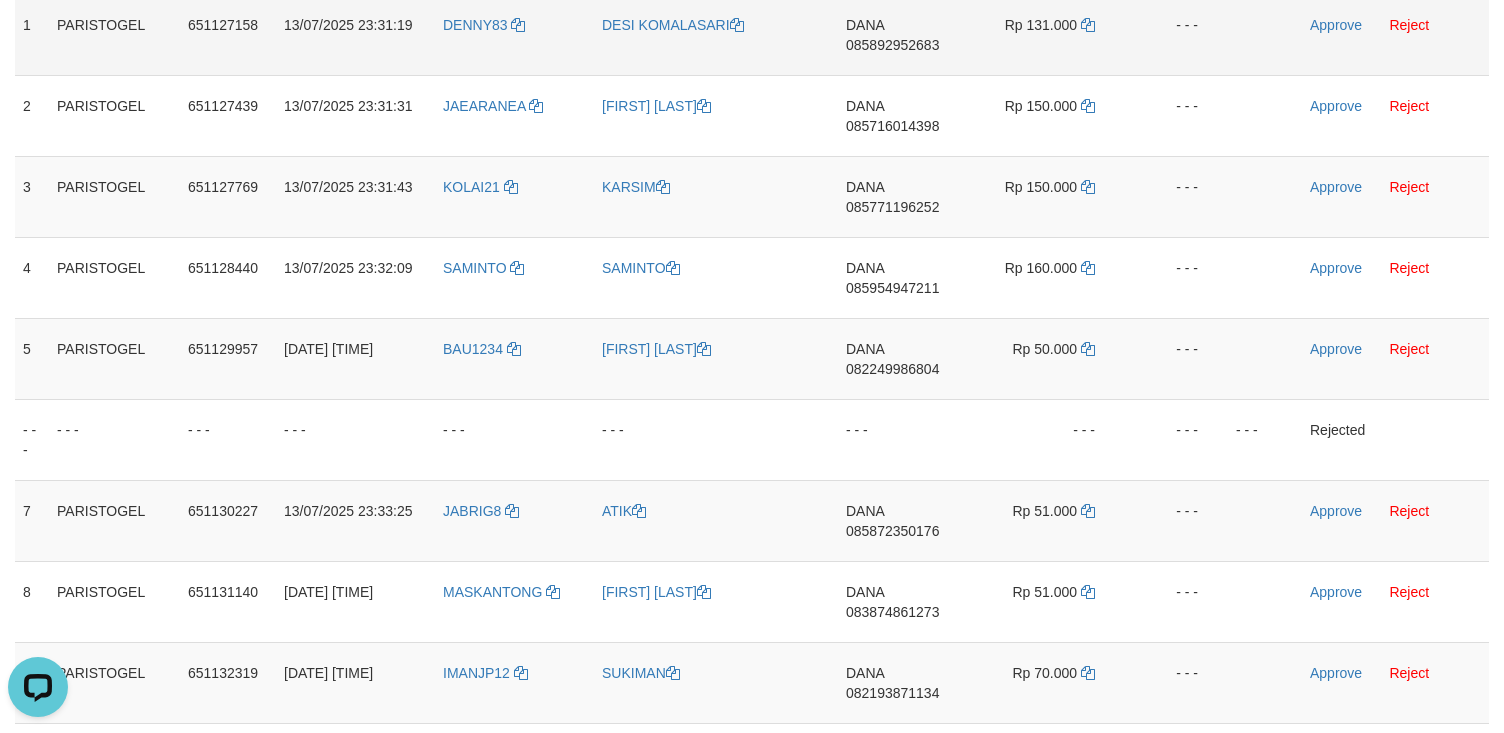 click on "Rp 131.000" at bounding box center (1047, 35) 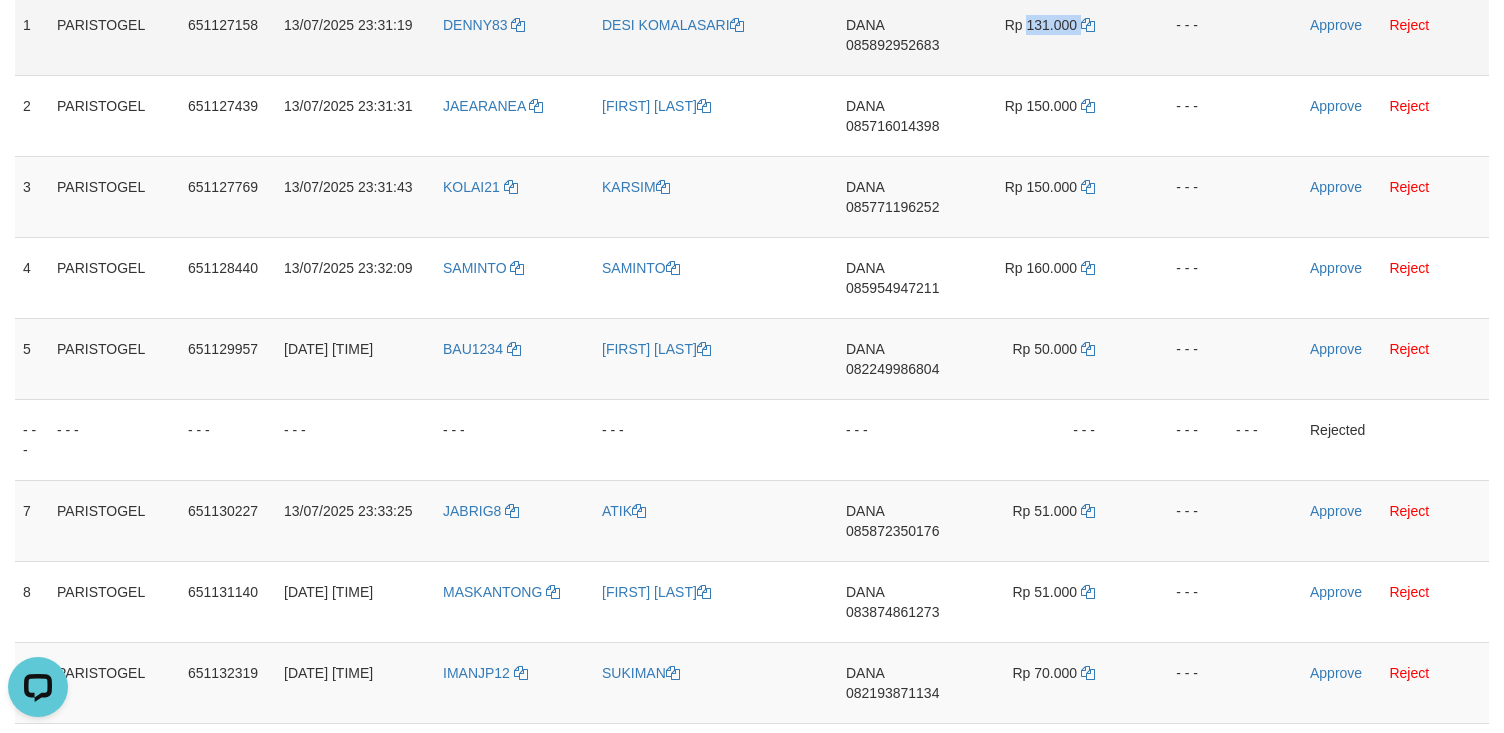 click on "Rp 131.000" at bounding box center [1047, 35] 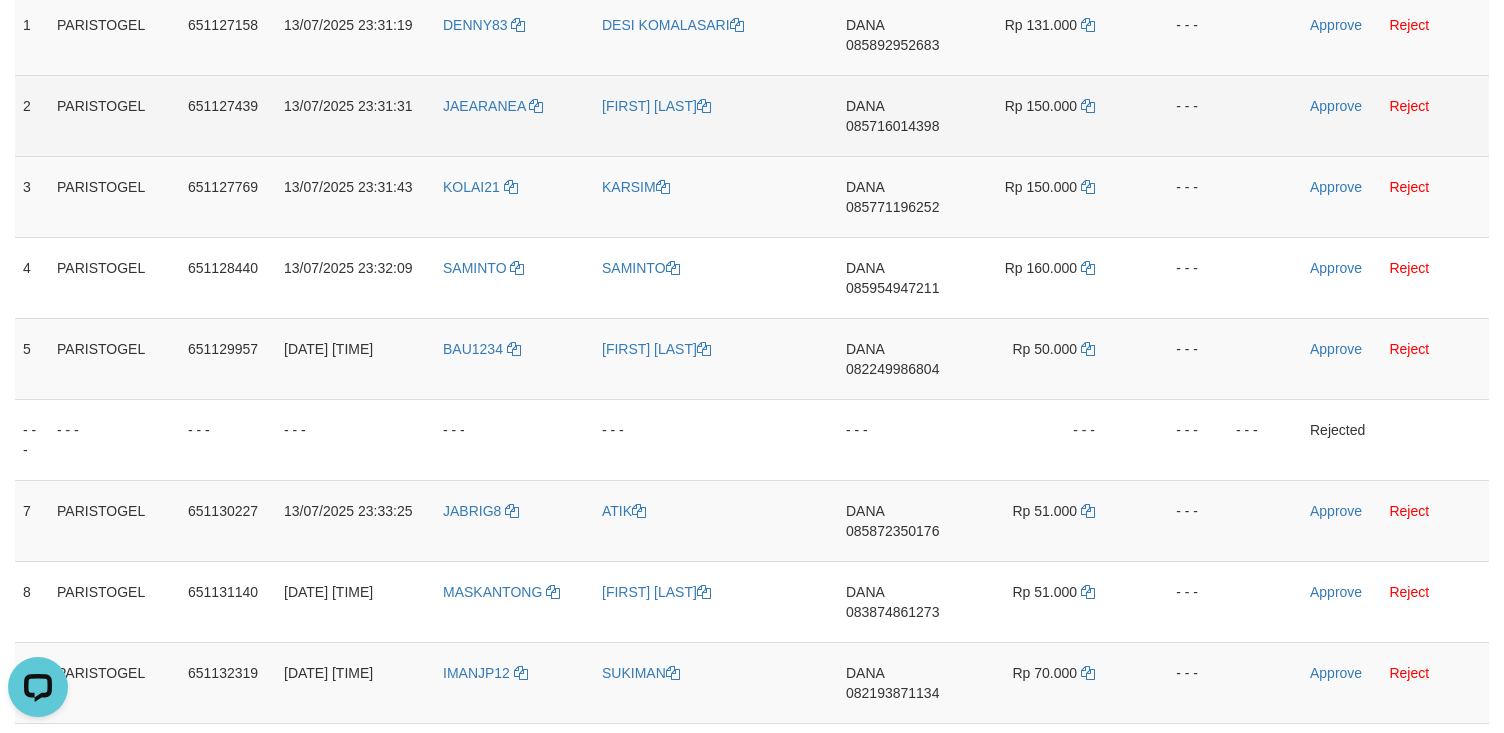 click on "DANA
085716014398" at bounding box center (903, 115) 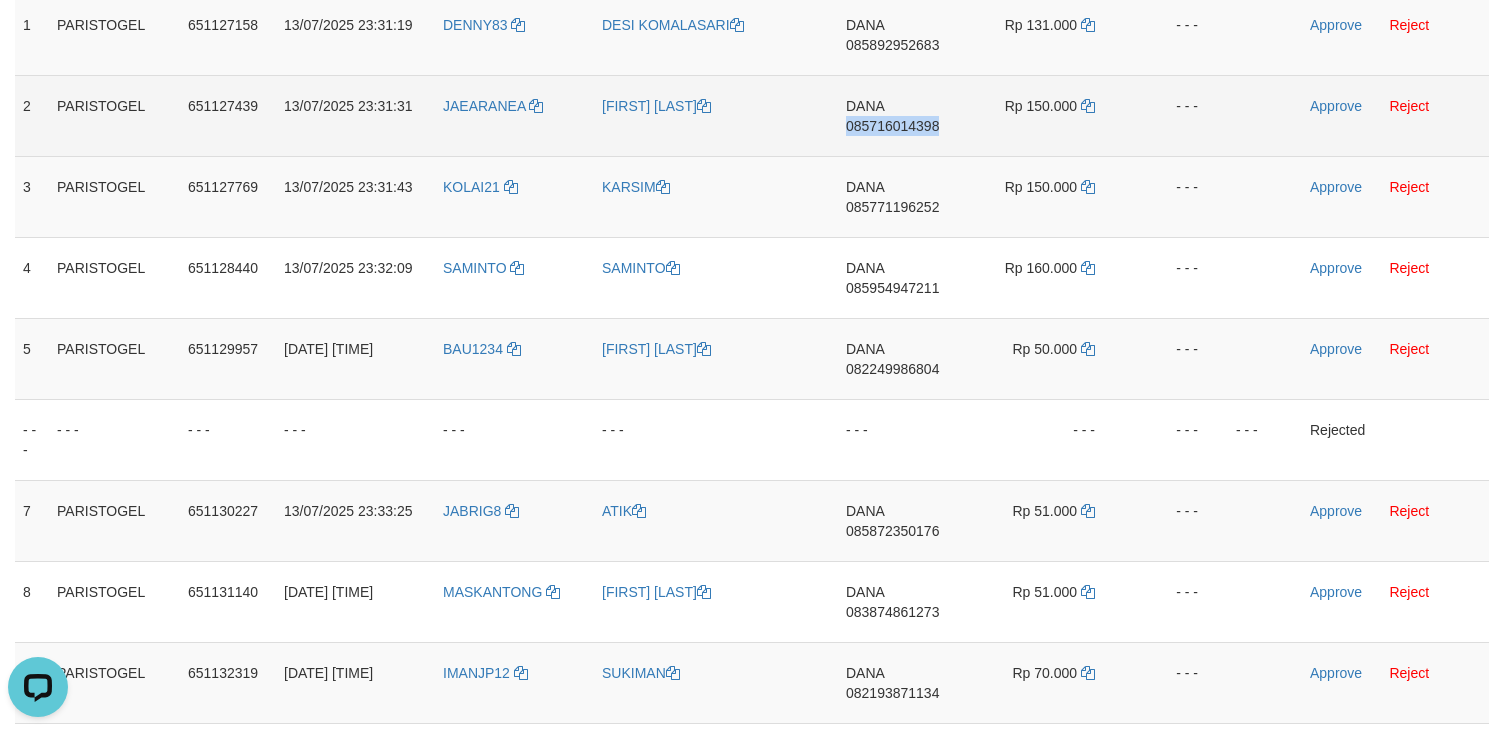 drag, startPoint x: 897, startPoint y: 145, endPoint x: 940, endPoint y: 153, distance: 43.737854 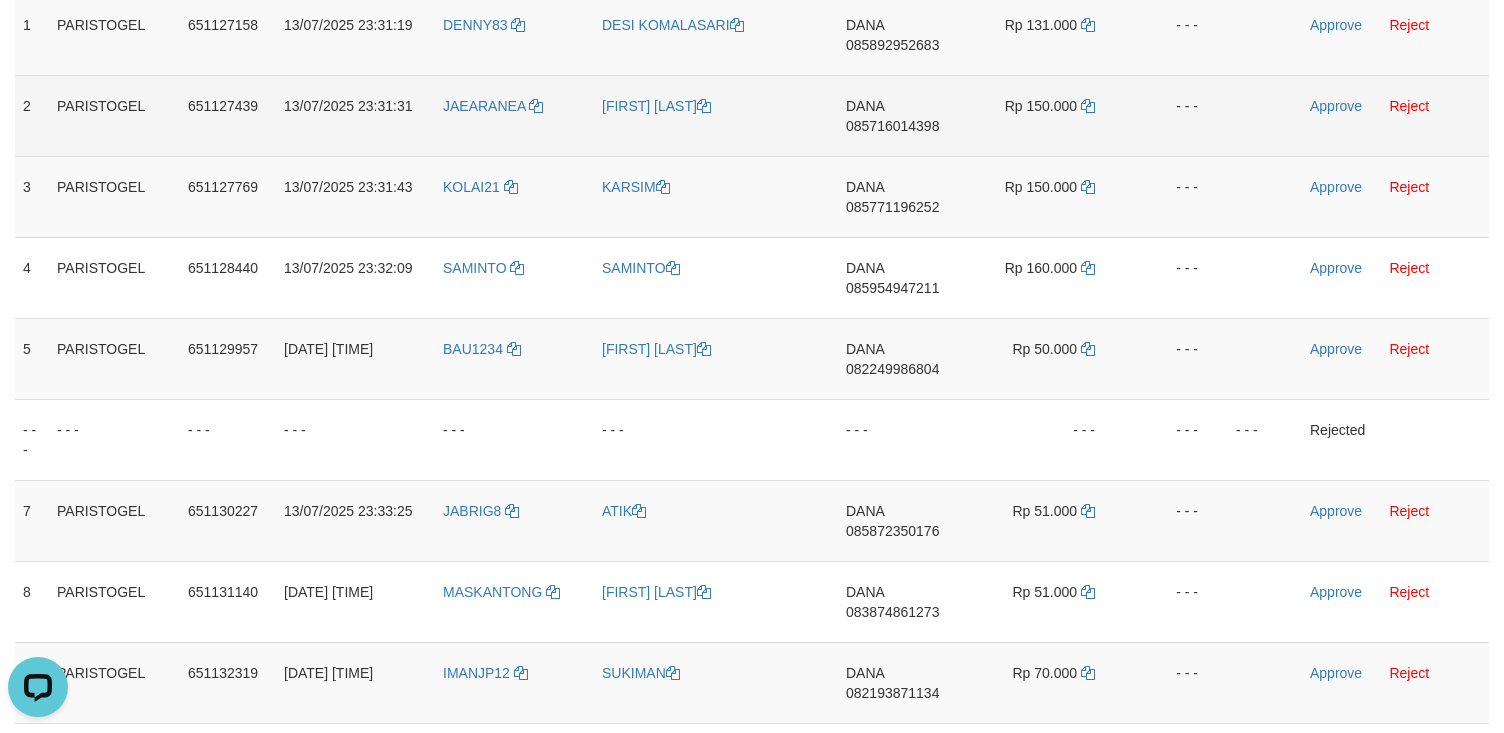 click on "Rp 150.000" at bounding box center (1041, 106) 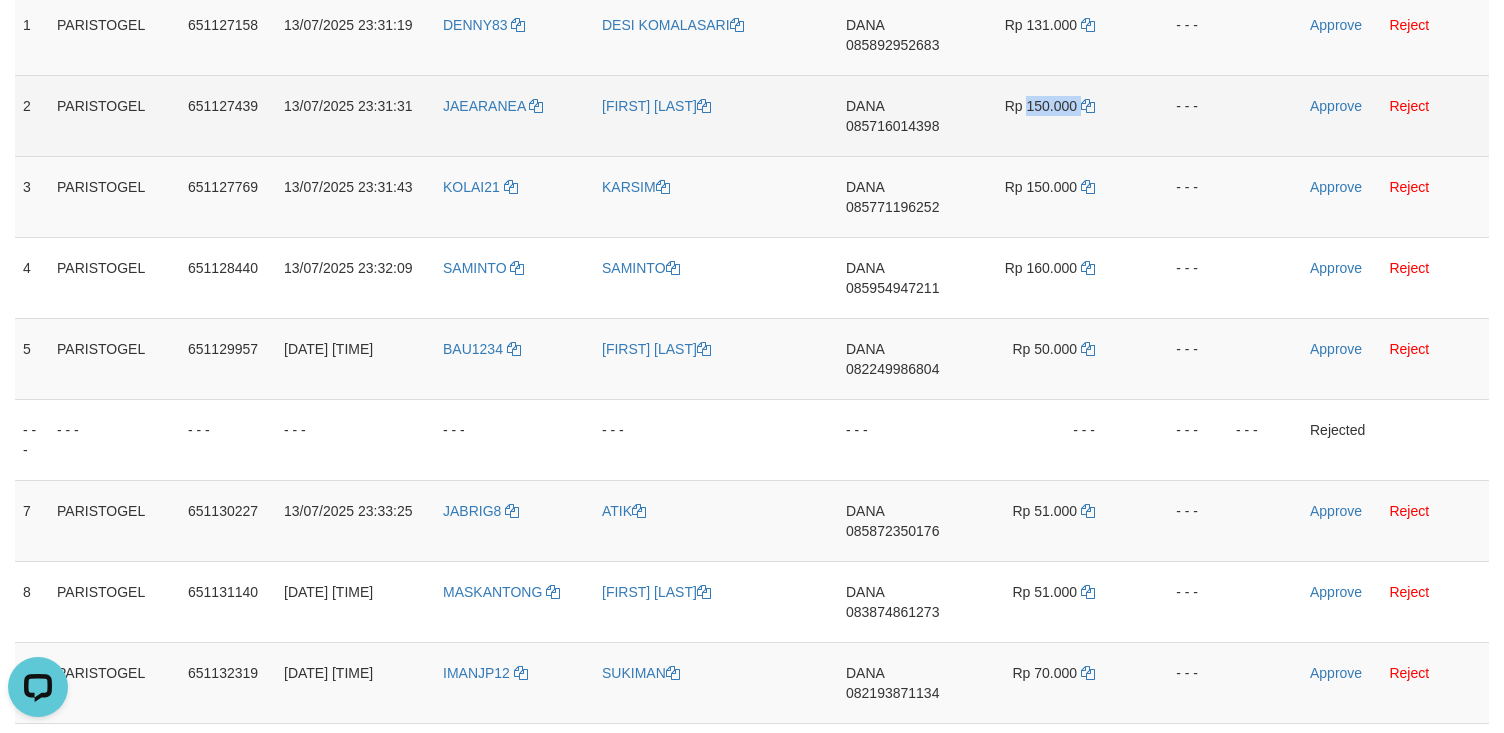 click on "Rp 150.000" at bounding box center (1041, 106) 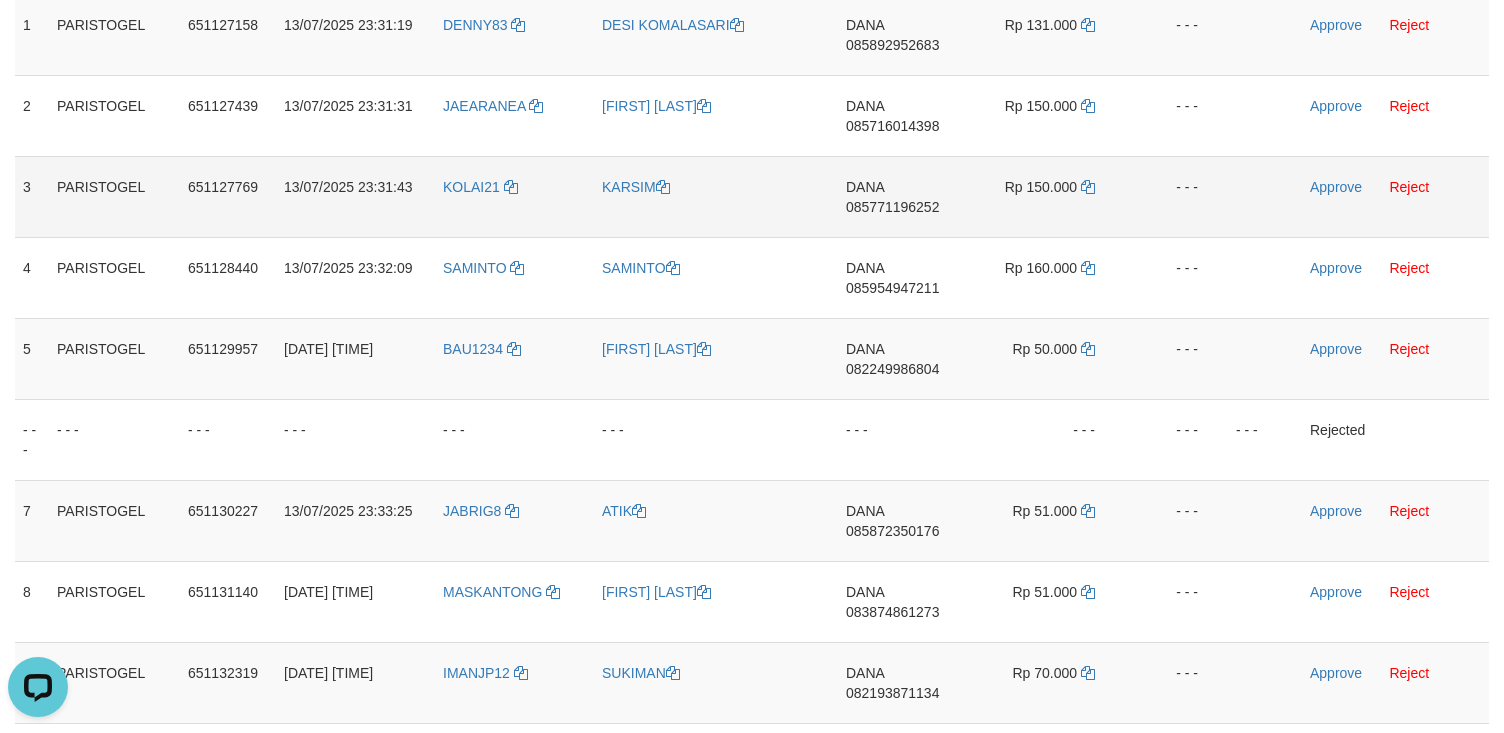 click on "DANA
085771196252" at bounding box center [903, 196] 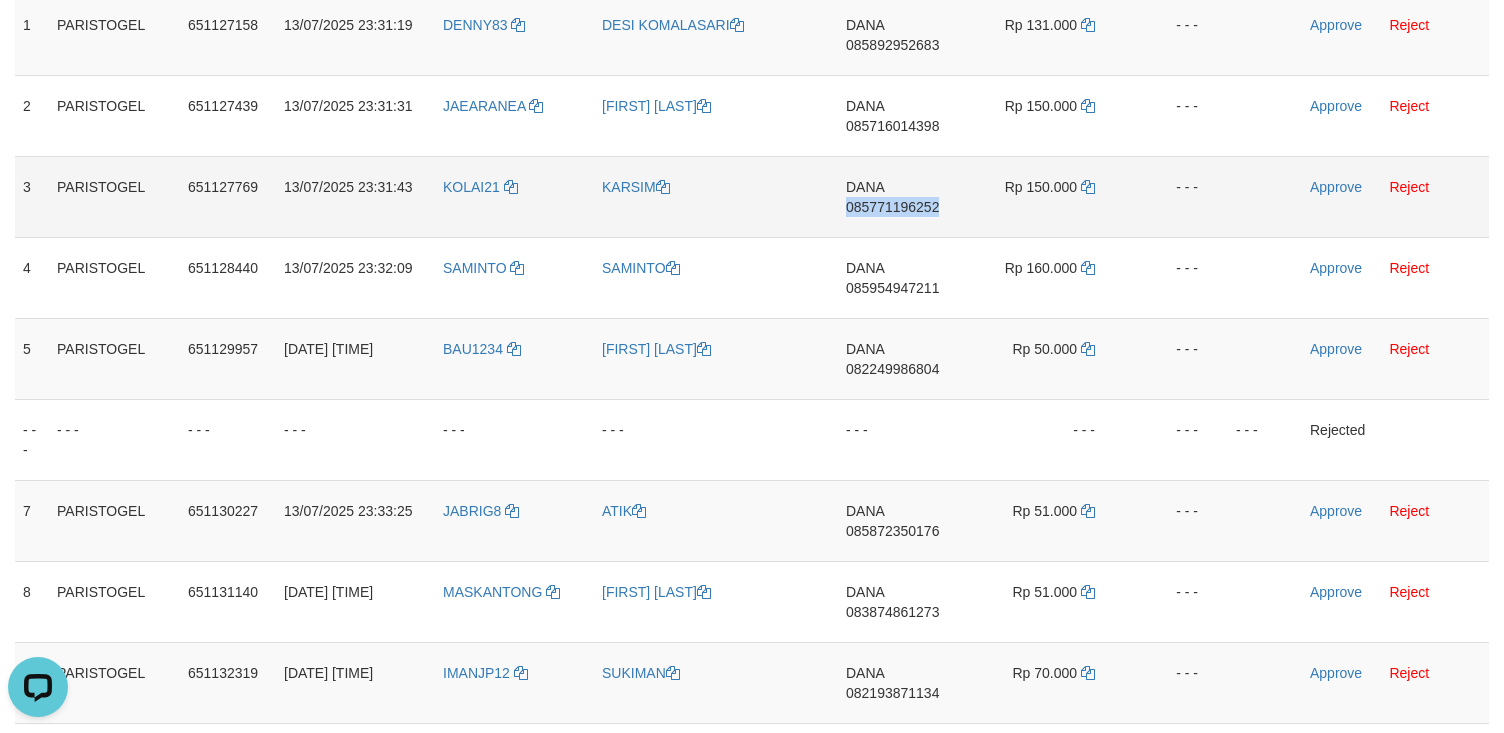 click on "DANA
085771196252" at bounding box center [903, 196] 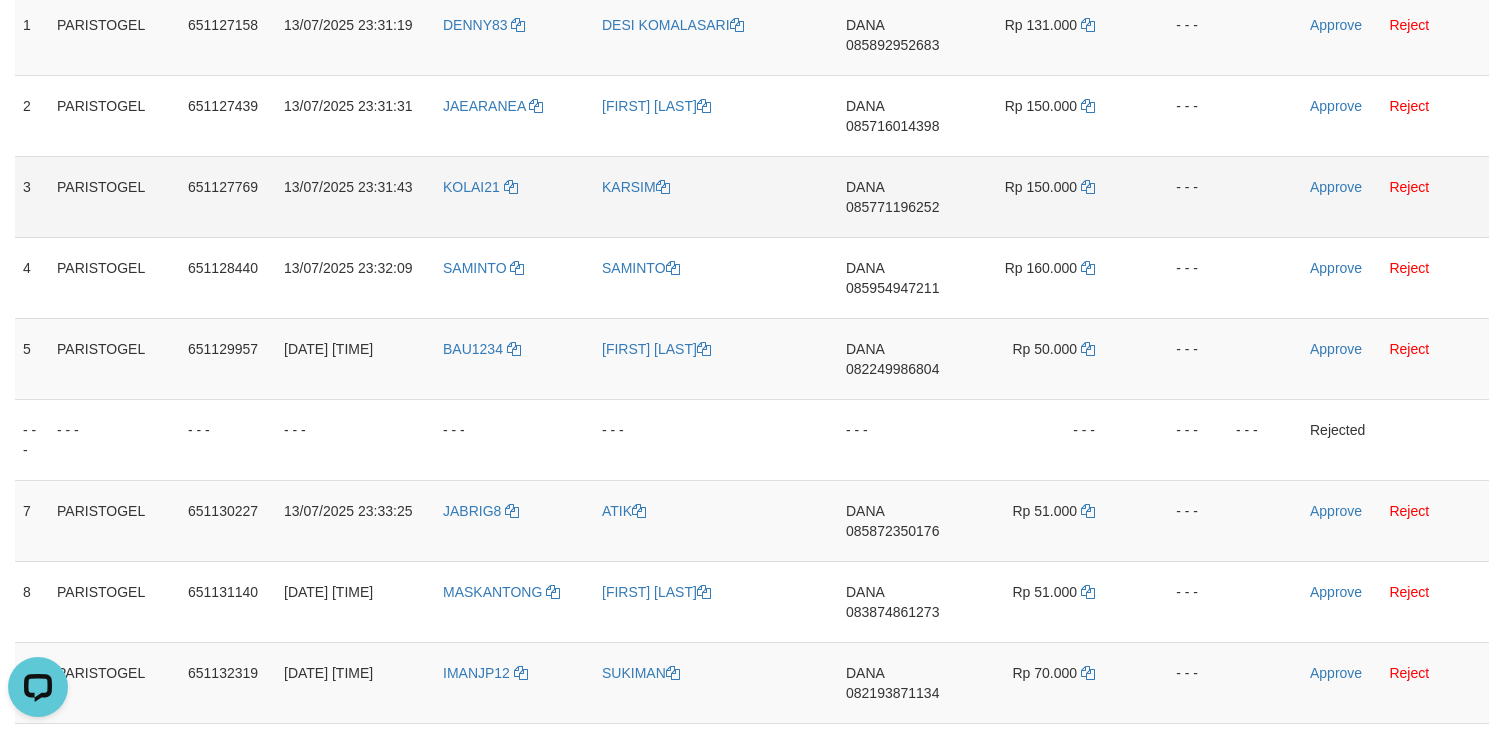 click on "Rp 150.000" at bounding box center [1047, 196] 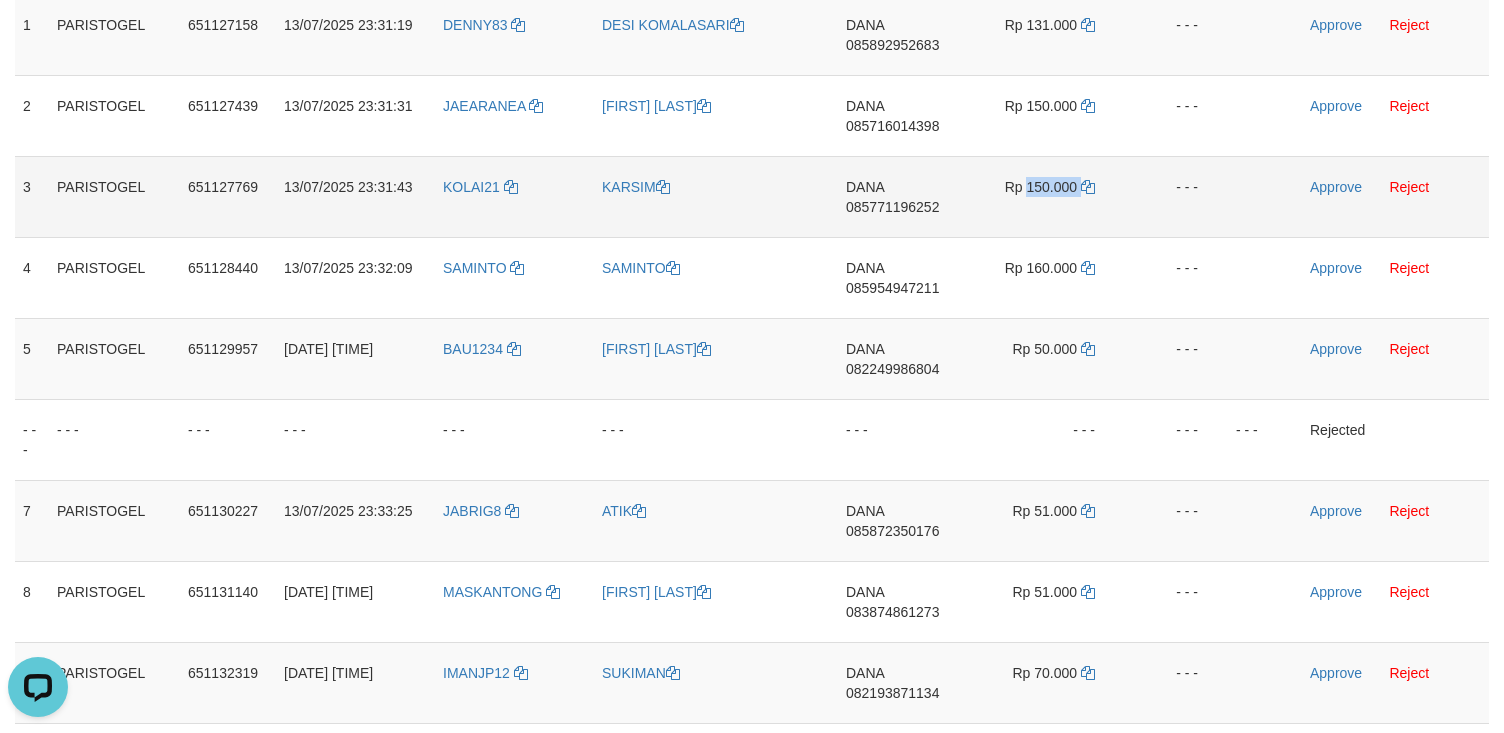 click on "Rp 150.000" at bounding box center (1047, 196) 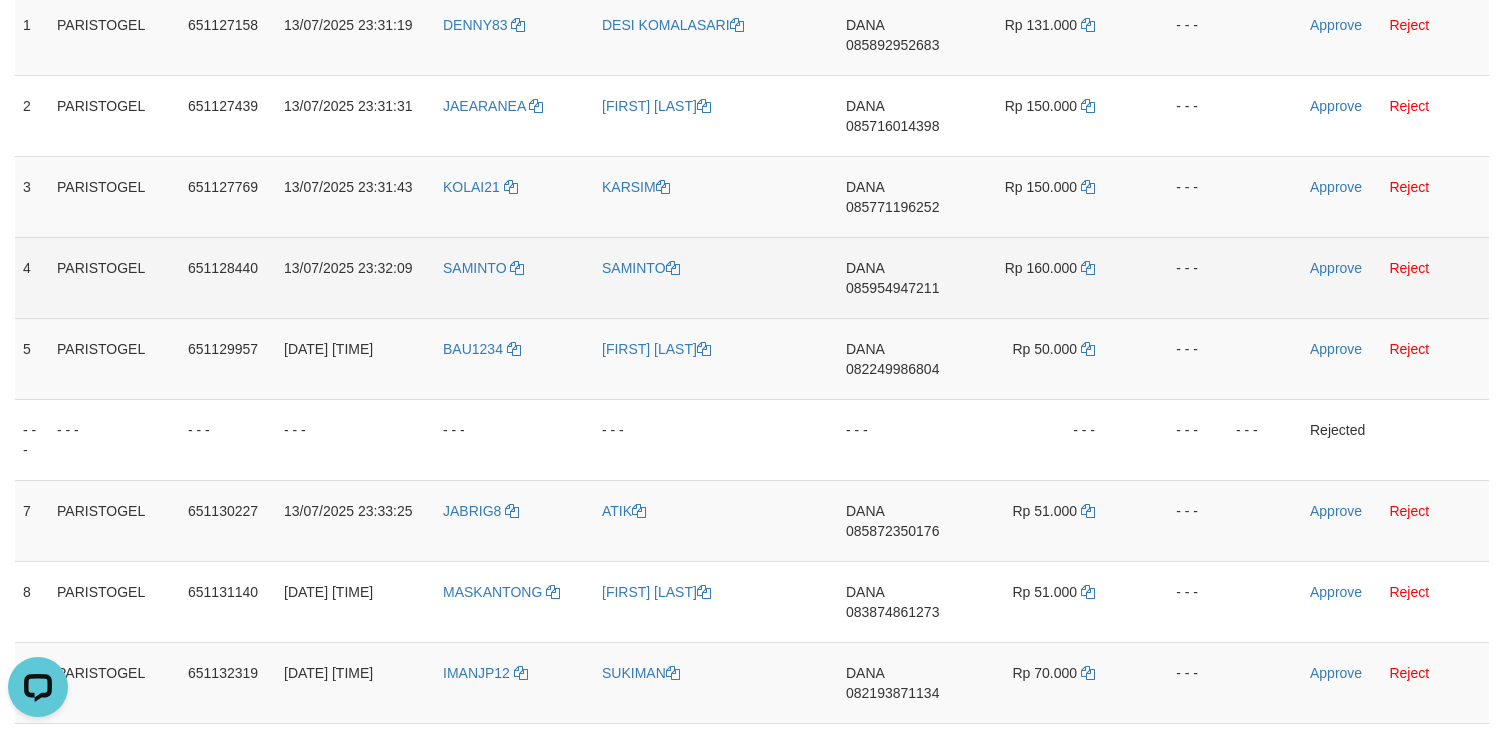 click on "DANA
085954947211" at bounding box center (903, 277) 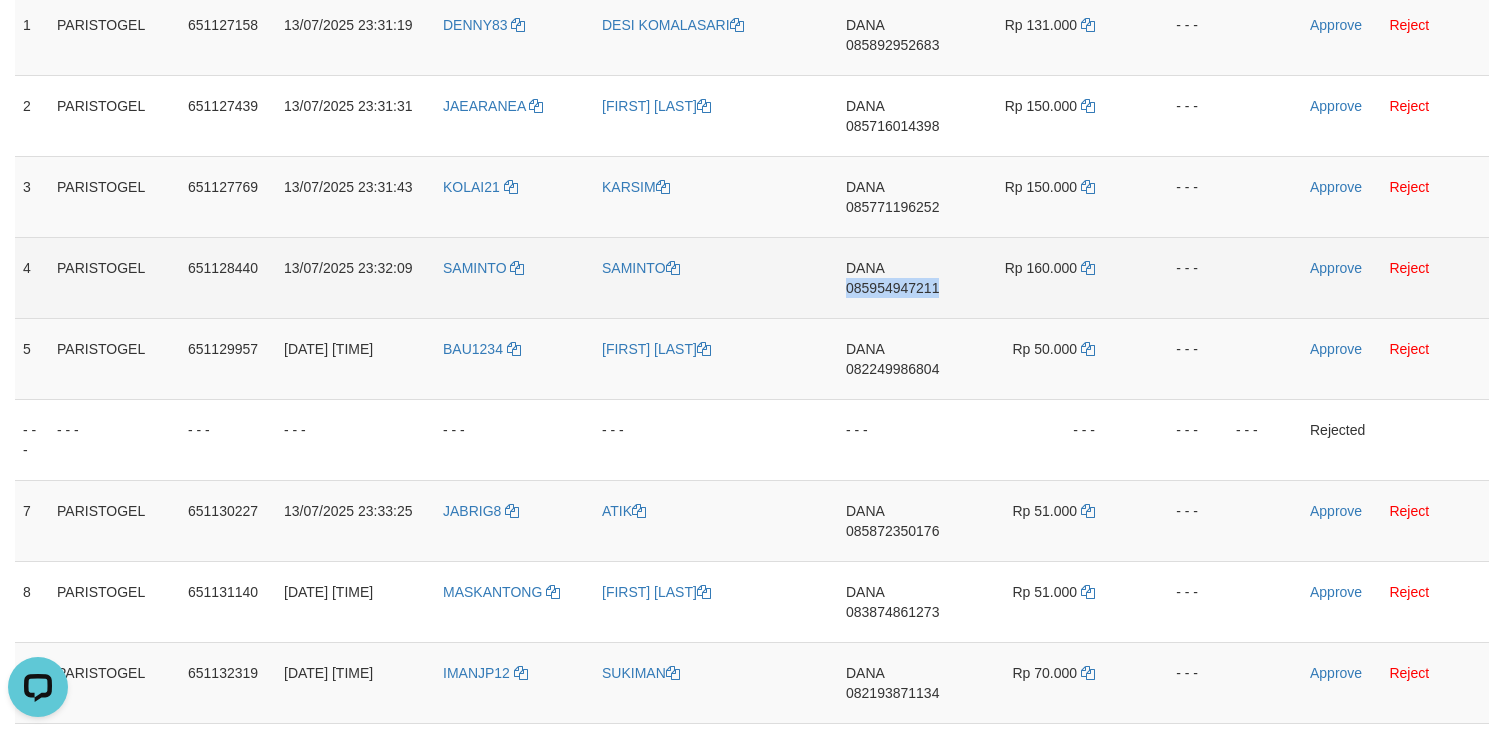 click on "DANA
085954947211" at bounding box center (903, 277) 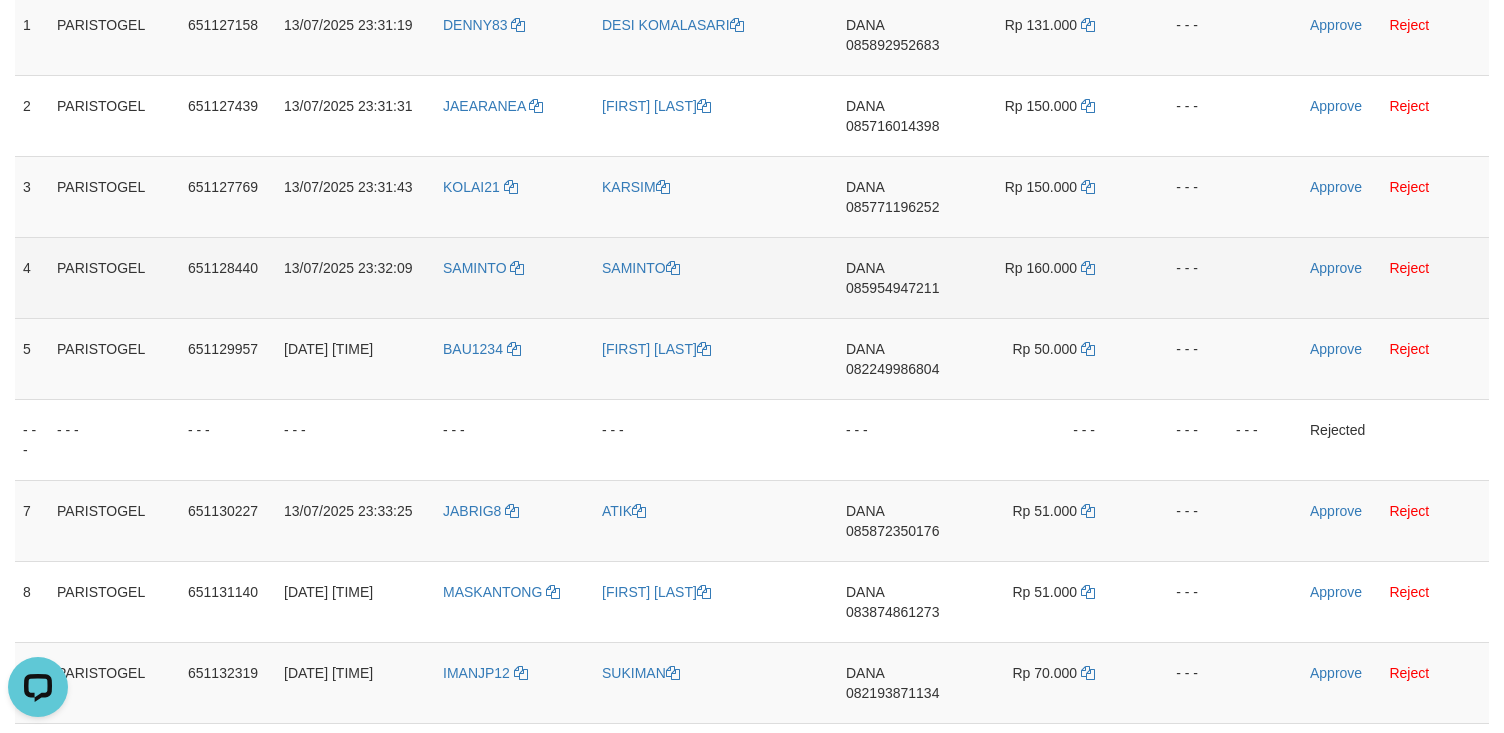 click on "Rp 160.000" at bounding box center (1047, 277) 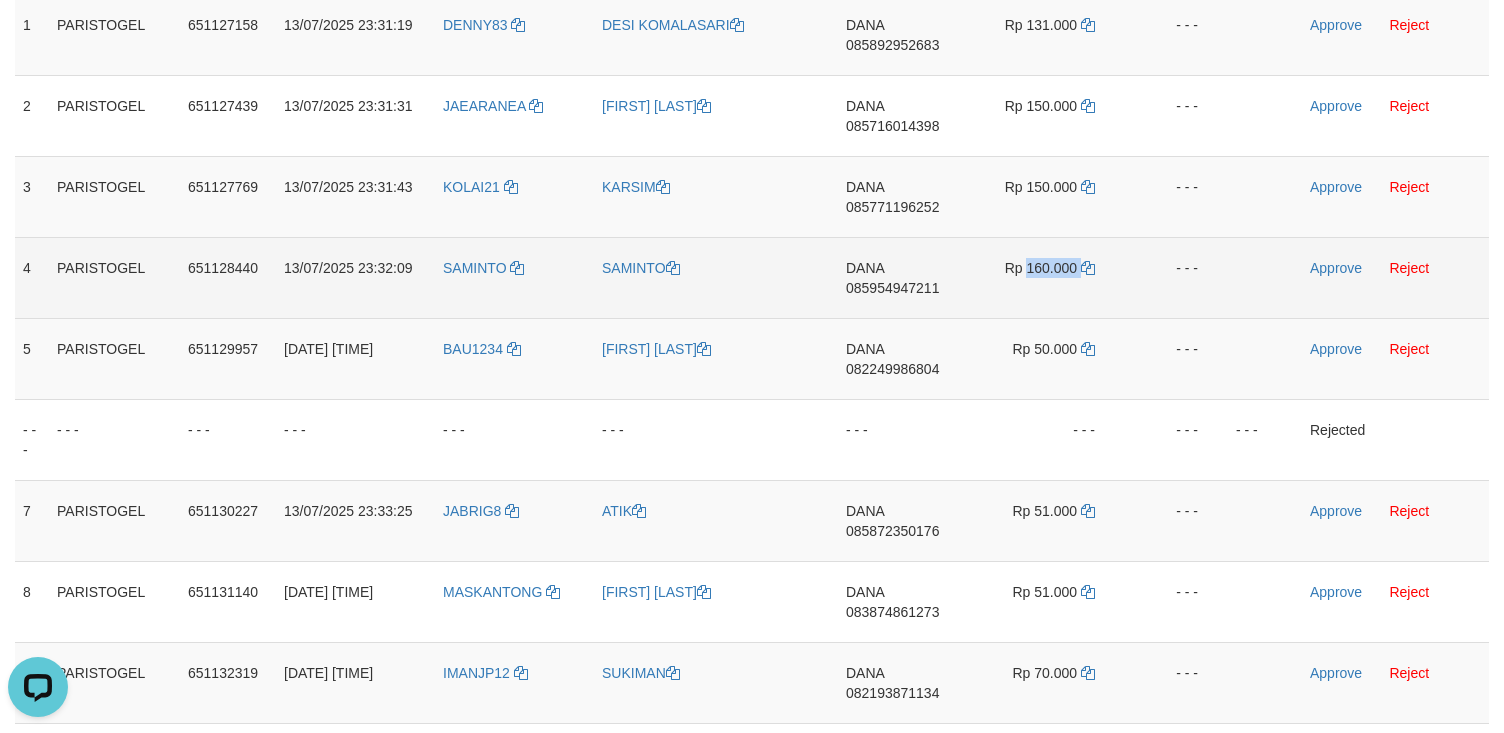 click on "Rp 160.000" at bounding box center (1047, 277) 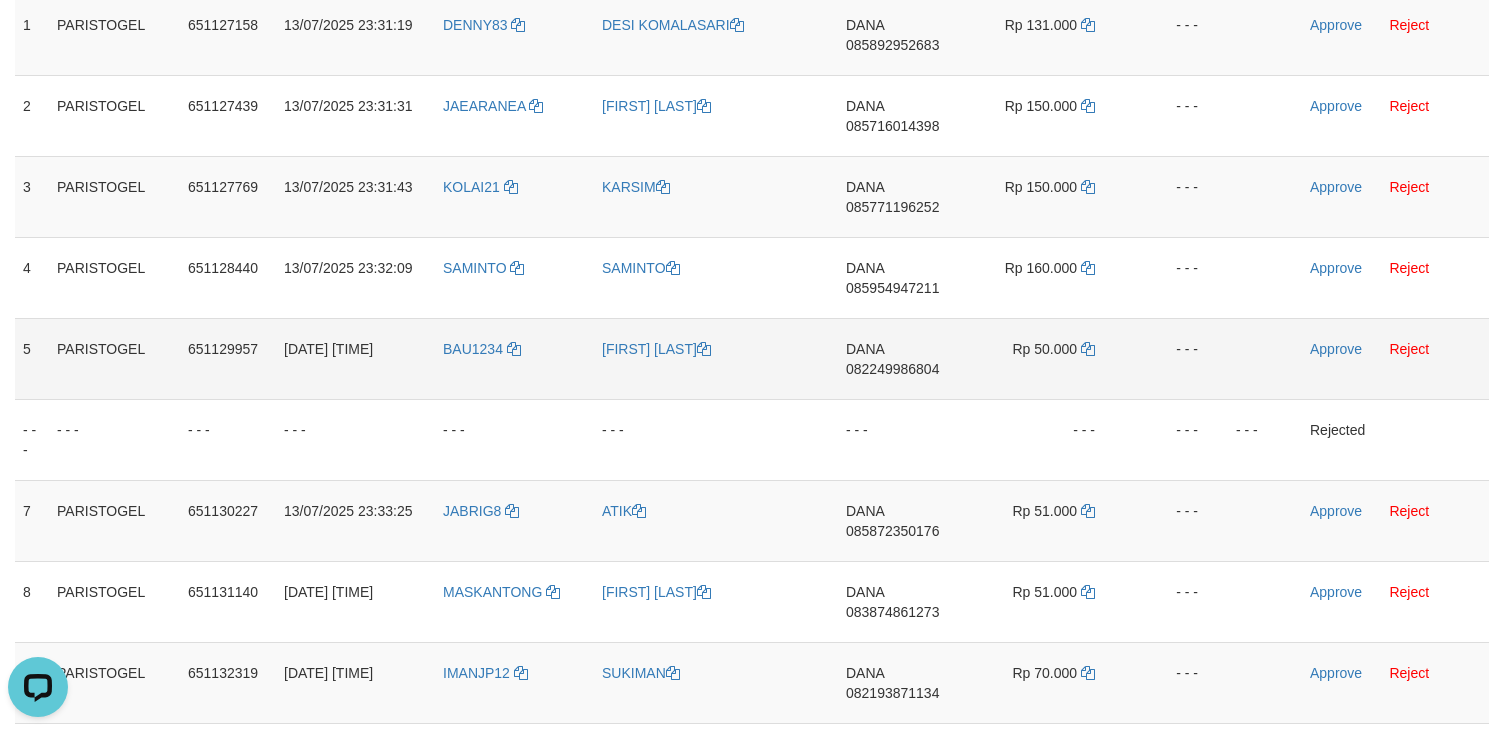 click on "DANA
082249986804" at bounding box center [903, 358] 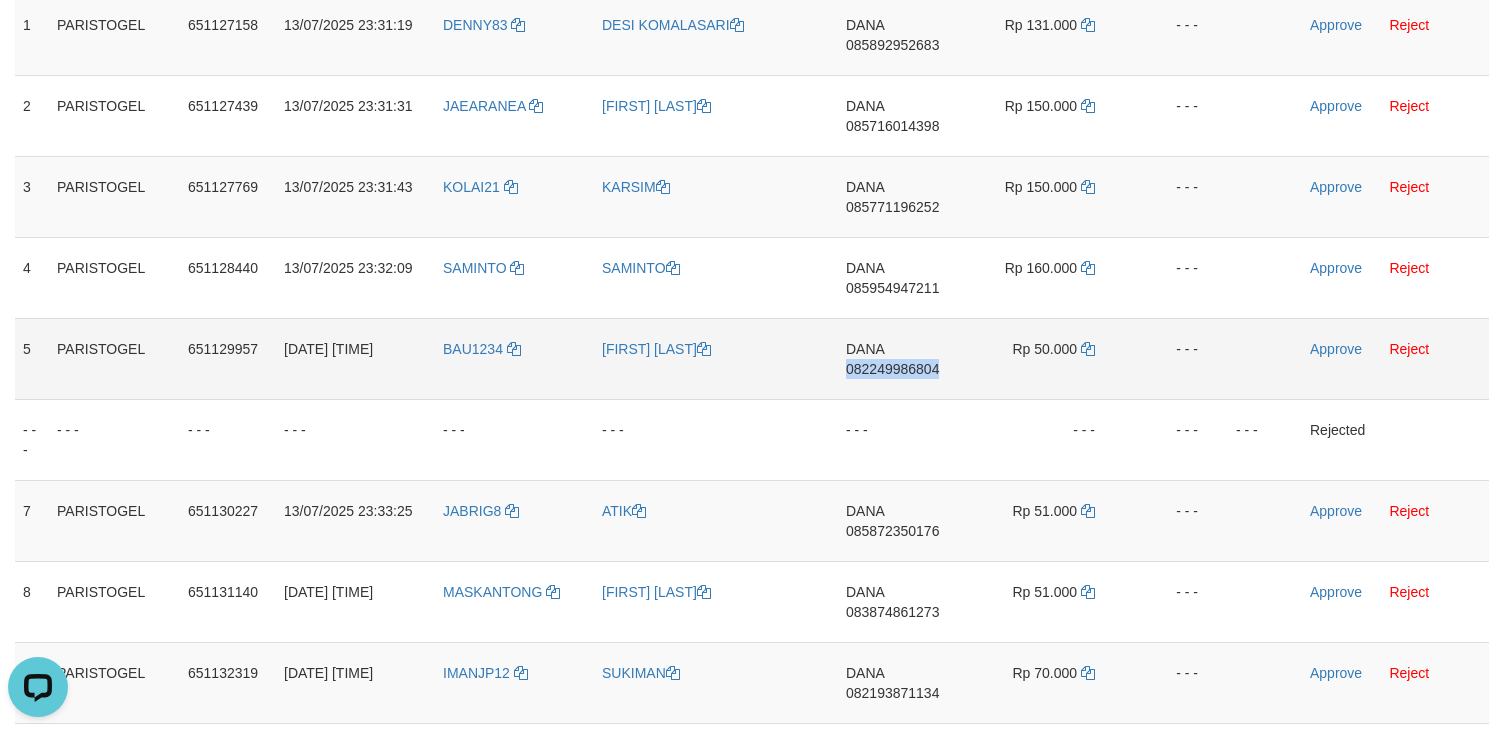 click on "DANA
082249986804" at bounding box center [903, 358] 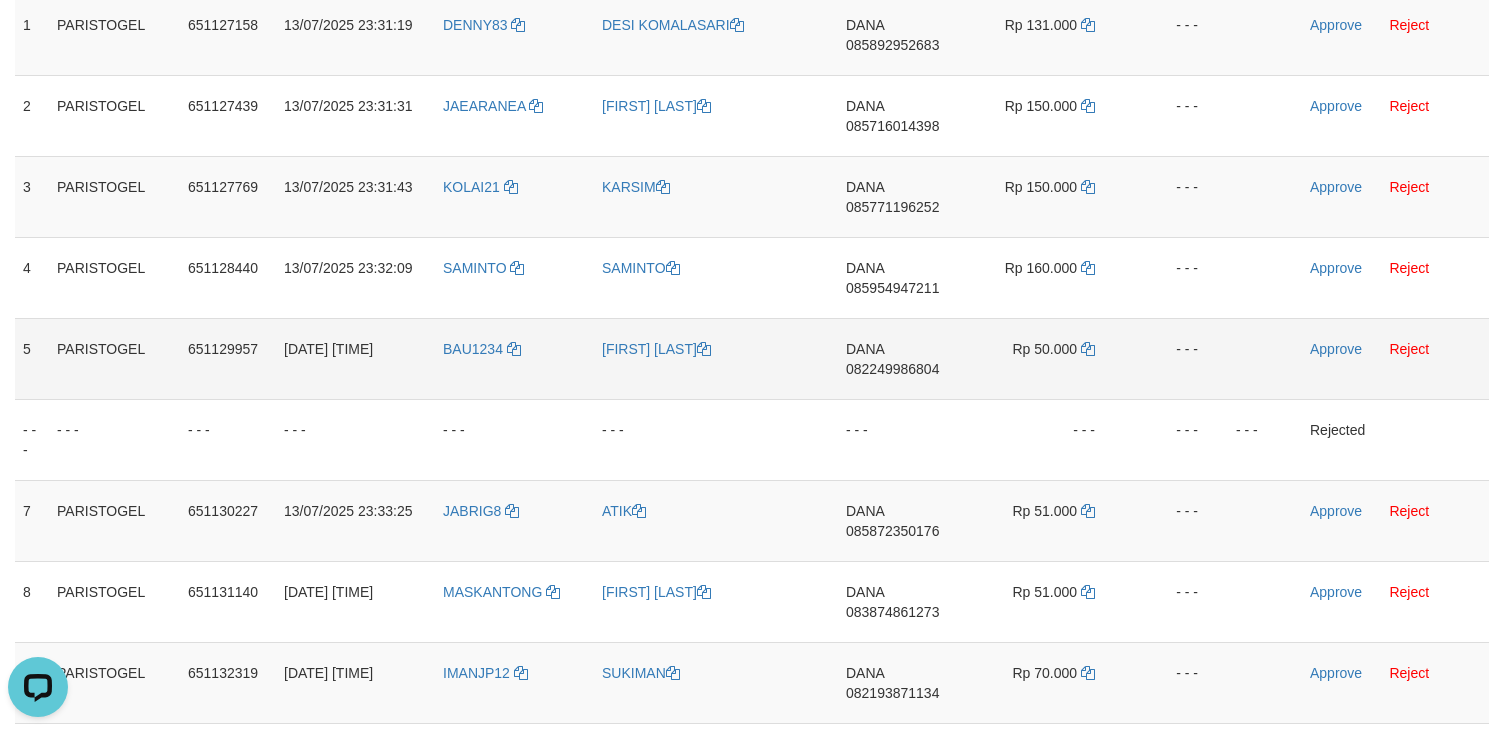 click on "Rp 50.000" at bounding box center [1047, 358] 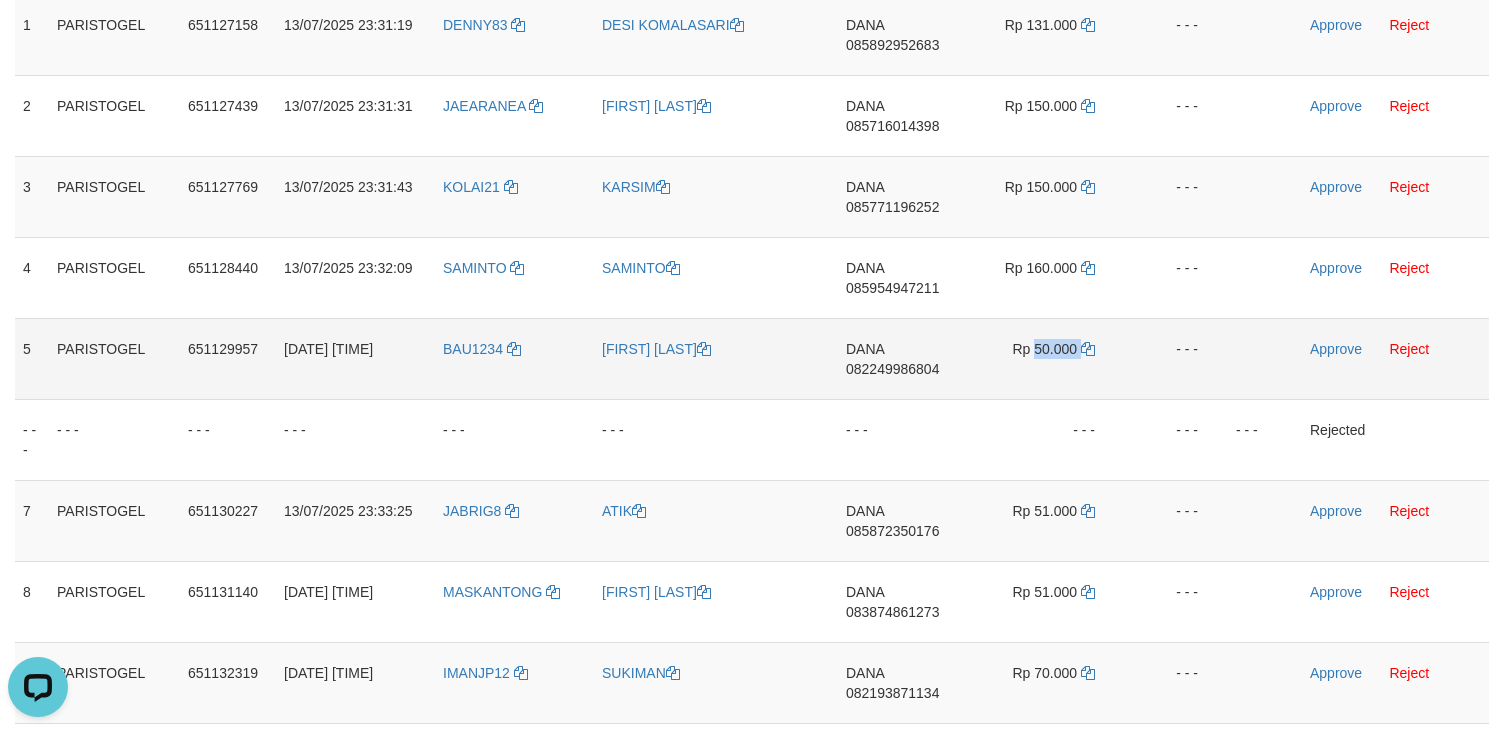 click on "Rp 50.000" at bounding box center [1047, 358] 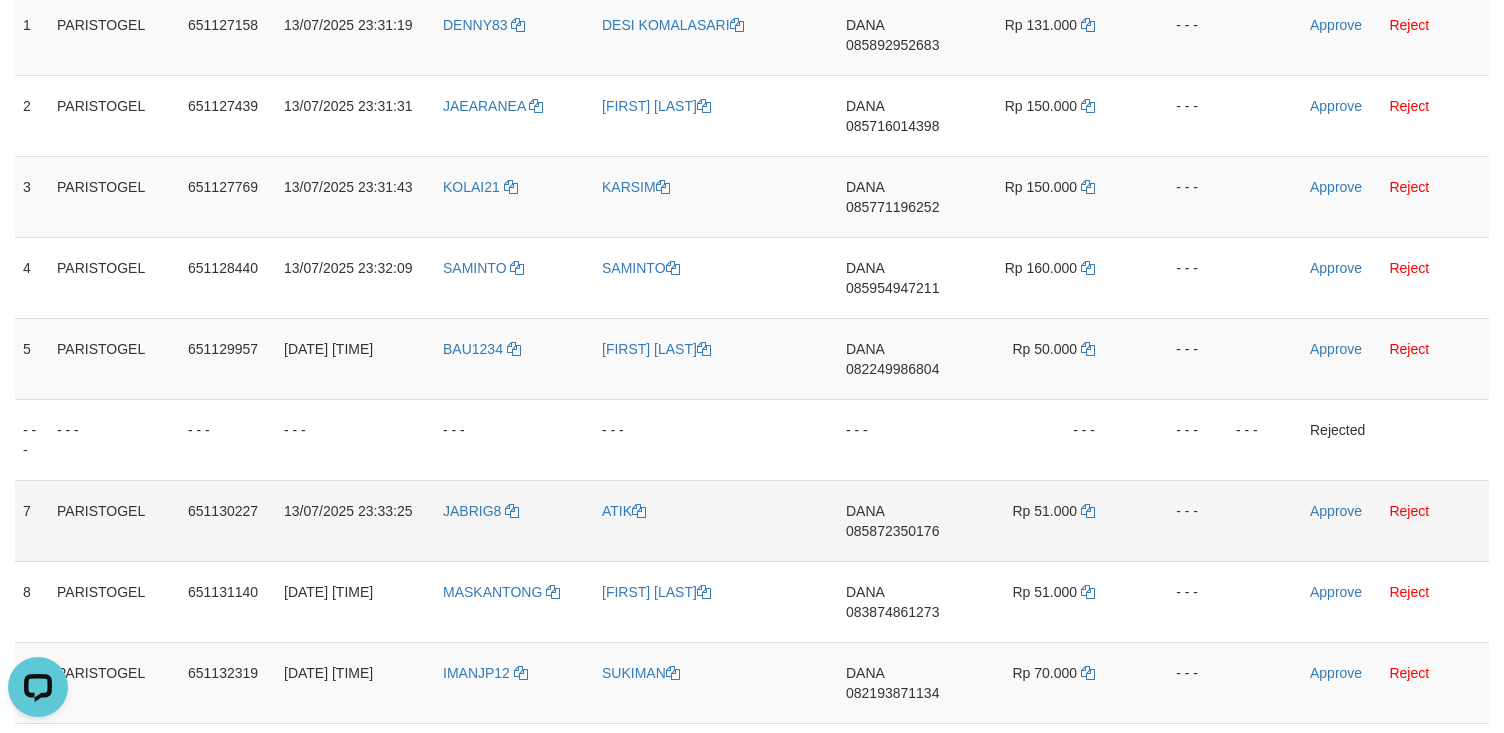 click on "DANA
085872350176" at bounding box center (903, 520) 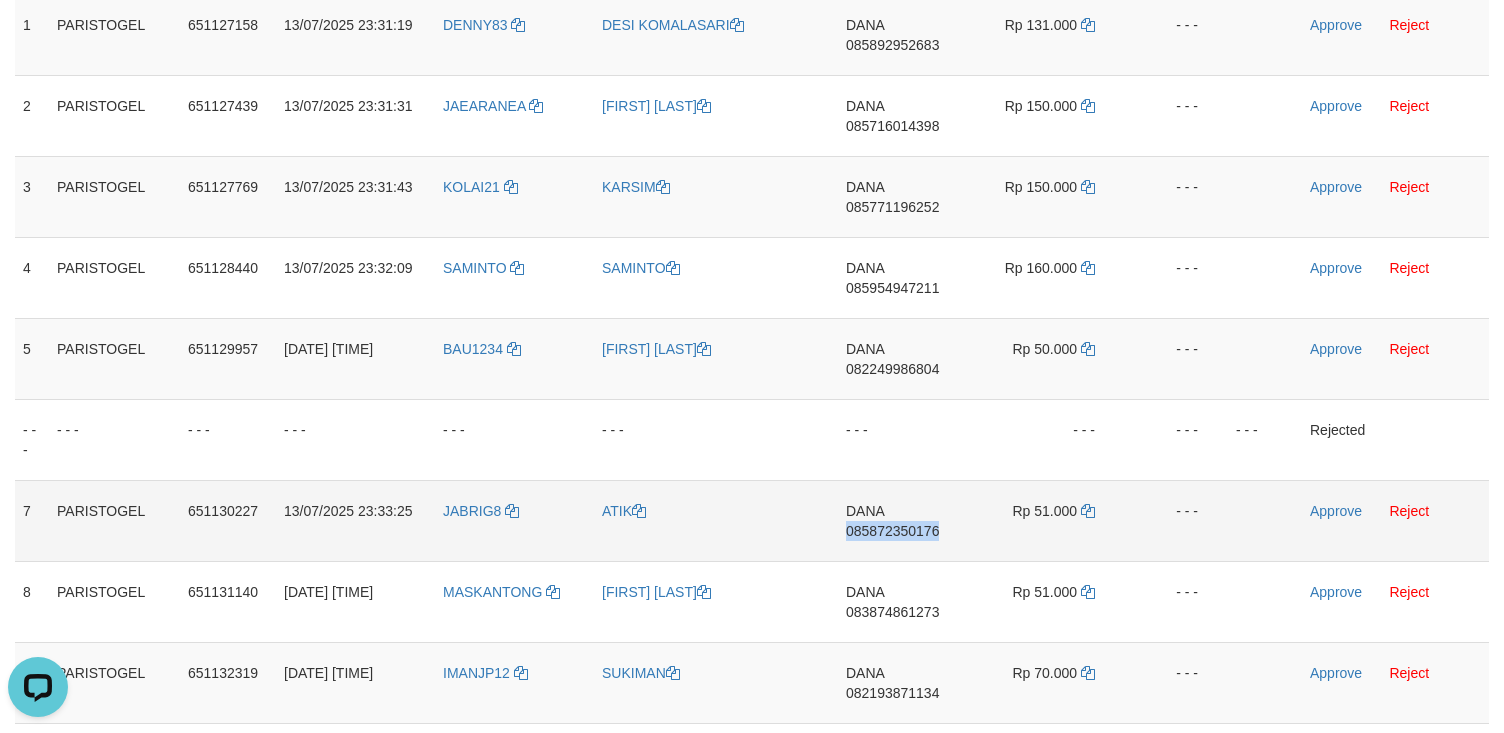 click on "DANA
085872350176" at bounding box center (903, 520) 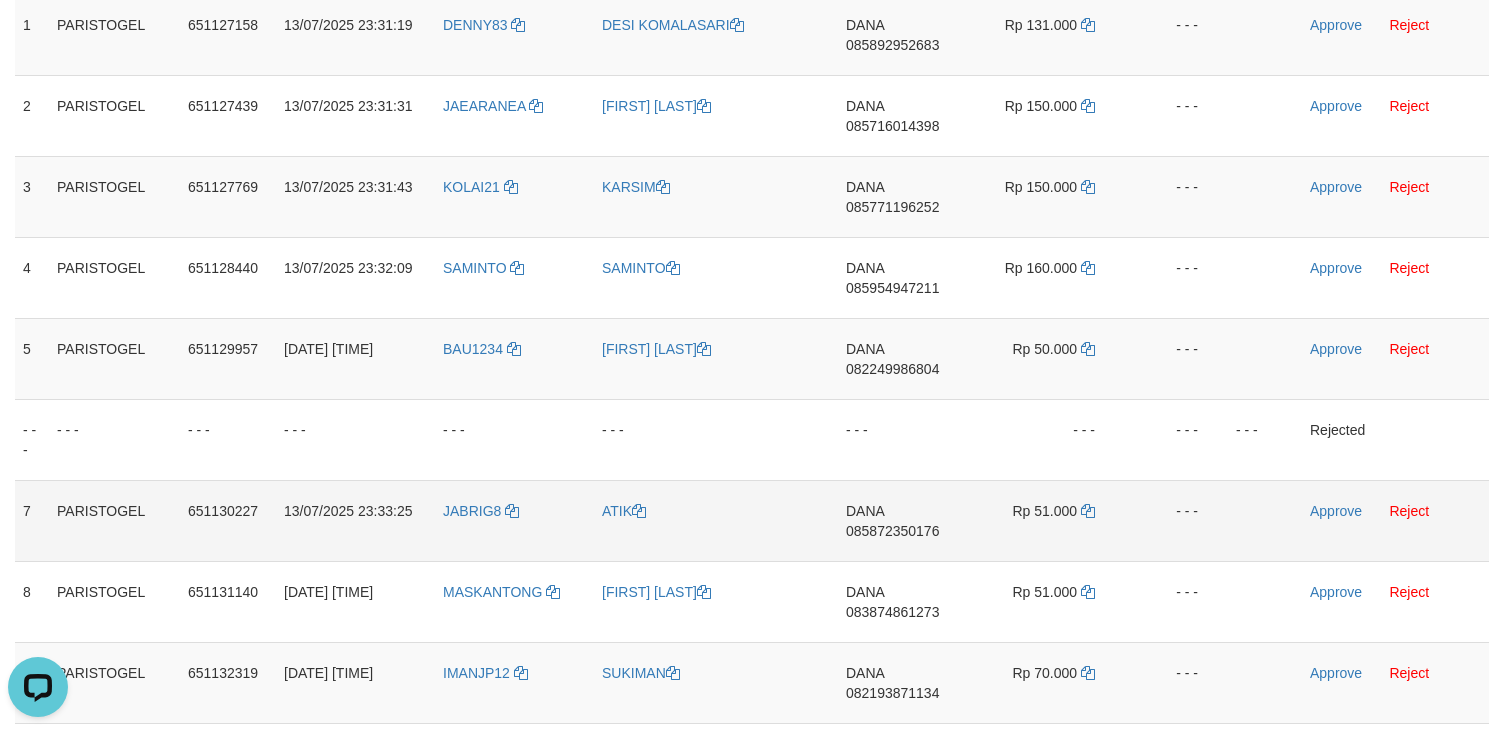click on "Rp 51.000" at bounding box center [1047, 520] 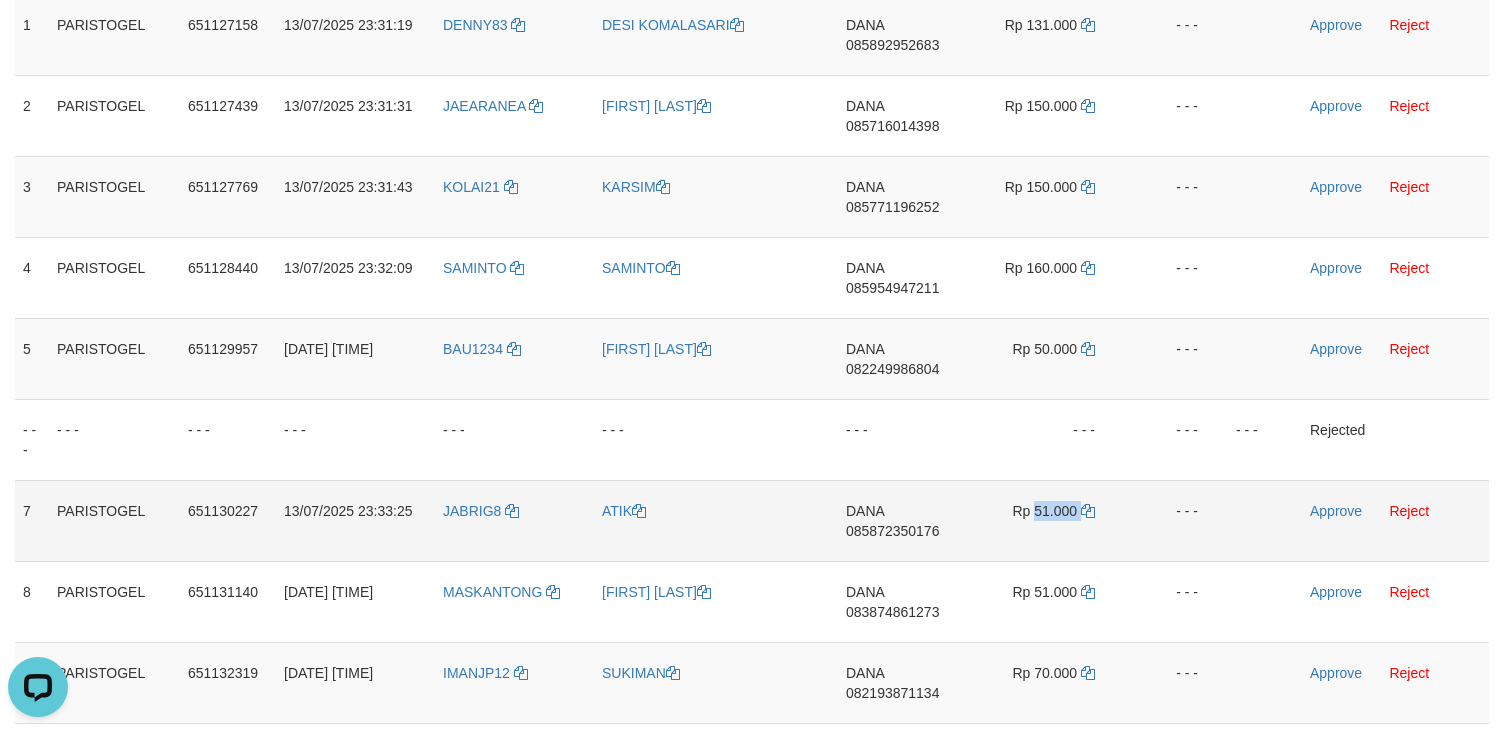click on "Rp 51.000" at bounding box center [1047, 520] 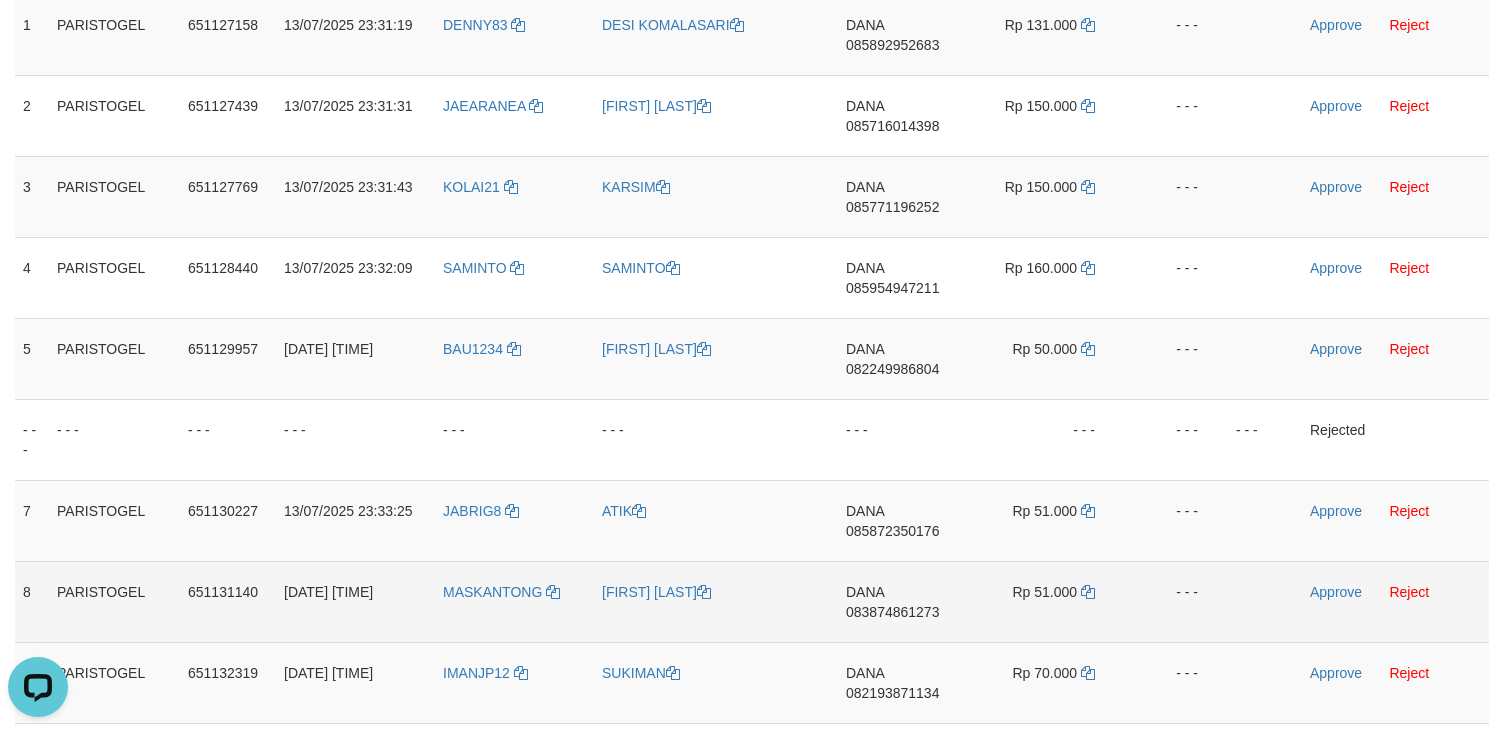 click on "DANA
083874861273" at bounding box center [903, 601] 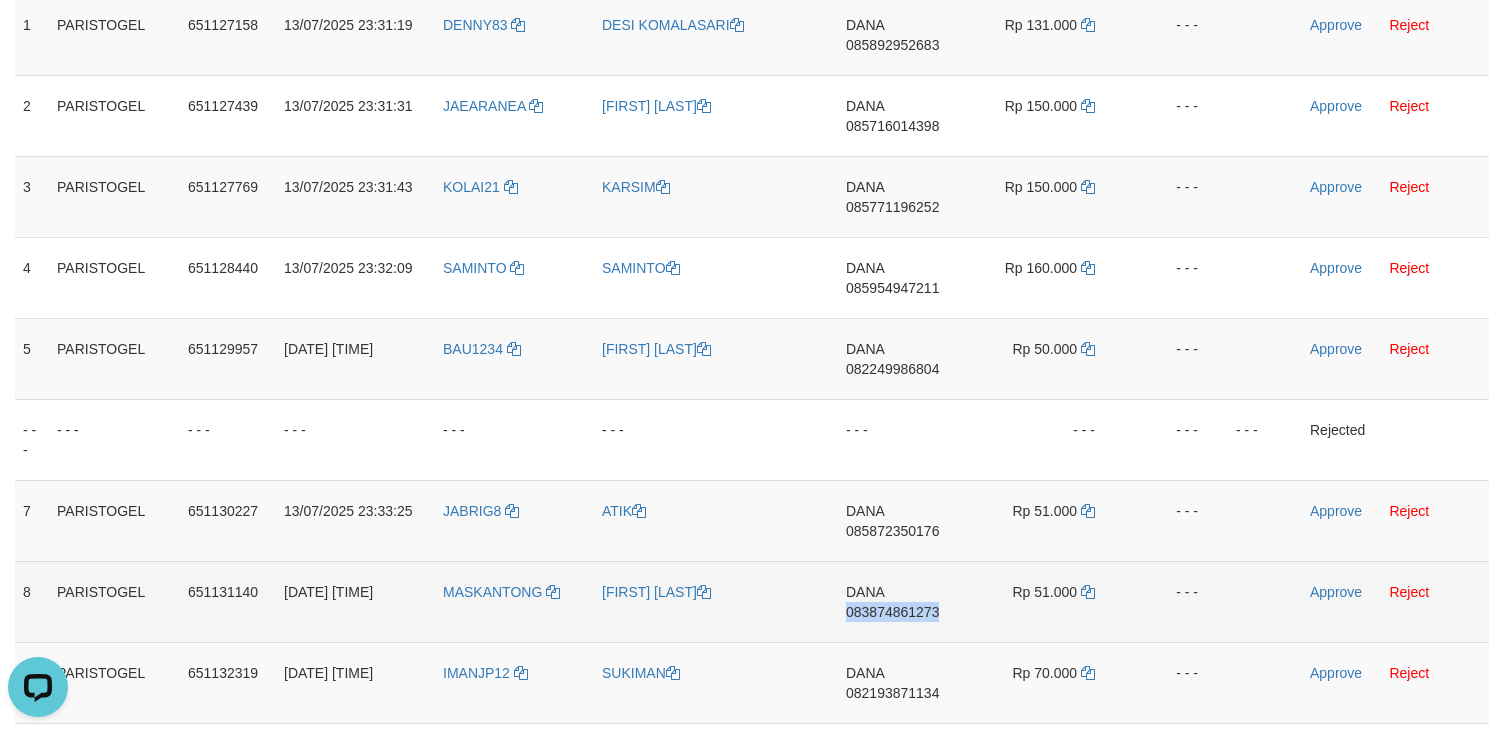 click on "DANA
083874861273" at bounding box center [903, 601] 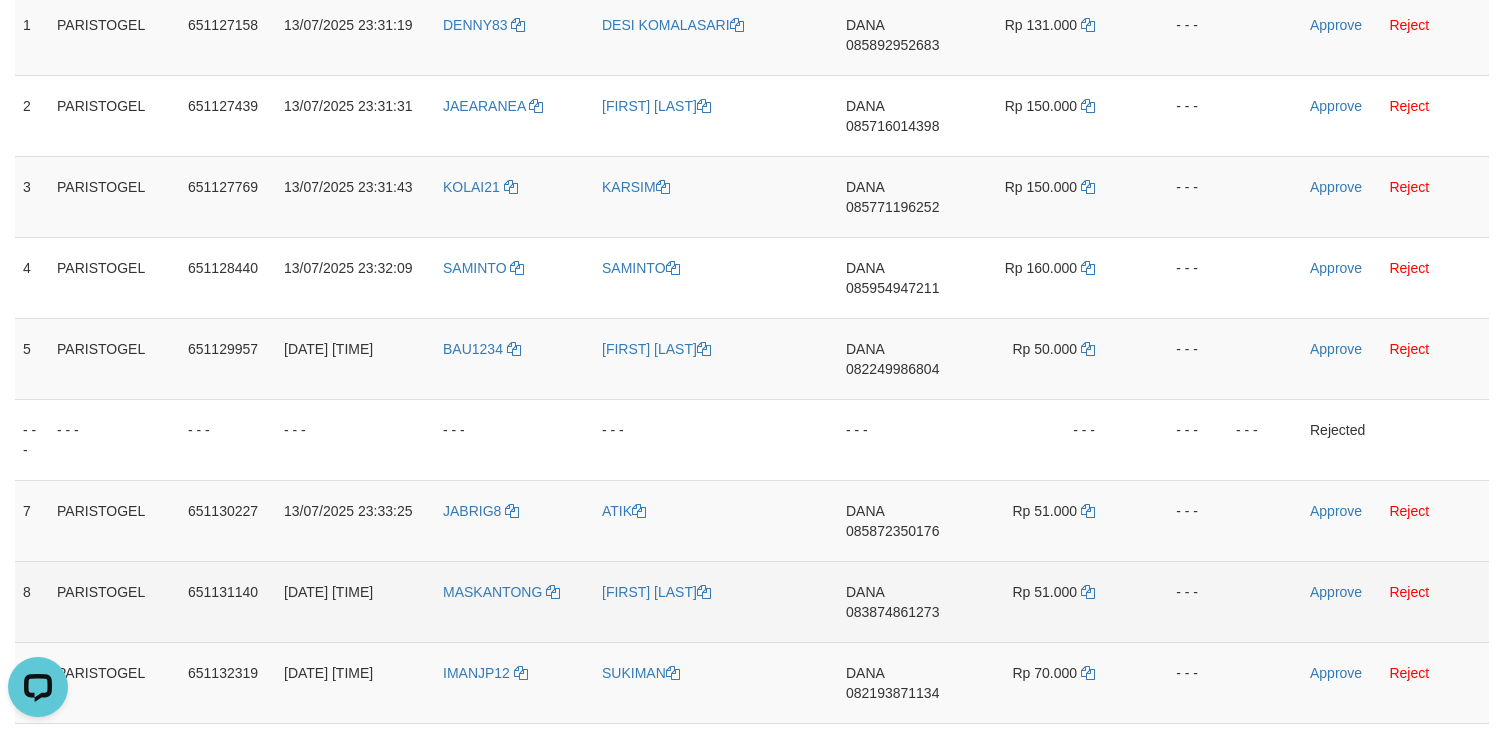 click on "Rp 51.000" at bounding box center (1047, 601) 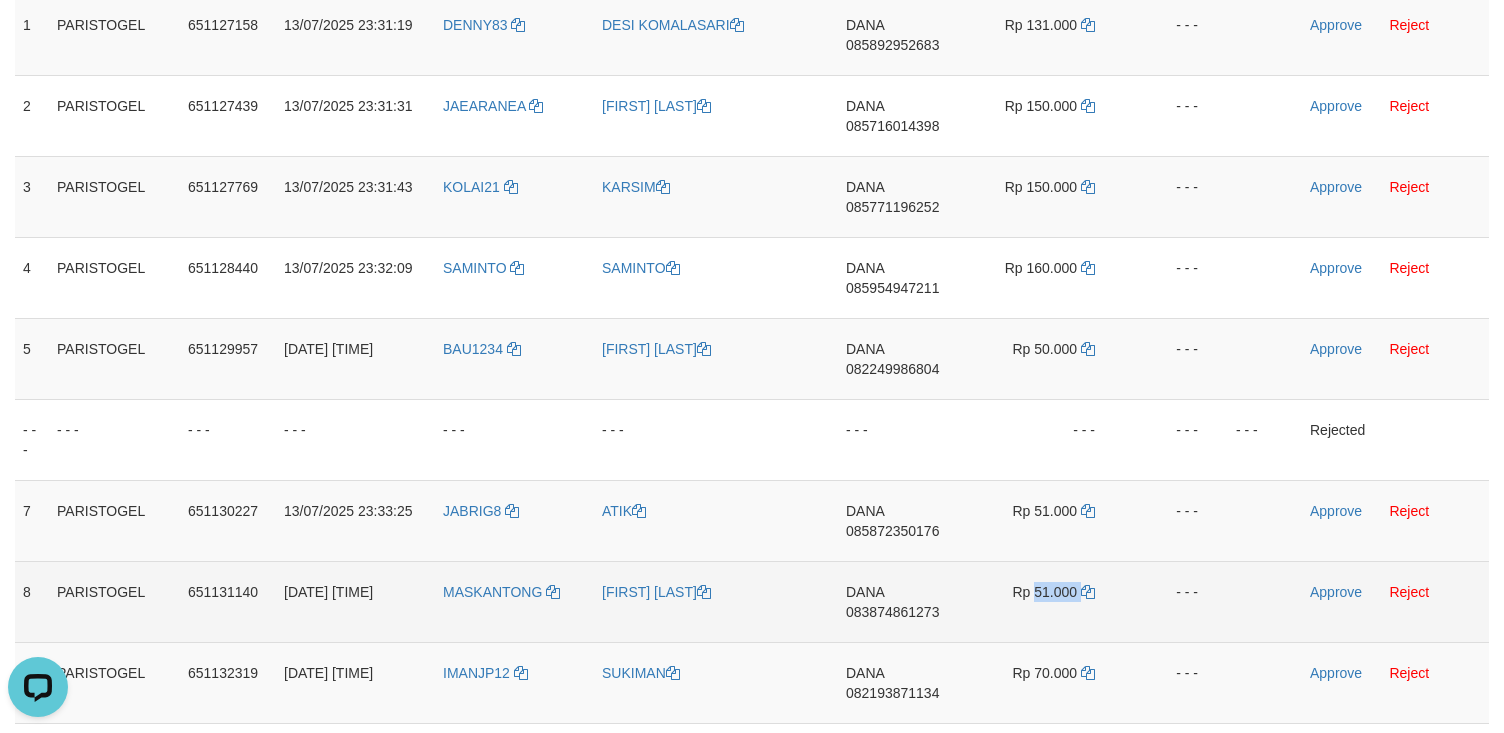 click on "Rp 51.000" at bounding box center (1047, 601) 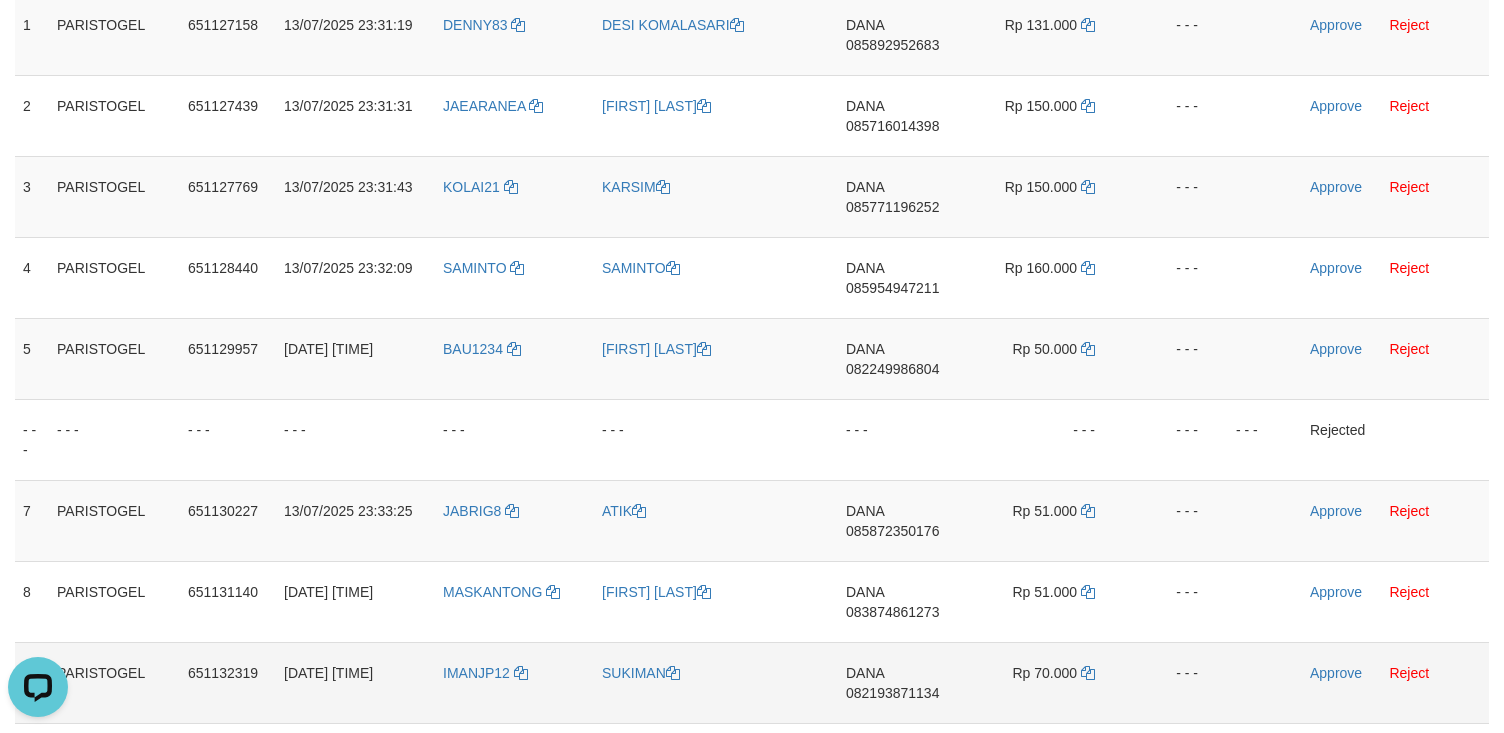 click on "082193871134" at bounding box center (892, 693) 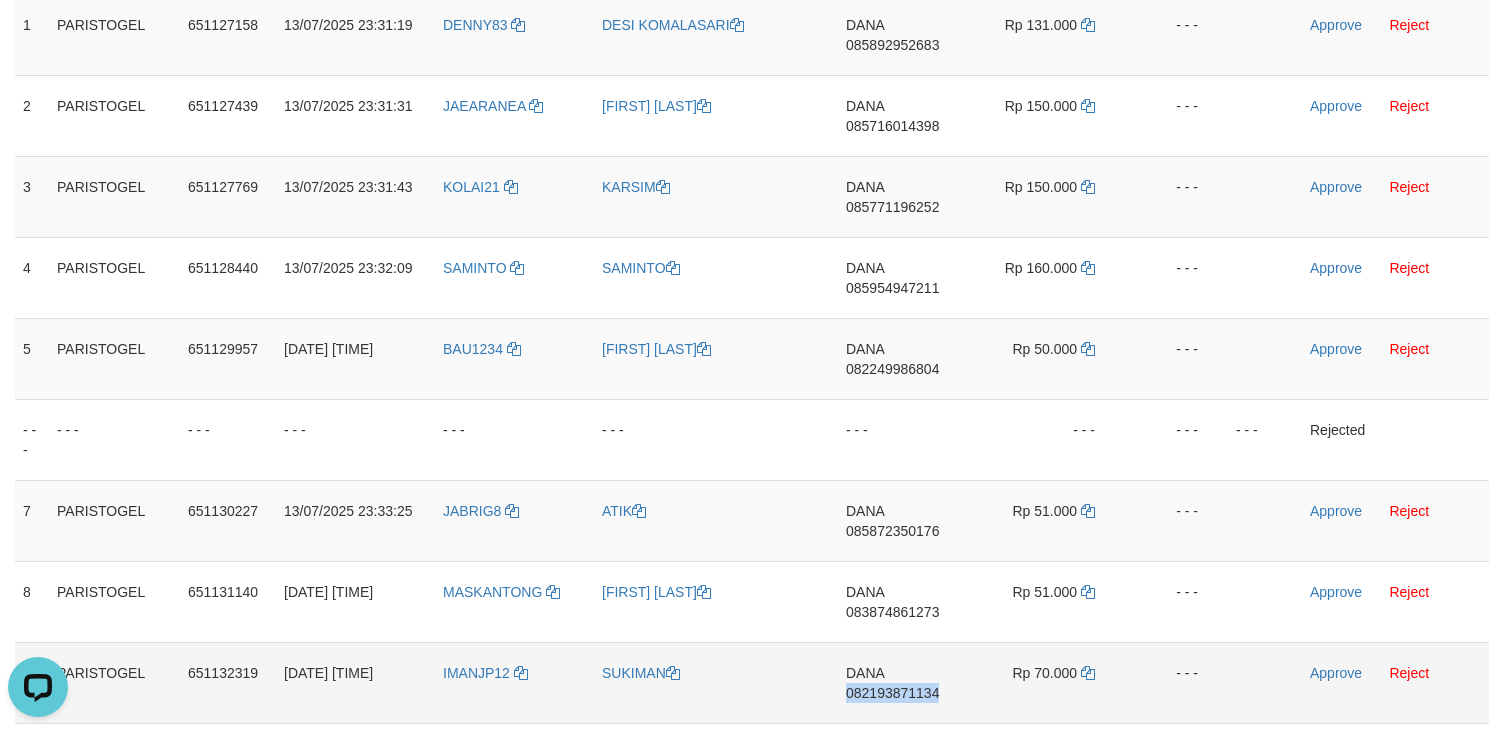 click on "DANA
082193871134" at bounding box center (903, 682) 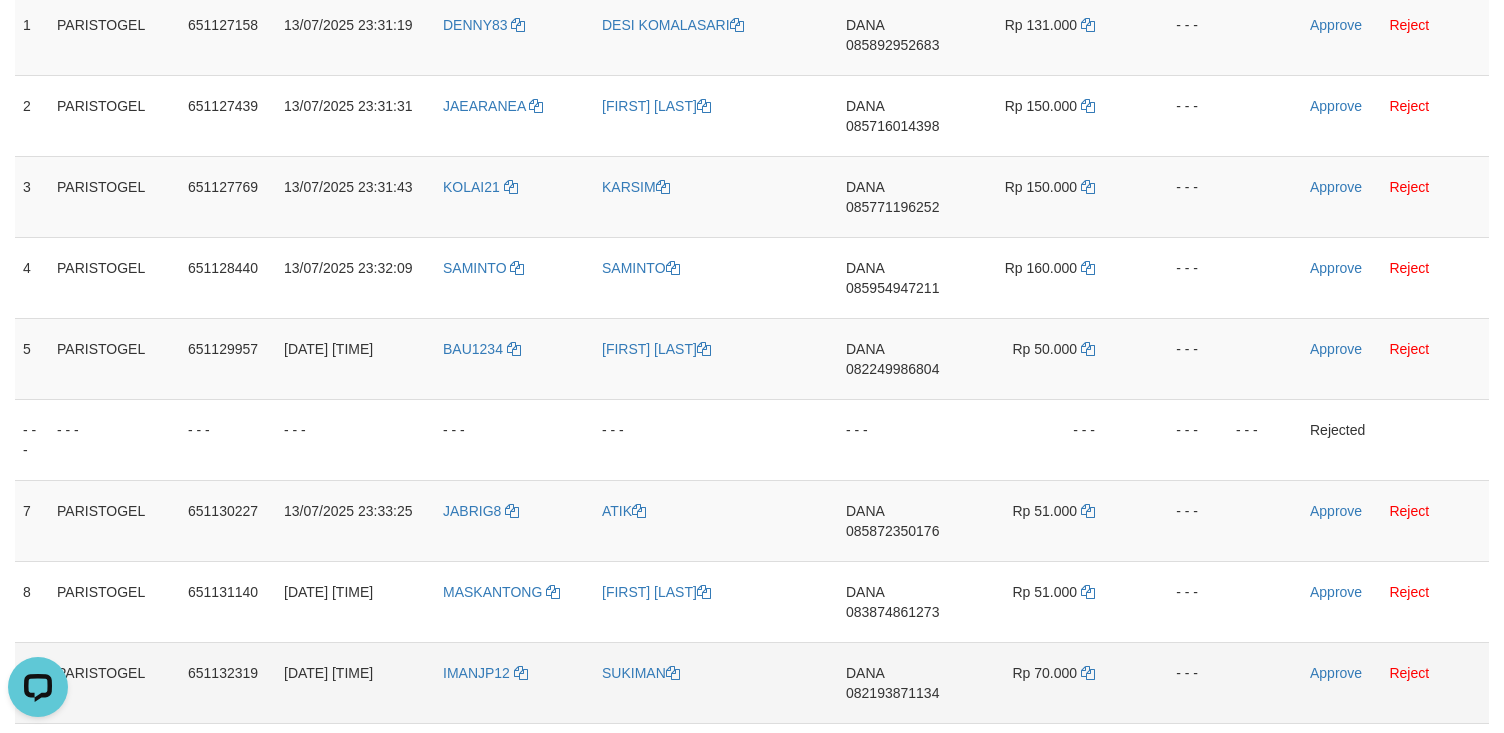 click on "Rp 70.000" at bounding box center (1047, 682) 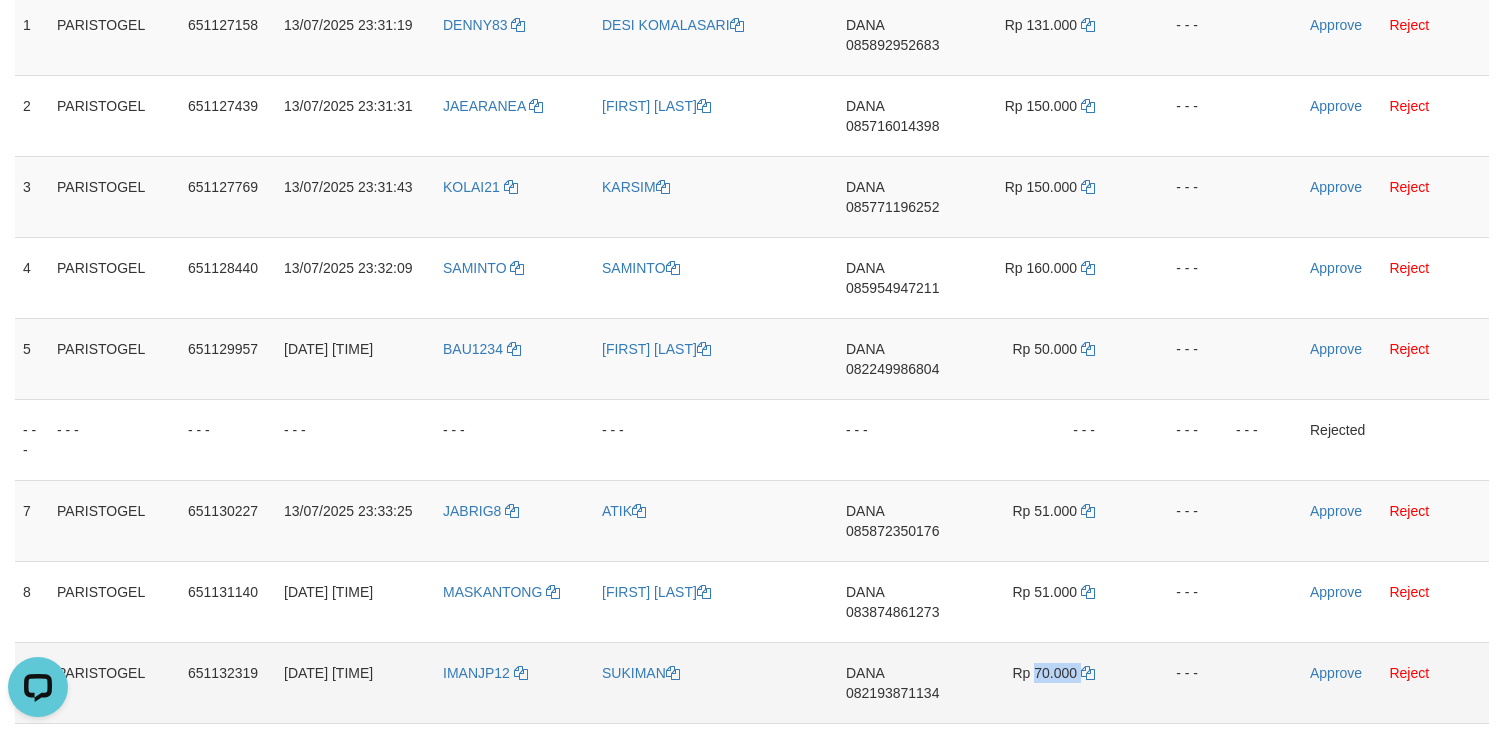 click on "Rp 70.000" at bounding box center (1047, 682) 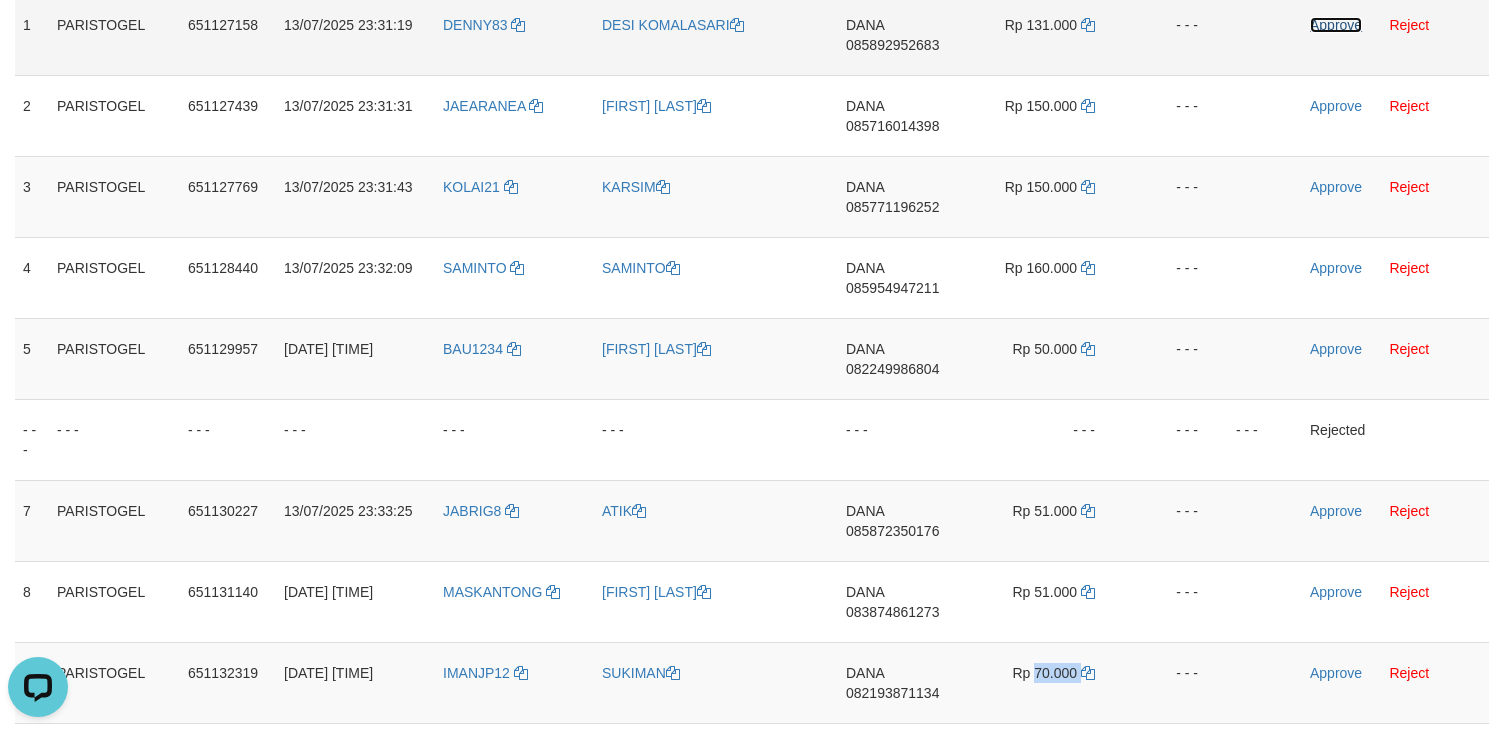 click on "Approve" at bounding box center [1336, 25] 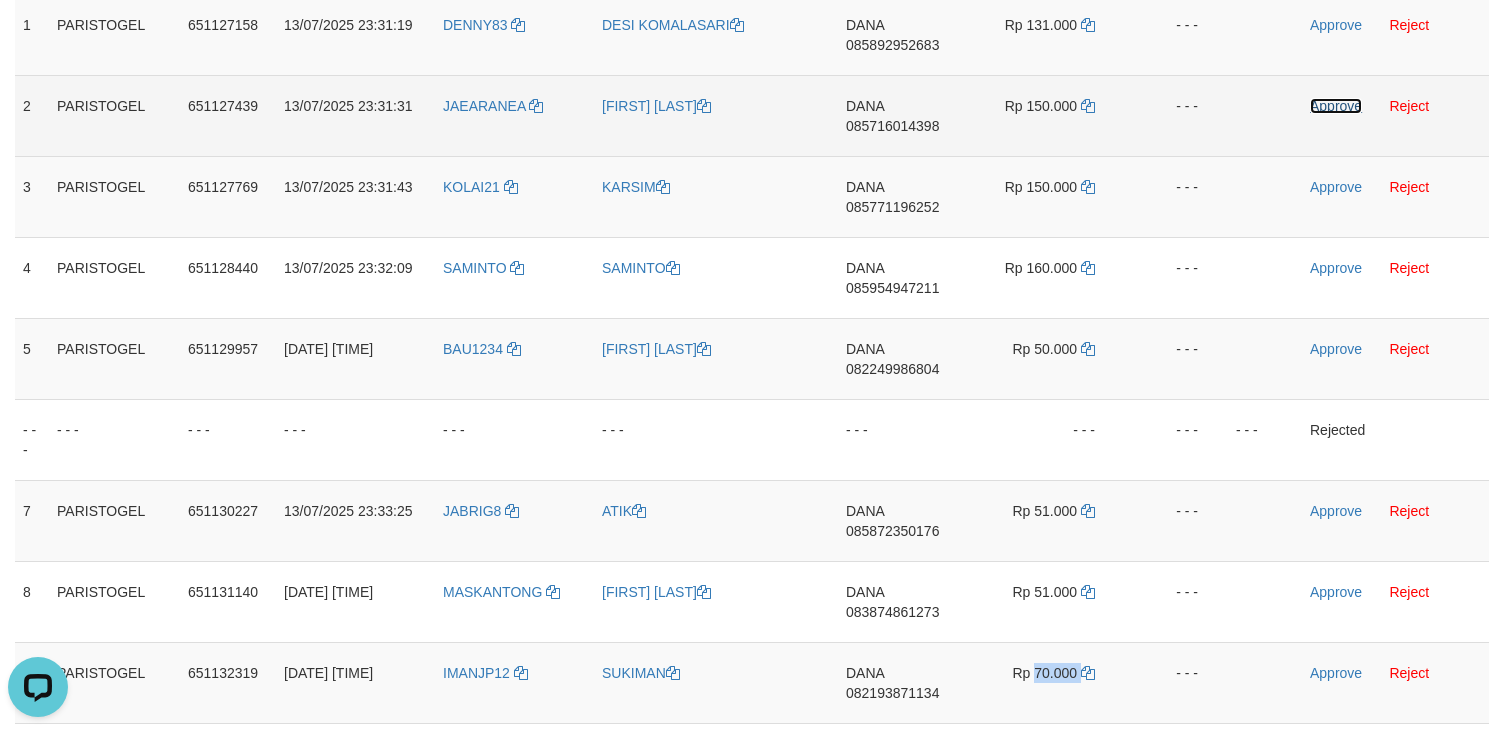 click on "Approve" at bounding box center (1336, 106) 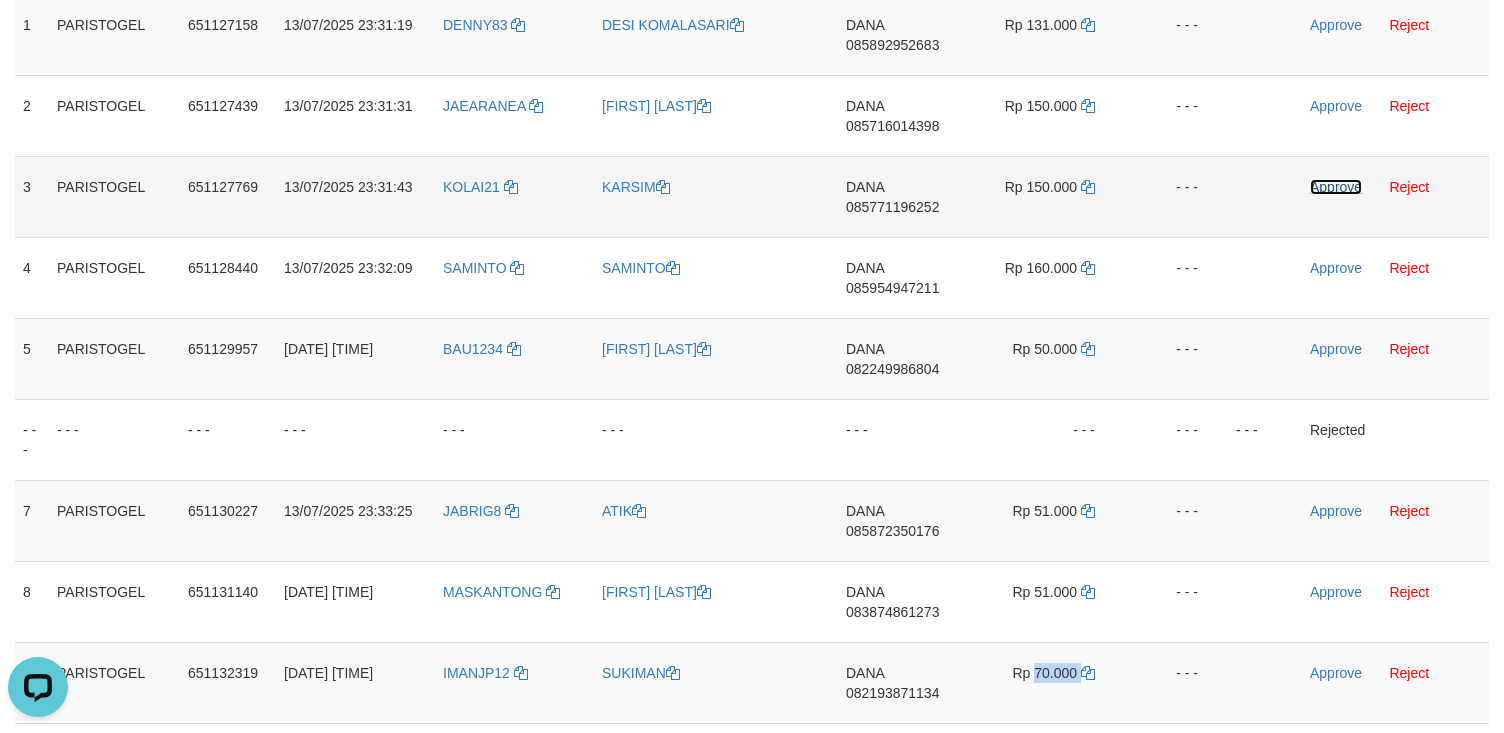 click on "Approve" at bounding box center (1336, 187) 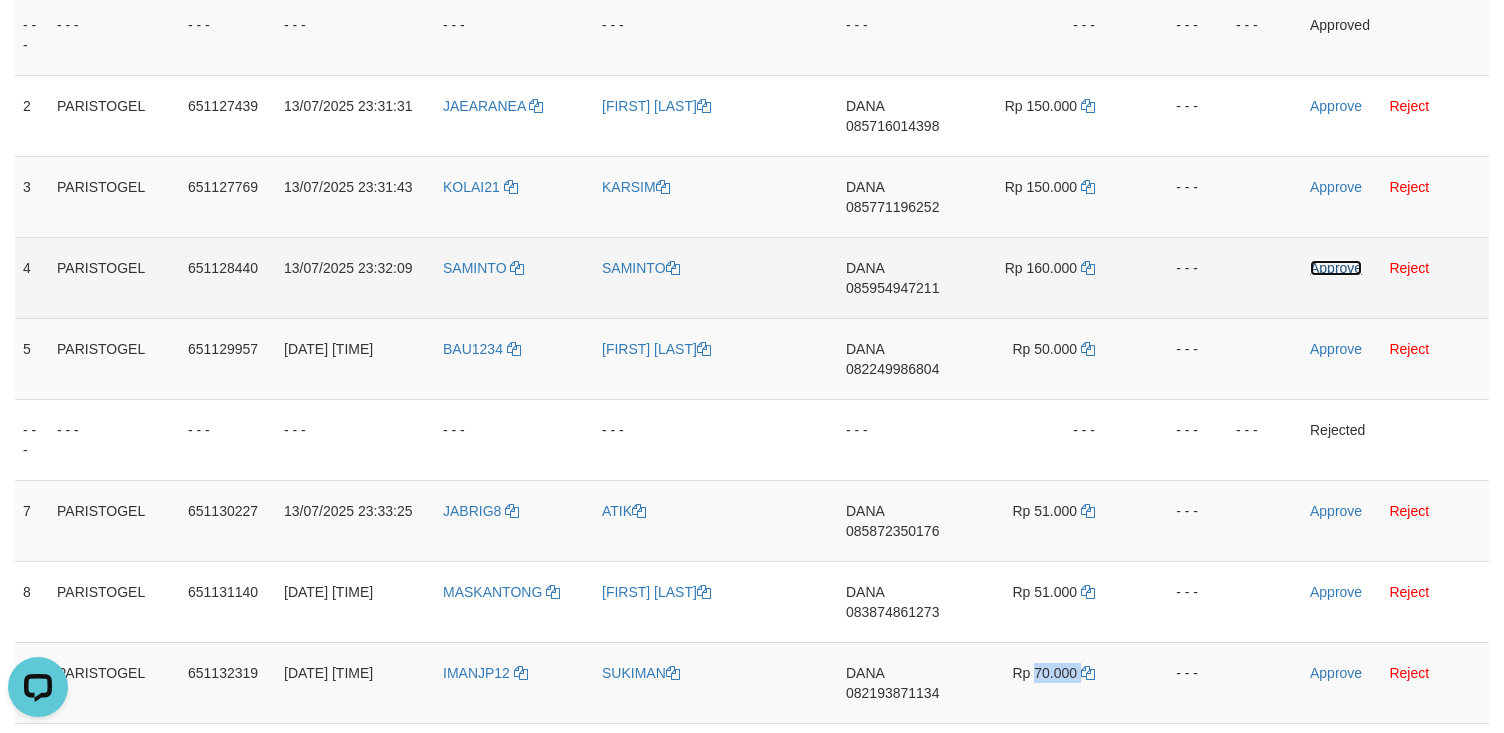 click on "Approve" at bounding box center (1336, 268) 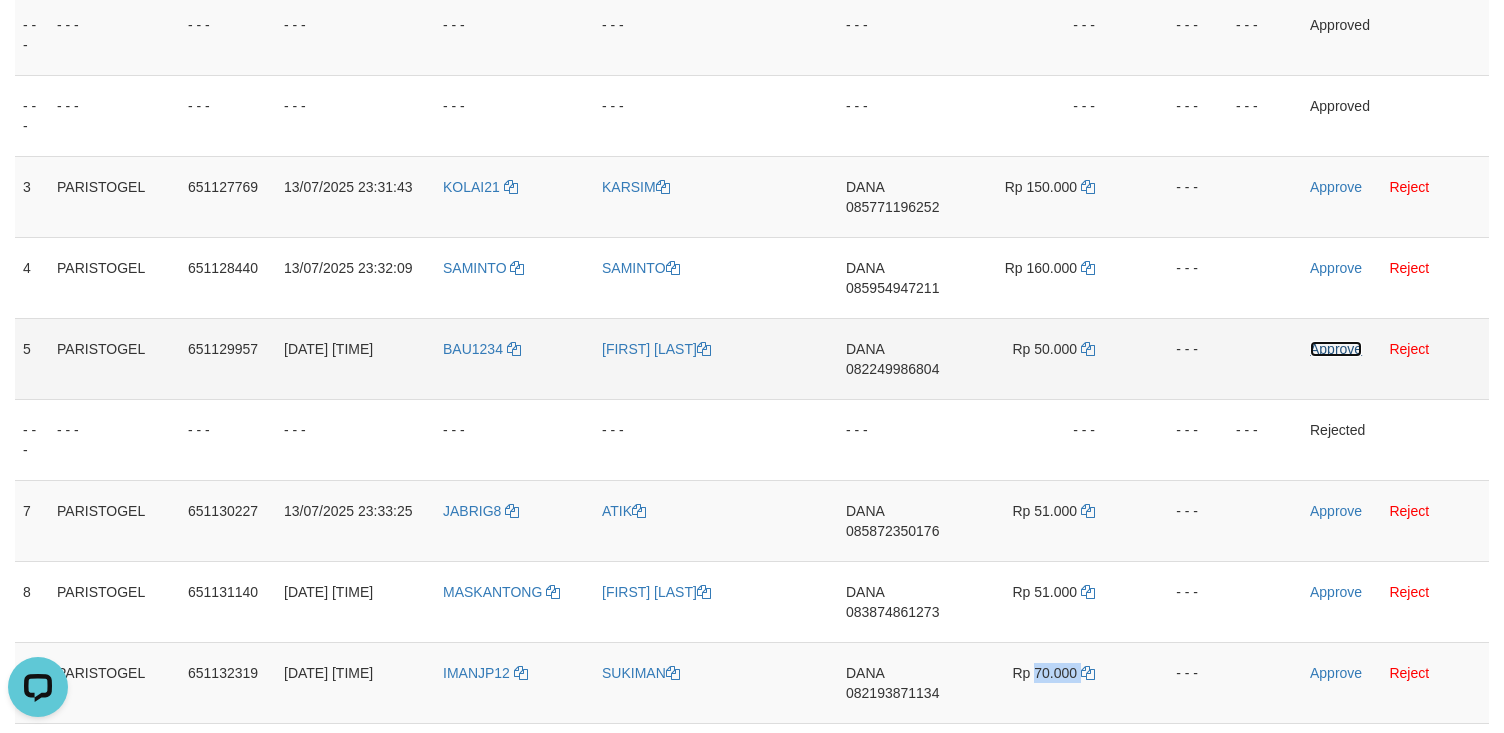 click on "Approve" at bounding box center [1336, 349] 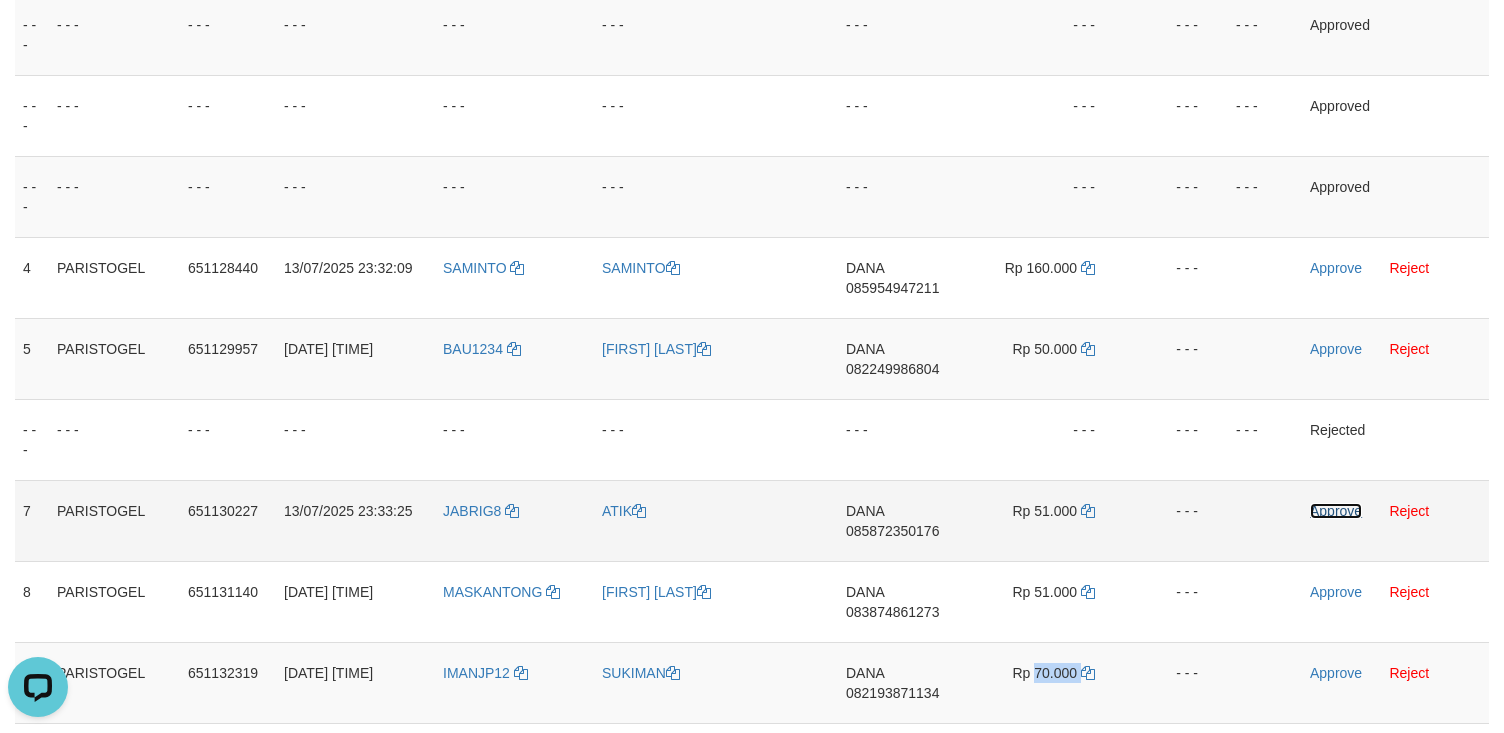 click on "Approve" at bounding box center (1336, 511) 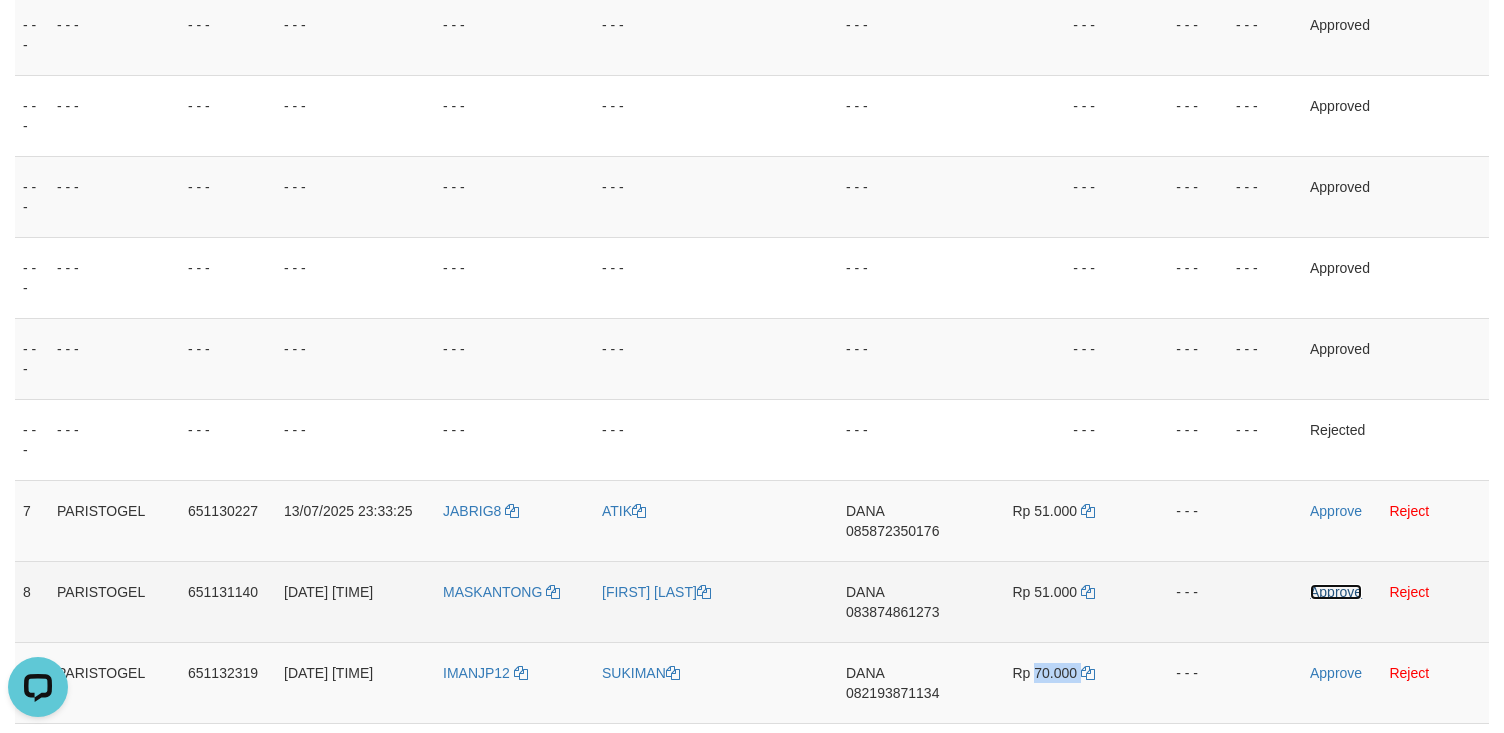 click on "Approve" at bounding box center [1336, 592] 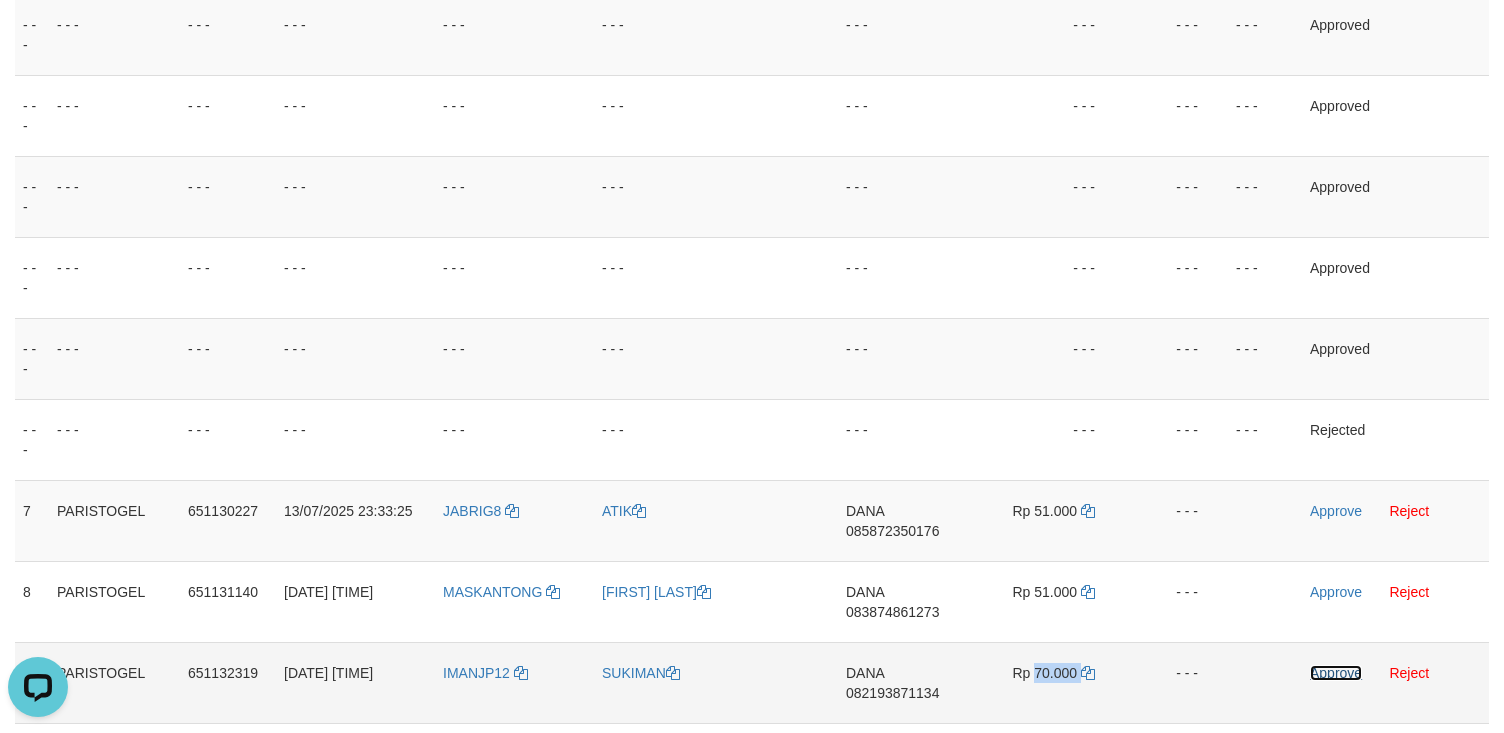 click on "Approve" at bounding box center [1336, 673] 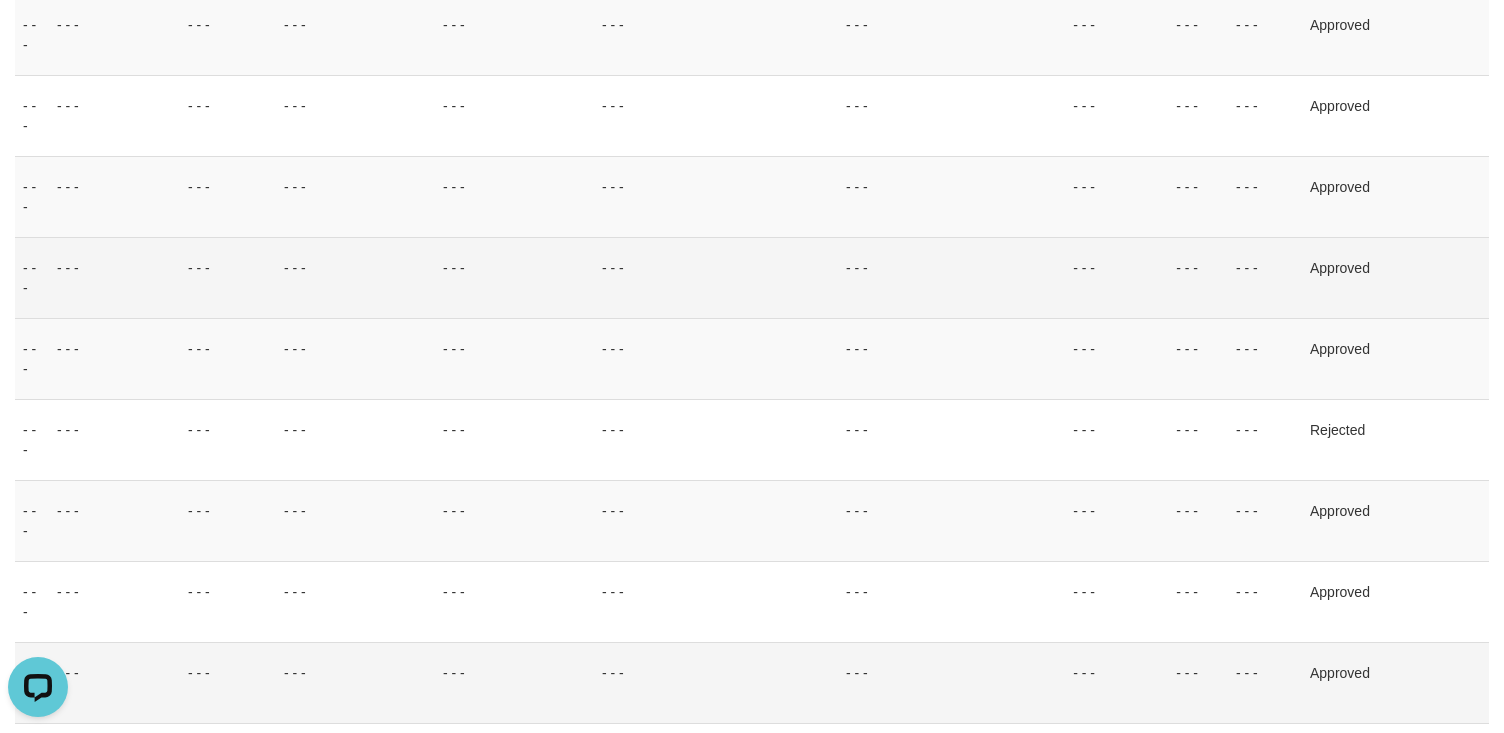 click on "- - -" at bounding box center [514, 277] 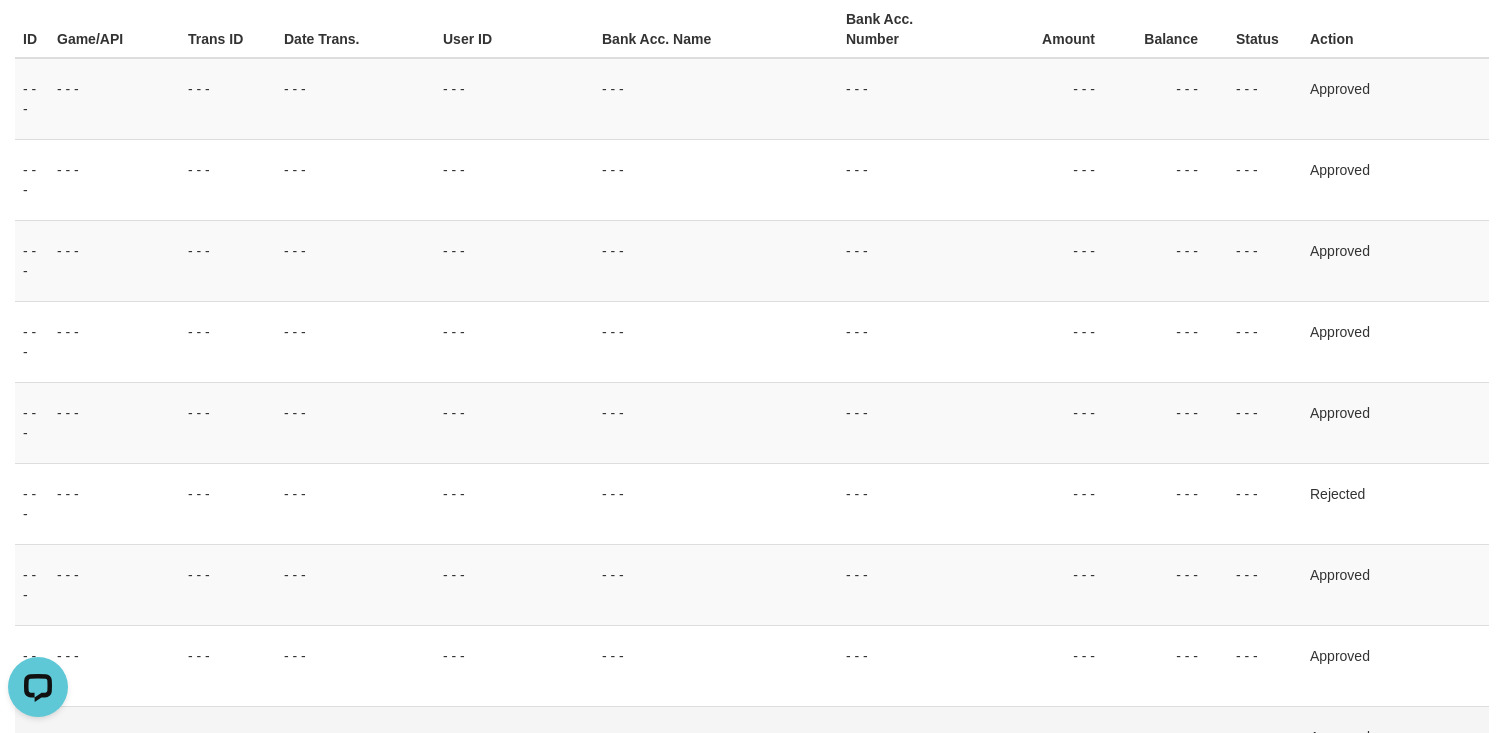 scroll, scrollTop: 0, scrollLeft: 0, axis: both 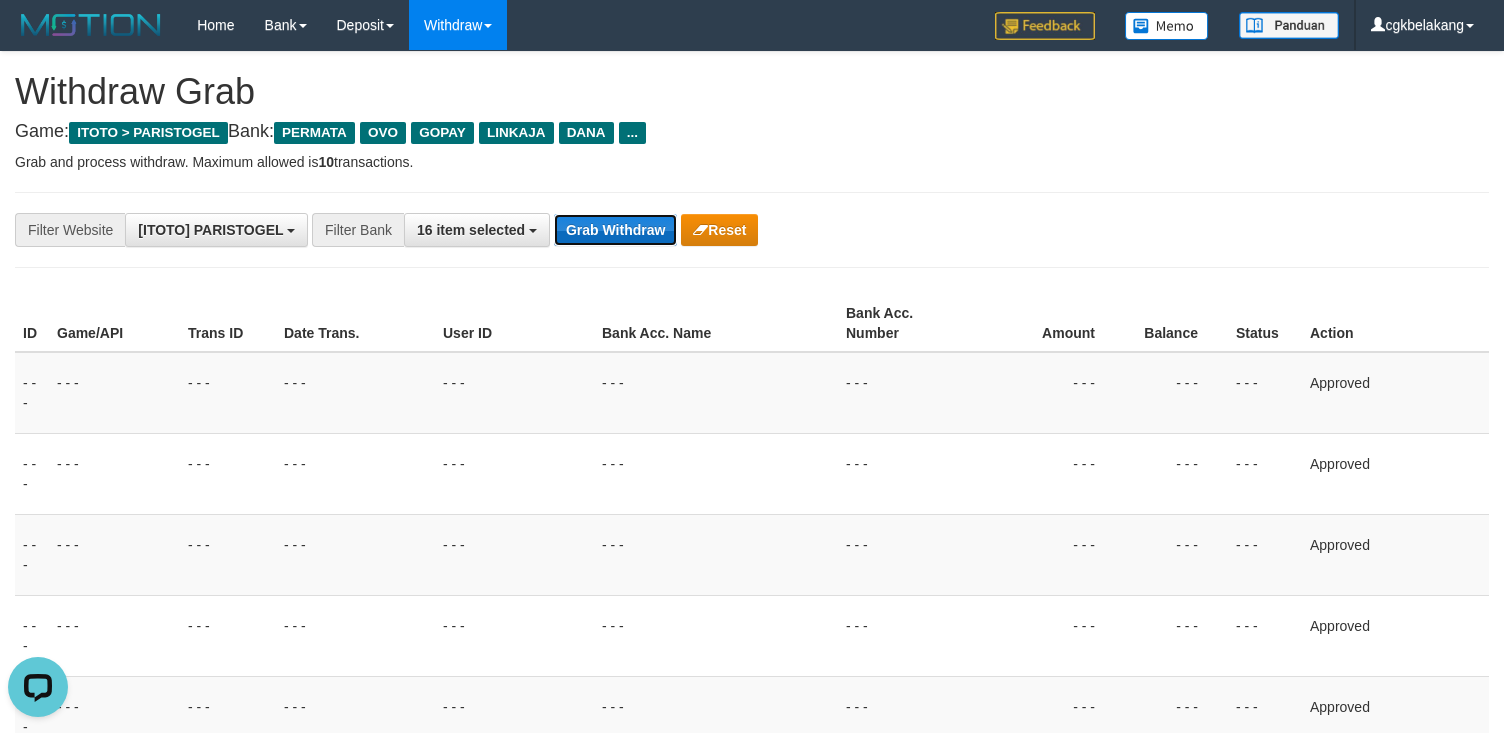 click on "Grab Withdraw" at bounding box center (615, 230) 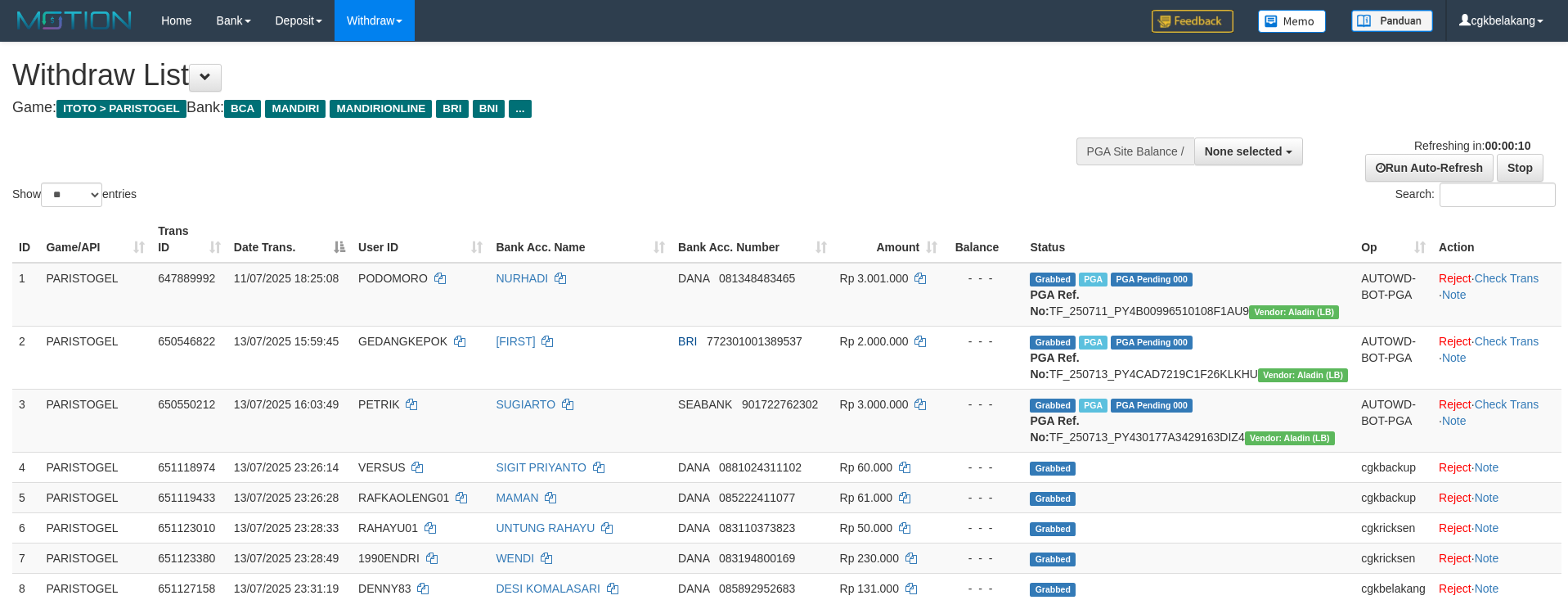 select 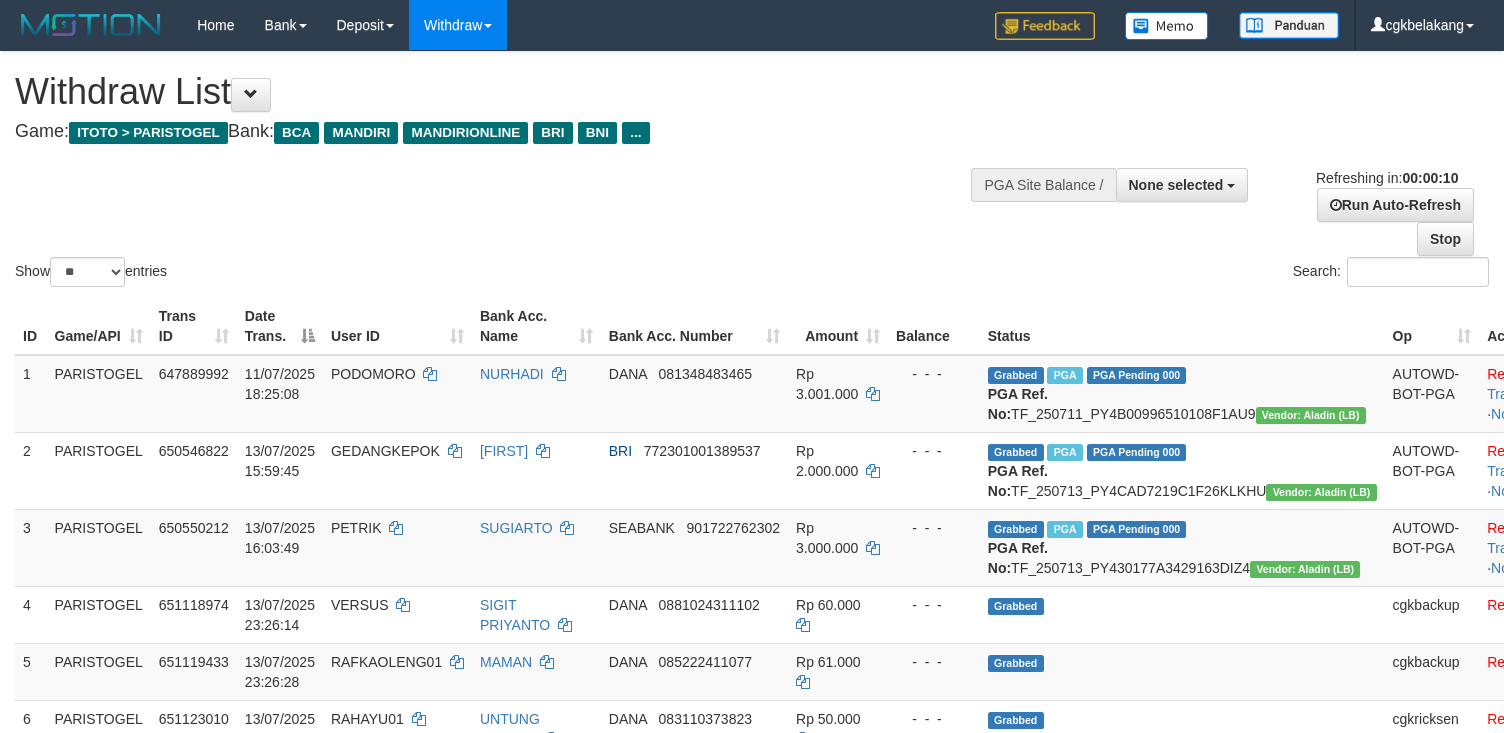 select 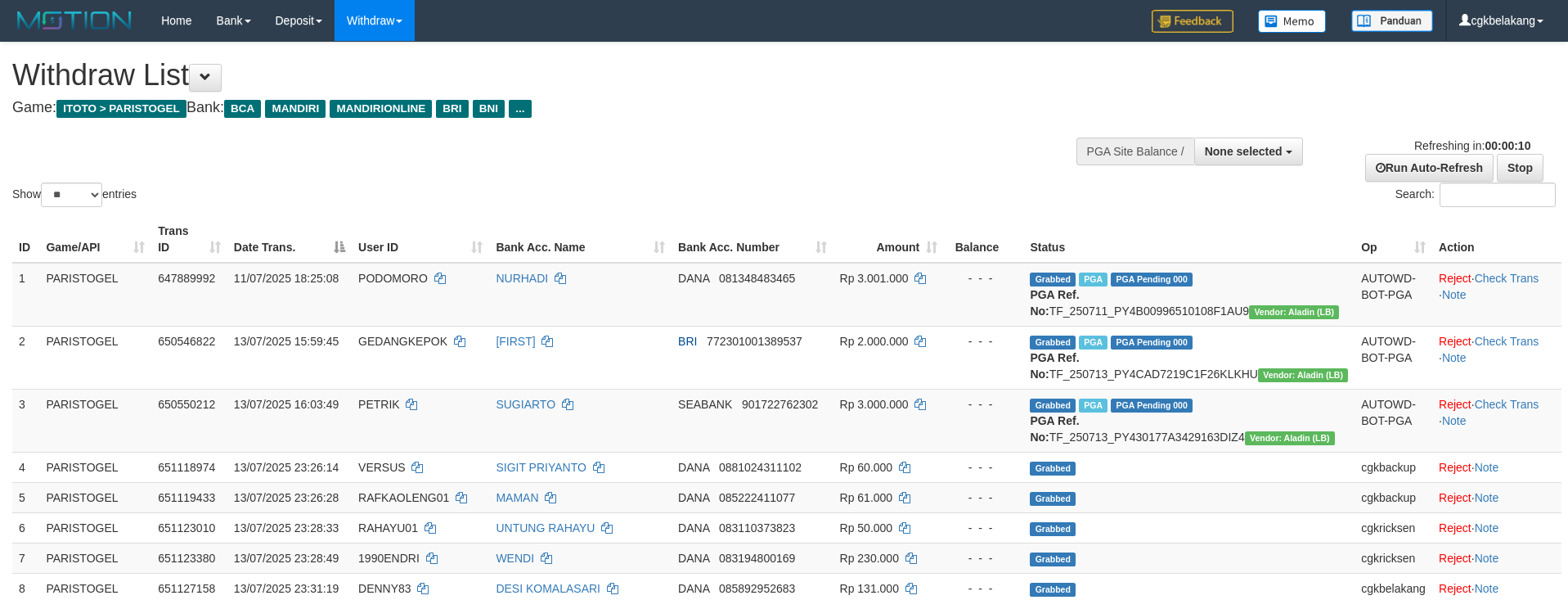 select 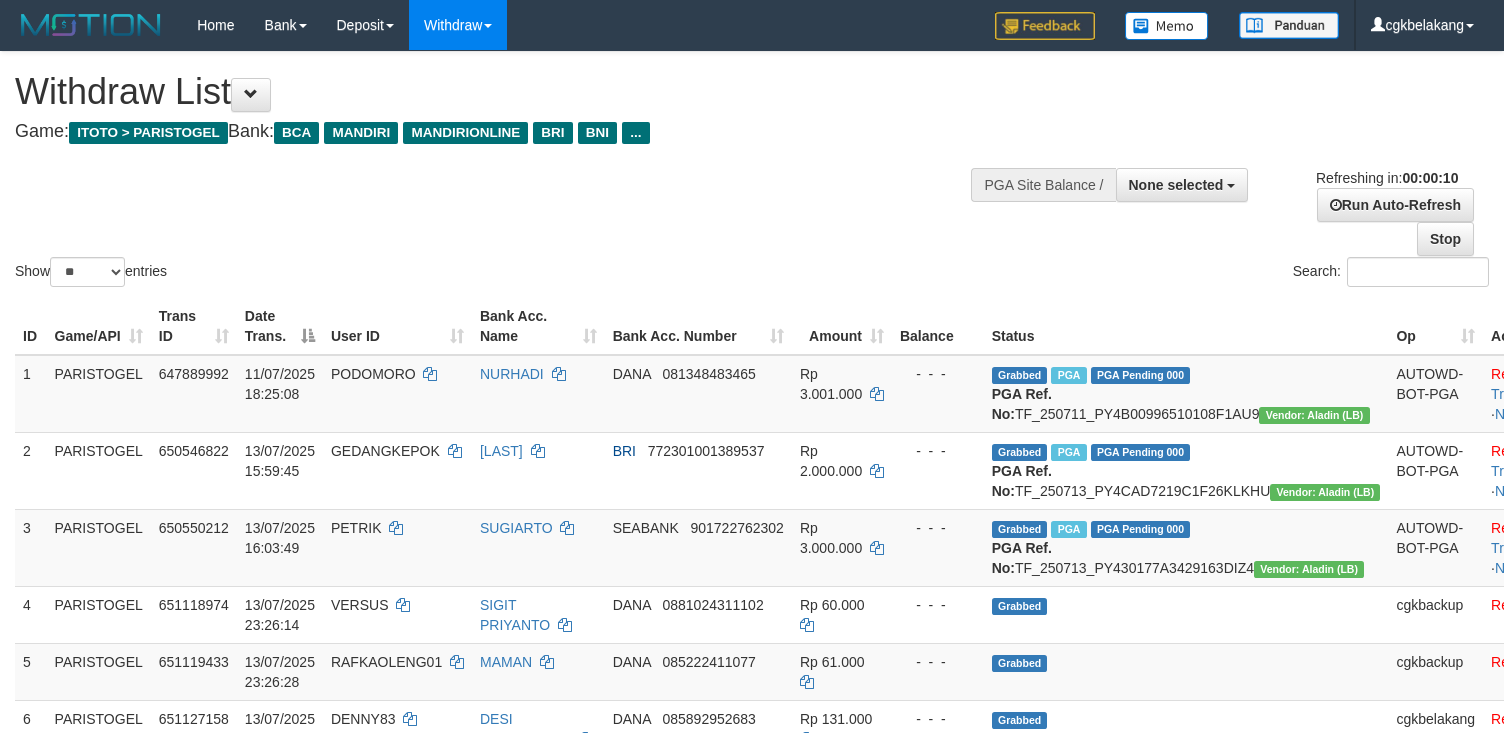 select 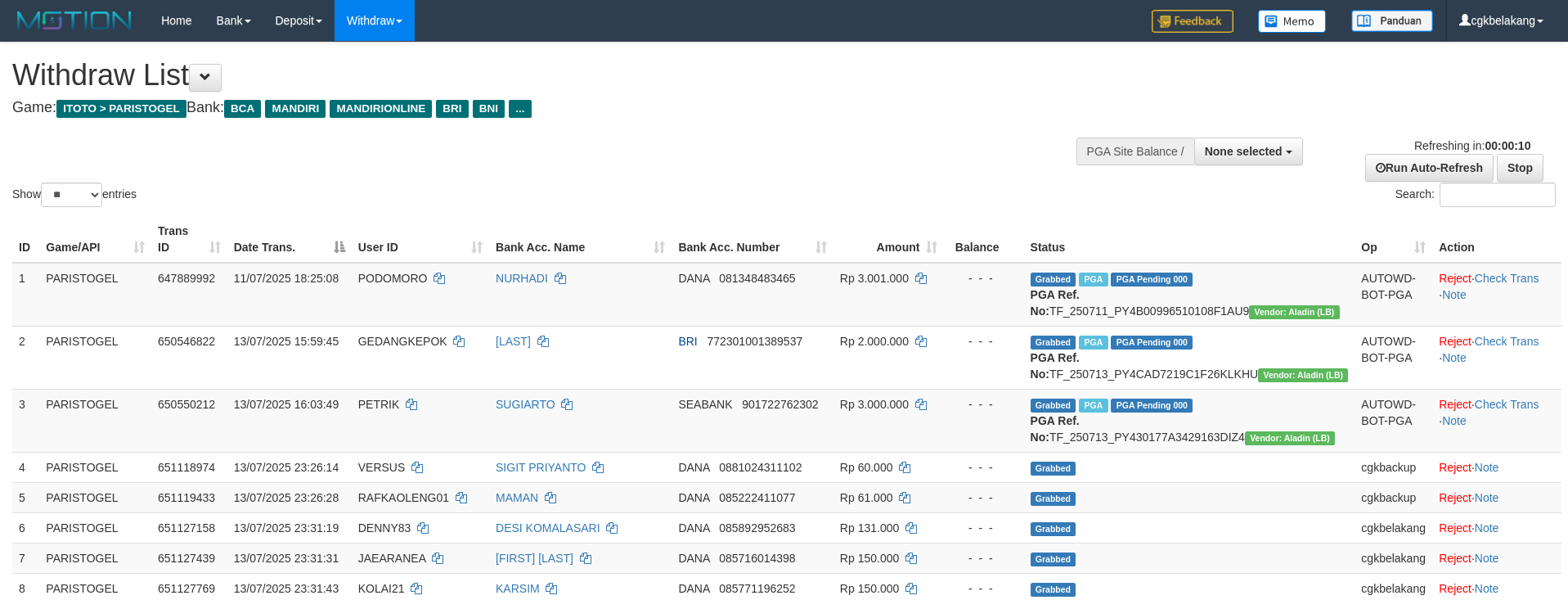 select 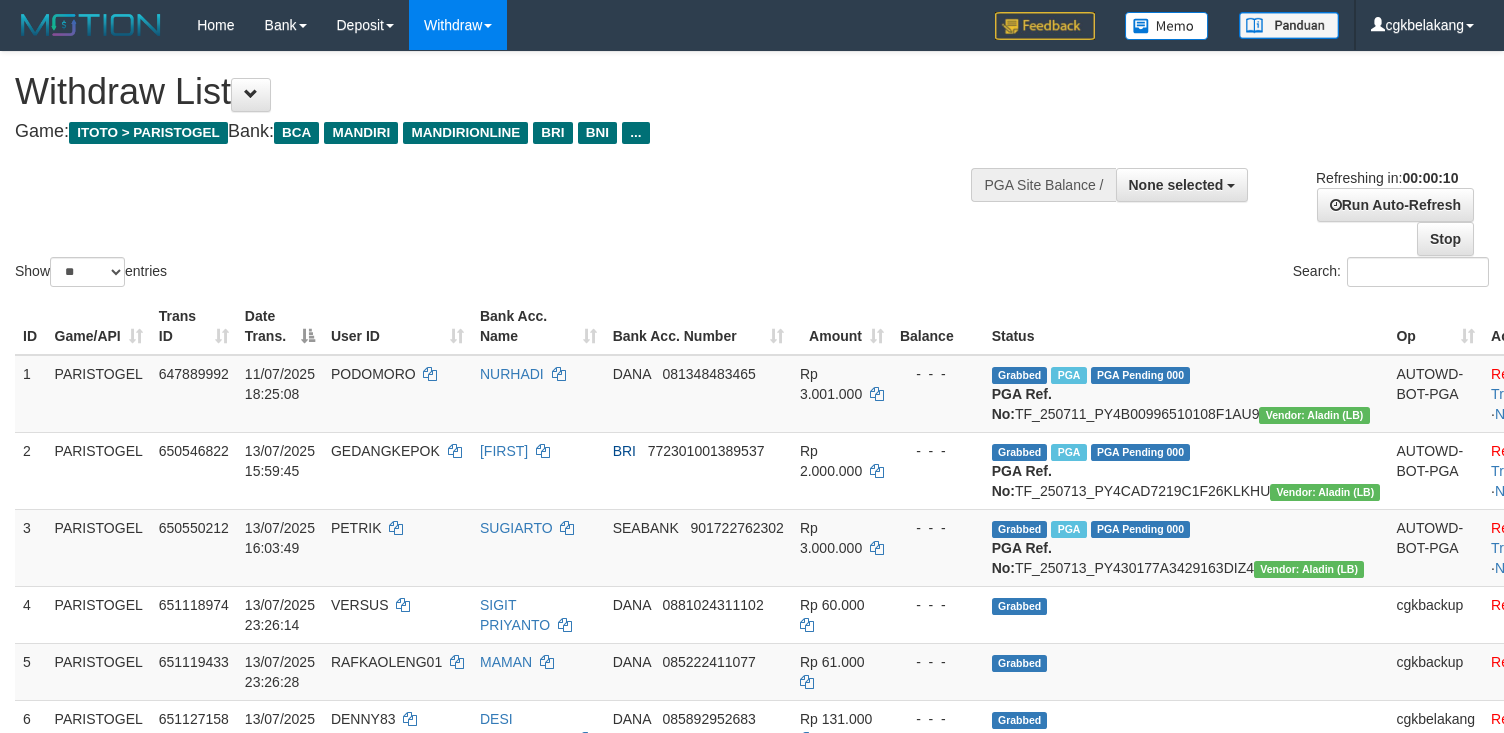 select 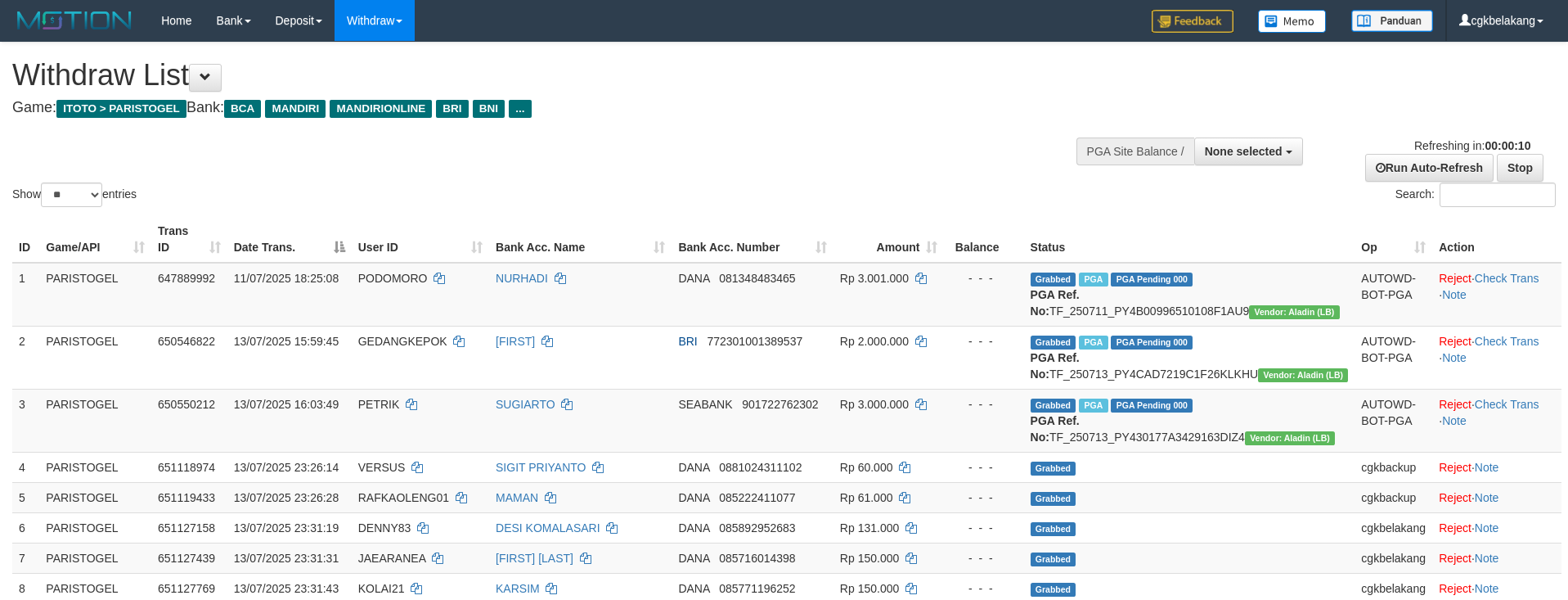 select 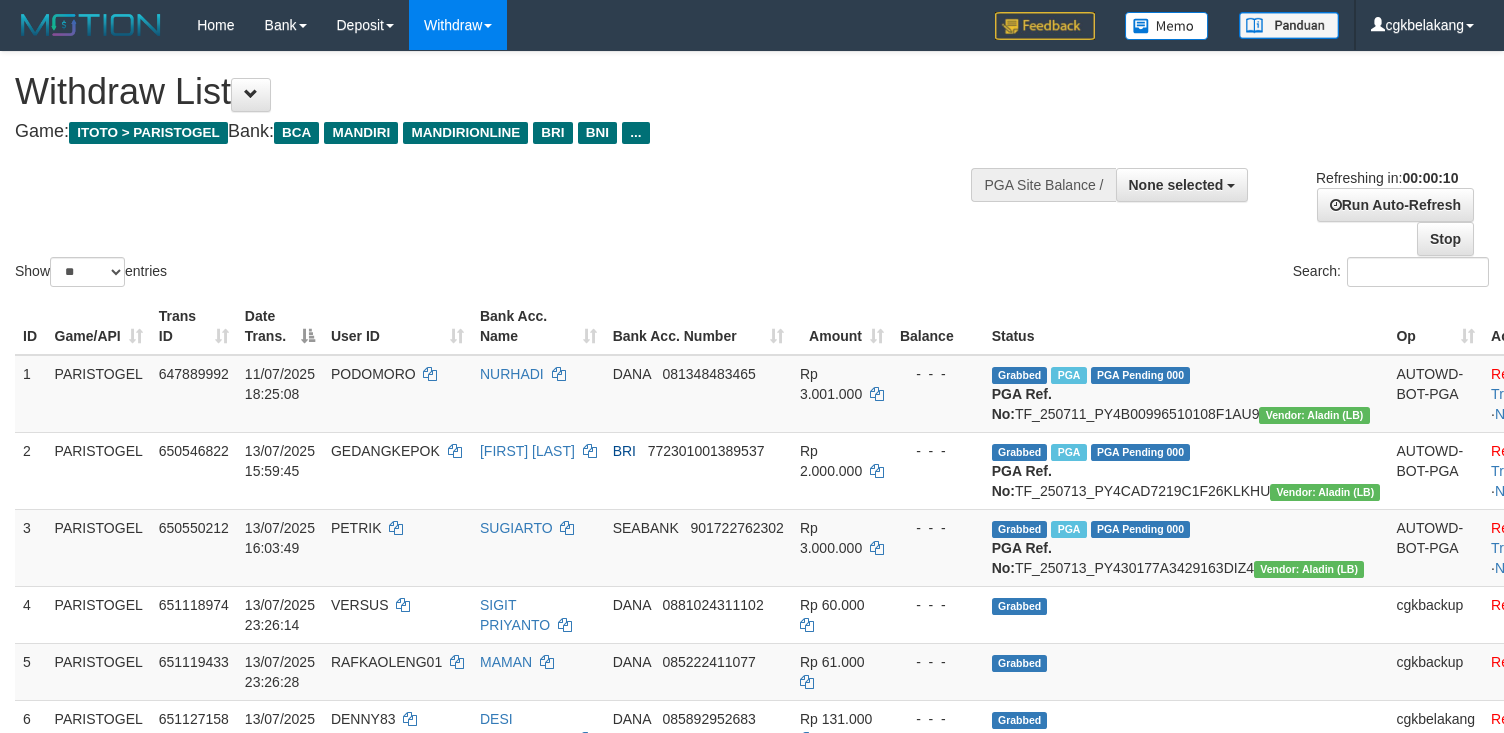 select 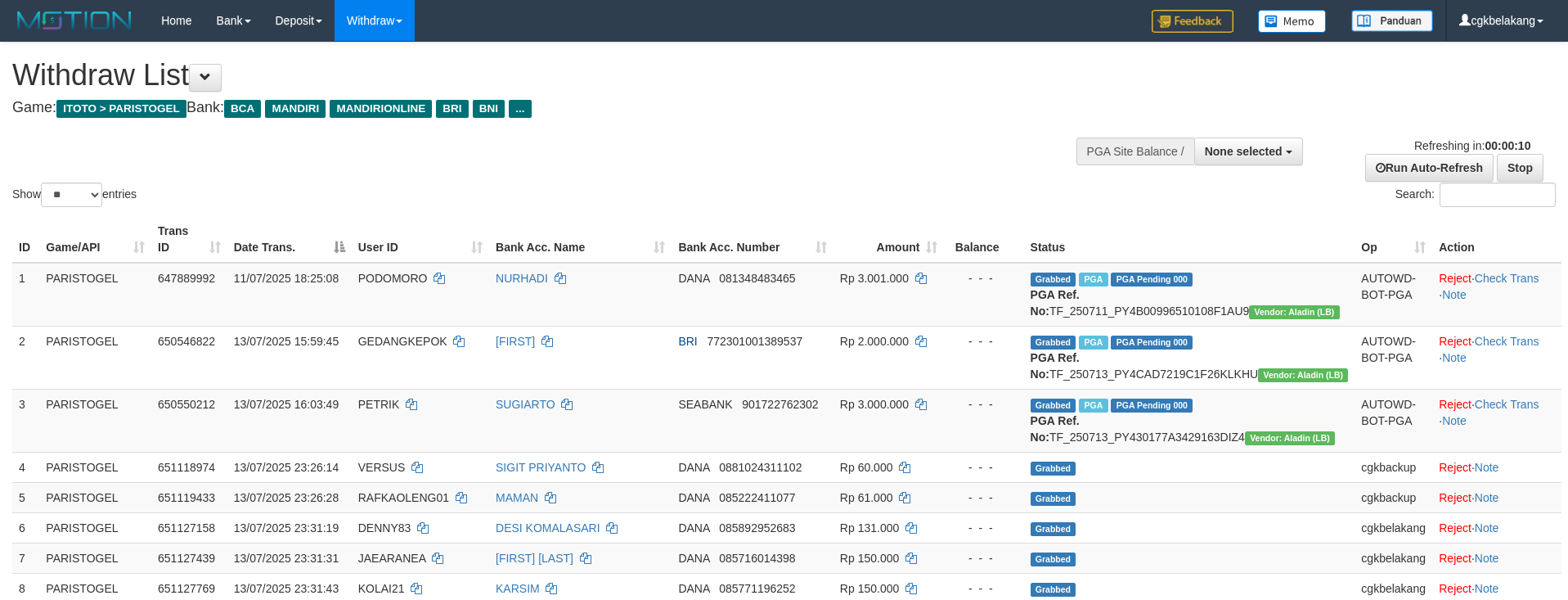 select 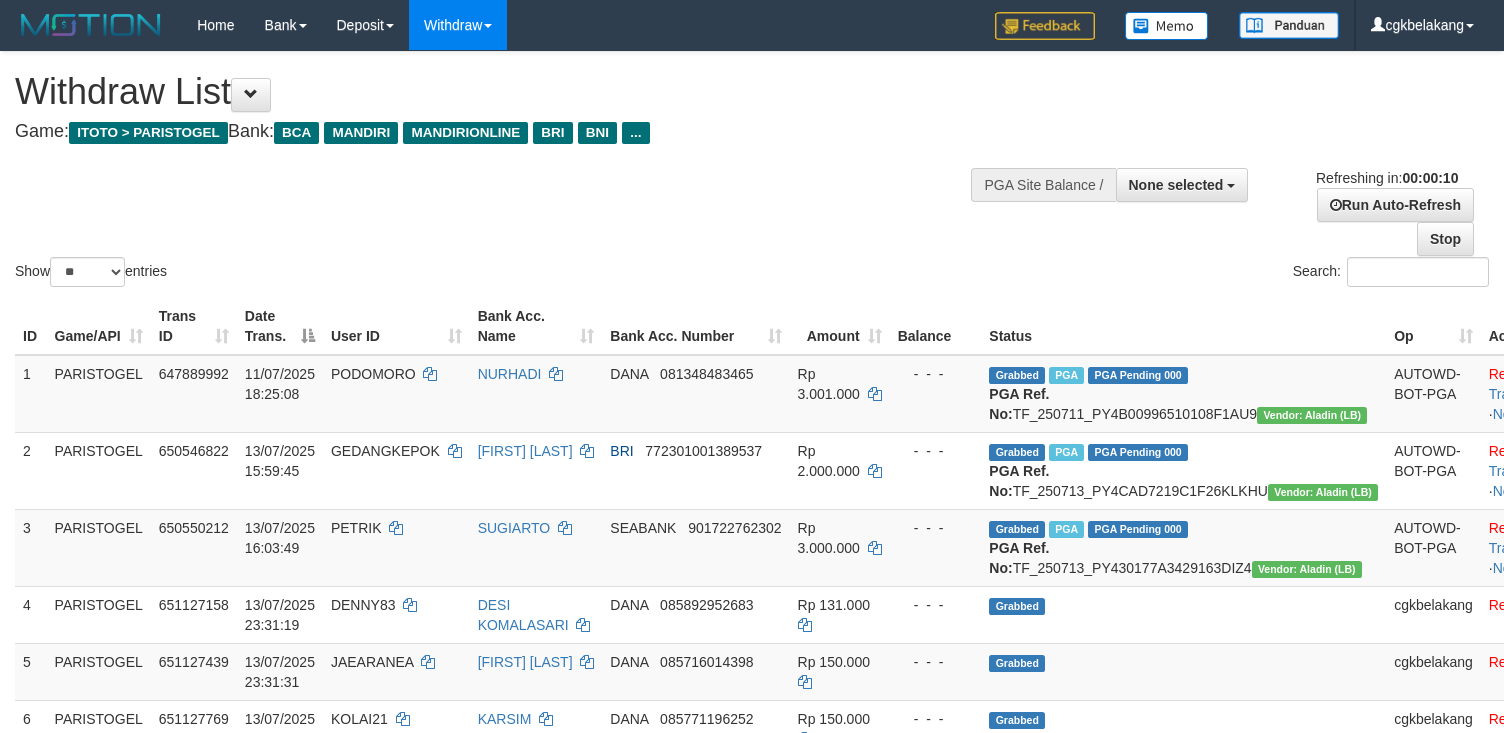 select 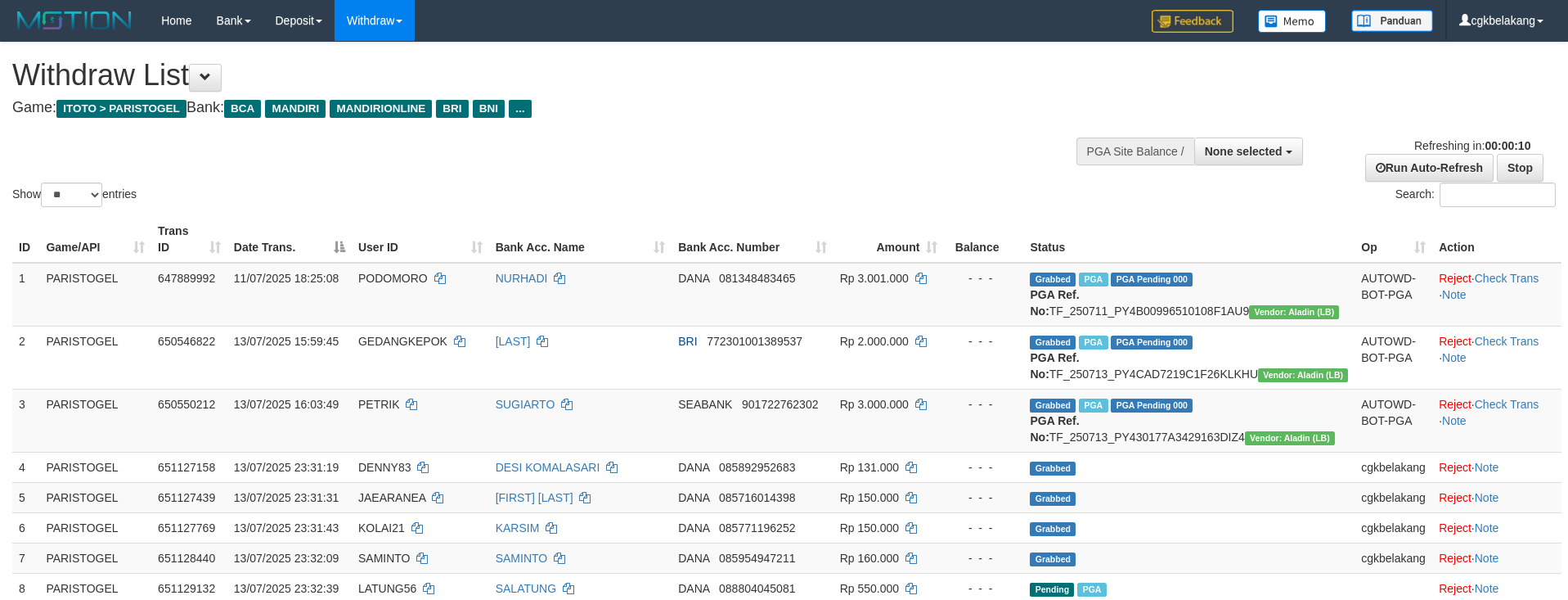 select 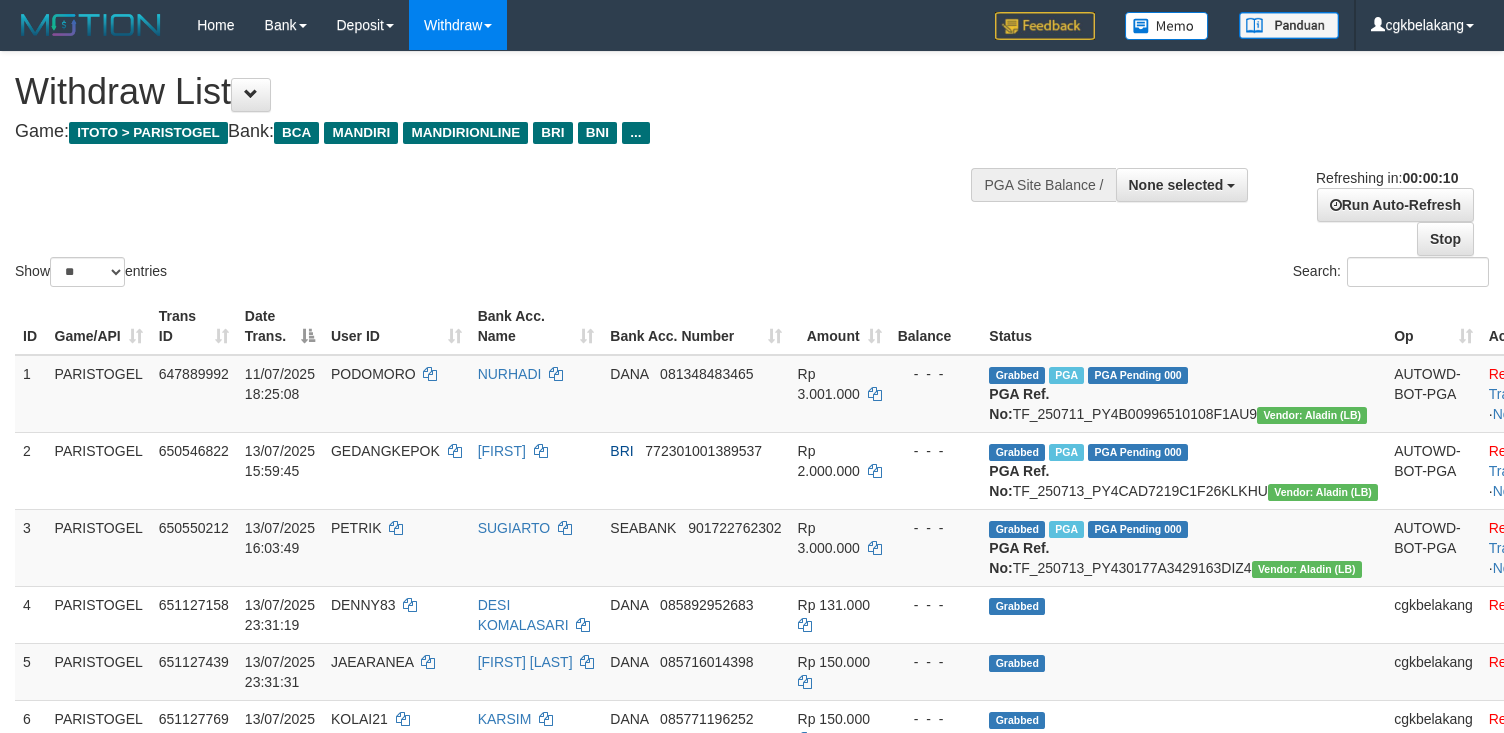 select 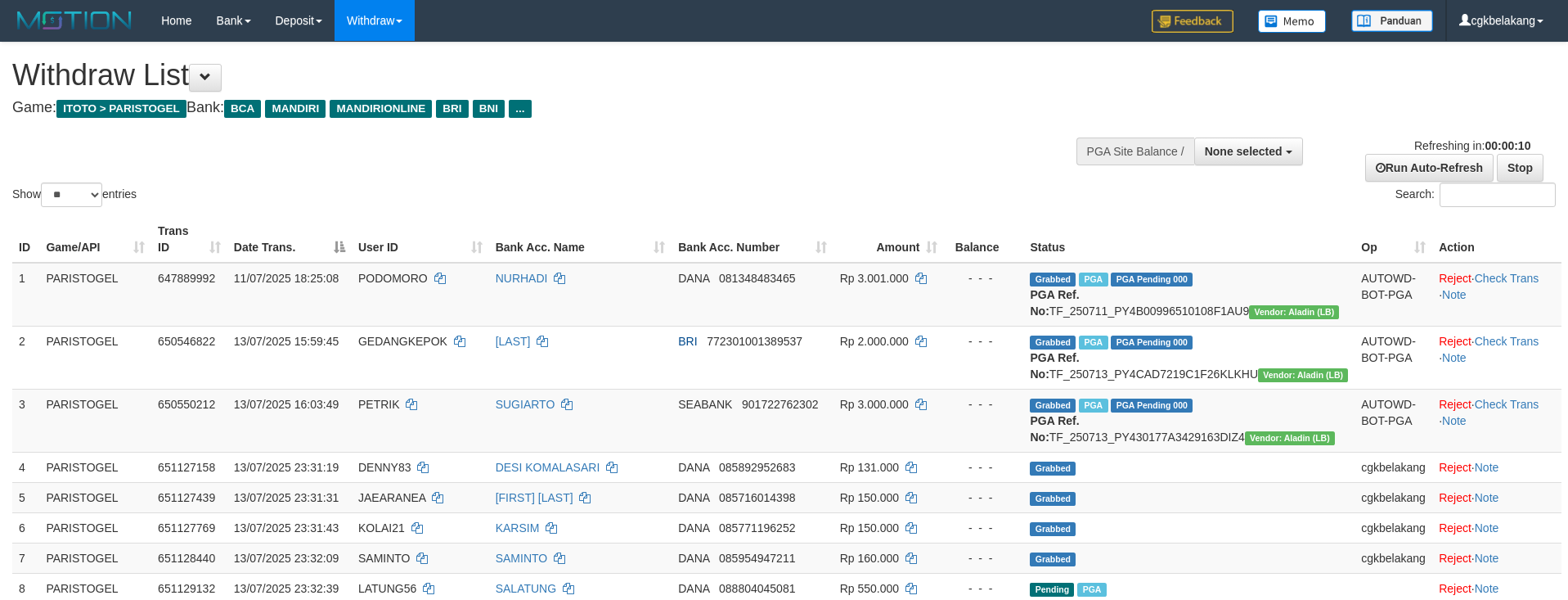 select 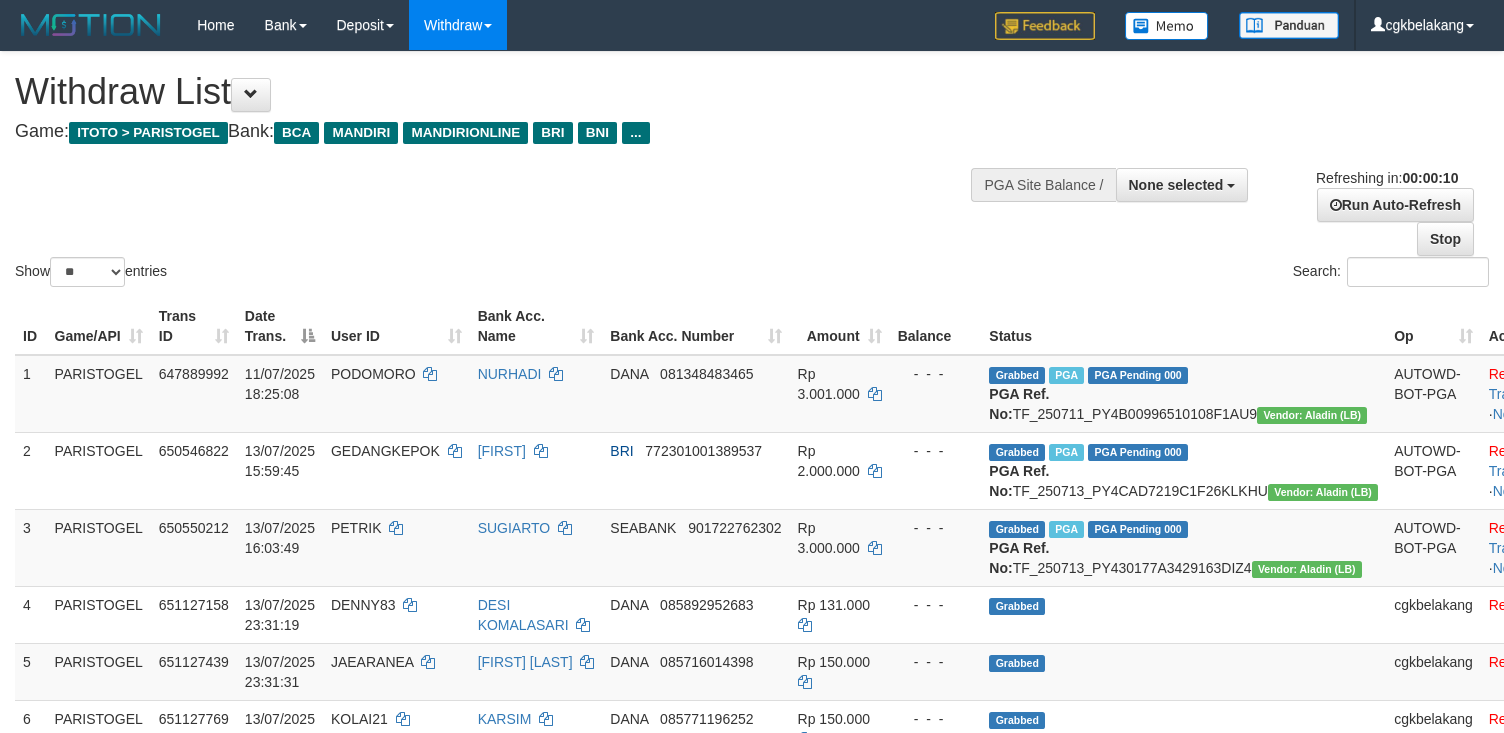select 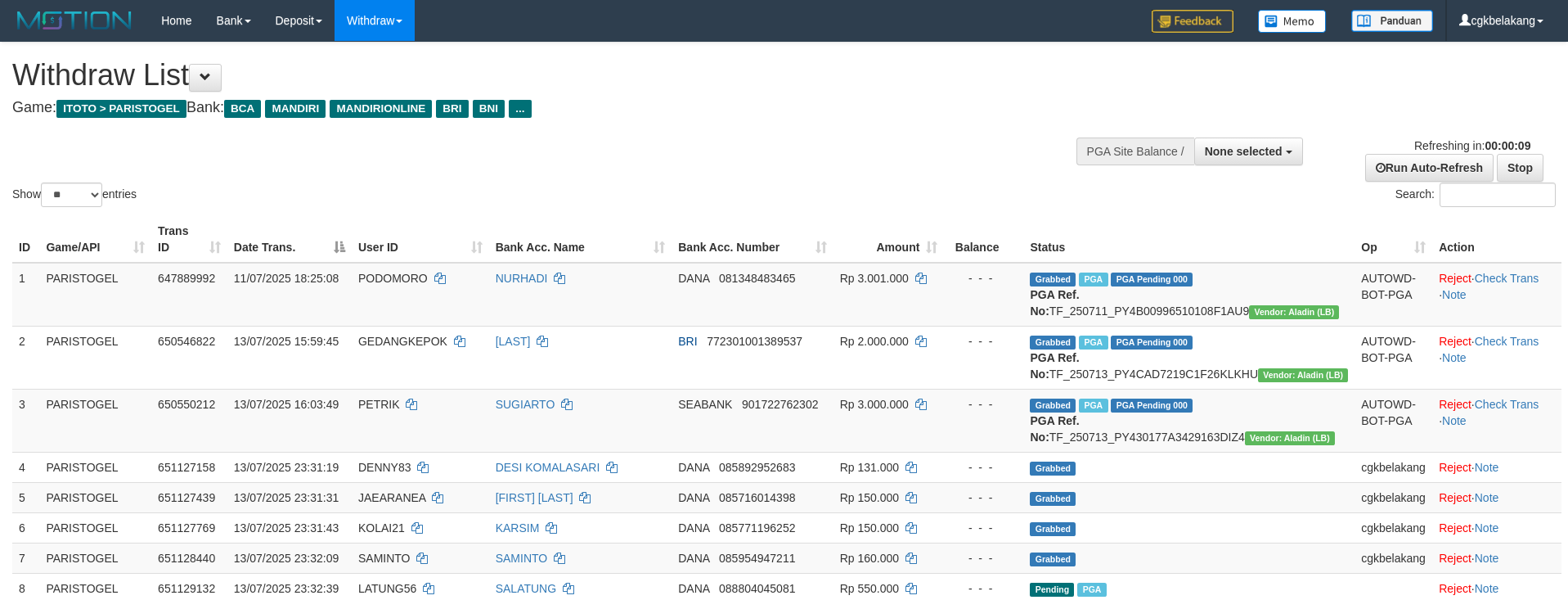 select 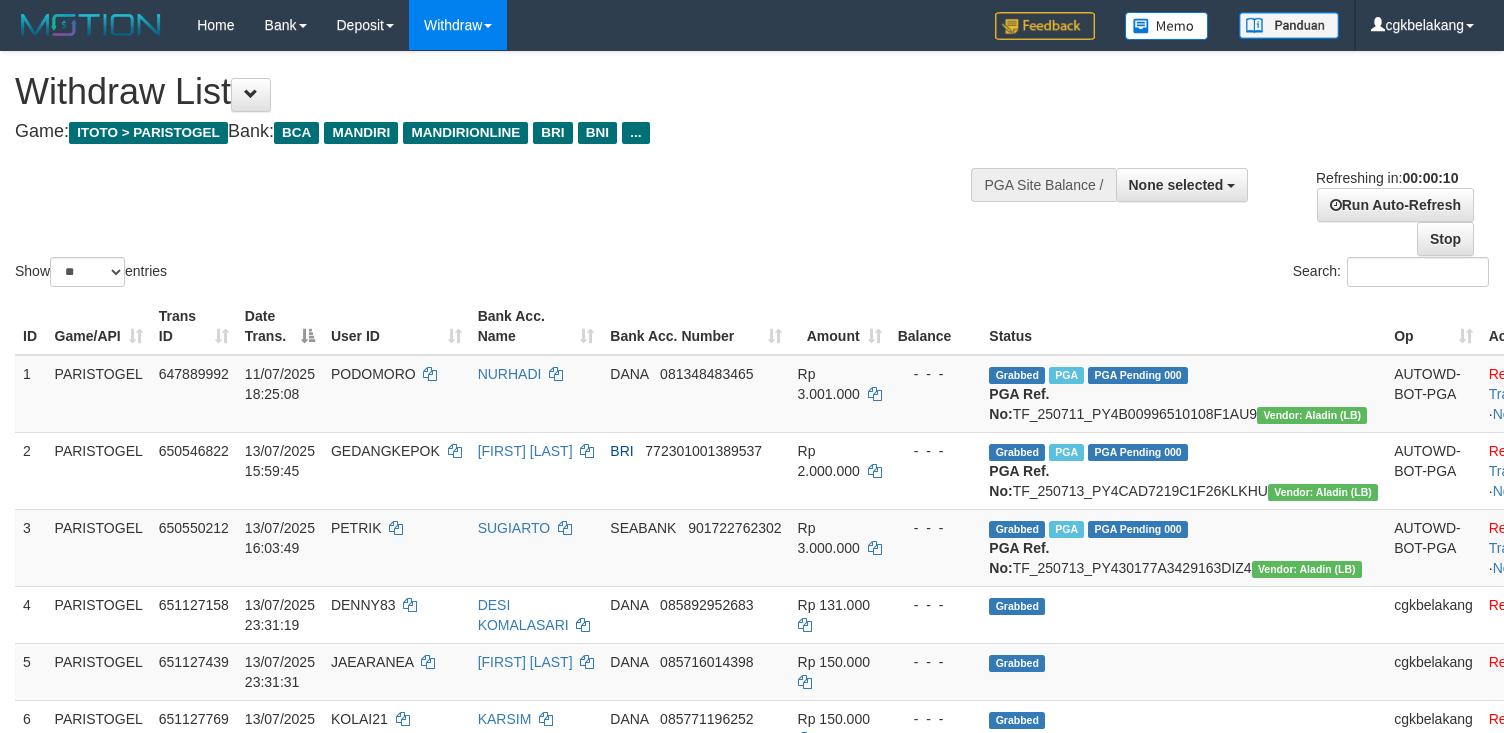 select 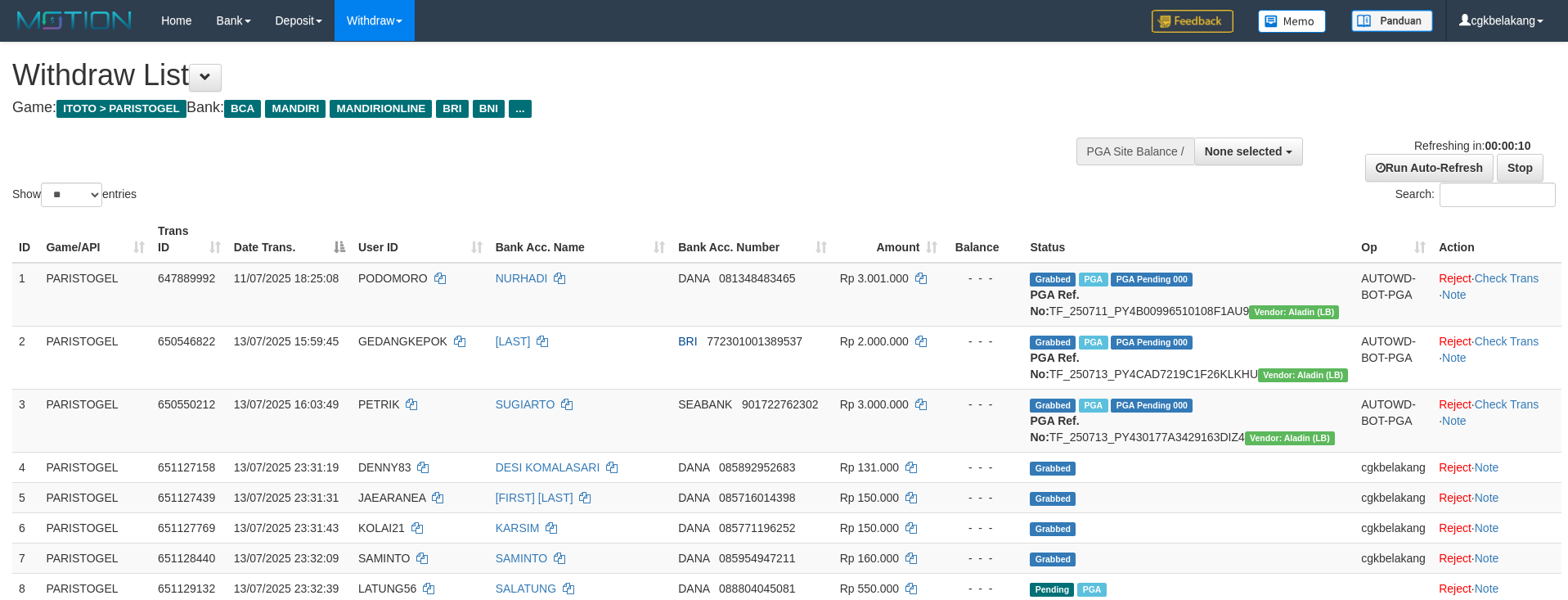 select 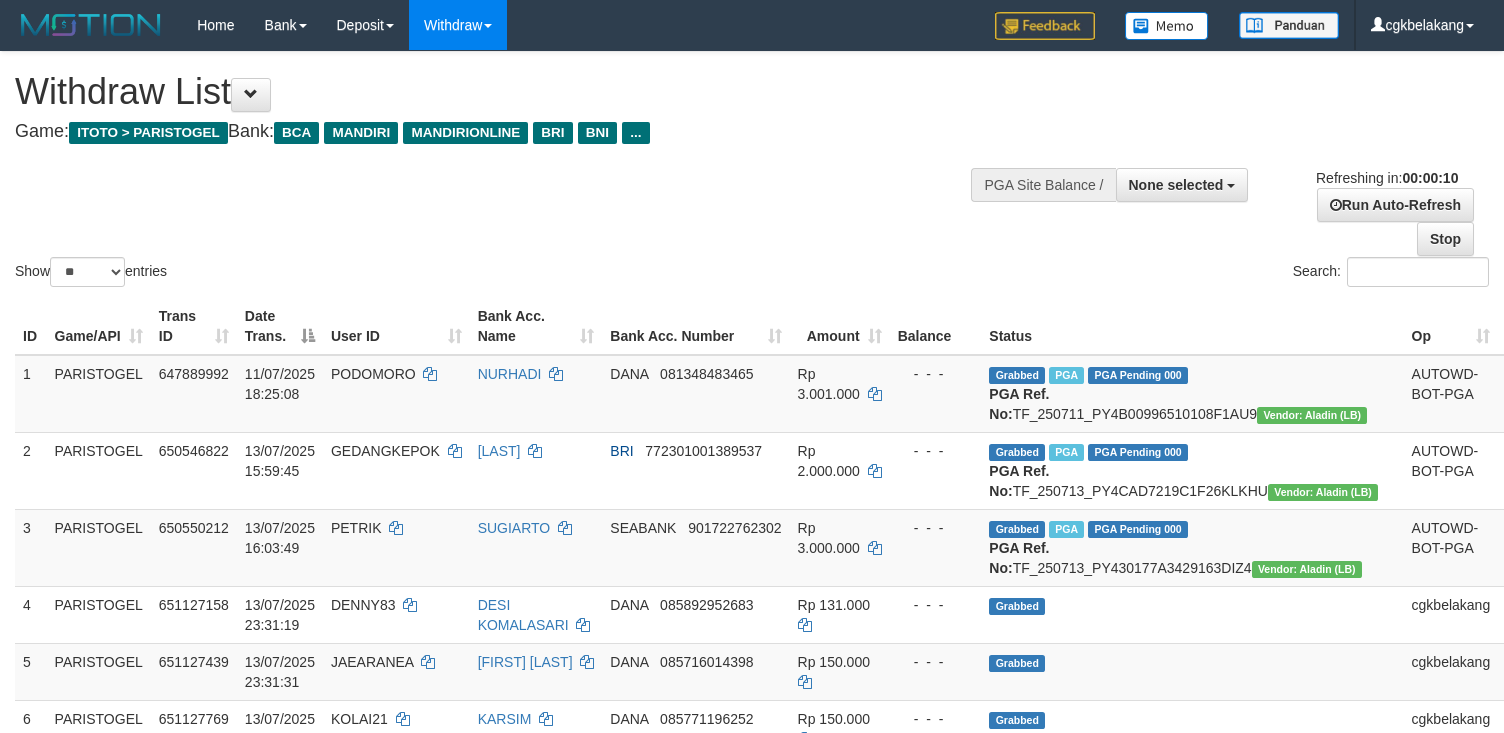 select 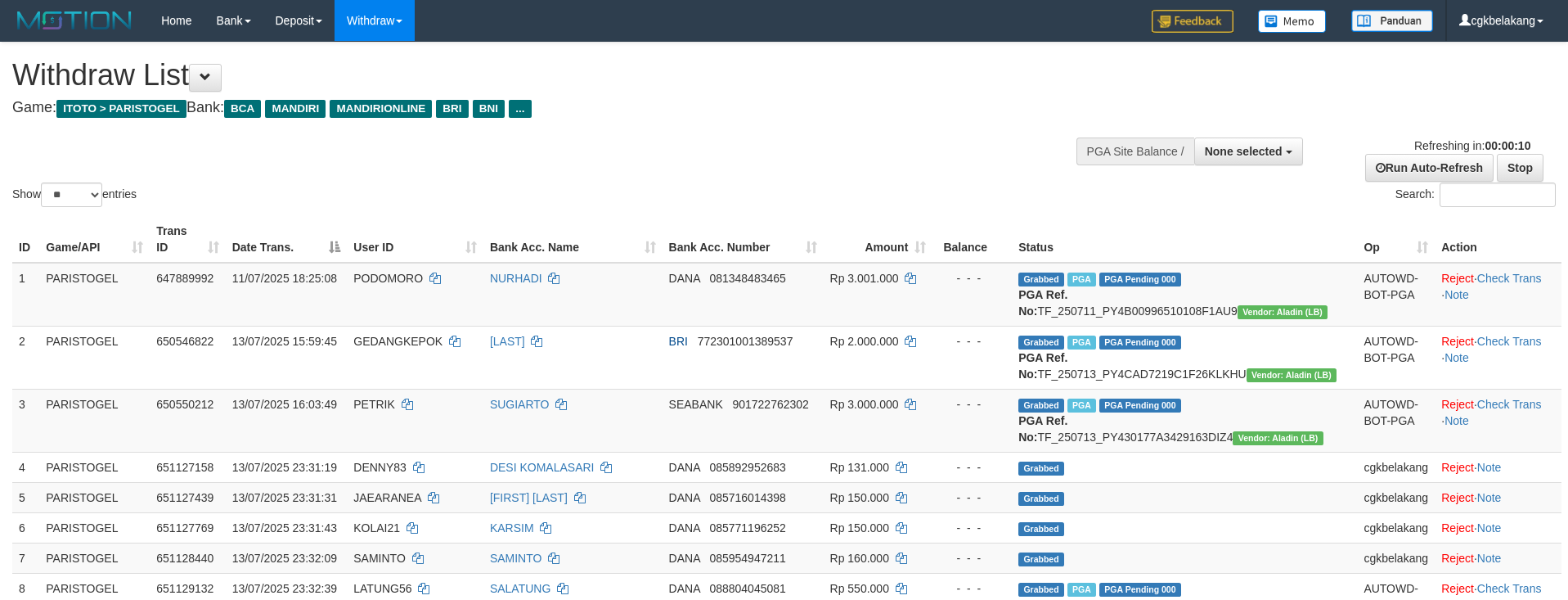 select 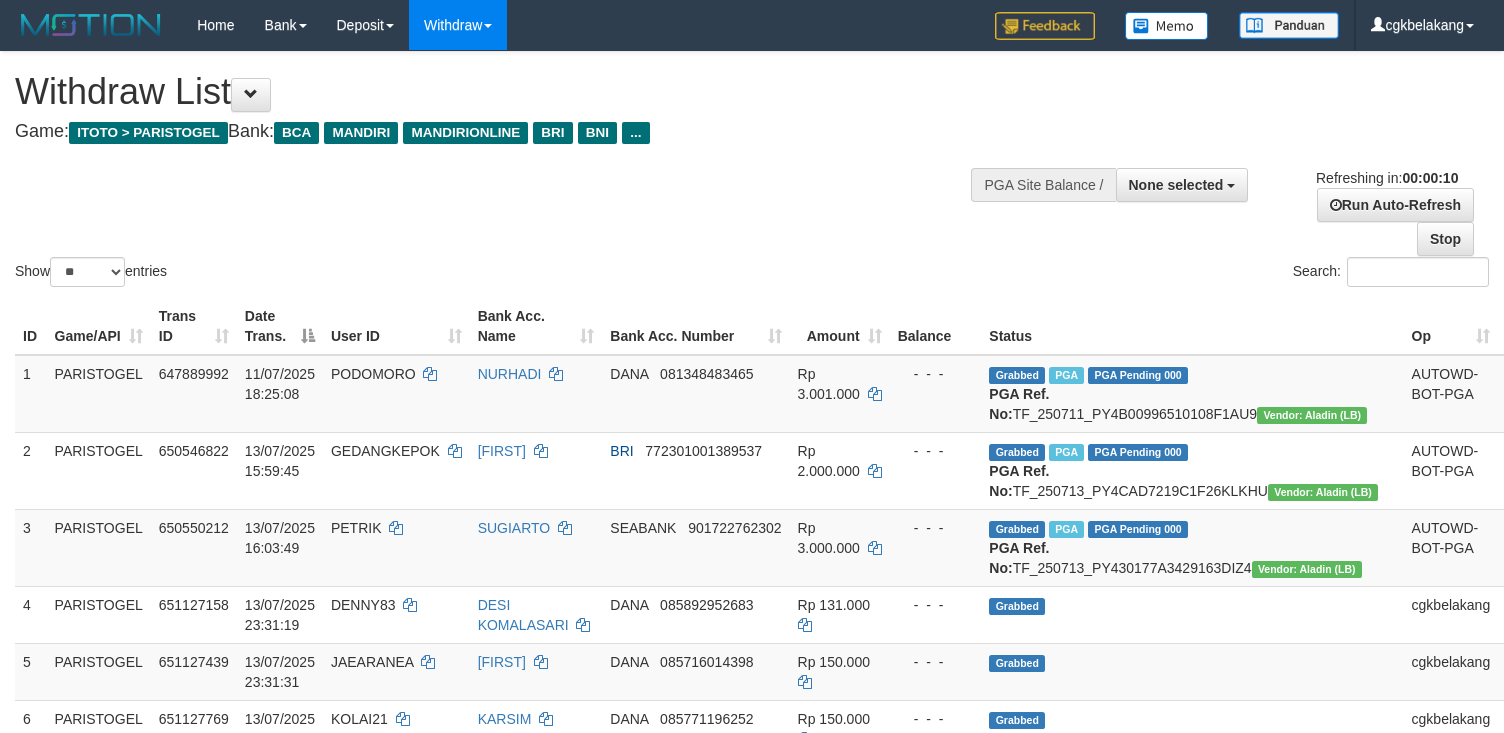 select 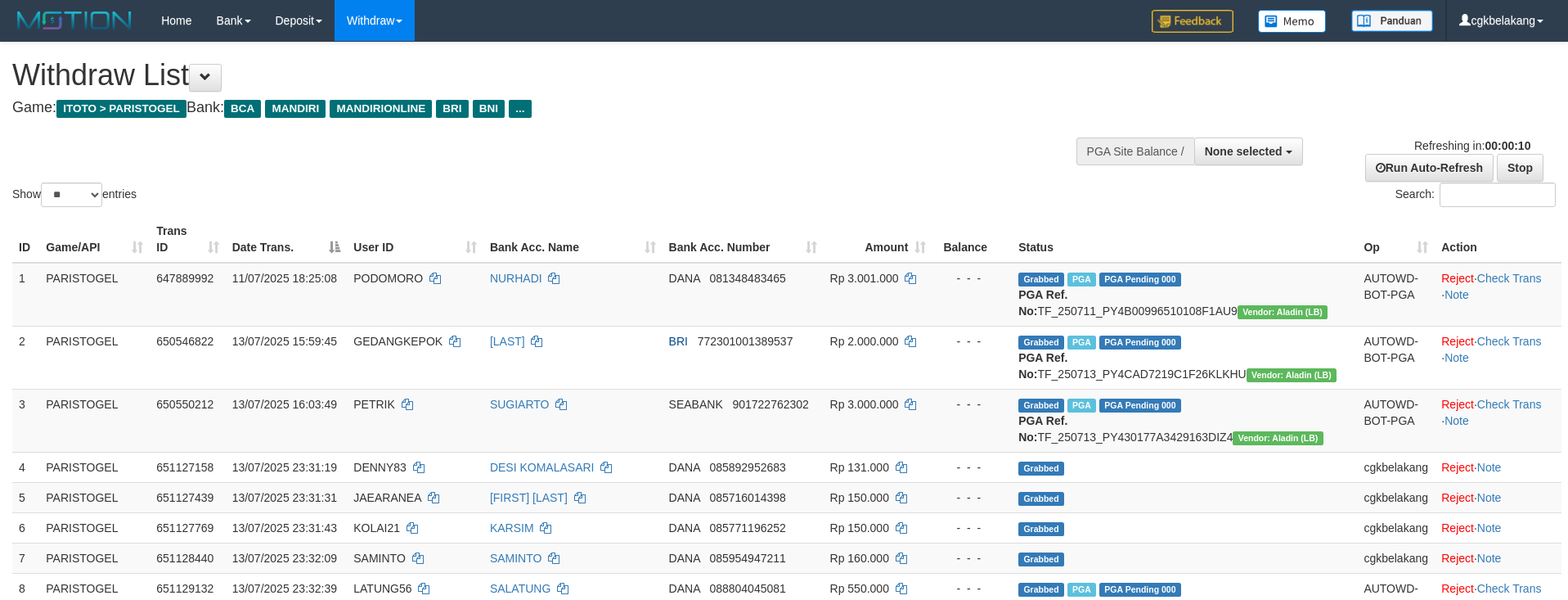 select 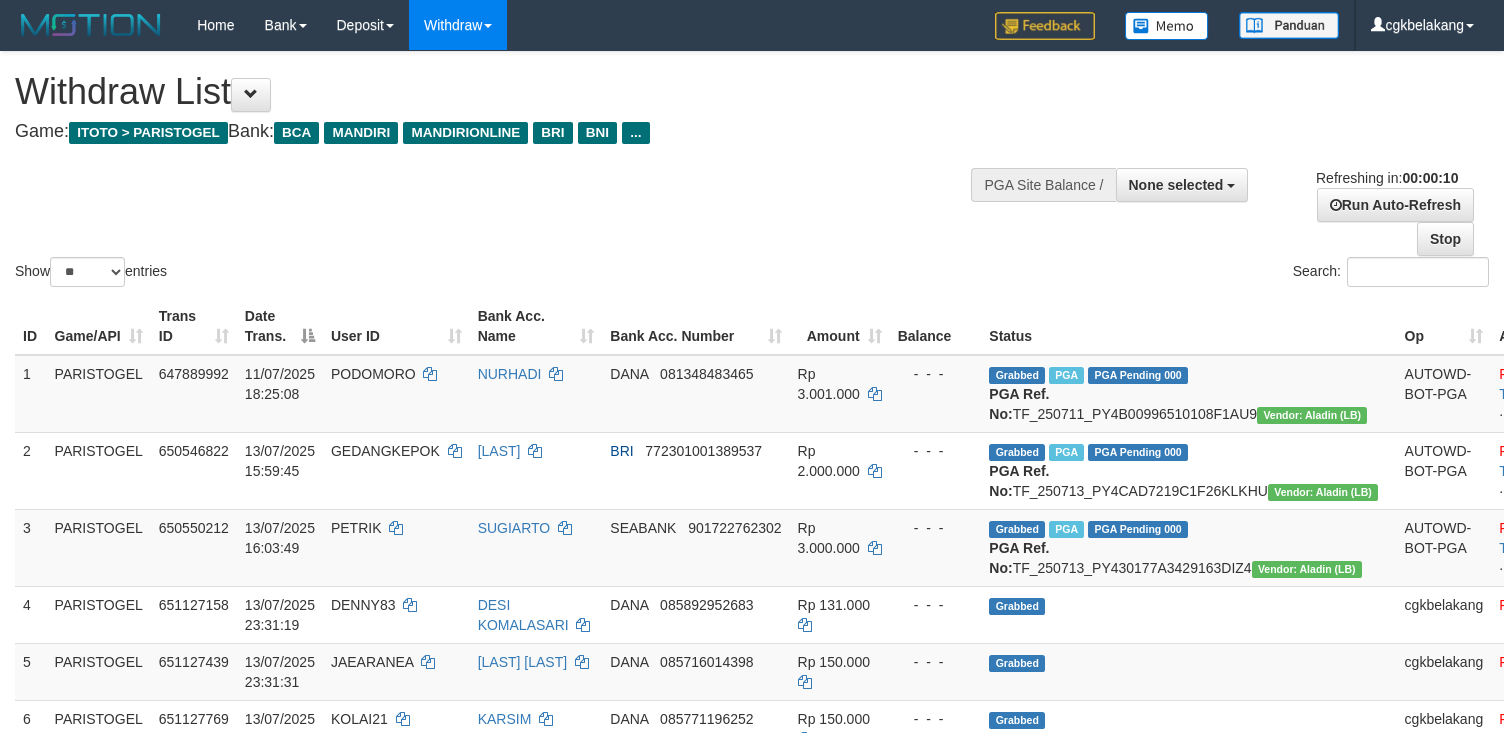 select 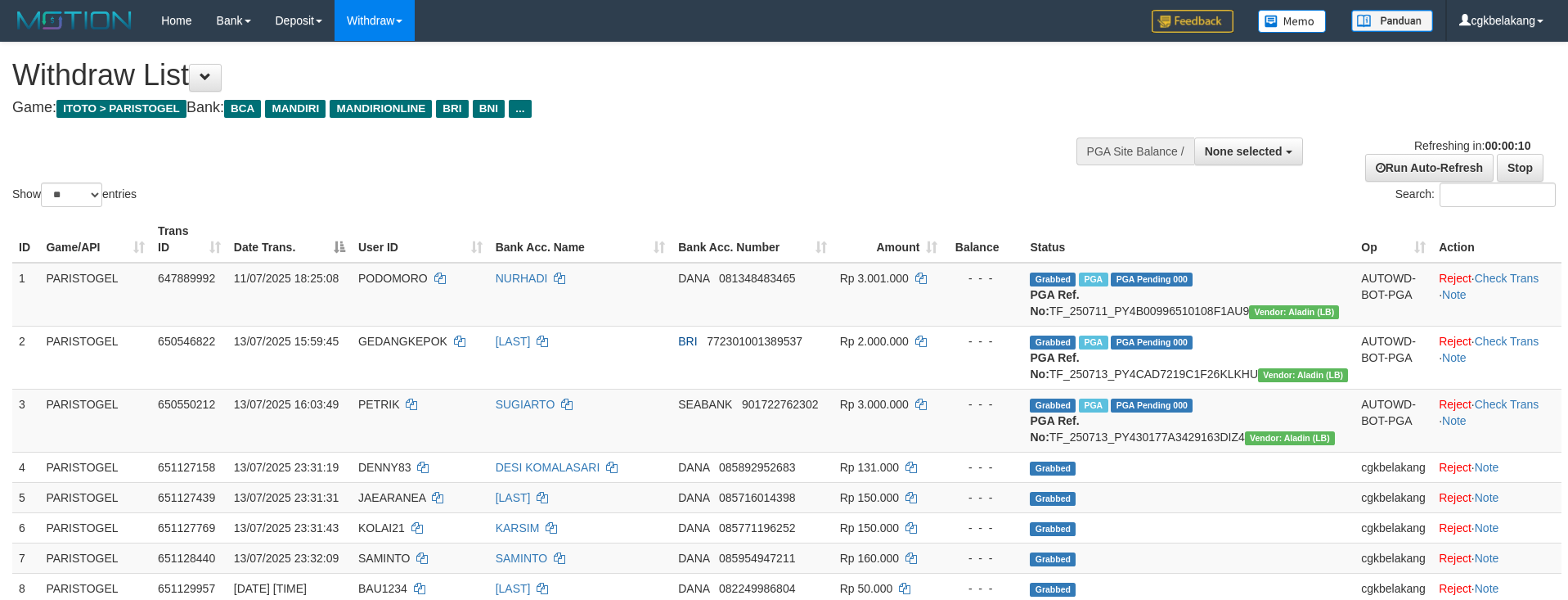 select 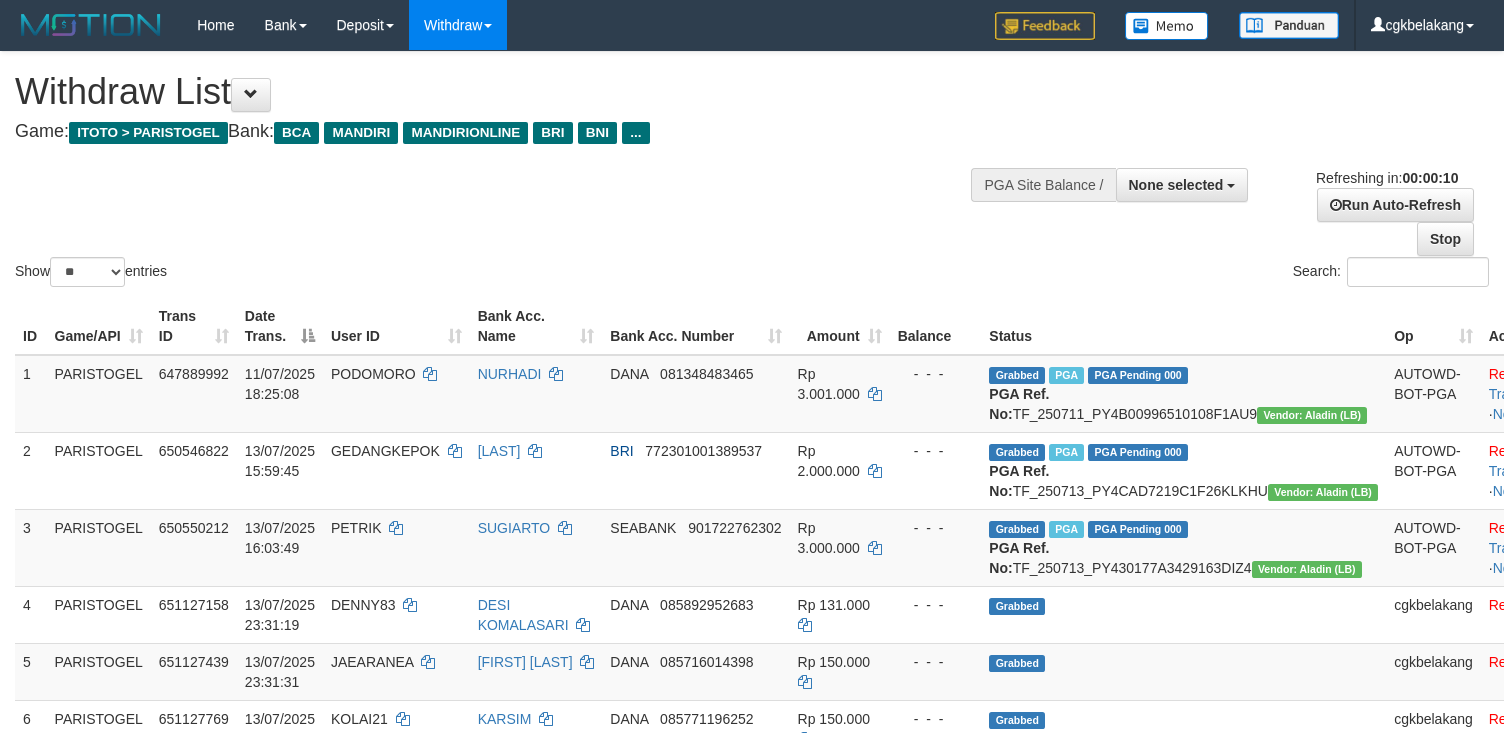 select 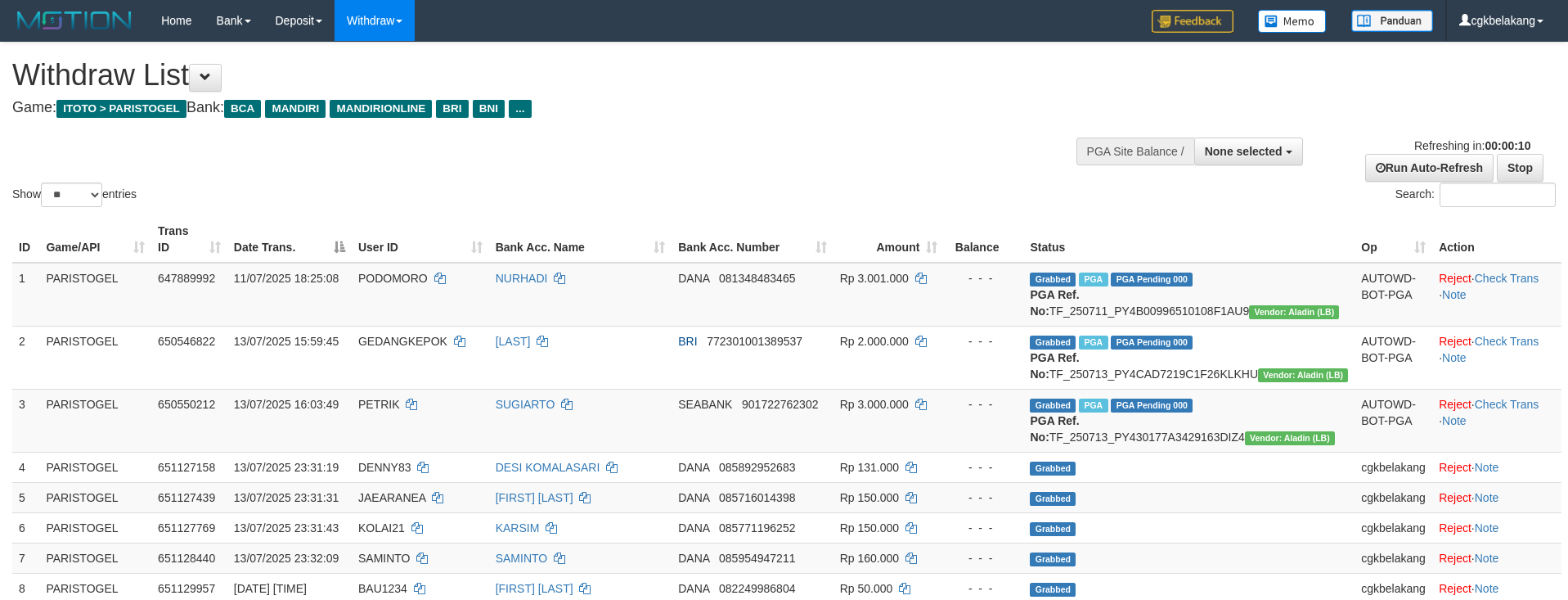 select 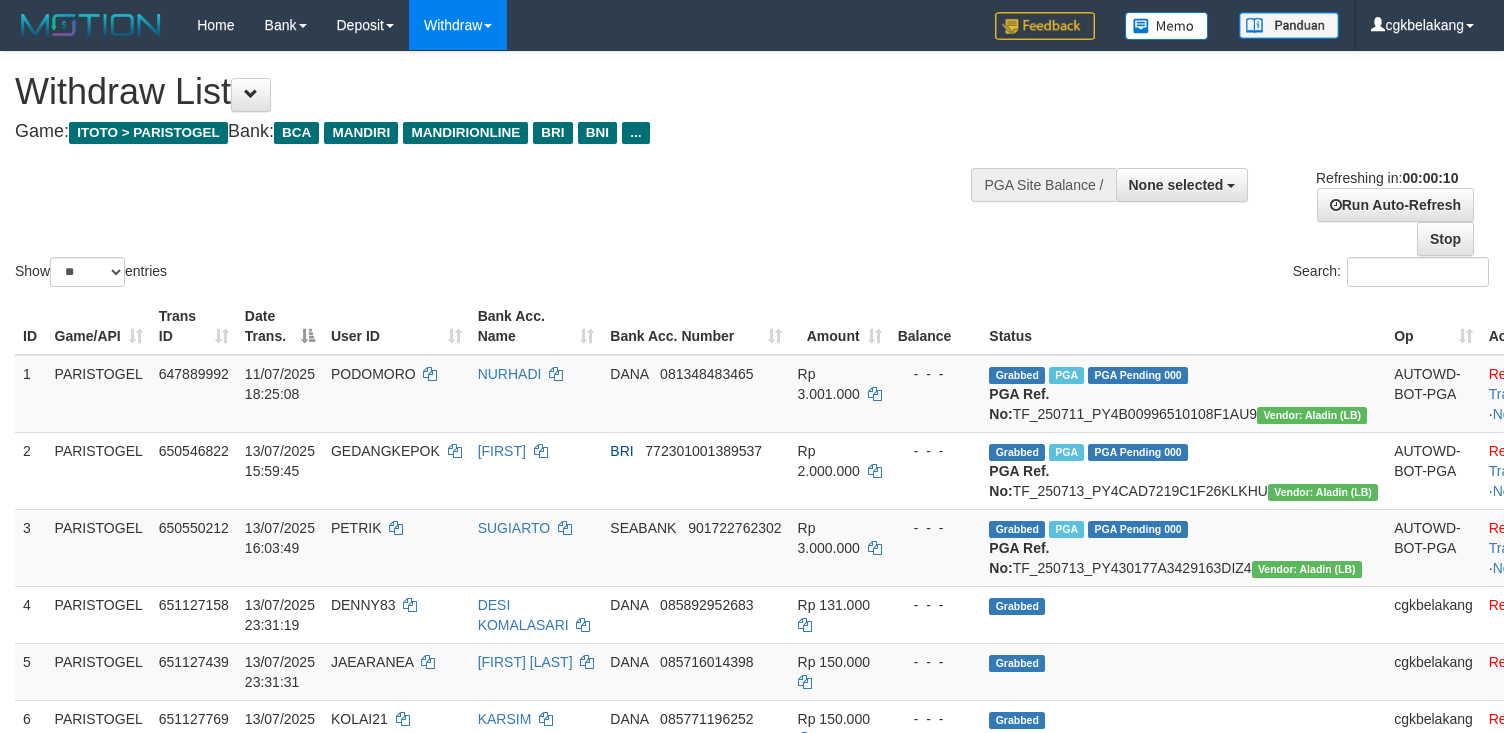 select 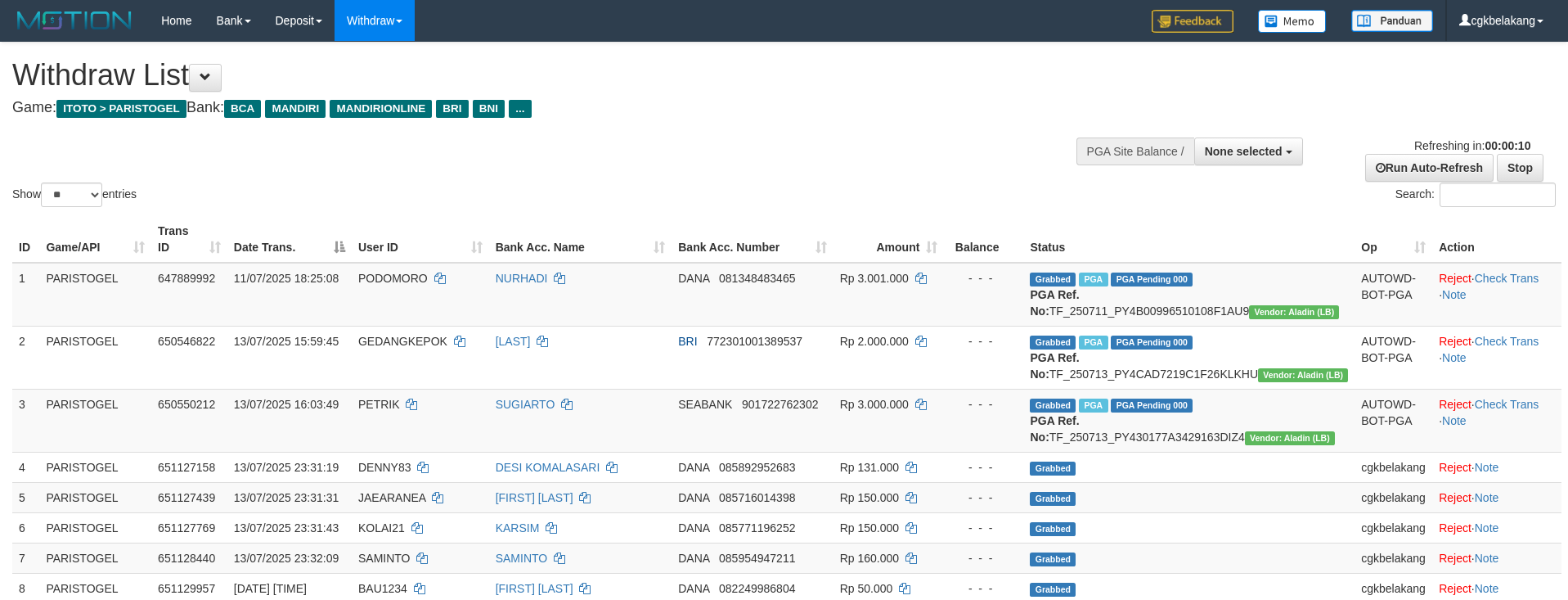 select 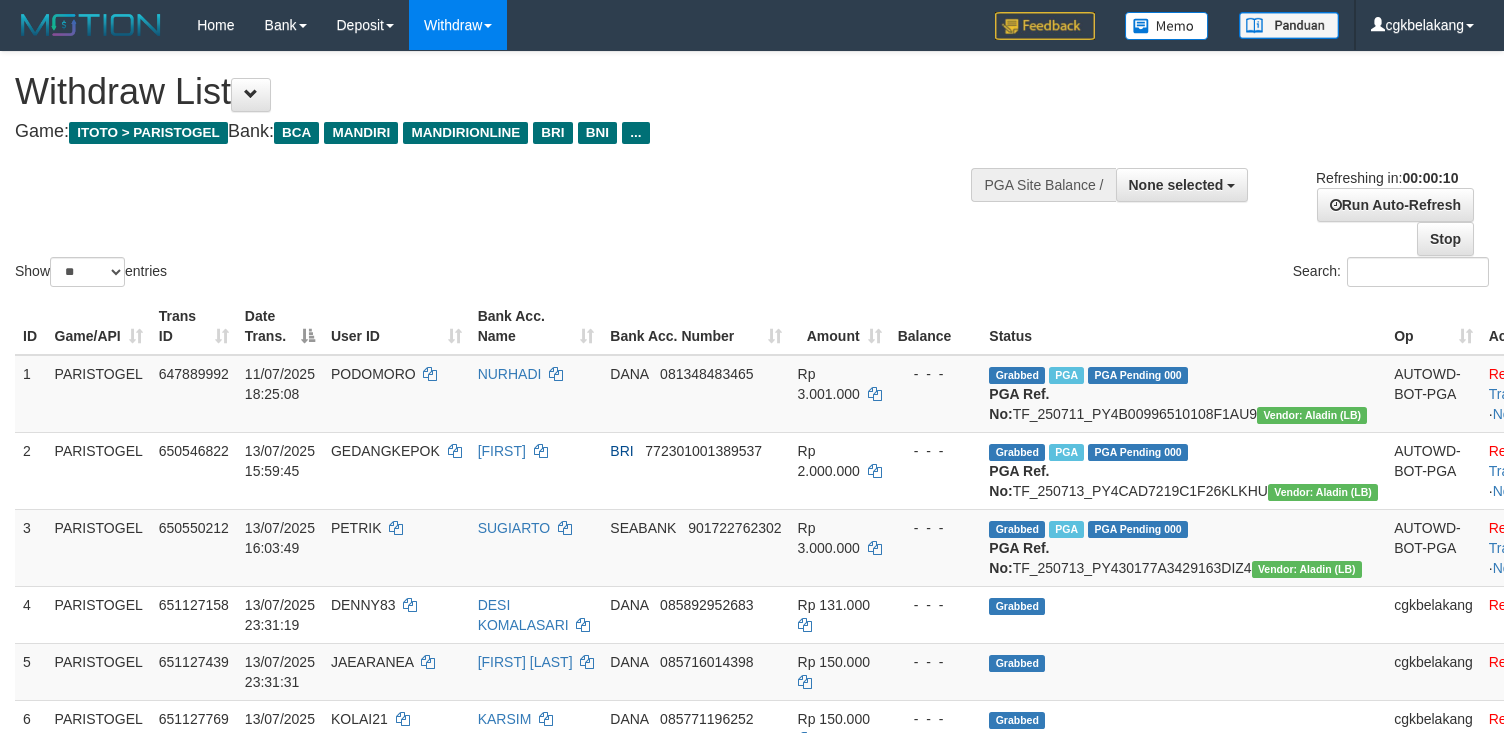 select 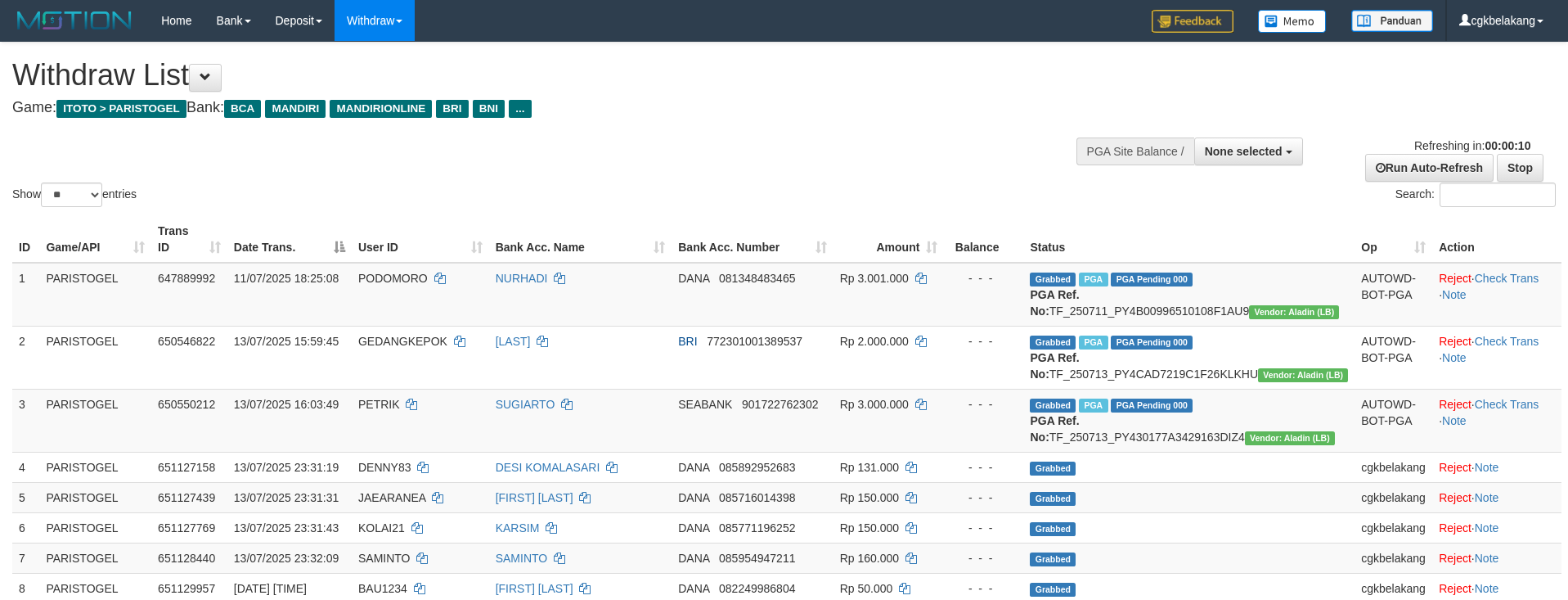 select 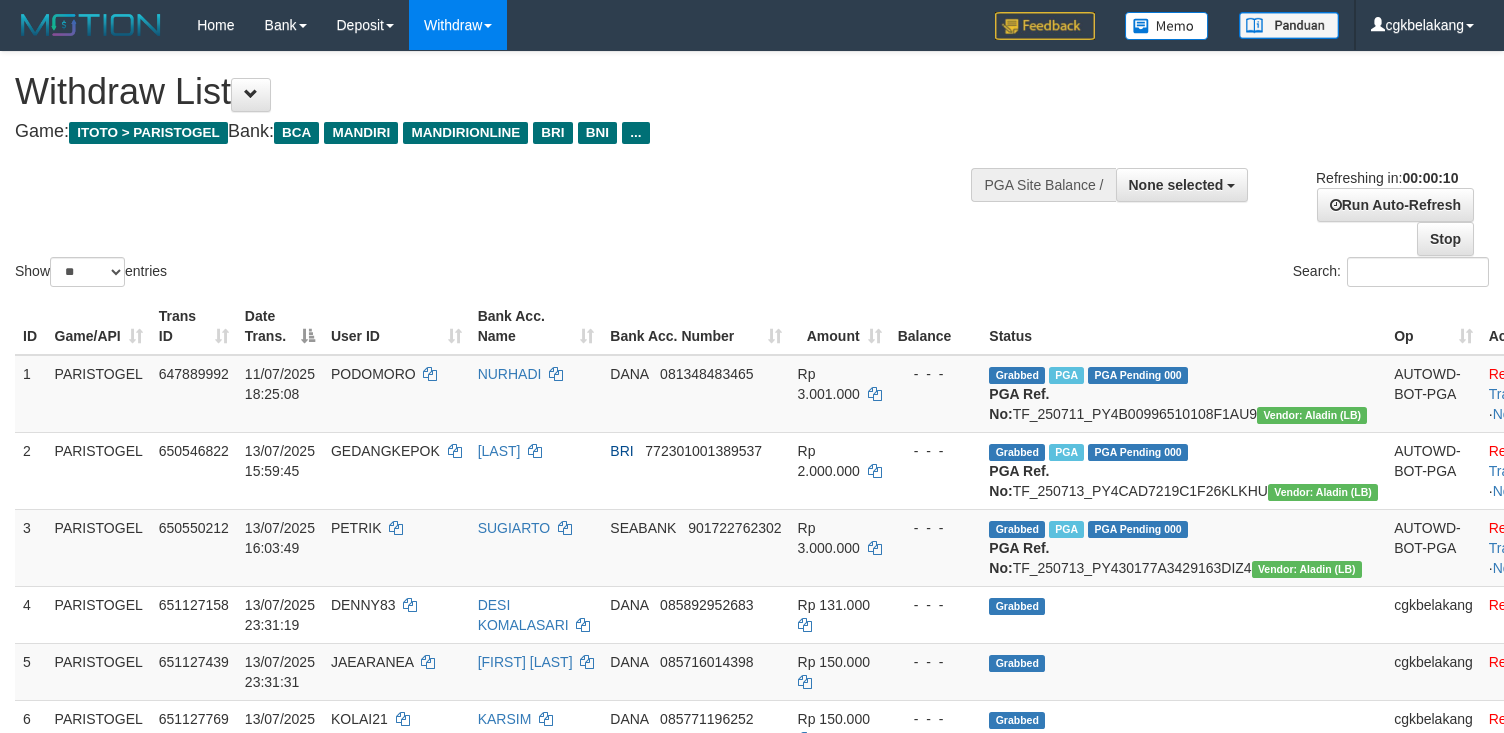select 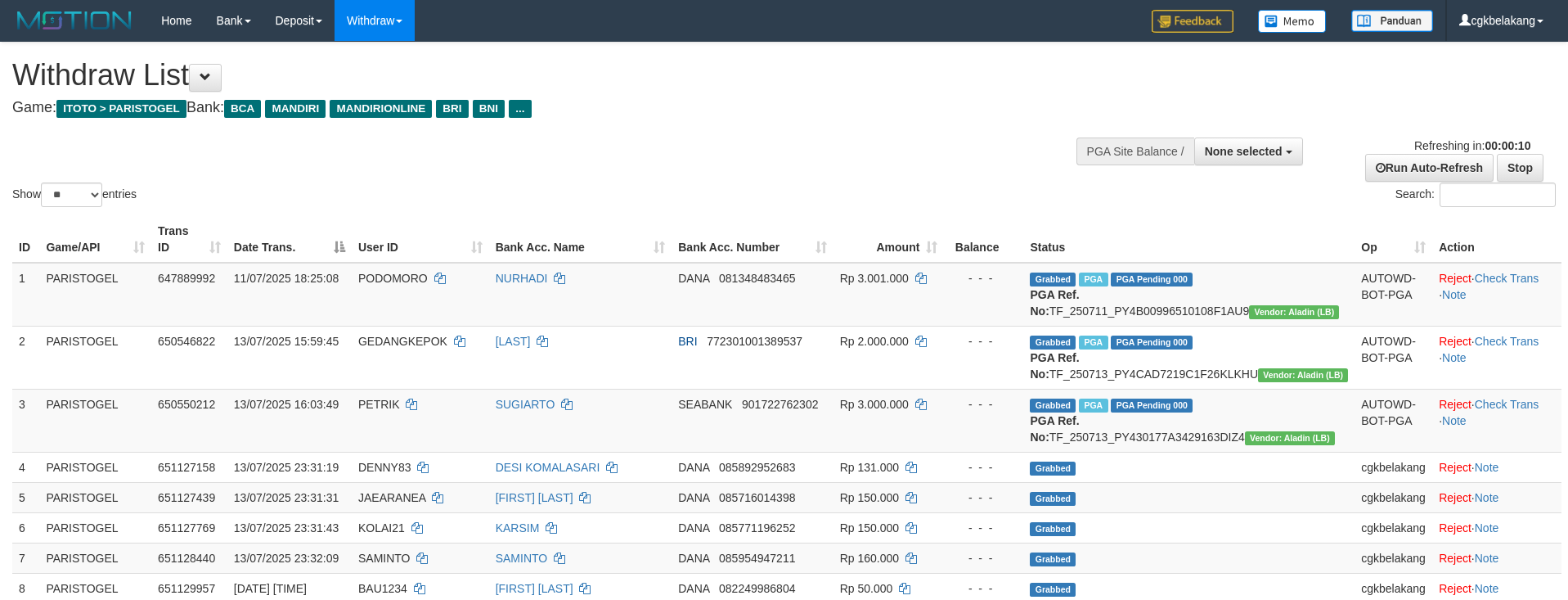 select 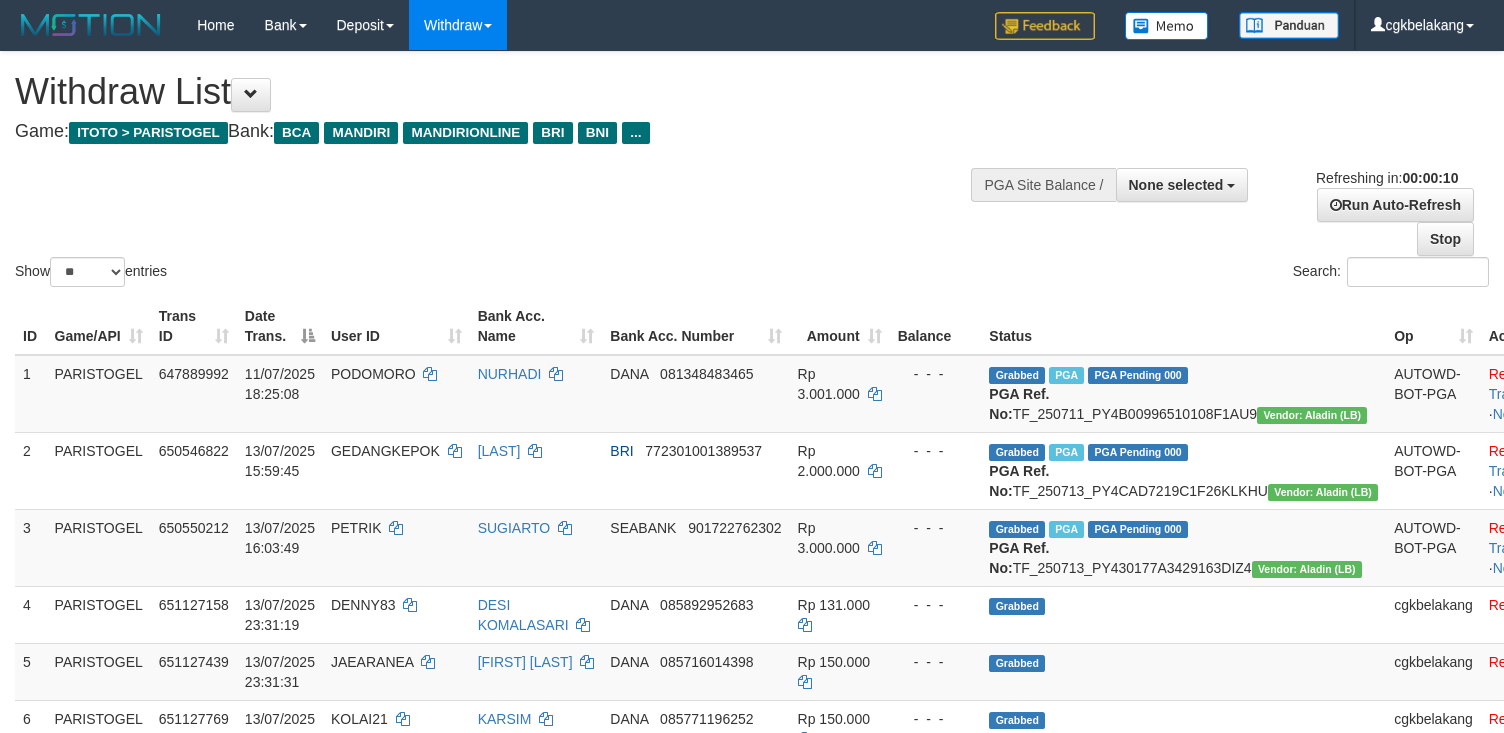 select 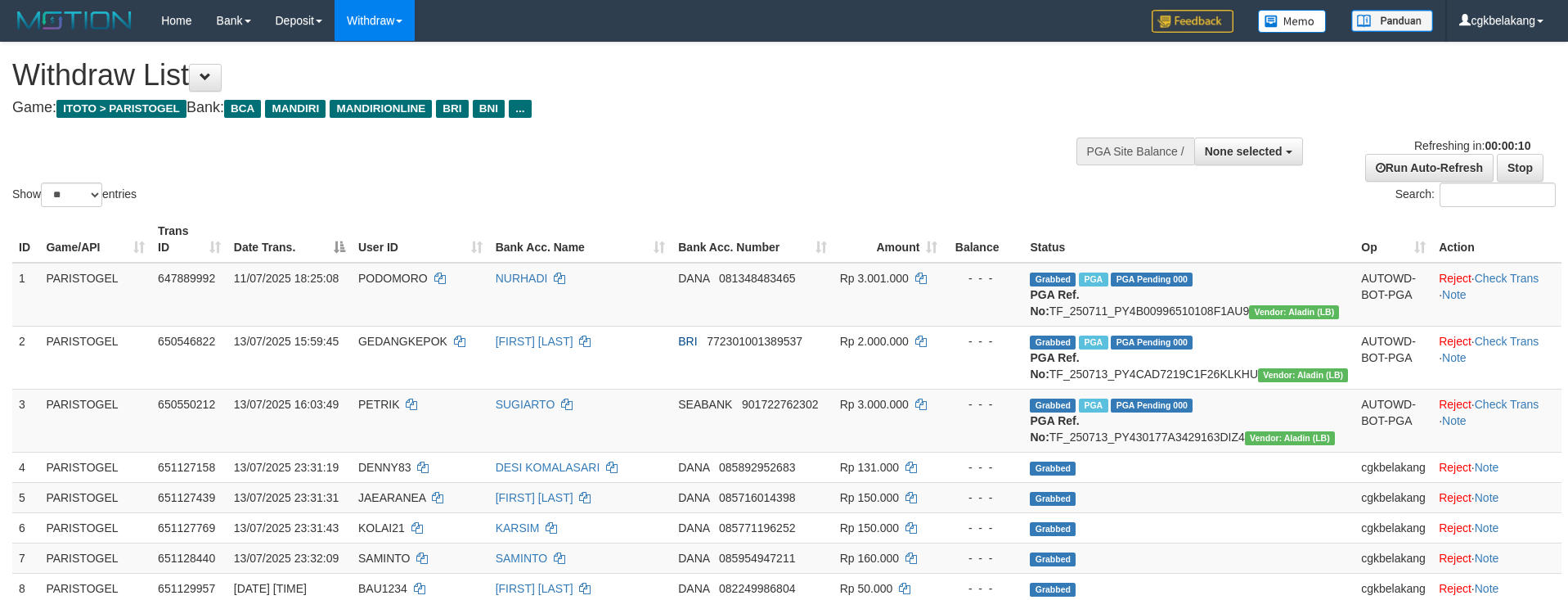 select 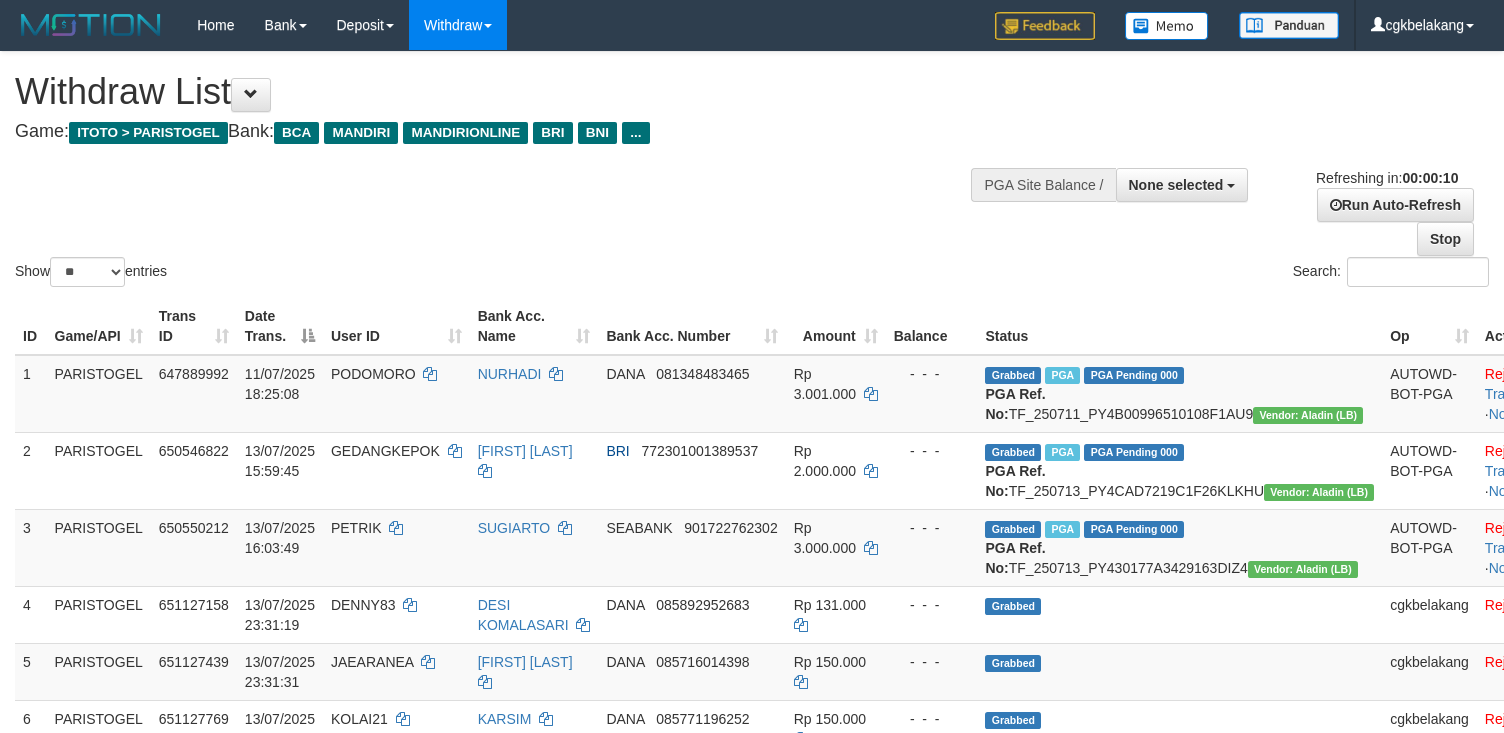 select 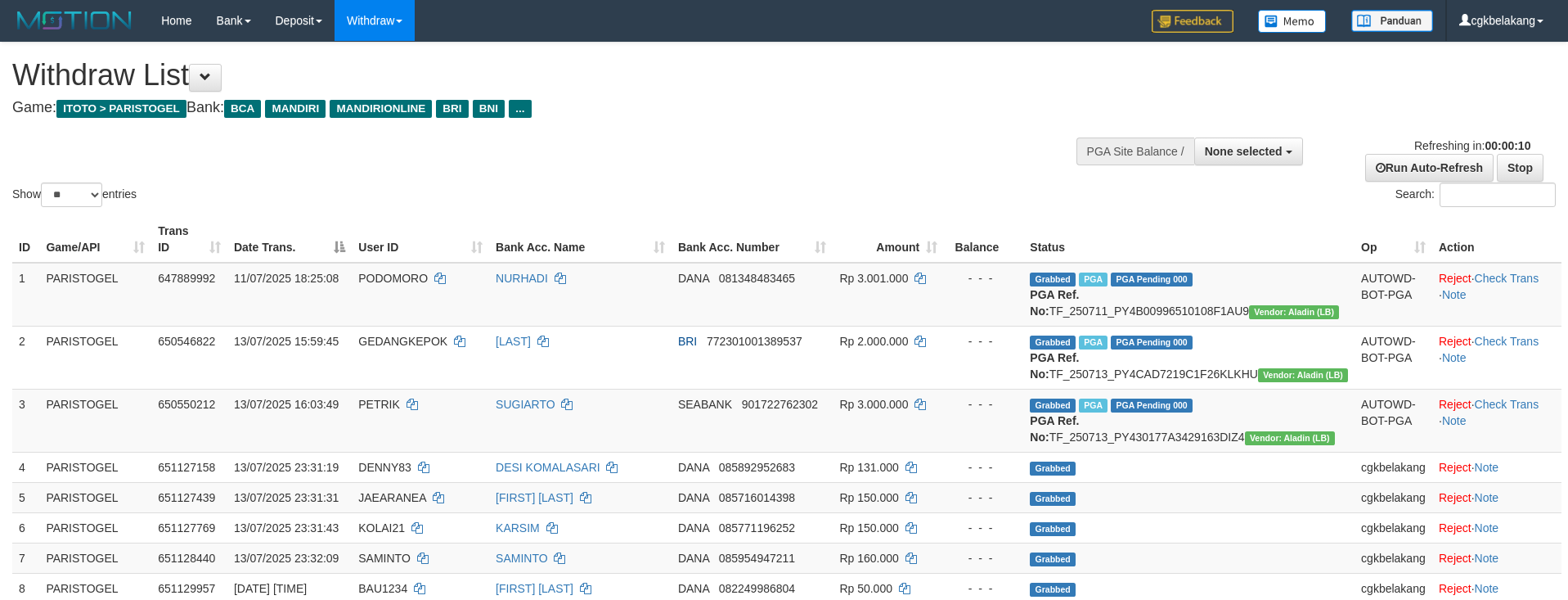 select 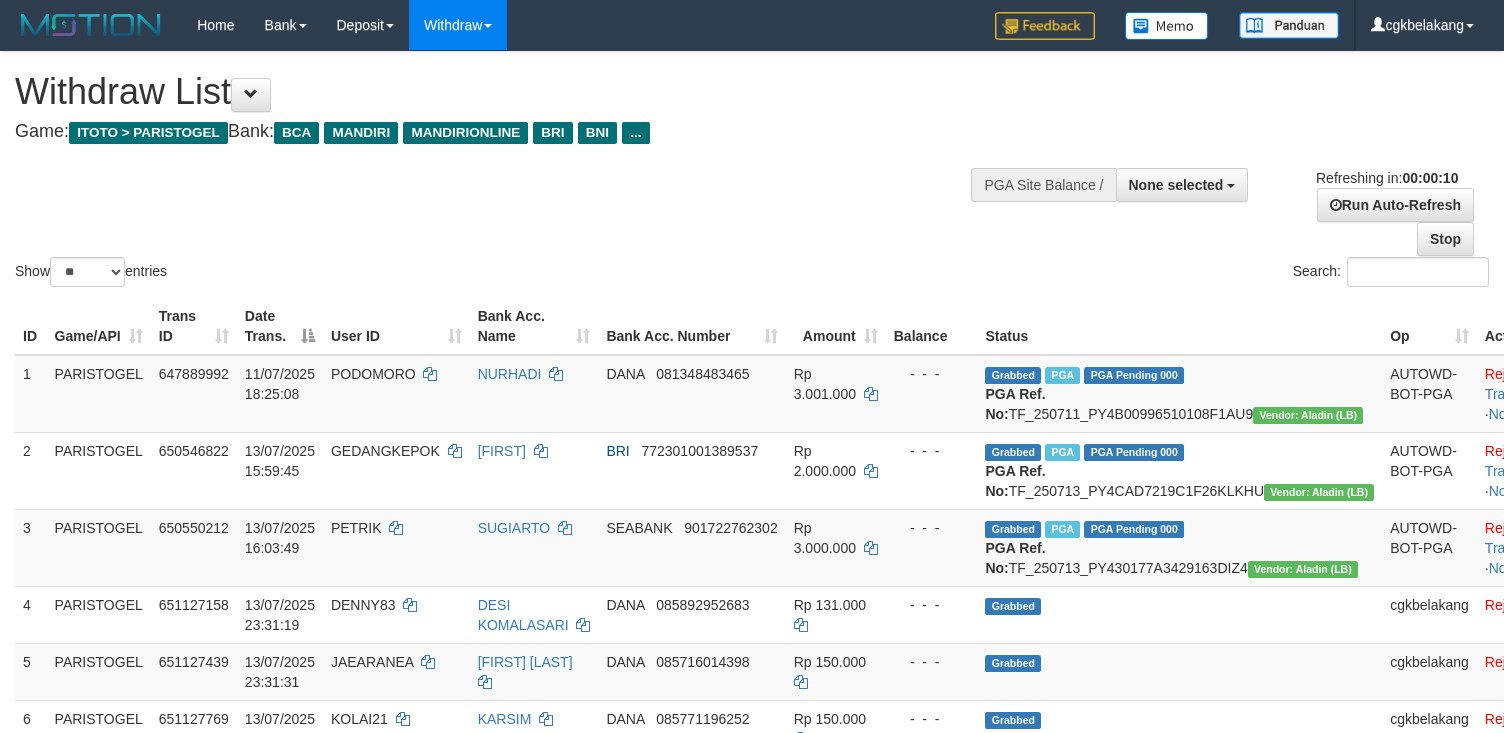 select 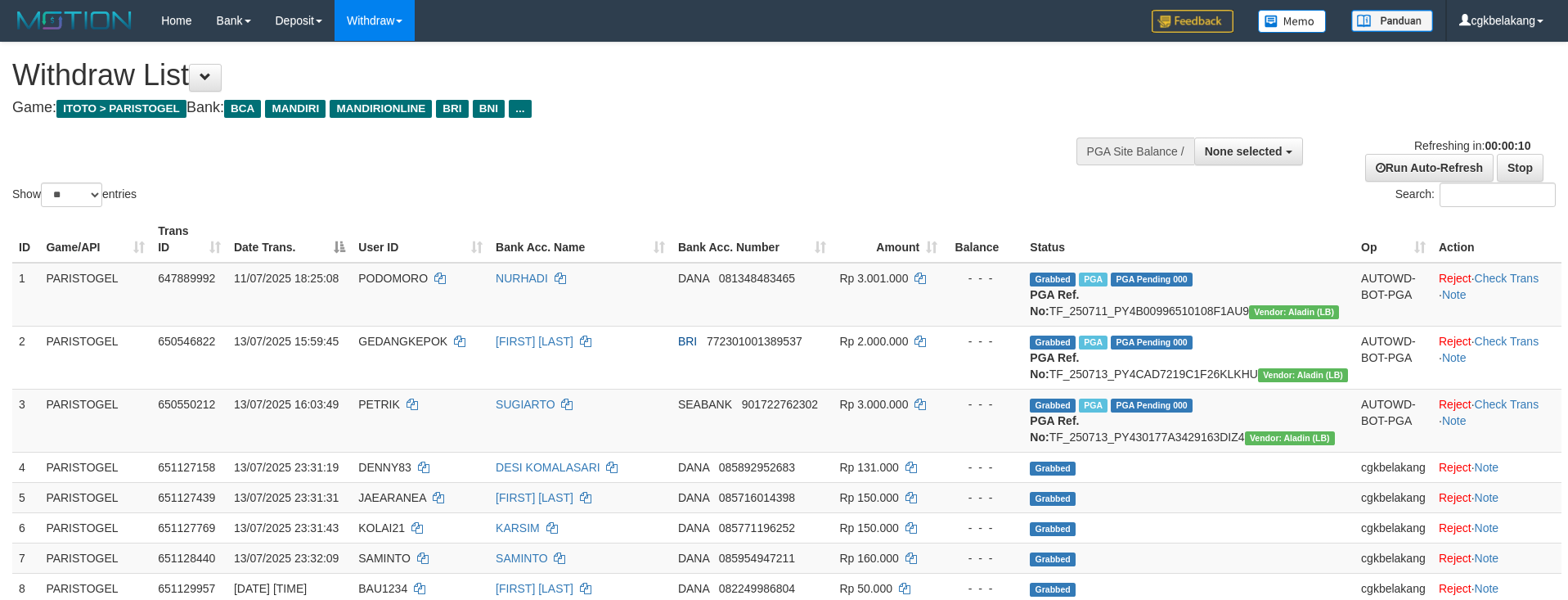 select 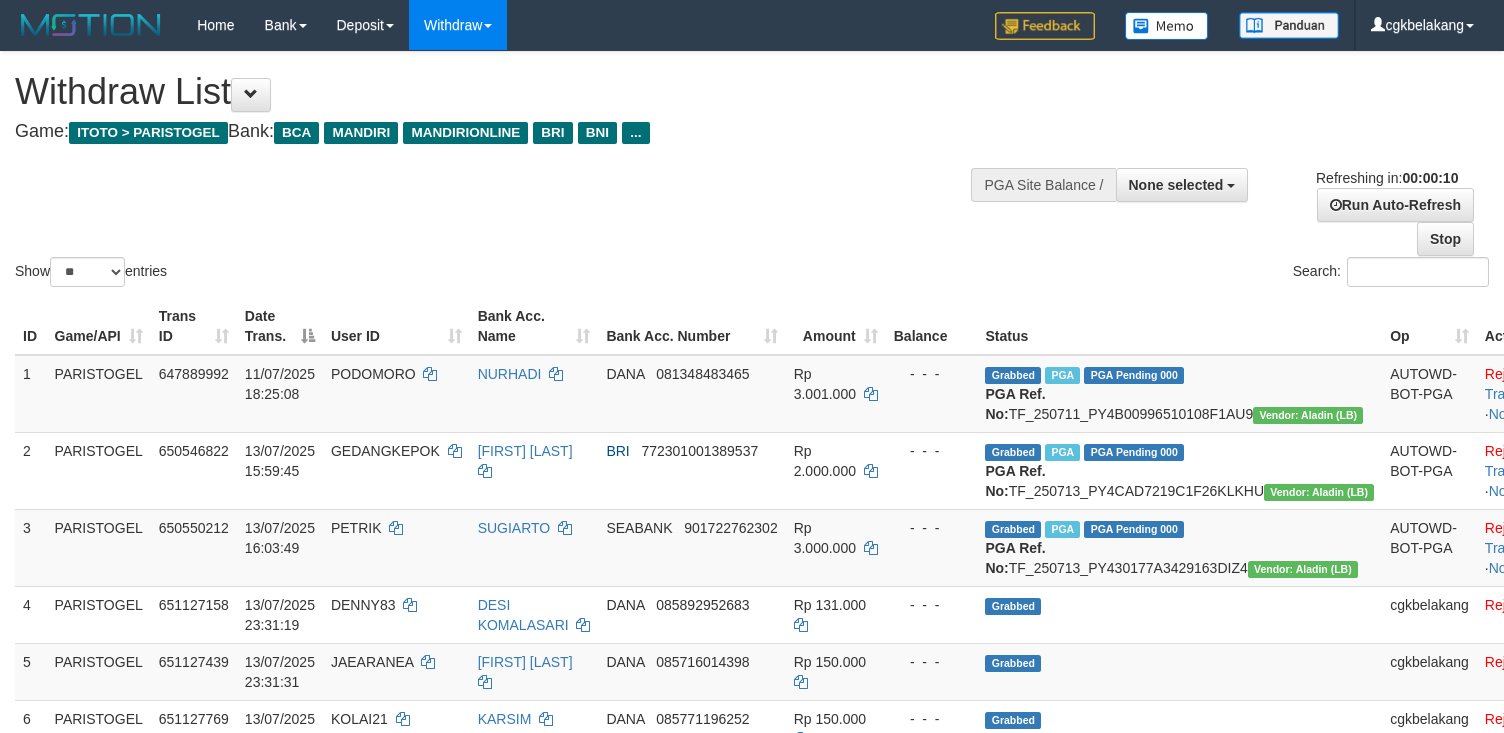select 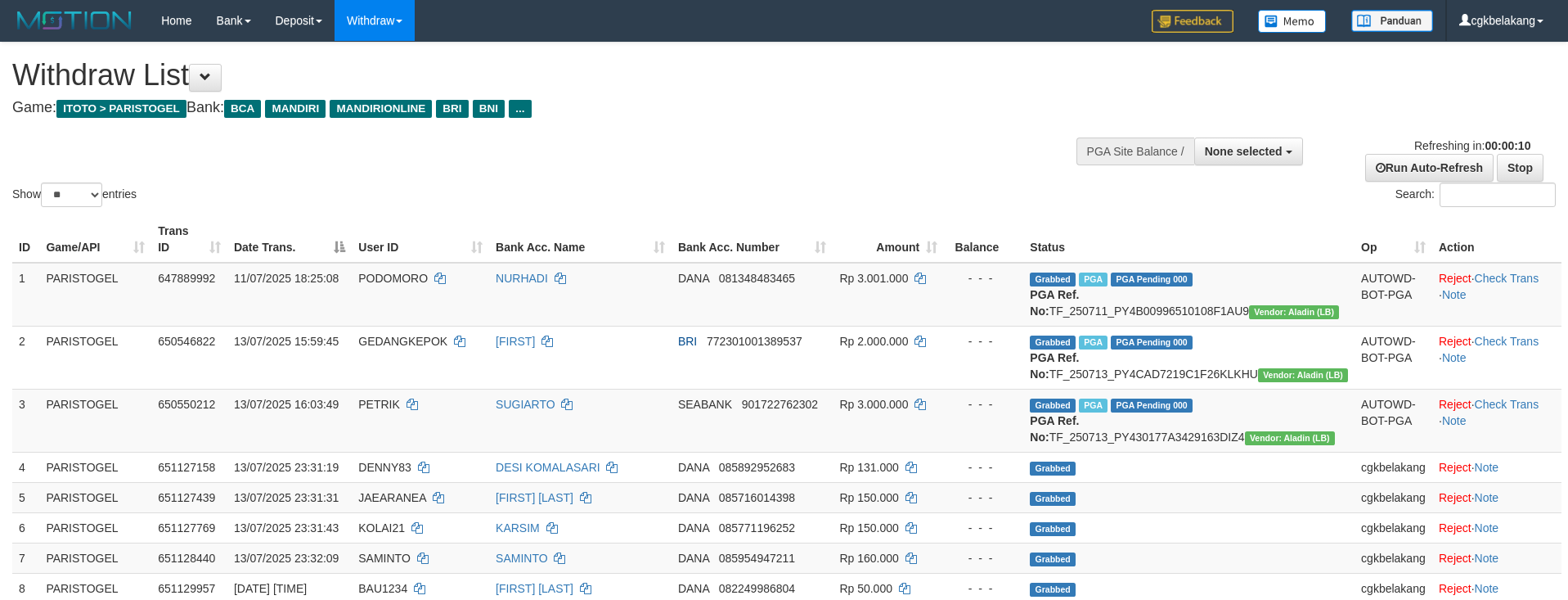 select 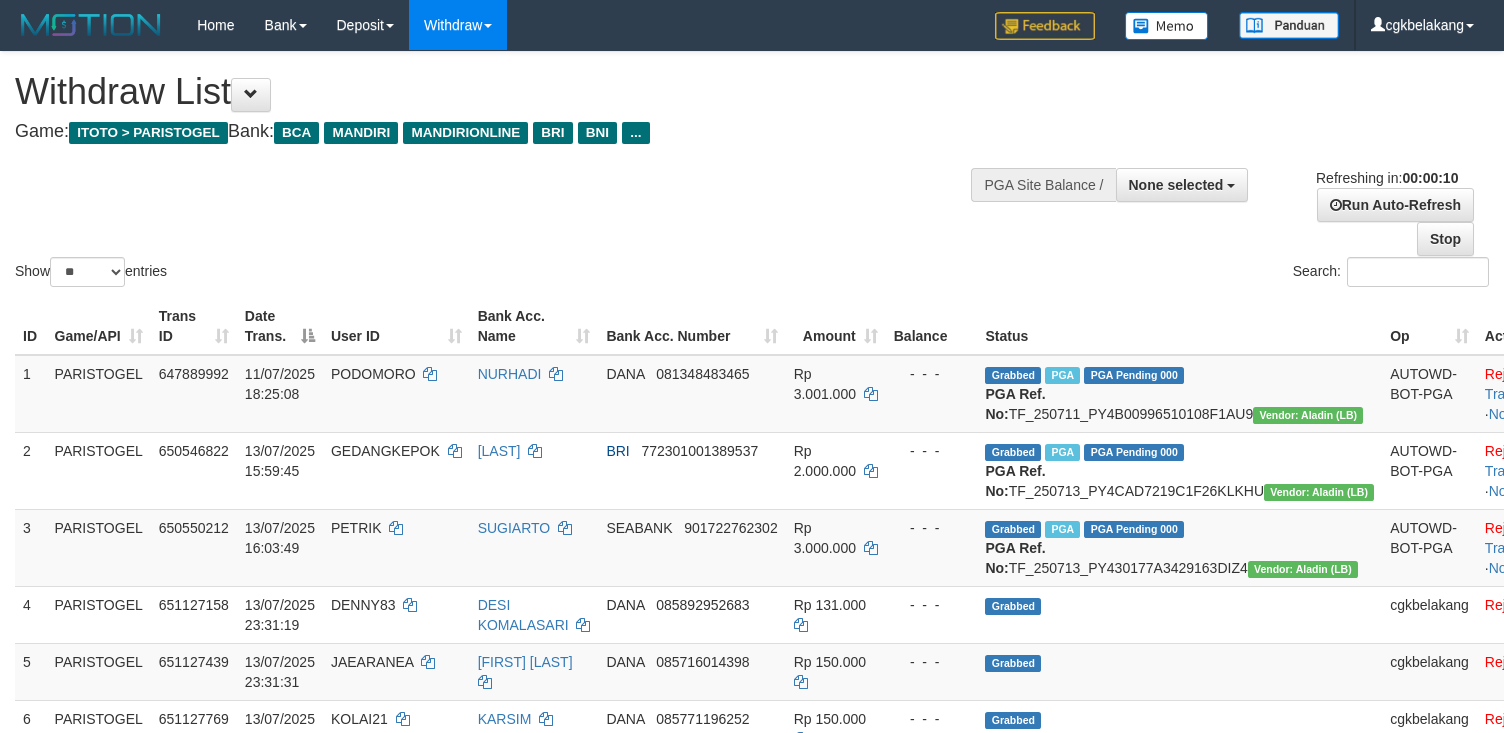 select 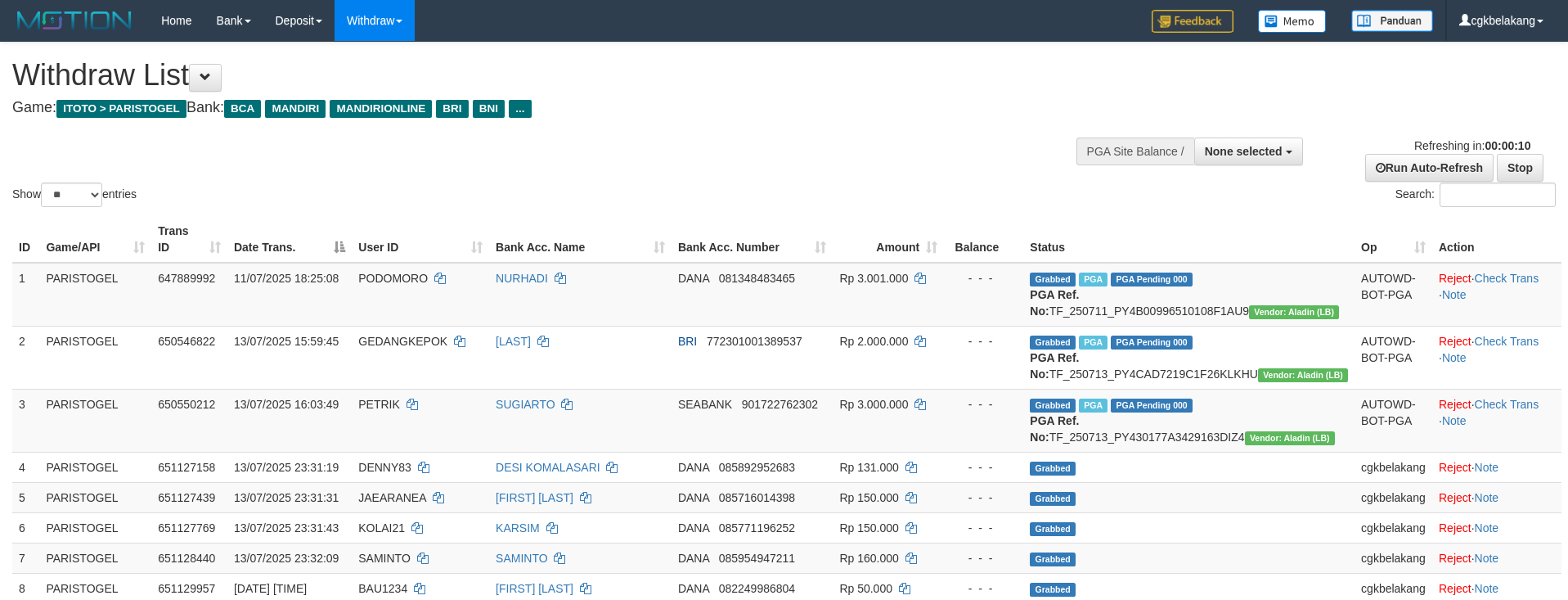 select 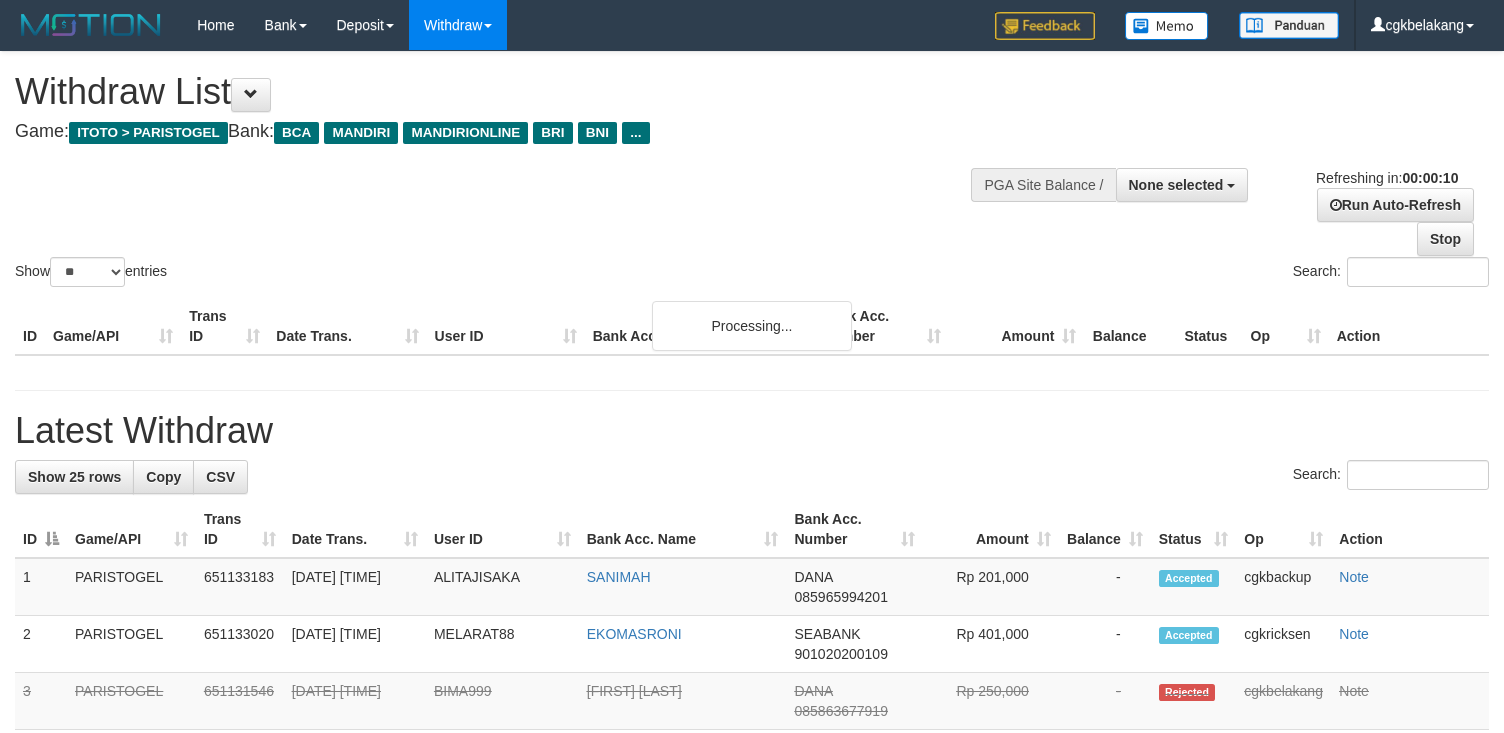 select 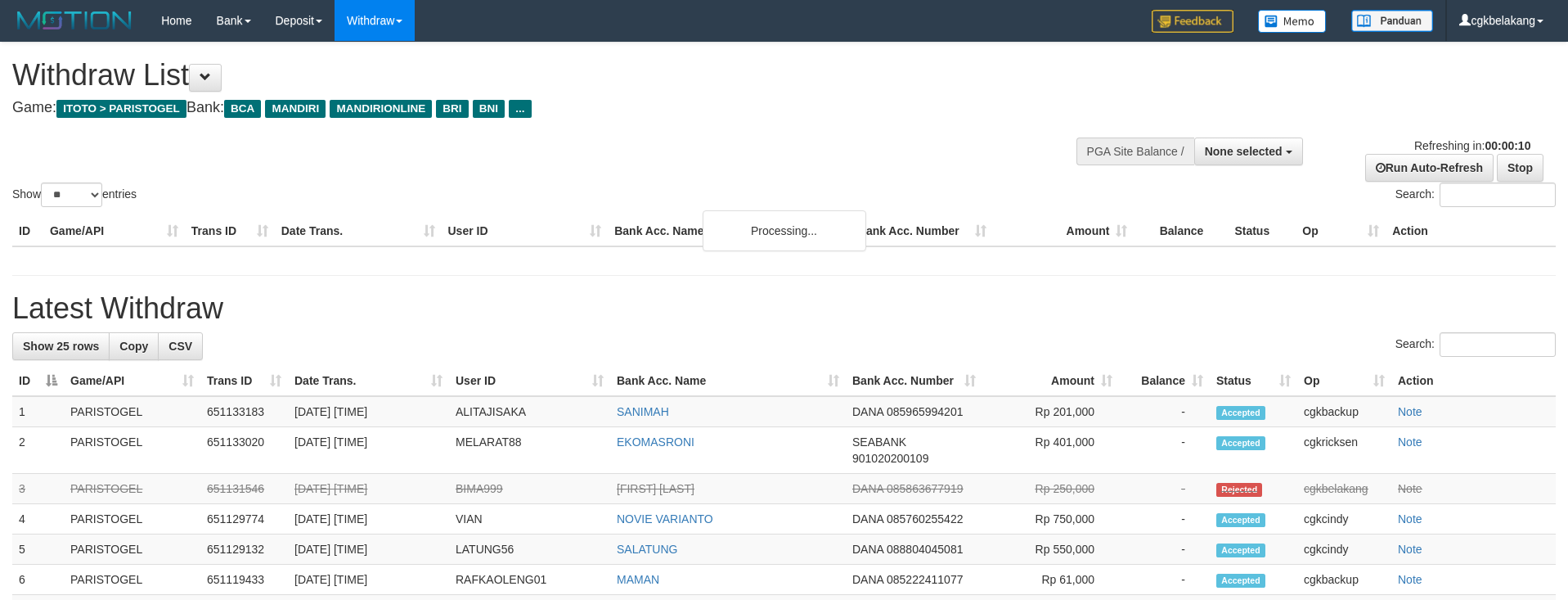 select 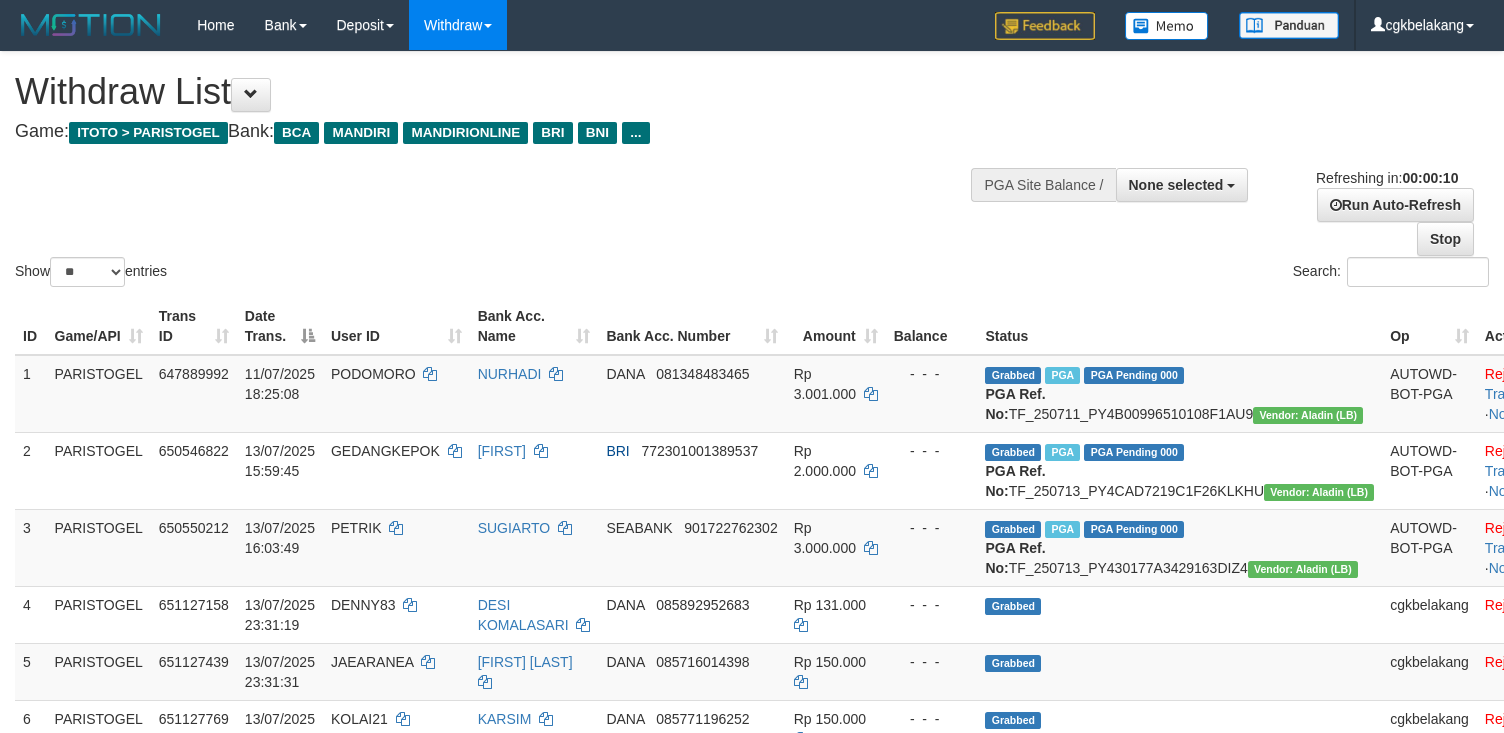 select 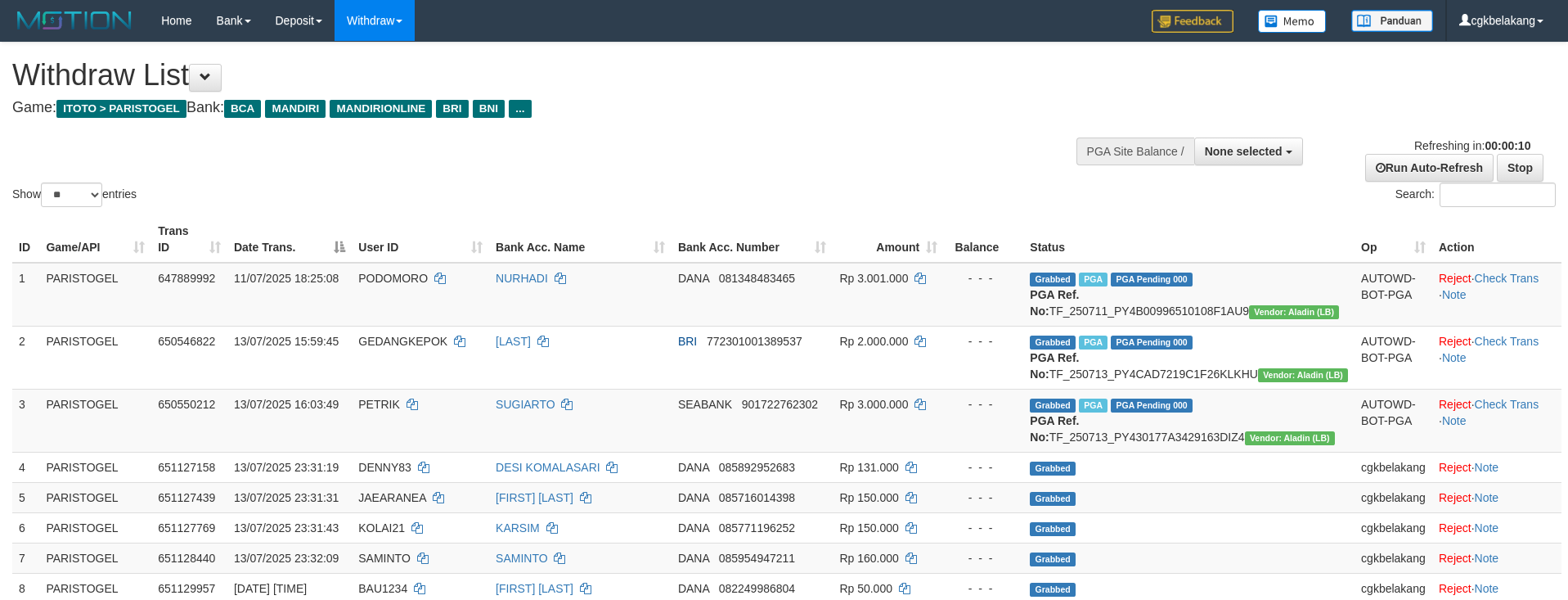 select 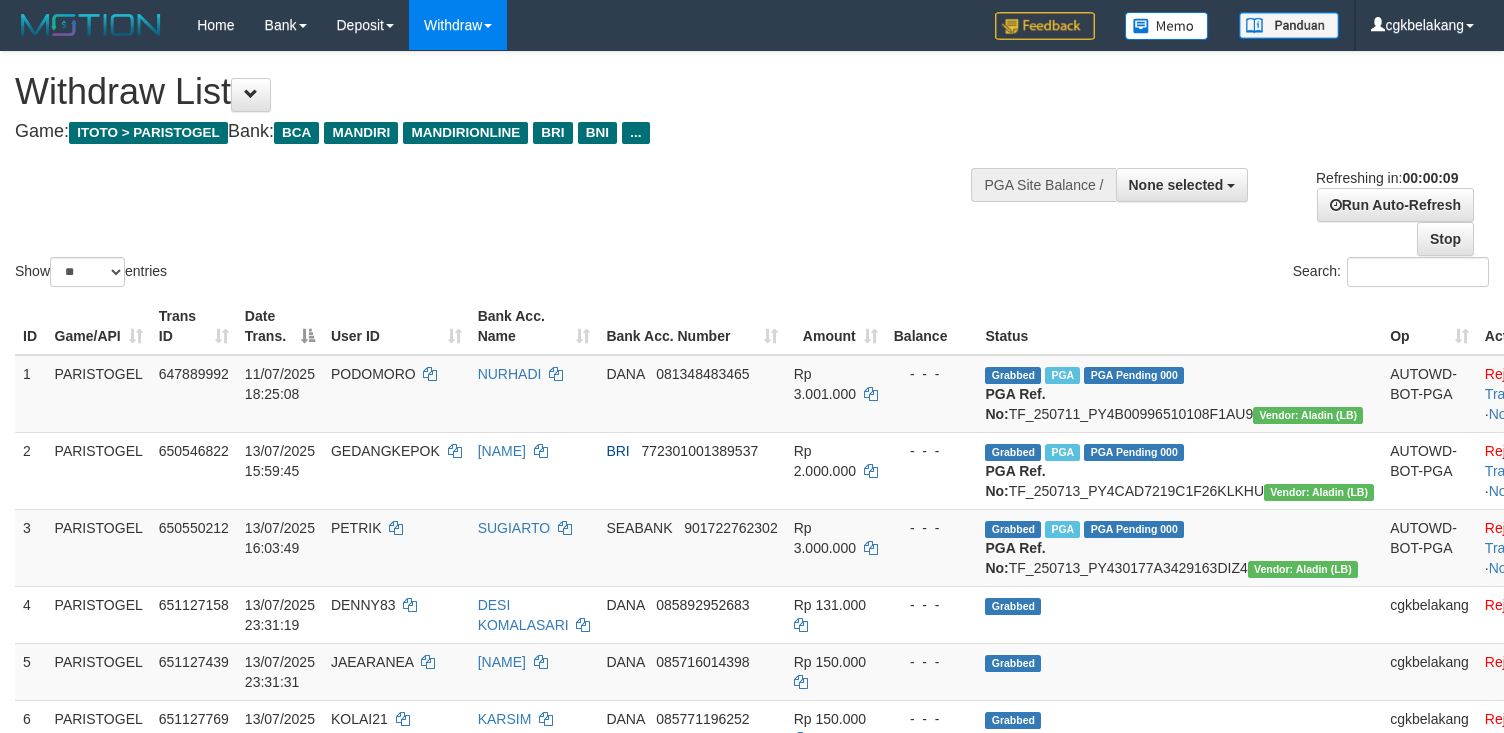 select 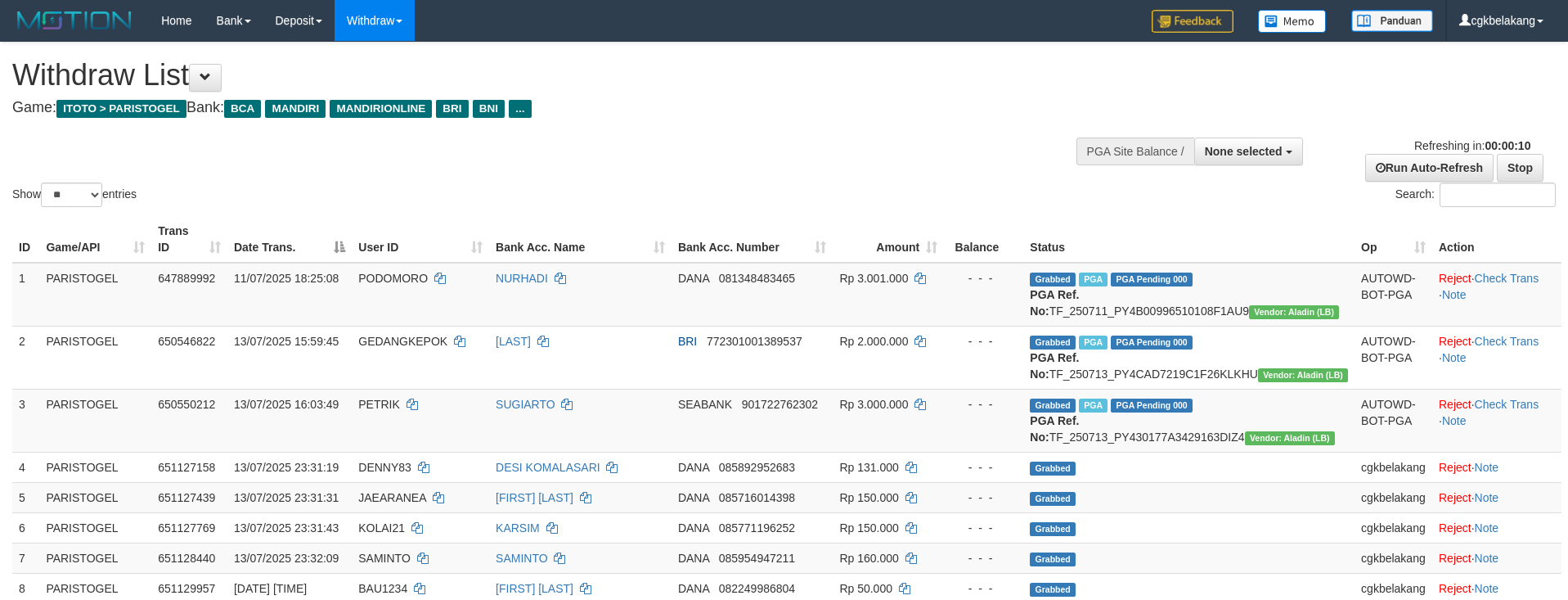 select 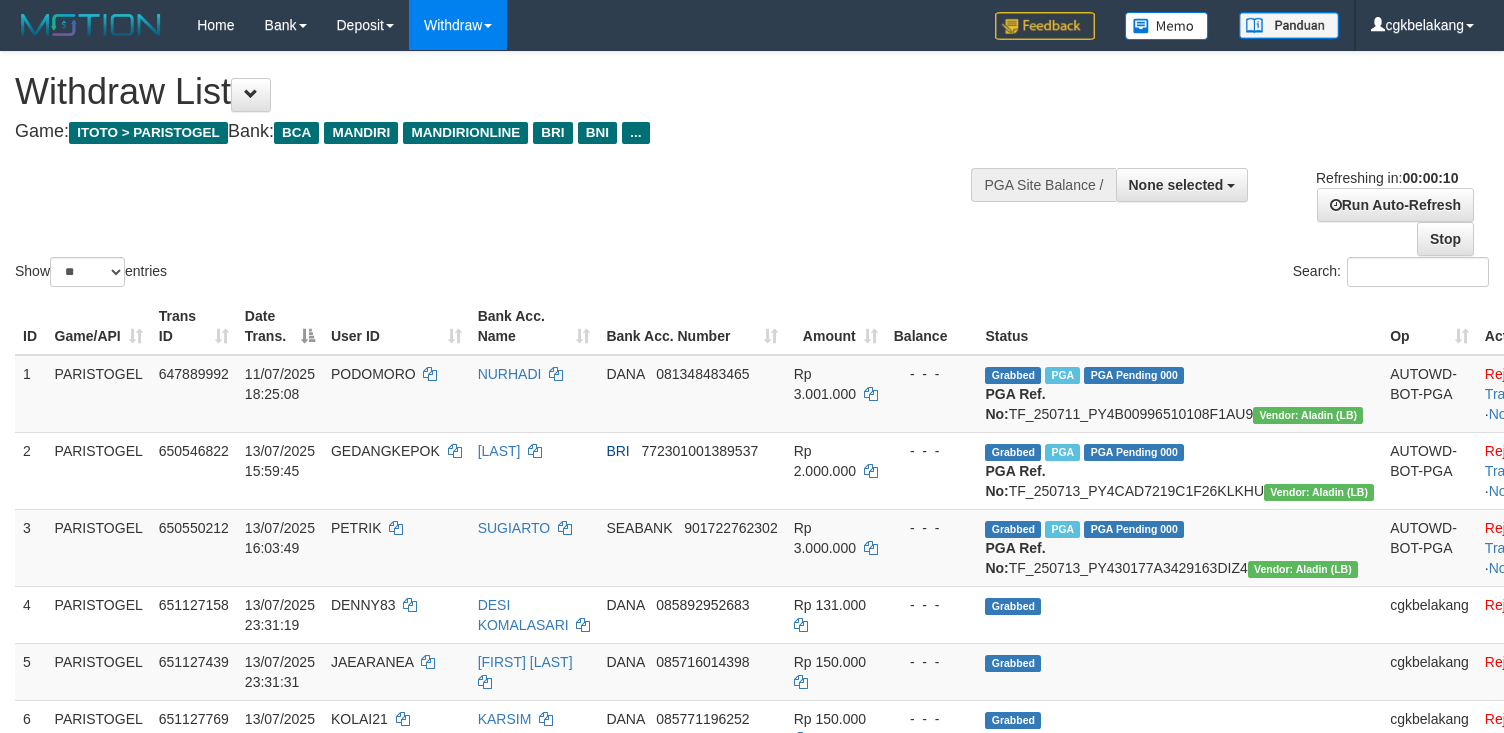 select 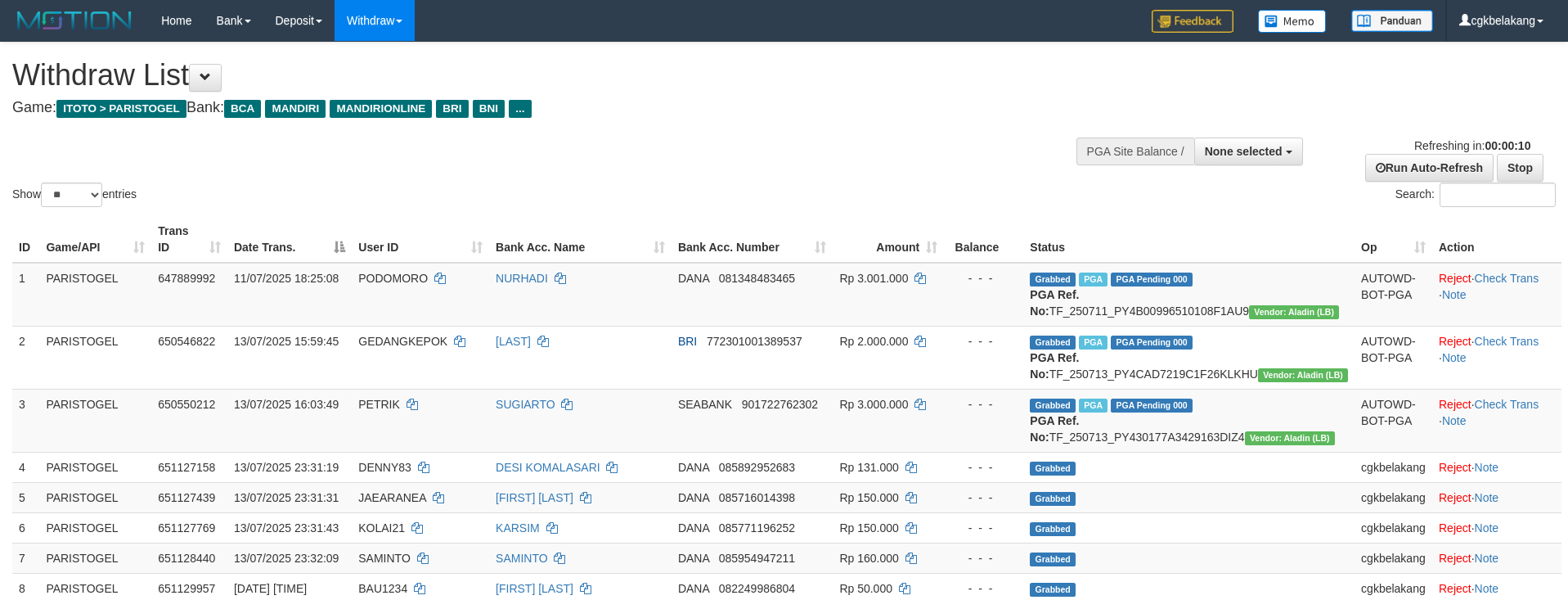 select 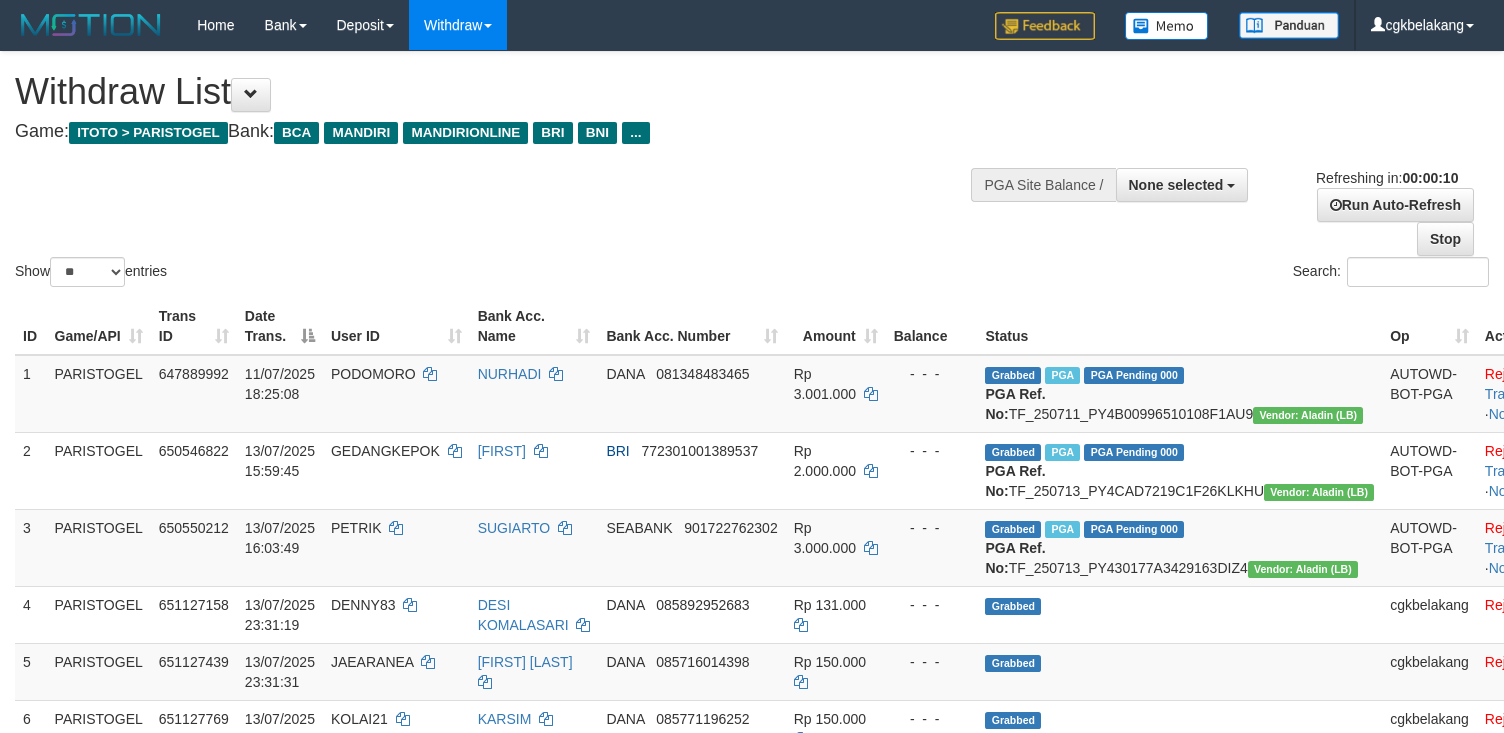 select 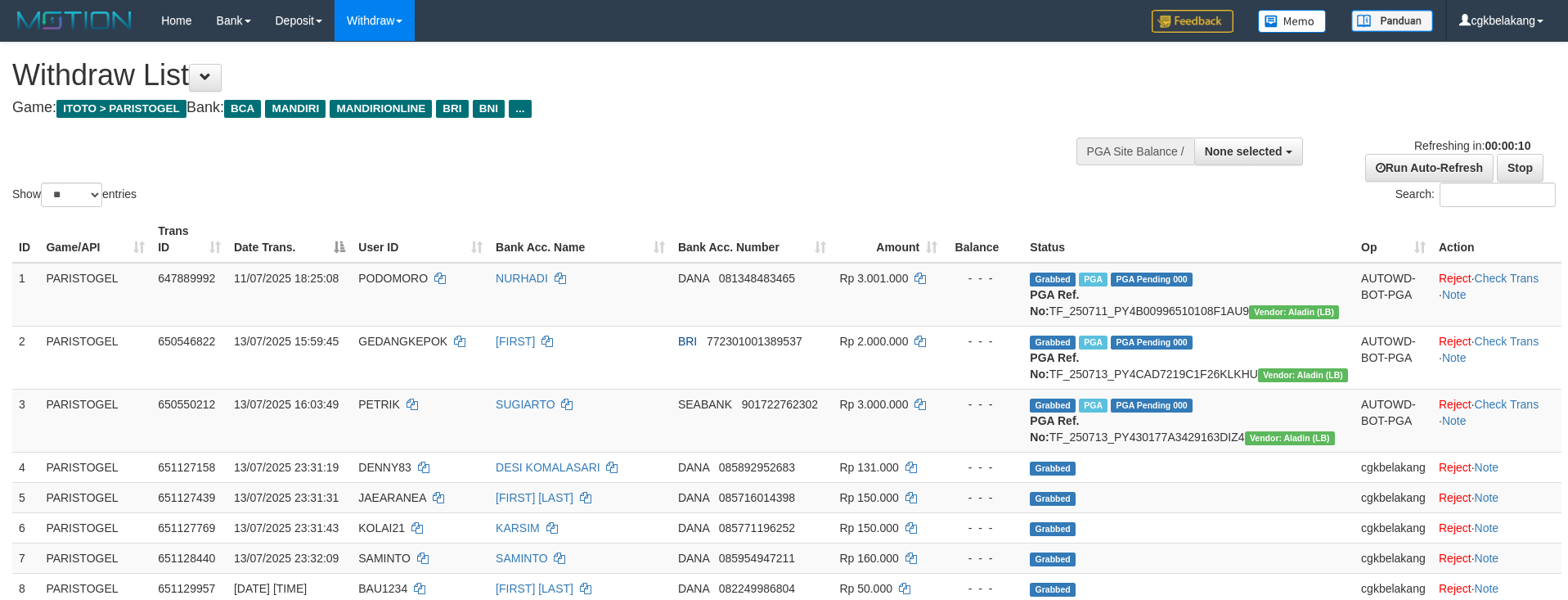 select 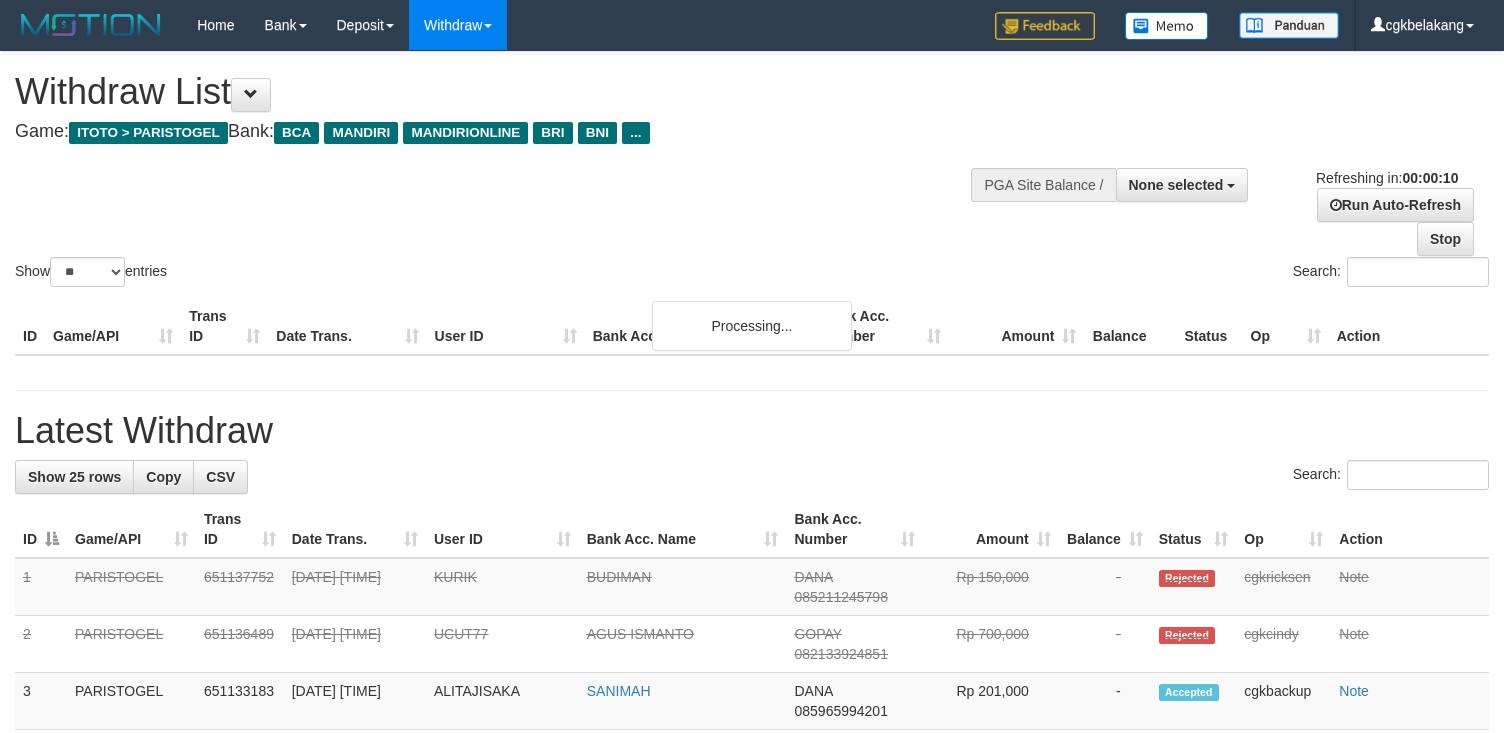 select 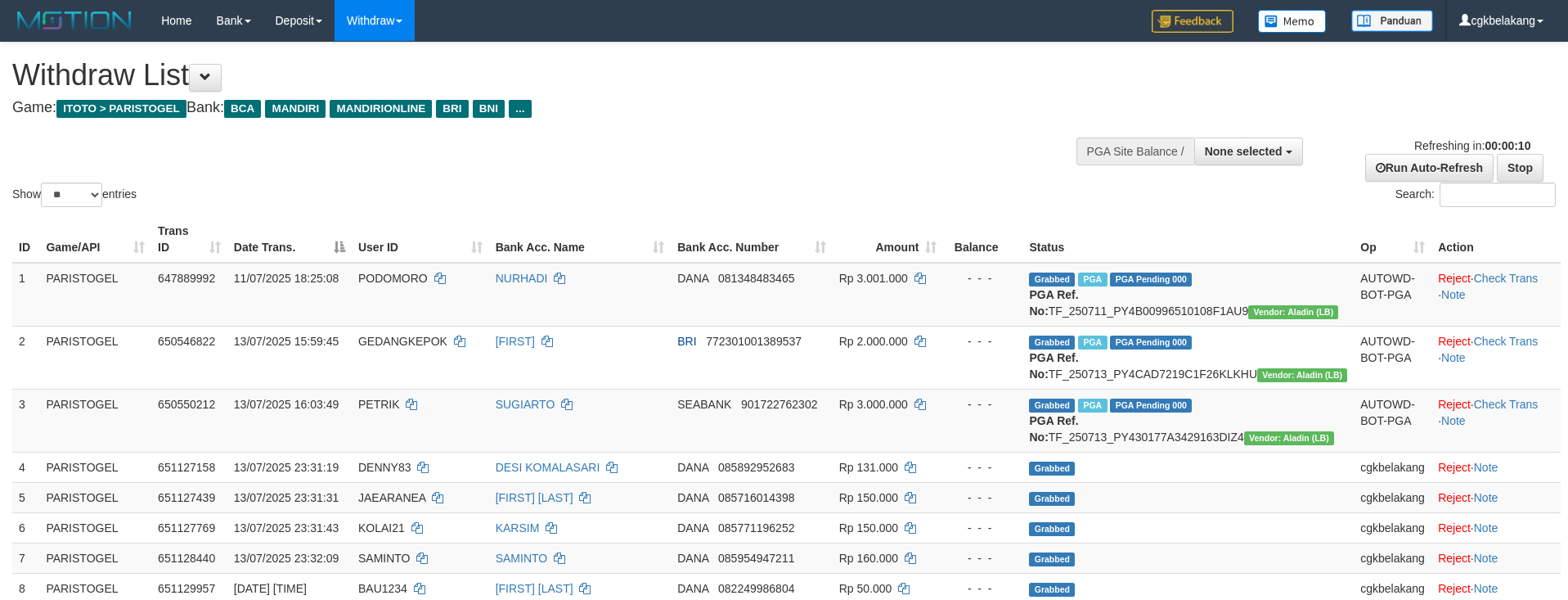 select 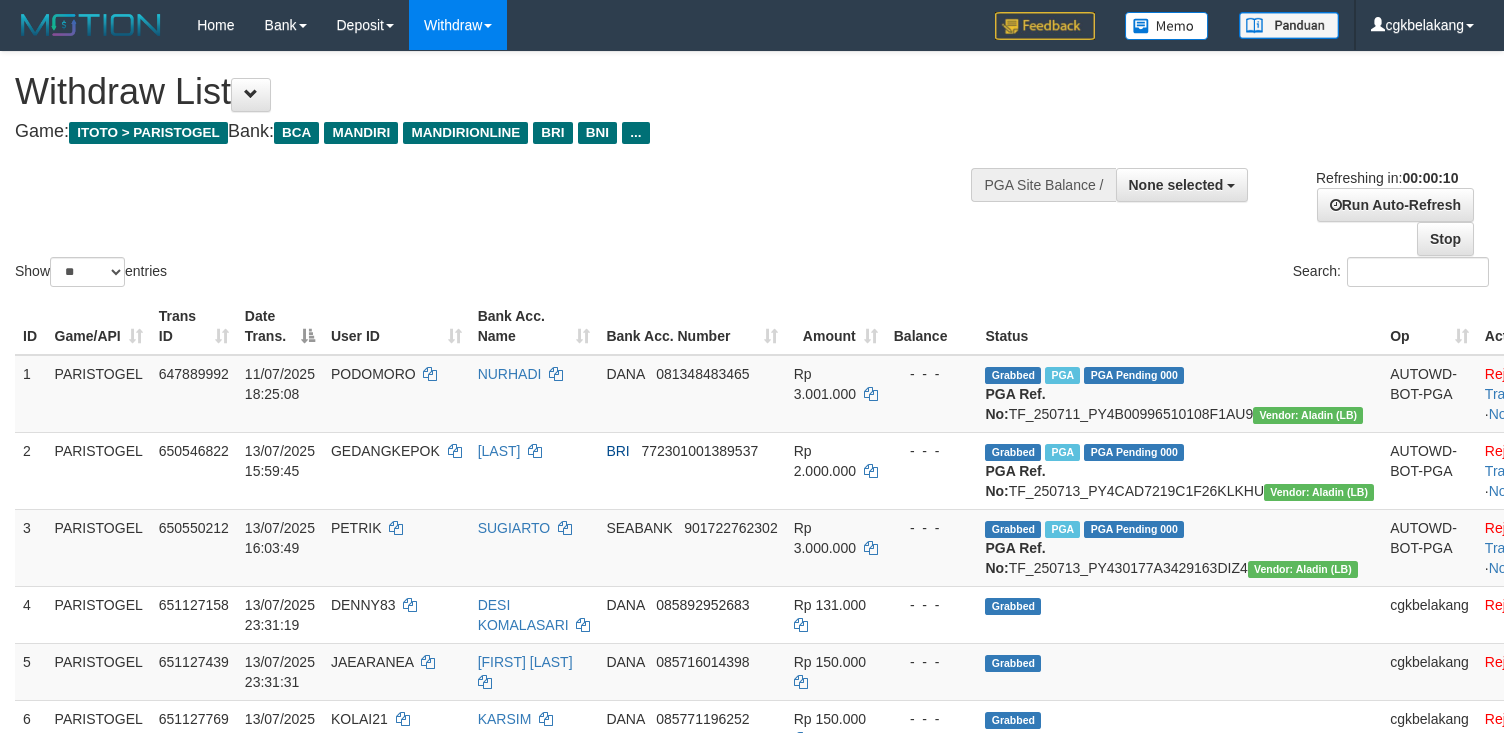 select 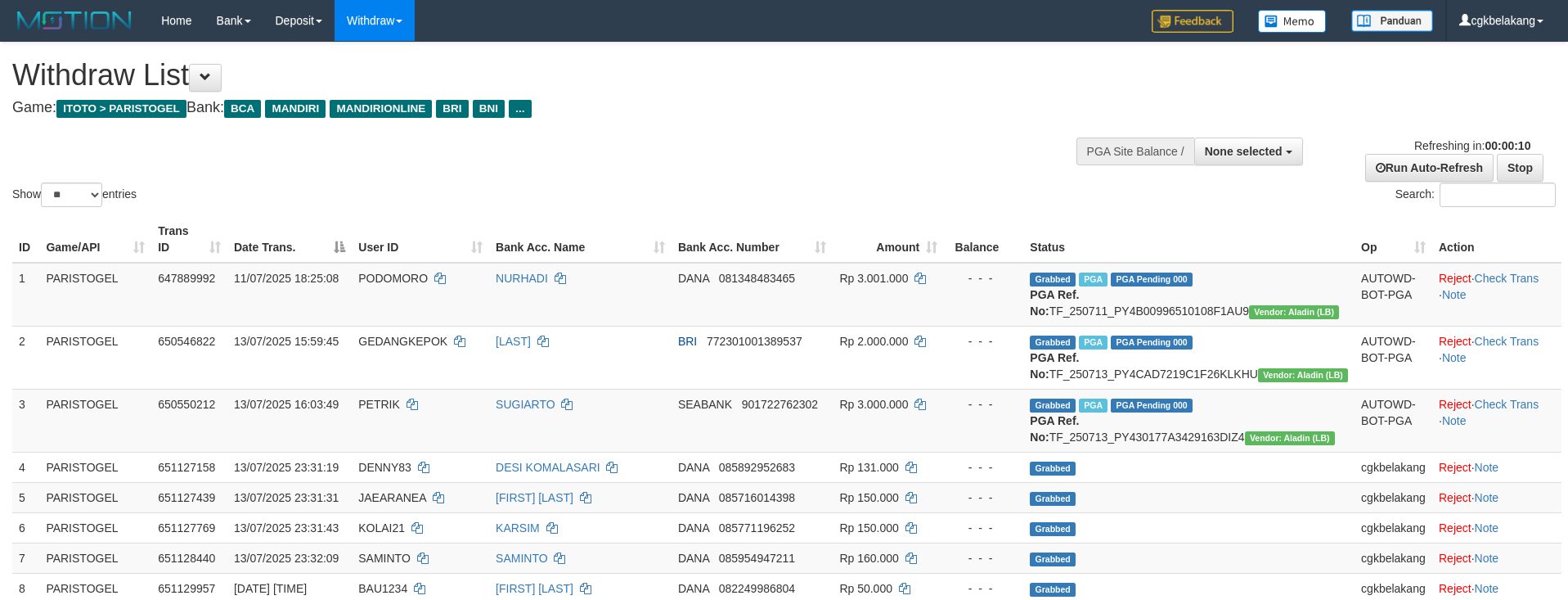 select 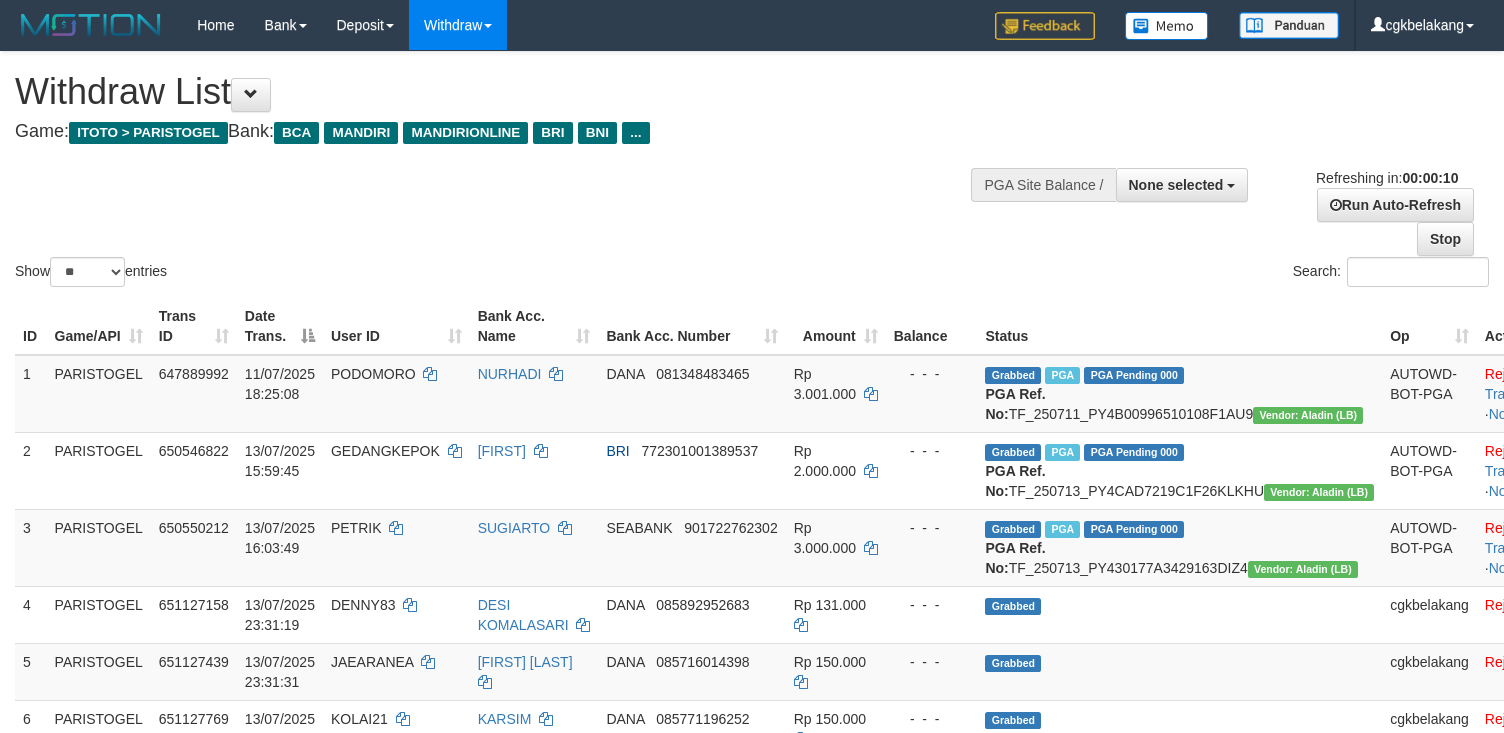 select 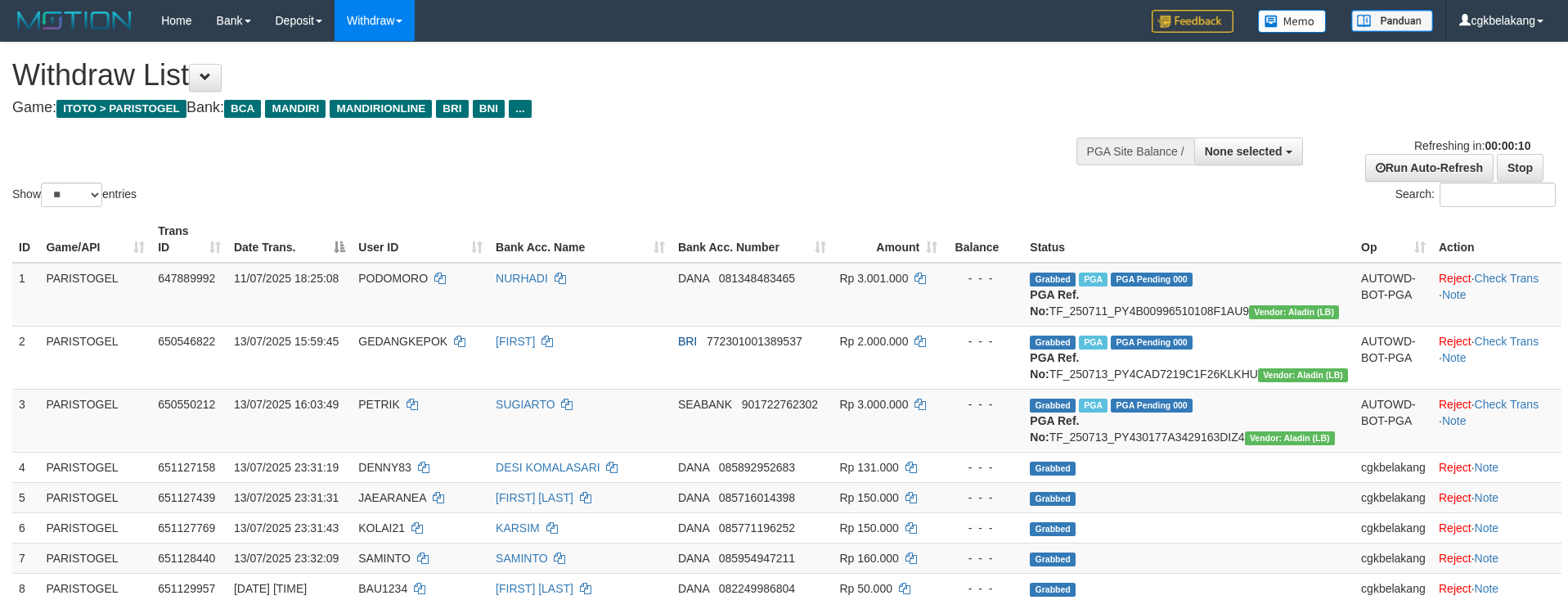 select 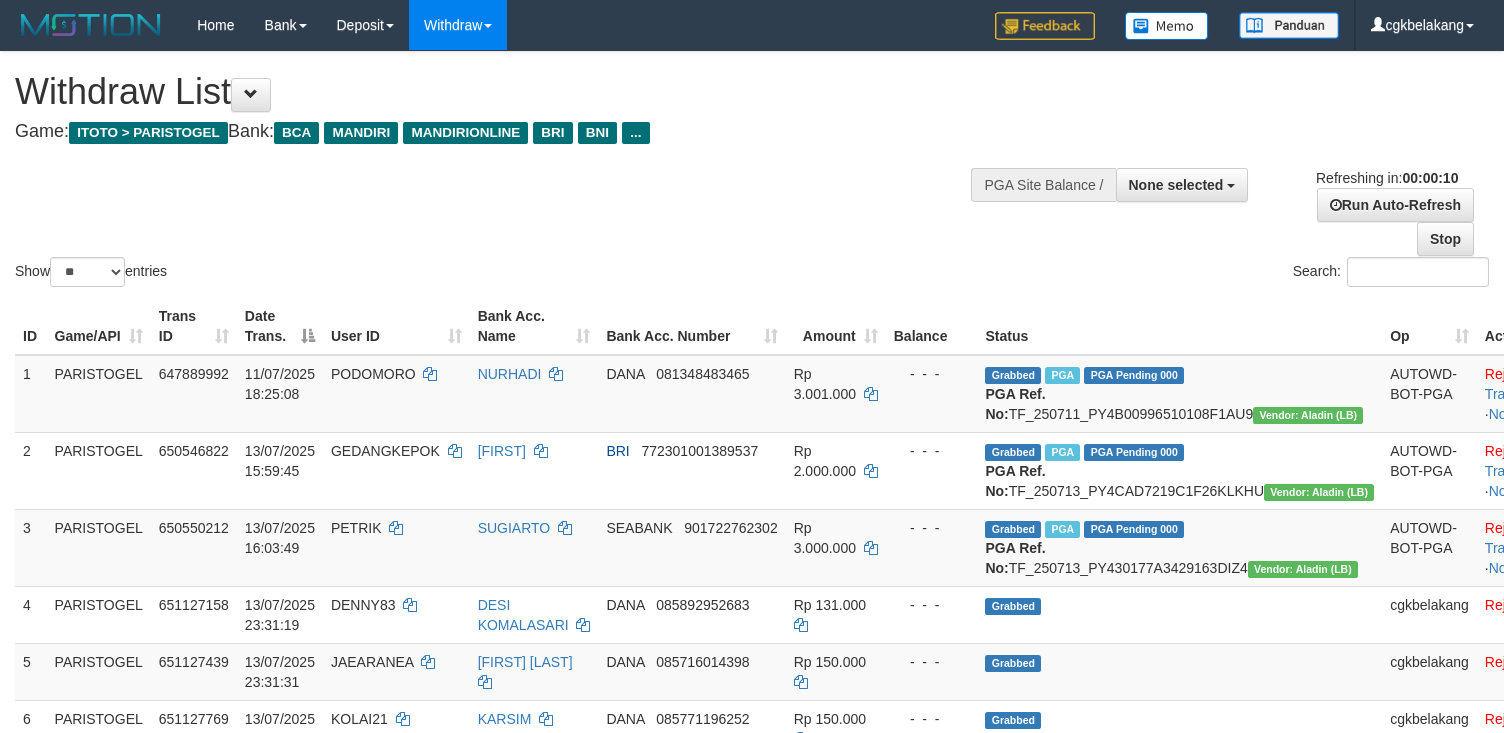 select 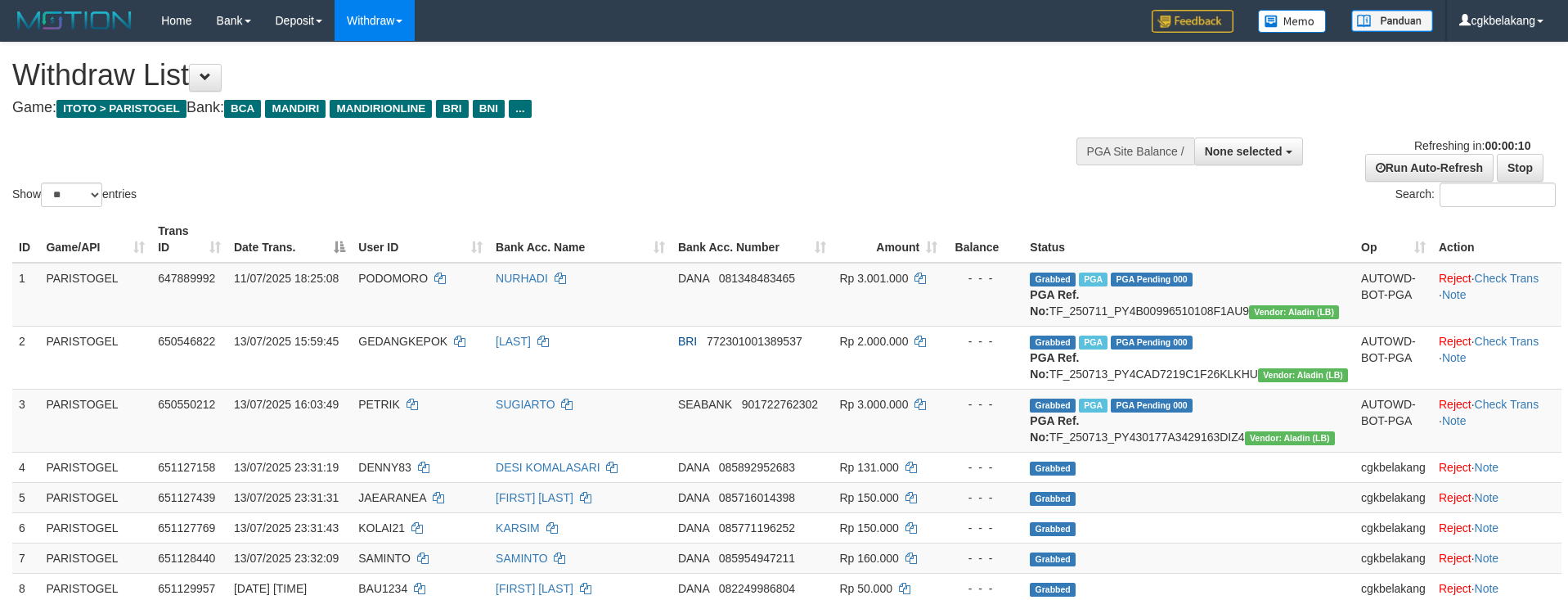 select 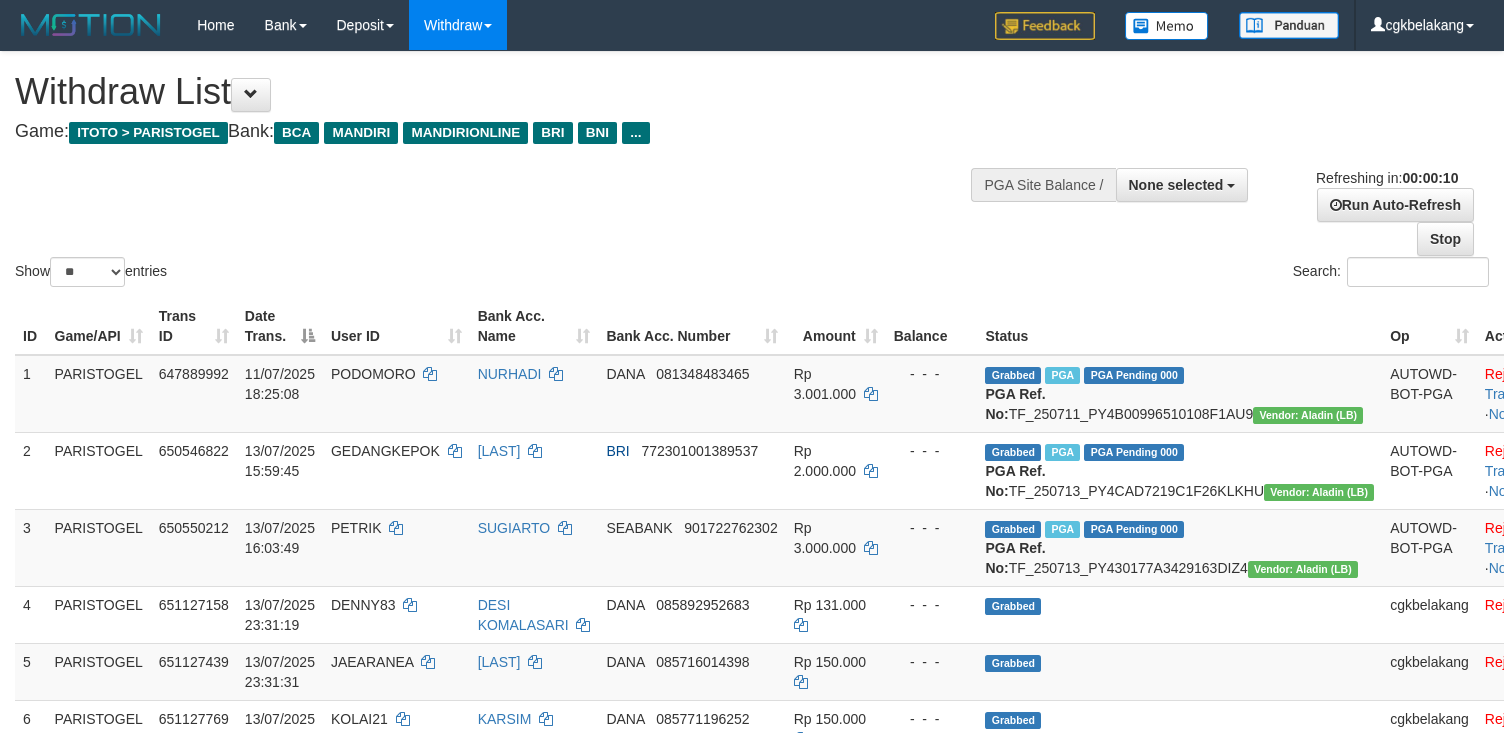 select 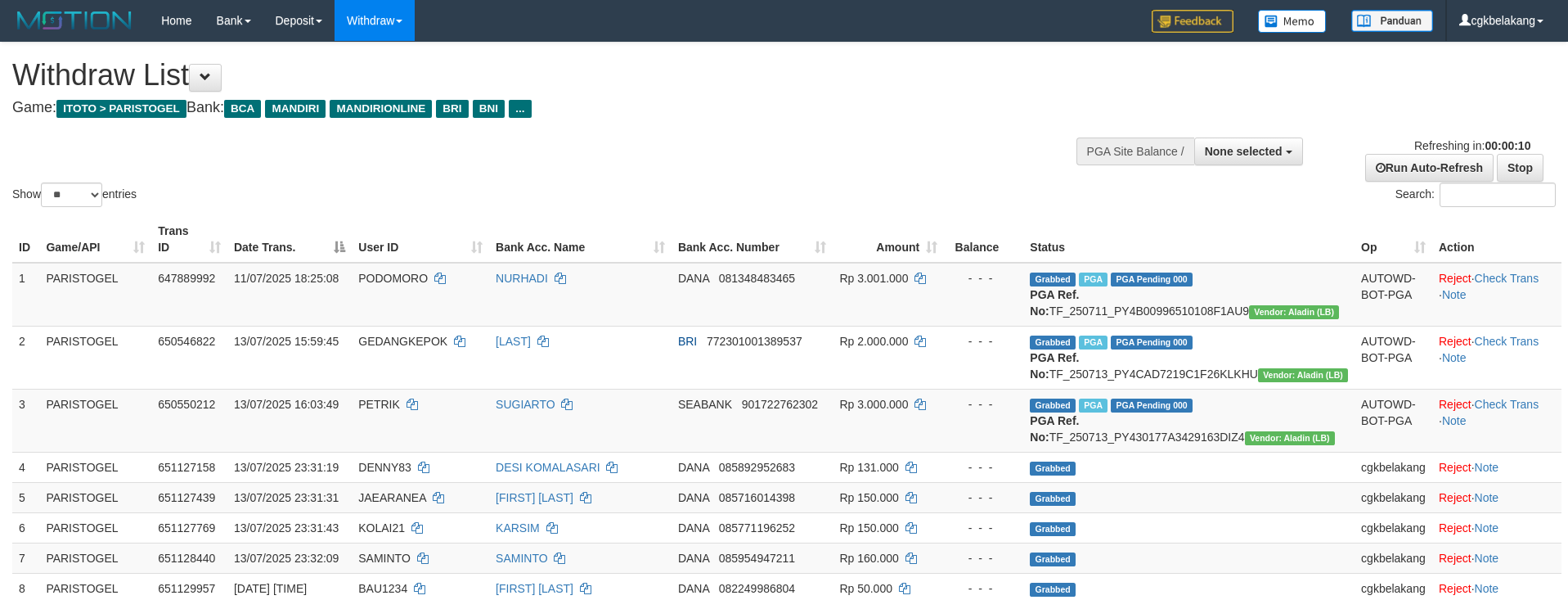 select 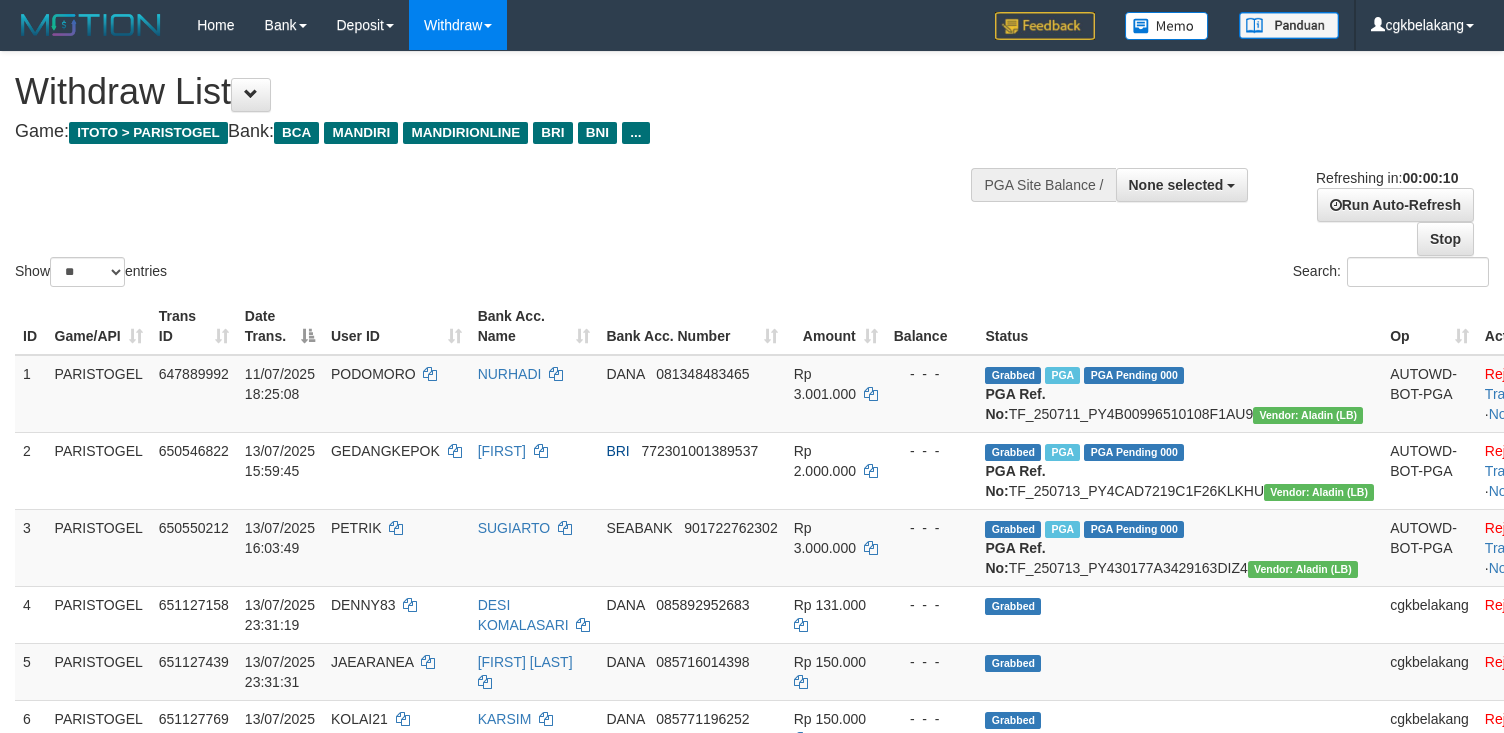 select 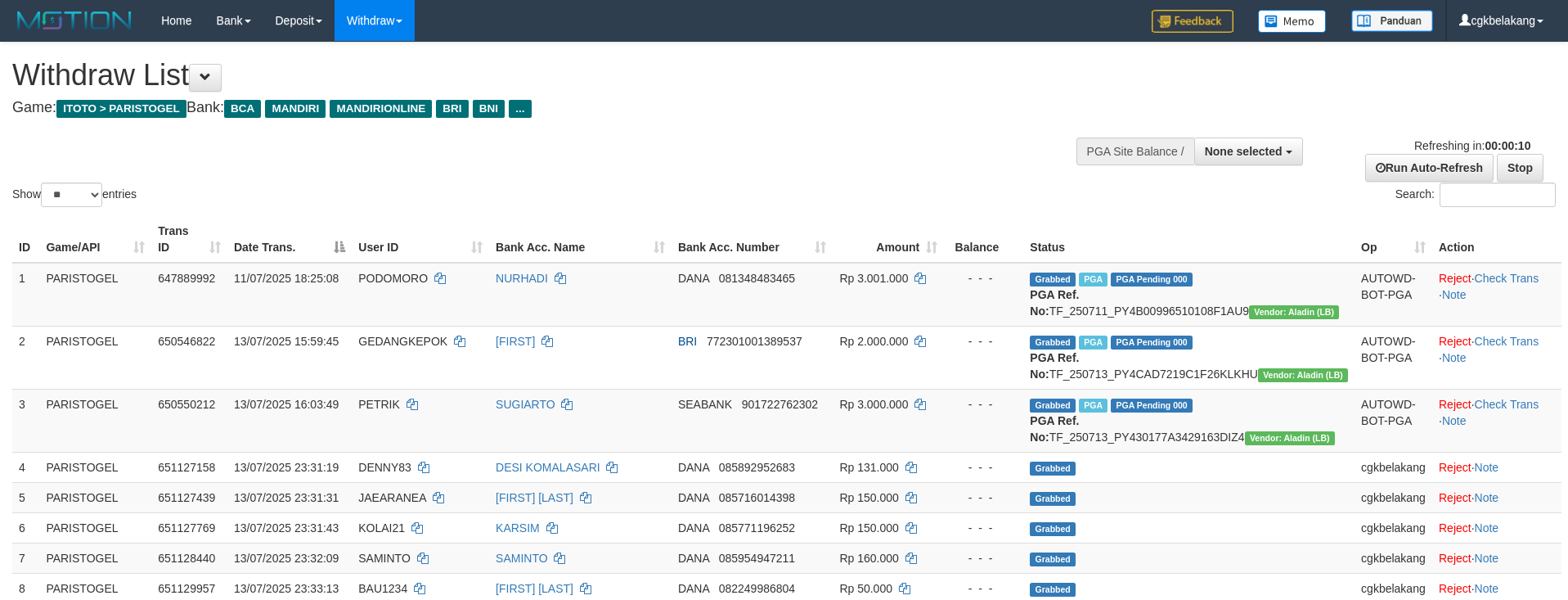 select 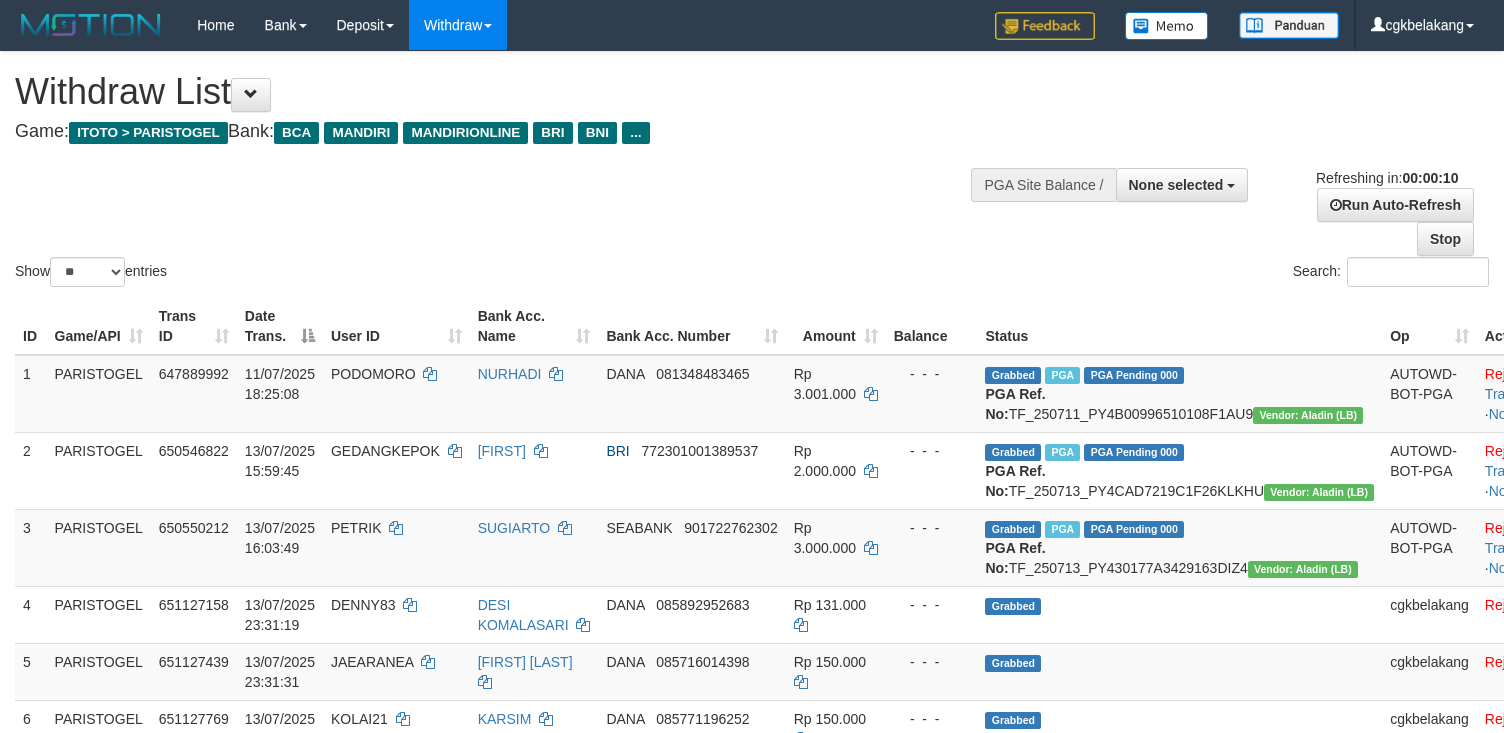 select 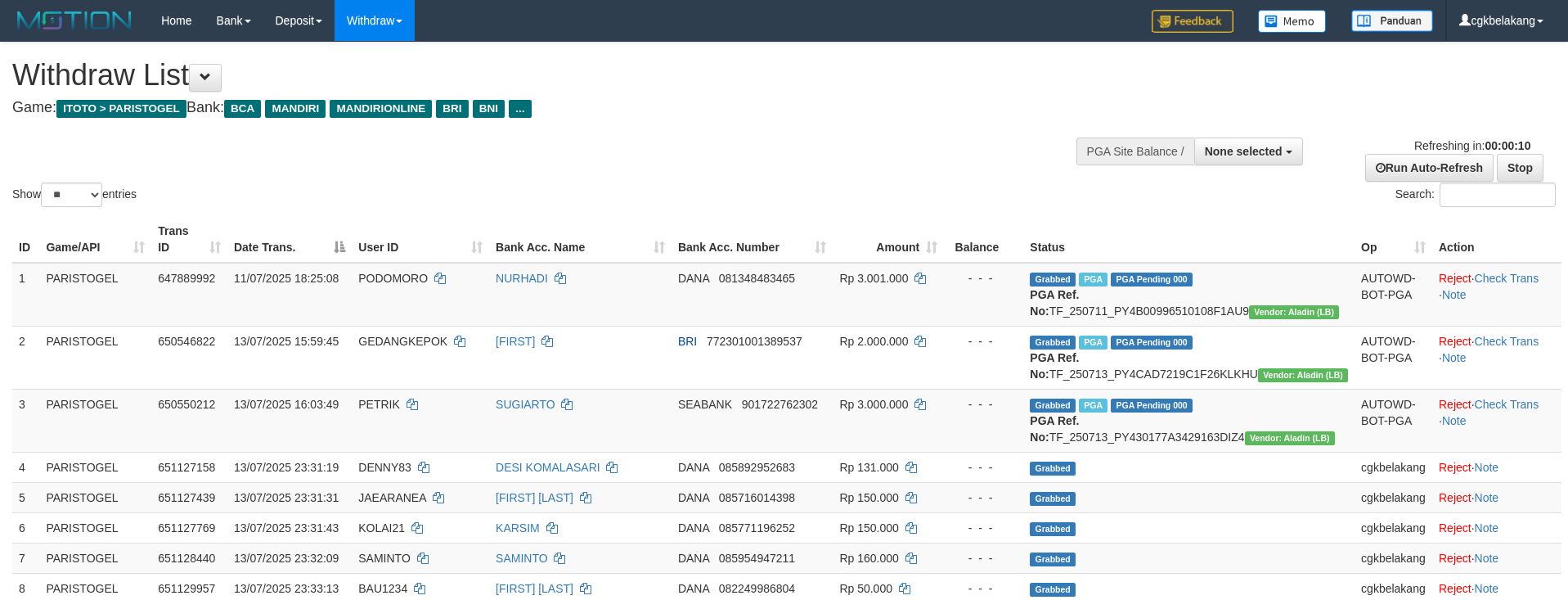 select 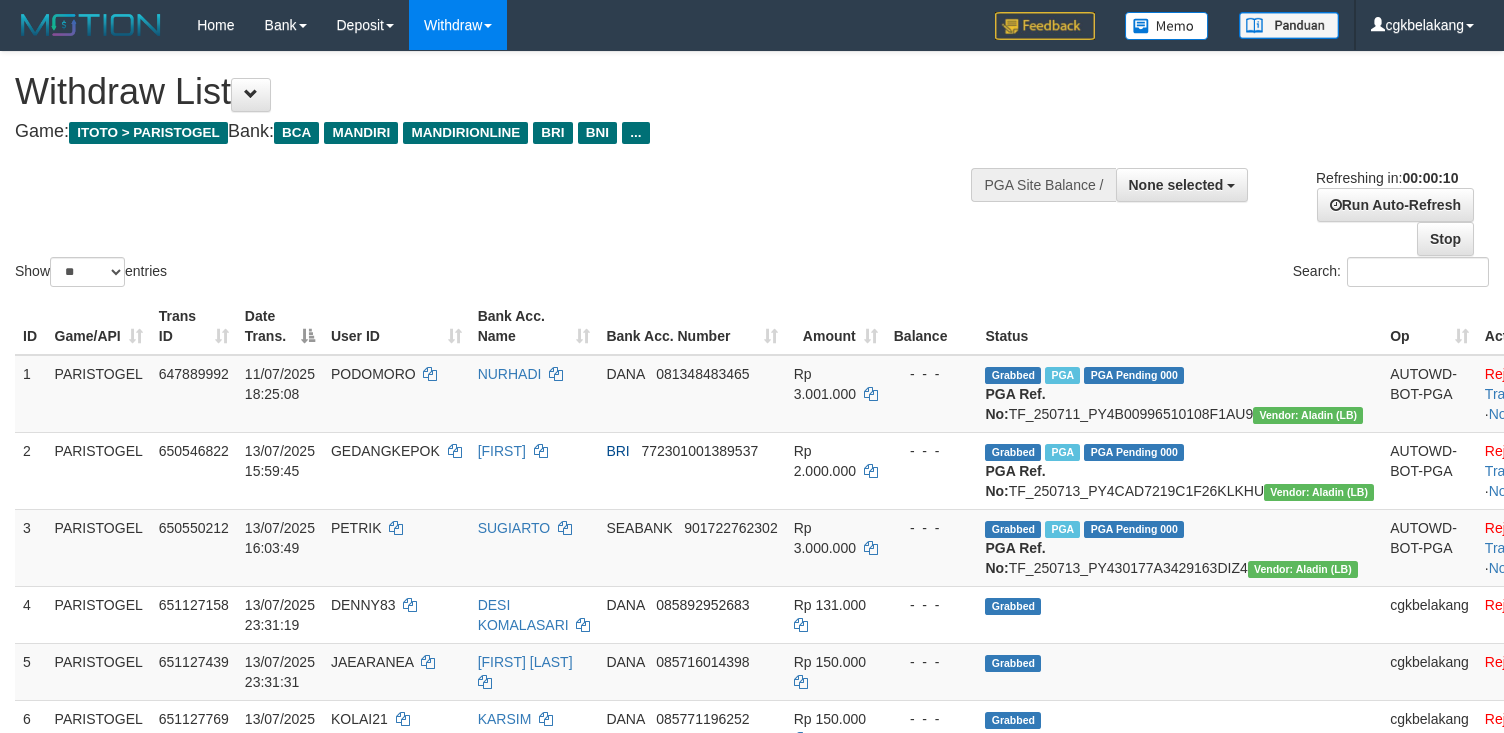 select 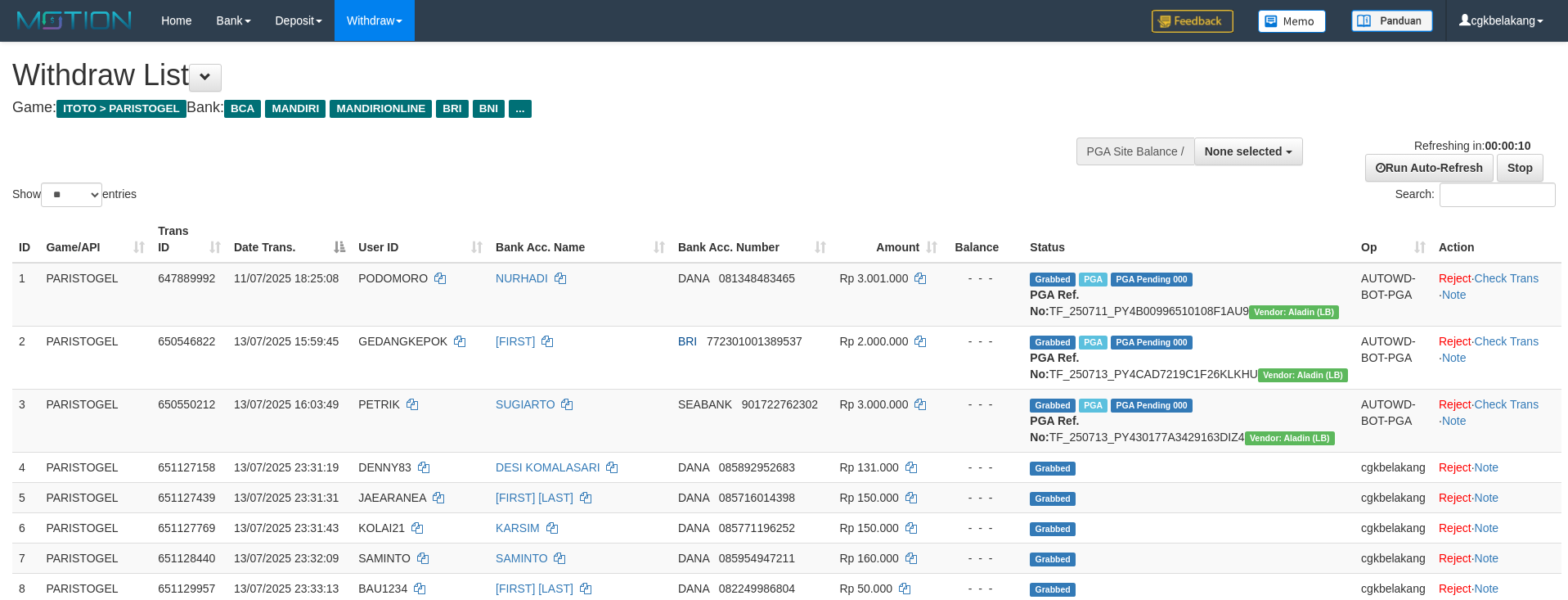 select 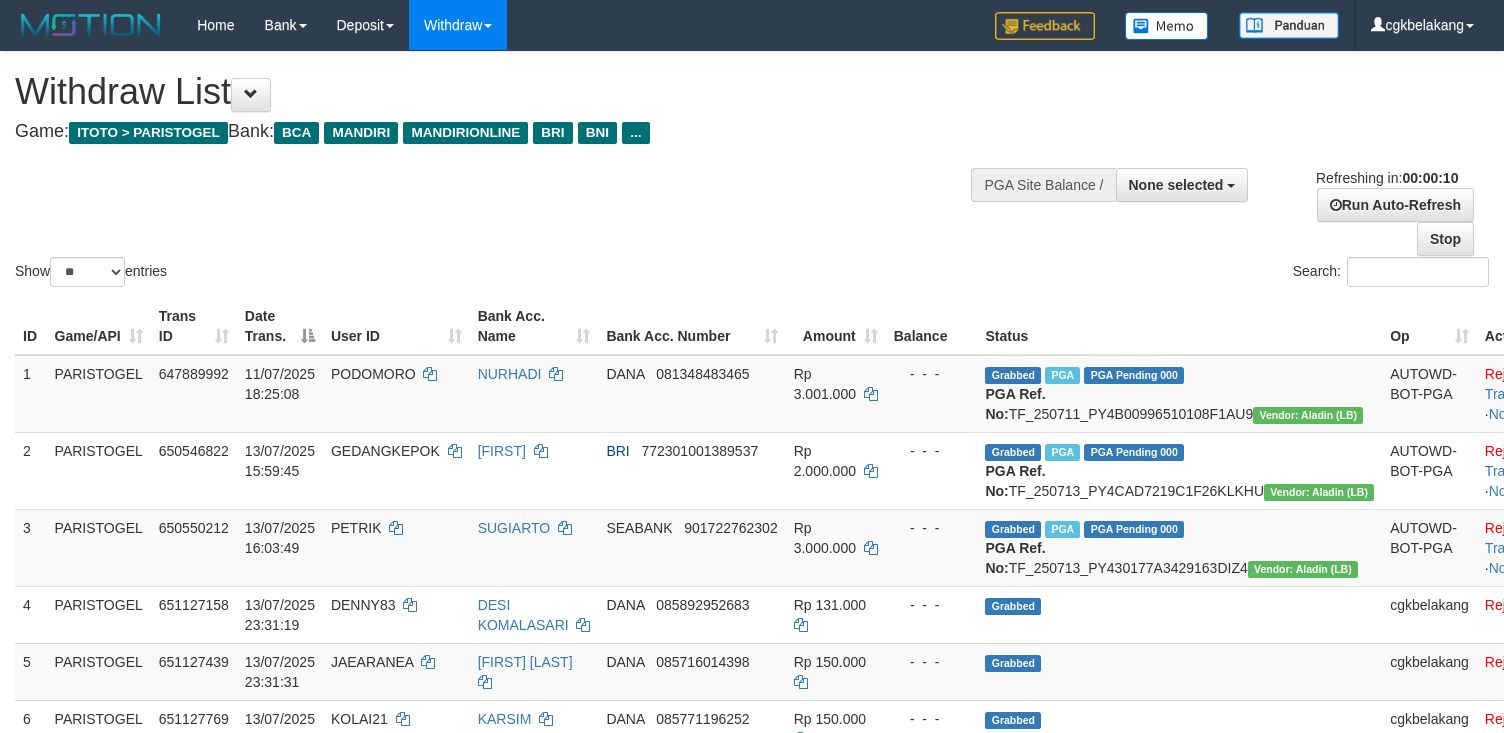 select 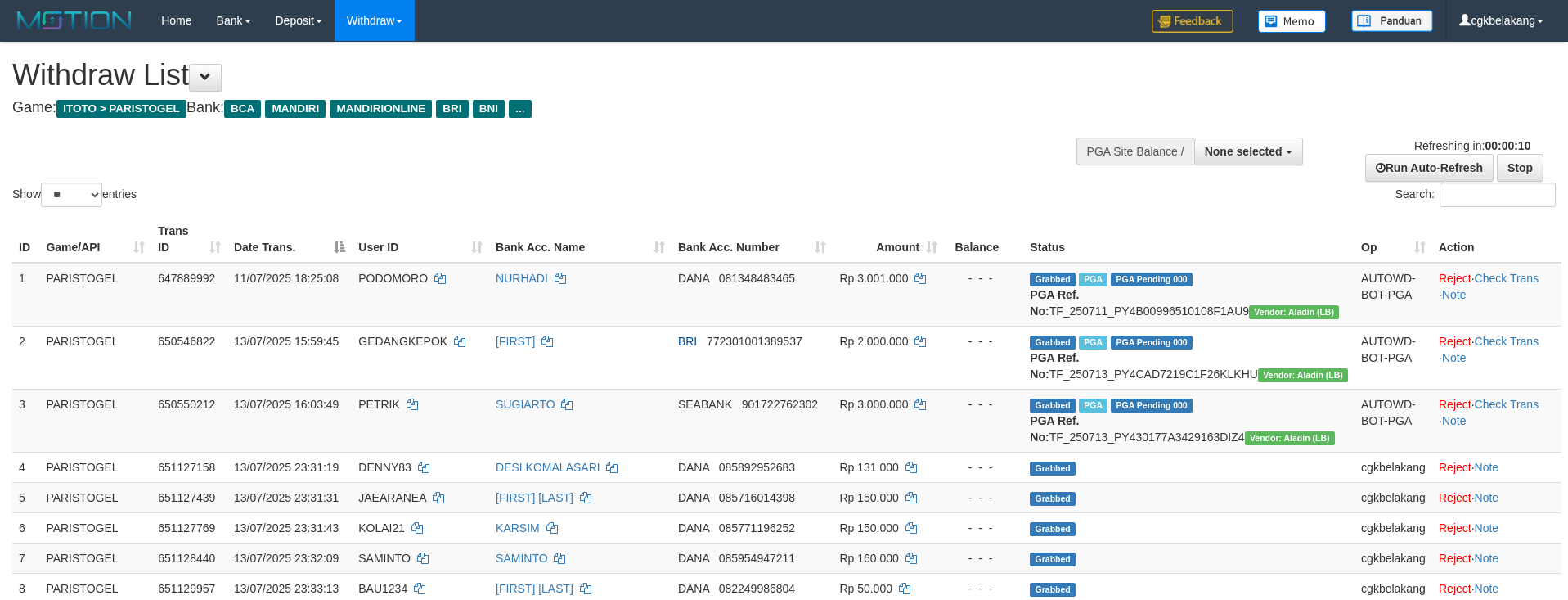 select 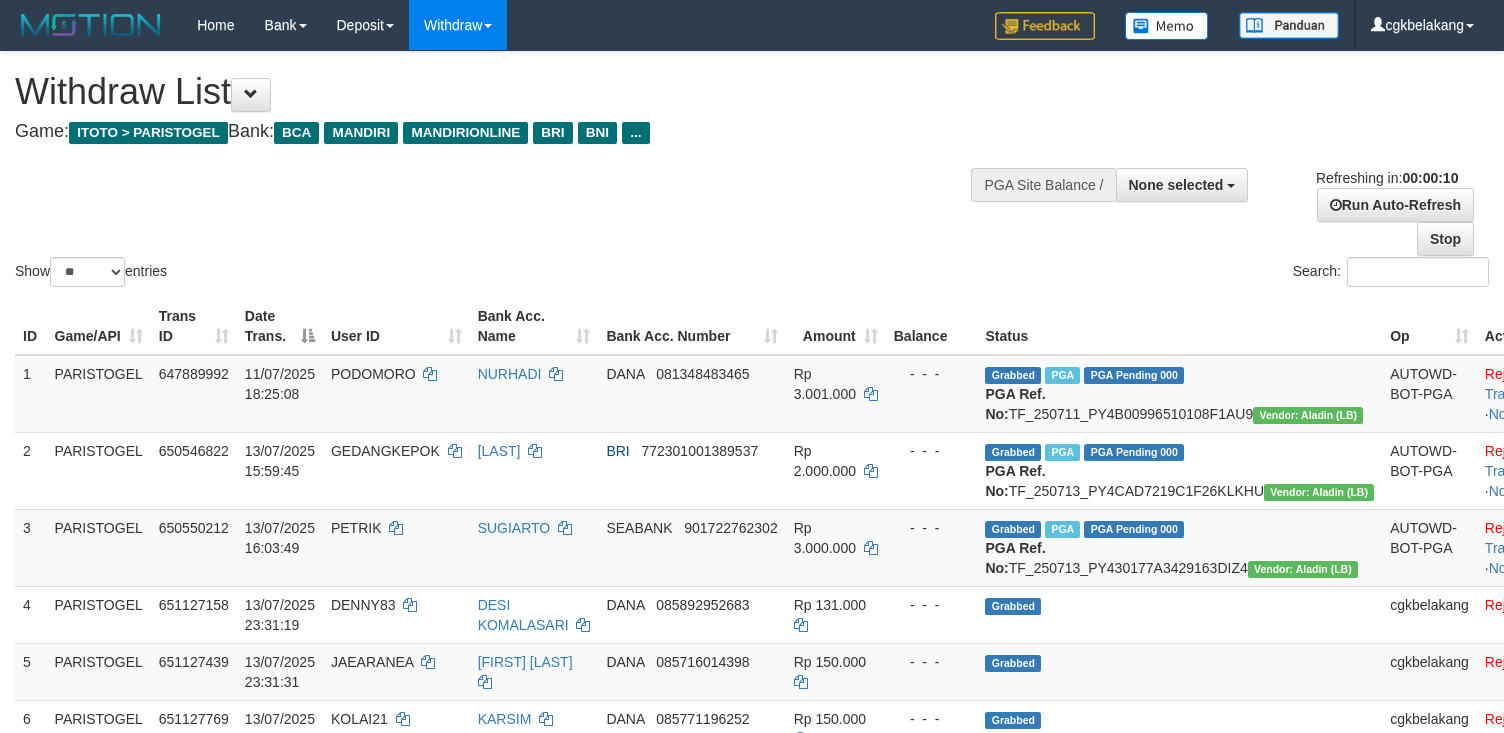 select 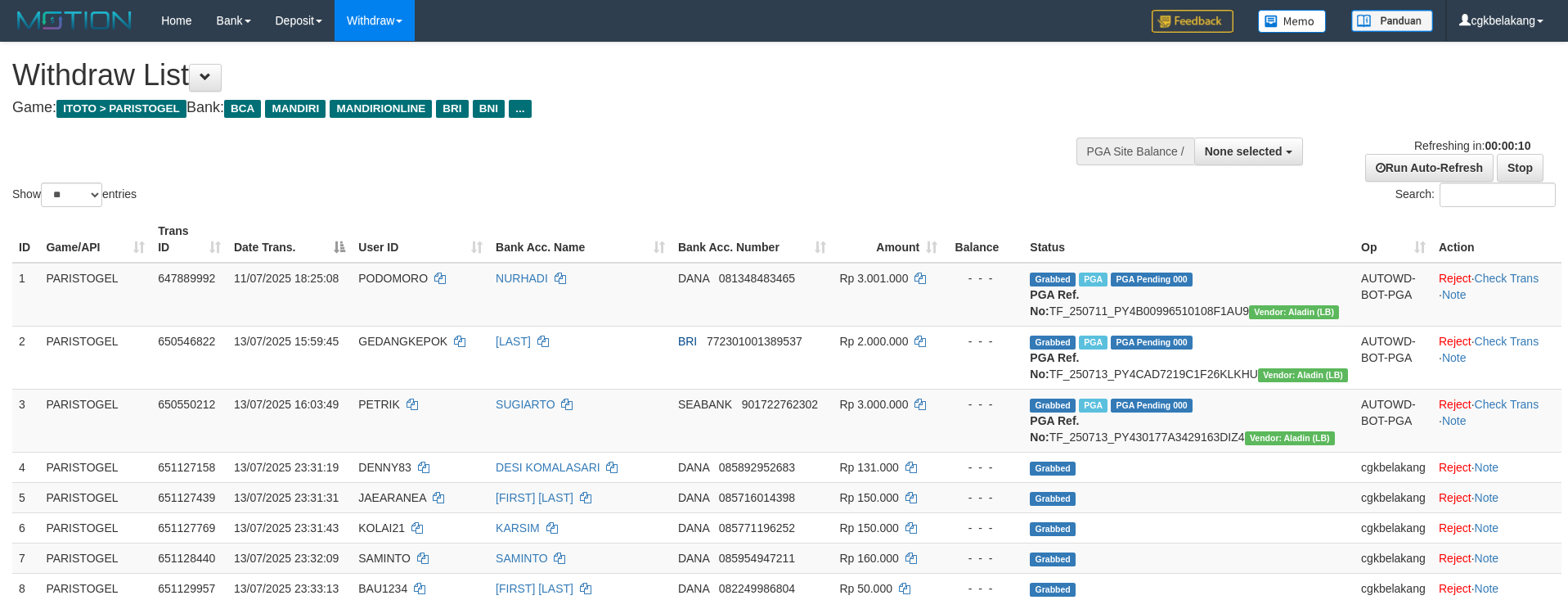 select 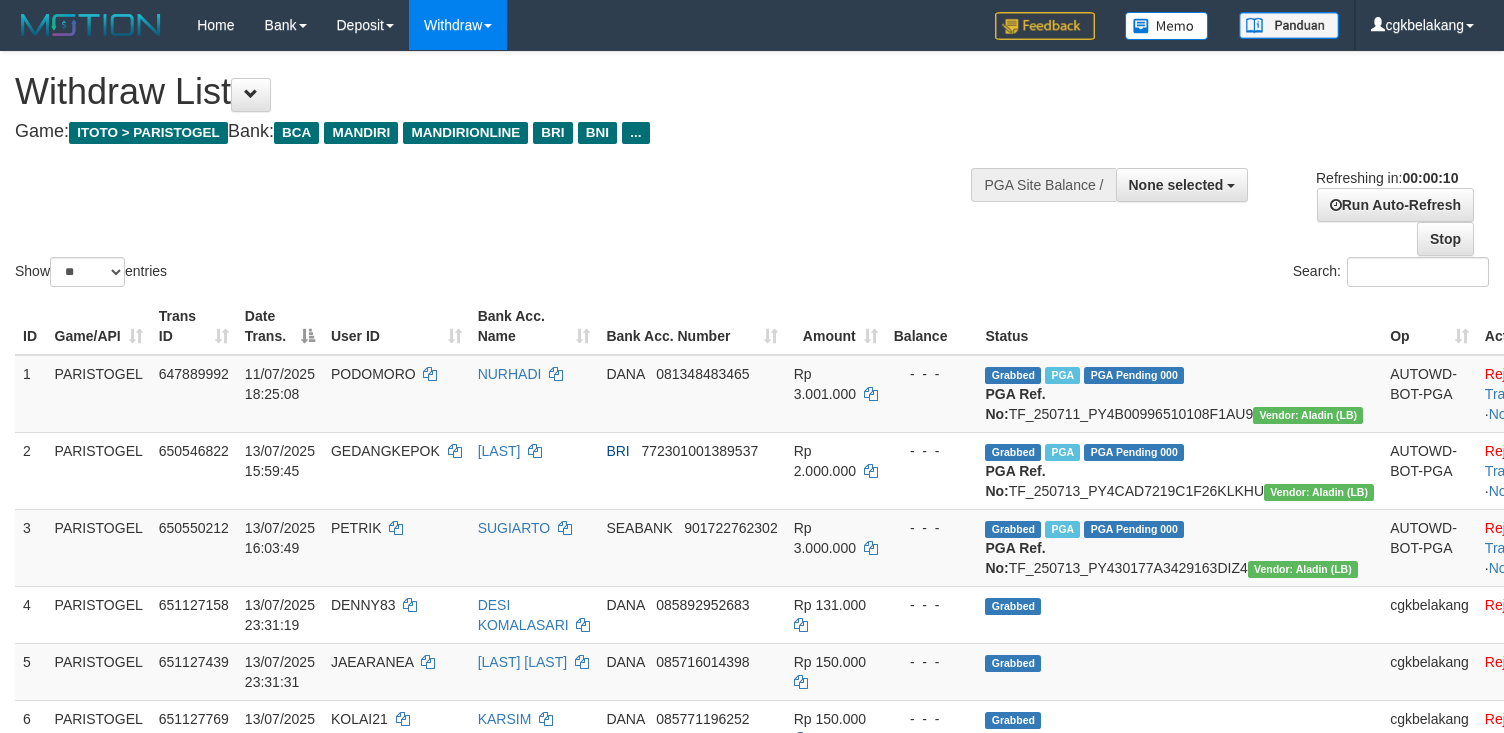 select 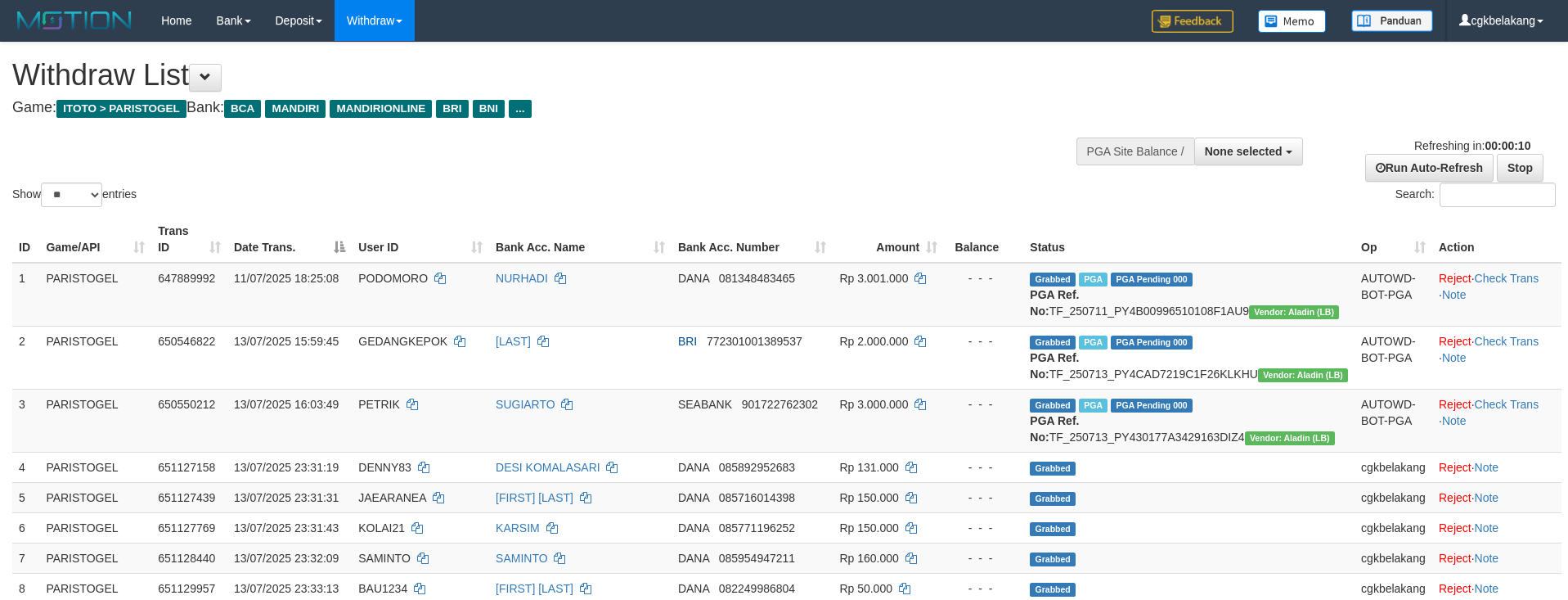 select 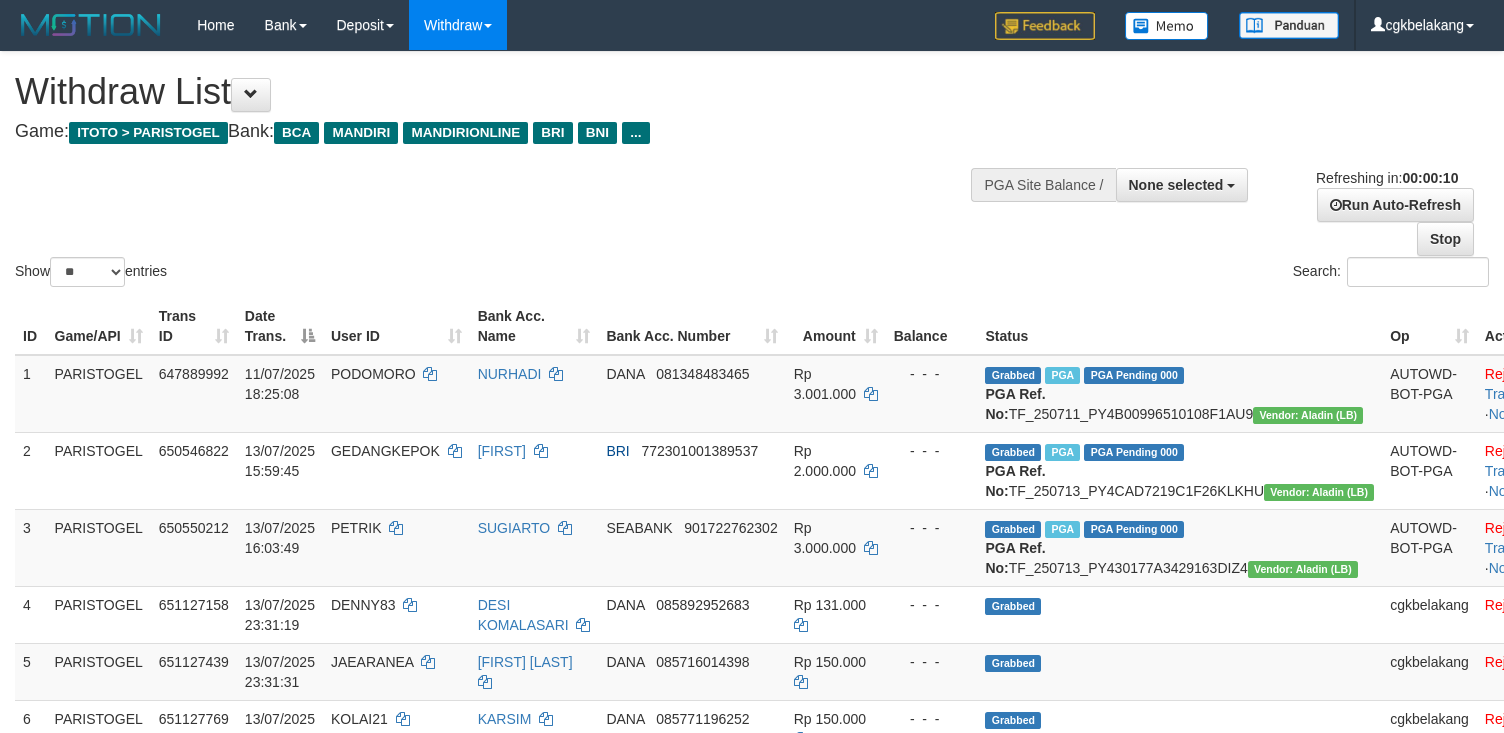 select 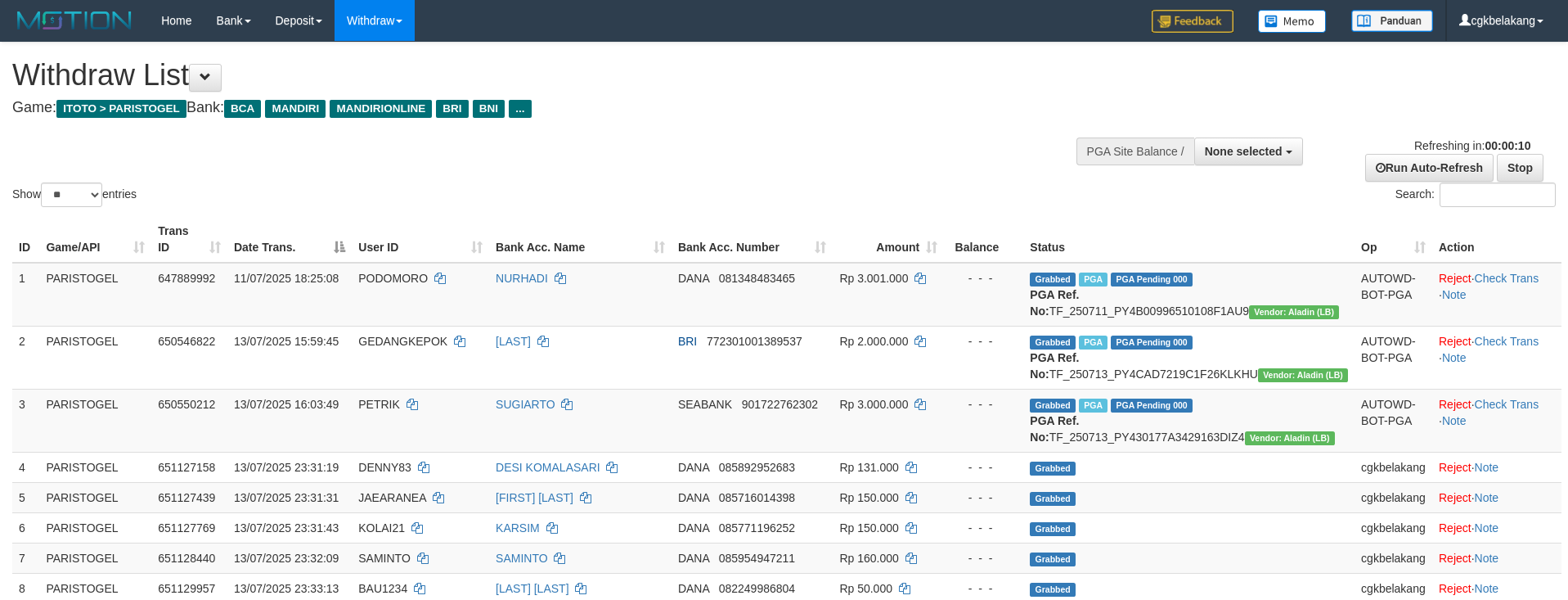 select 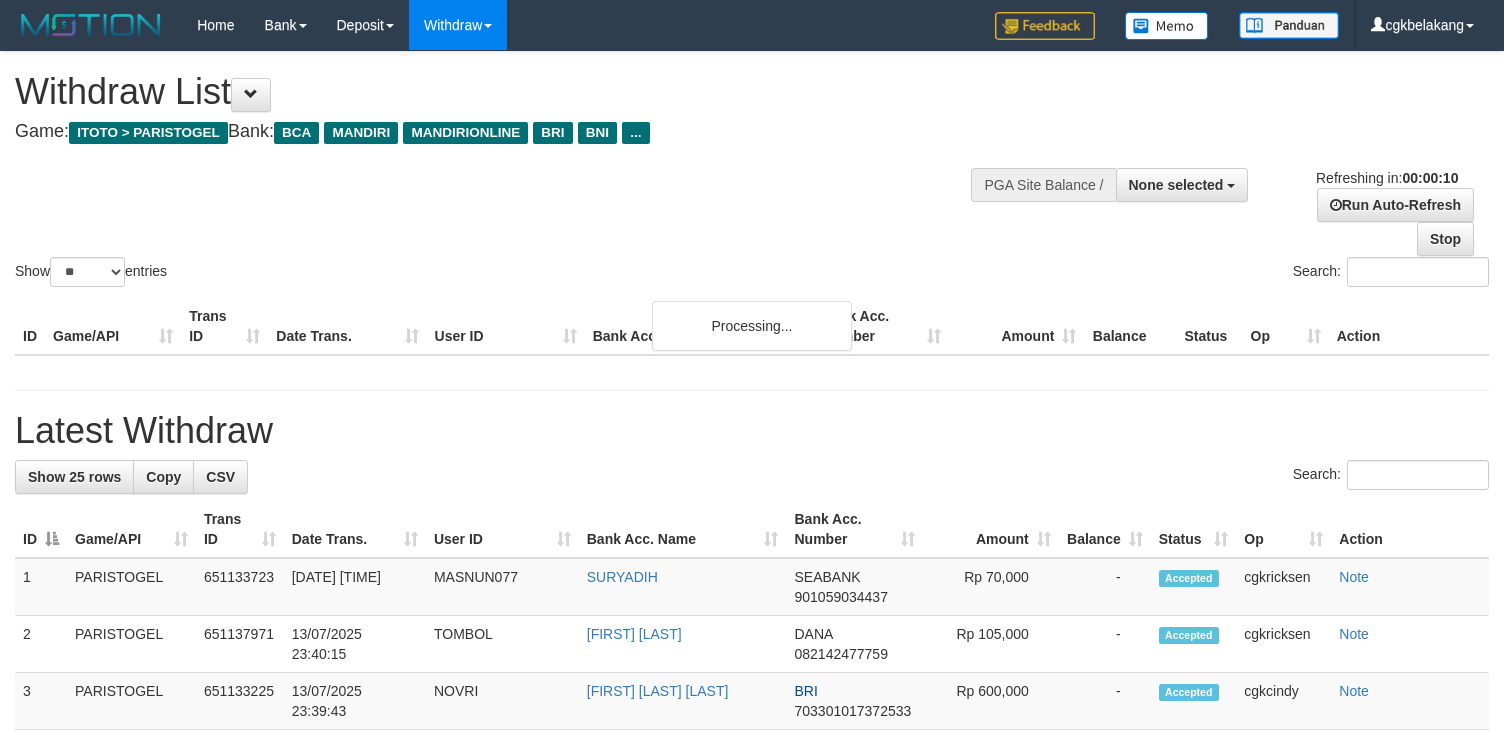 select 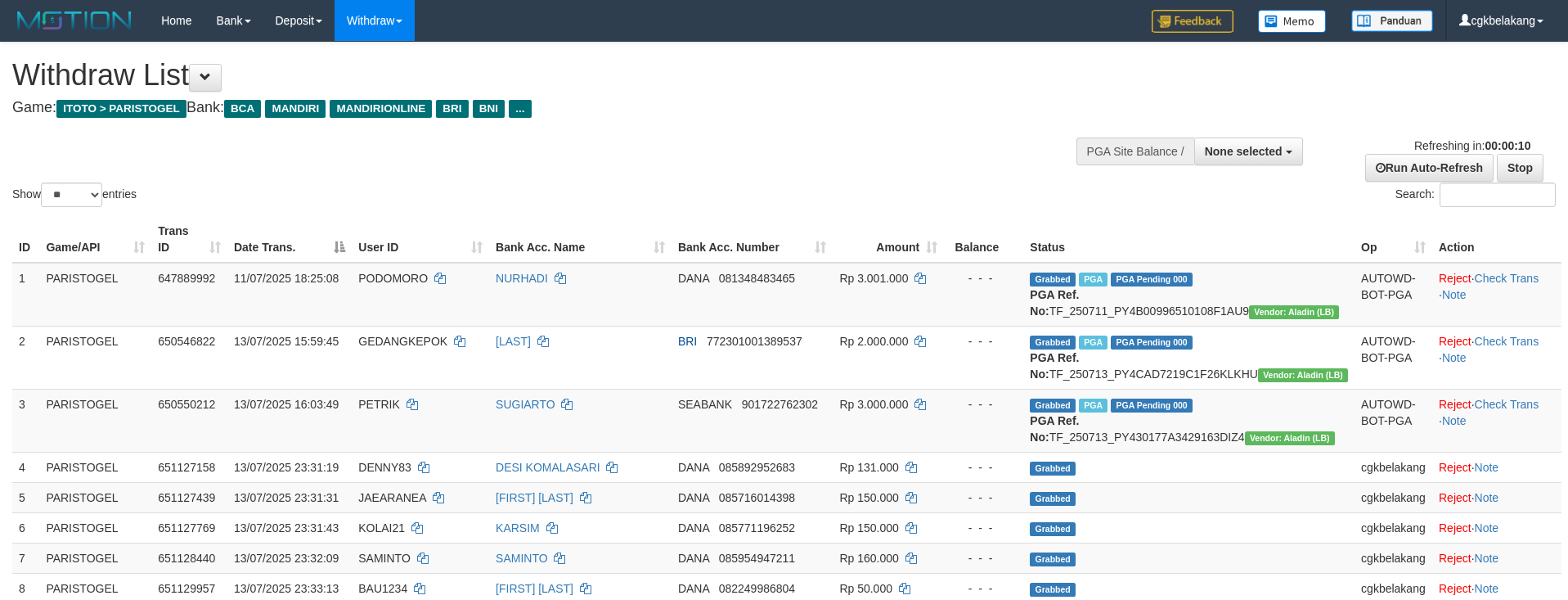 select 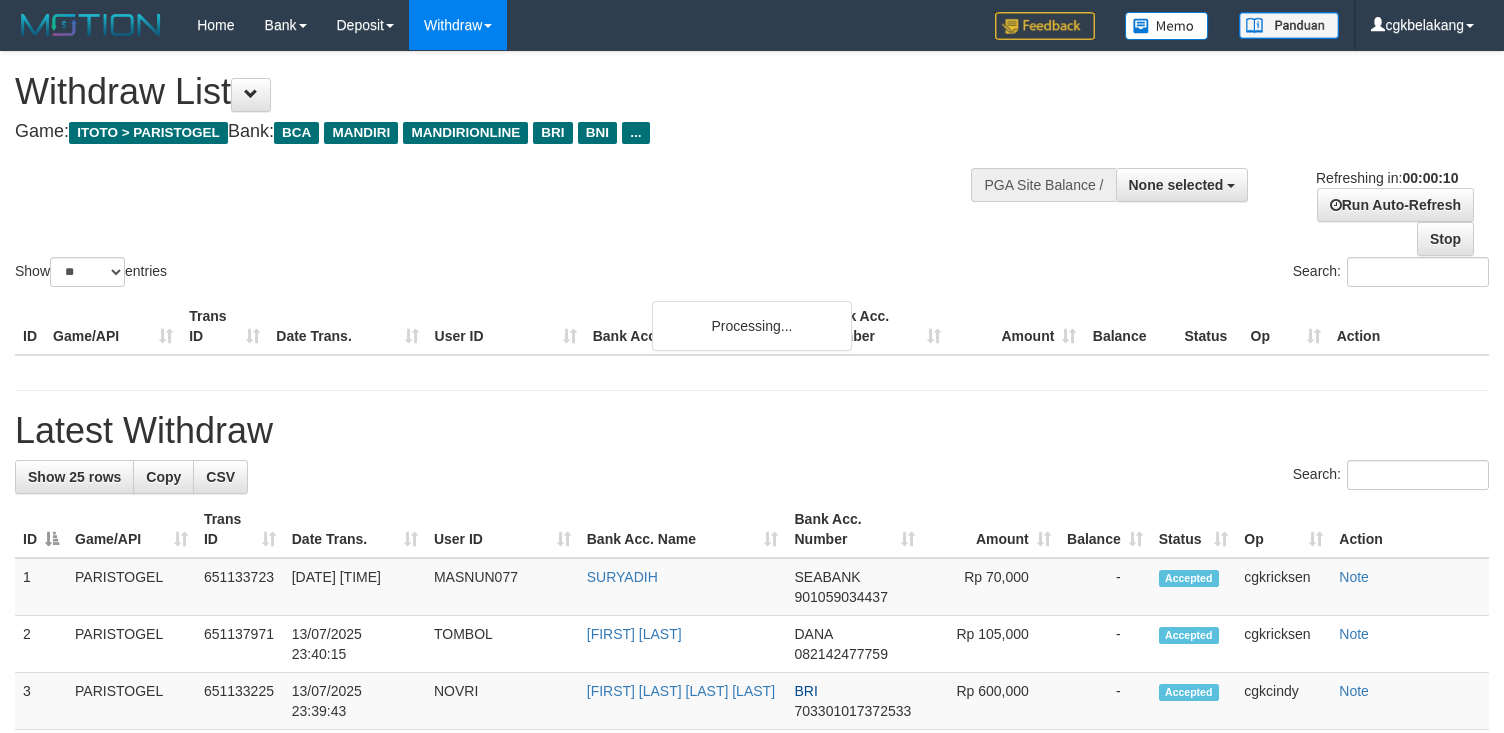 select 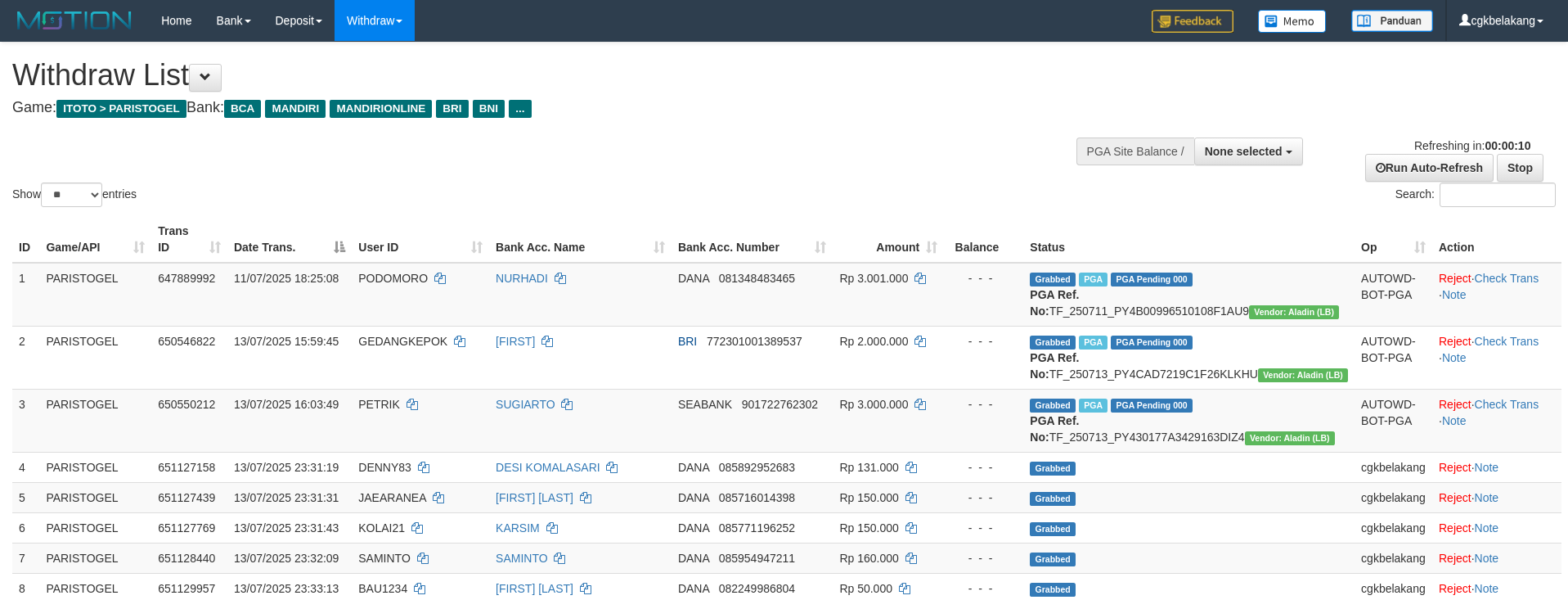 select 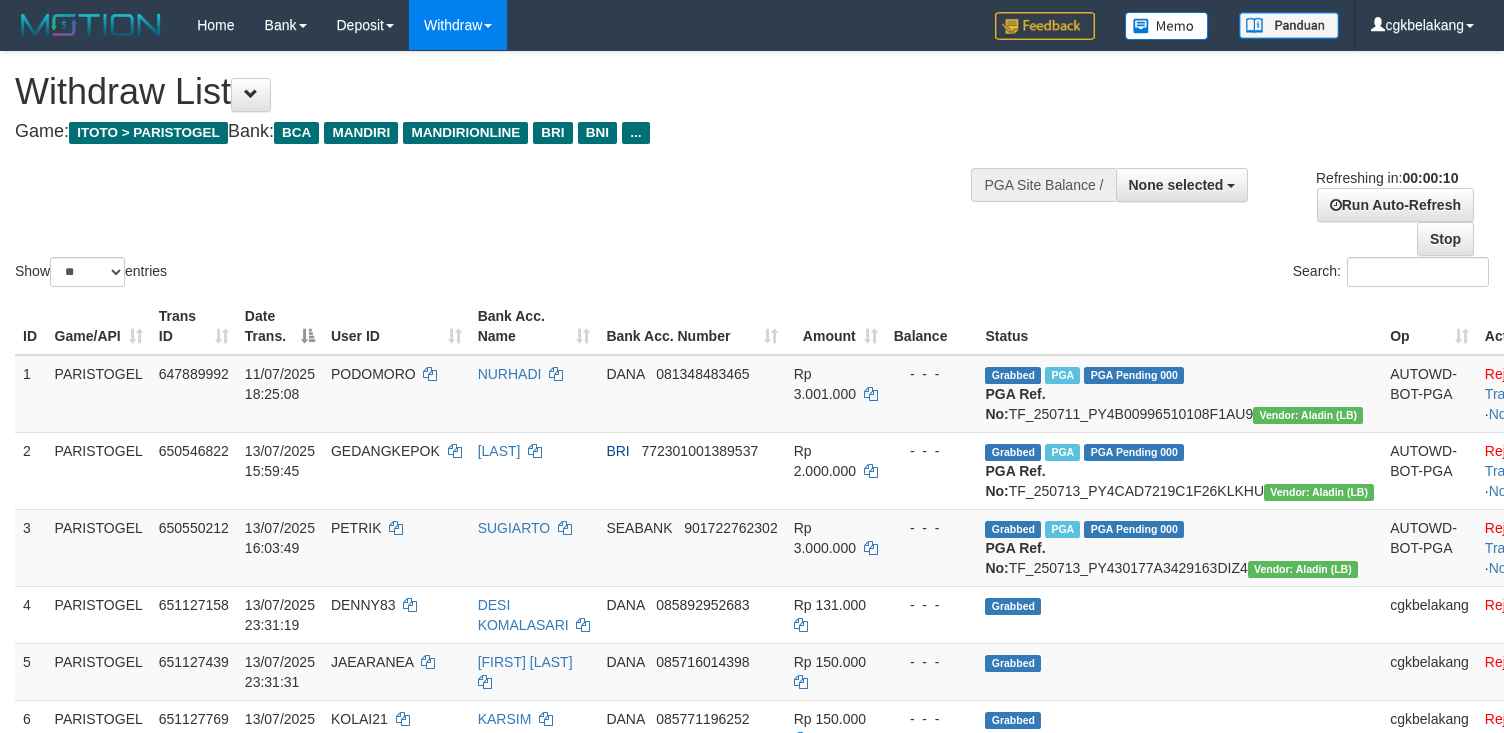 select 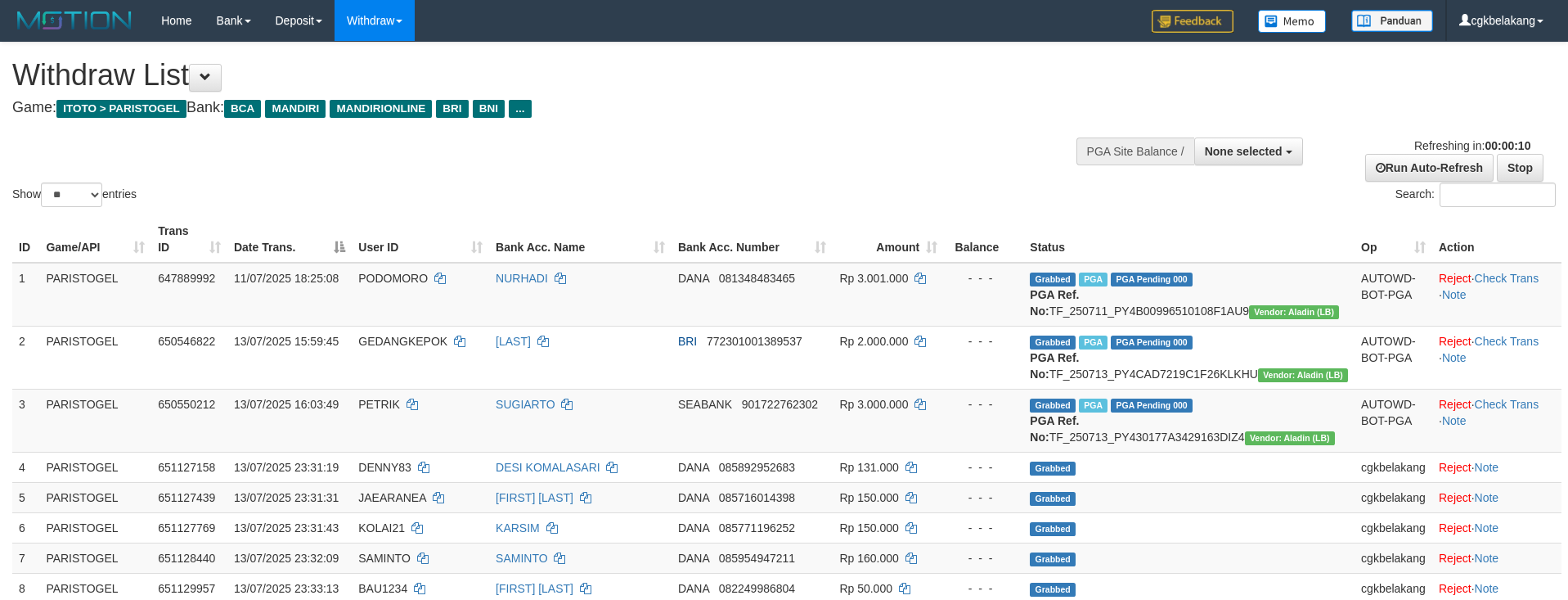 select 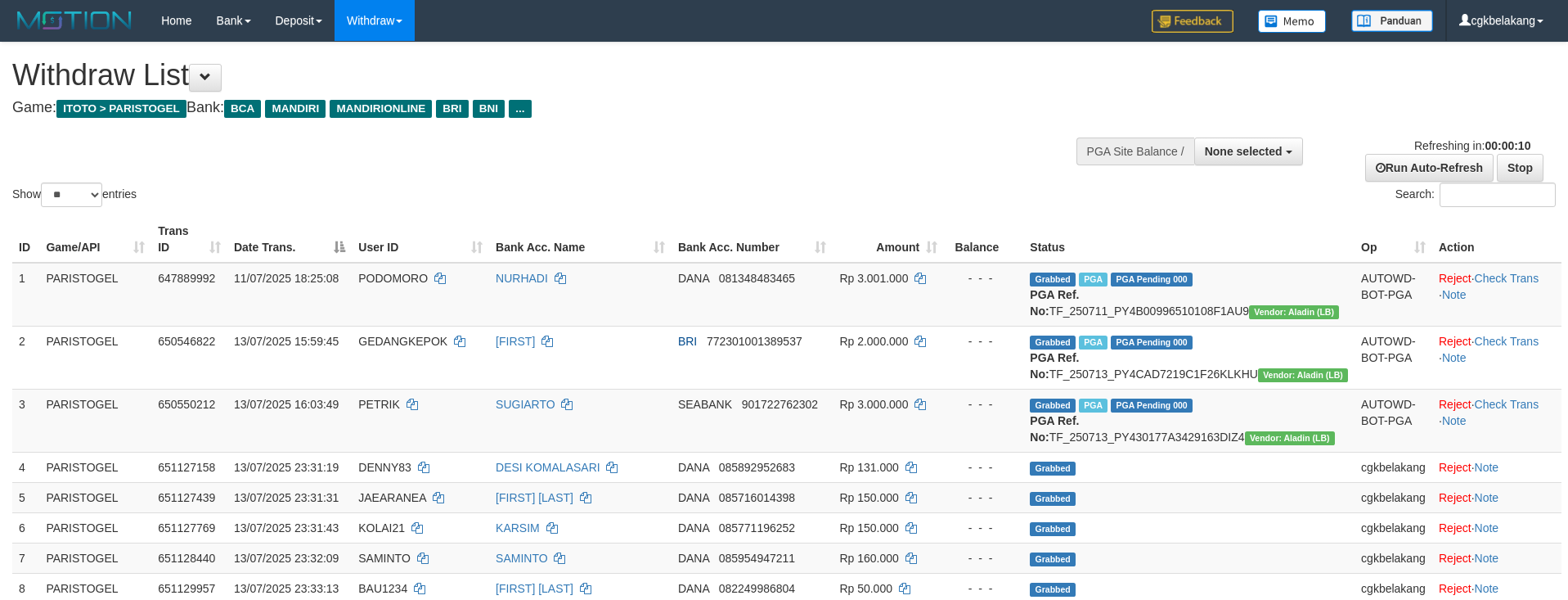 select 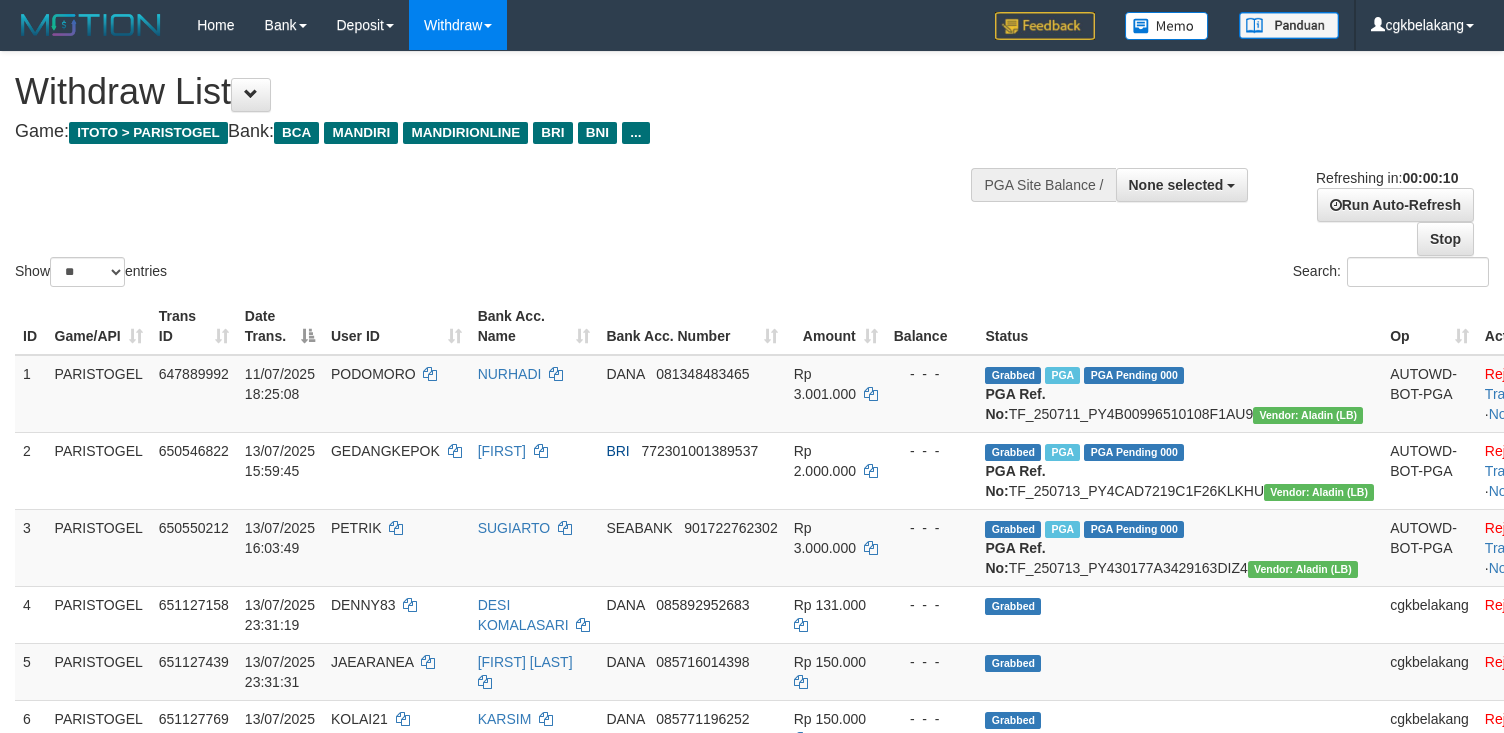 select 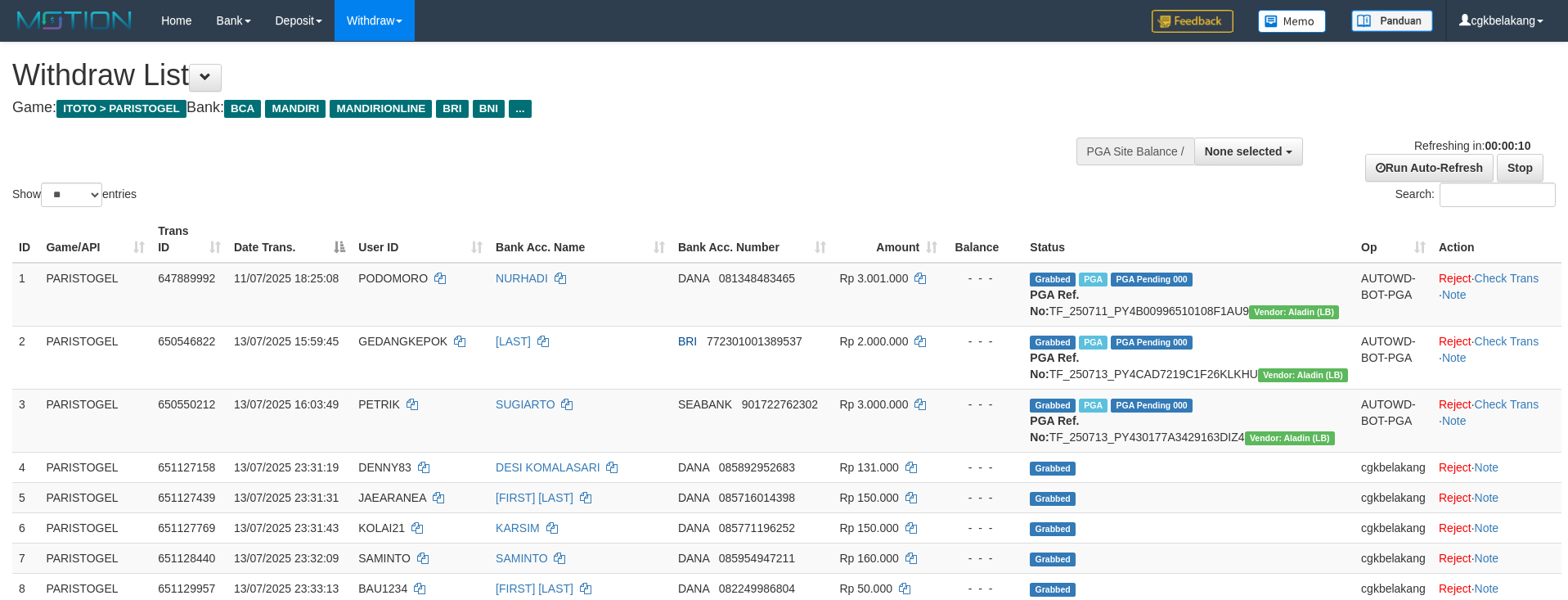 select 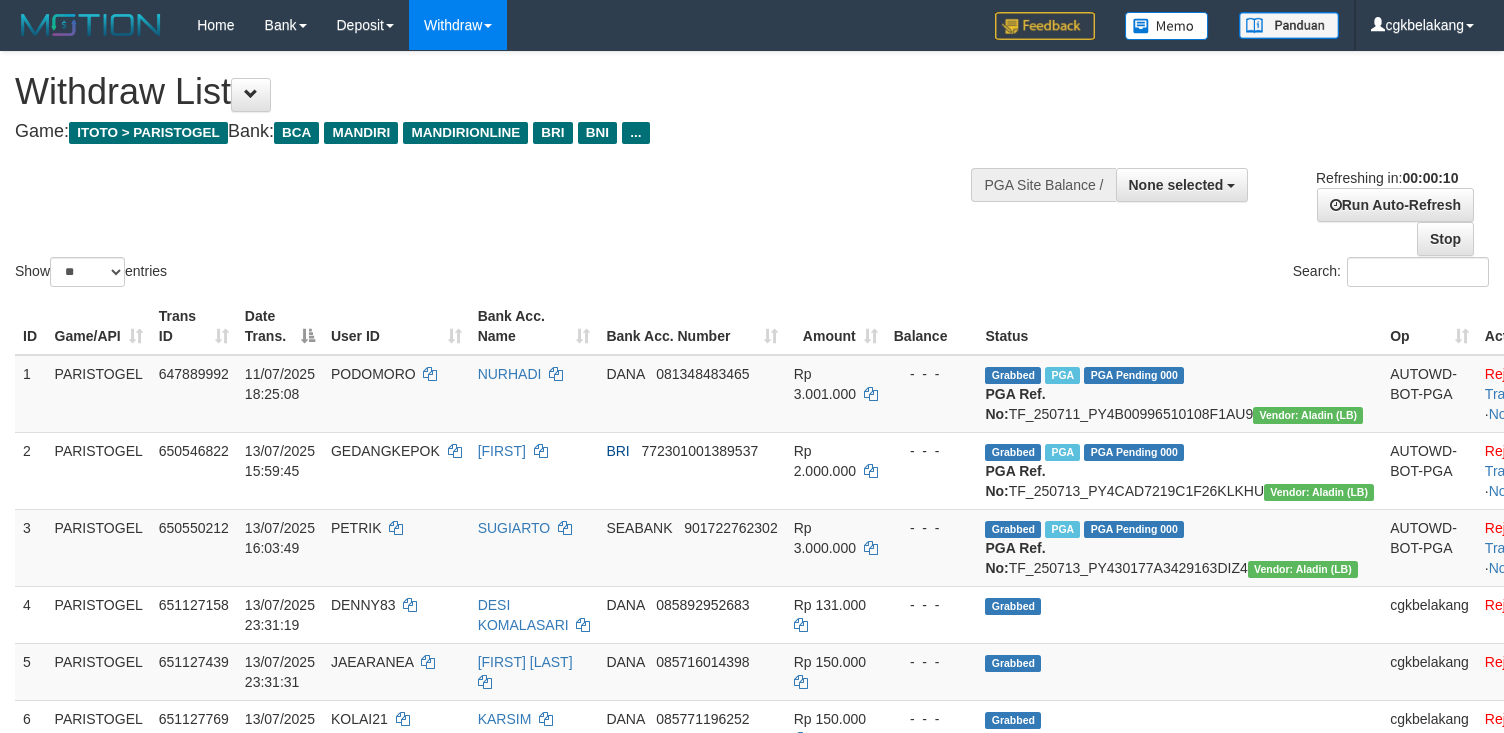 select 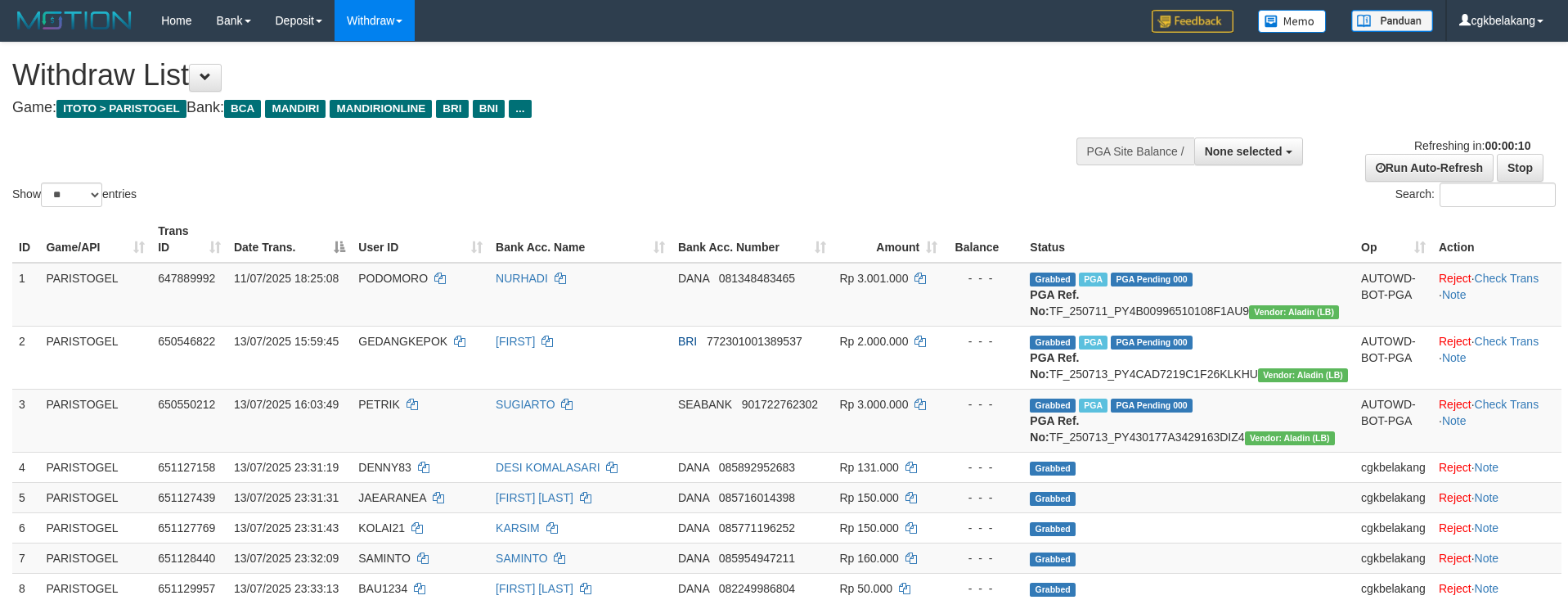 select 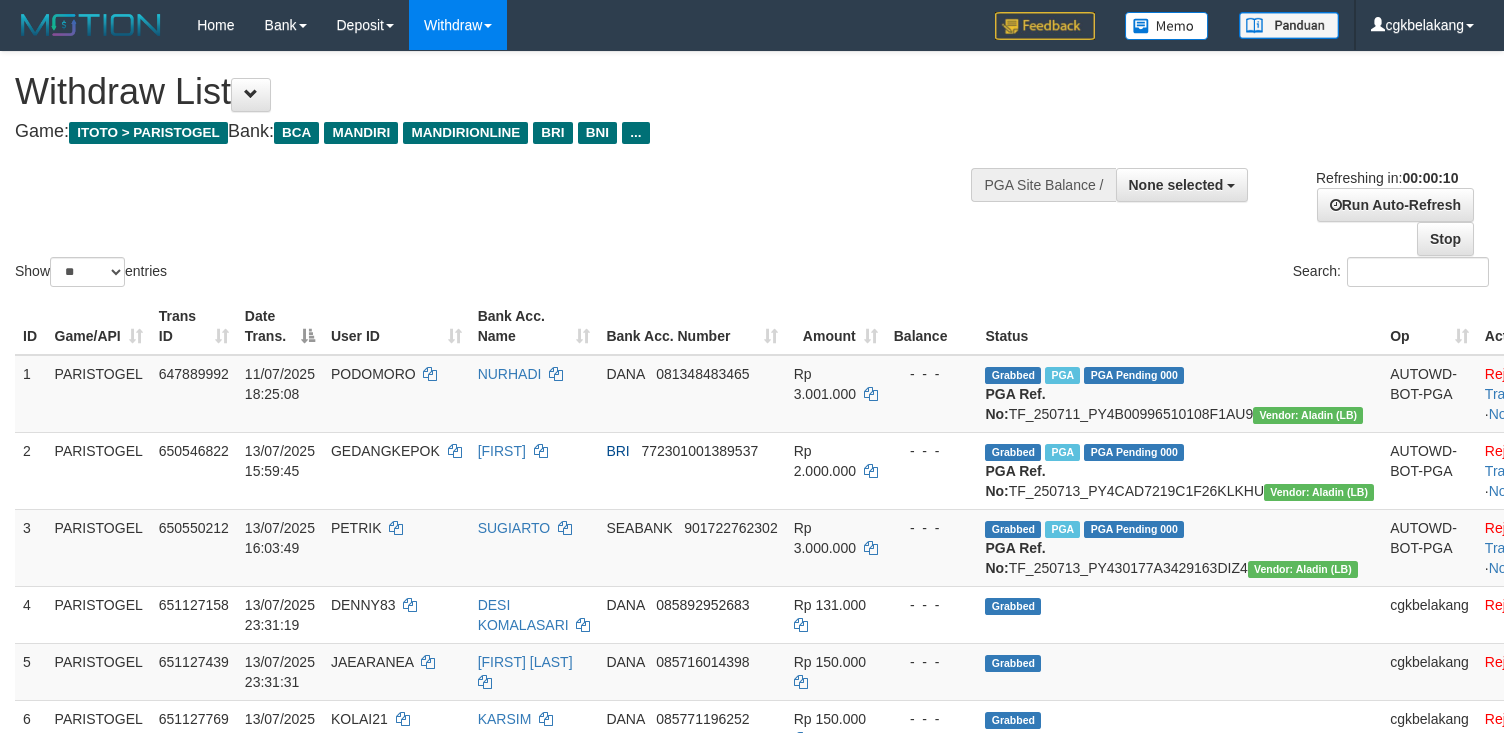 select 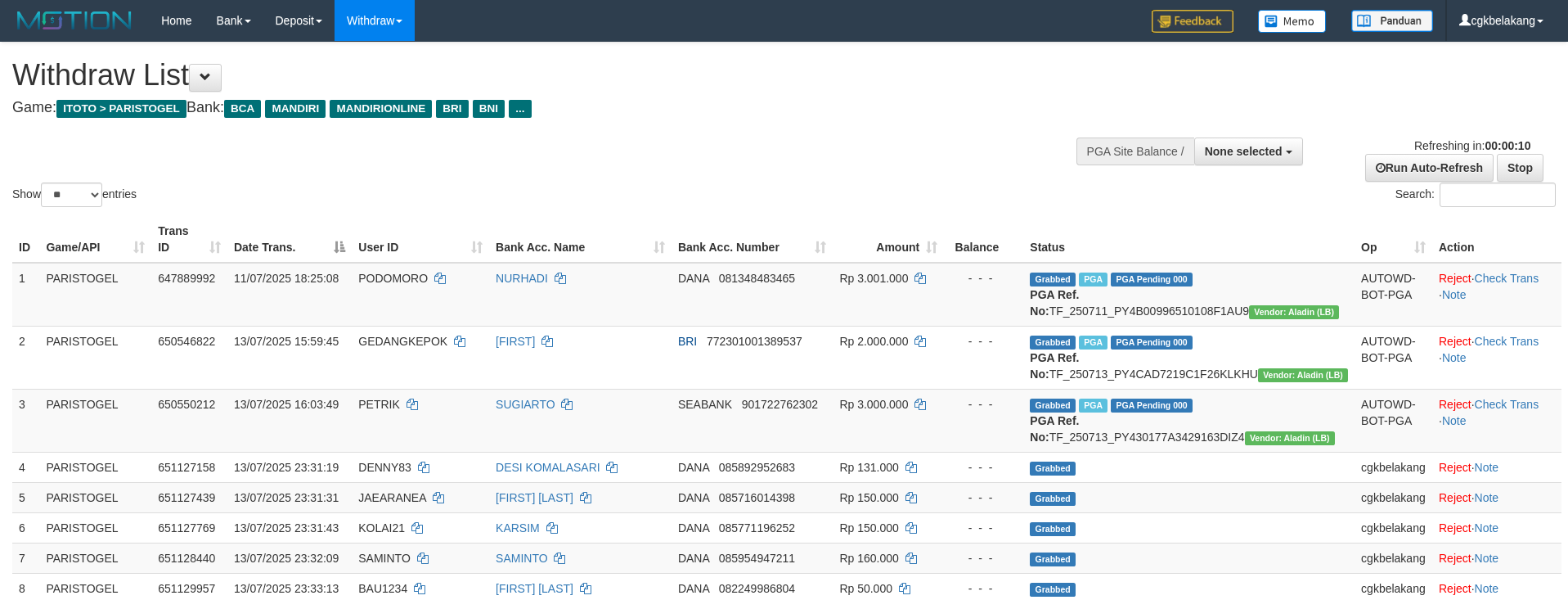 select 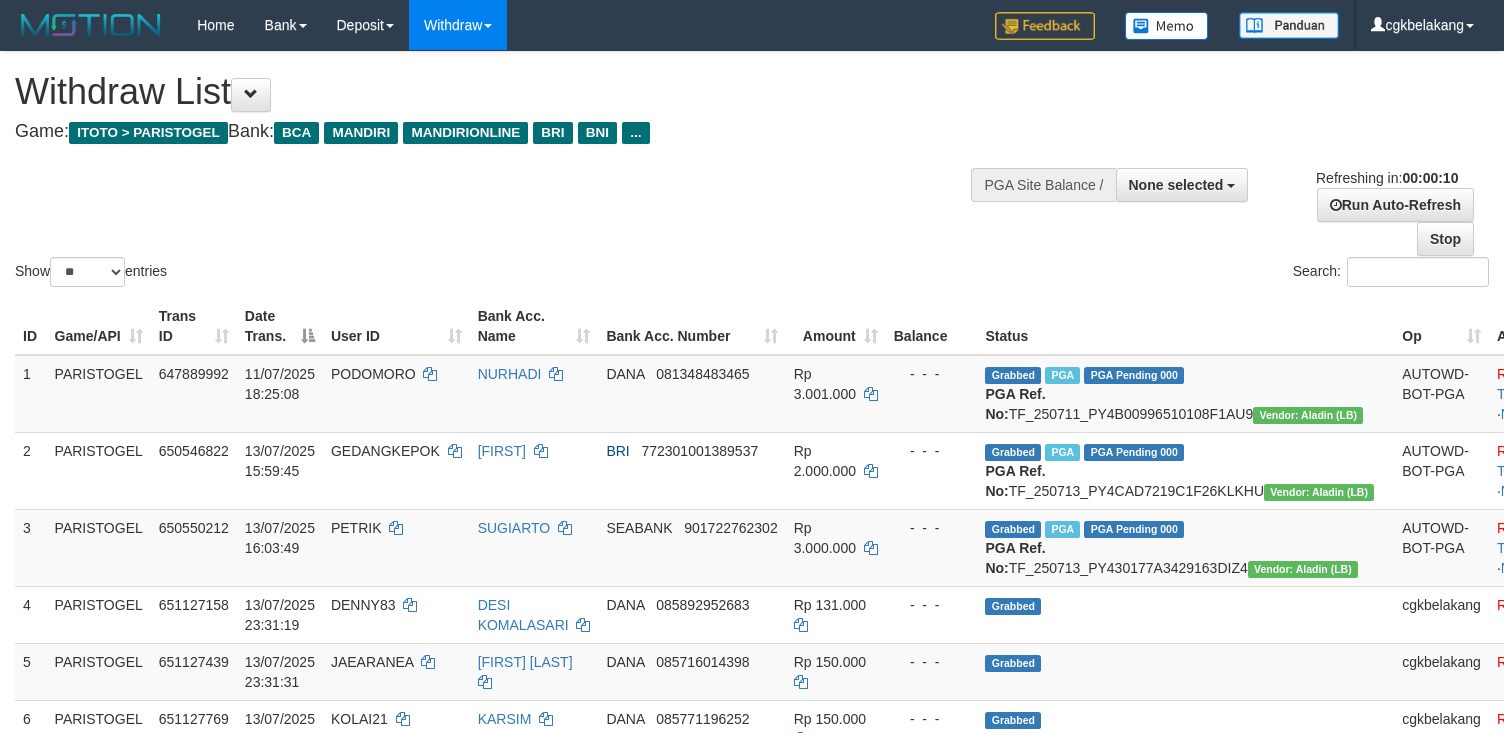 select 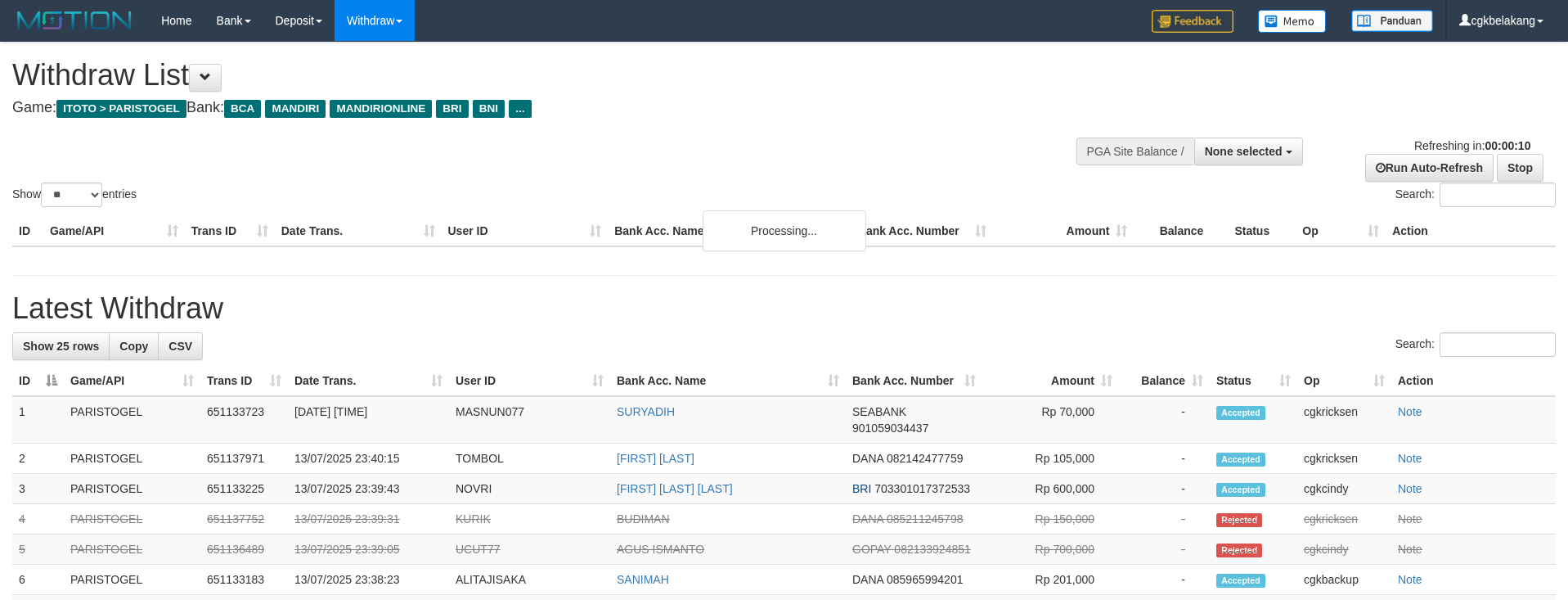 select 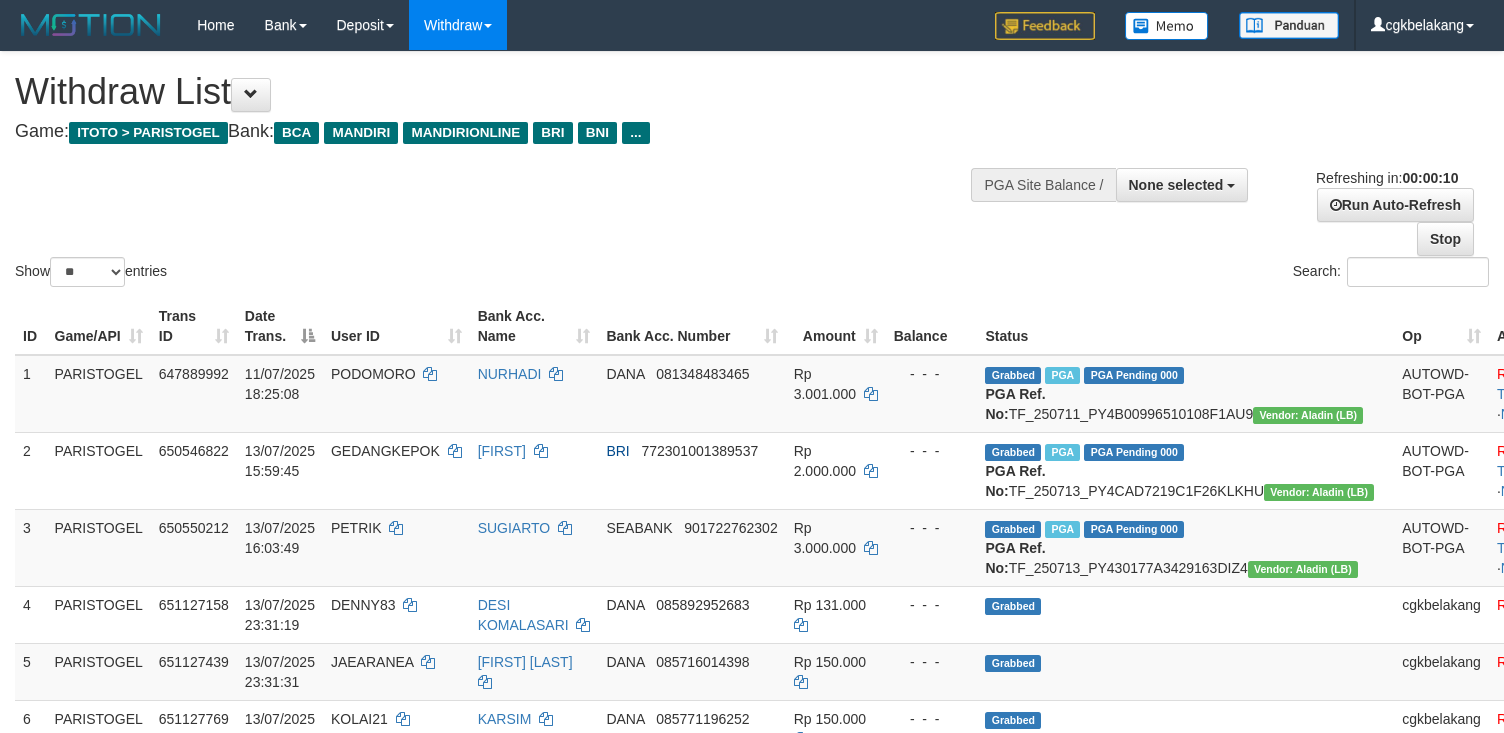 select 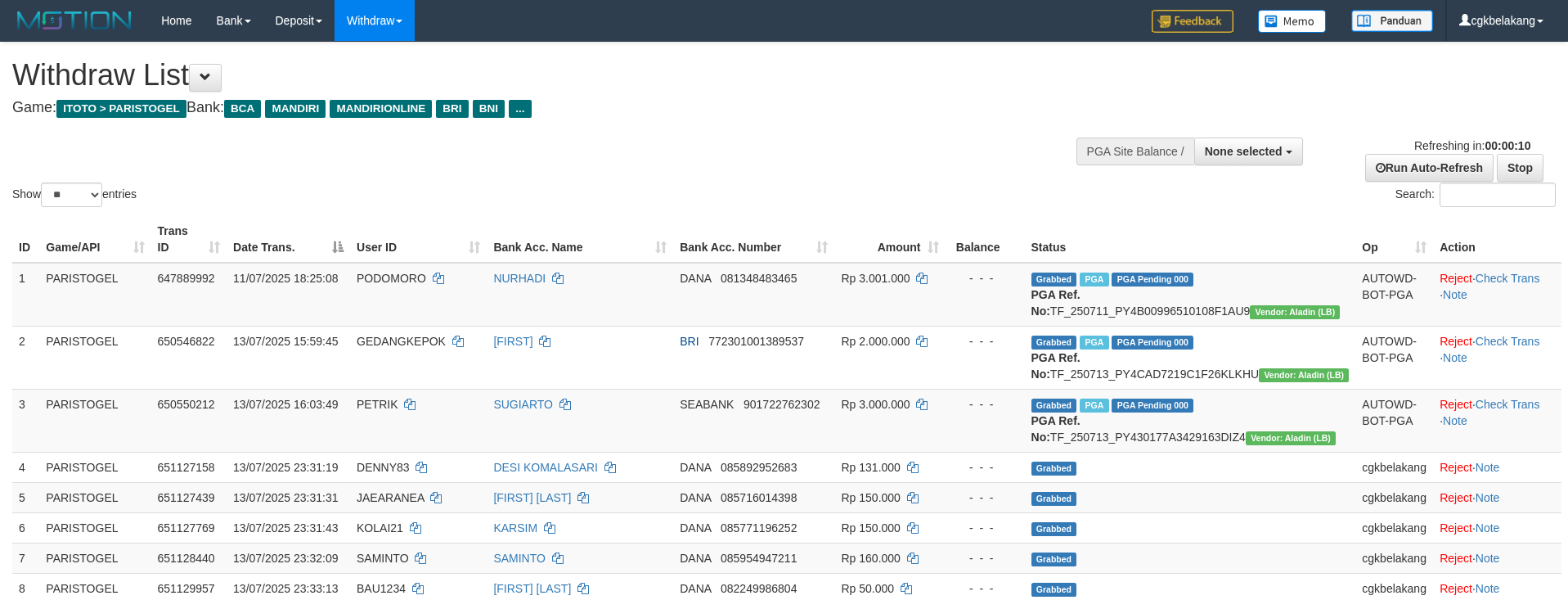 select 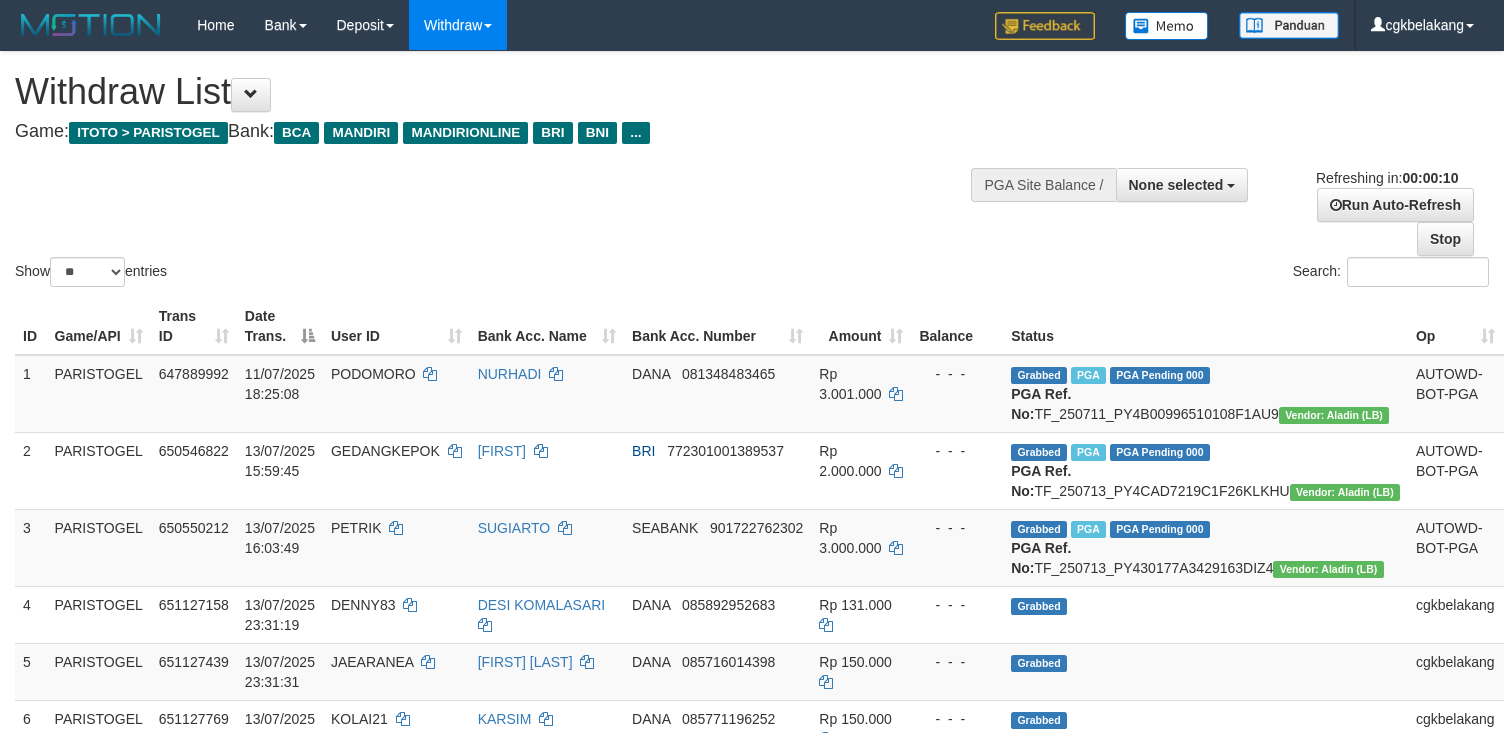 select 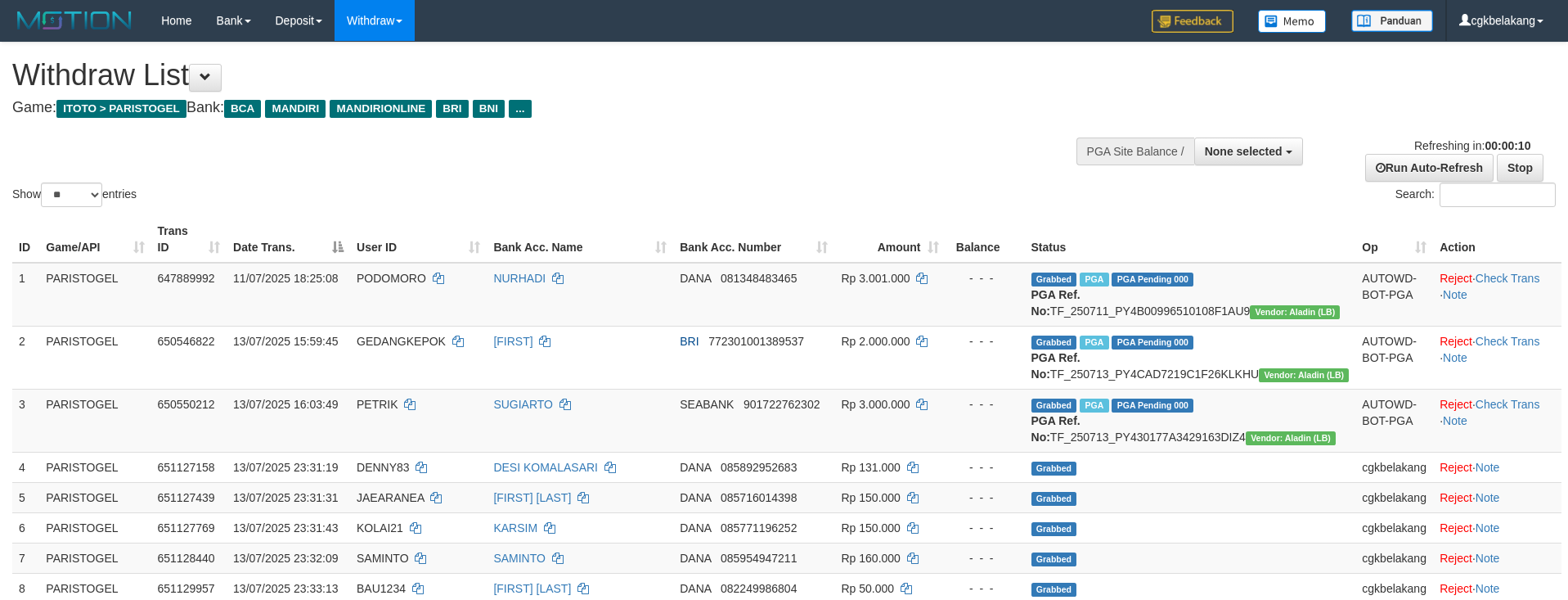 select 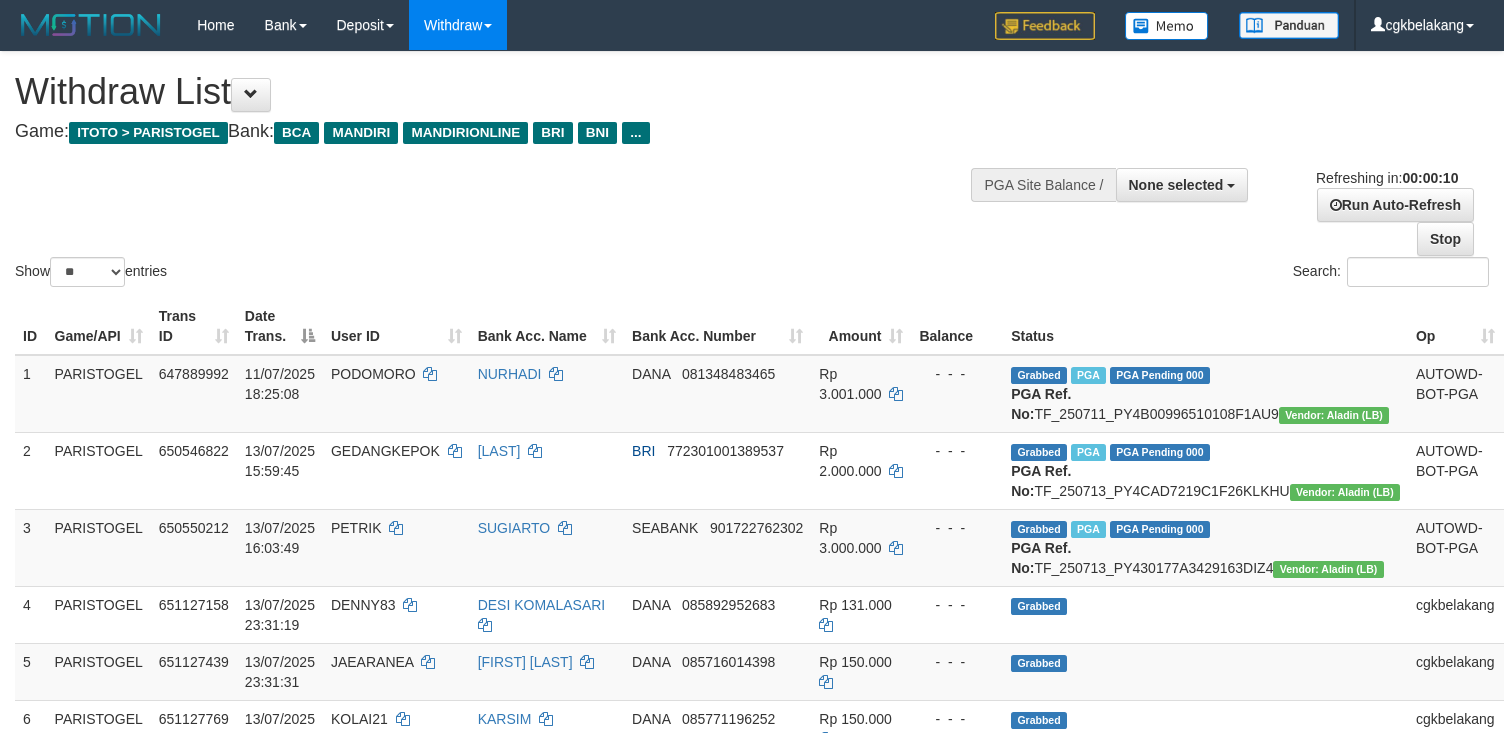 select 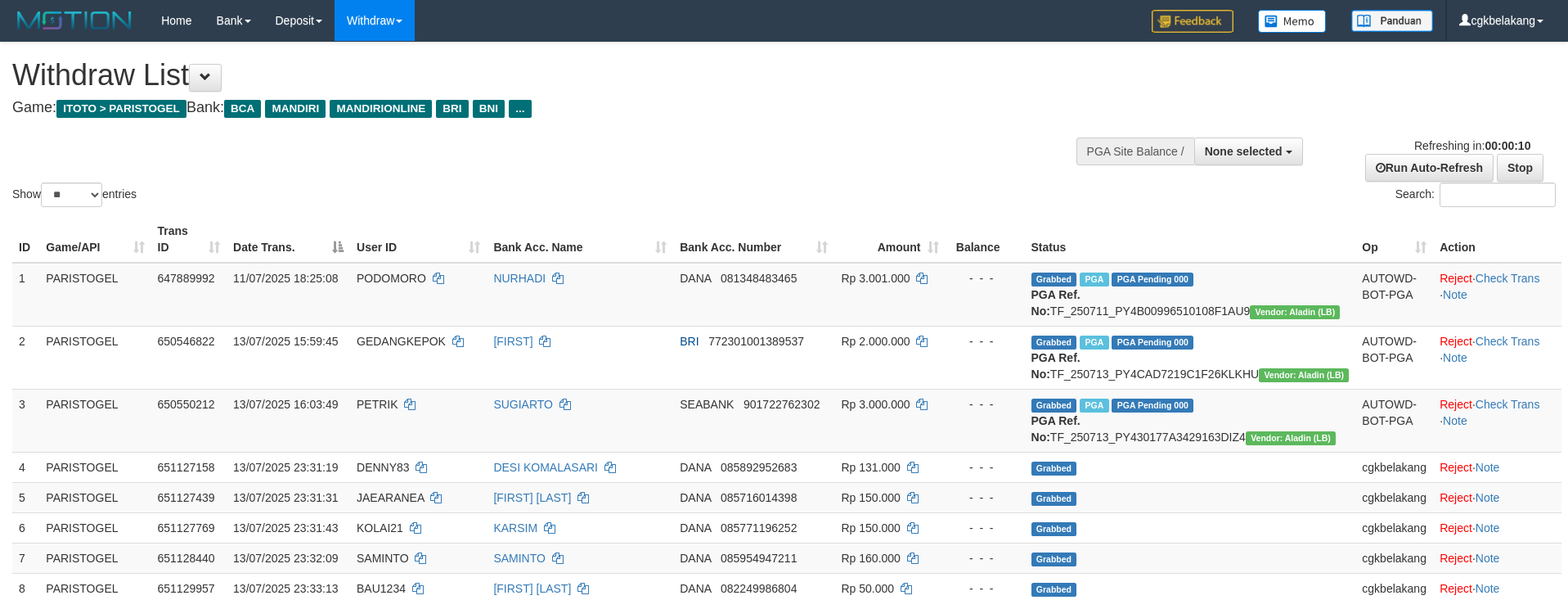 select 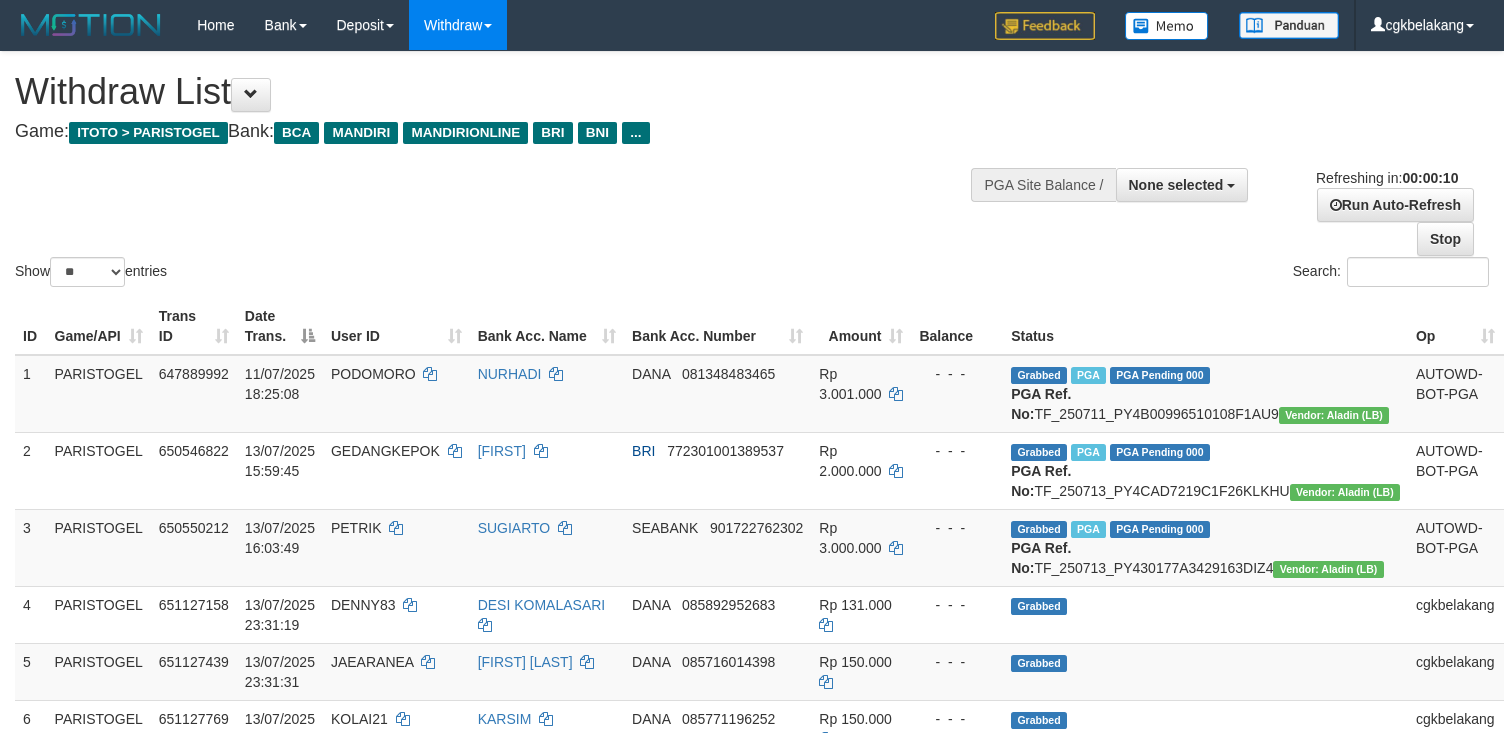 select 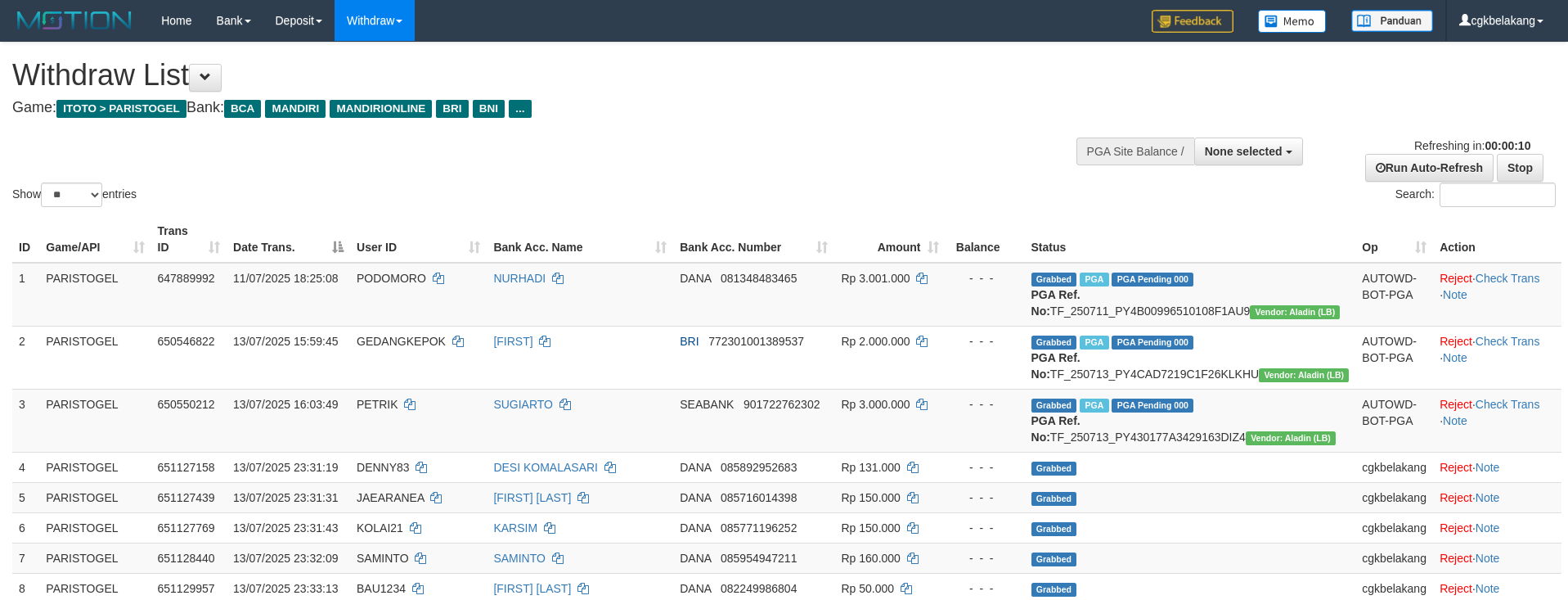 select 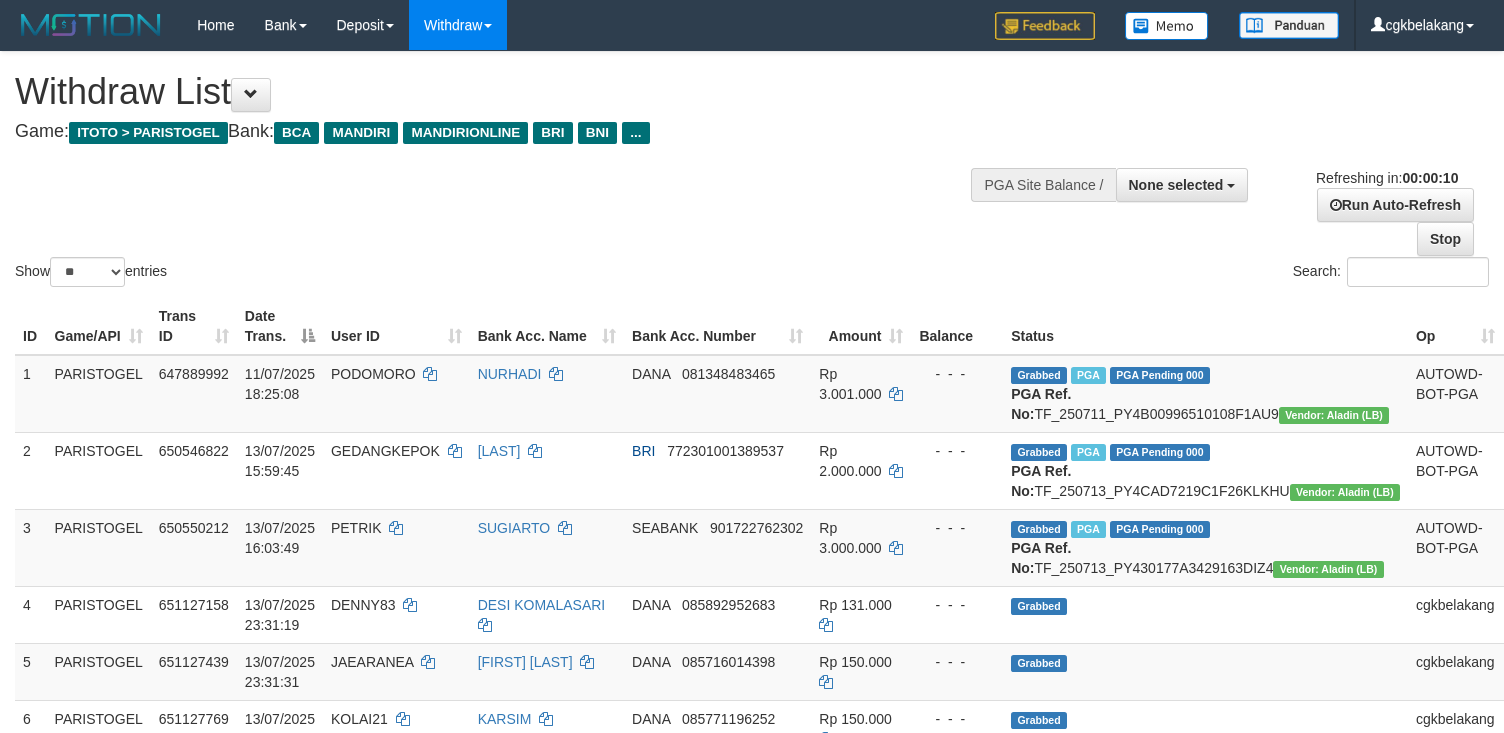 select 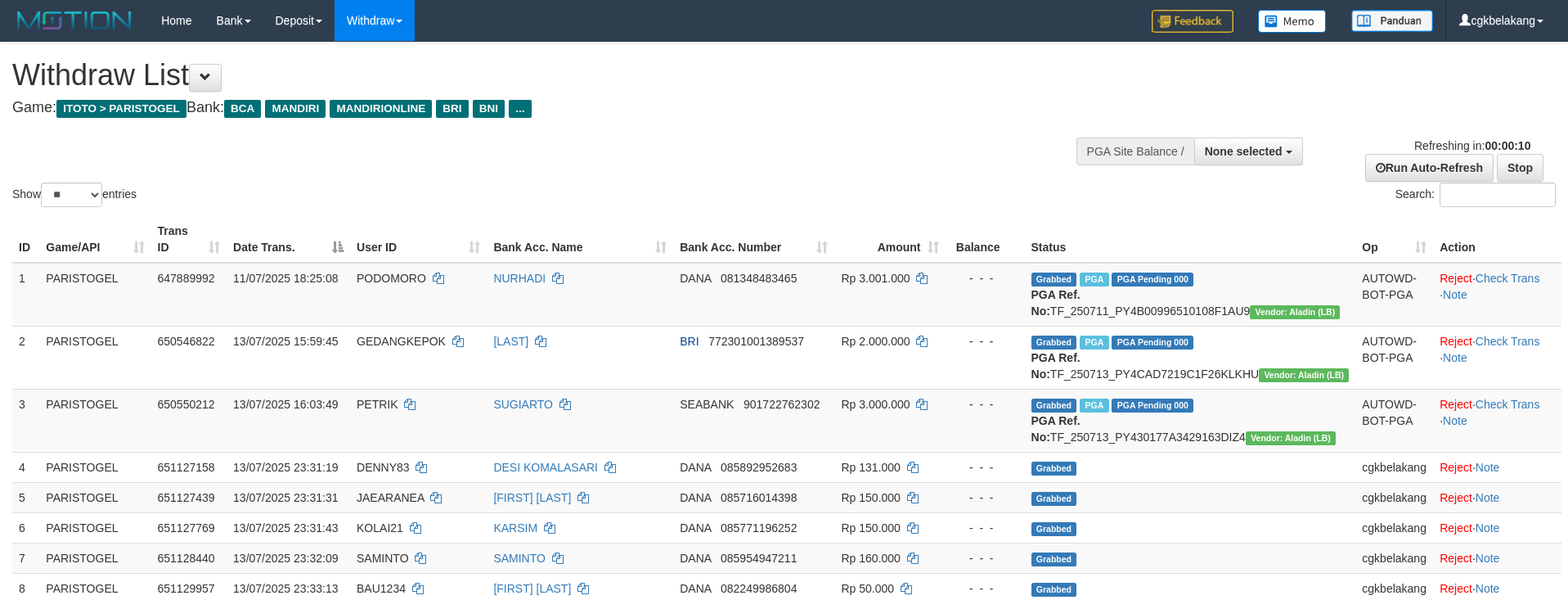 select 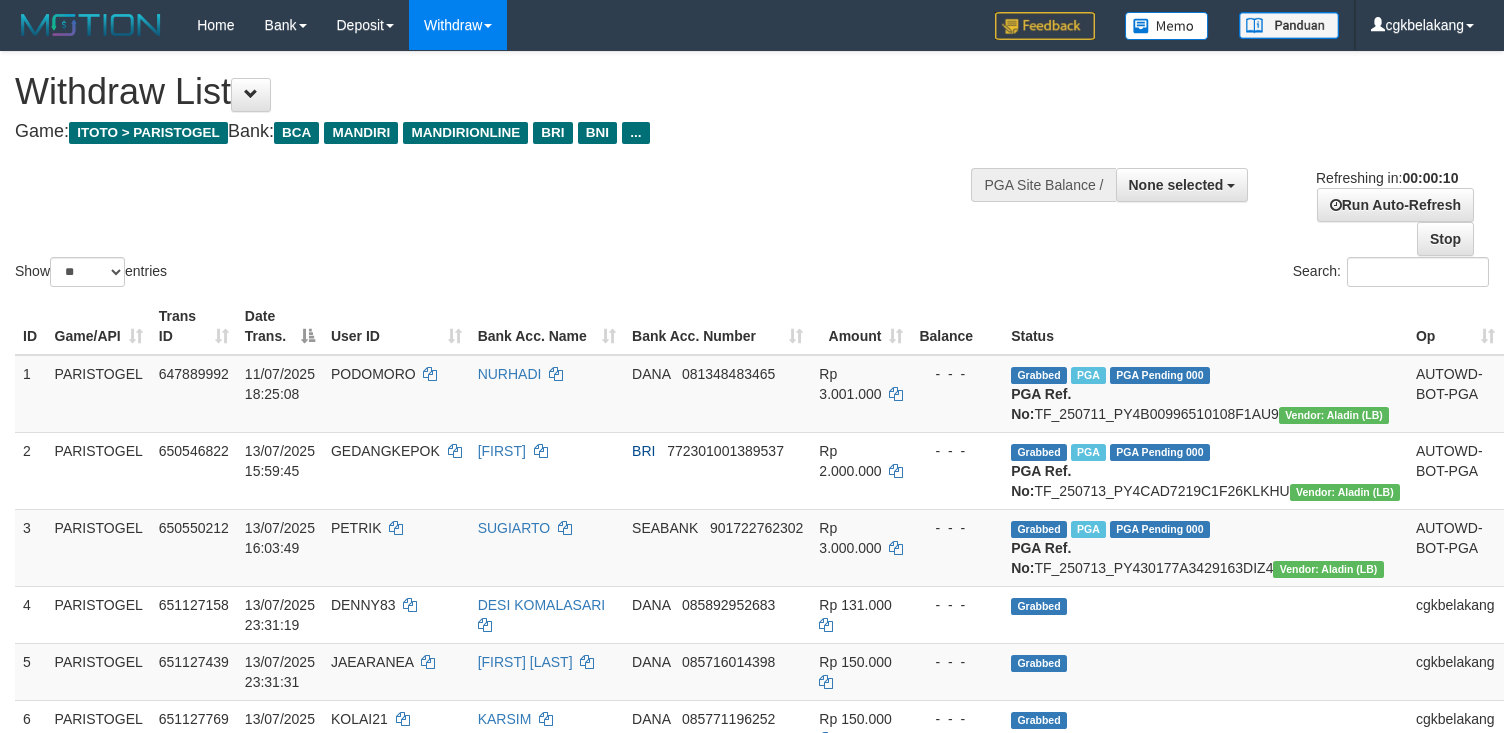 select 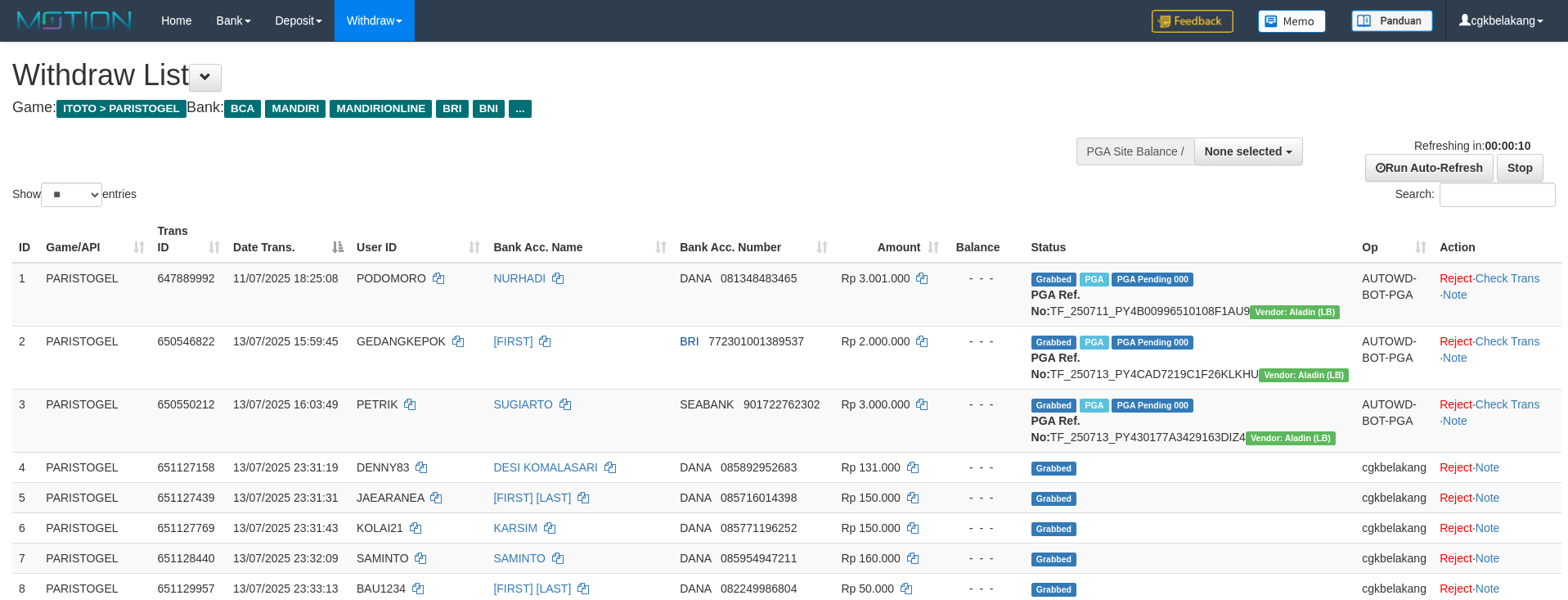 select 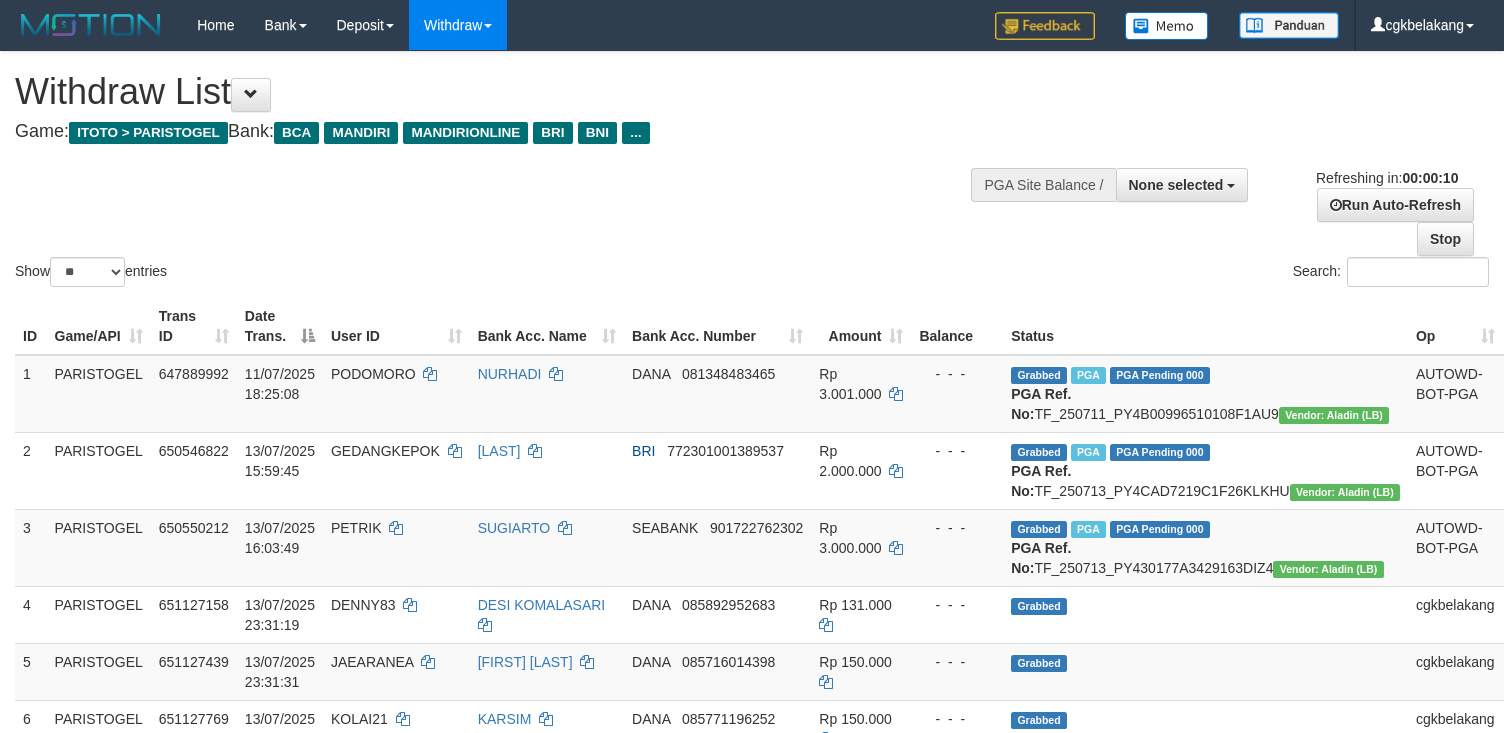 select 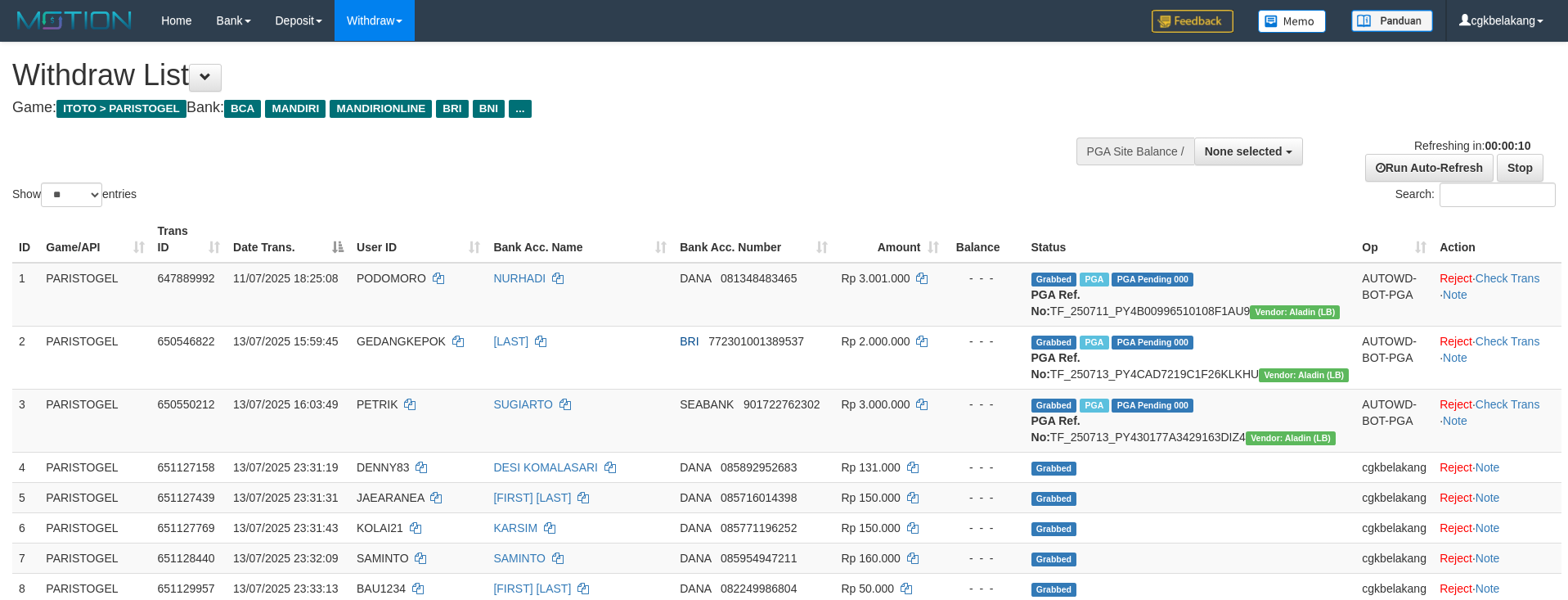 select 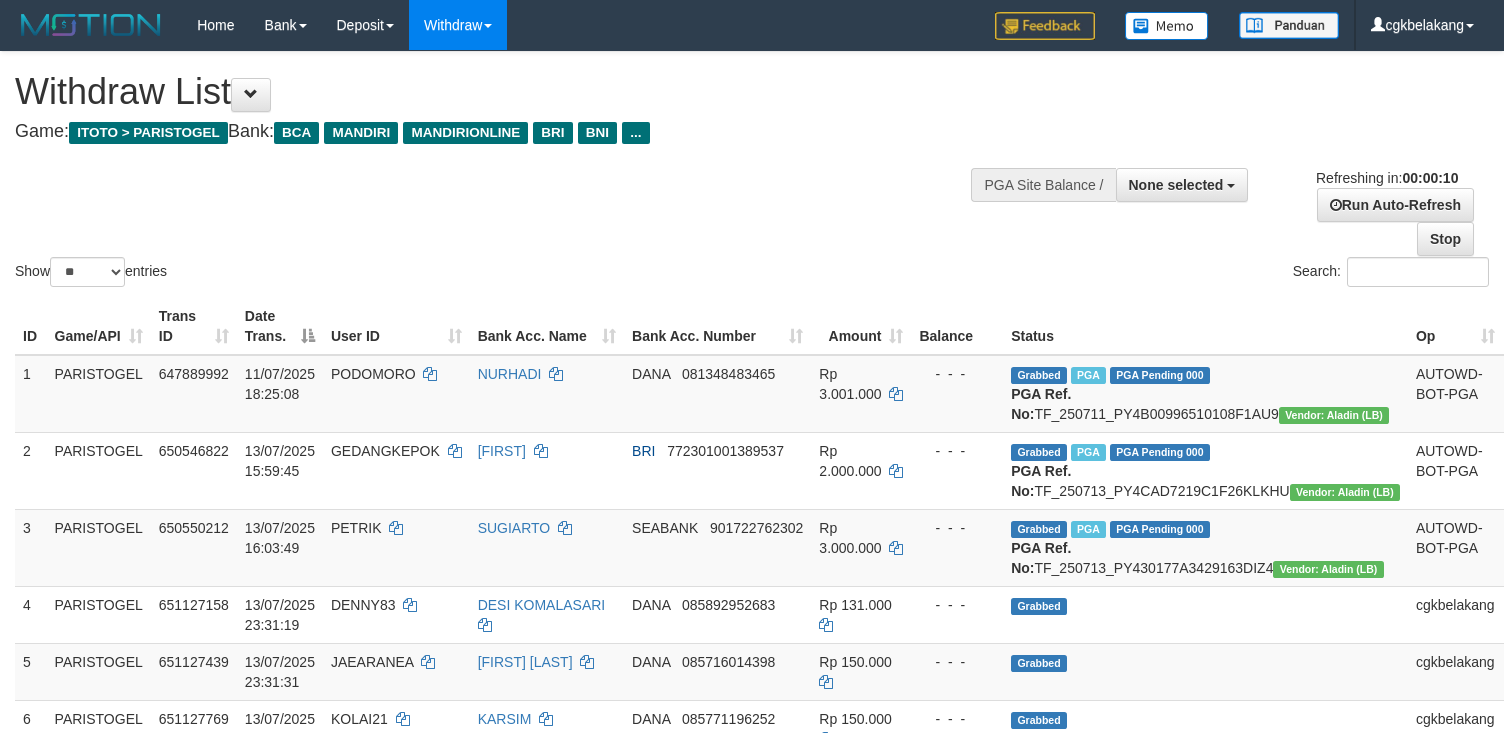 select 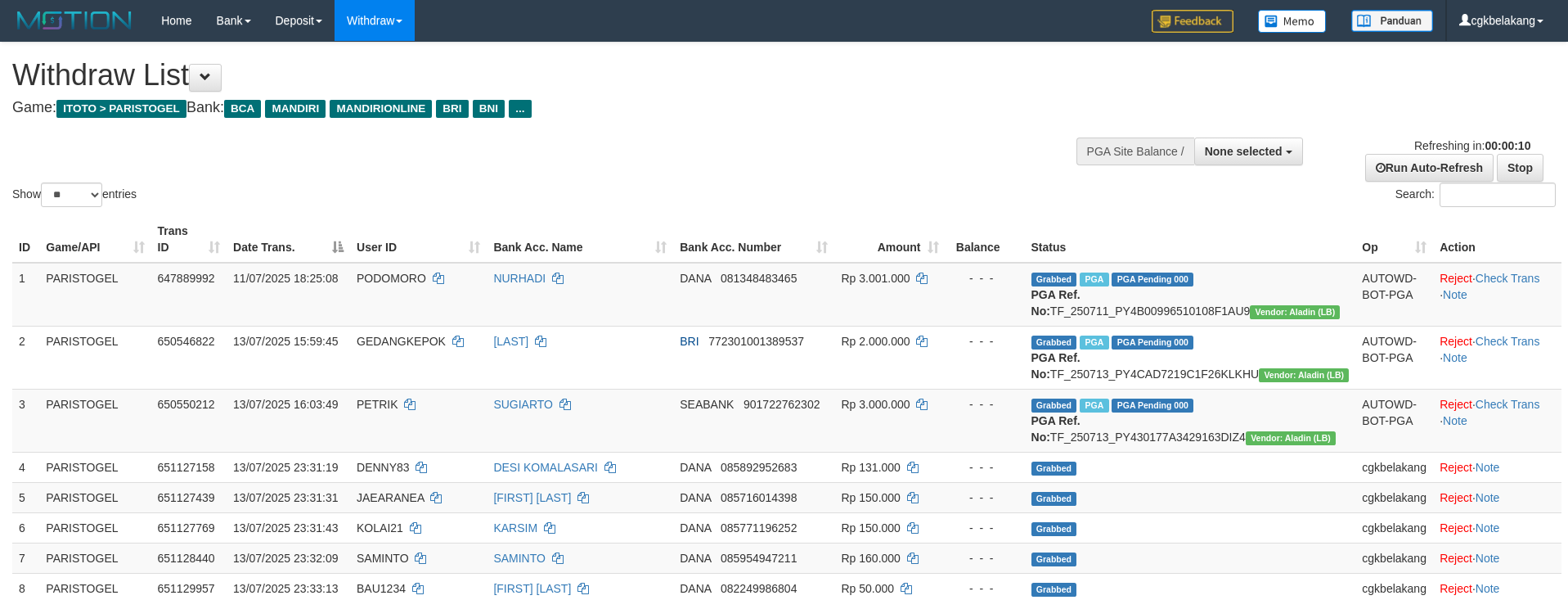 select 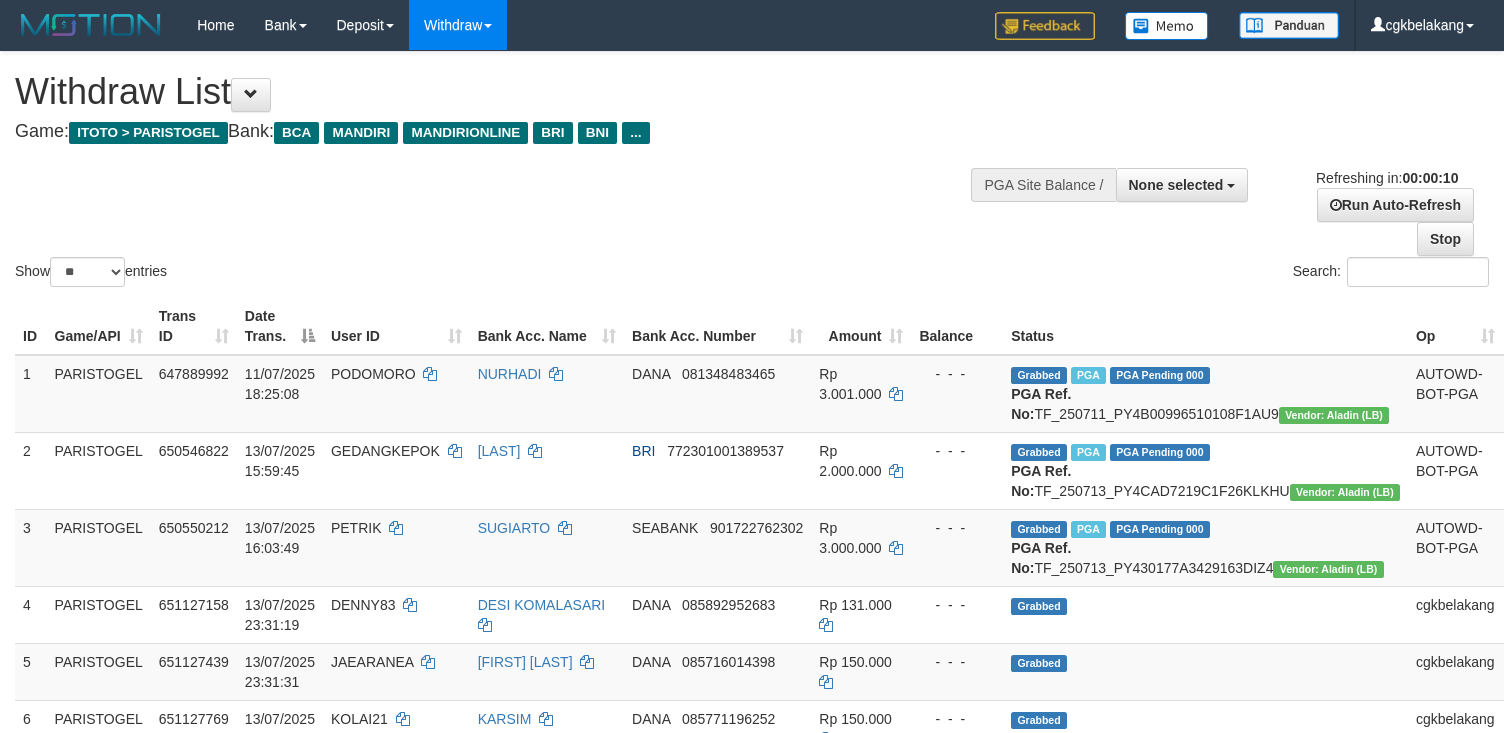 select 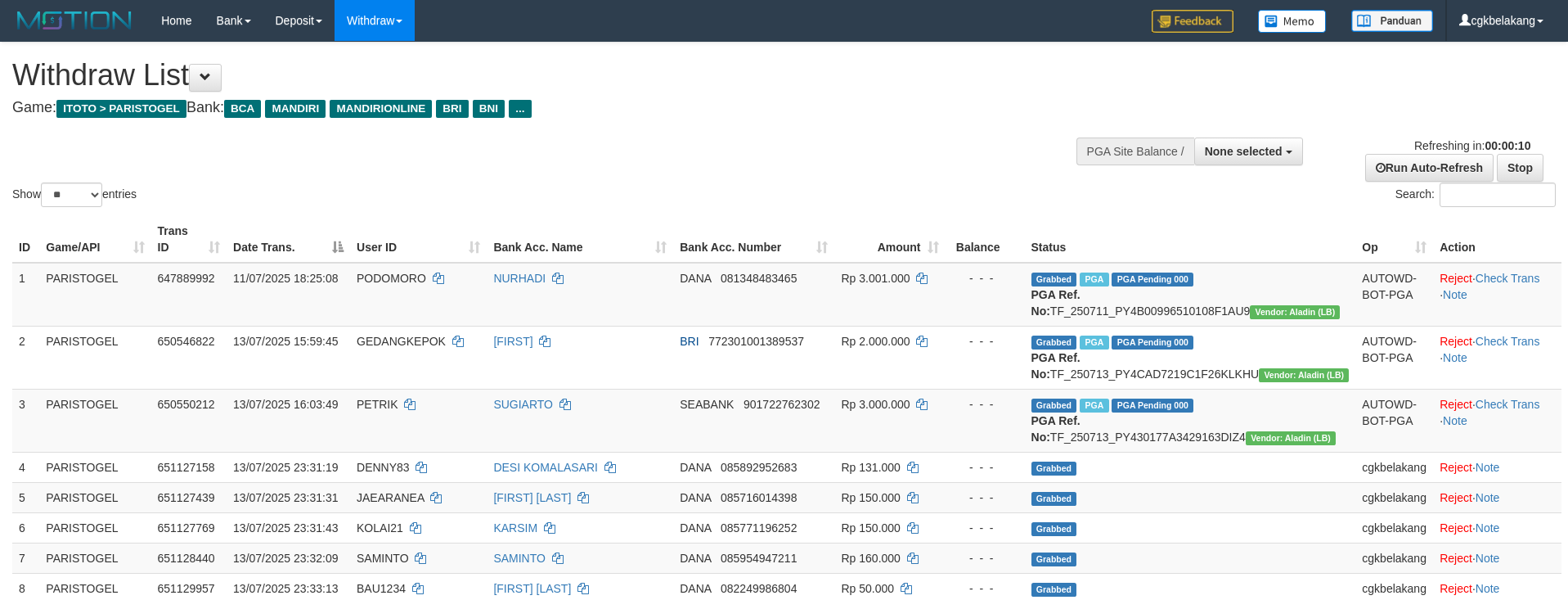 select 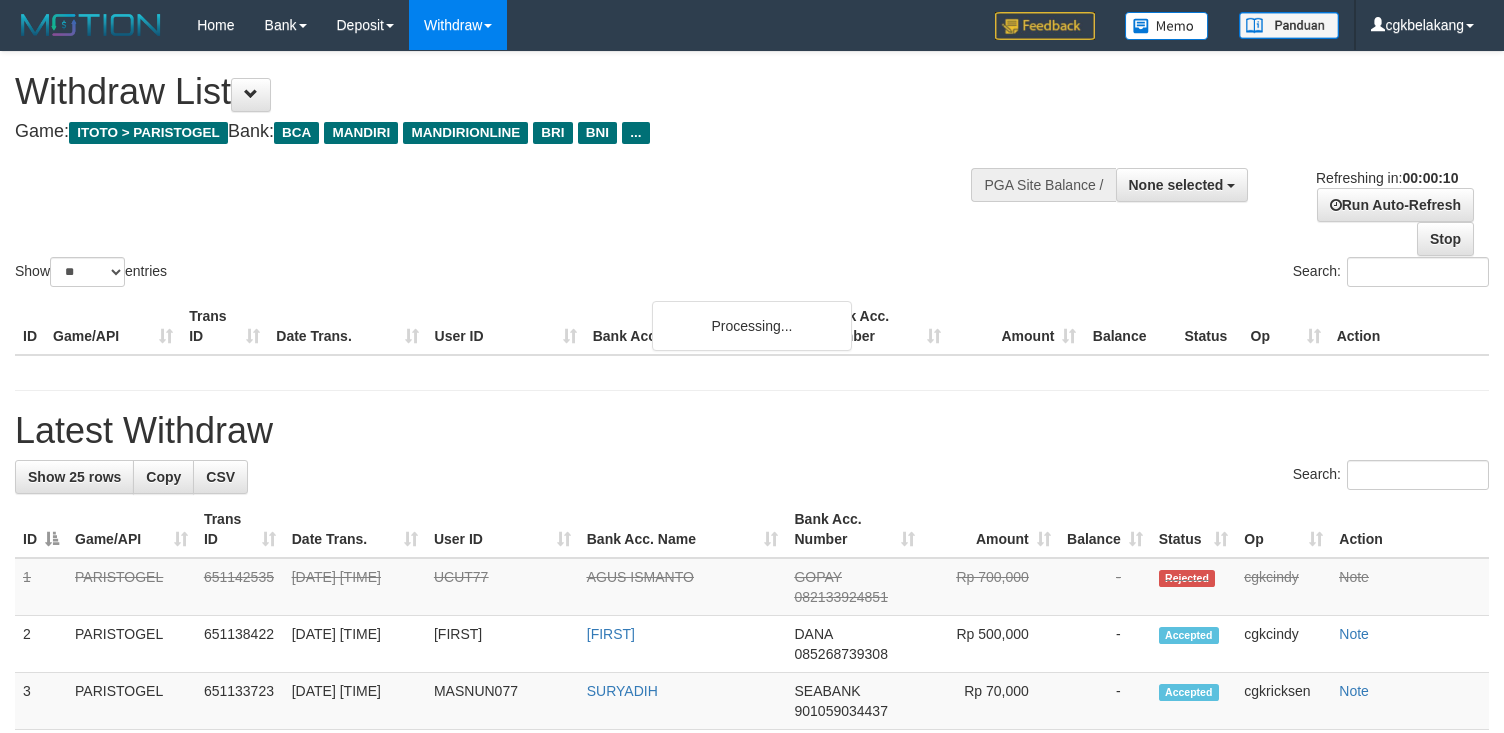 select 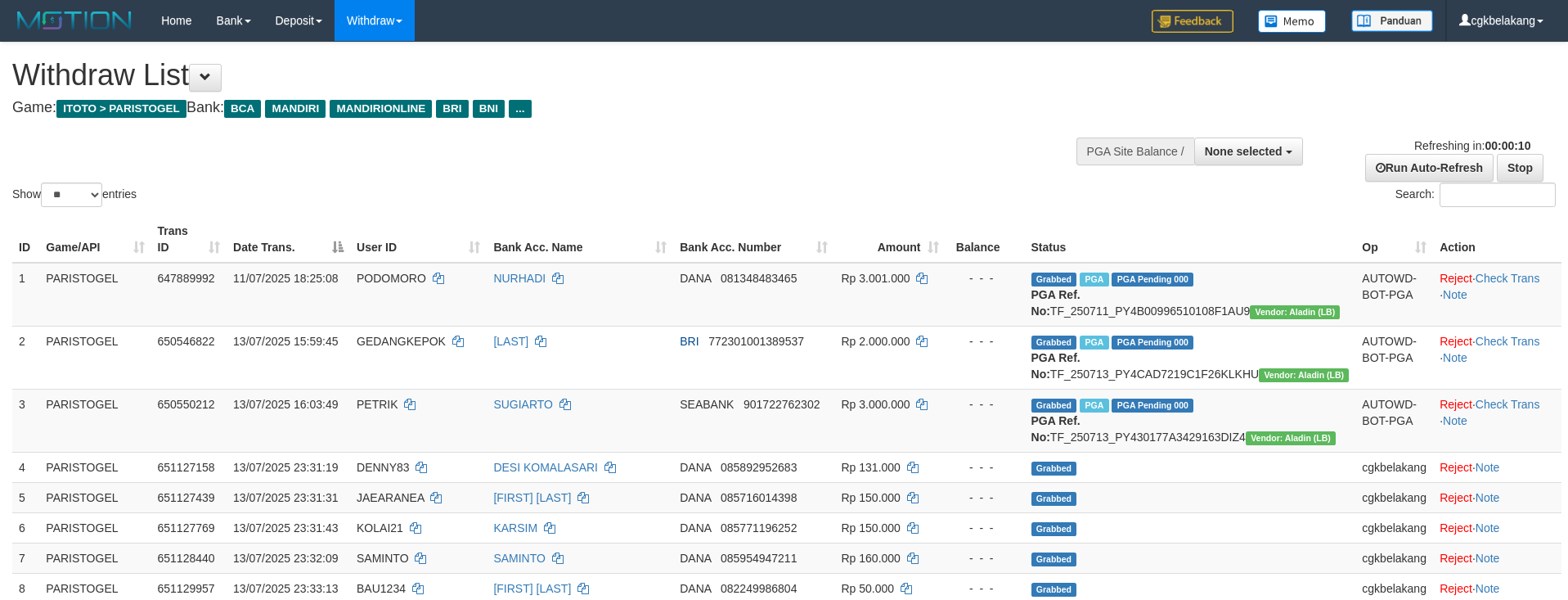 select 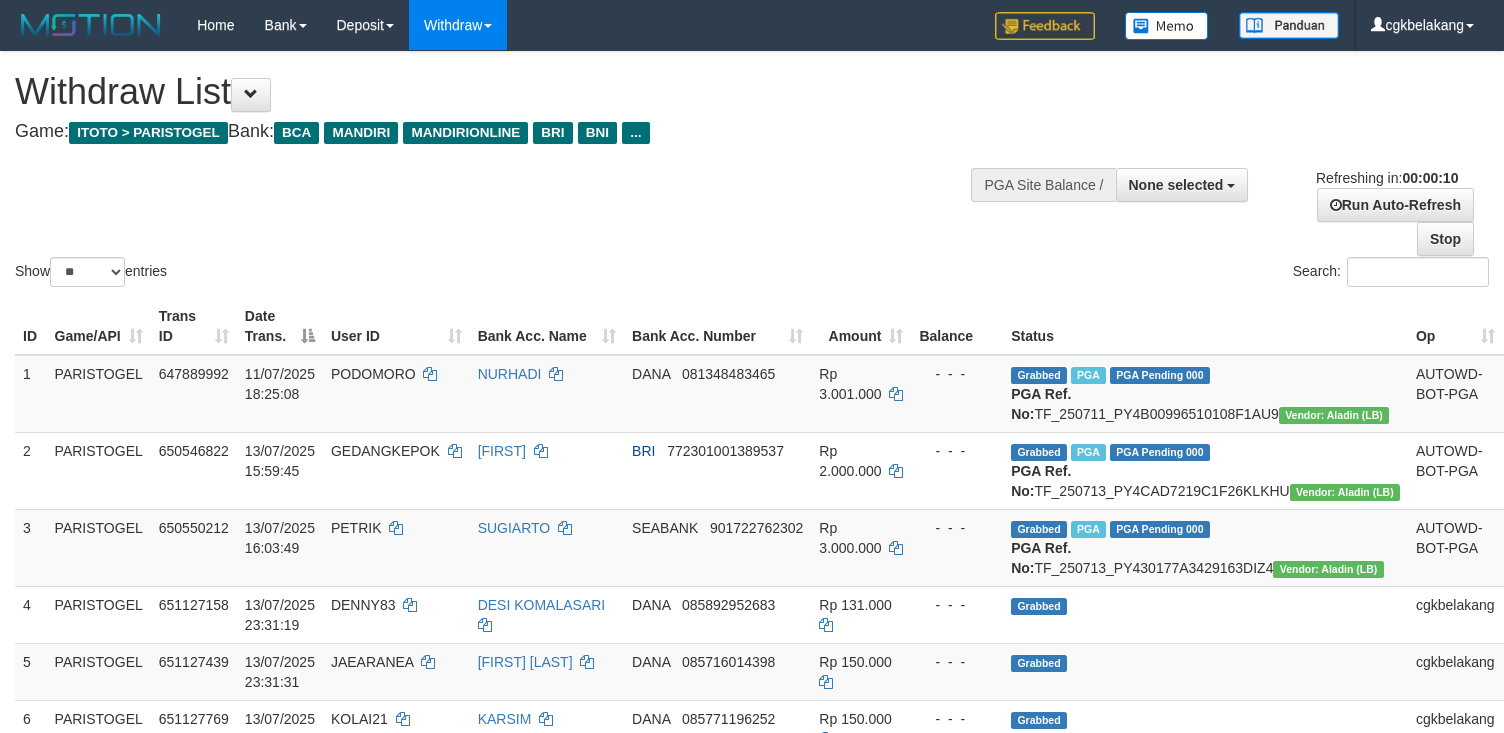 select 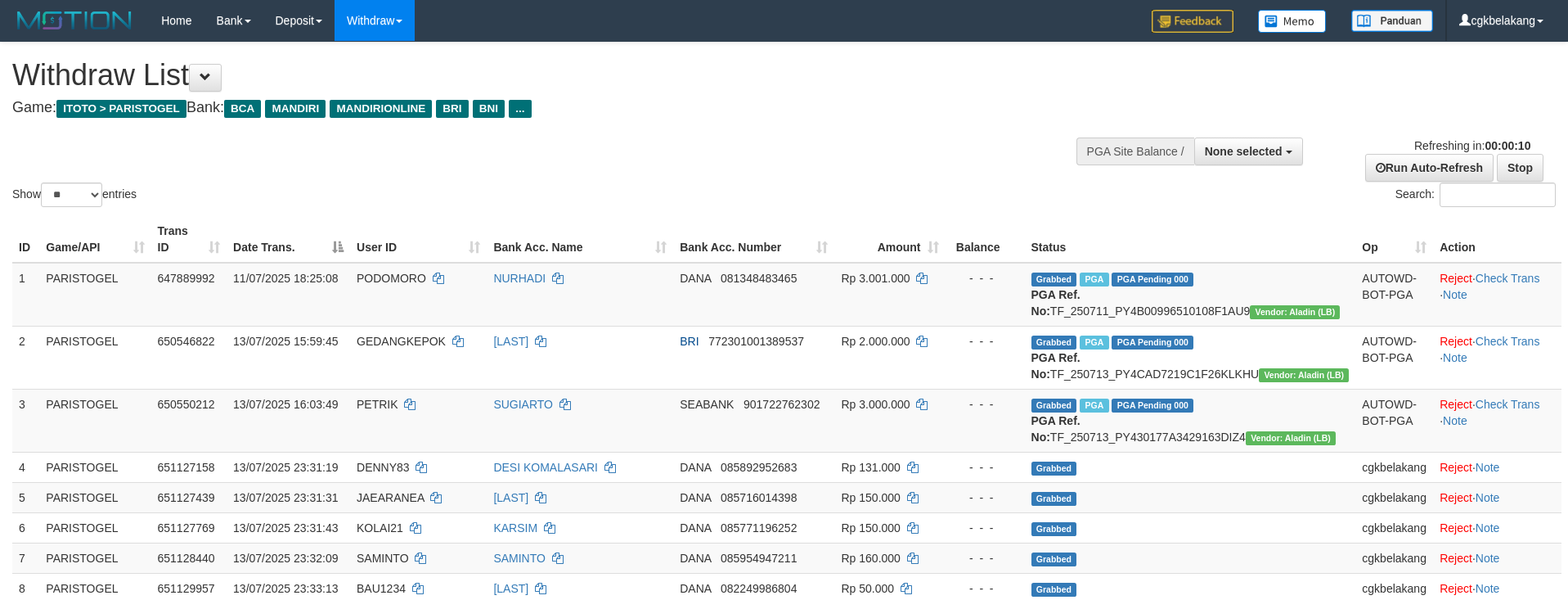 select 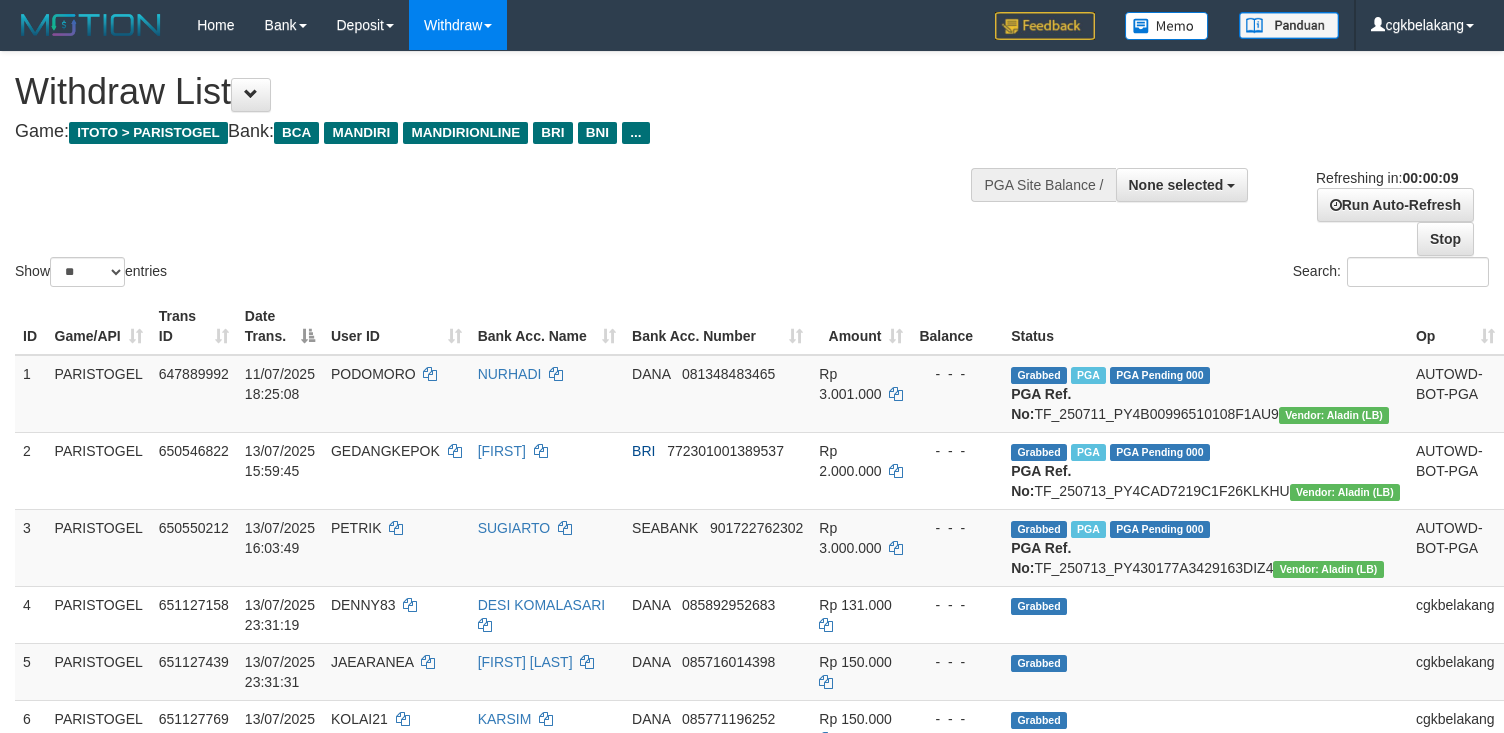 select 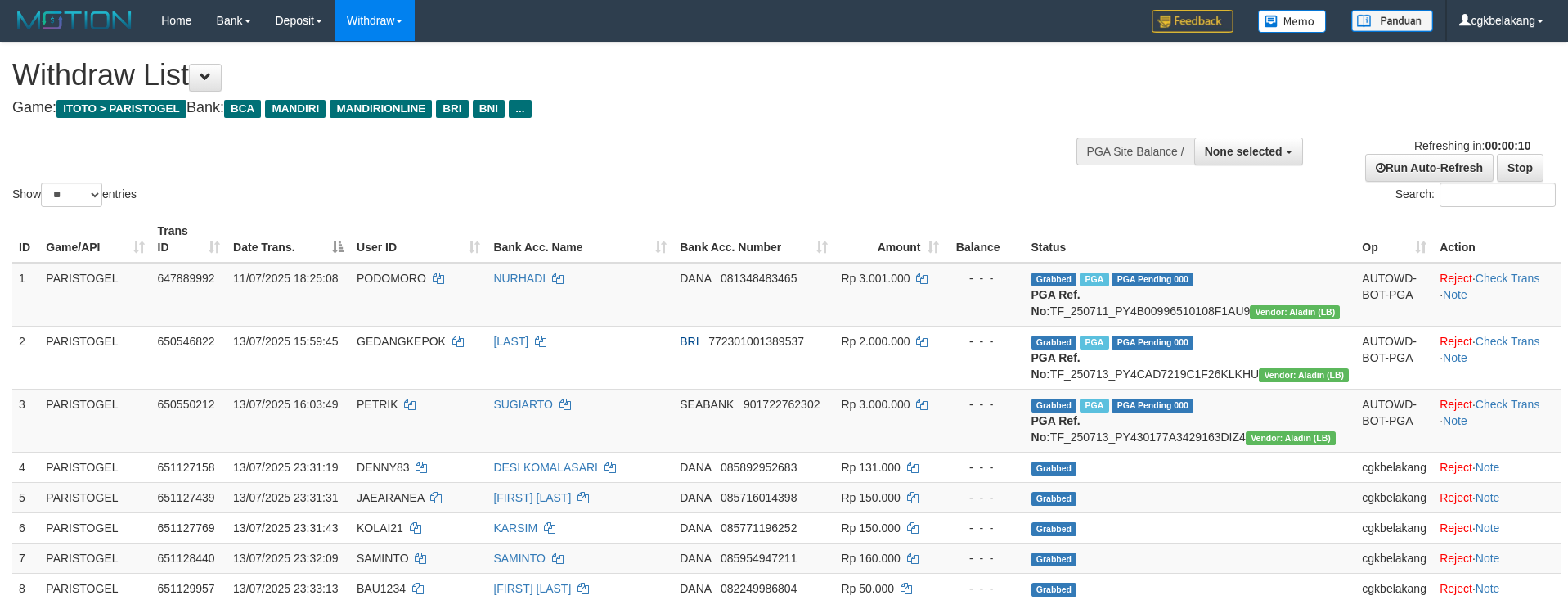select 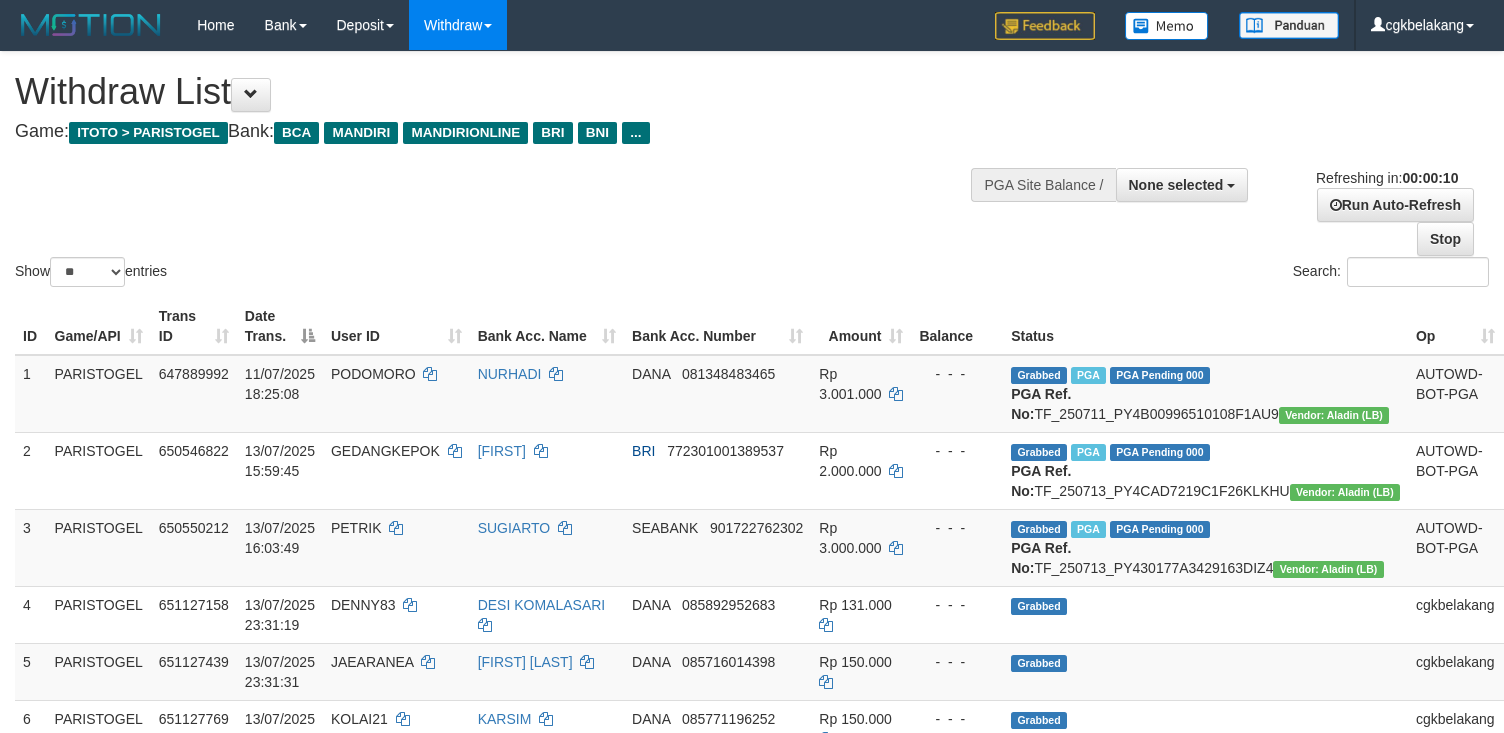 select 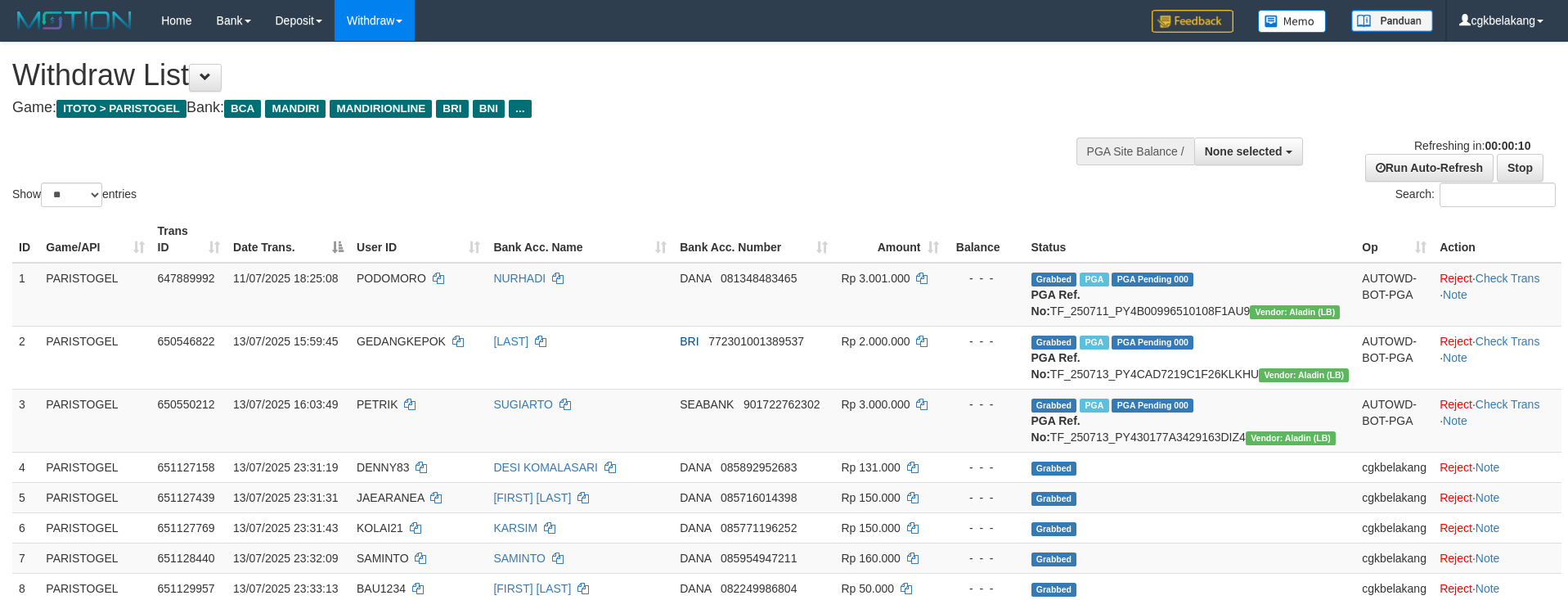select 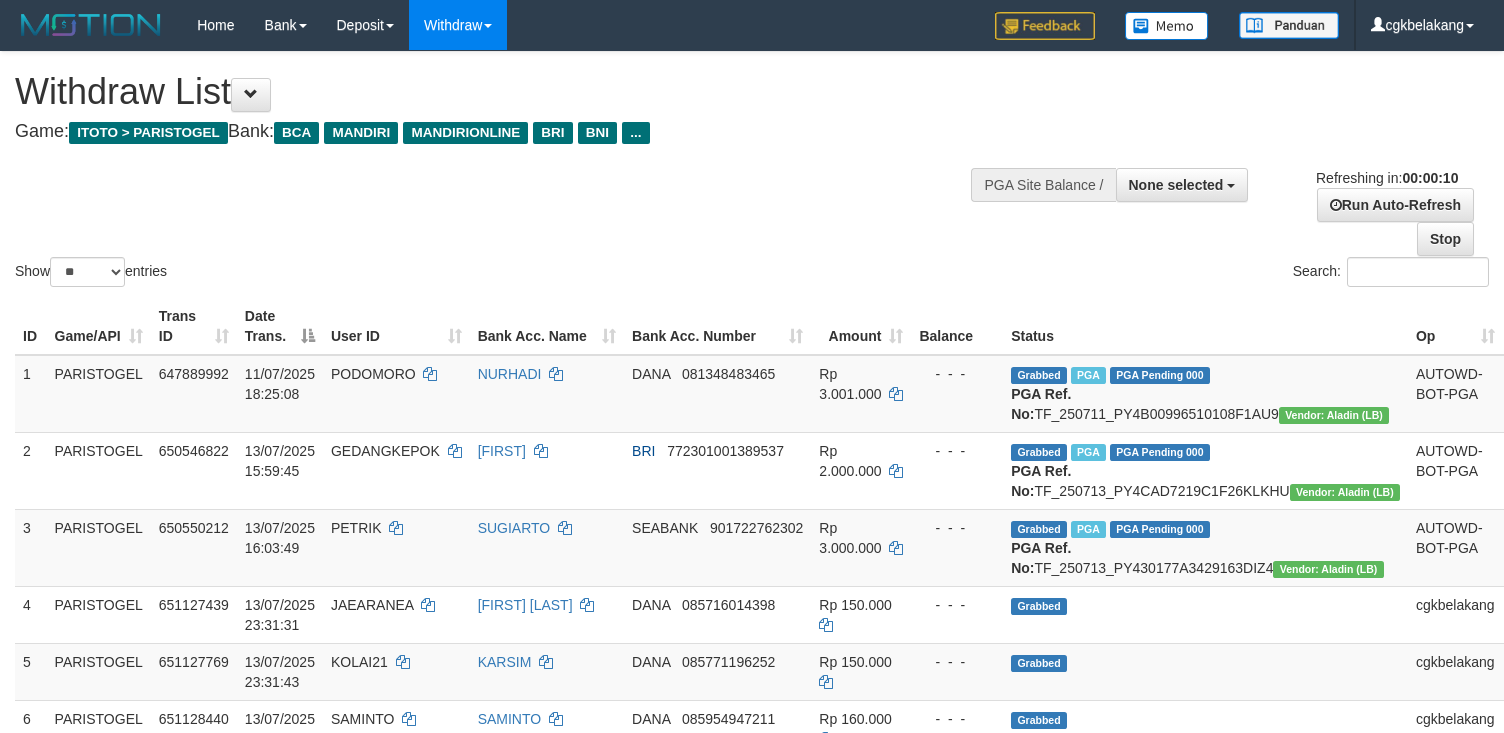 select 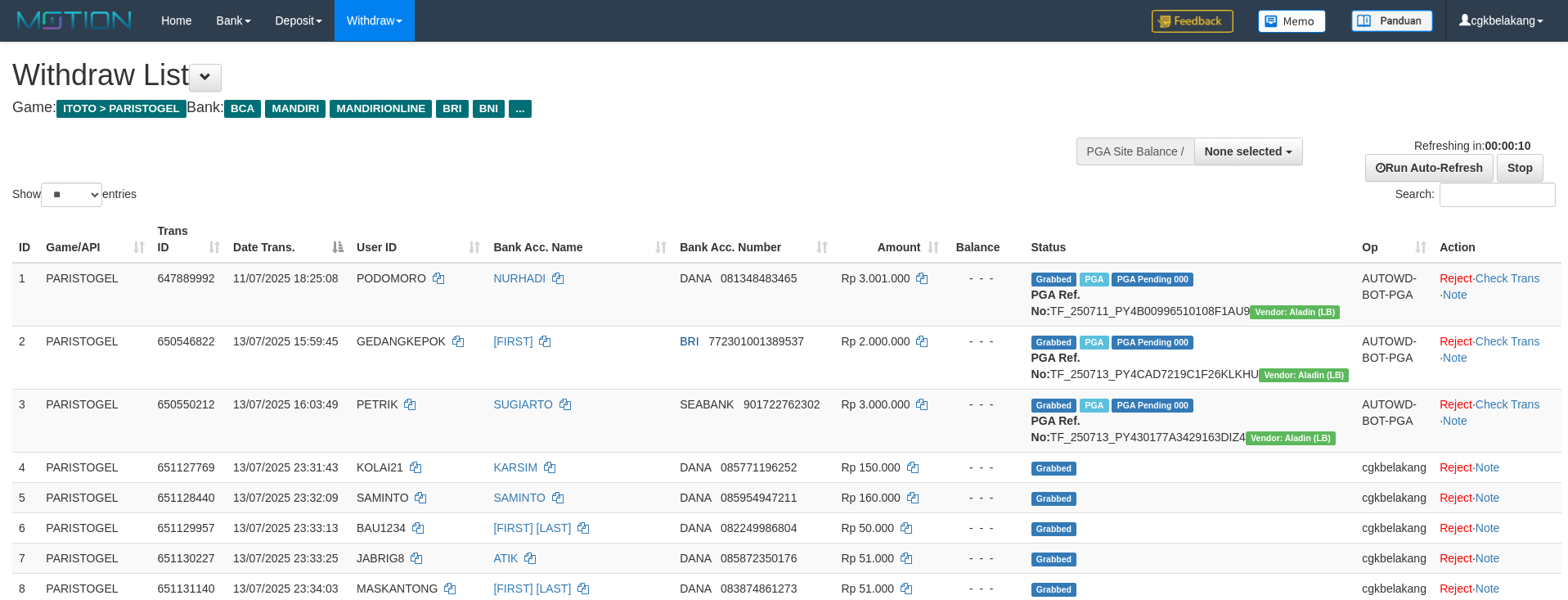 select 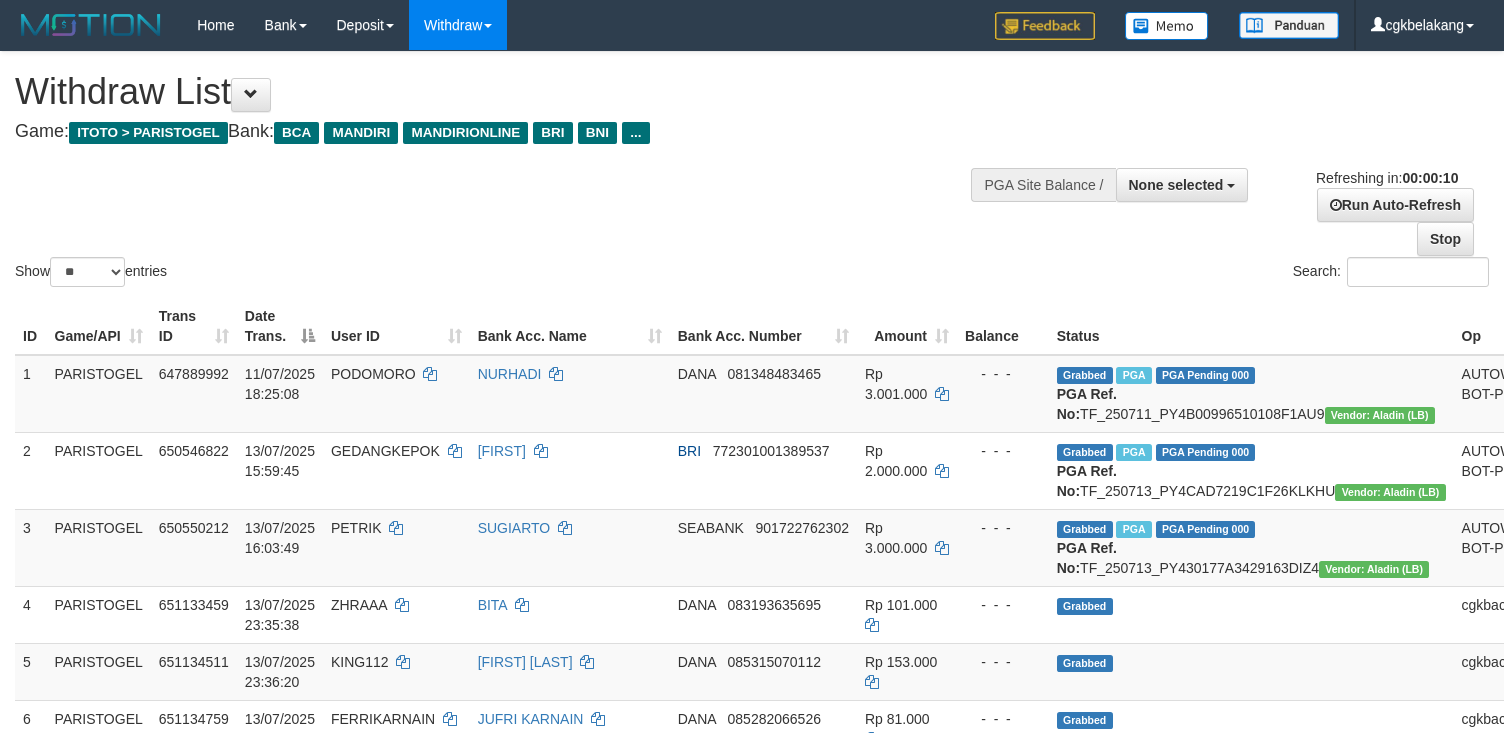 select 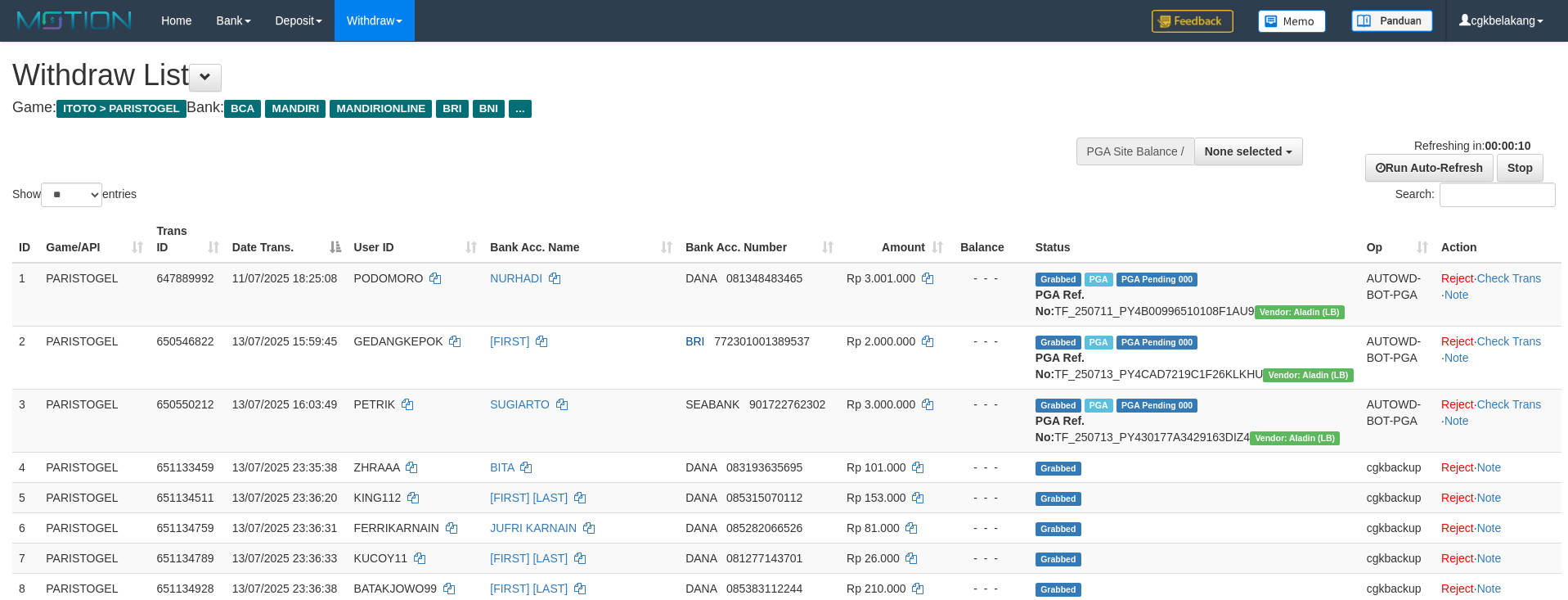 select 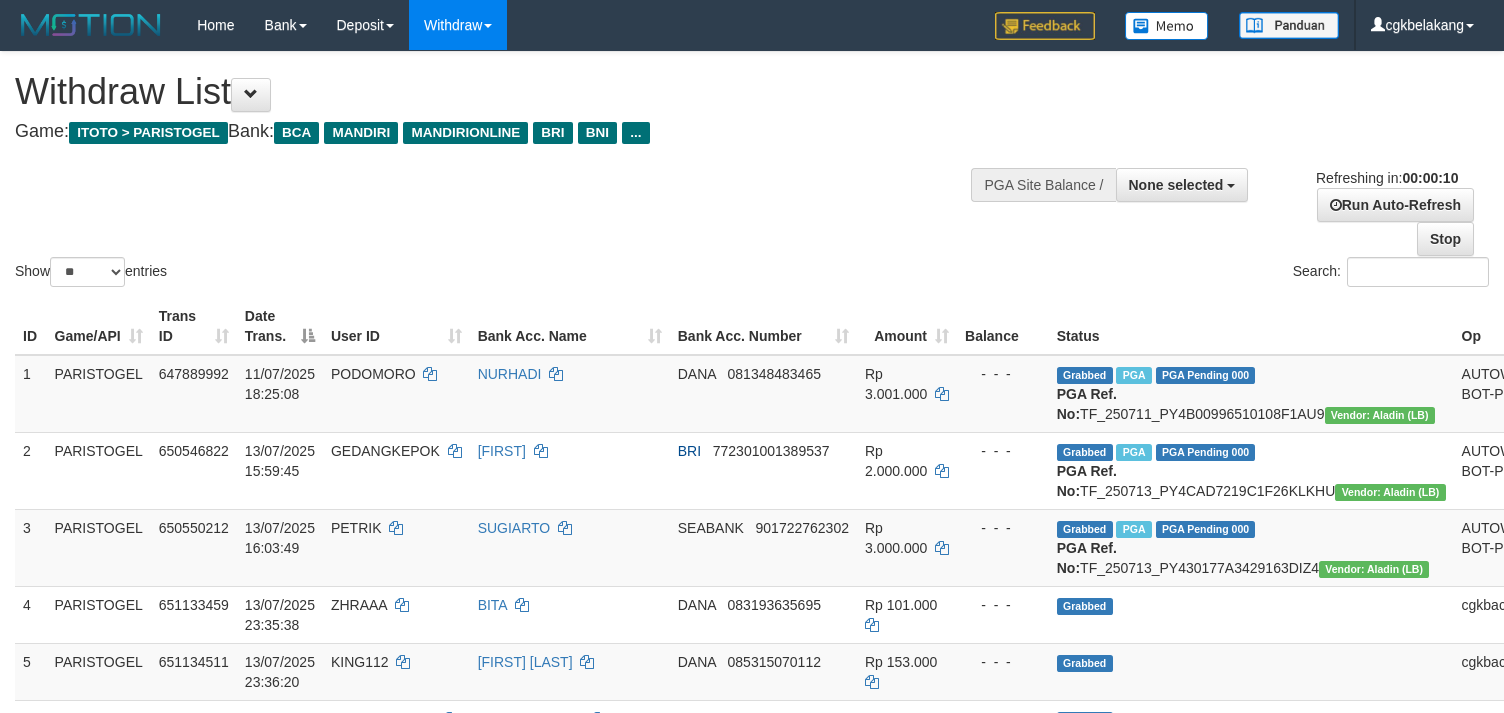 select 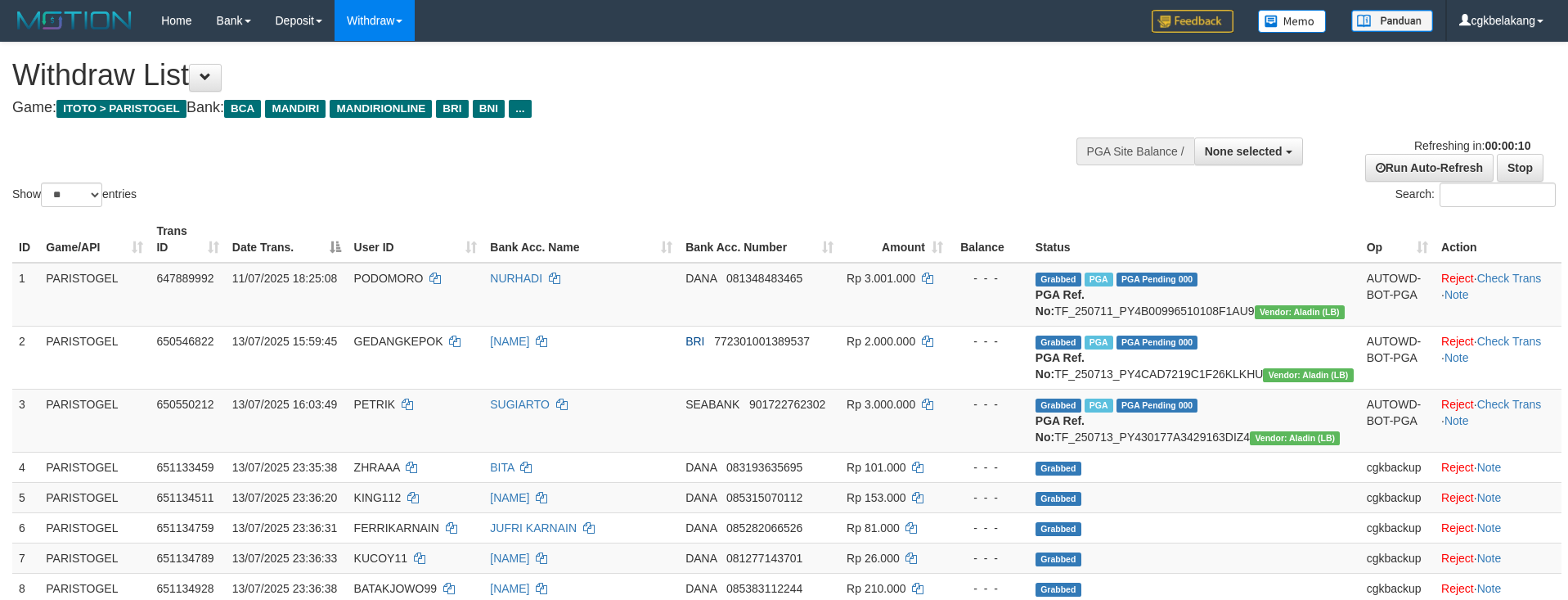 select 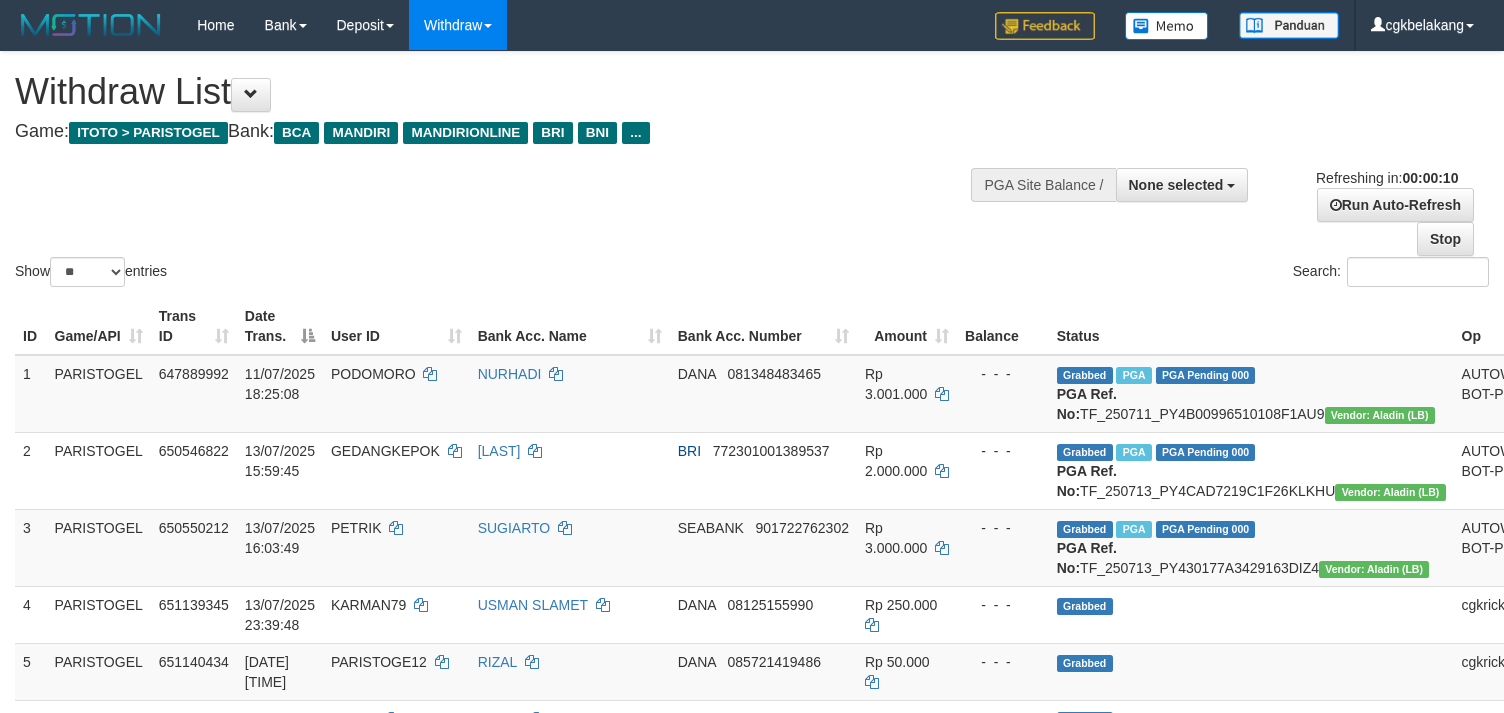 select 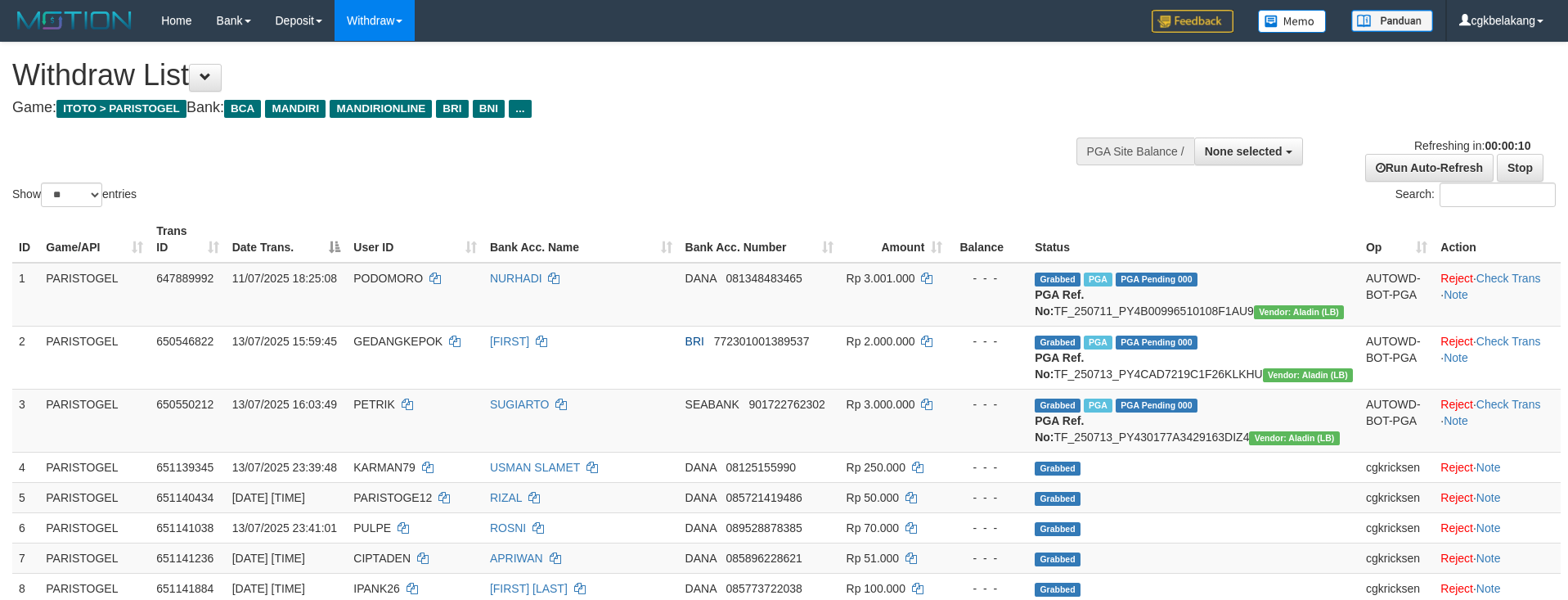 select 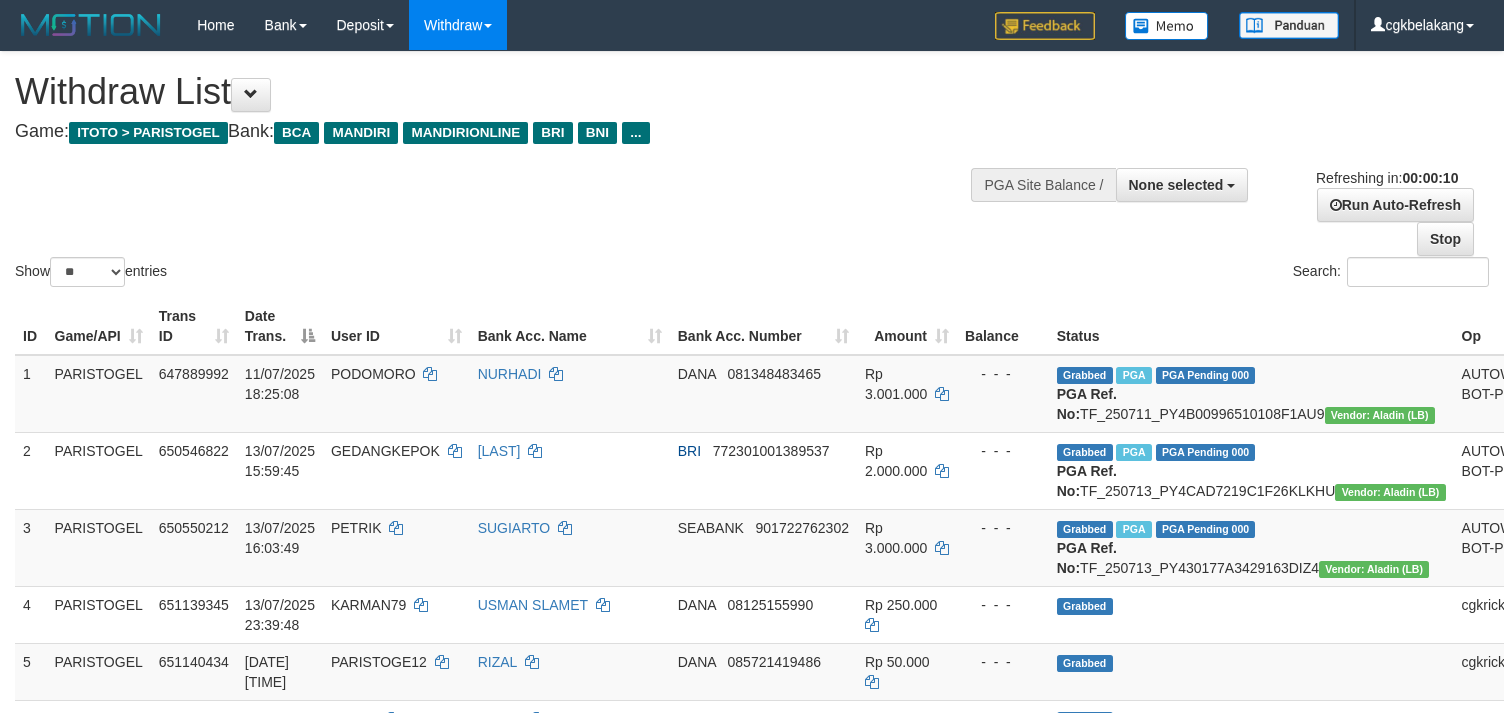 select 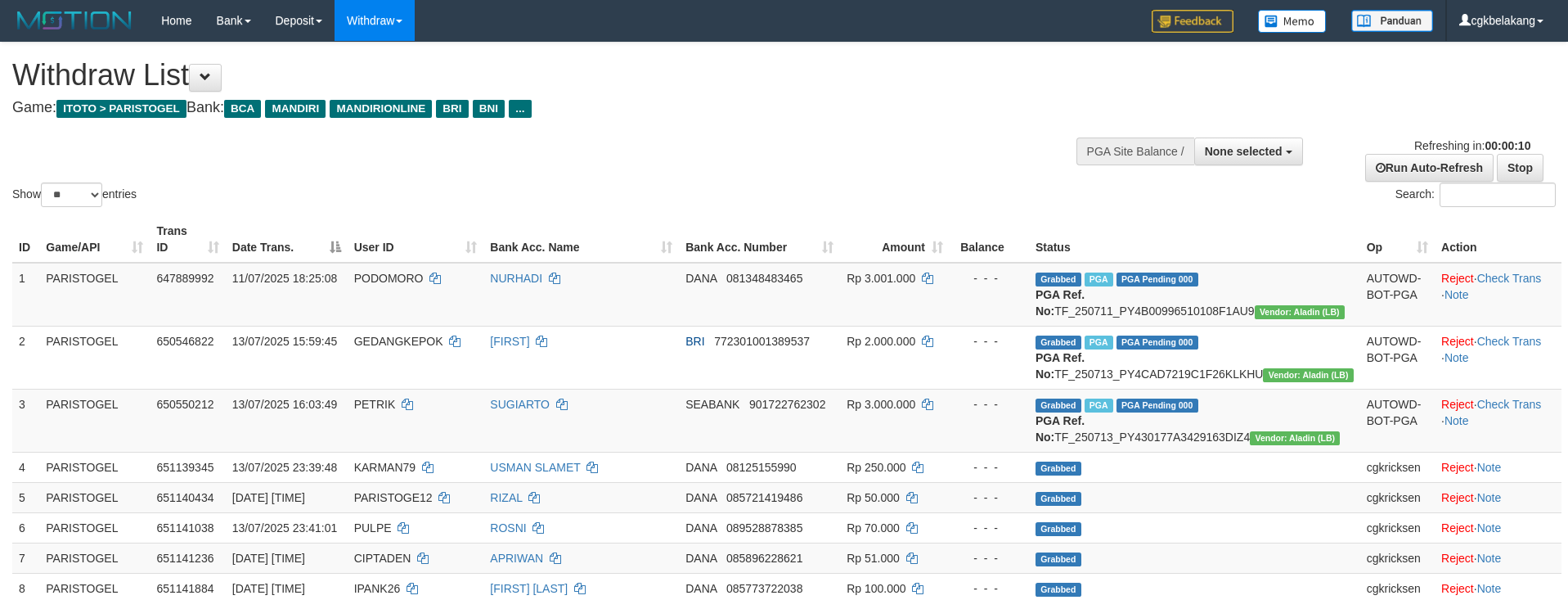 select 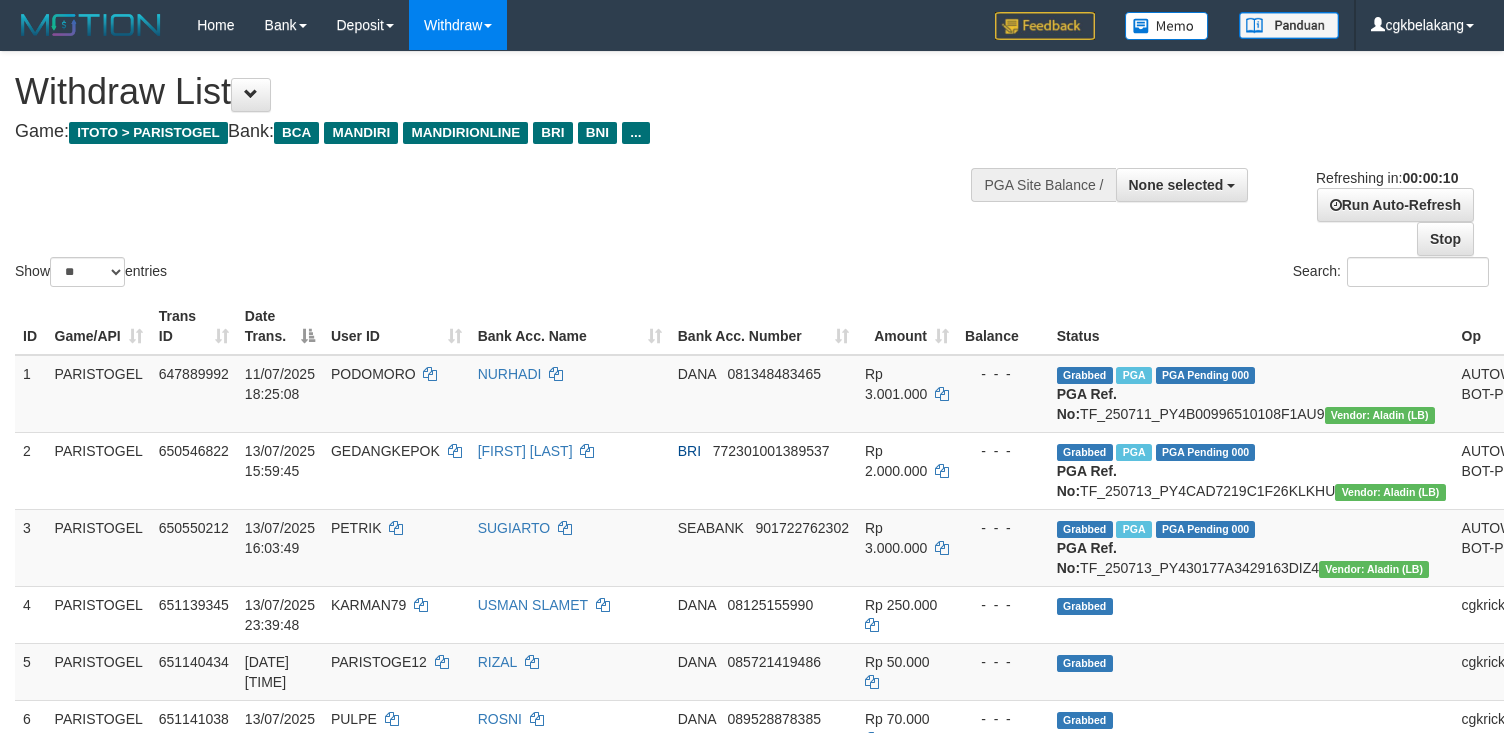 select 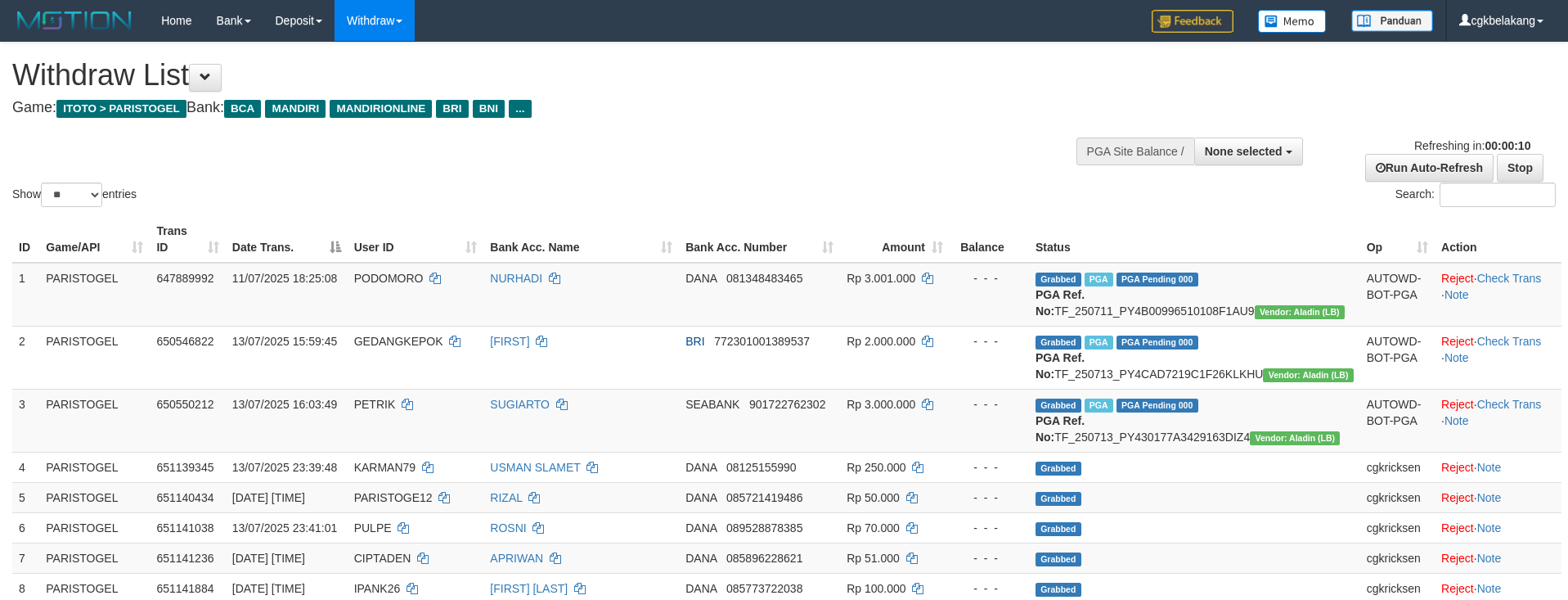 select 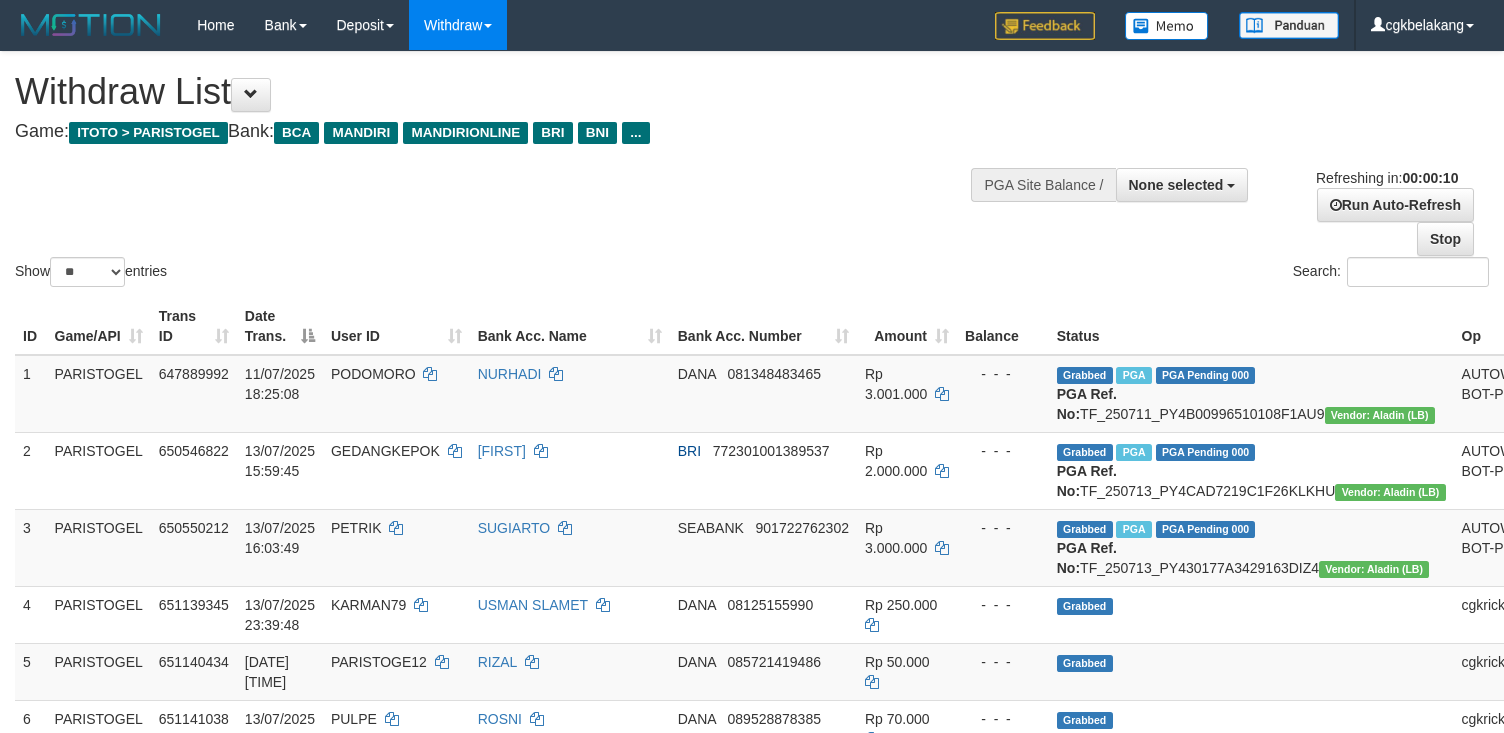 select 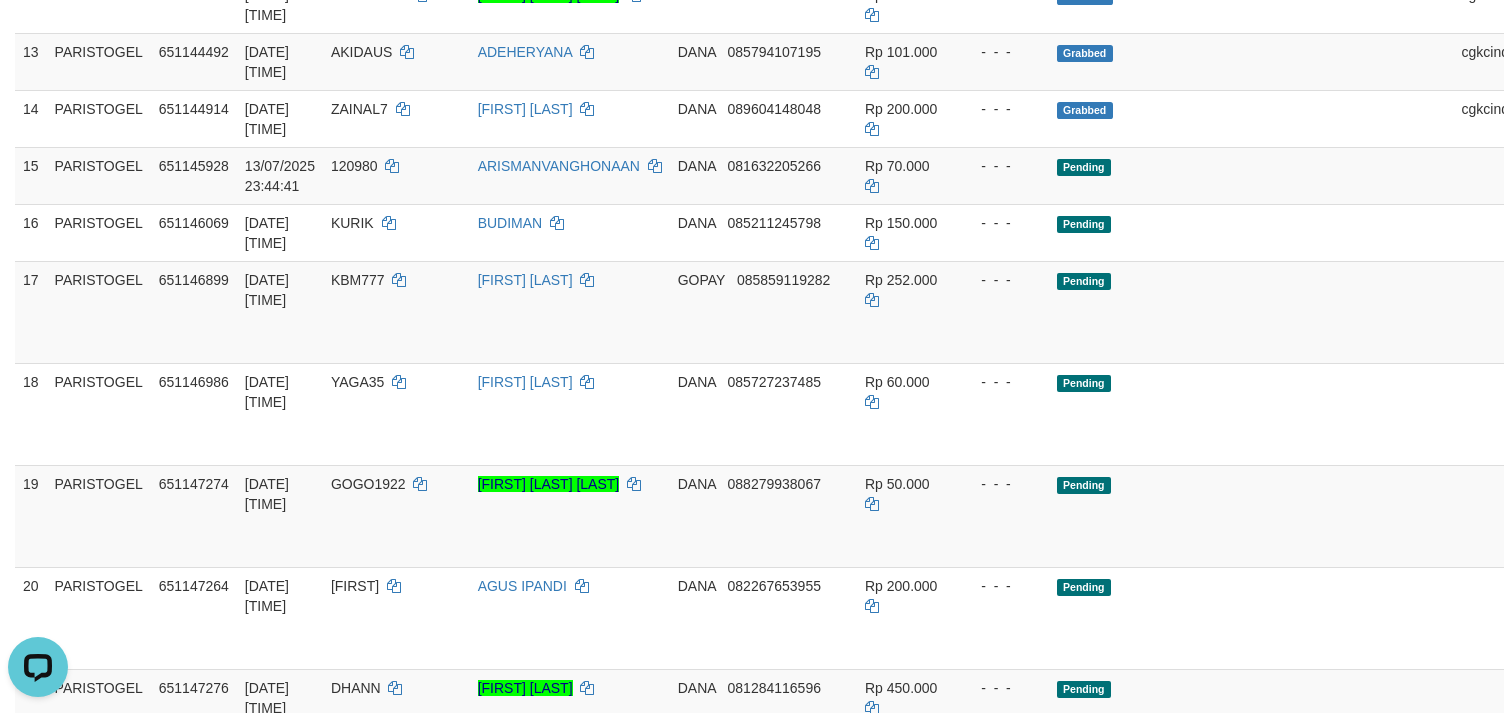 scroll, scrollTop: 0, scrollLeft: 0, axis: both 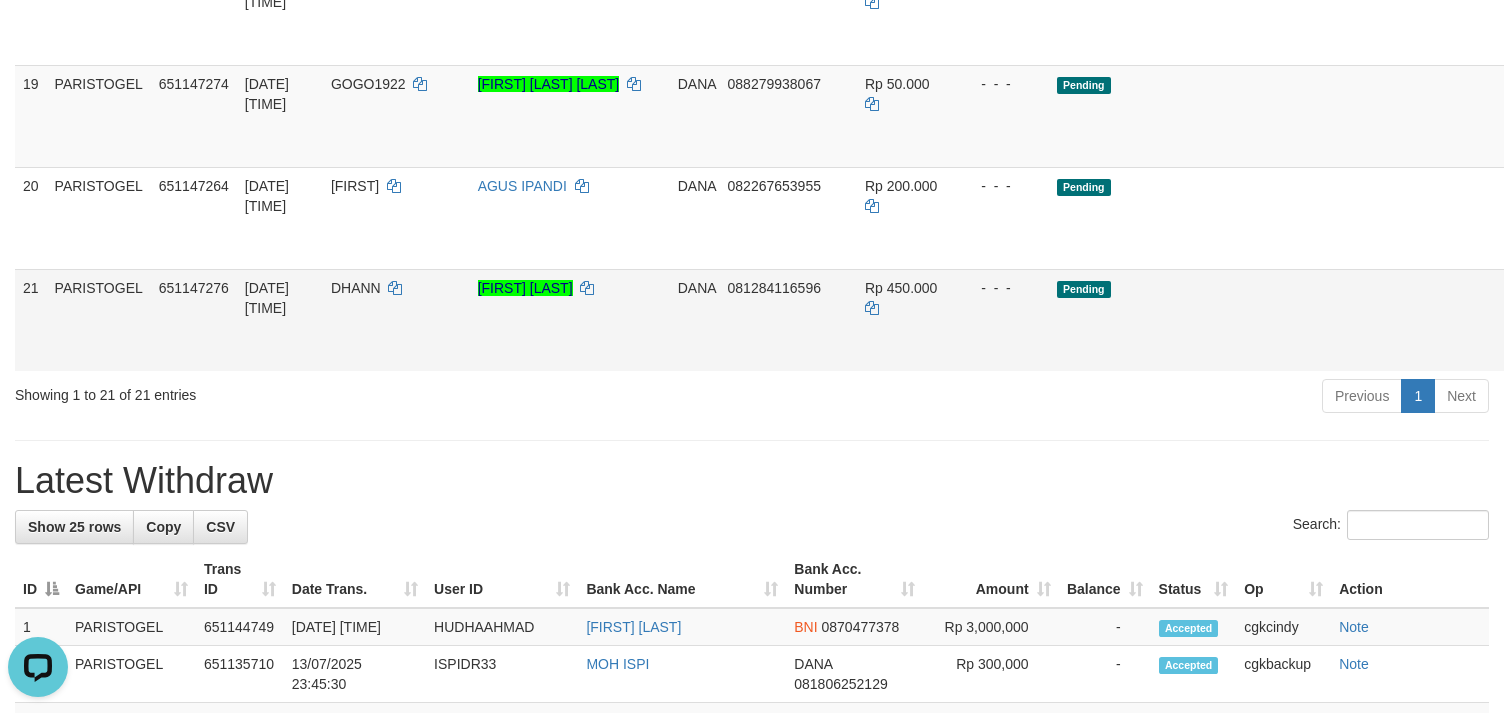 click on "Allow Grab" at bounding box center (1560, 298) 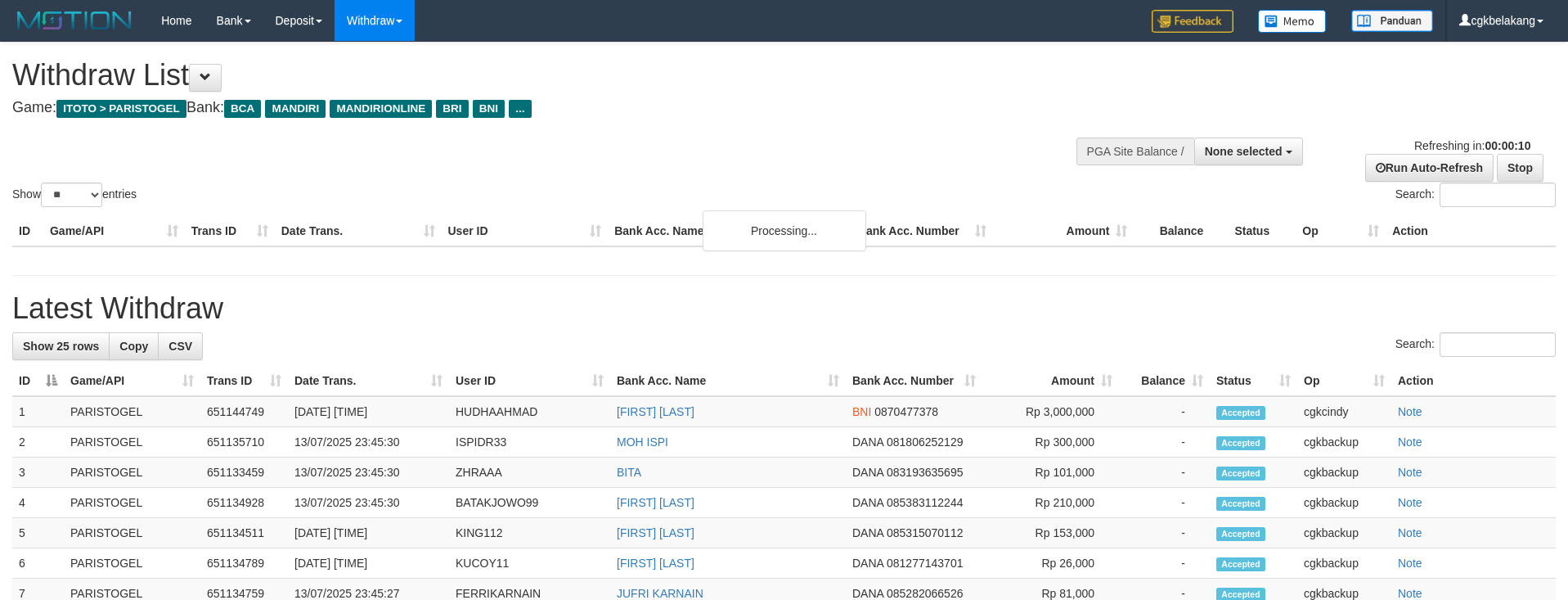 select 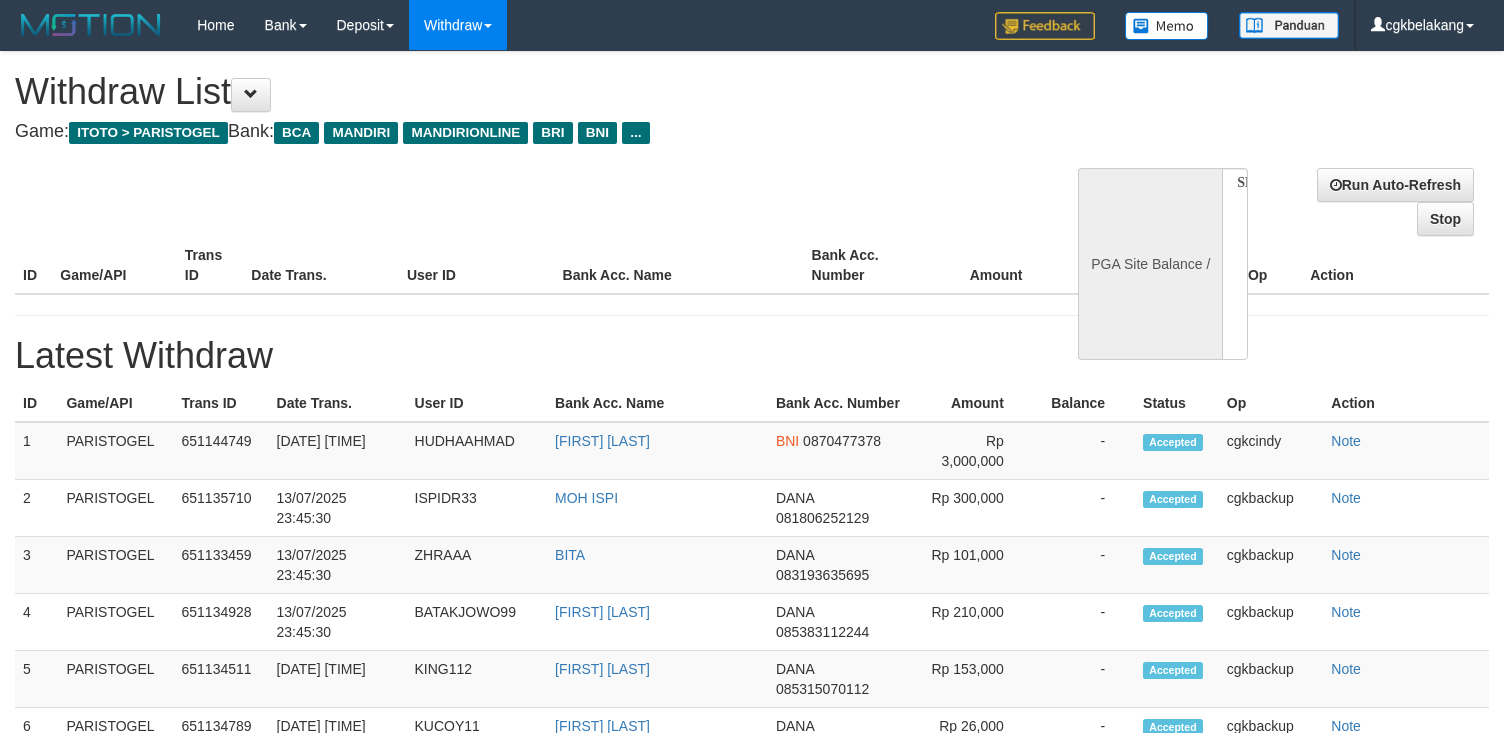 select 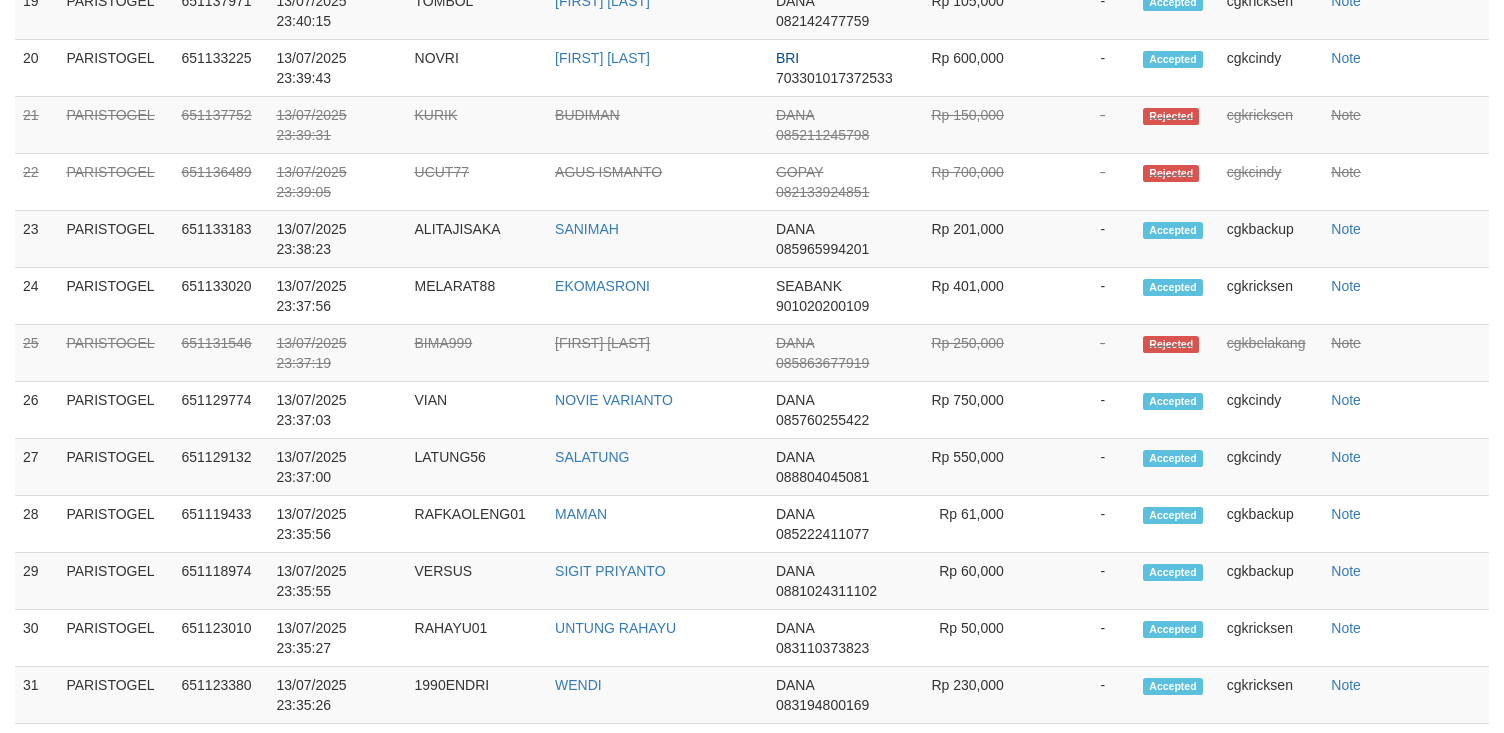 select on "**" 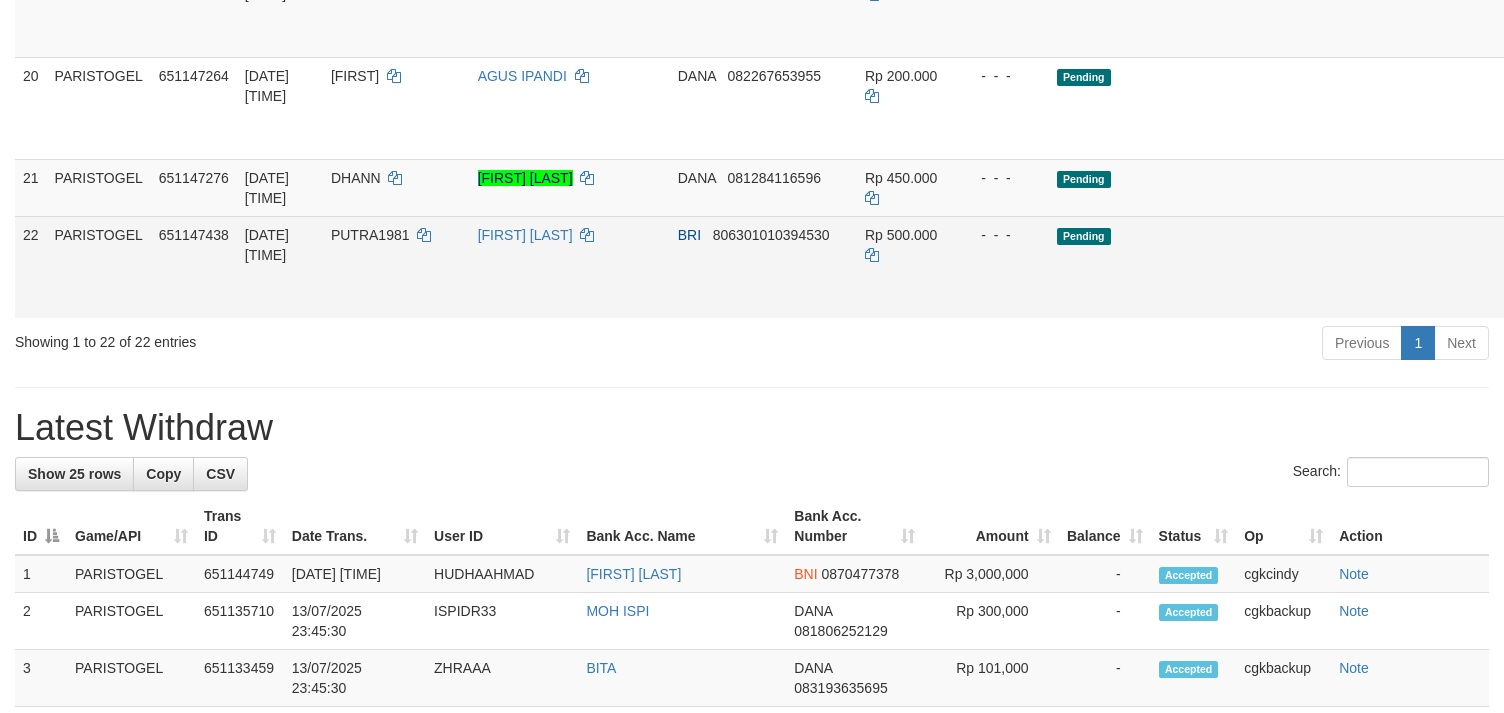 scroll, scrollTop: 1546, scrollLeft: 0, axis: vertical 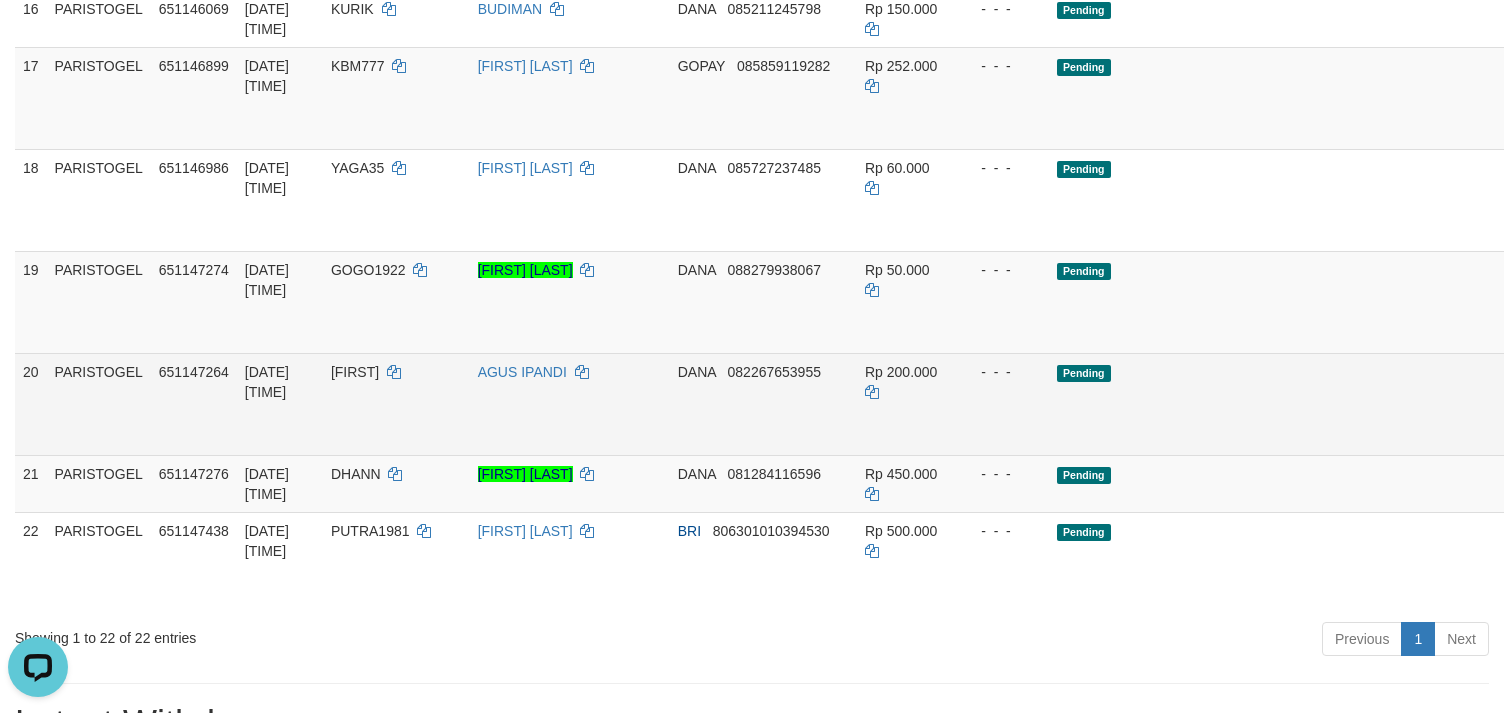 click on "Allow Grab" at bounding box center (1560, 382) 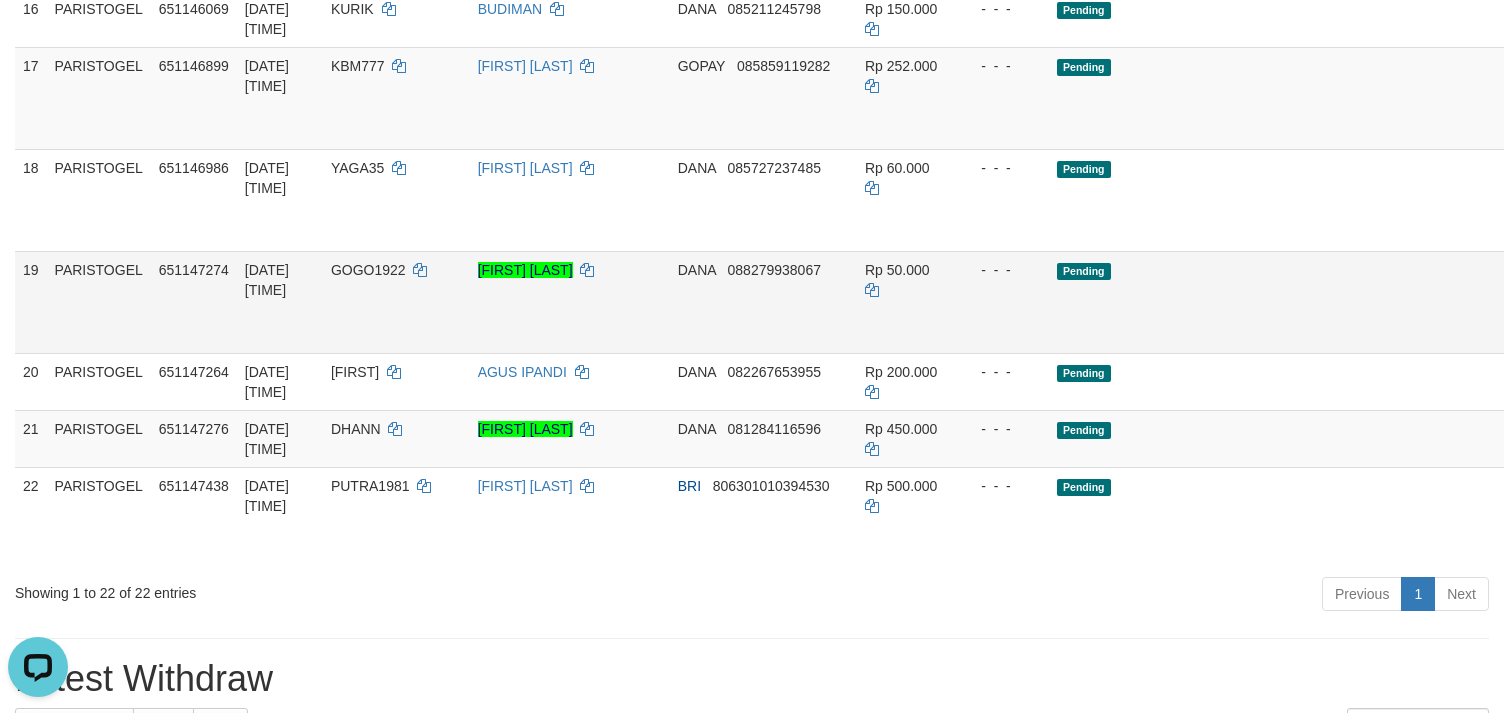 click on "Allow Grab" at bounding box center (1560, 280) 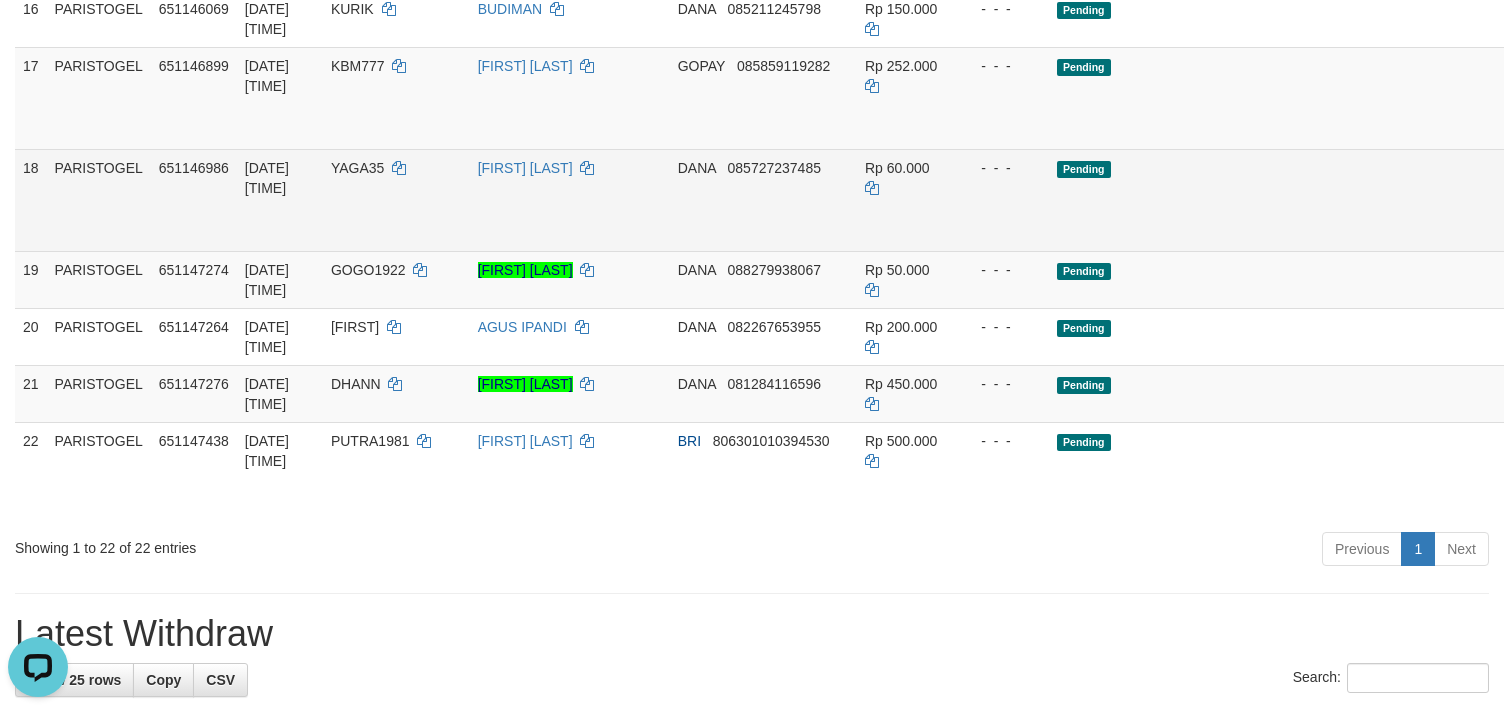 click on "Allow Grab" at bounding box center (1560, 178) 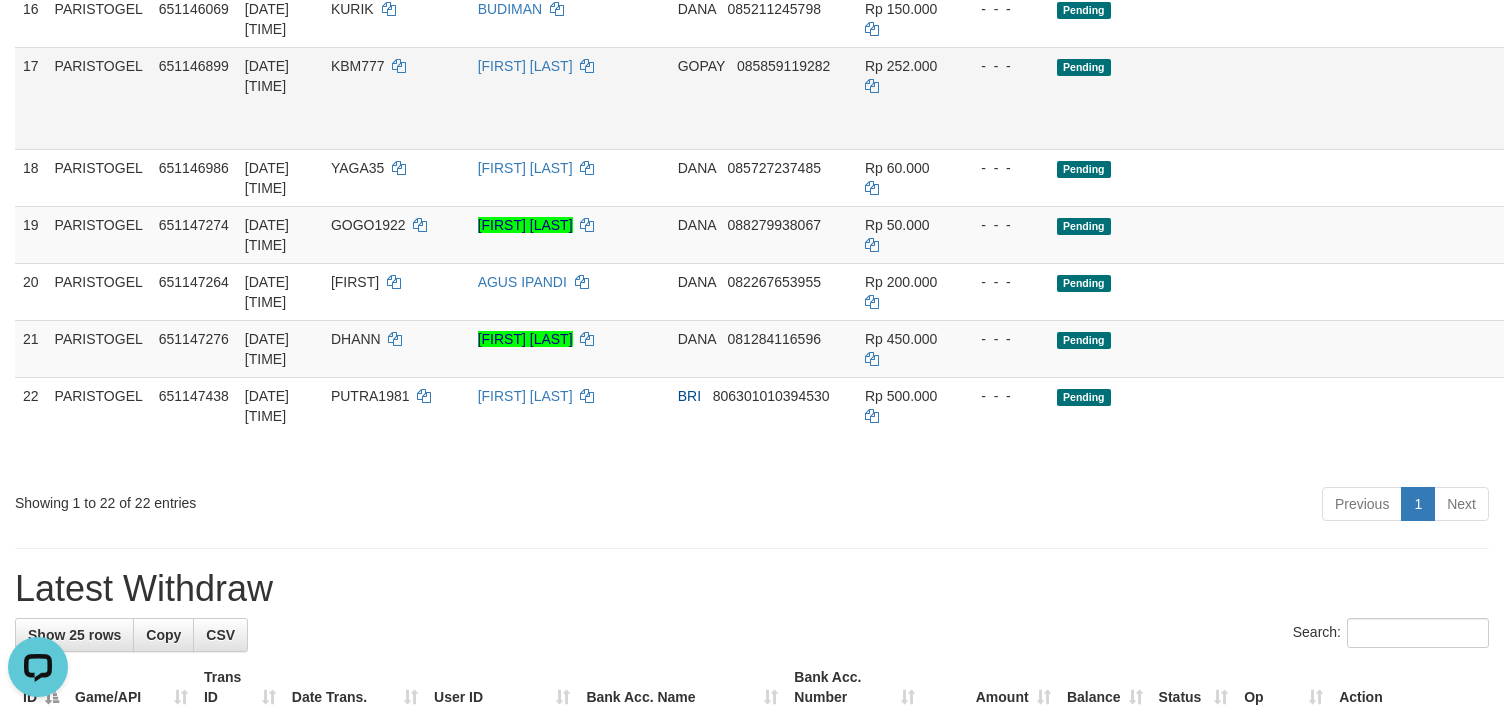 click on "Allow Grab" at bounding box center (1560, 76) 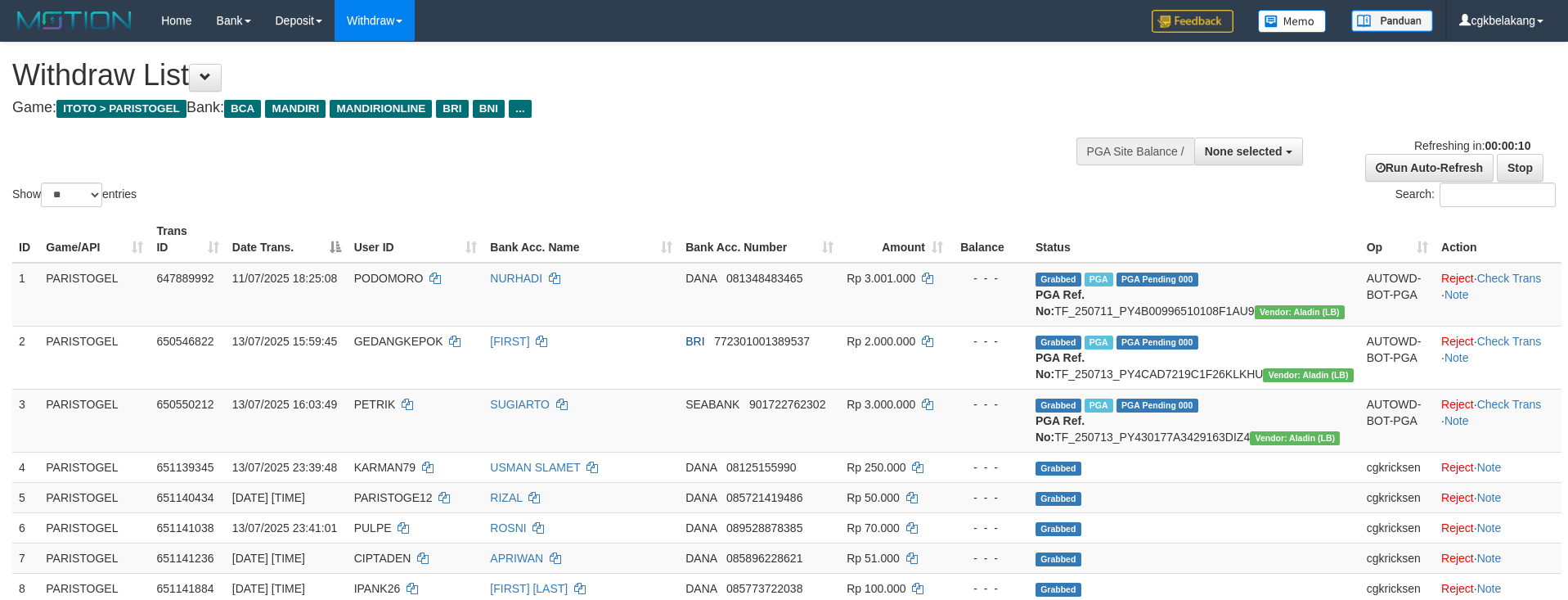 select 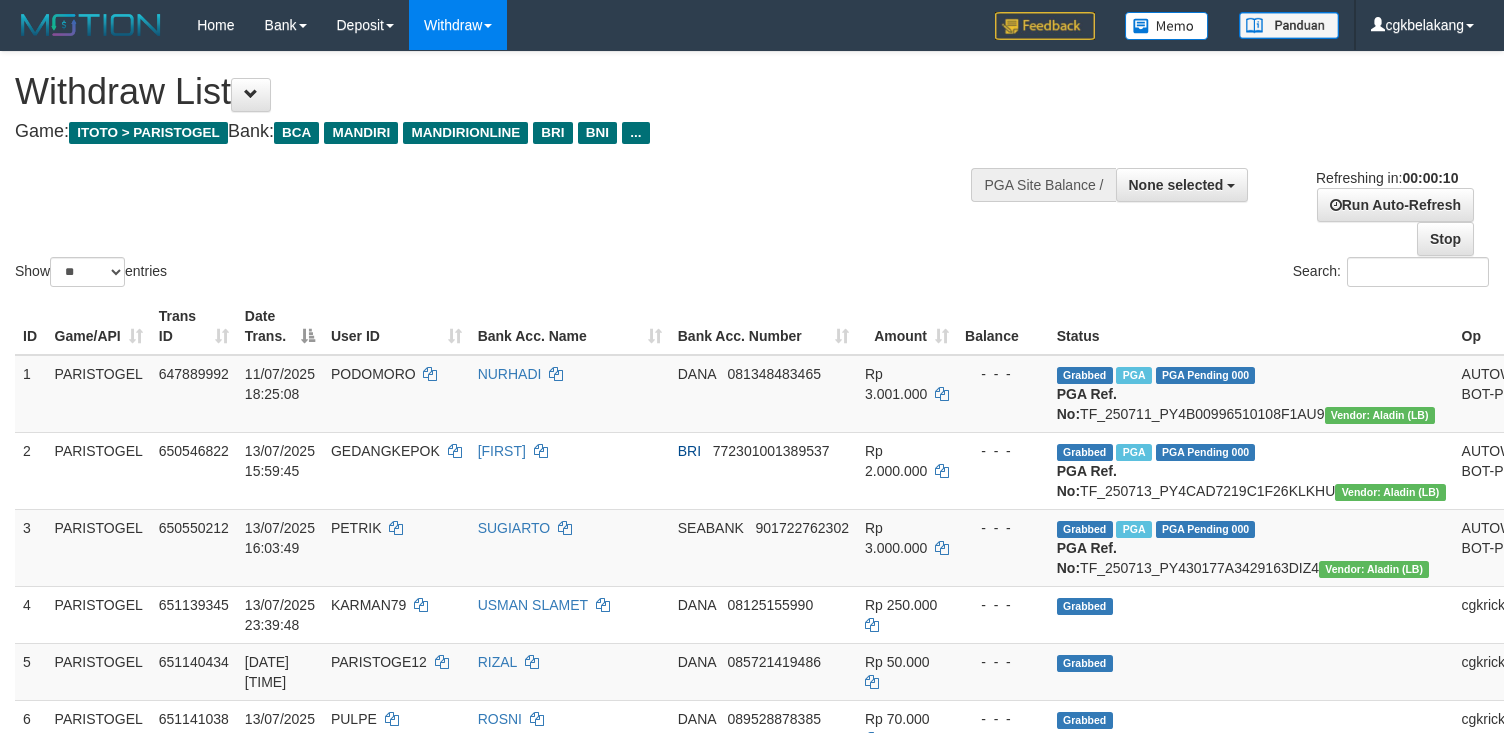 select 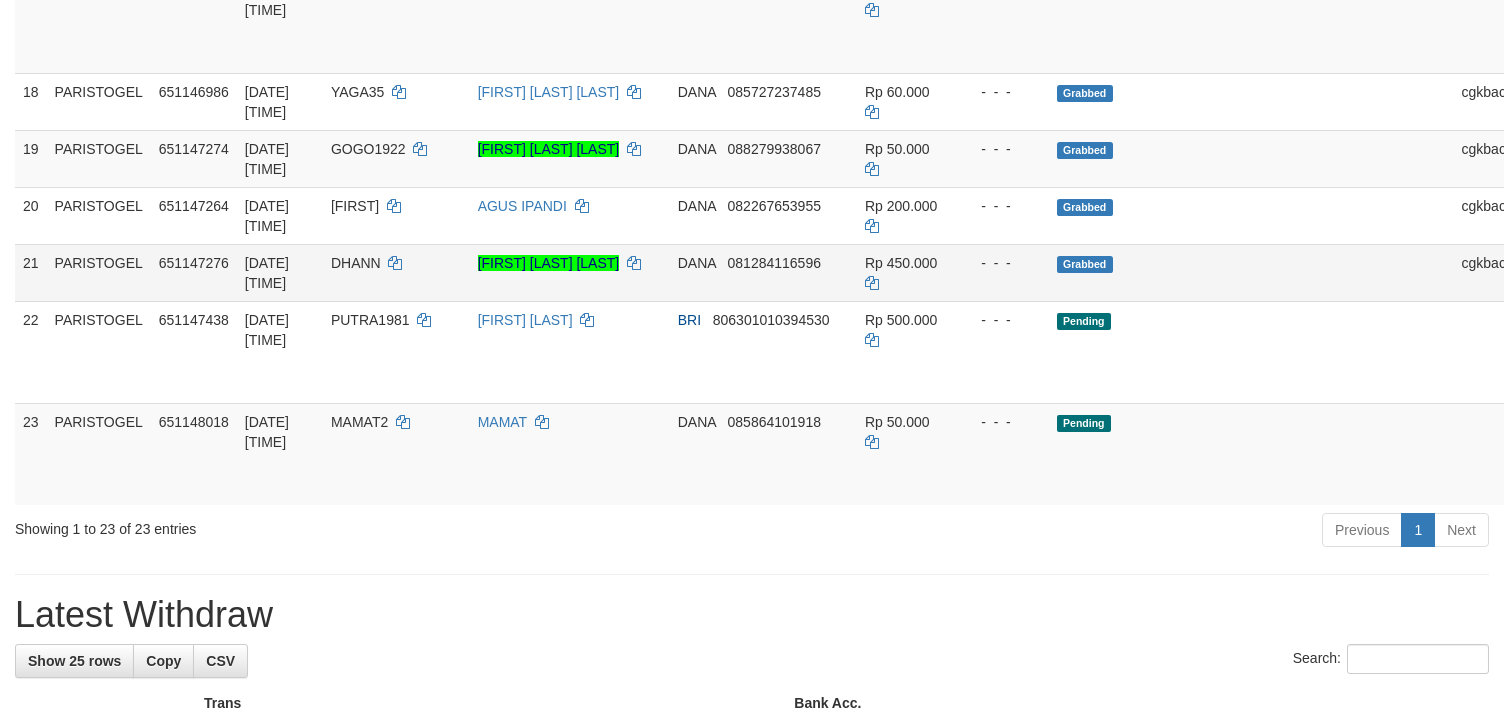 scroll, scrollTop: 1280, scrollLeft: 0, axis: vertical 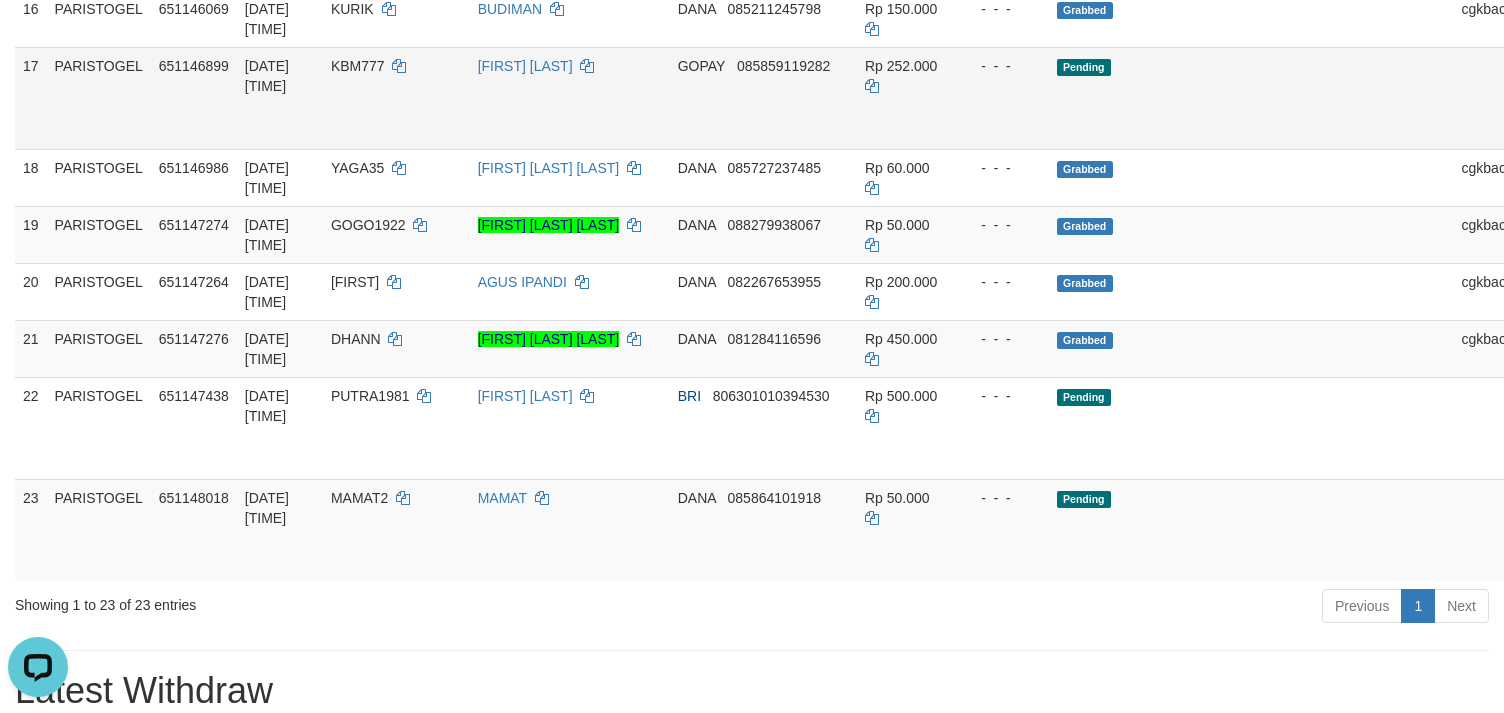 click on "Allow Grab" at bounding box center [1560, 76] 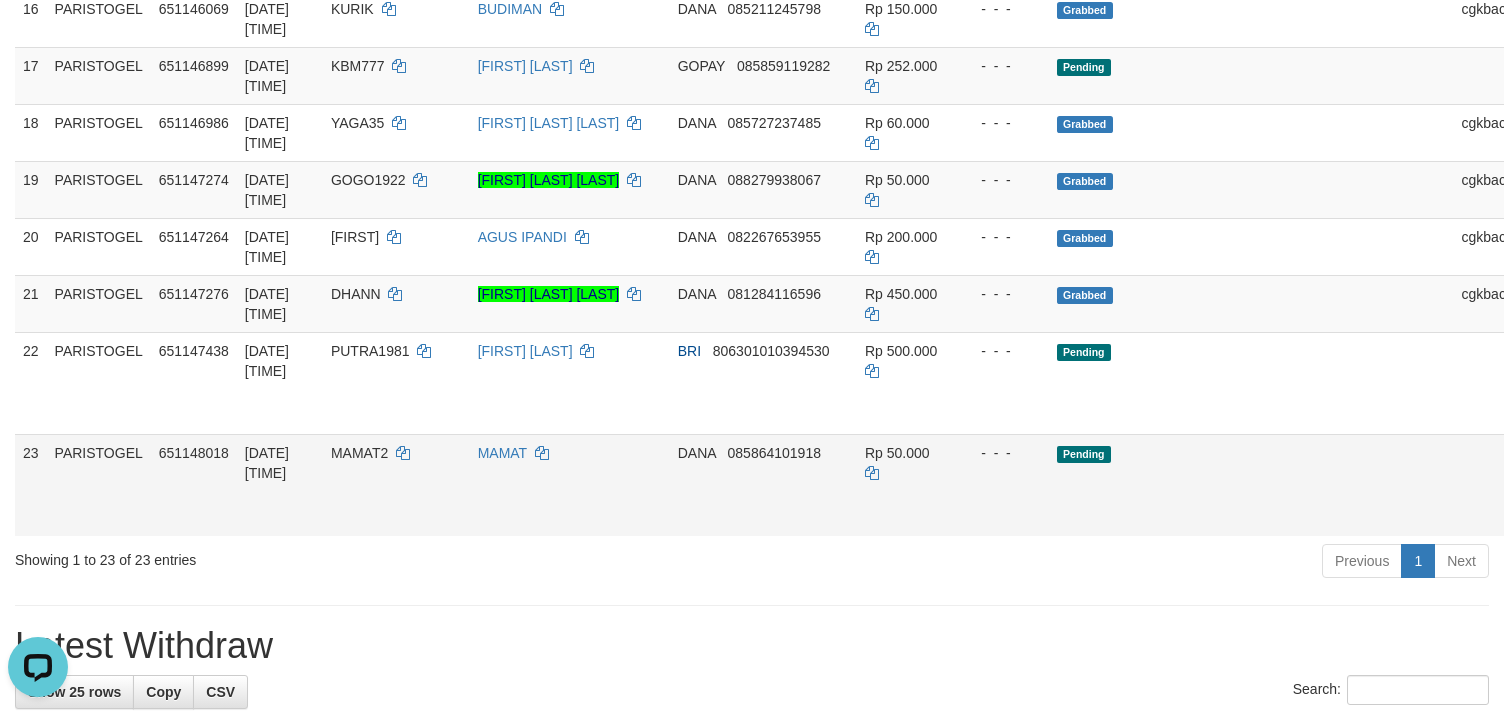 click on "Allow Grab   ·    Reject Send PGA     ·    Note" at bounding box center [1585, 485] 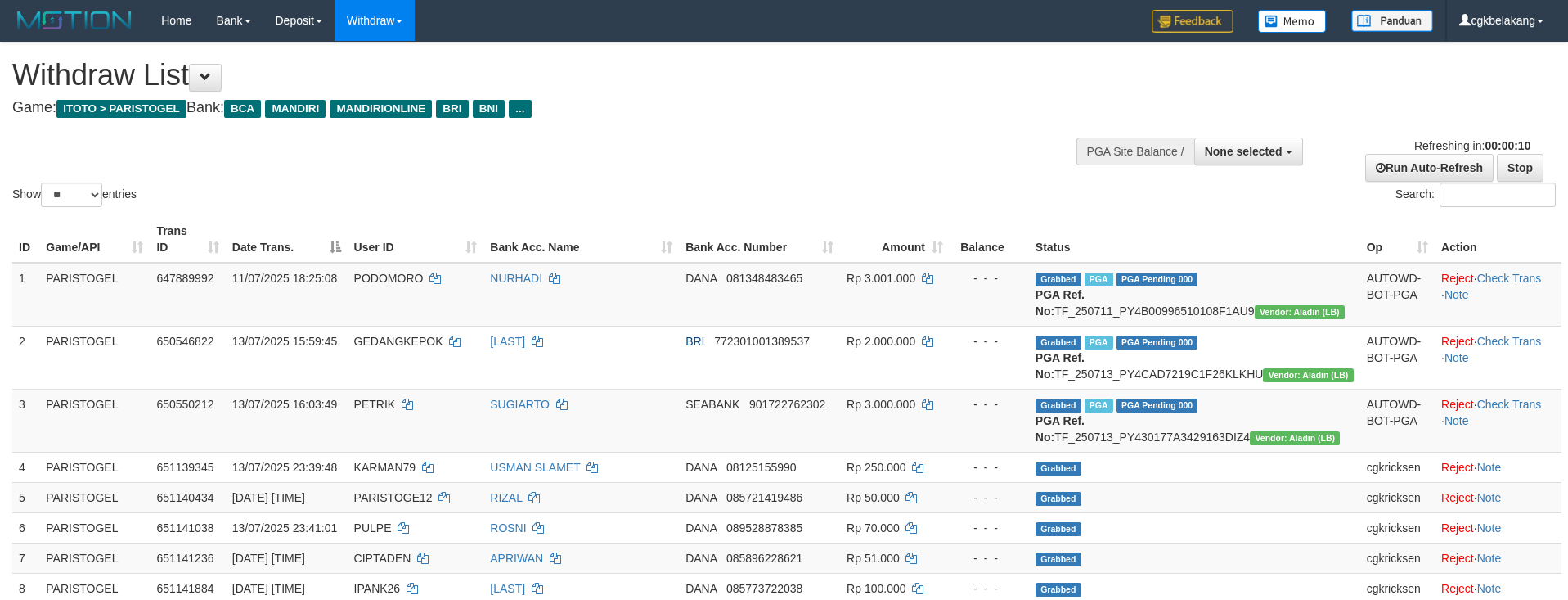 select 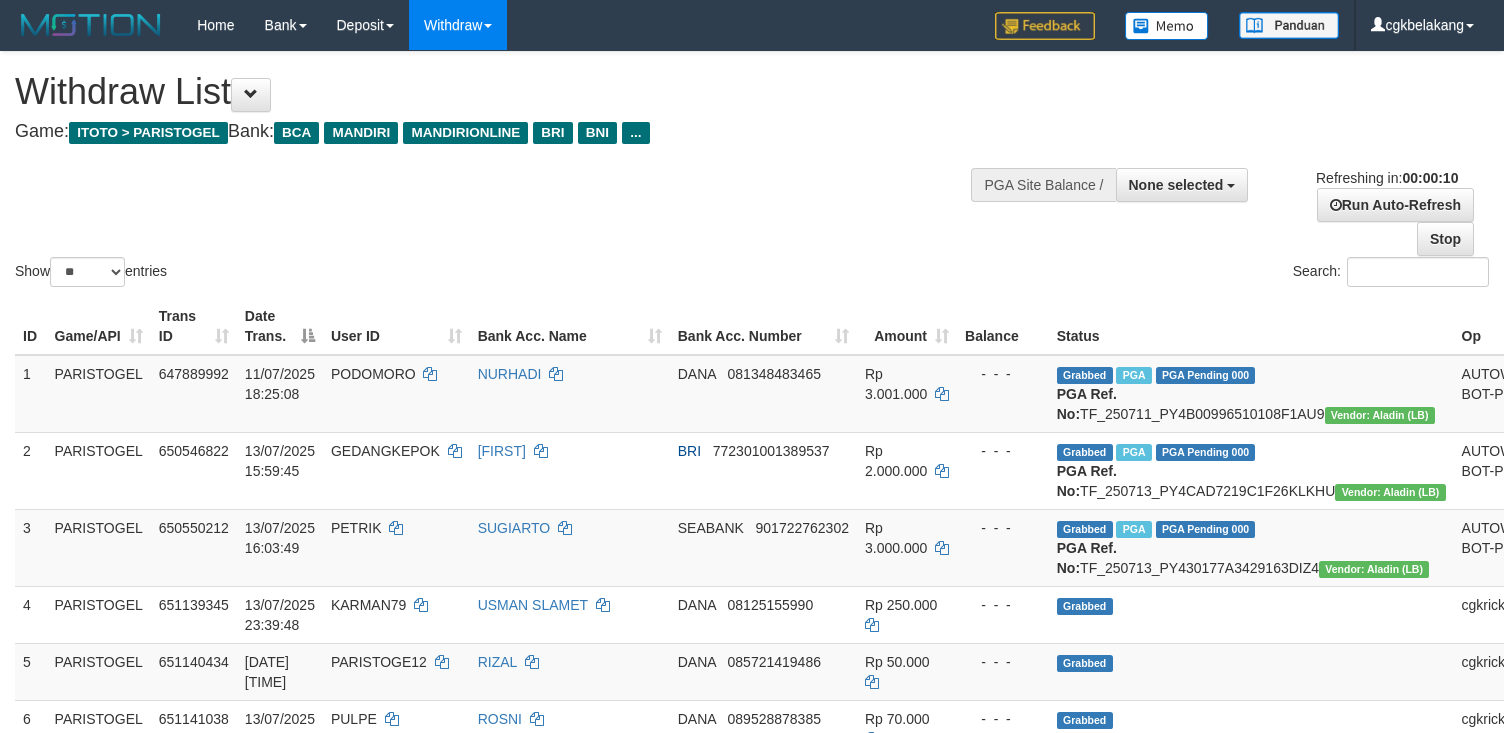 select 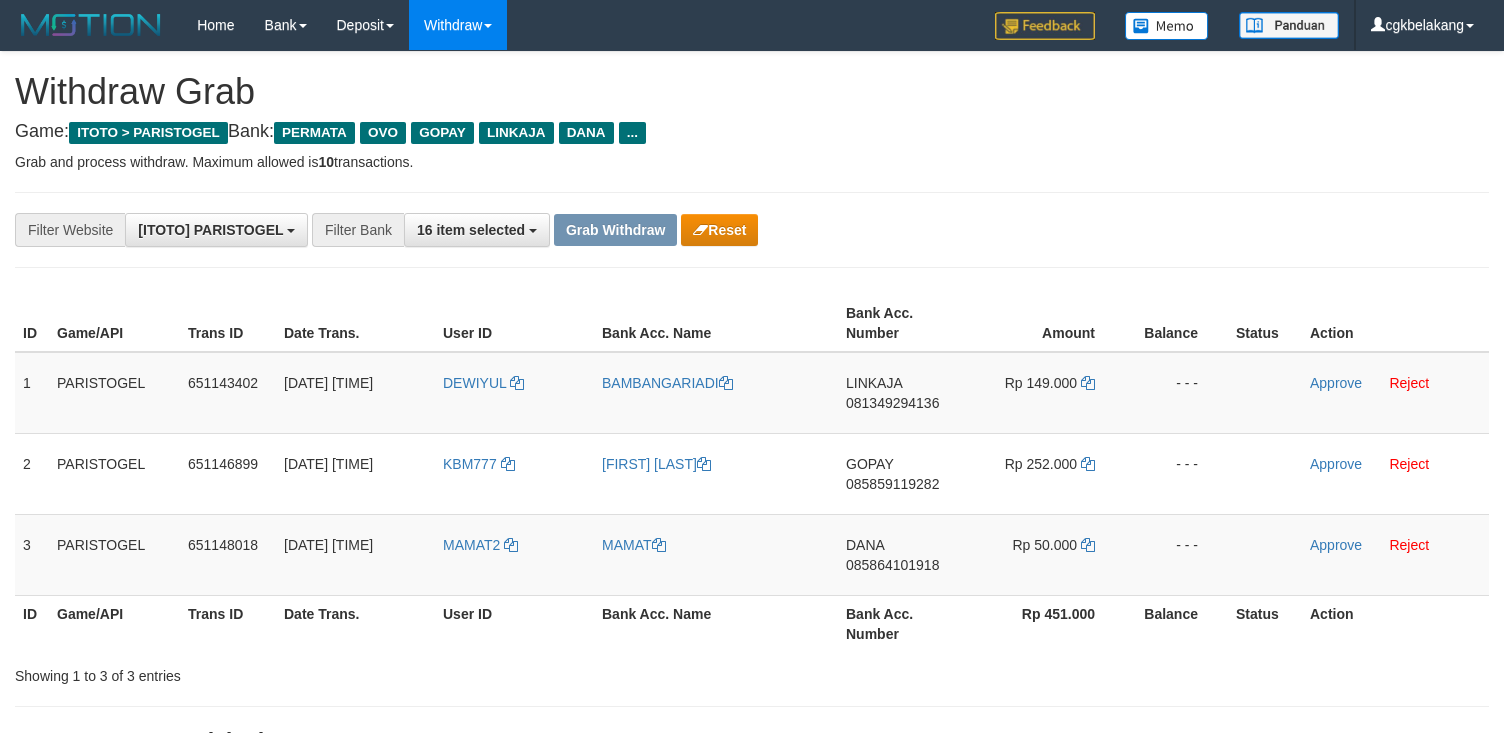 scroll, scrollTop: 0, scrollLeft: 0, axis: both 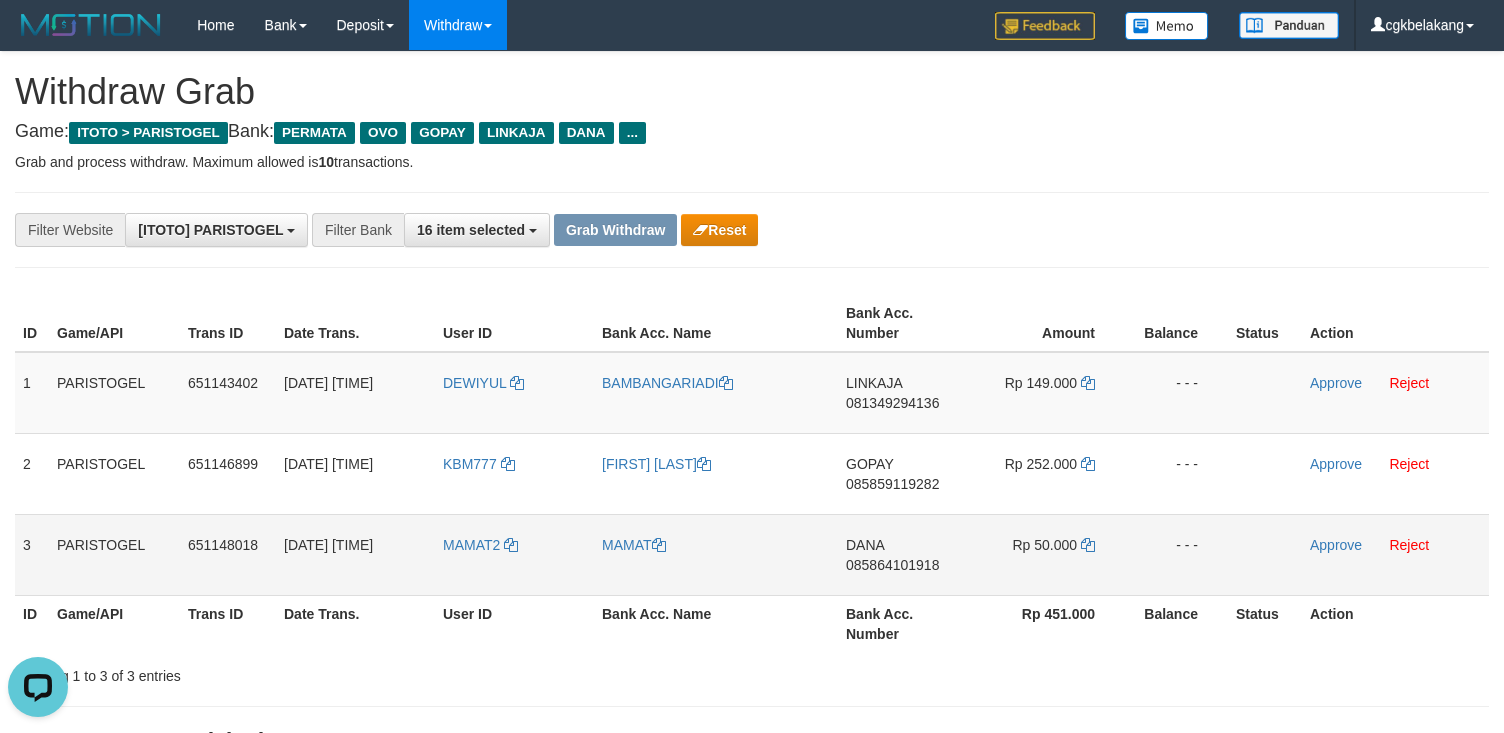 click on "MAMAT2" at bounding box center [514, 554] 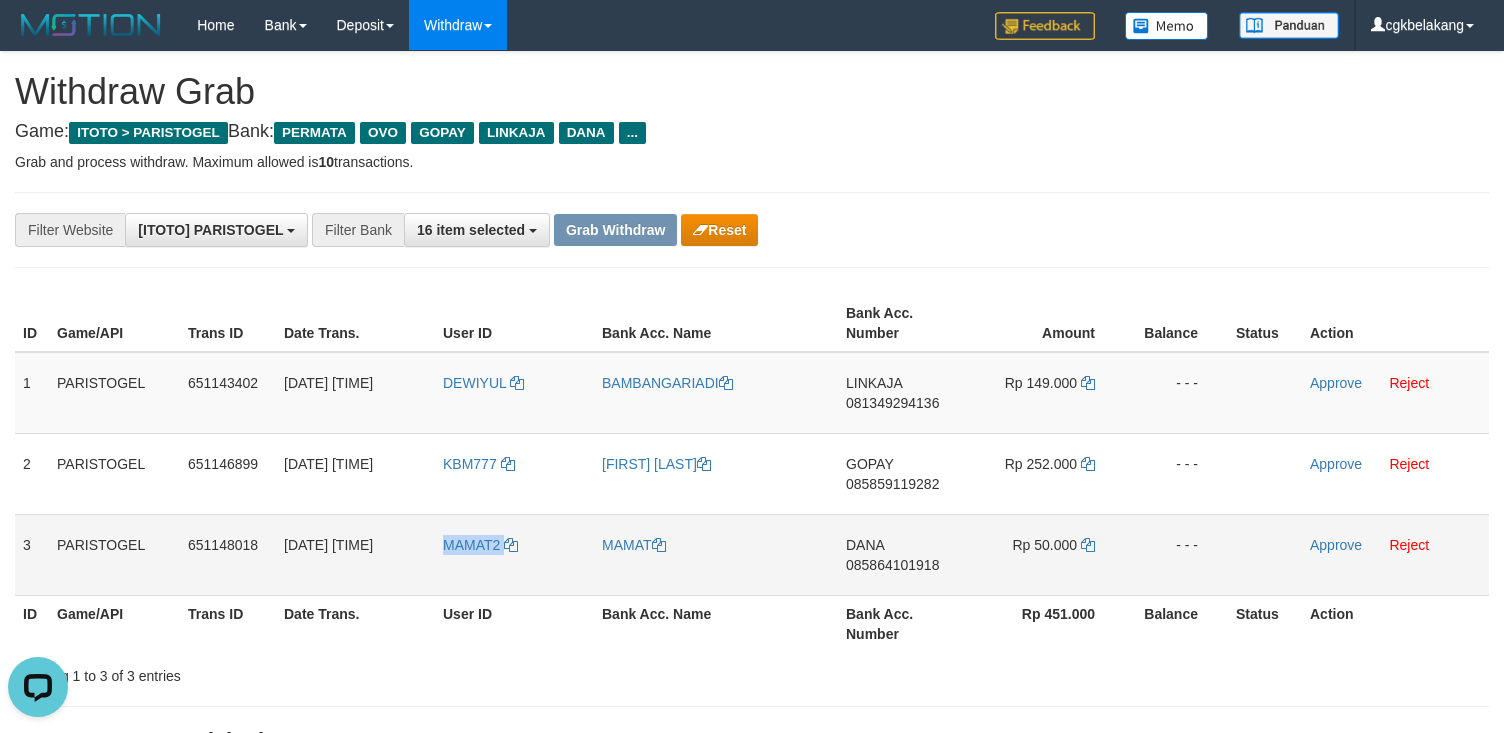 click on "MAMAT2" at bounding box center (514, 554) 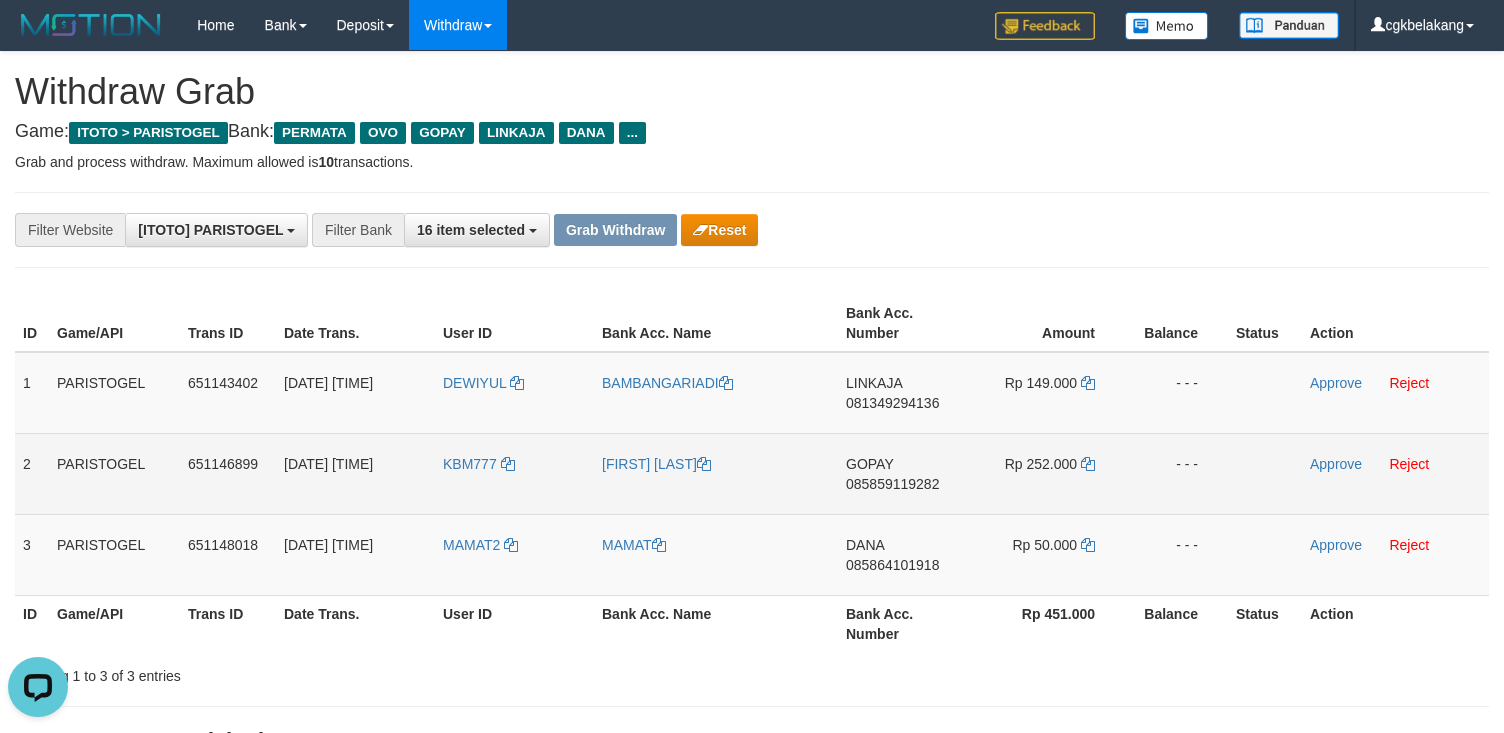 click on "KBM777" at bounding box center [514, 473] 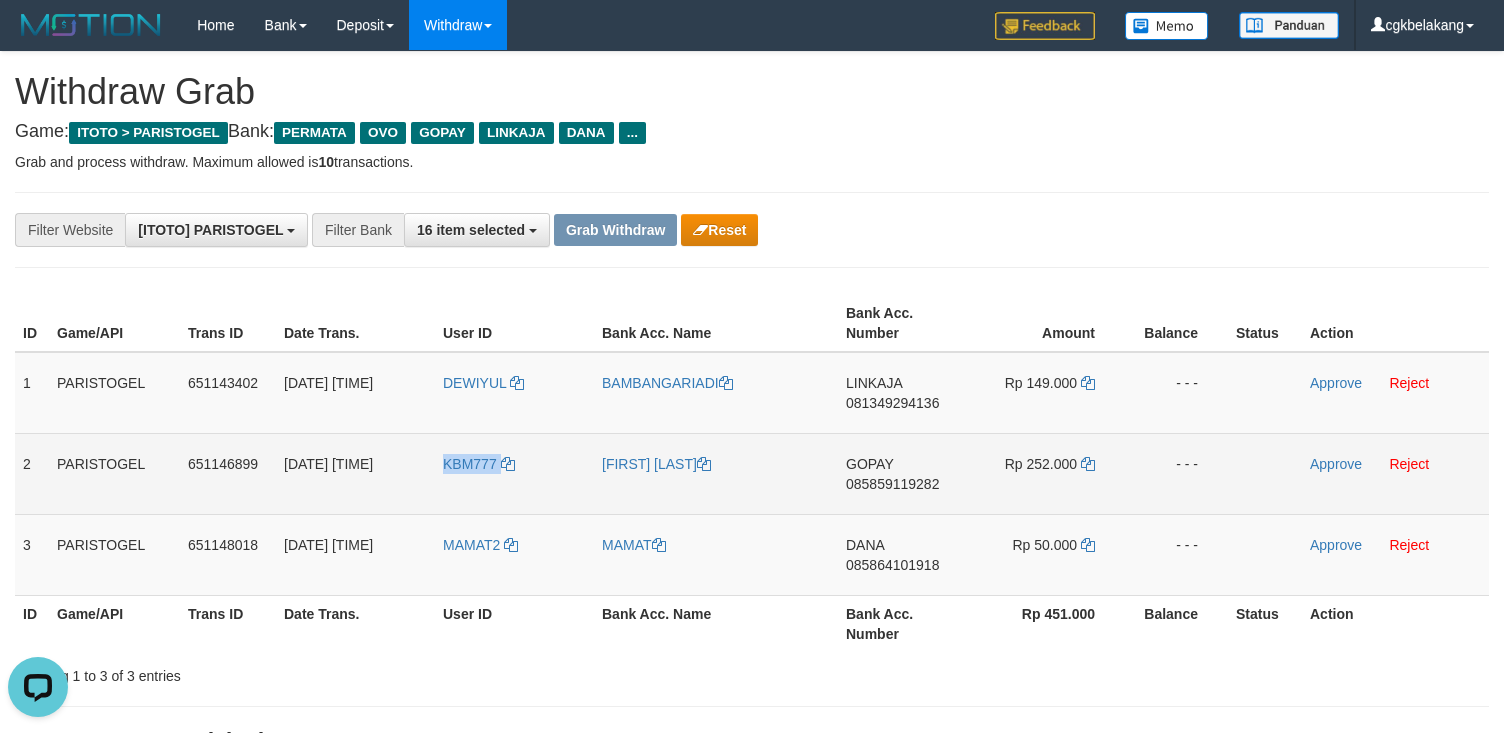 click on "KBM777" at bounding box center [514, 473] 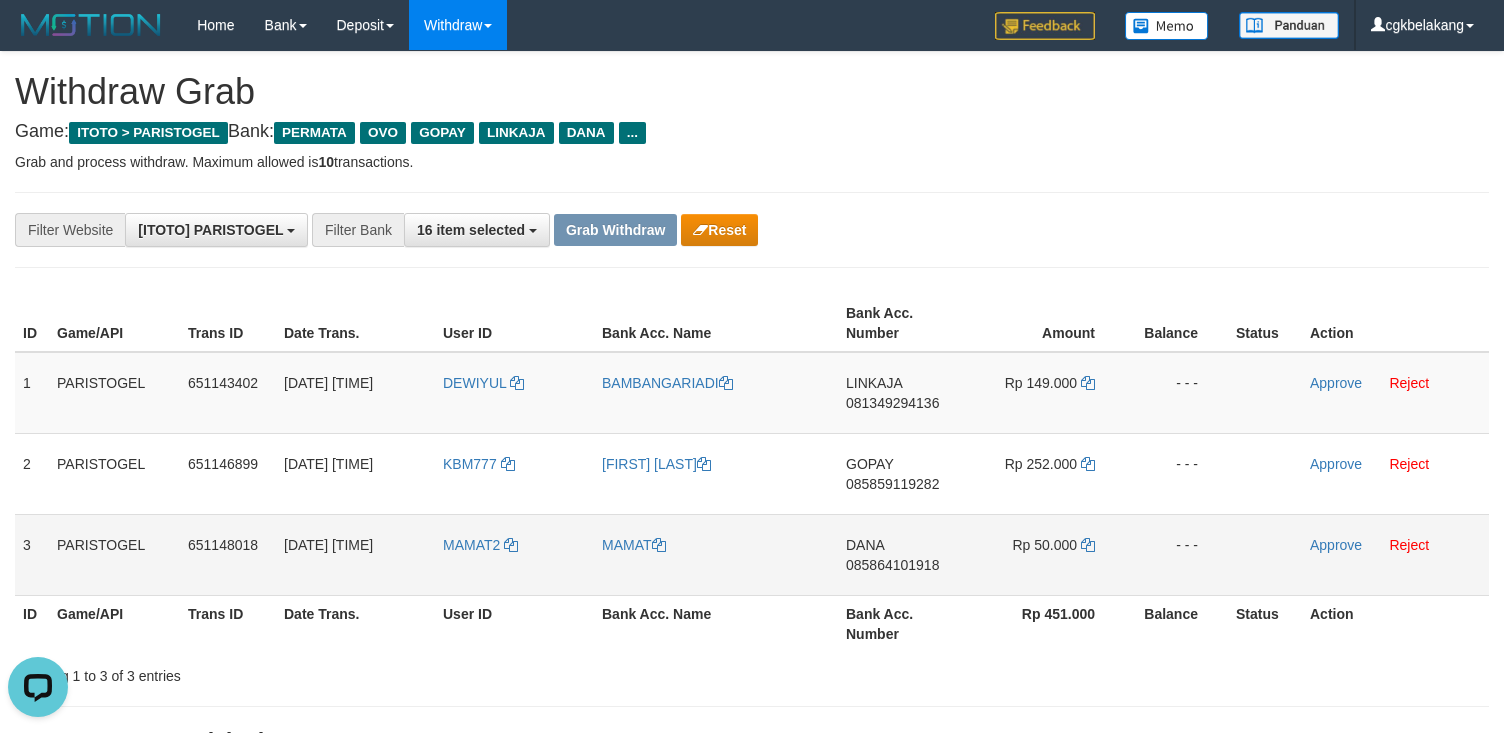click on "MAMAT2" at bounding box center [514, 554] 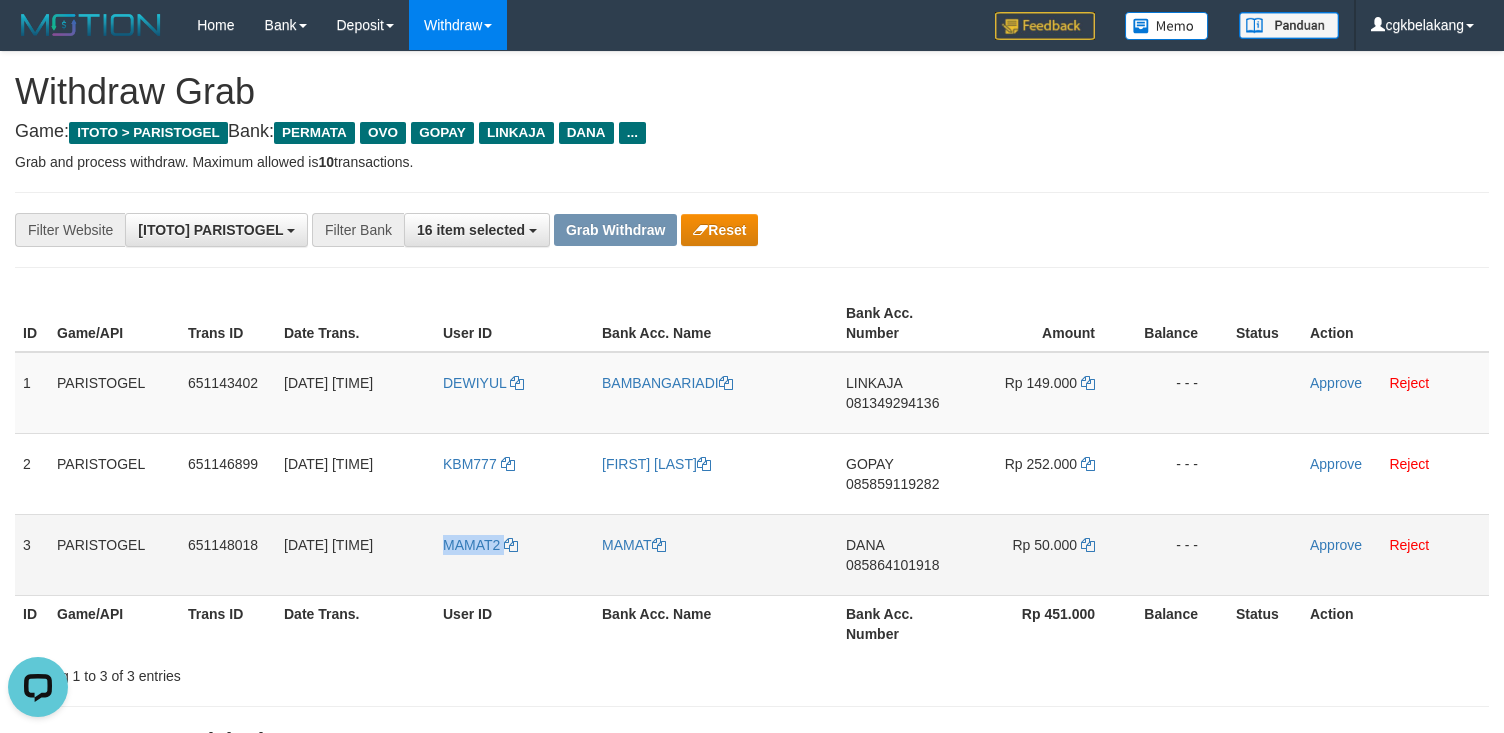 click on "MAMAT2" at bounding box center (514, 554) 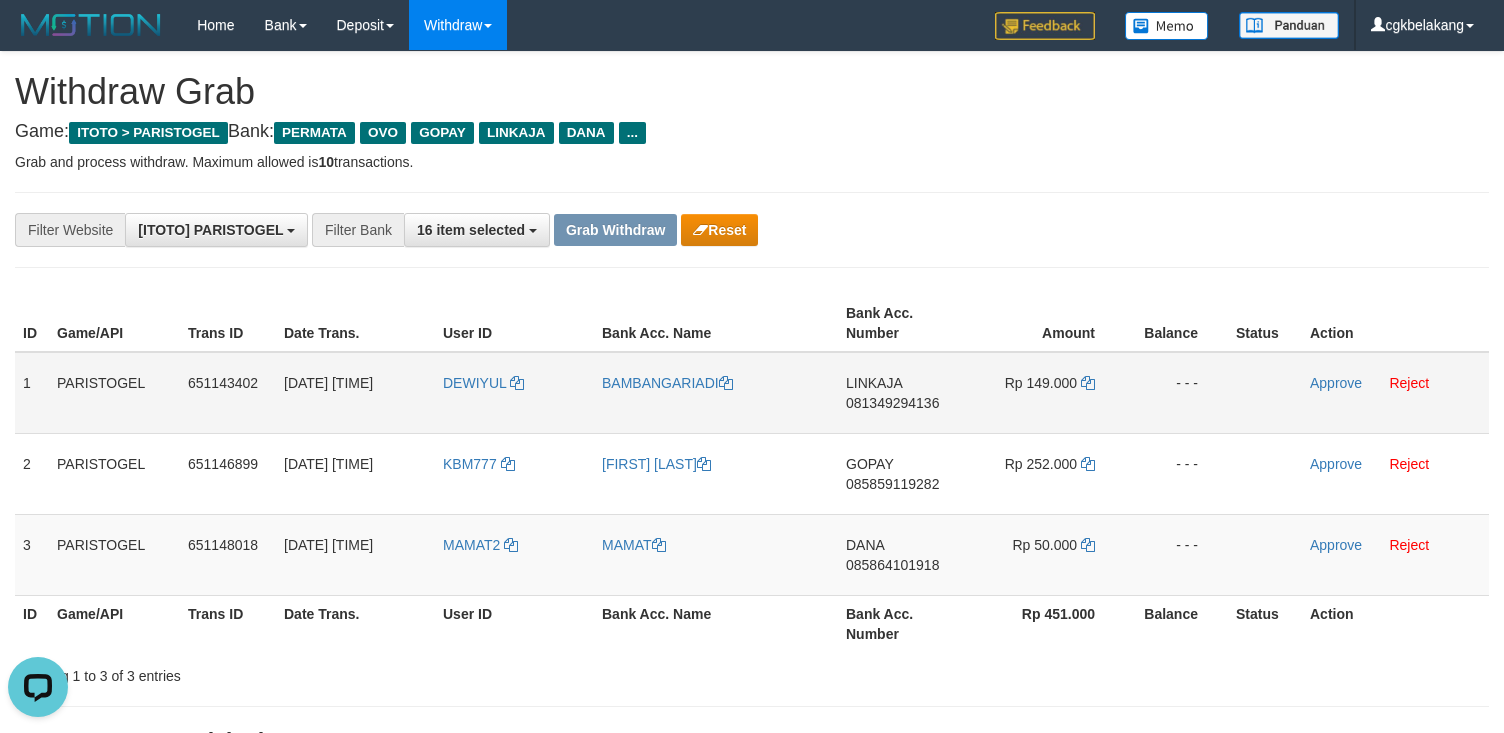 click on "DEWIYUL" at bounding box center [514, 393] 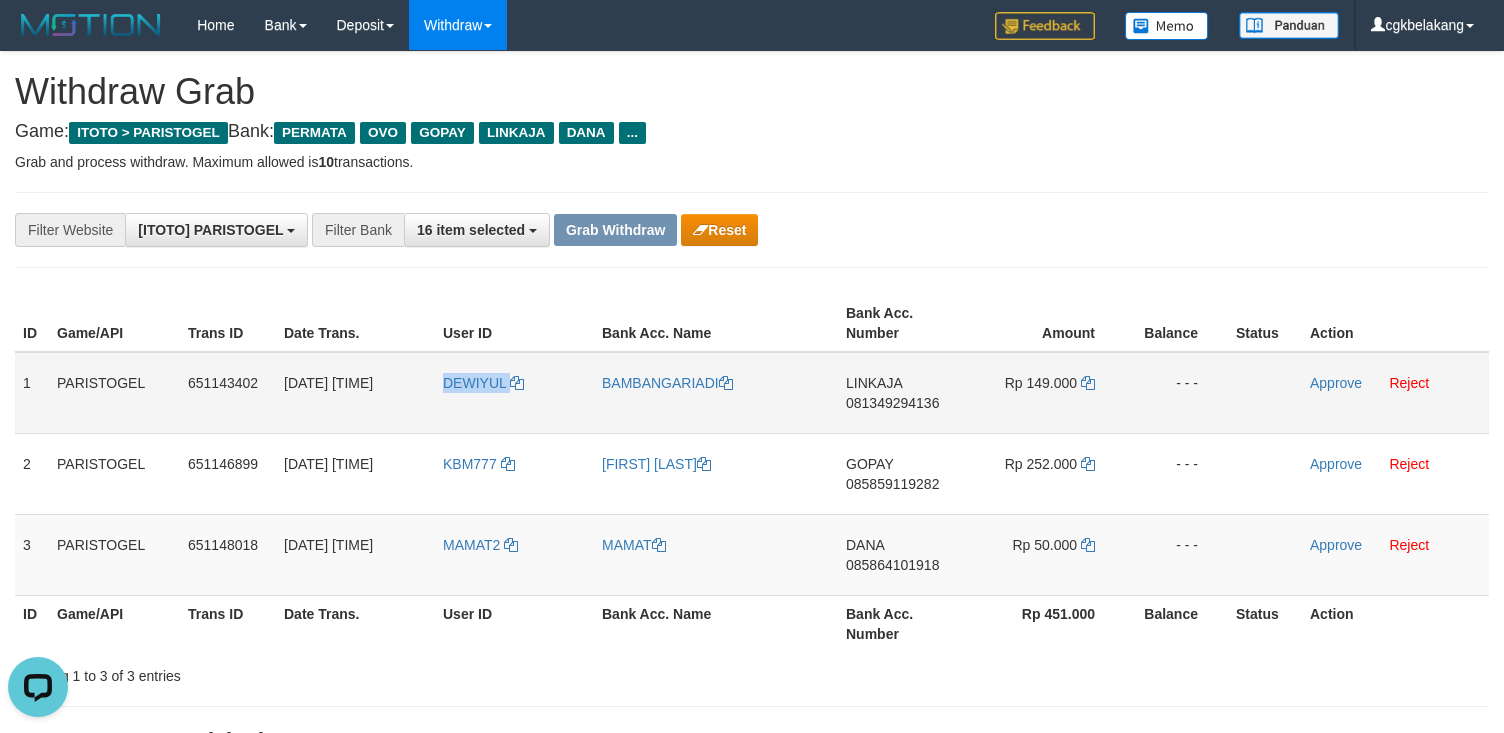 click on "DEWIYUL" at bounding box center (514, 393) 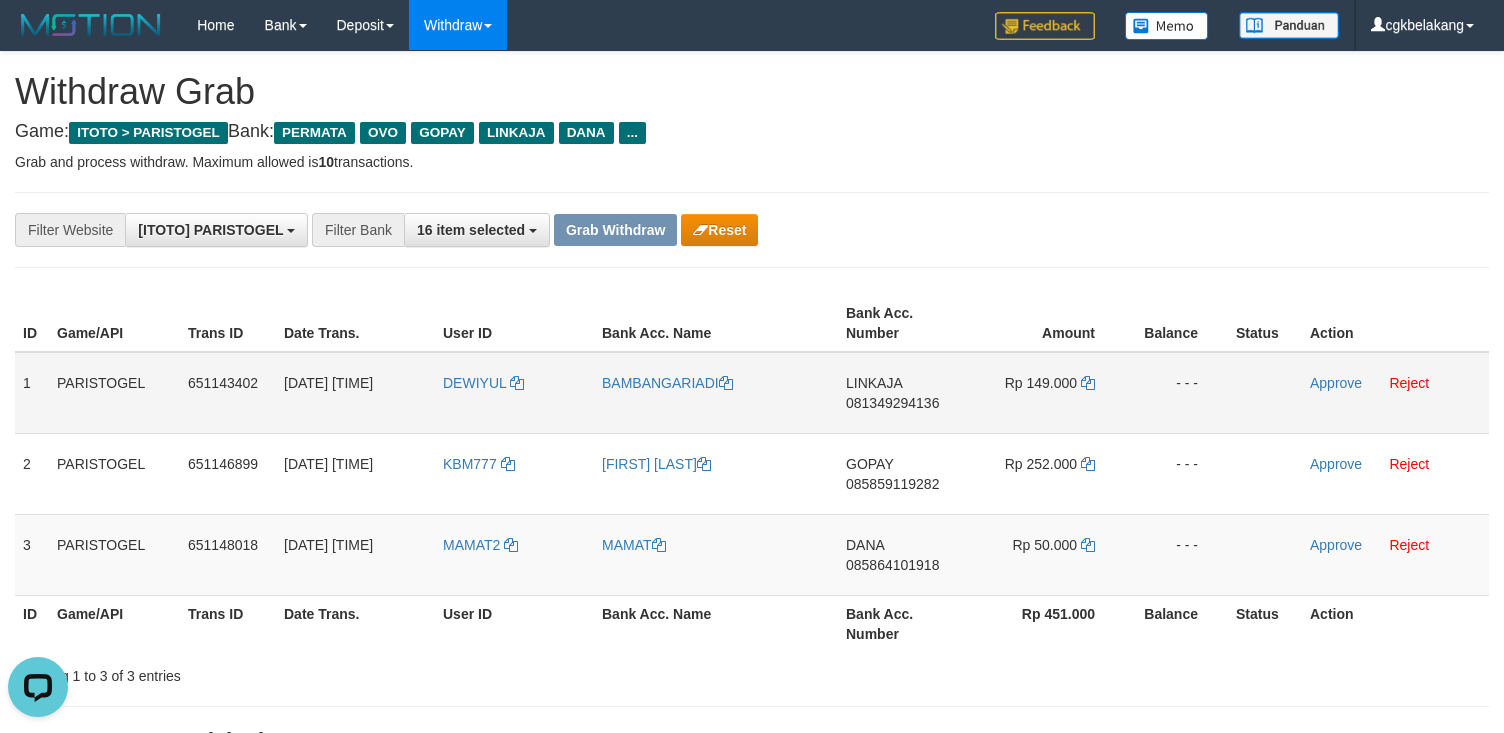 click on "BAMBANGARIADI" at bounding box center [716, 393] 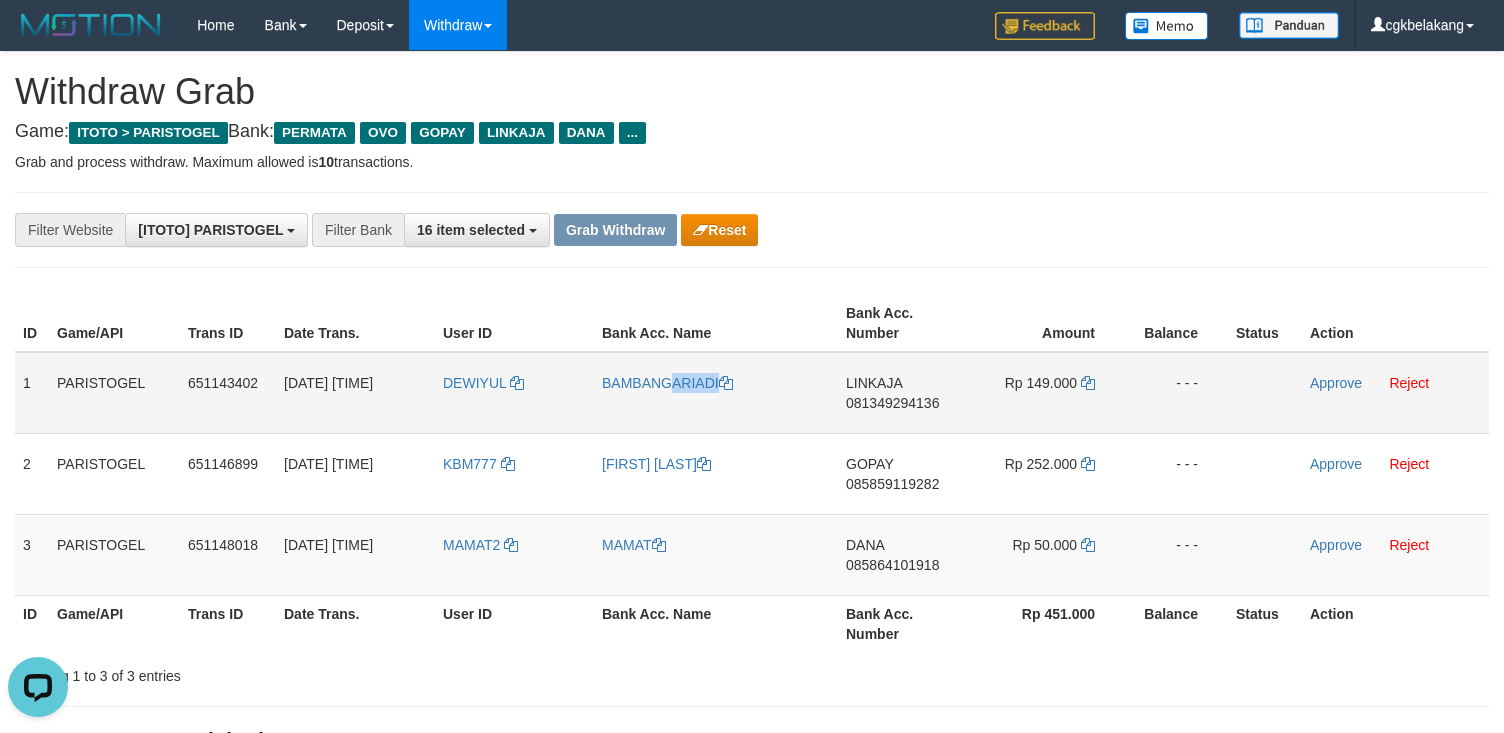 click on "BAMBANGARIADI" at bounding box center (716, 393) 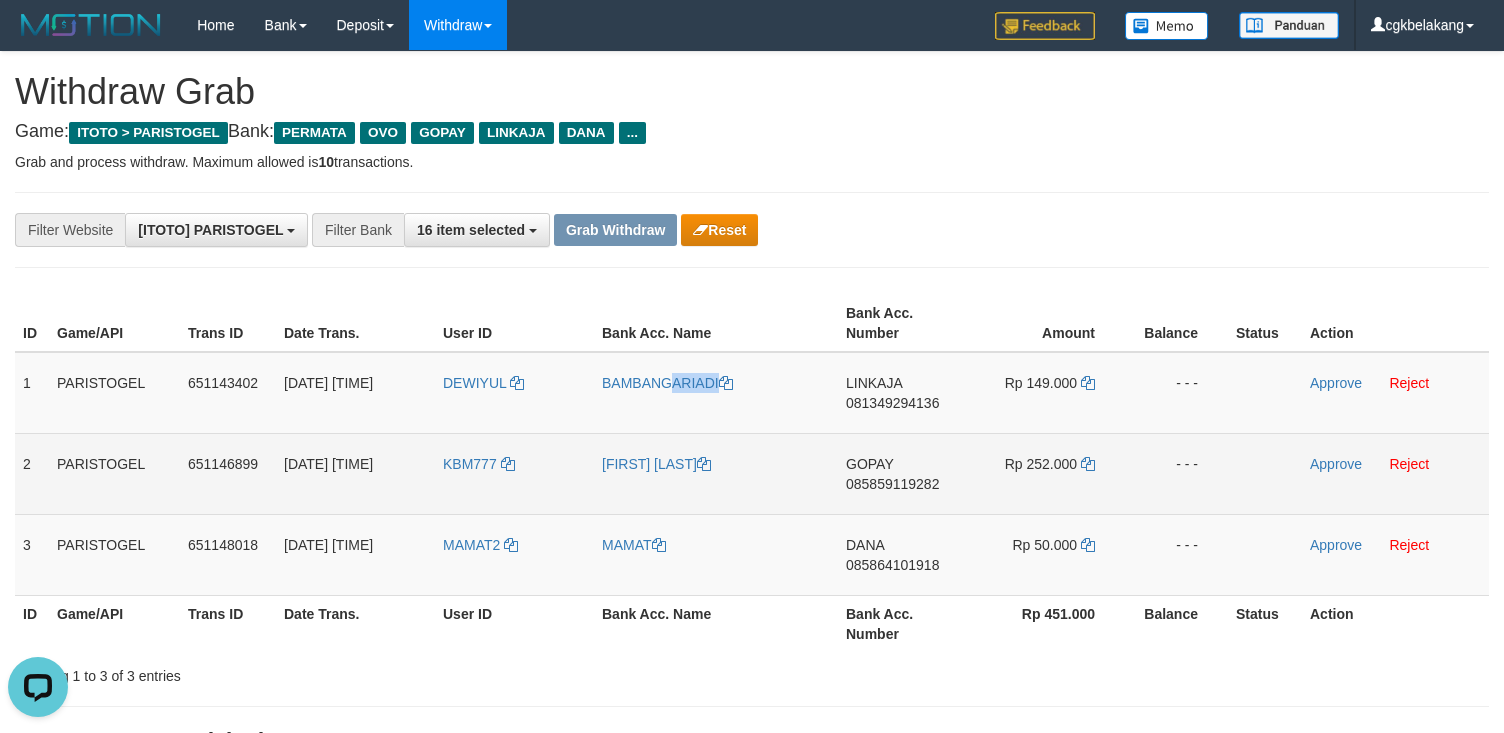 copy on "BAMBANGARIADI" 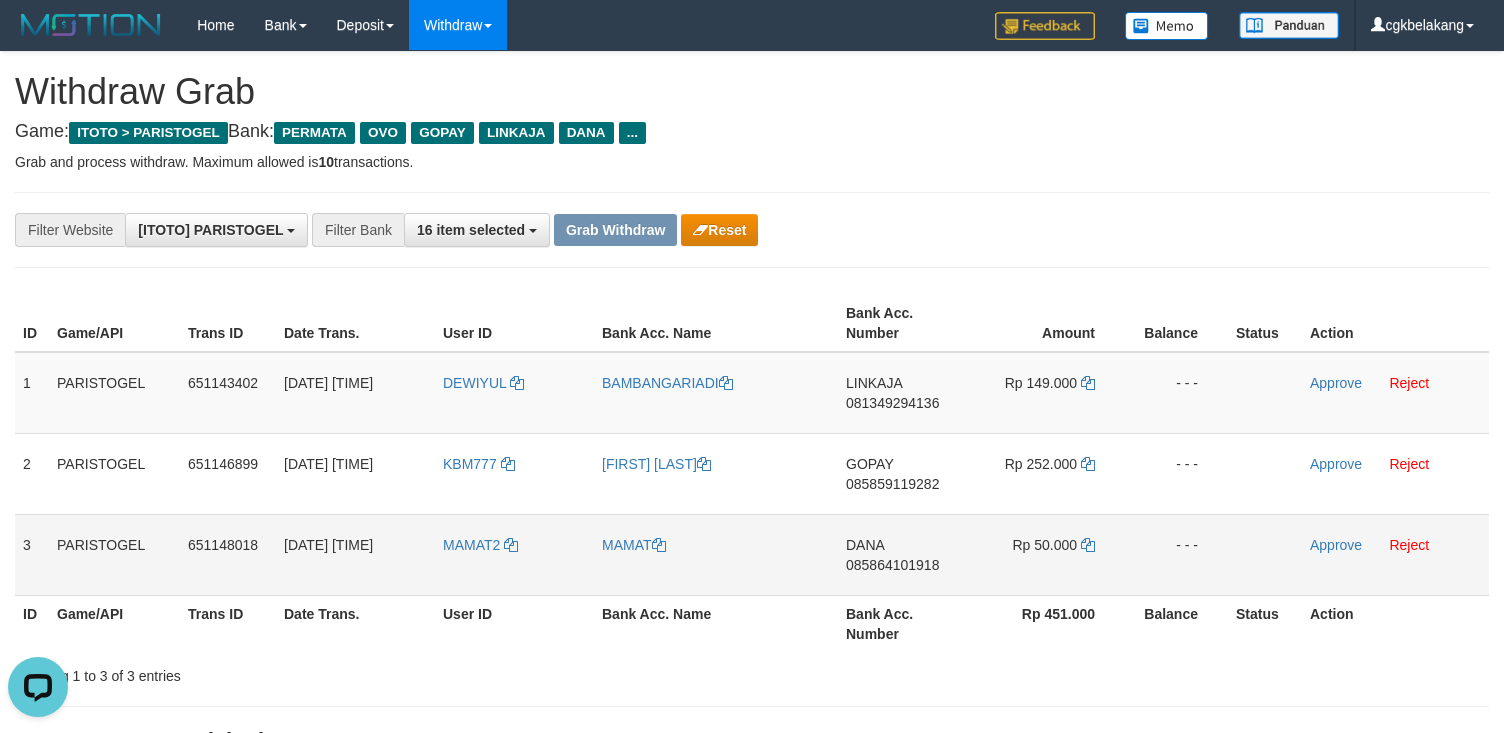 click on "MAMAT" at bounding box center [716, 554] 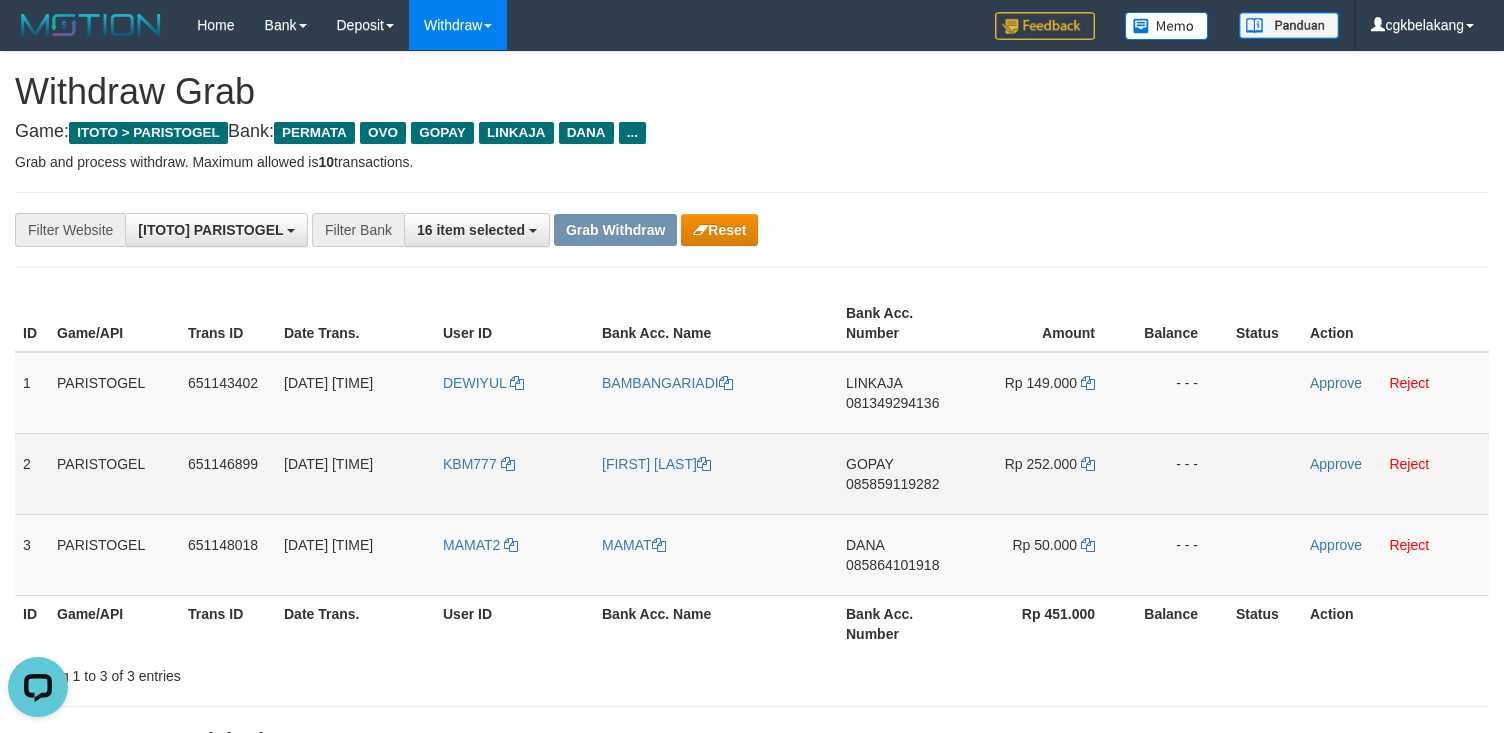 click on "[FIRST] [LAST]" at bounding box center (716, 473) 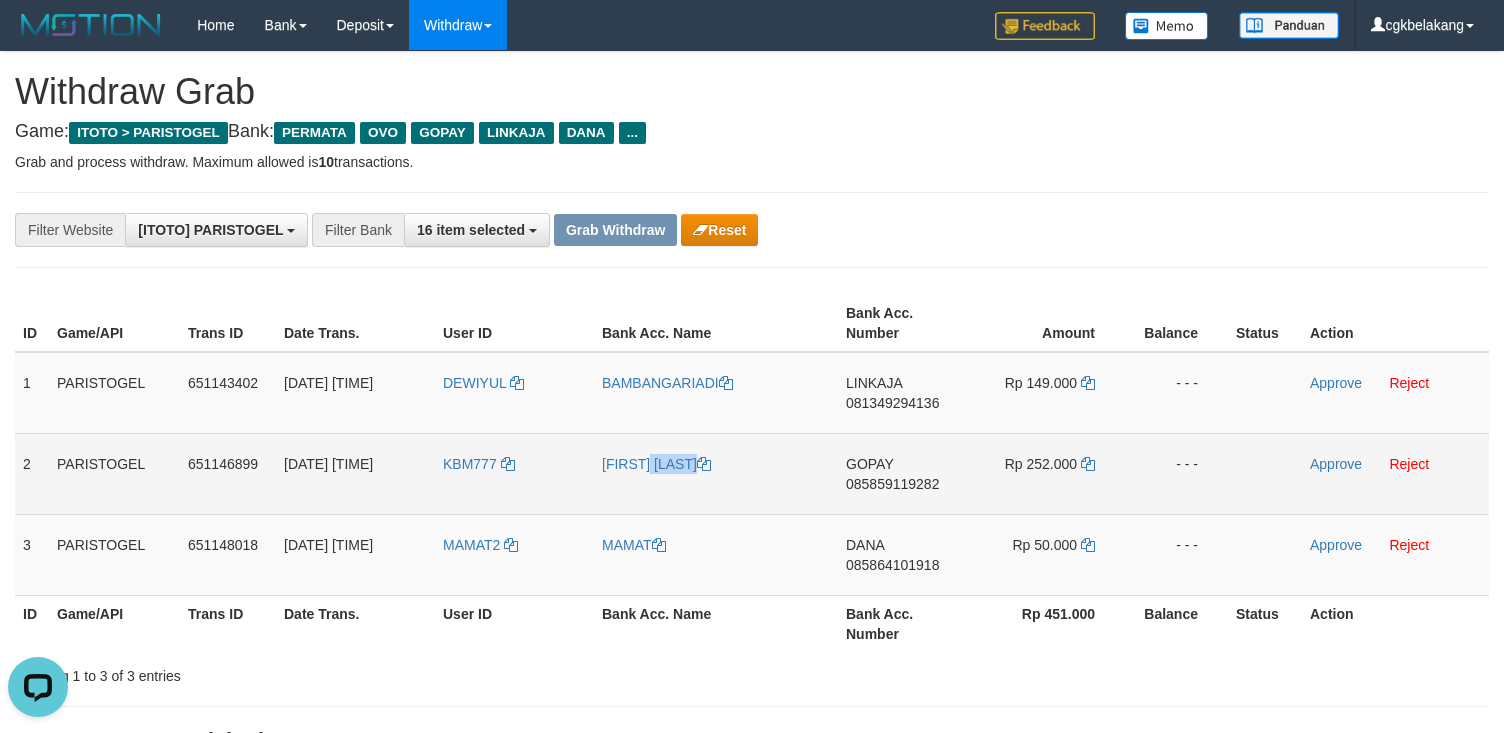 click on "[FIRST] [LAST]" at bounding box center (716, 473) 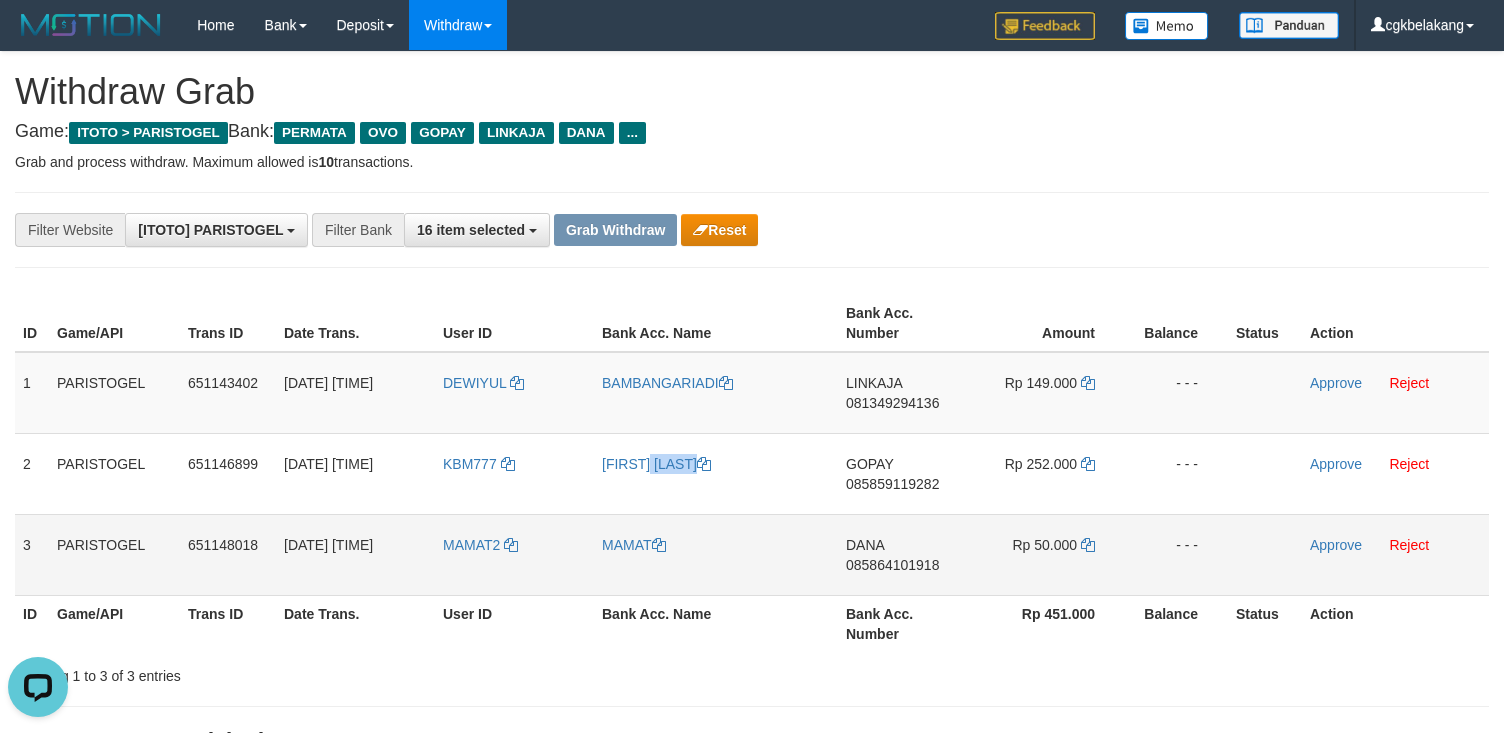 copy on "[FIRST] [LAST]" 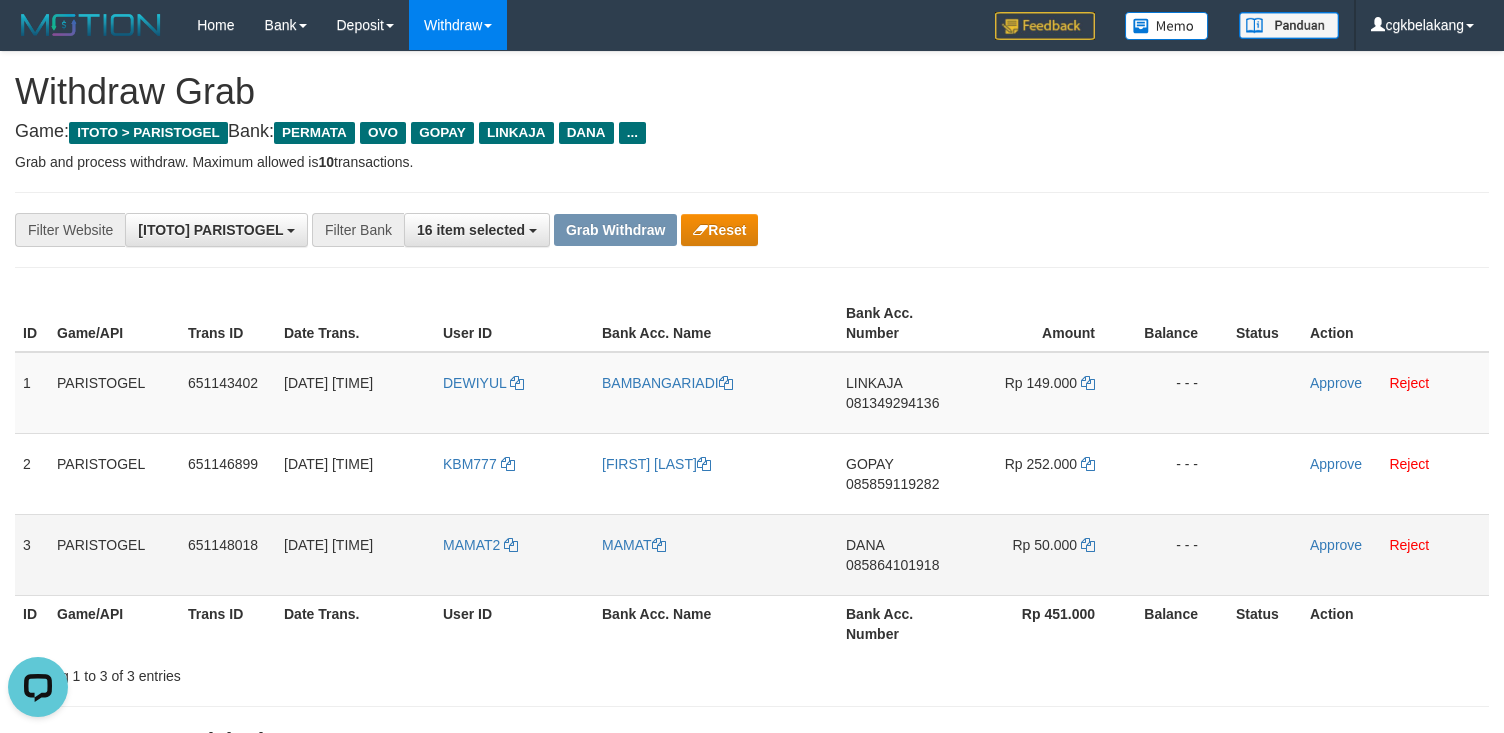 click on "MAMAT2" at bounding box center [514, 554] 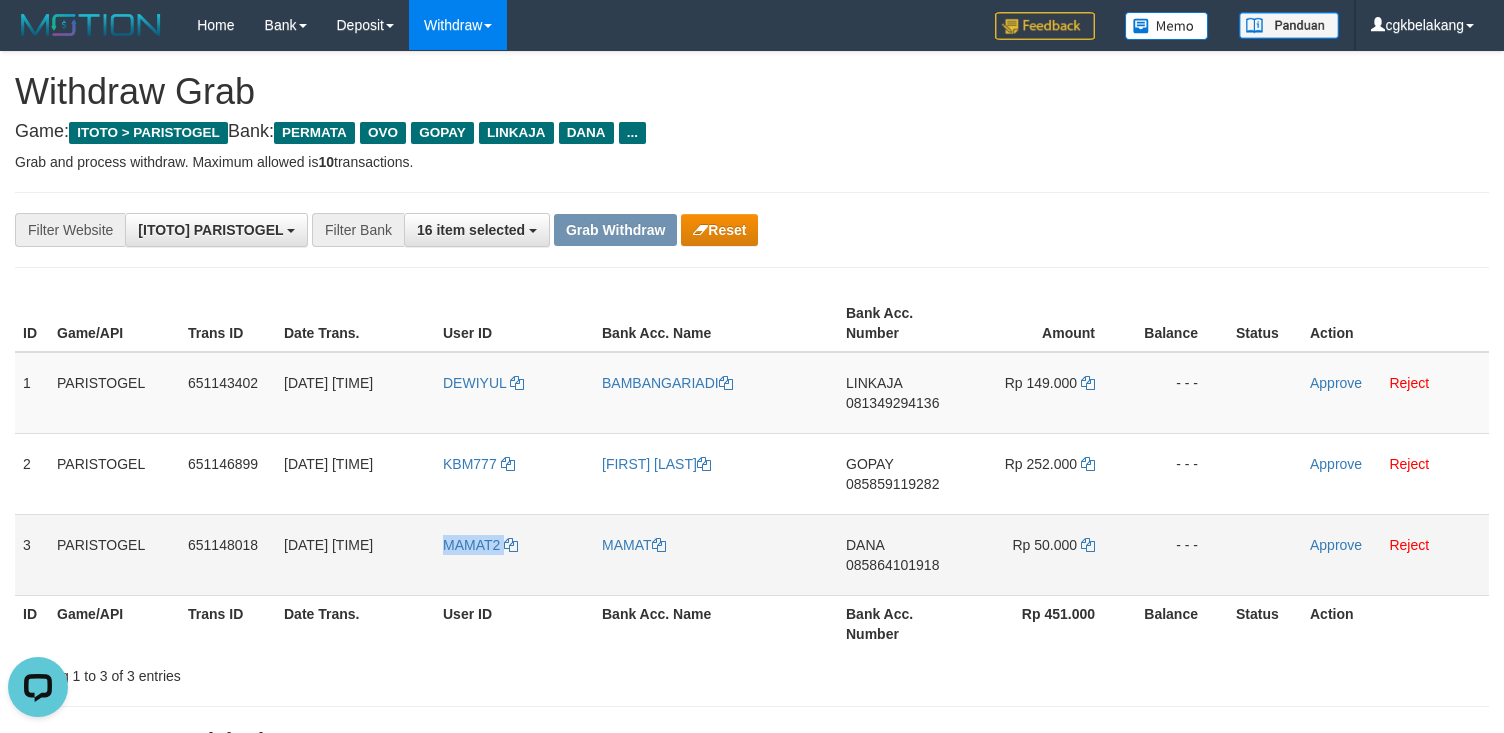 drag, startPoint x: 590, startPoint y: 586, endPoint x: 644, endPoint y: 556, distance: 61.77378 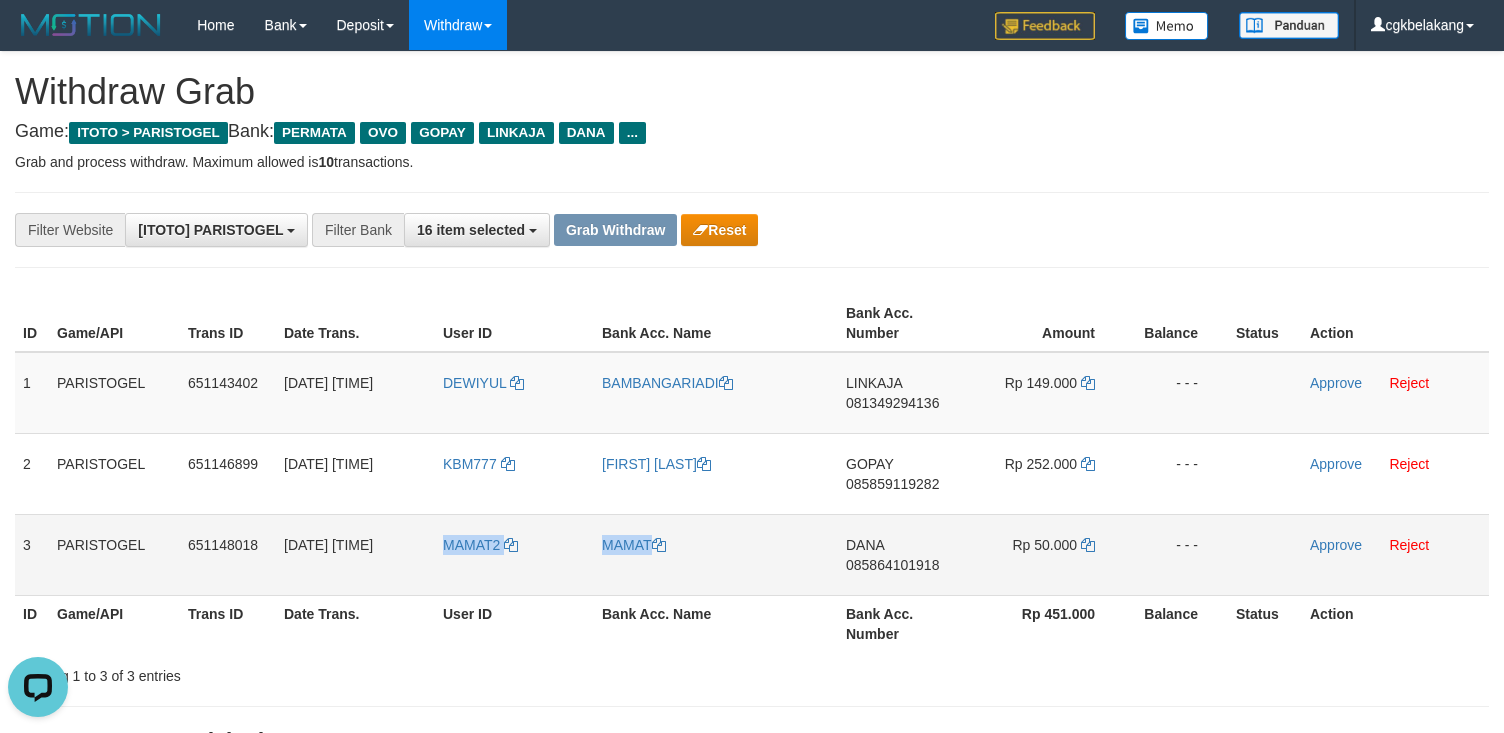 click on "MAMAT" at bounding box center (716, 554) 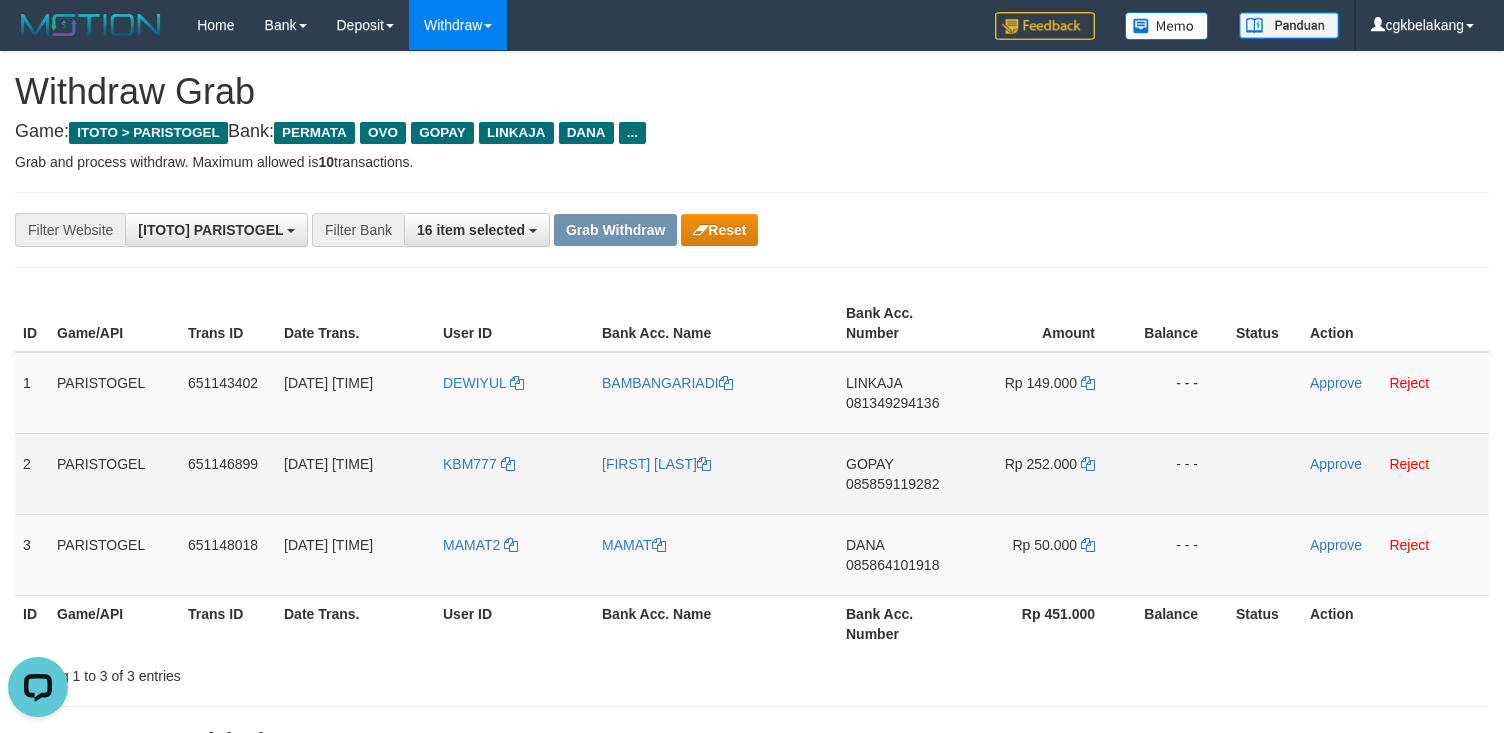 drag, startPoint x: 1208, startPoint y: 506, endPoint x: 1198, endPoint y: 510, distance: 10.770329 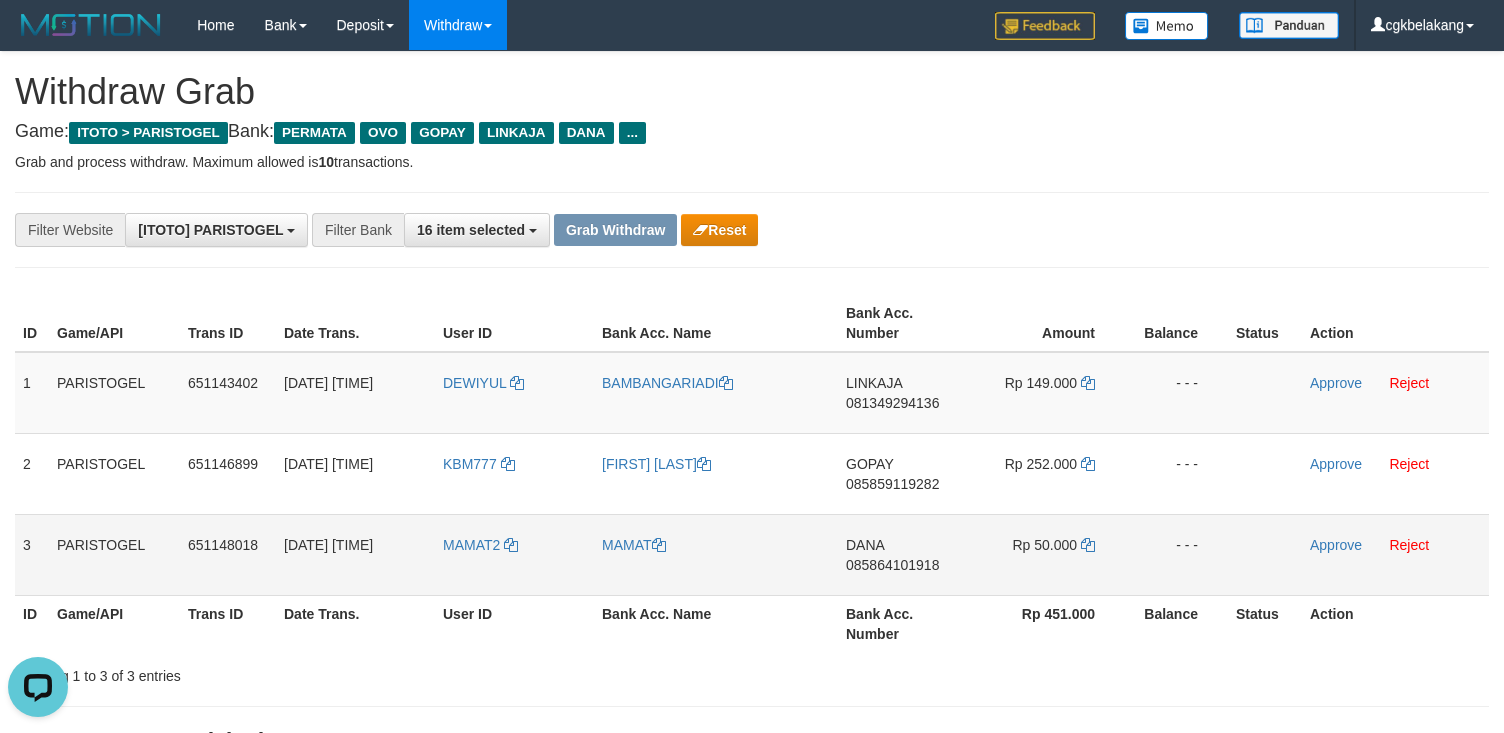 click on "DANA
085864101918" at bounding box center (903, 554) 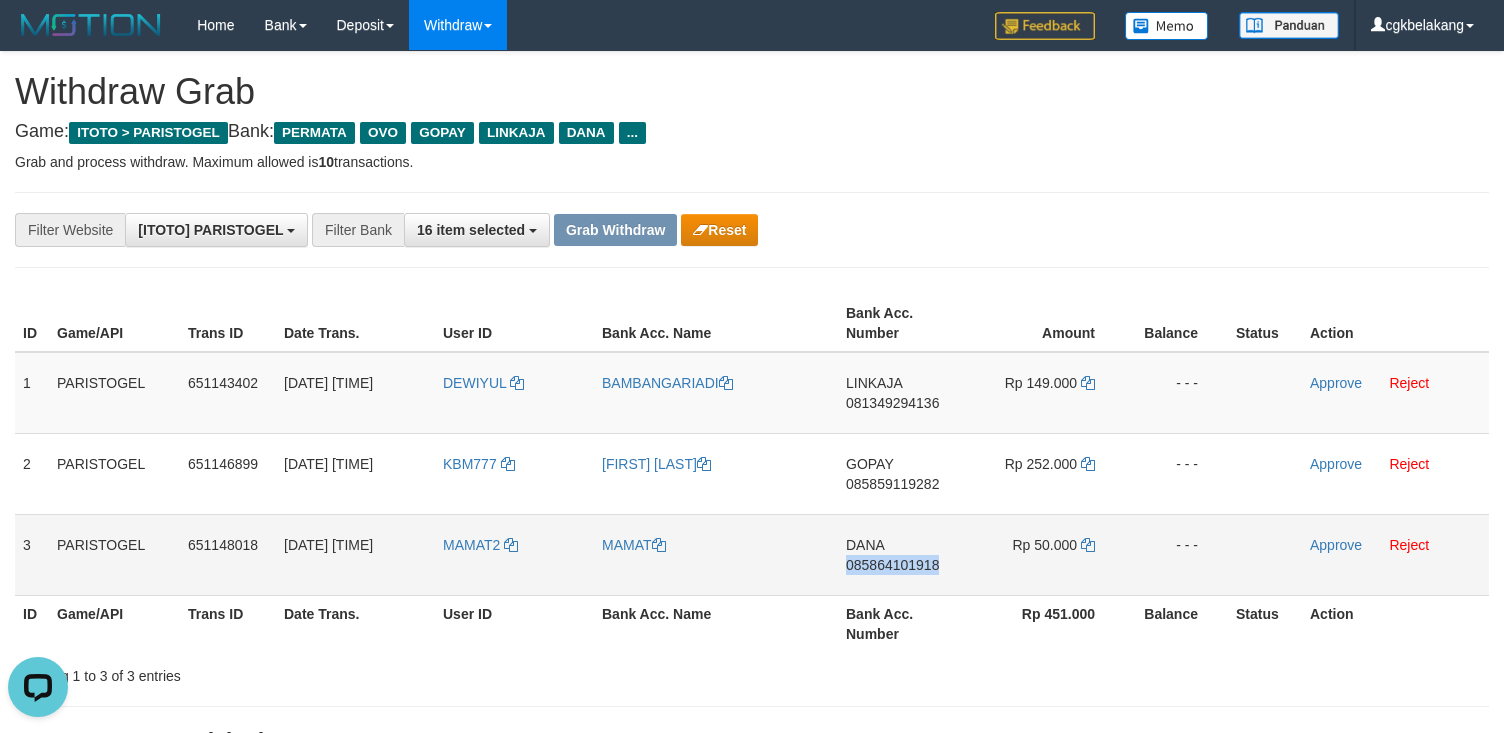 click on "DANA
085864101918" at bounding box center (903, 554) 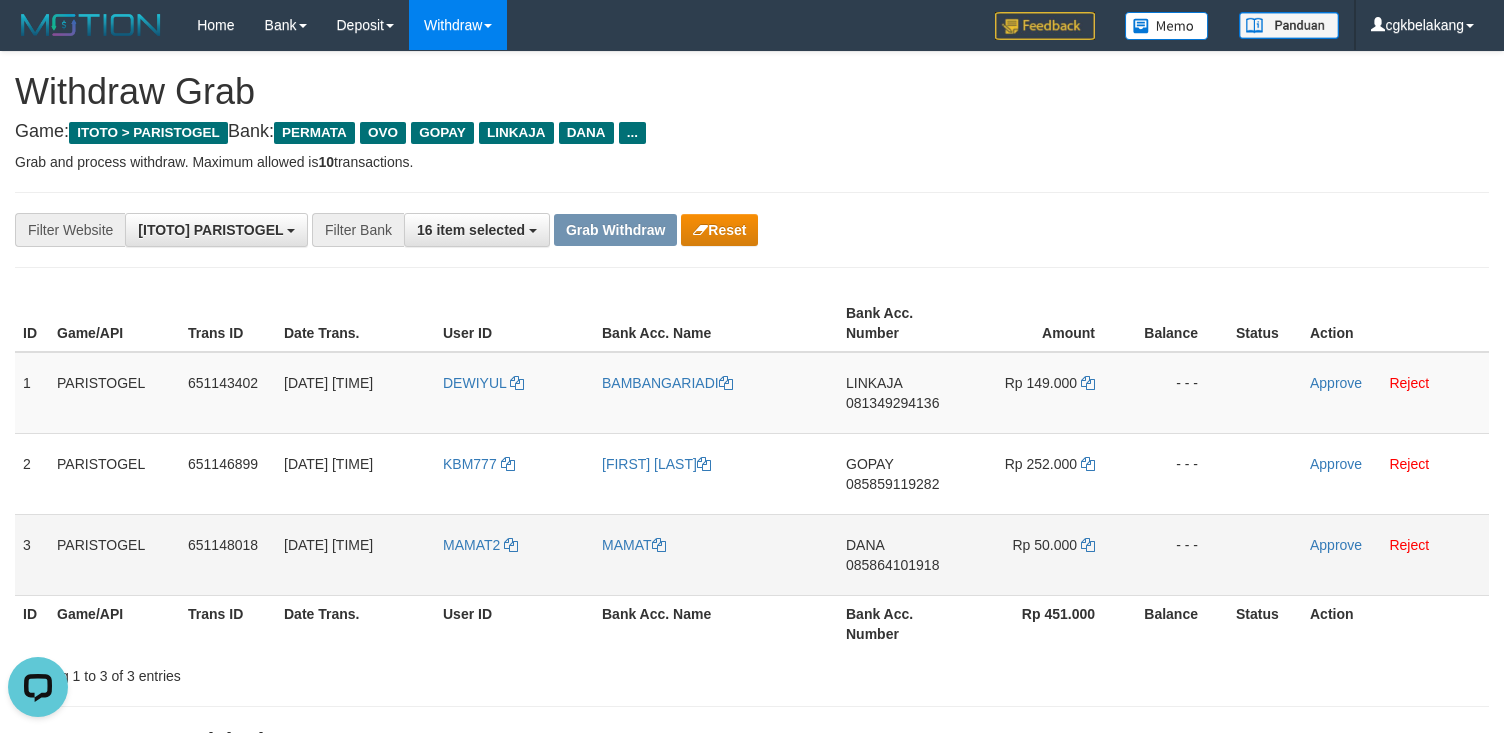 click on "Rp 50.000" at bounding box center (1047, 554) 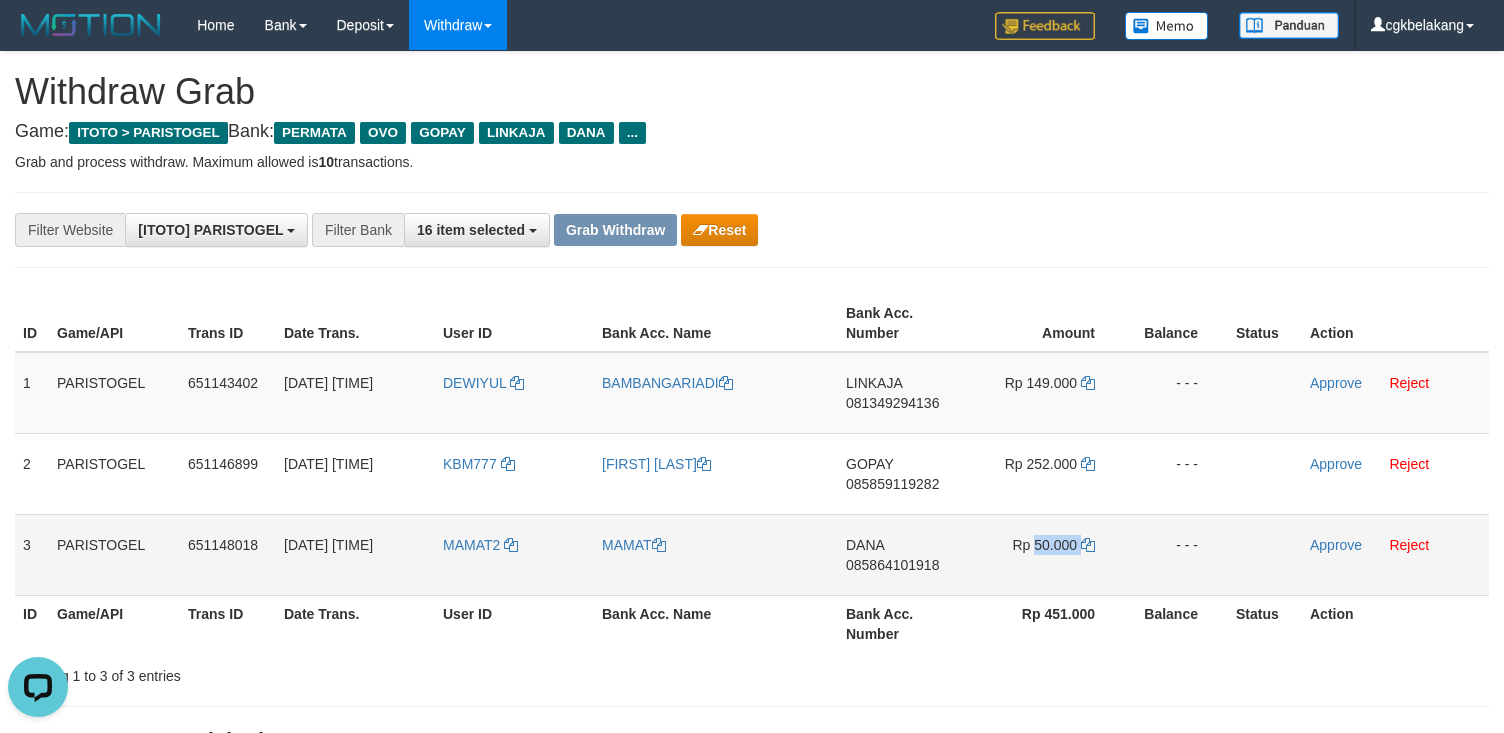 click on "Rp 50.000" at bounding box center (1047, 554) 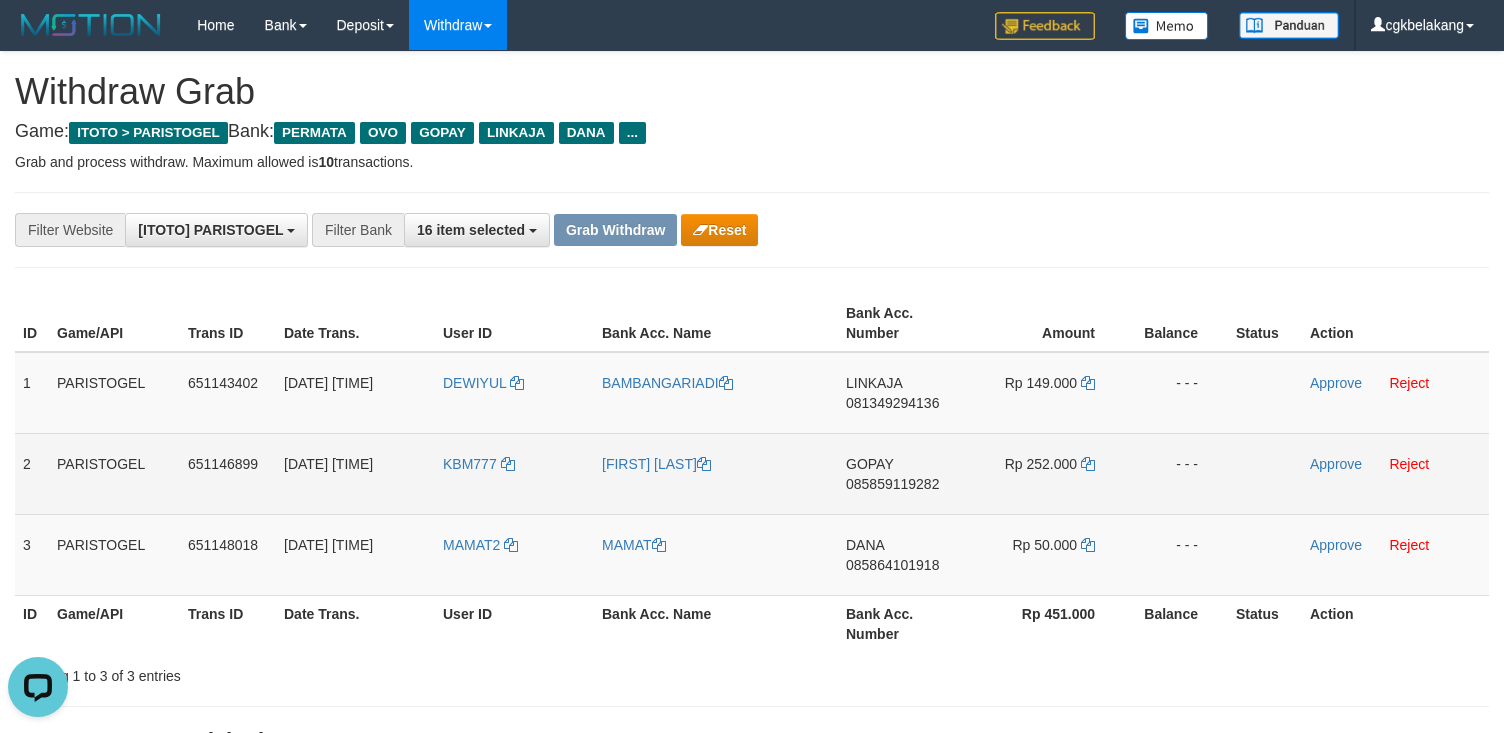 click on "GOPAY
085859119282" at bounding box center [903, 473] 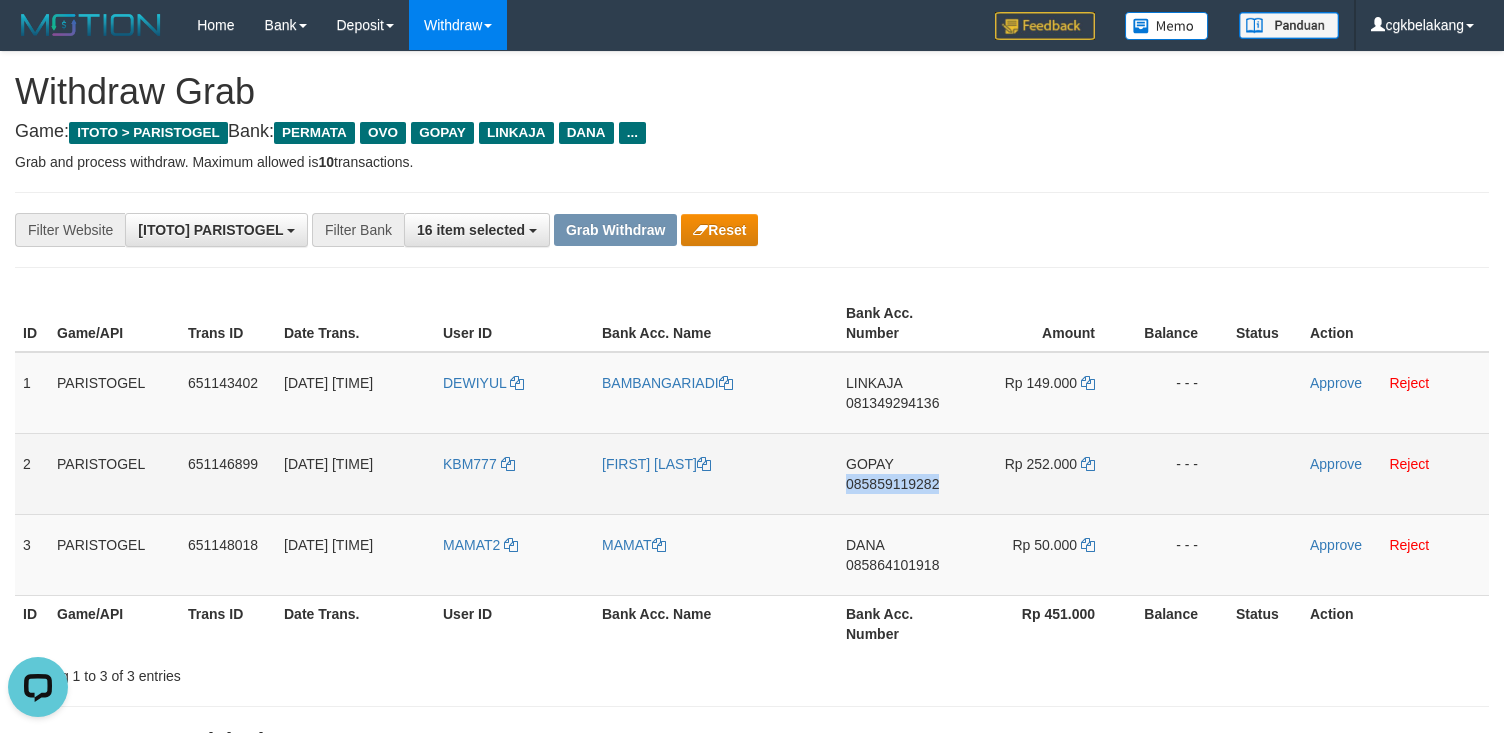 click on "GOPAY
085859119282" at bounding box center (903, 473) 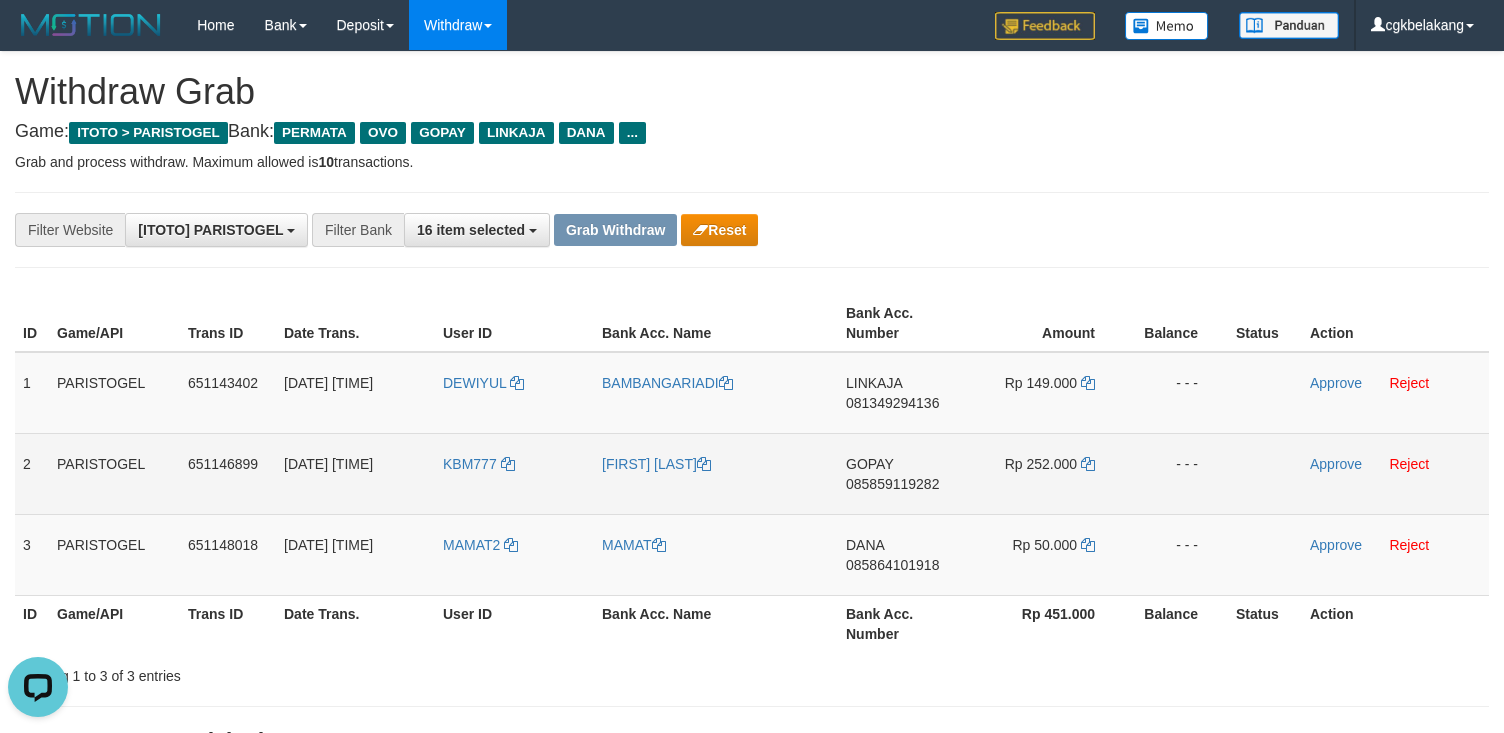 click on "Rp 252.000" at bounding box center [1047, 473] 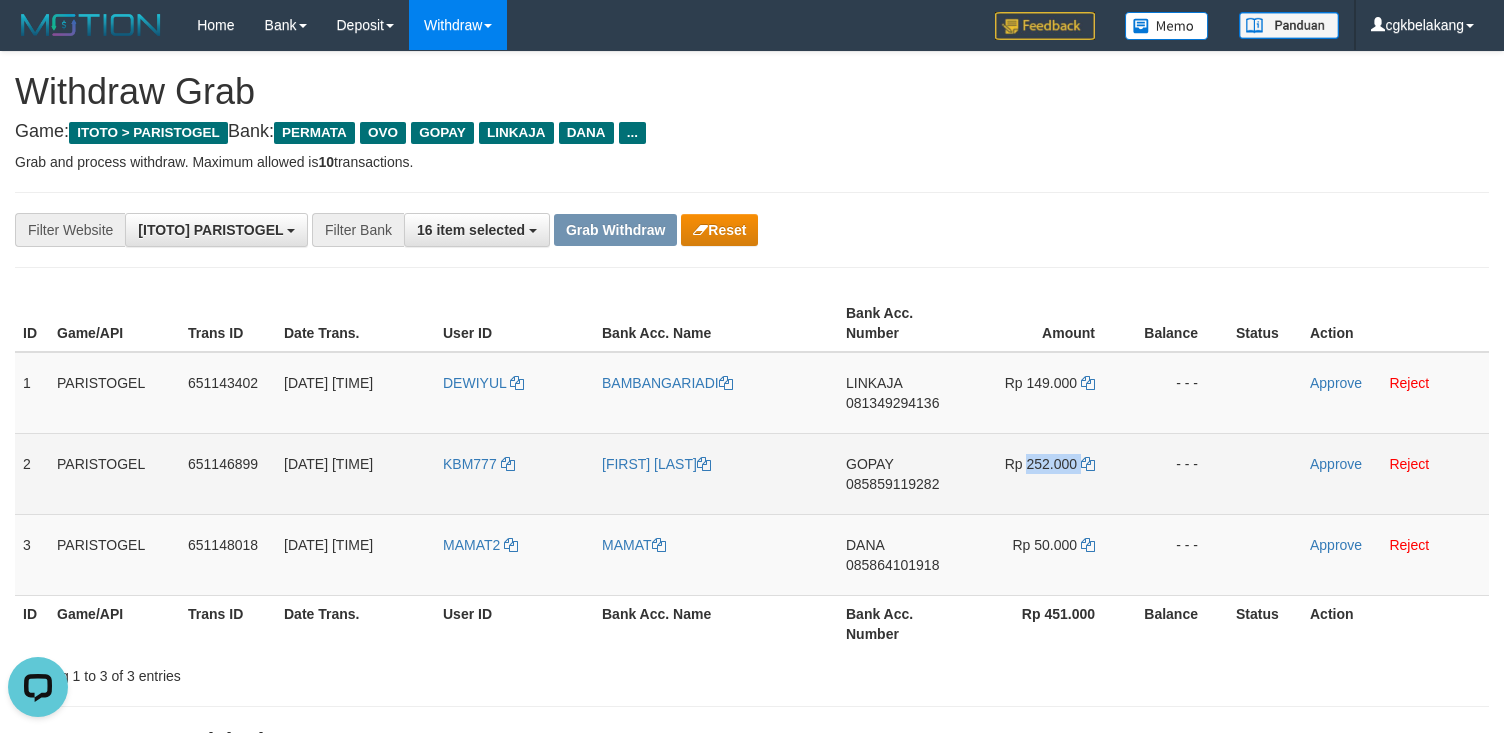click on "Rp 252.000" at bounding box center [1047, 473] 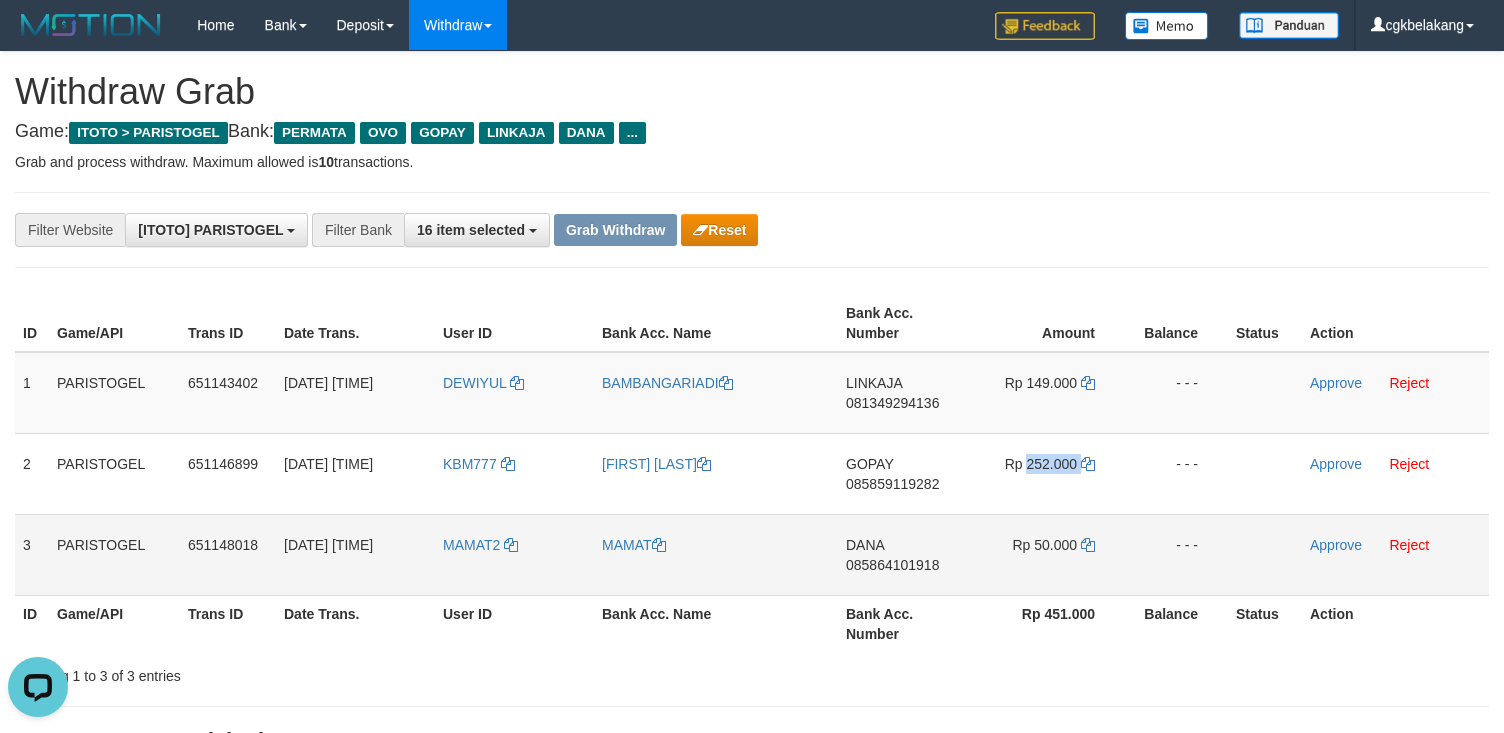 copy on "252.000" 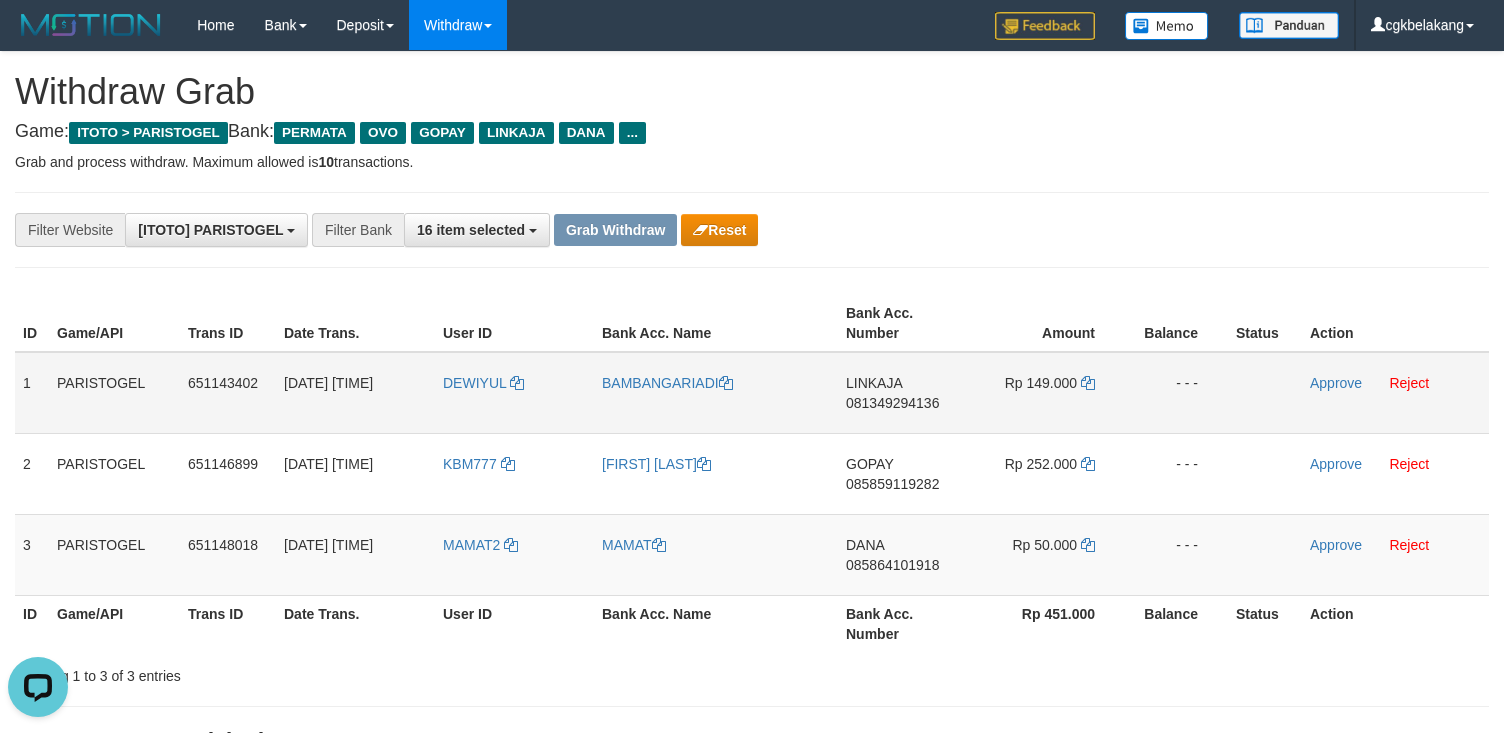 click on "LINKAJA
081349294136" at bounding box center [903, 393] 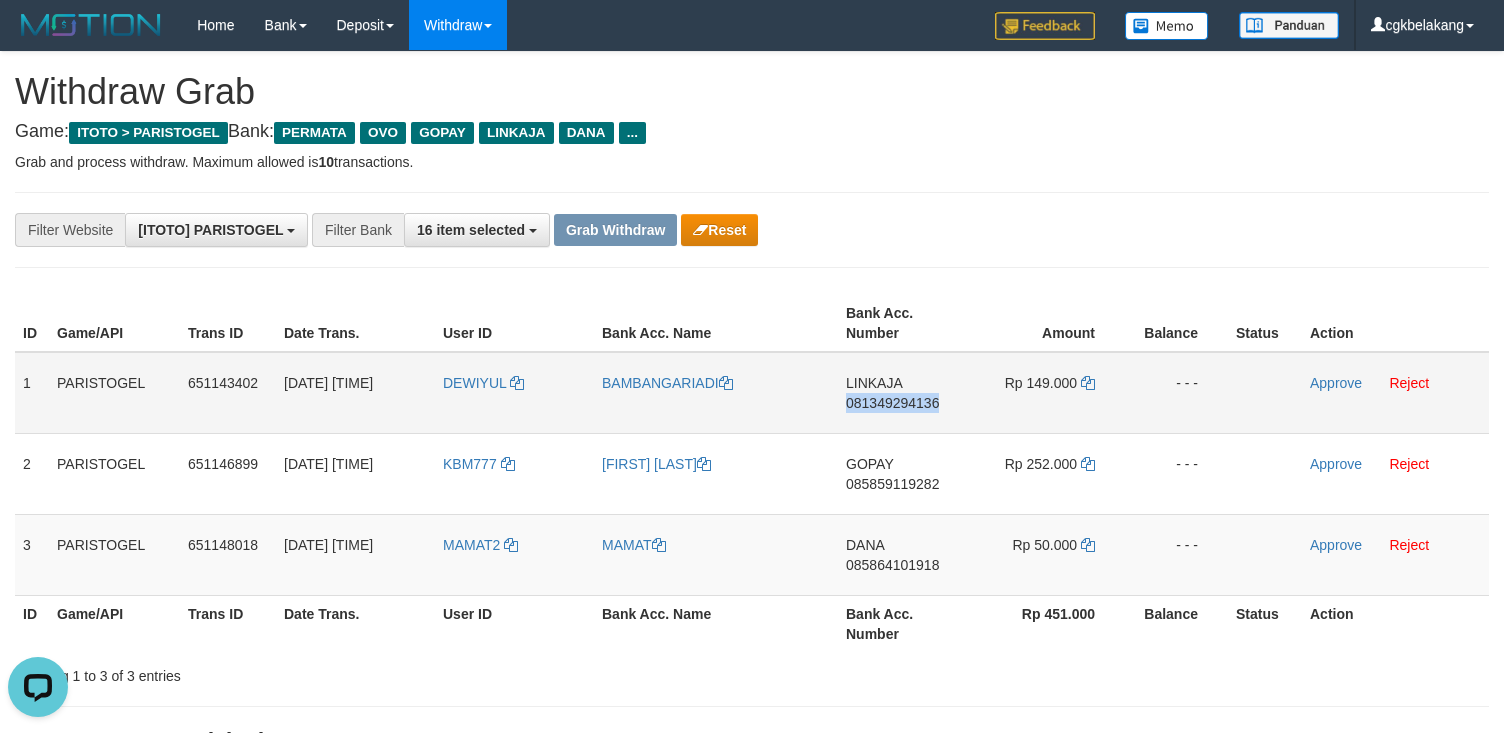 click on "LINKAJA
081349294136" at bounding box center (903, 393) 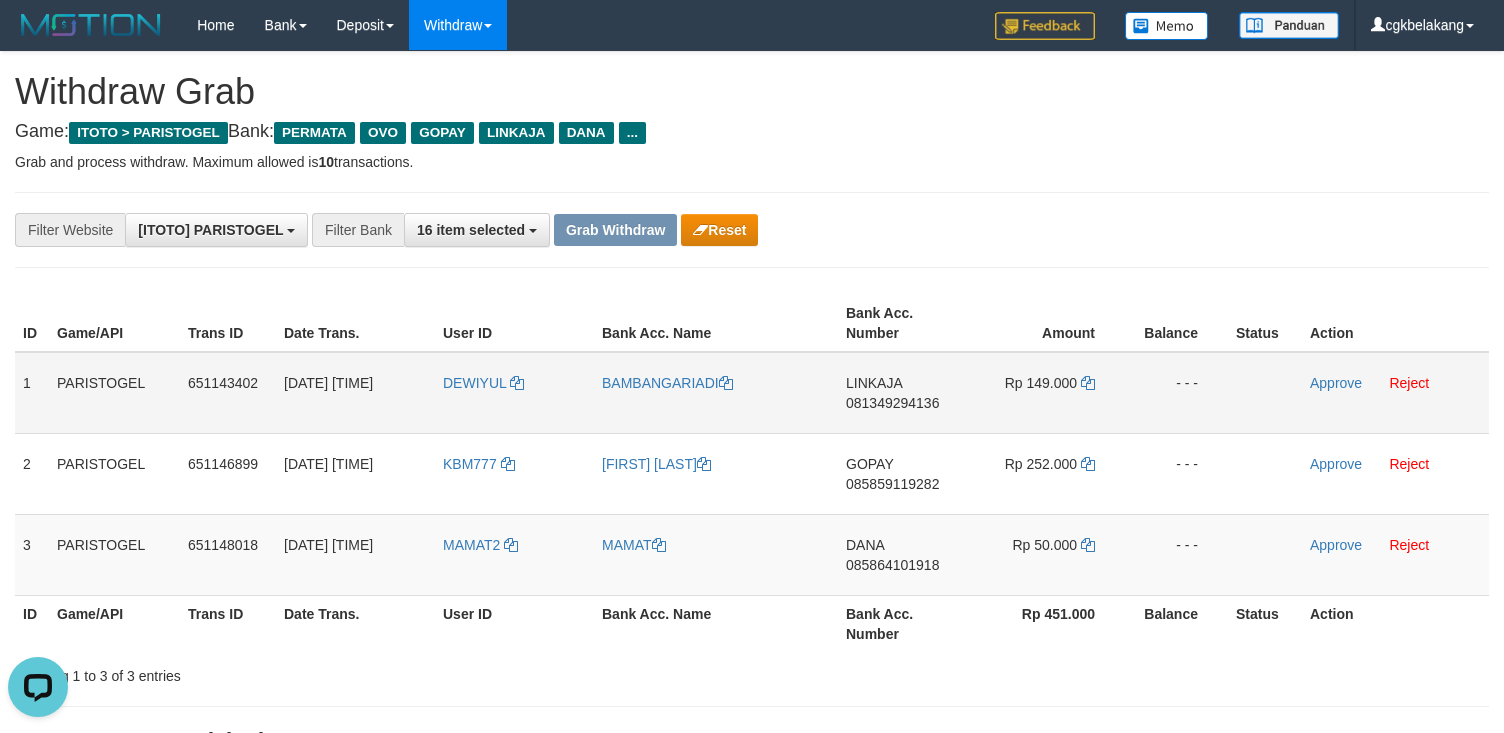 click on "Rp 149.000" at bounding box center [1047, 393] 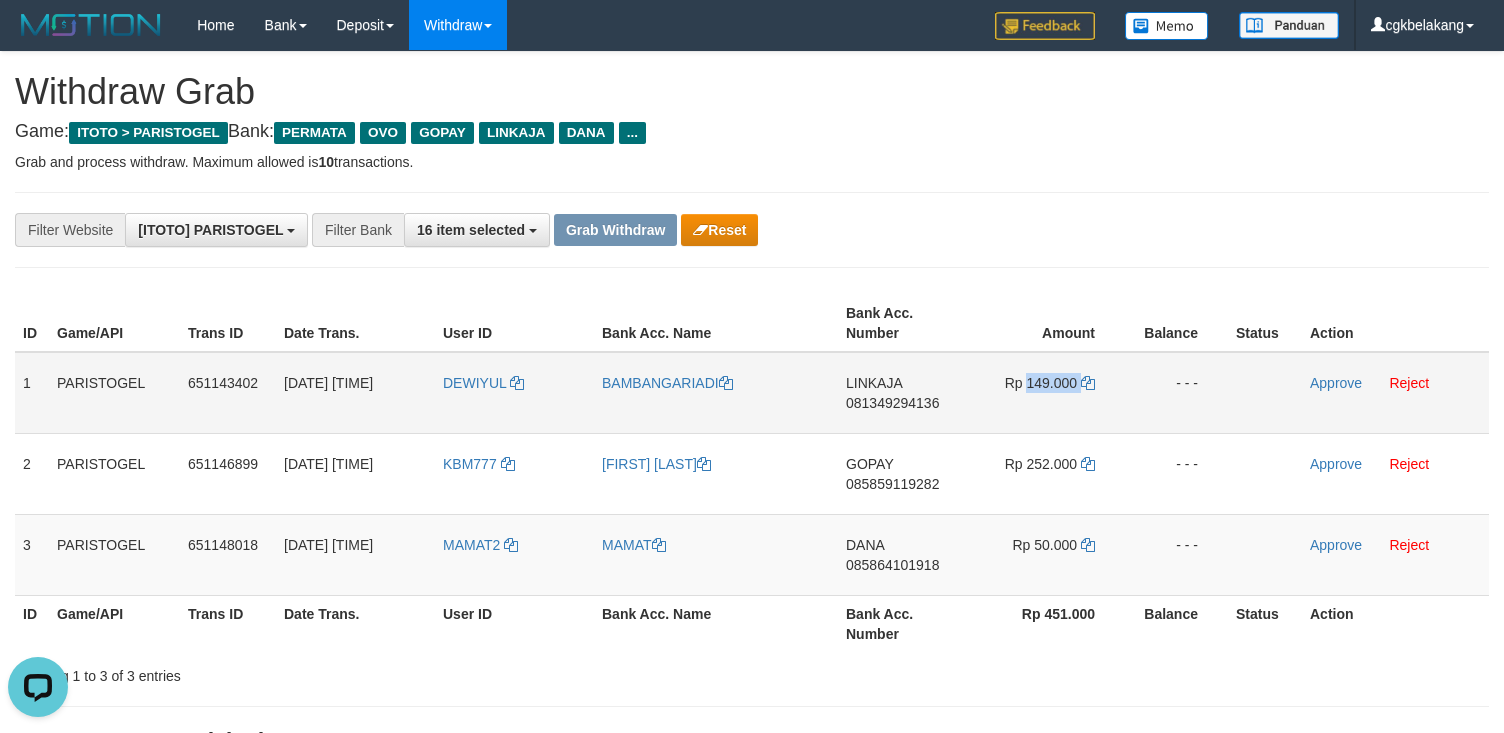 click on "Rp 149.000" at bounding box center (1047, 393) 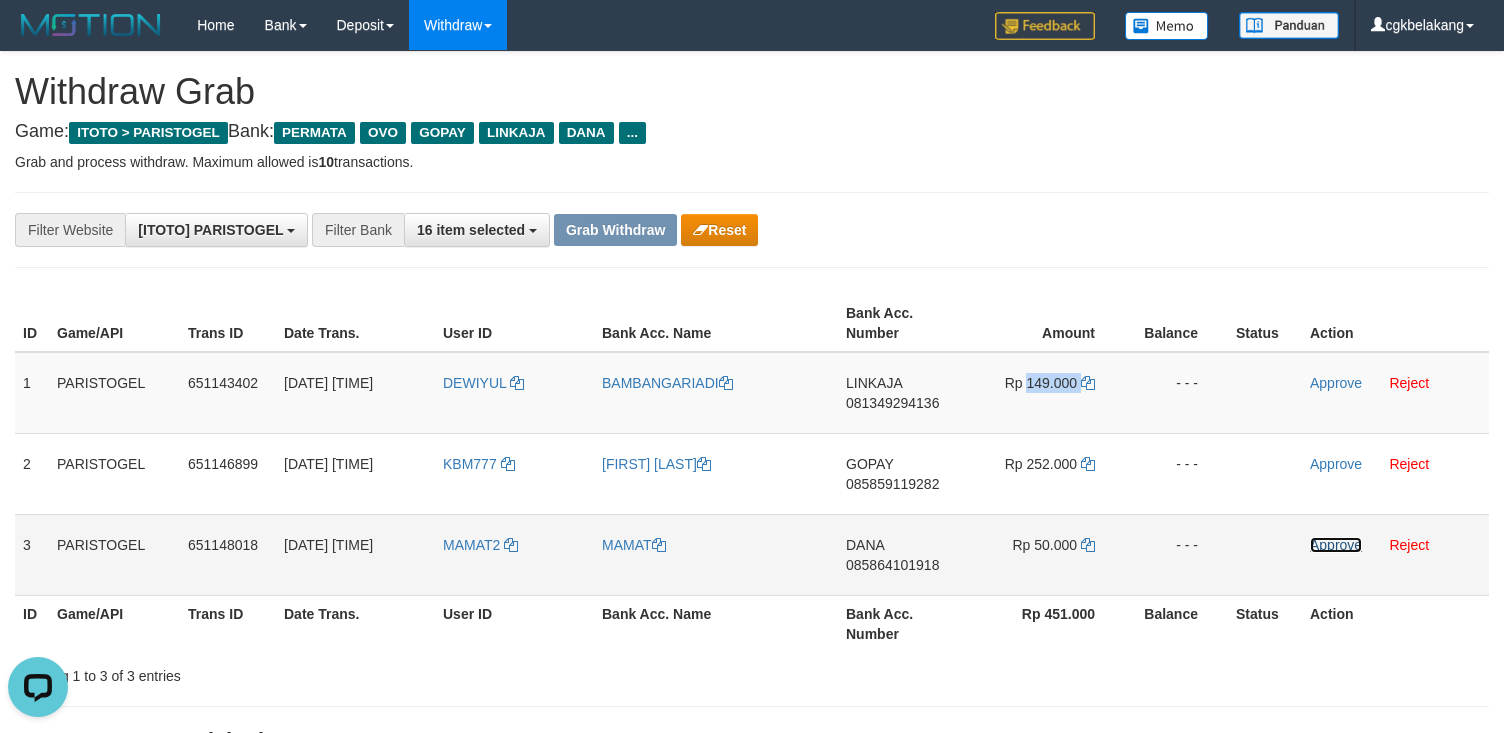 click on "Approve" at bounding box center (1336, 545) 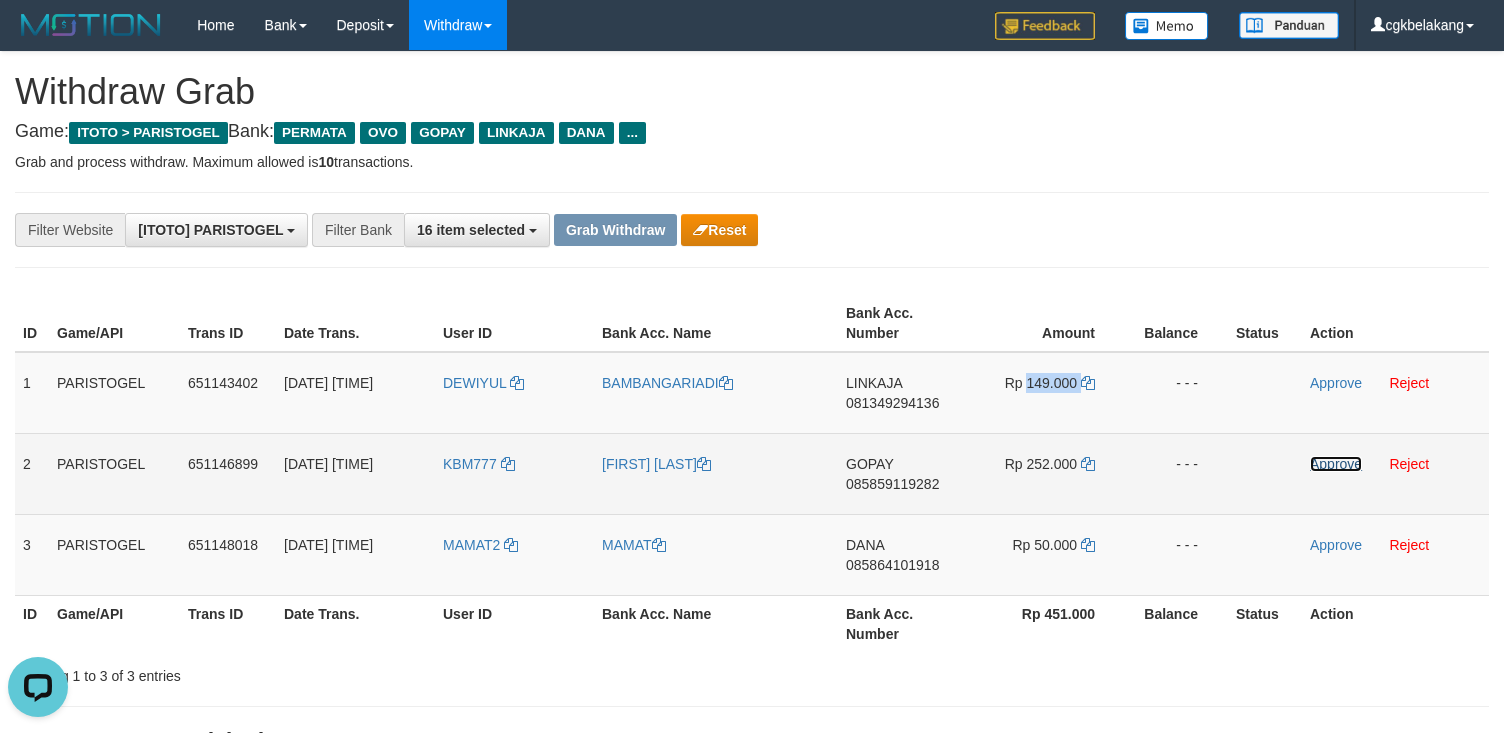 click on "Approve" at bounding box center (1336, 464) 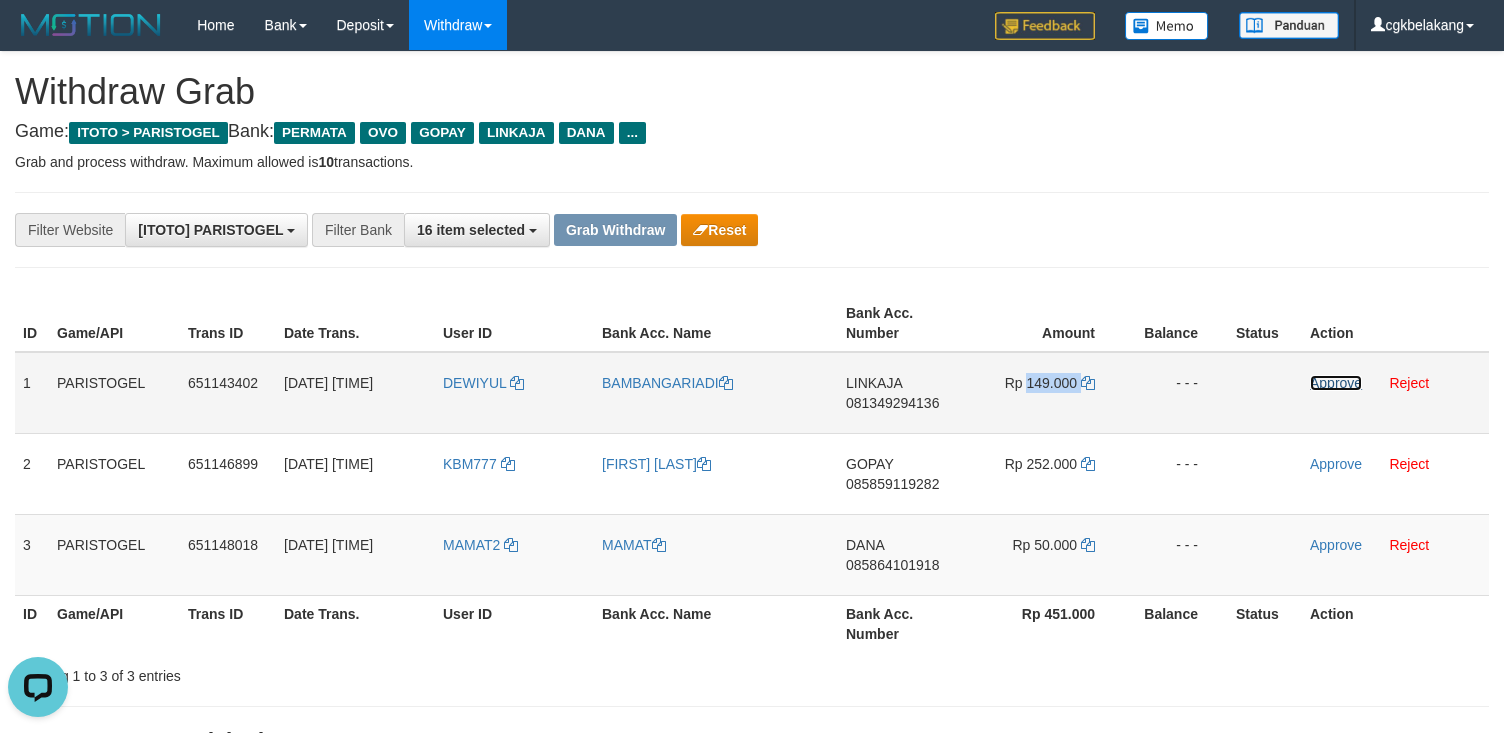 click on "Approve" at bounding box center (1336, 383) 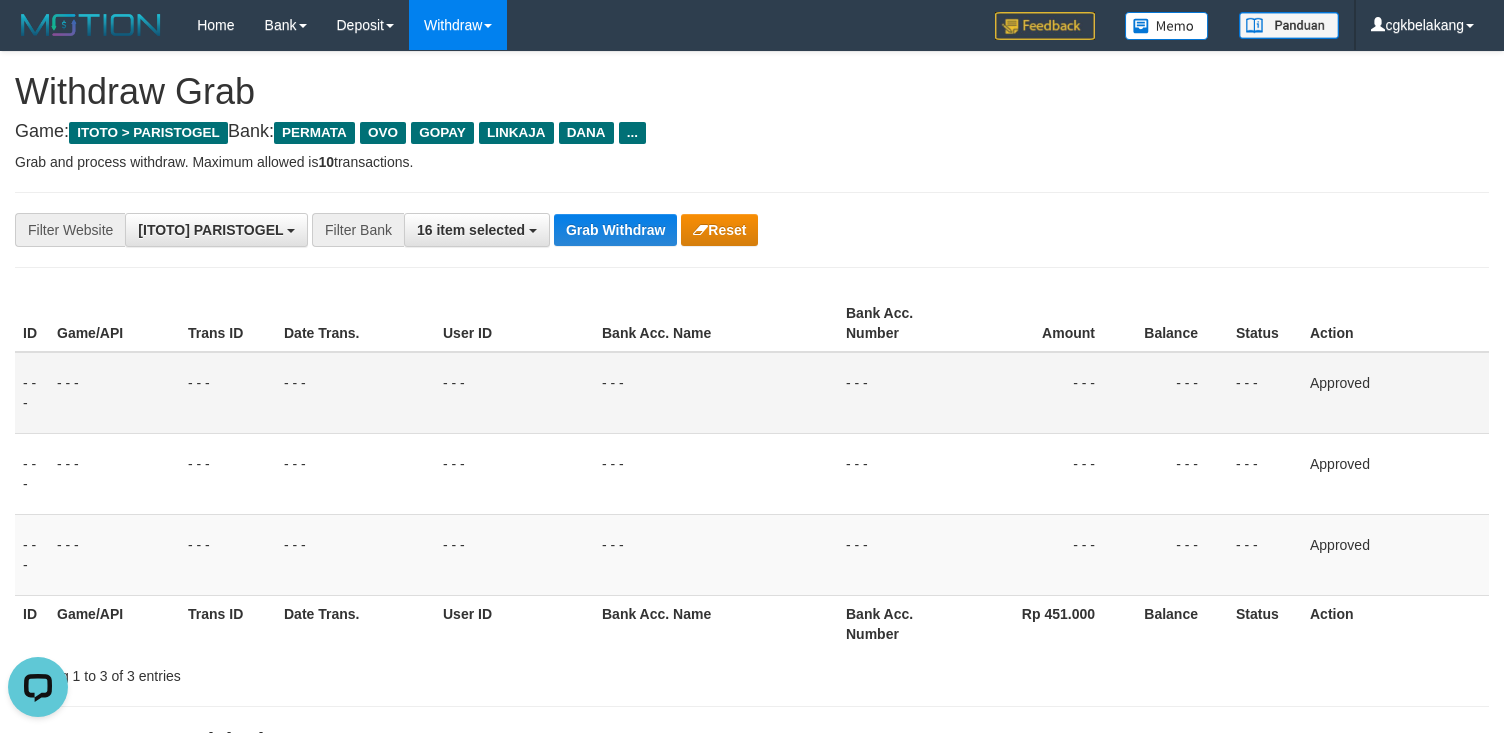 drag, startPoint x: 1038, startPoint y: 185, endPoint x: 670, endPoint y: 86, distance: 381.08398 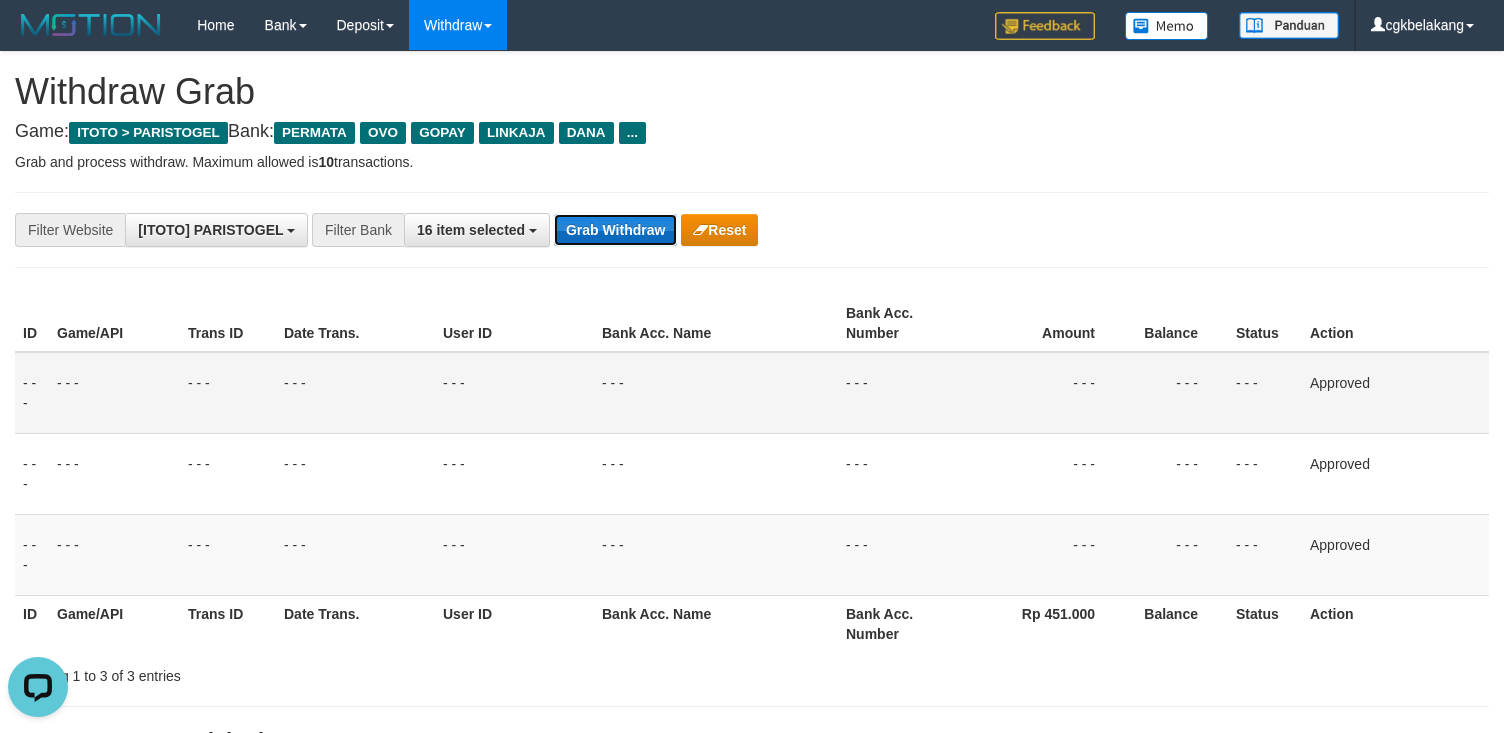 click on "Grab Withdraw" at bounding box center (615, 230) 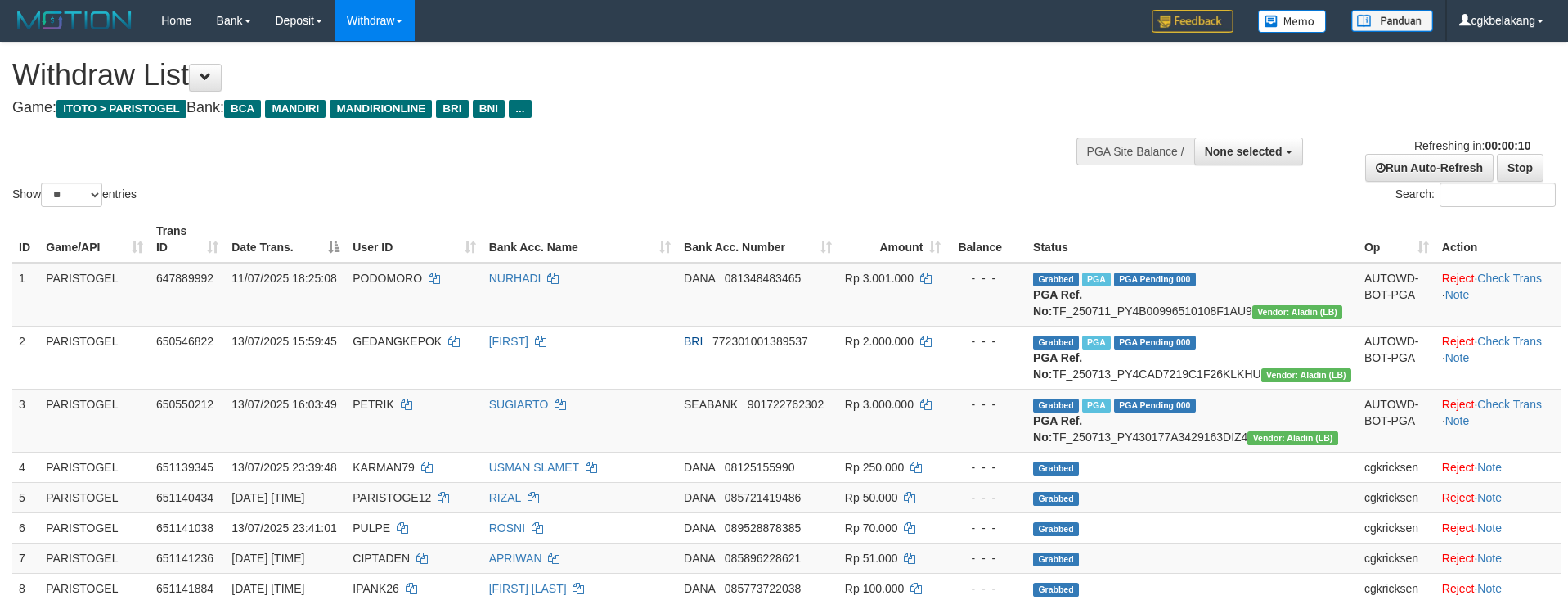 select 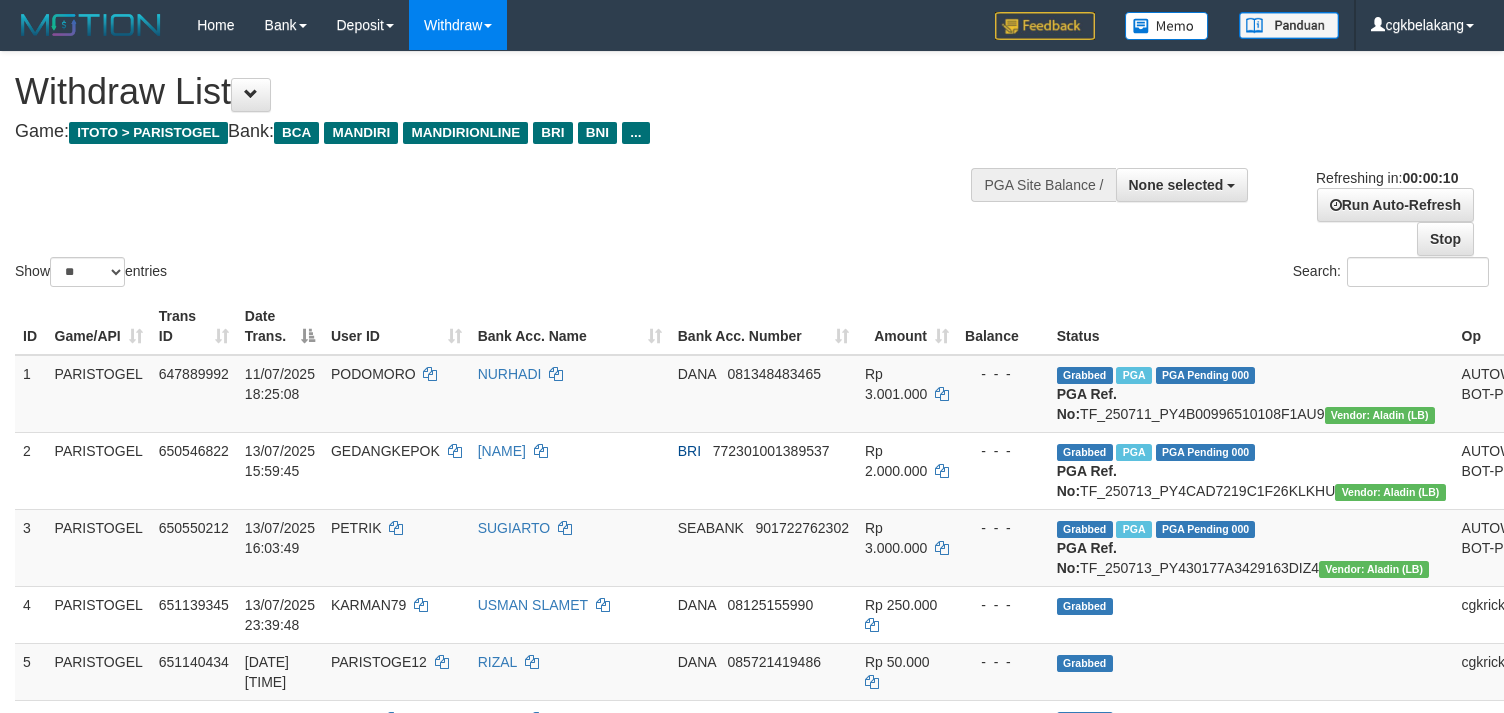 select 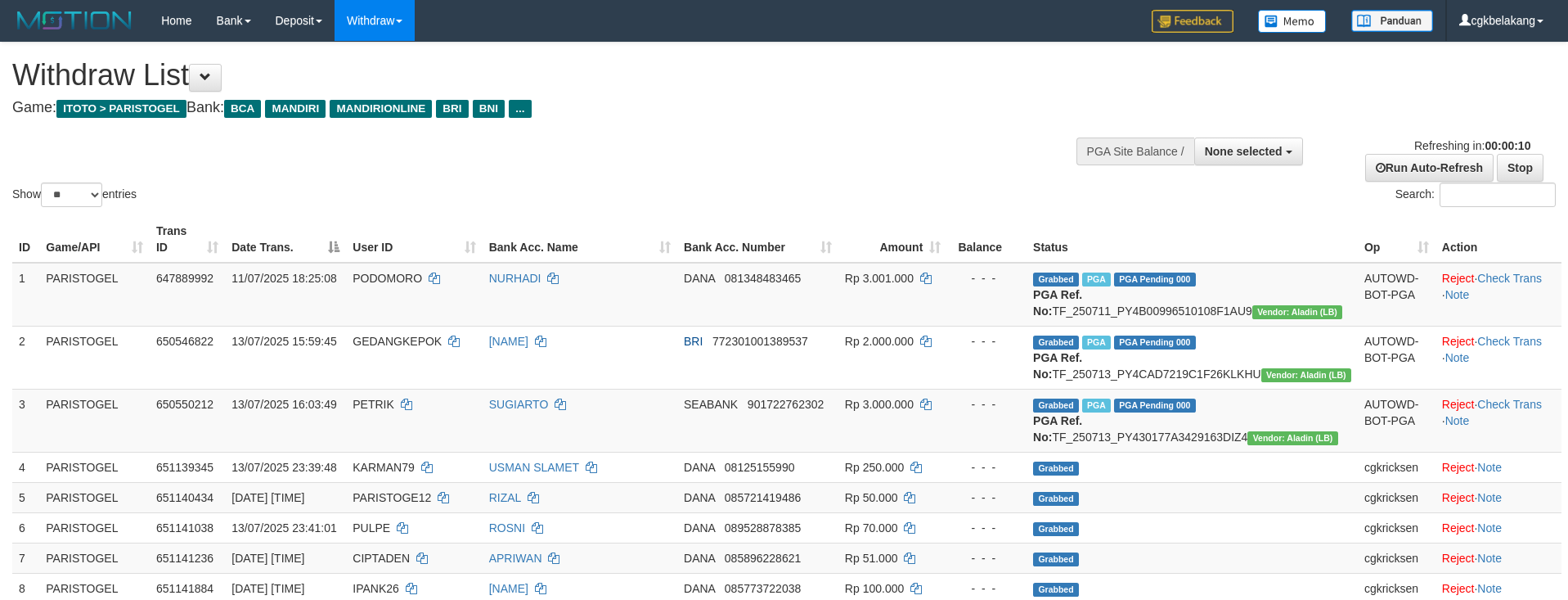 select 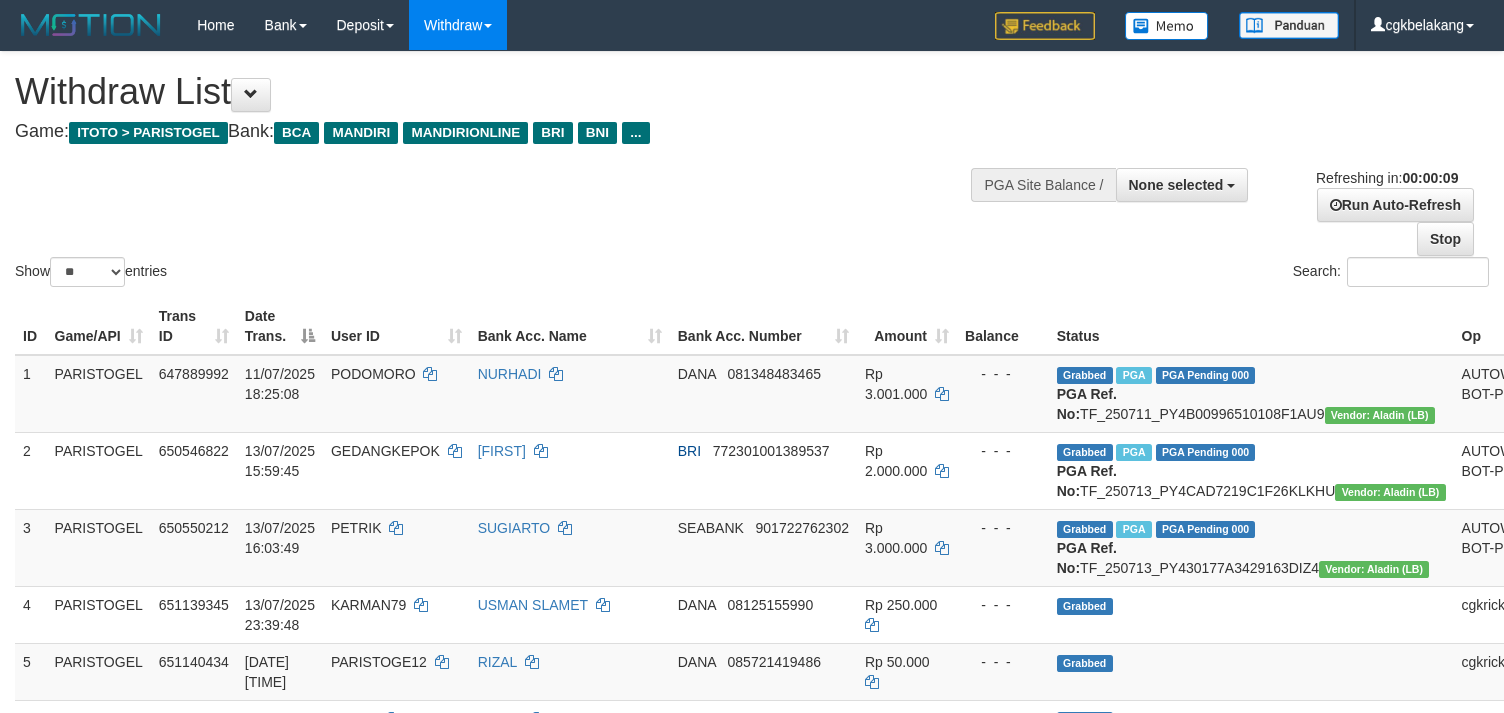 select 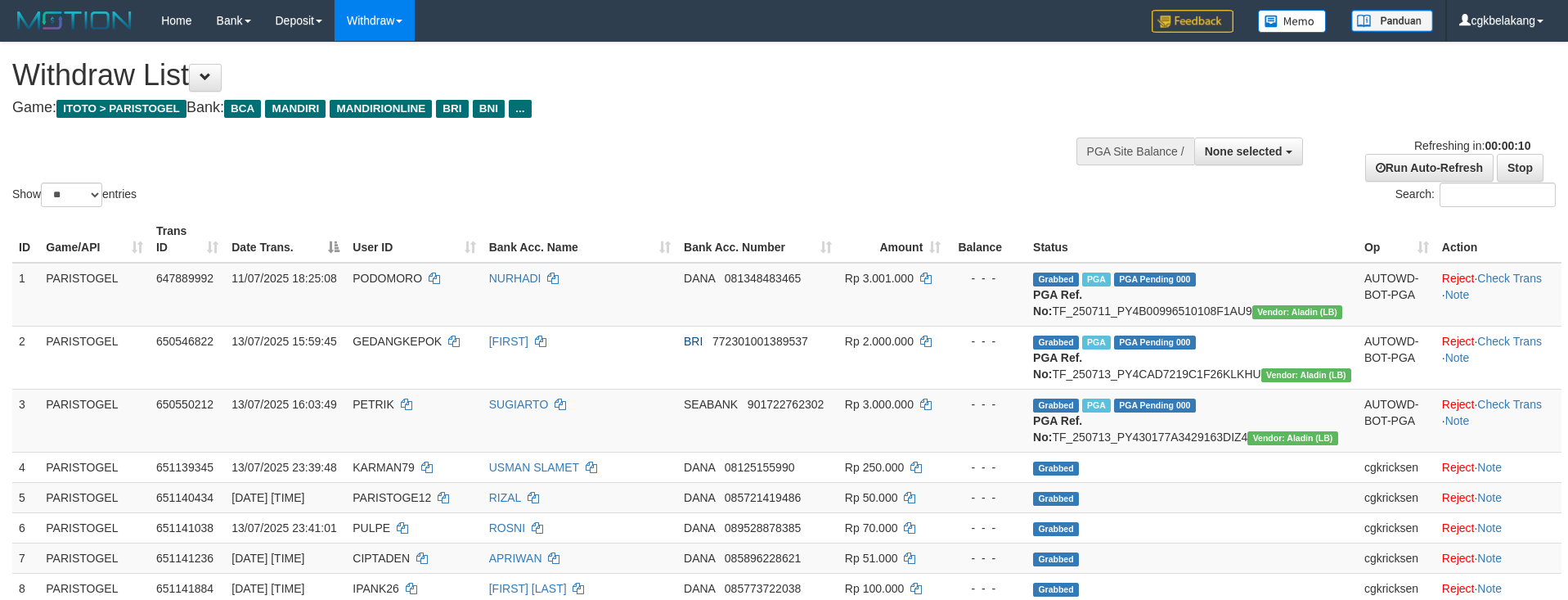 select 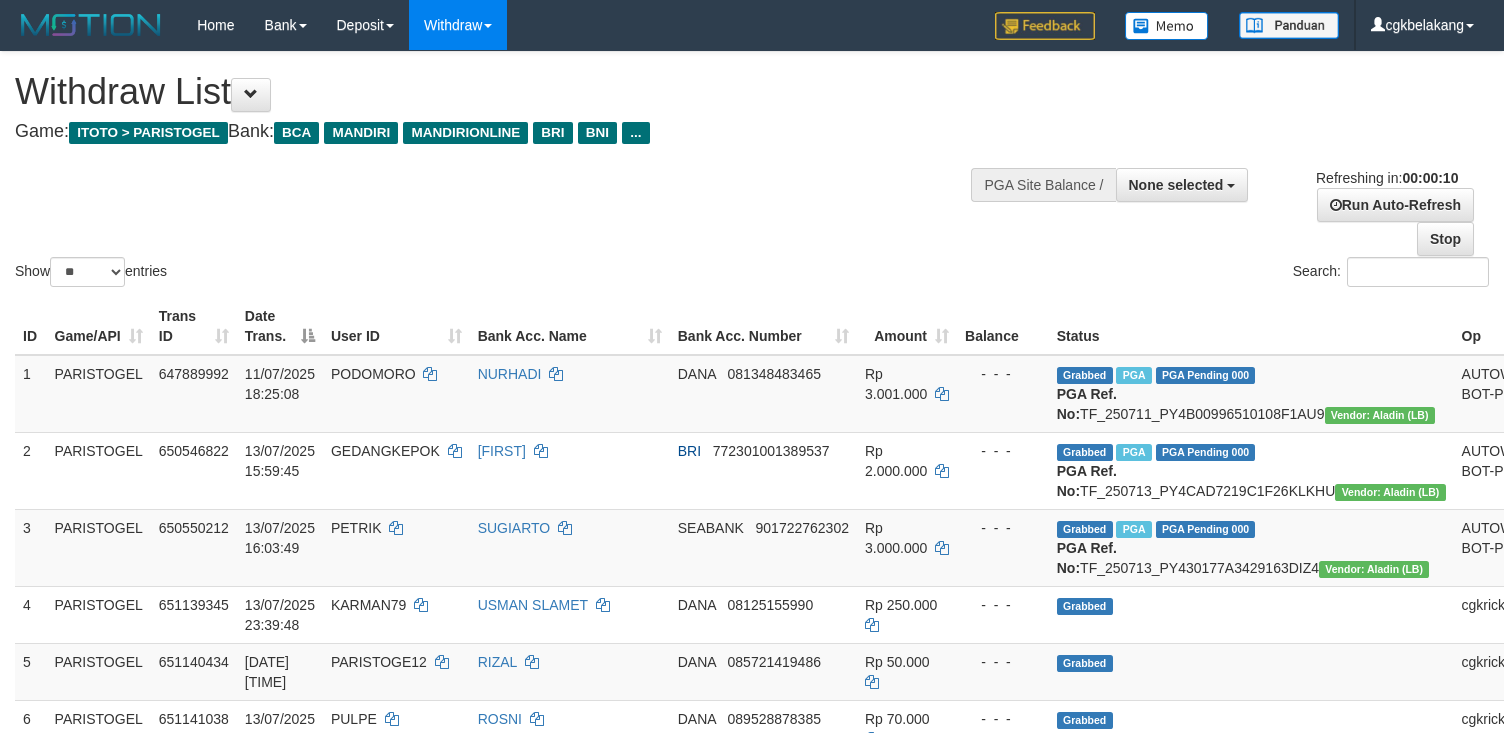select 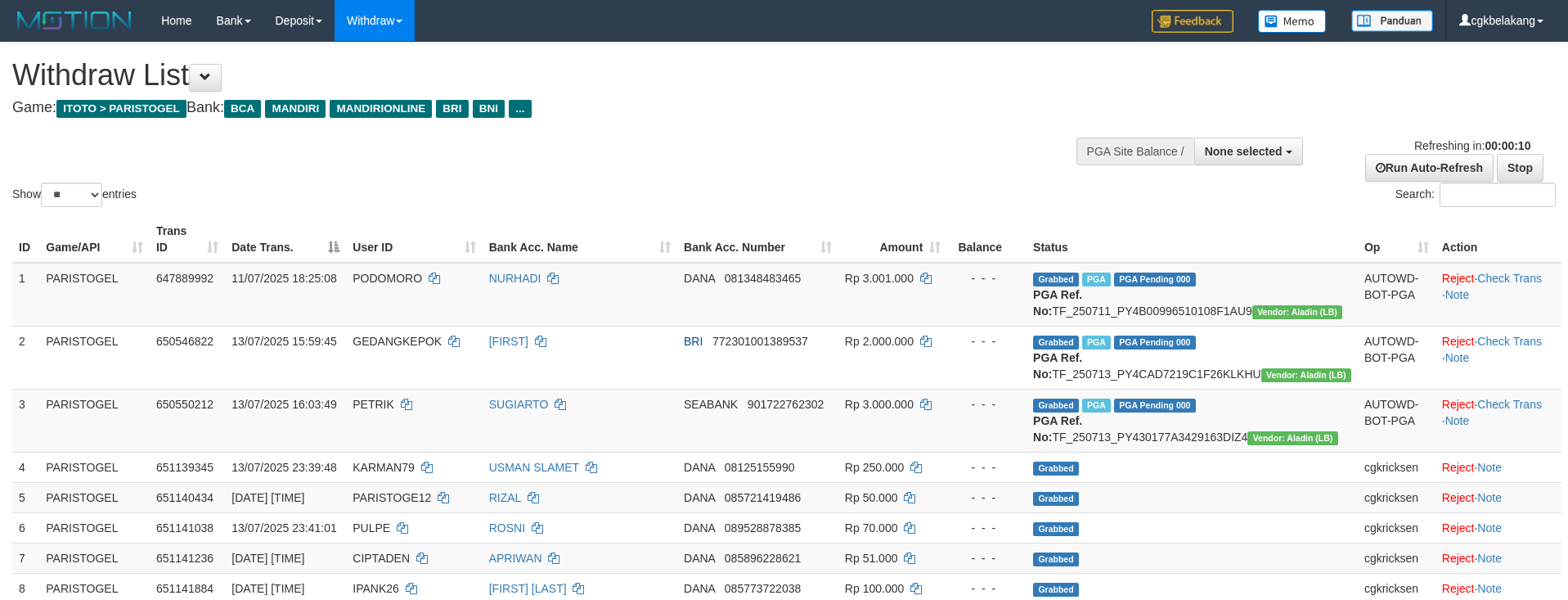 select 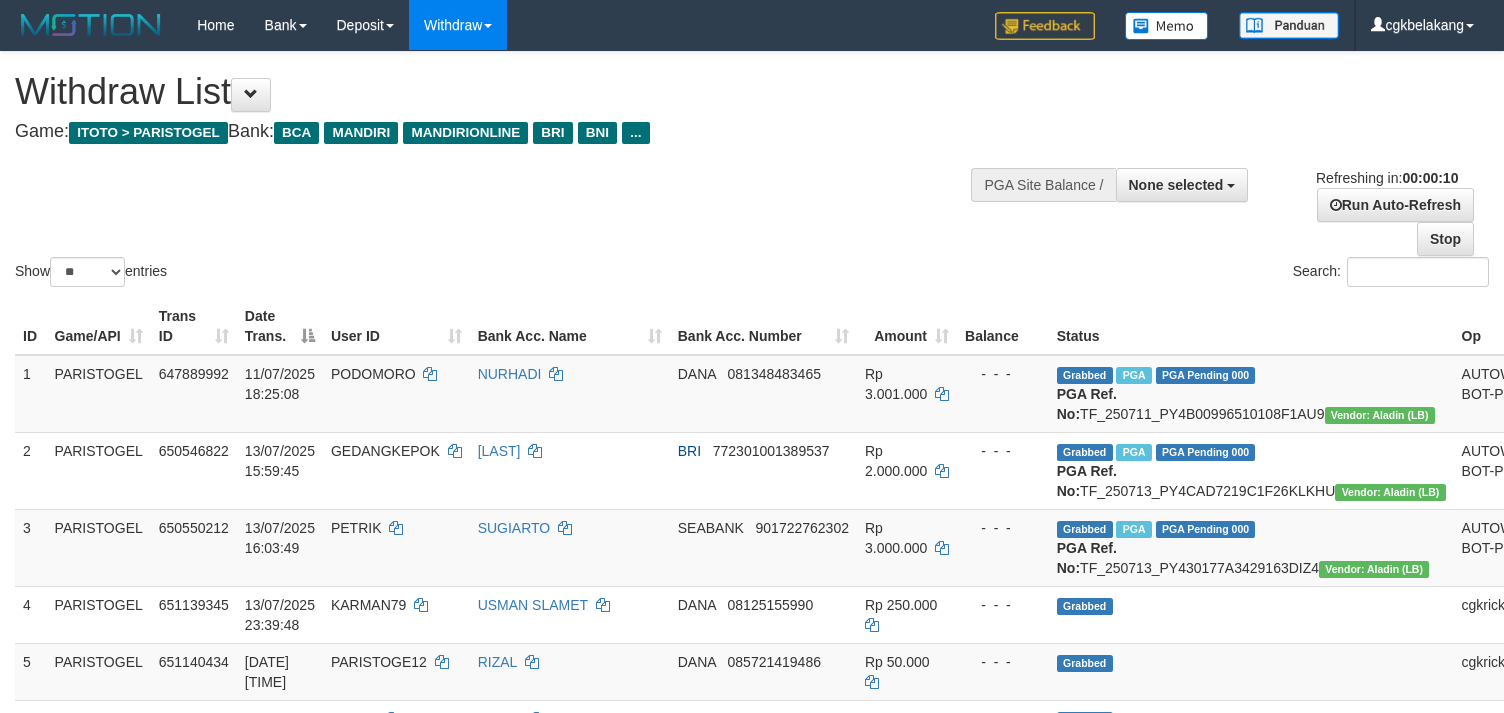 select 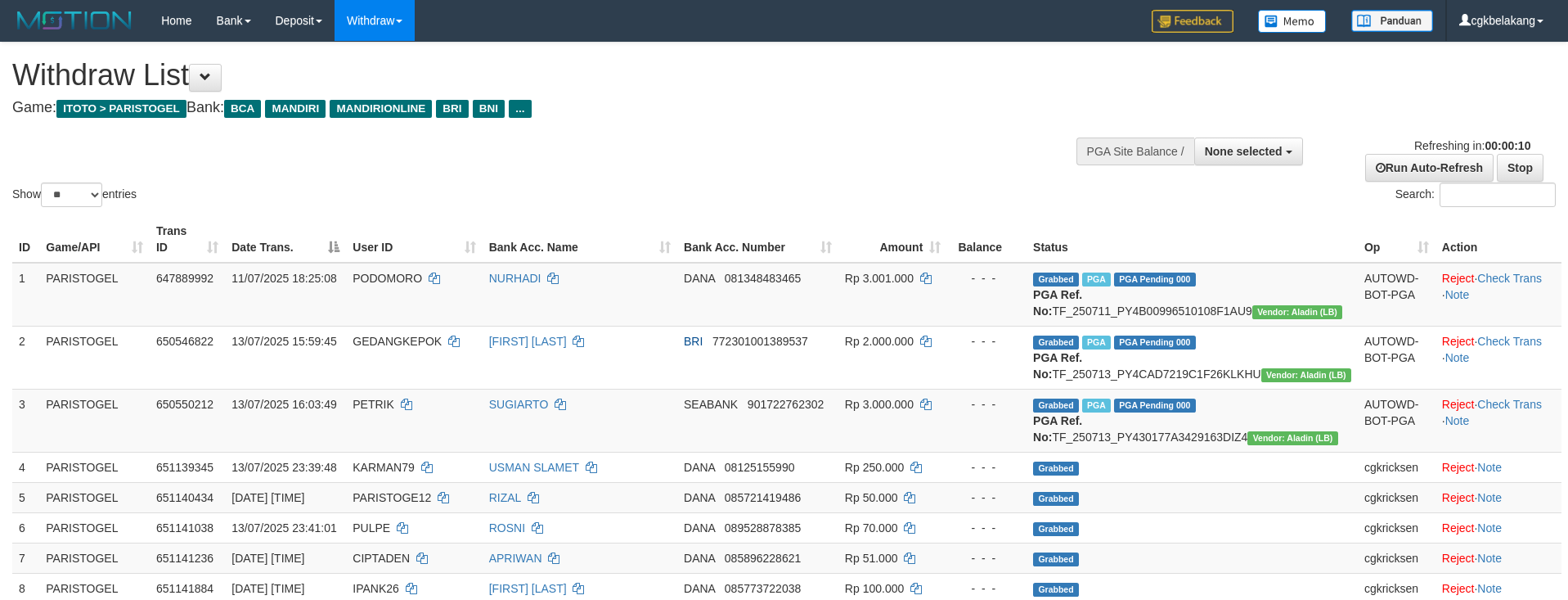 select 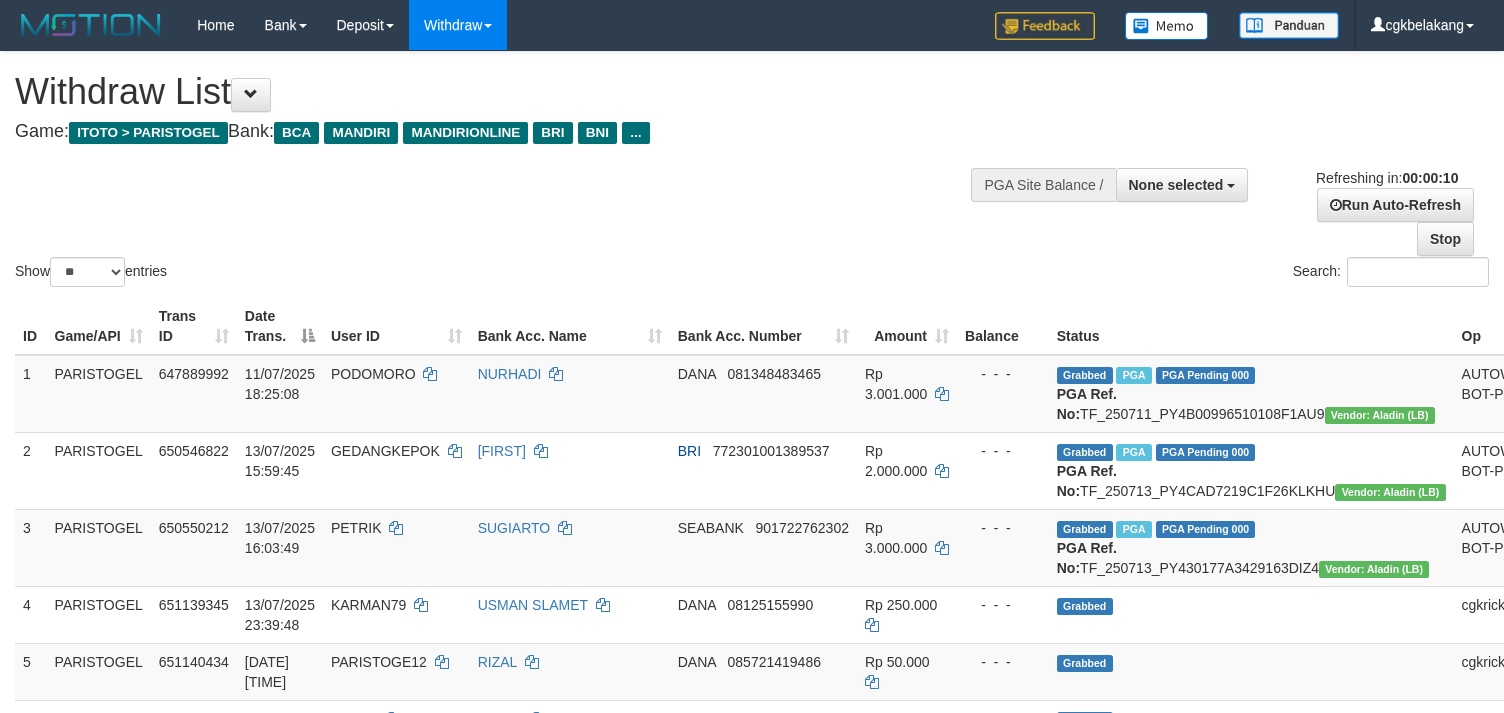 select 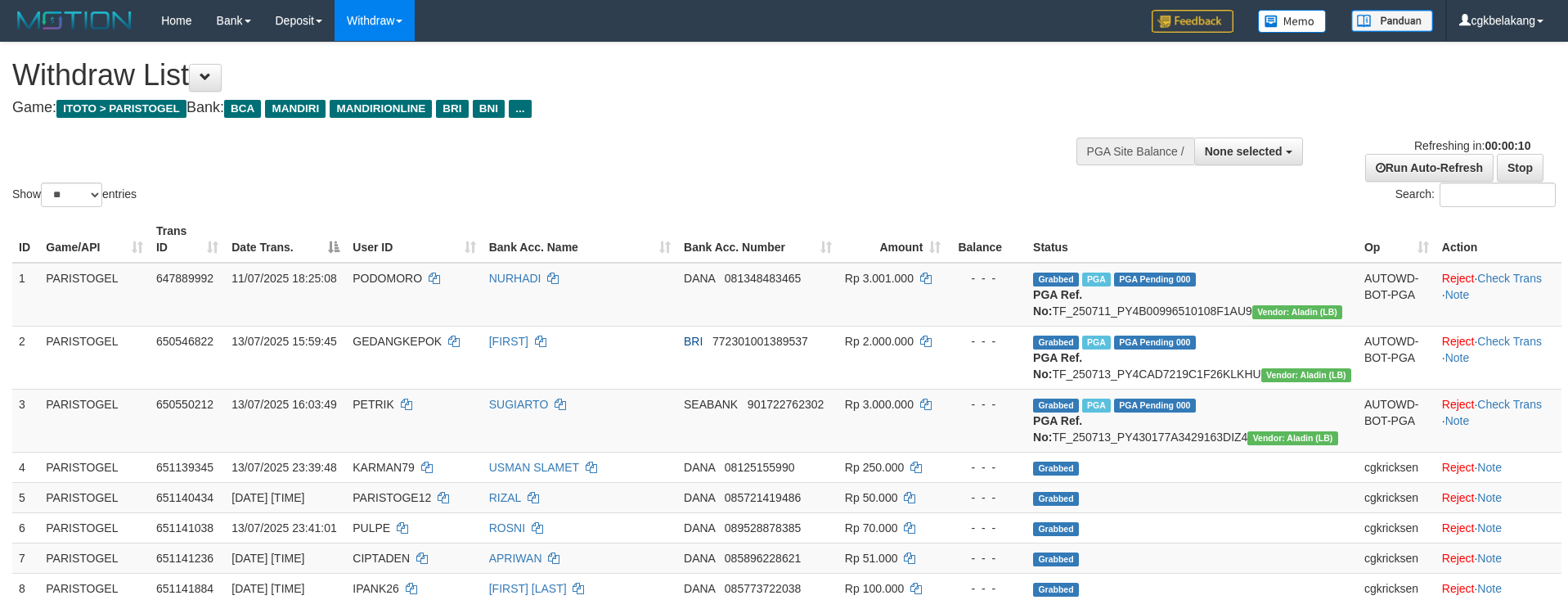 select 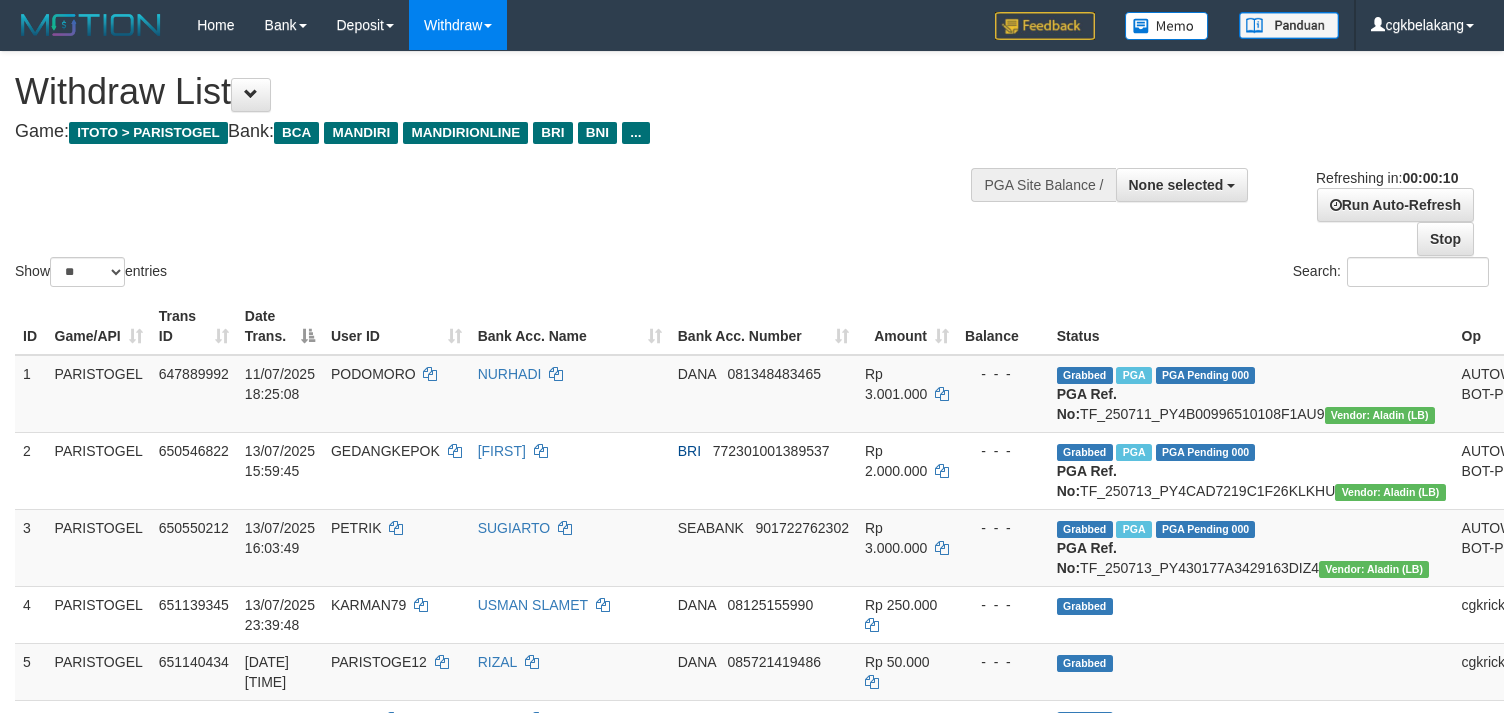 select 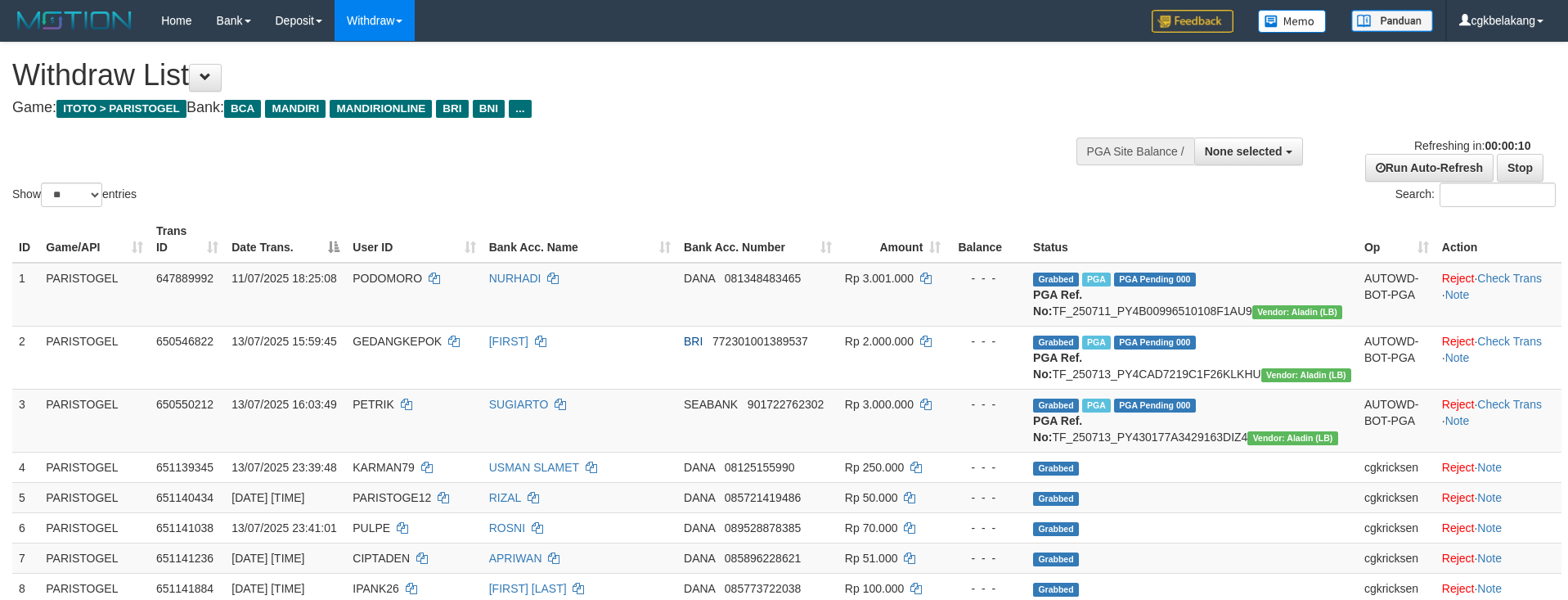 select 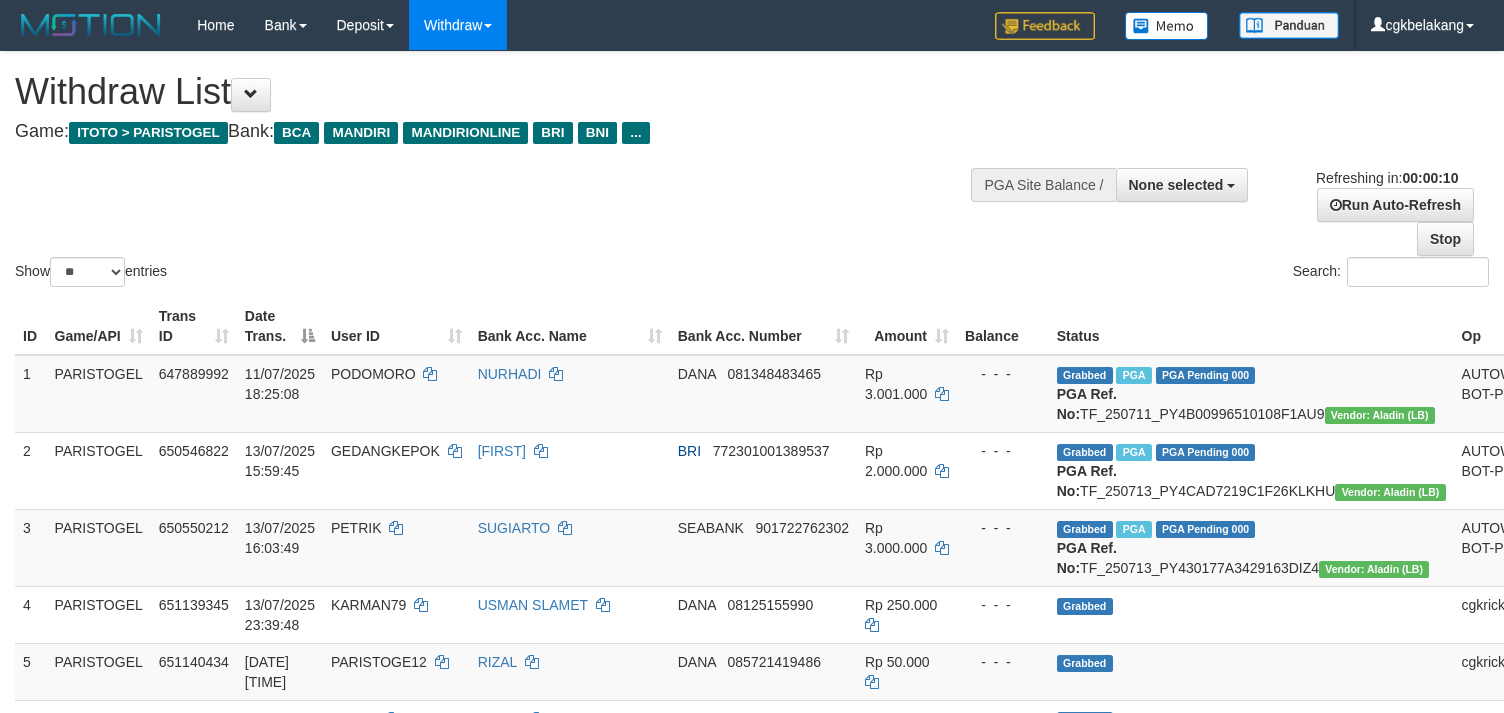 select 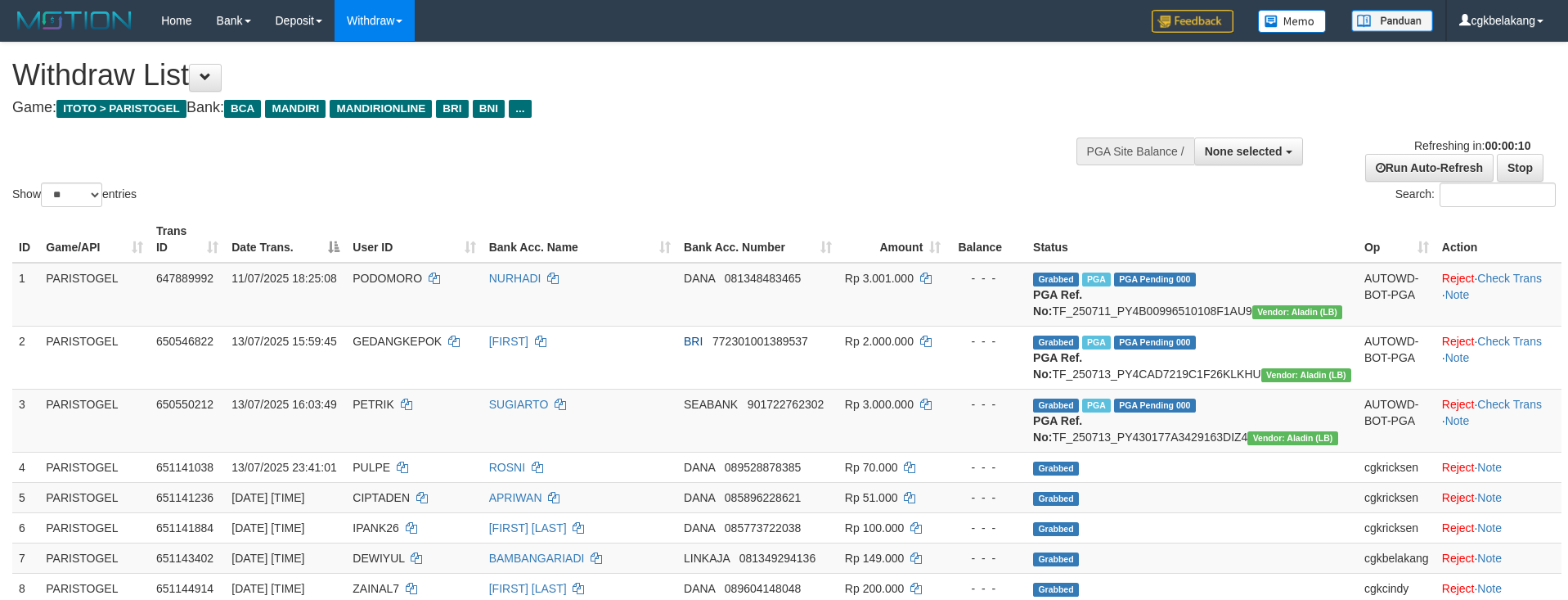 select 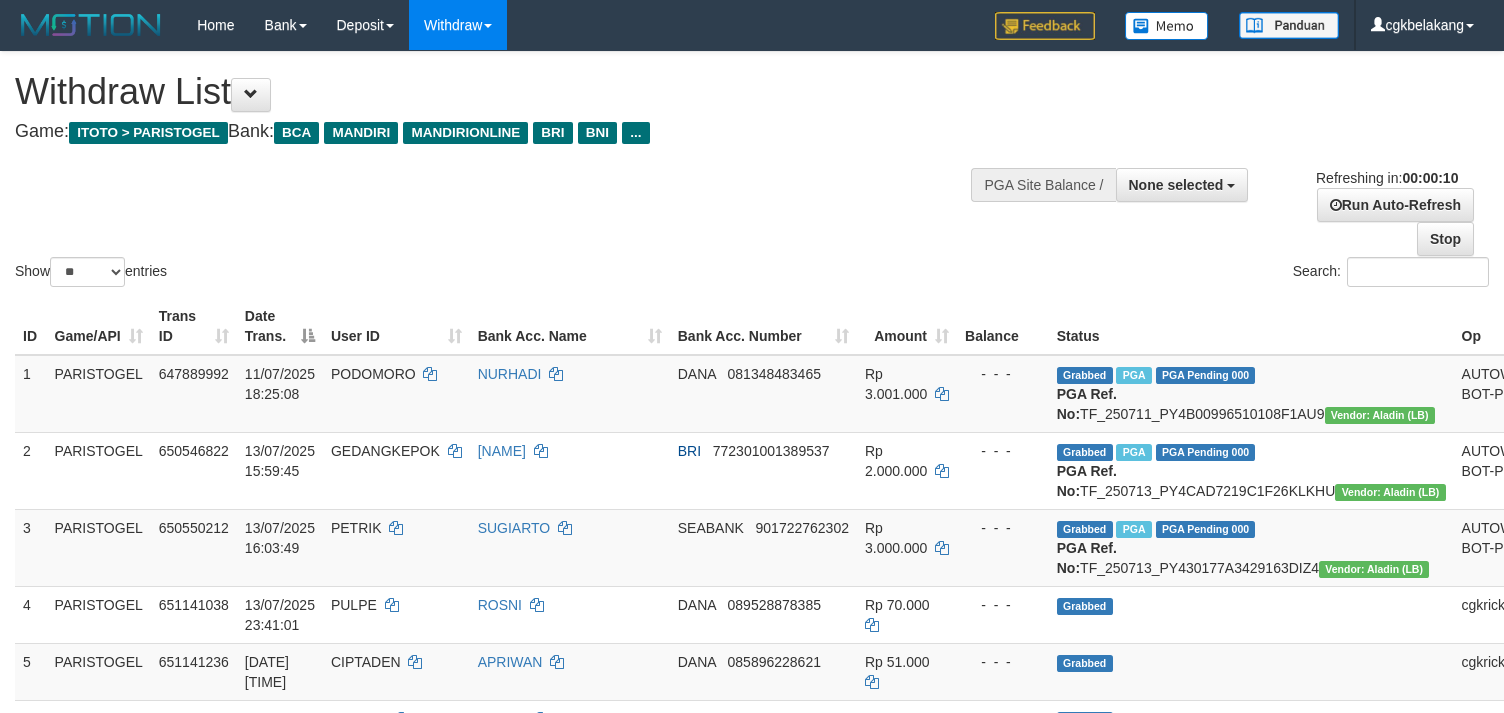 select 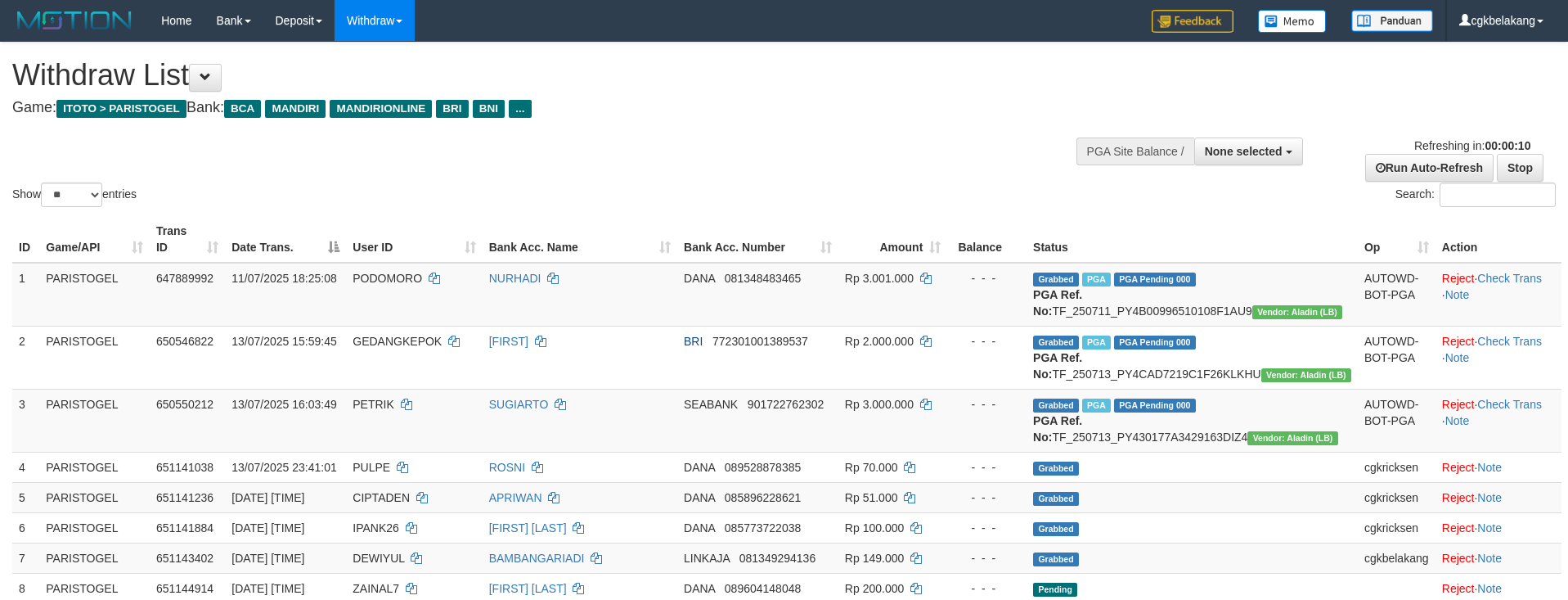 select 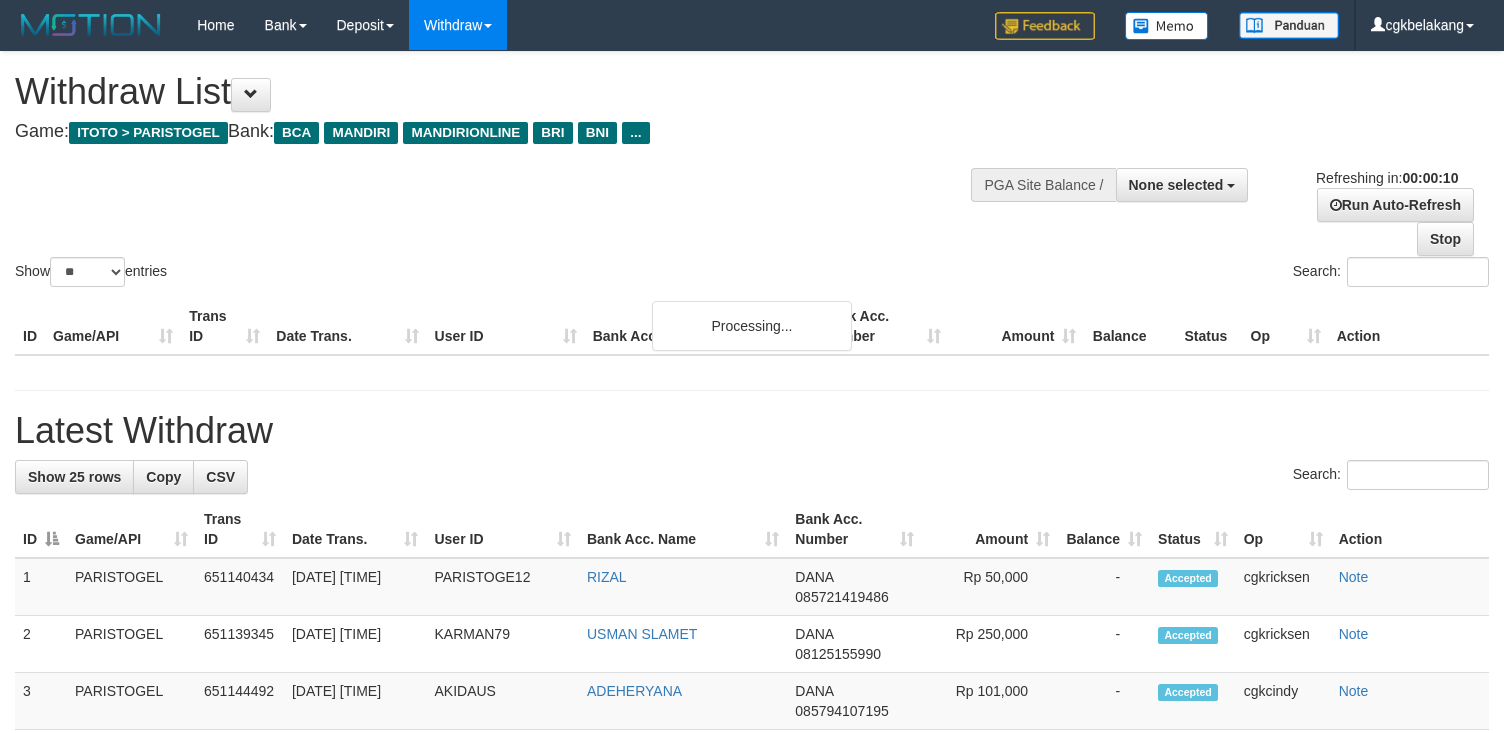 select 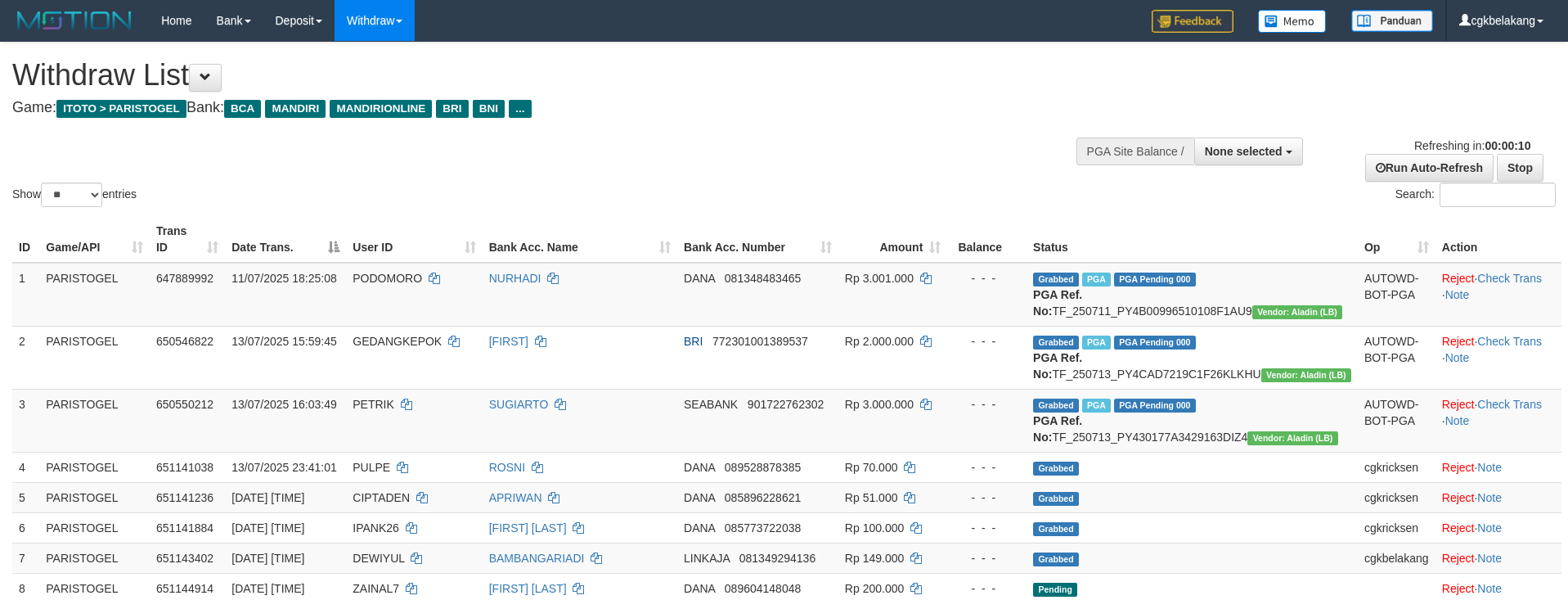 select 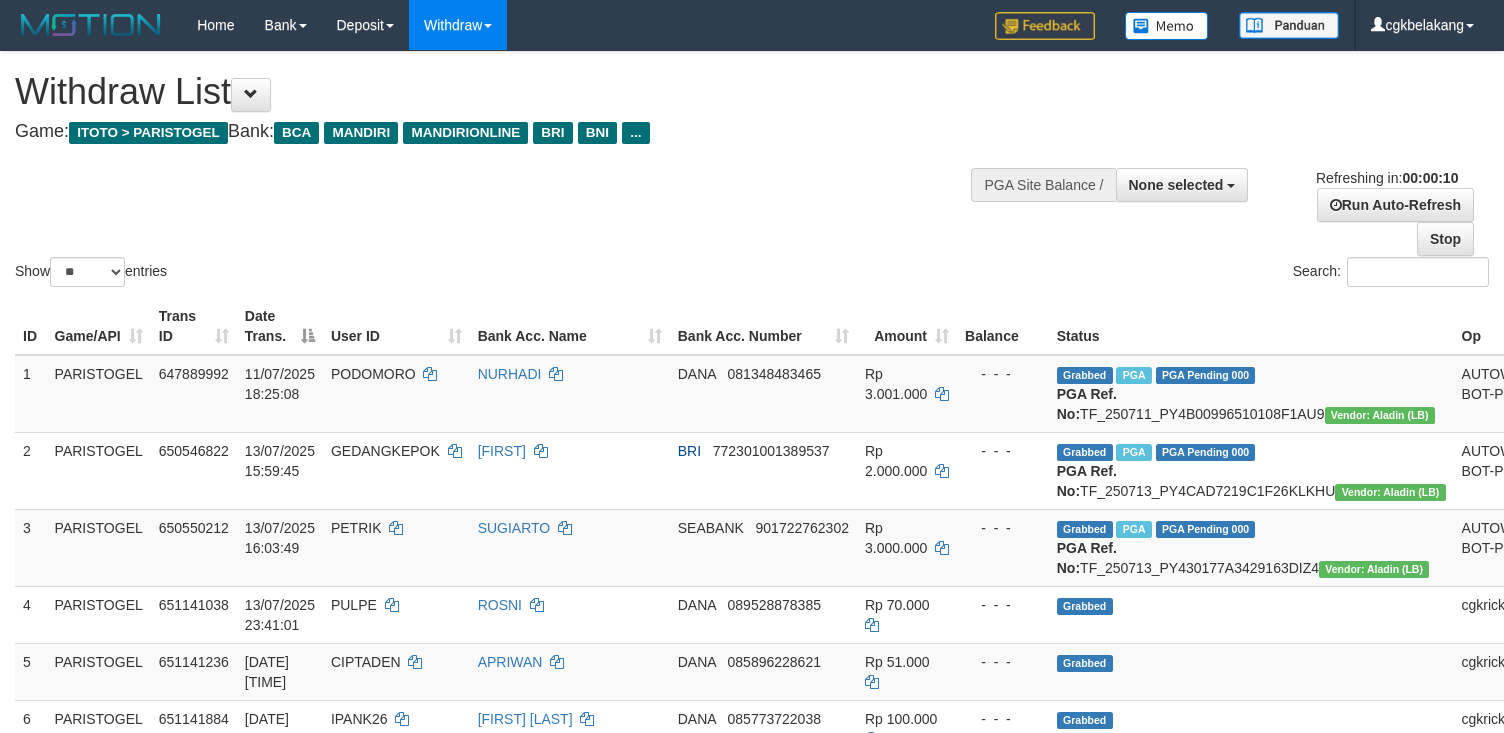 select 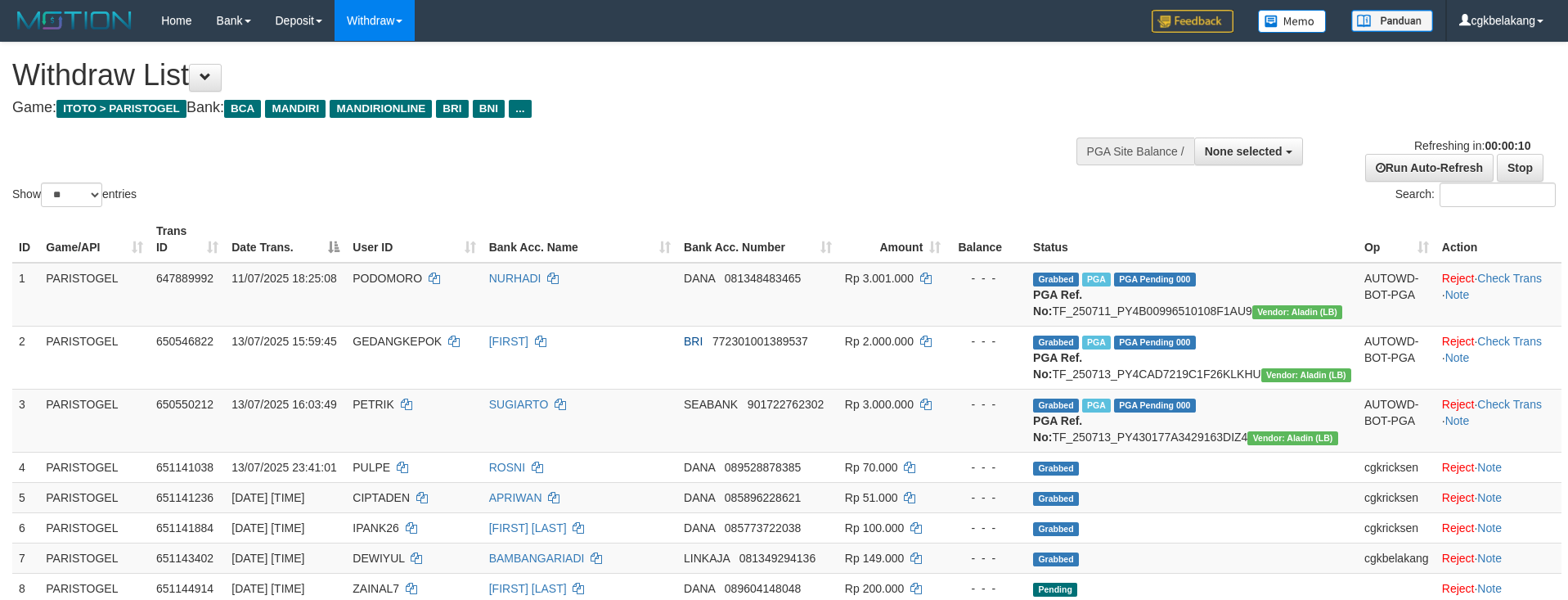 select 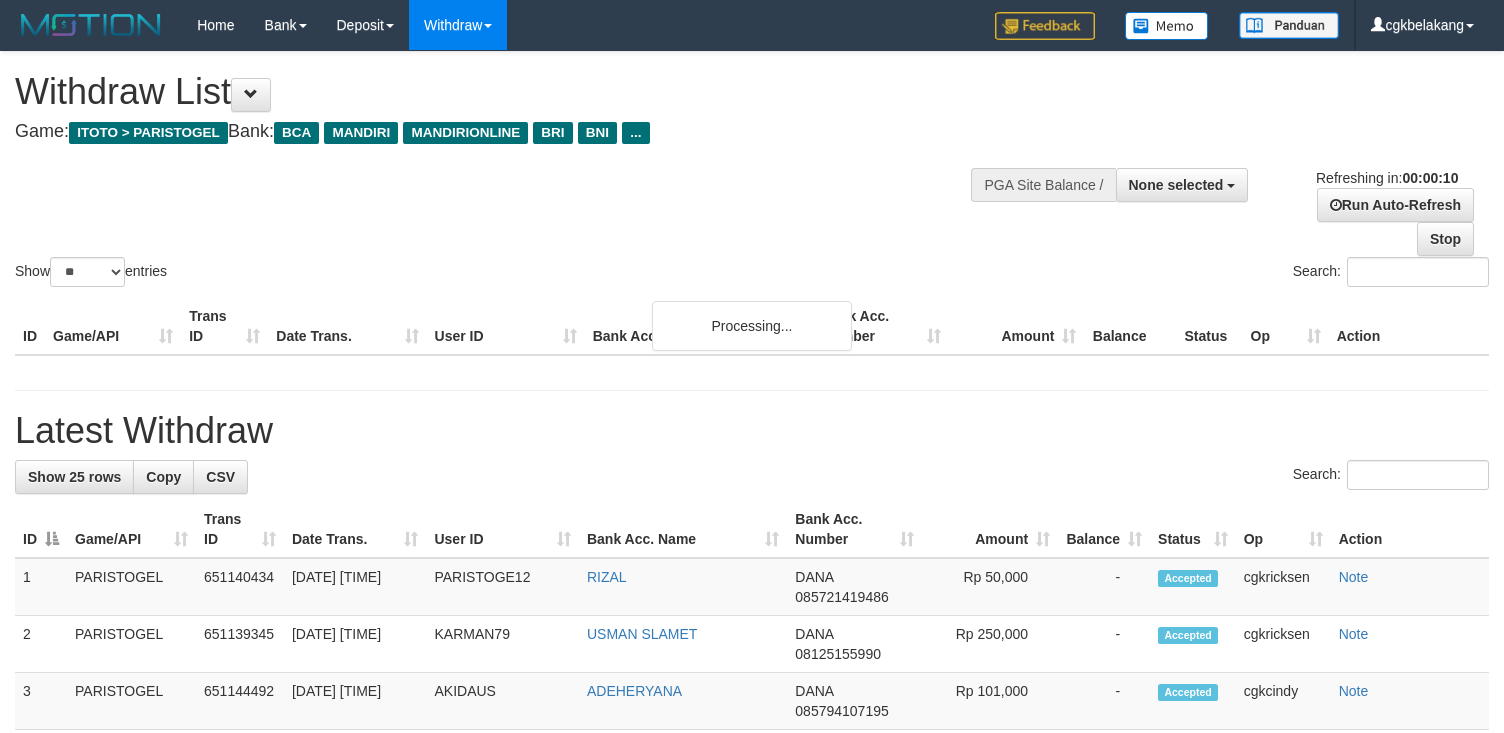 select 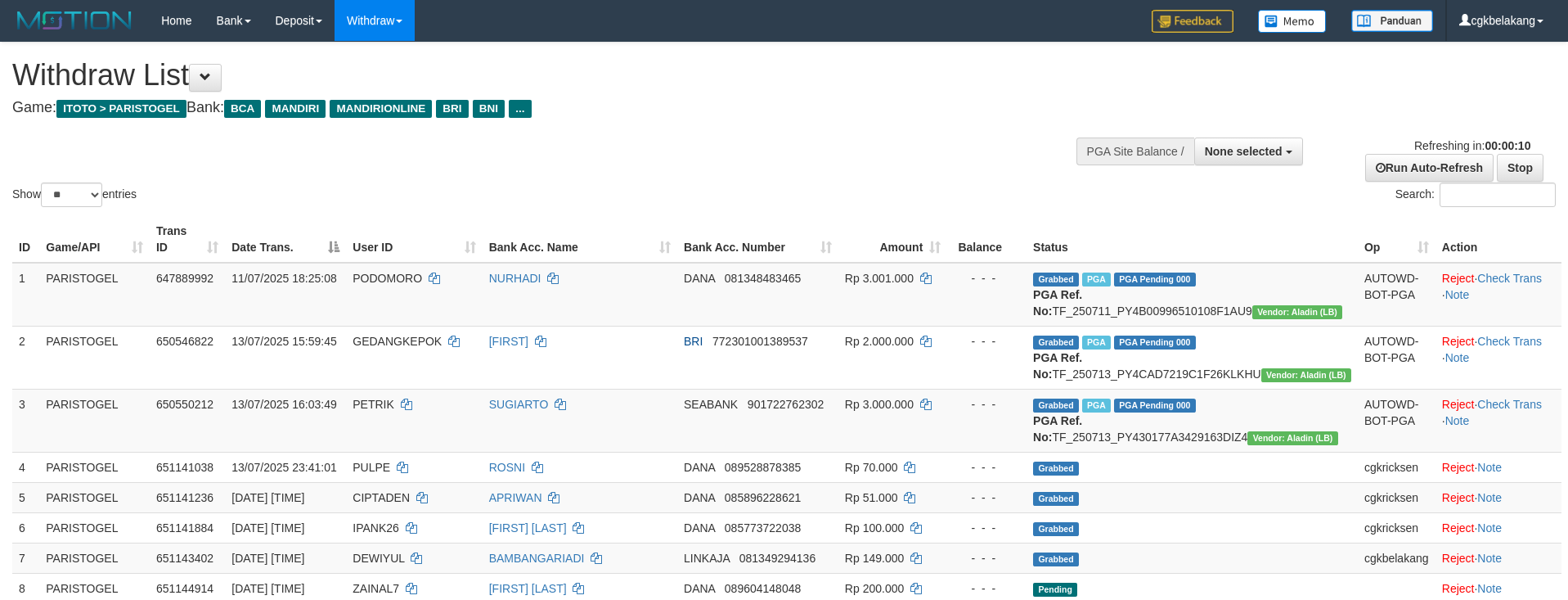 select 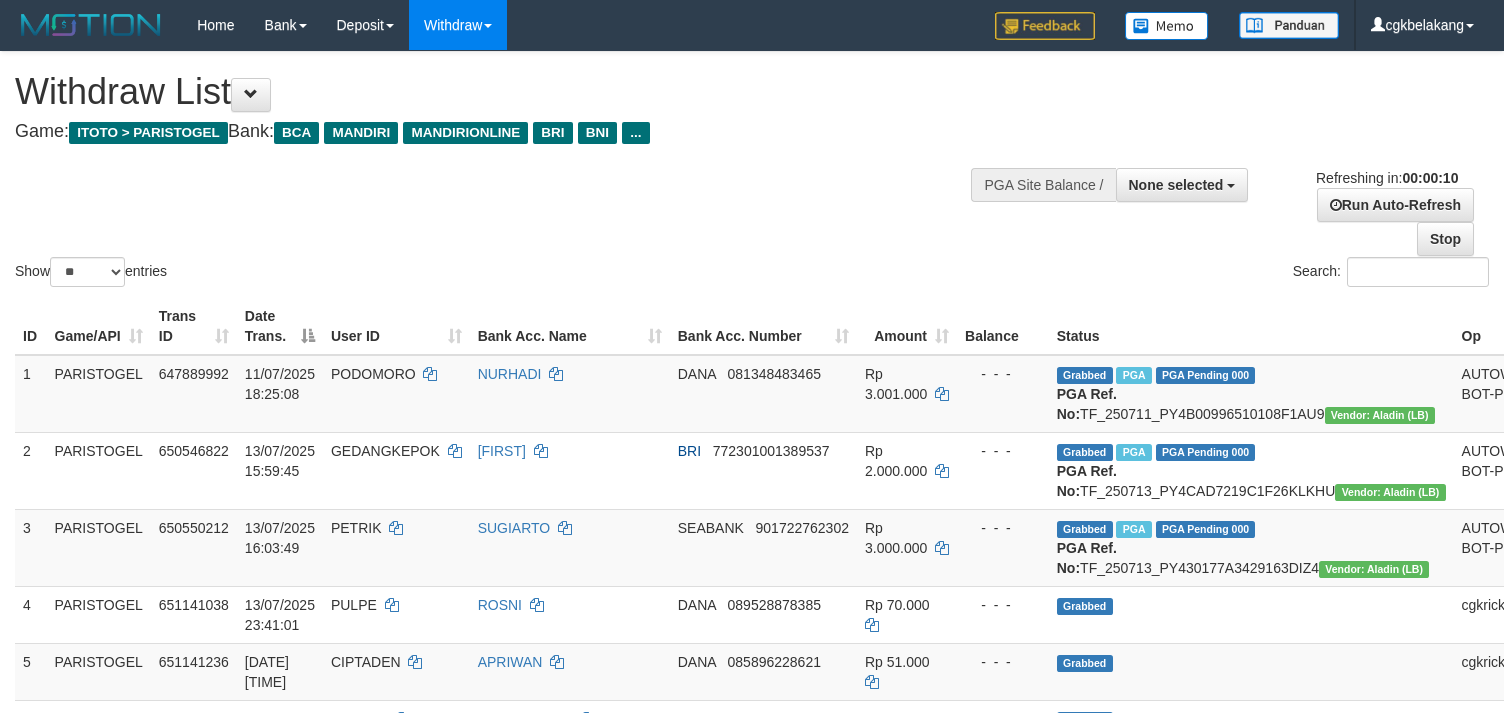 select 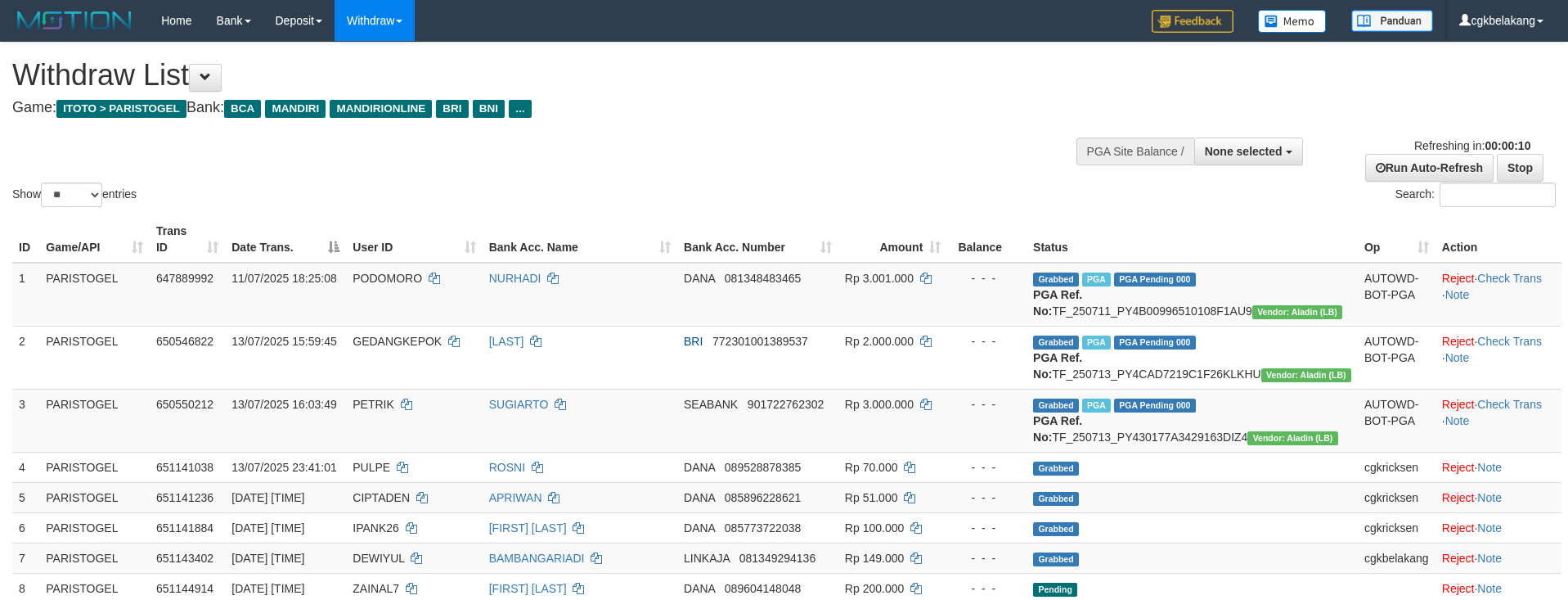 select 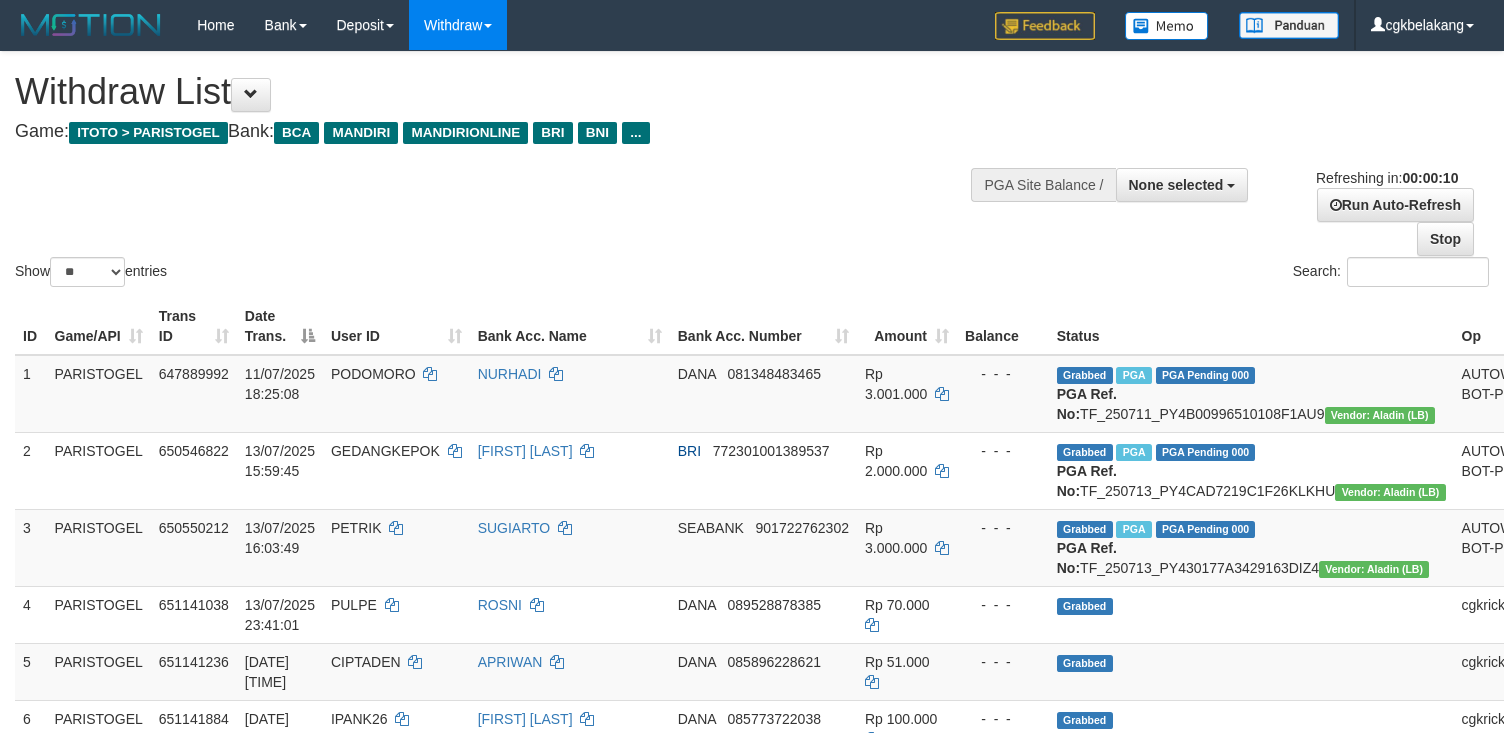 select 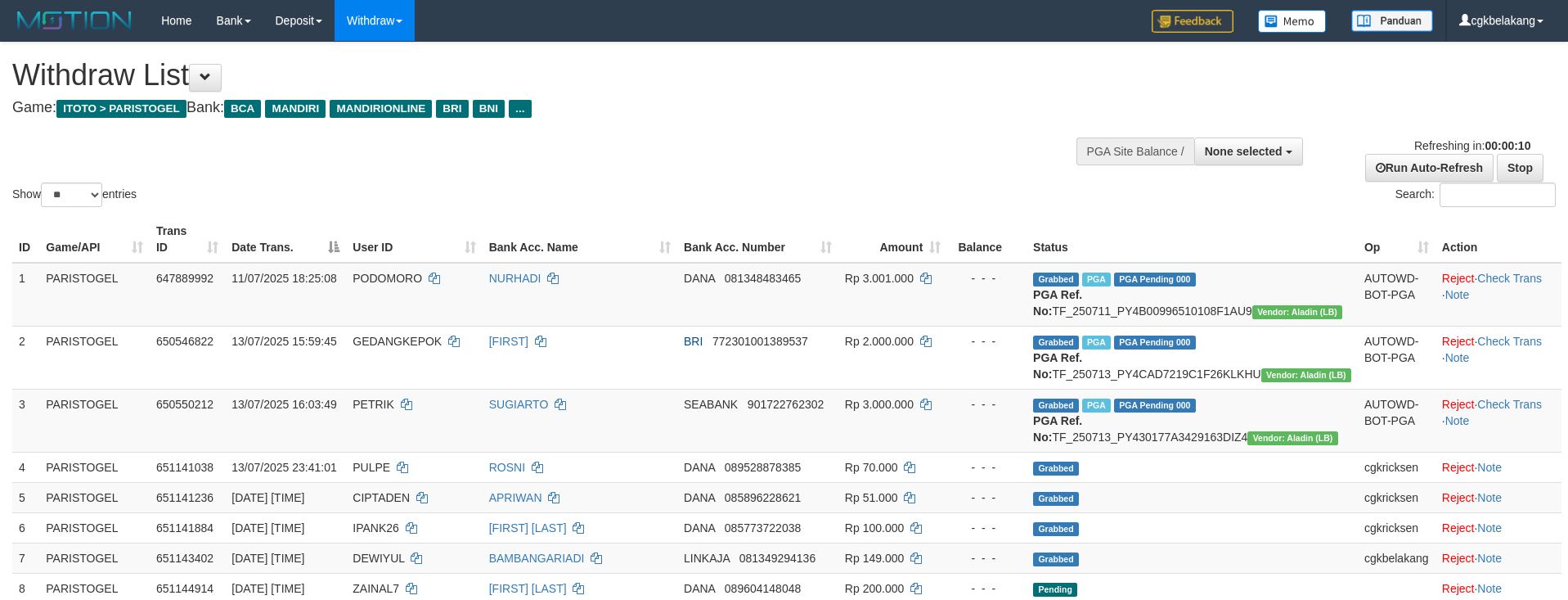 select 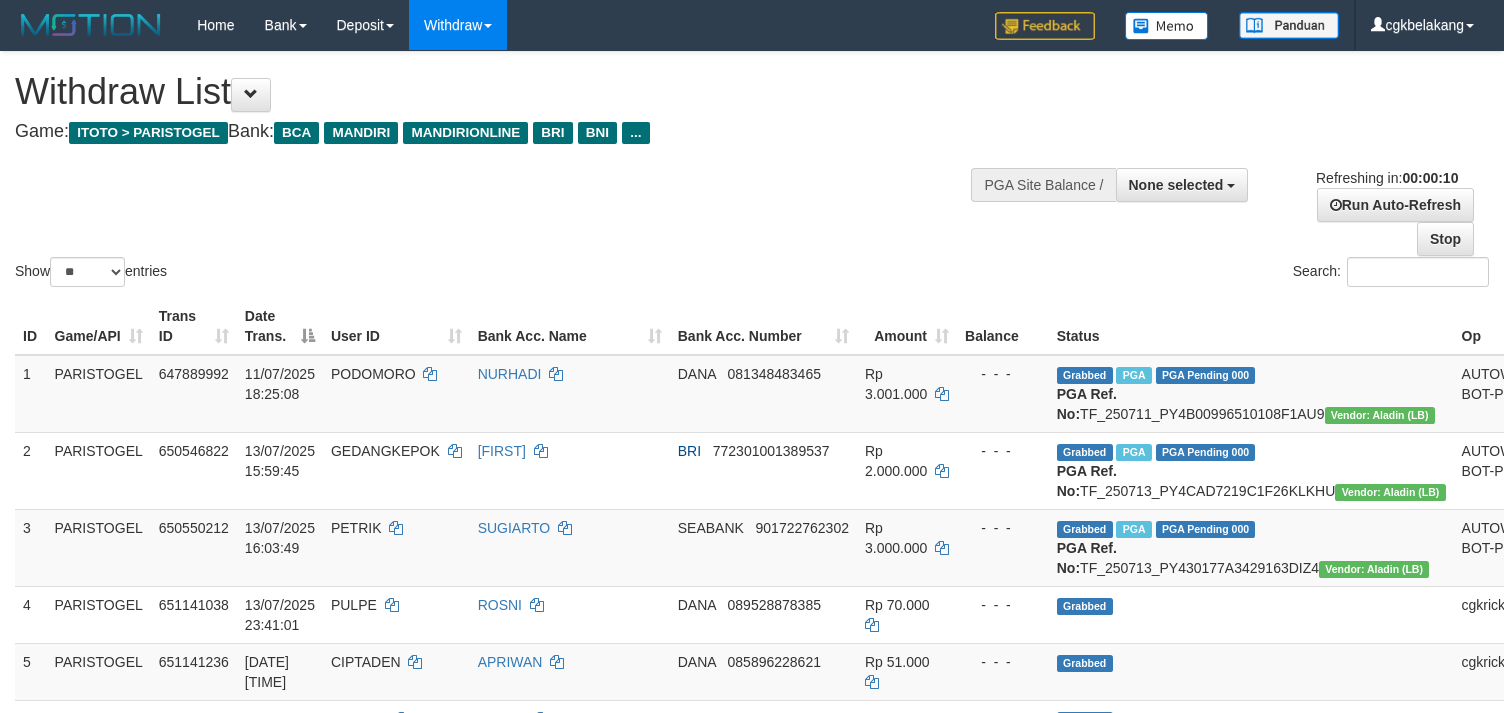 select 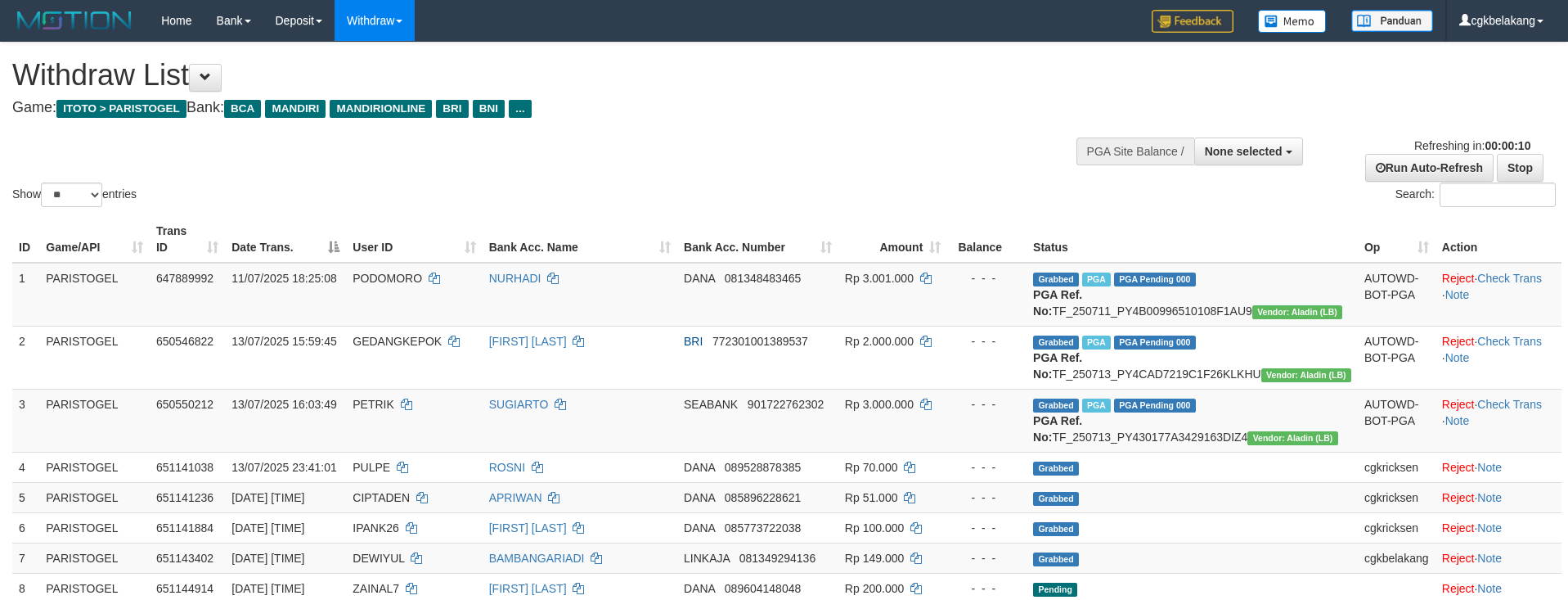 select 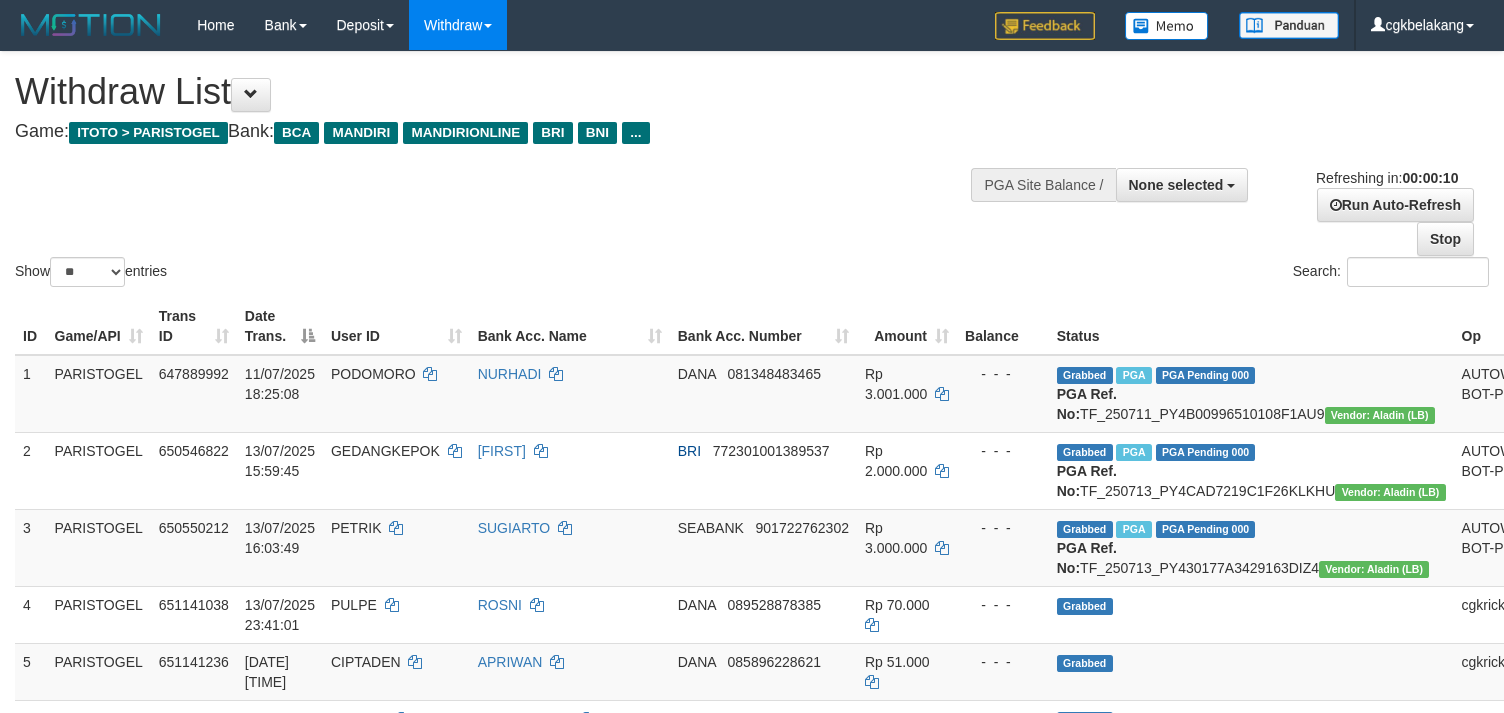 select 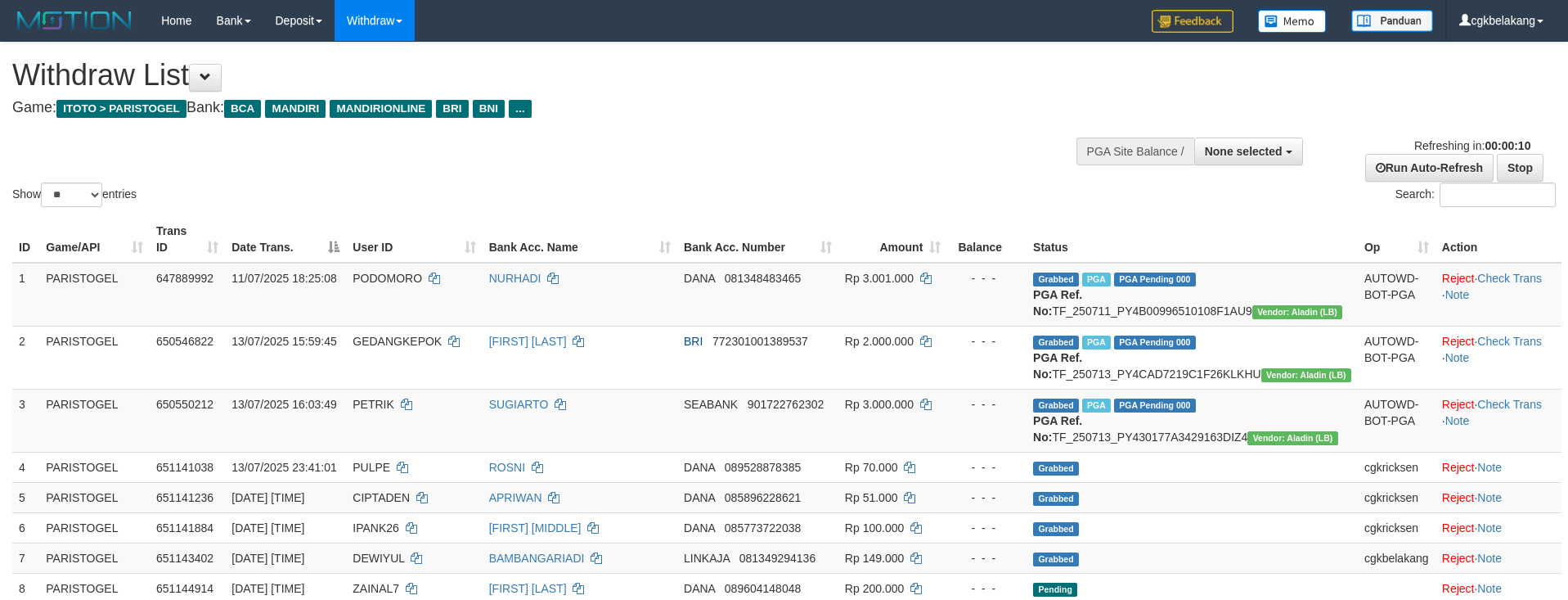 select 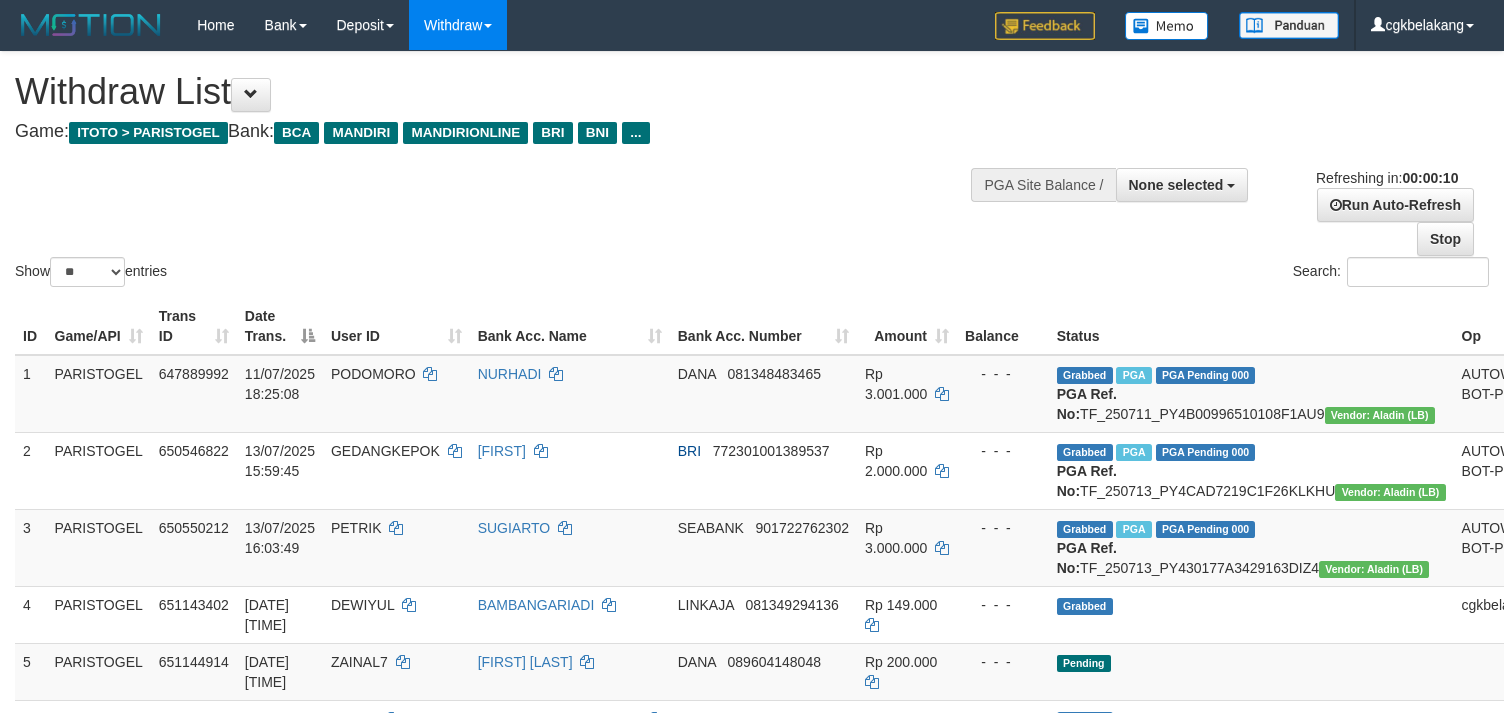 select 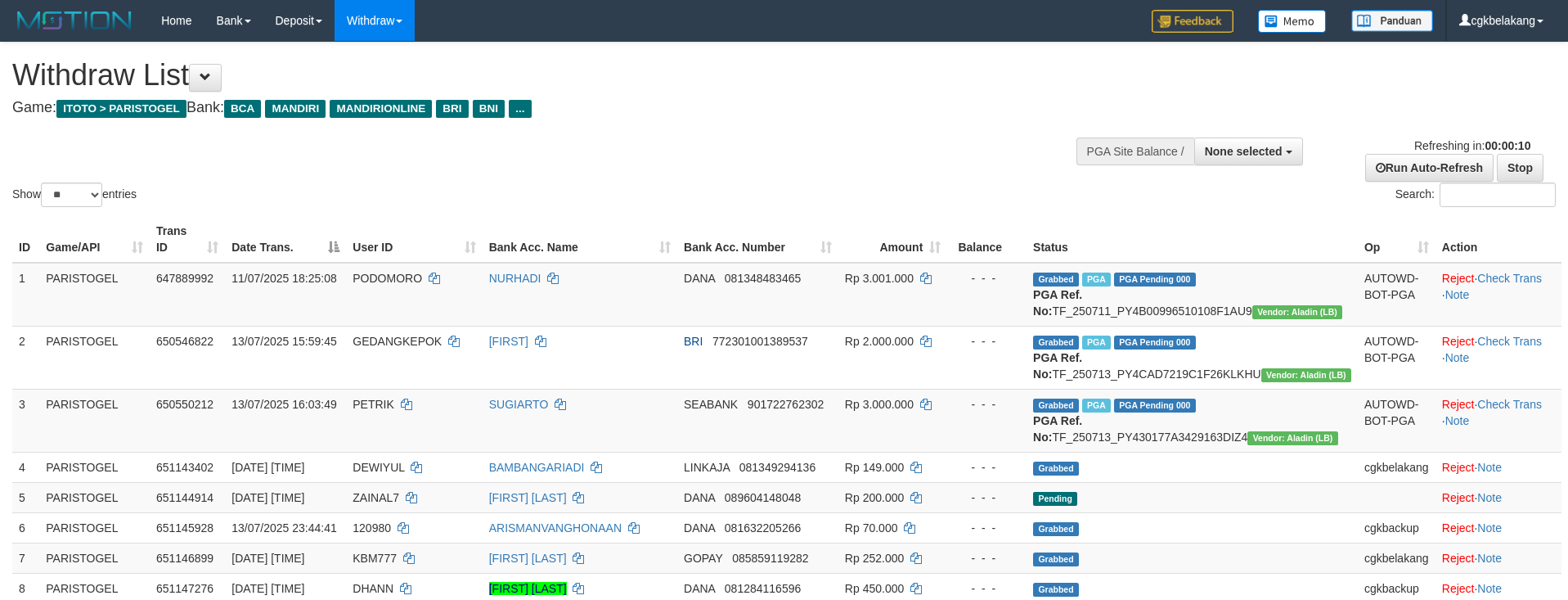select 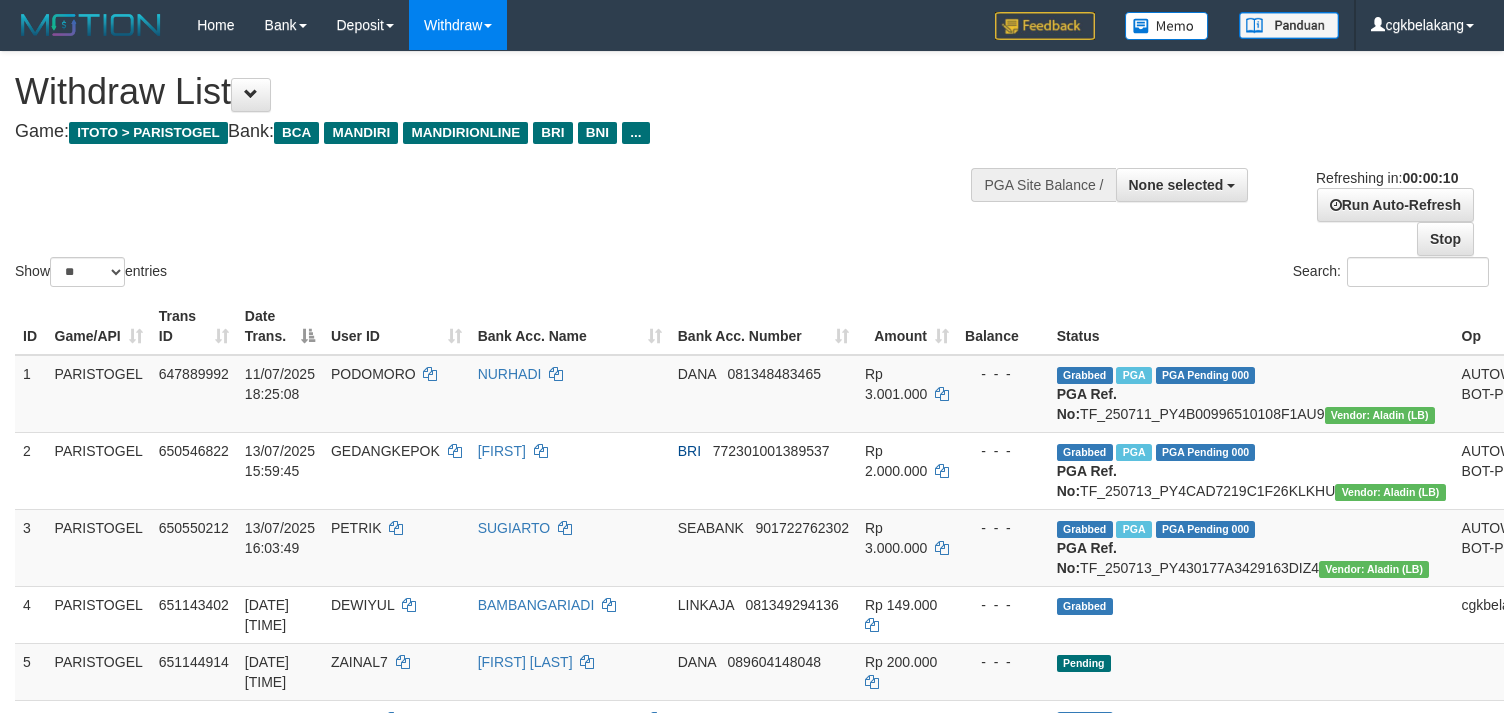 select 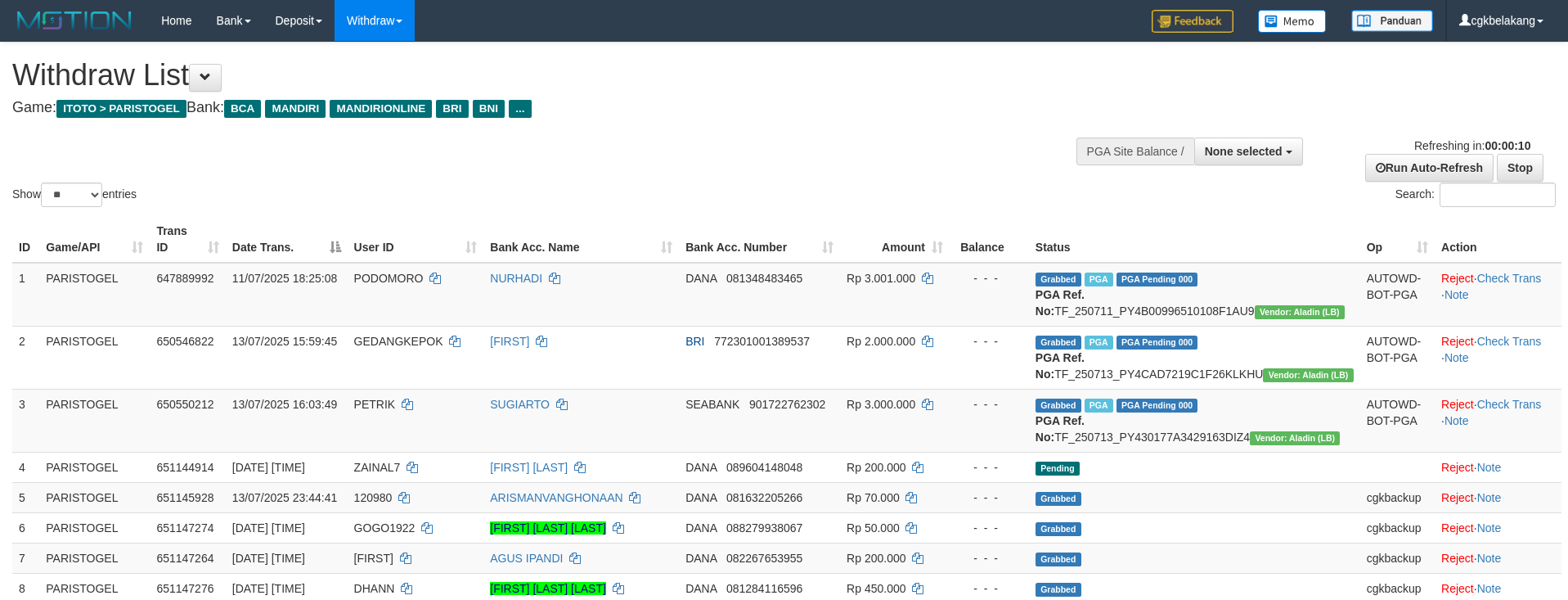 select 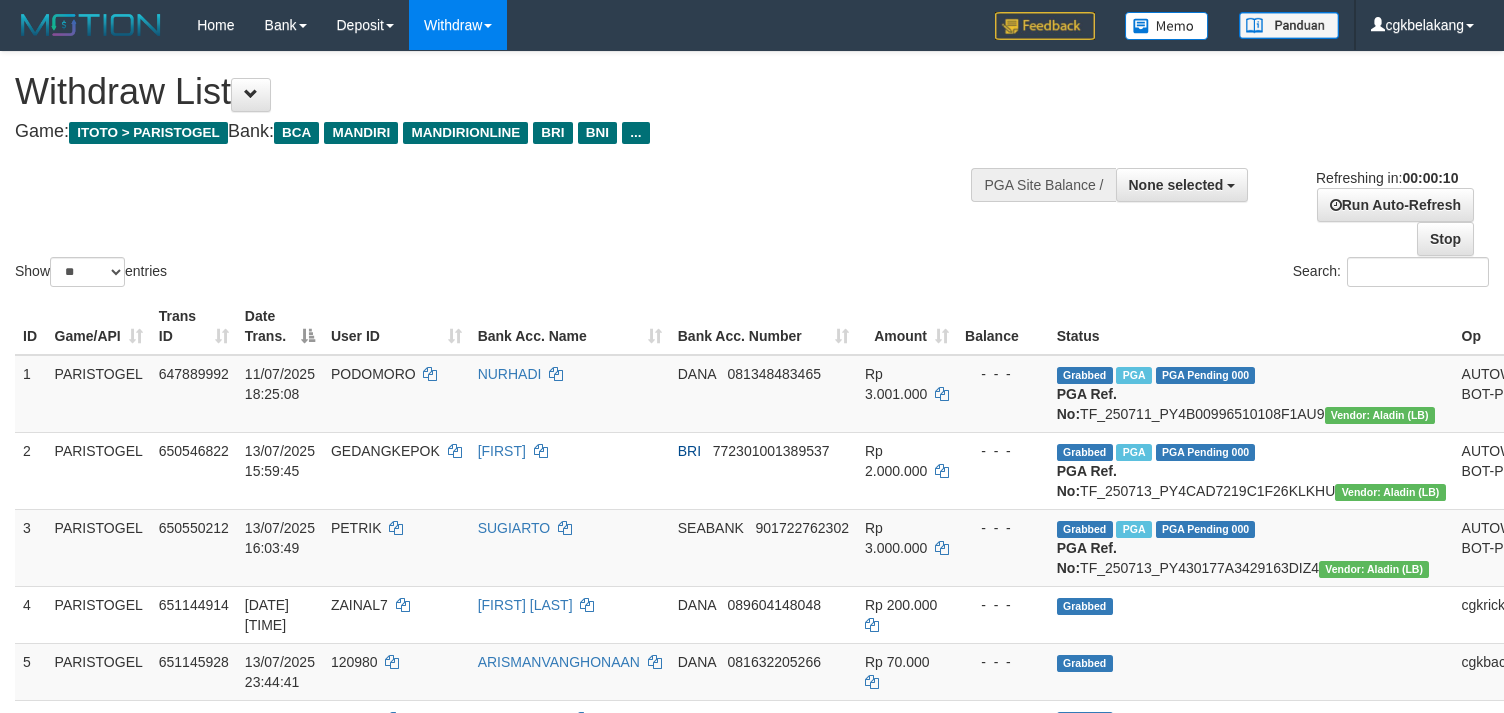 select 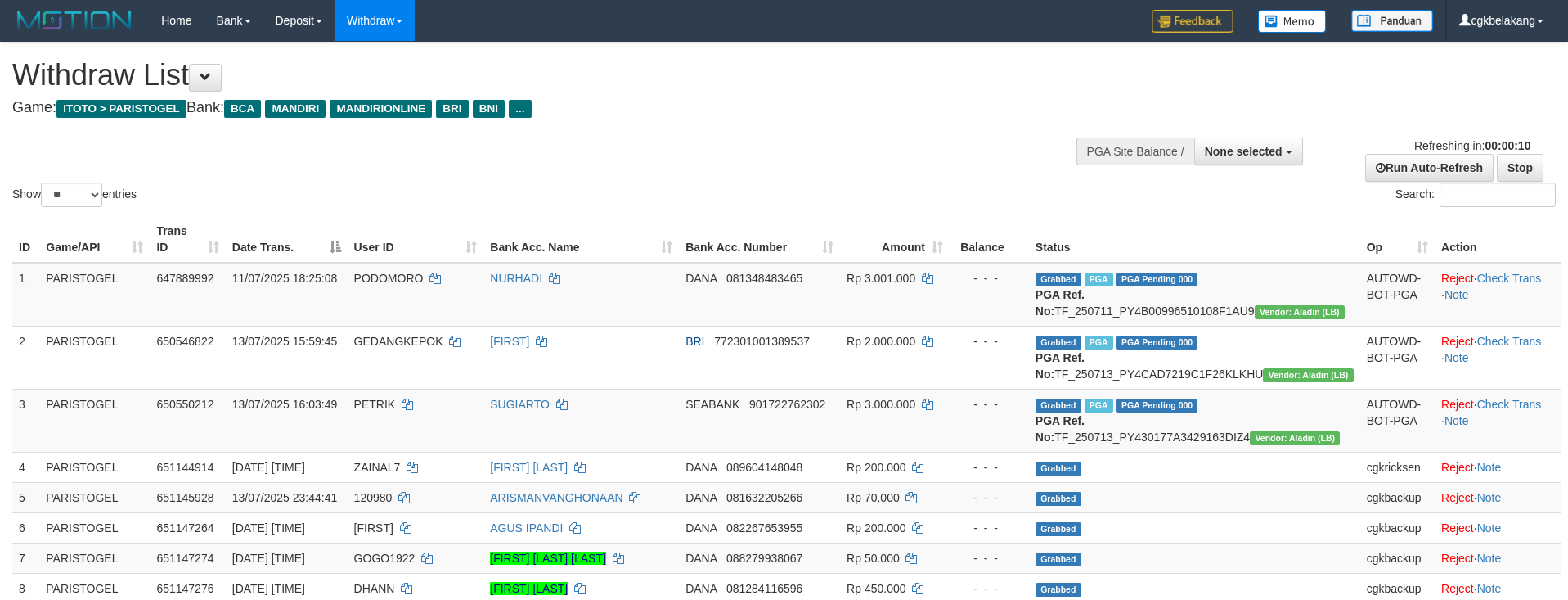select 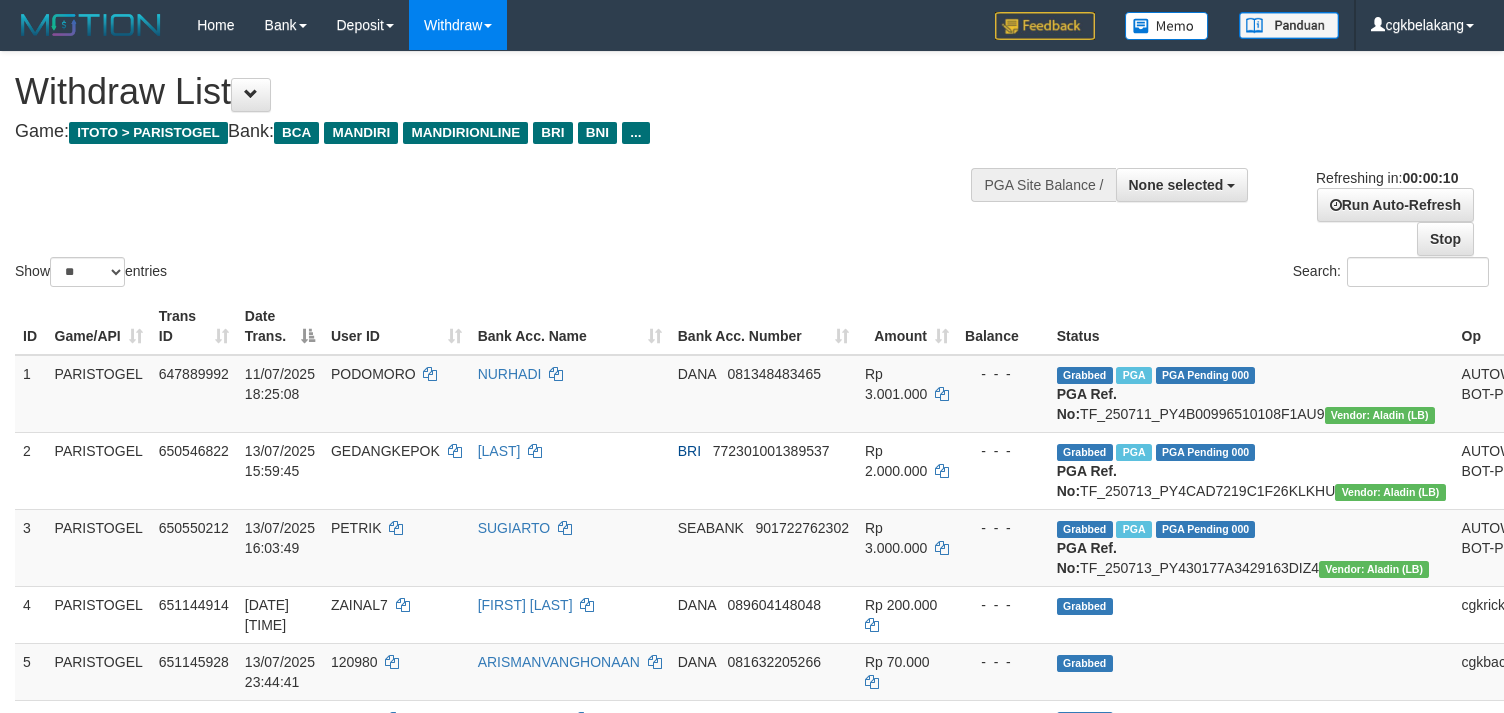 select 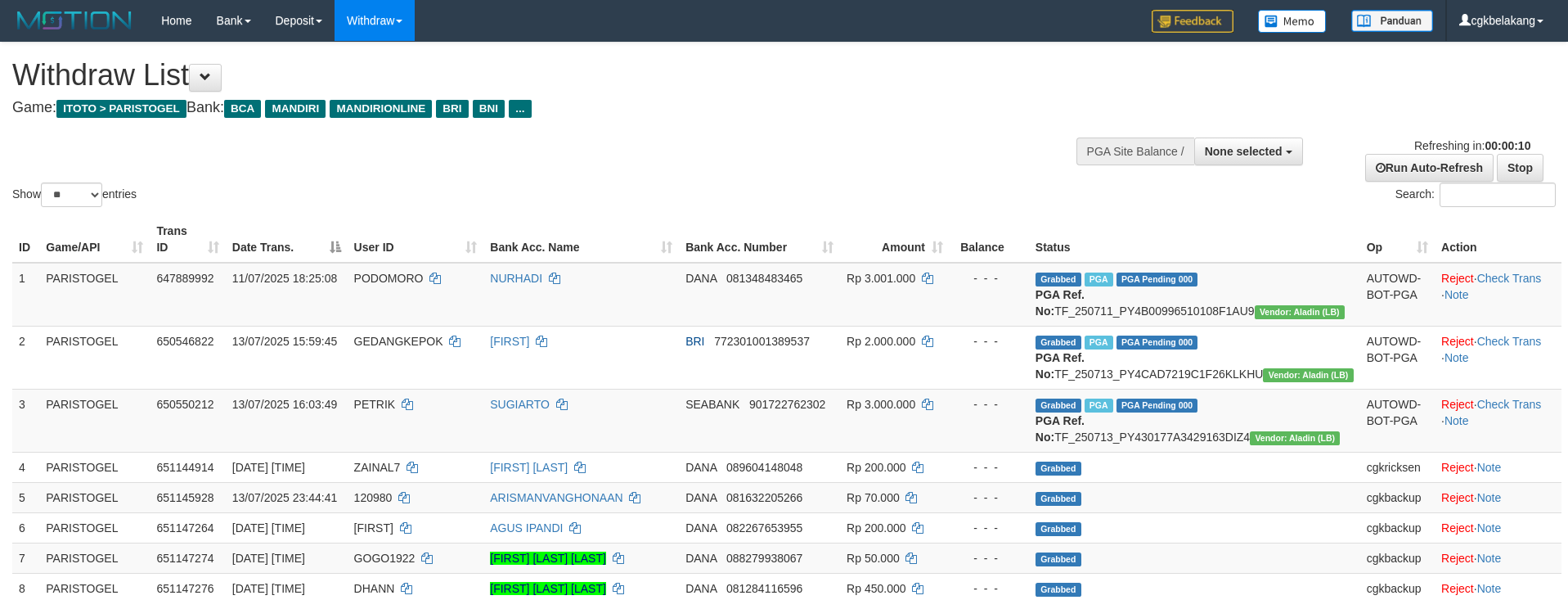 select 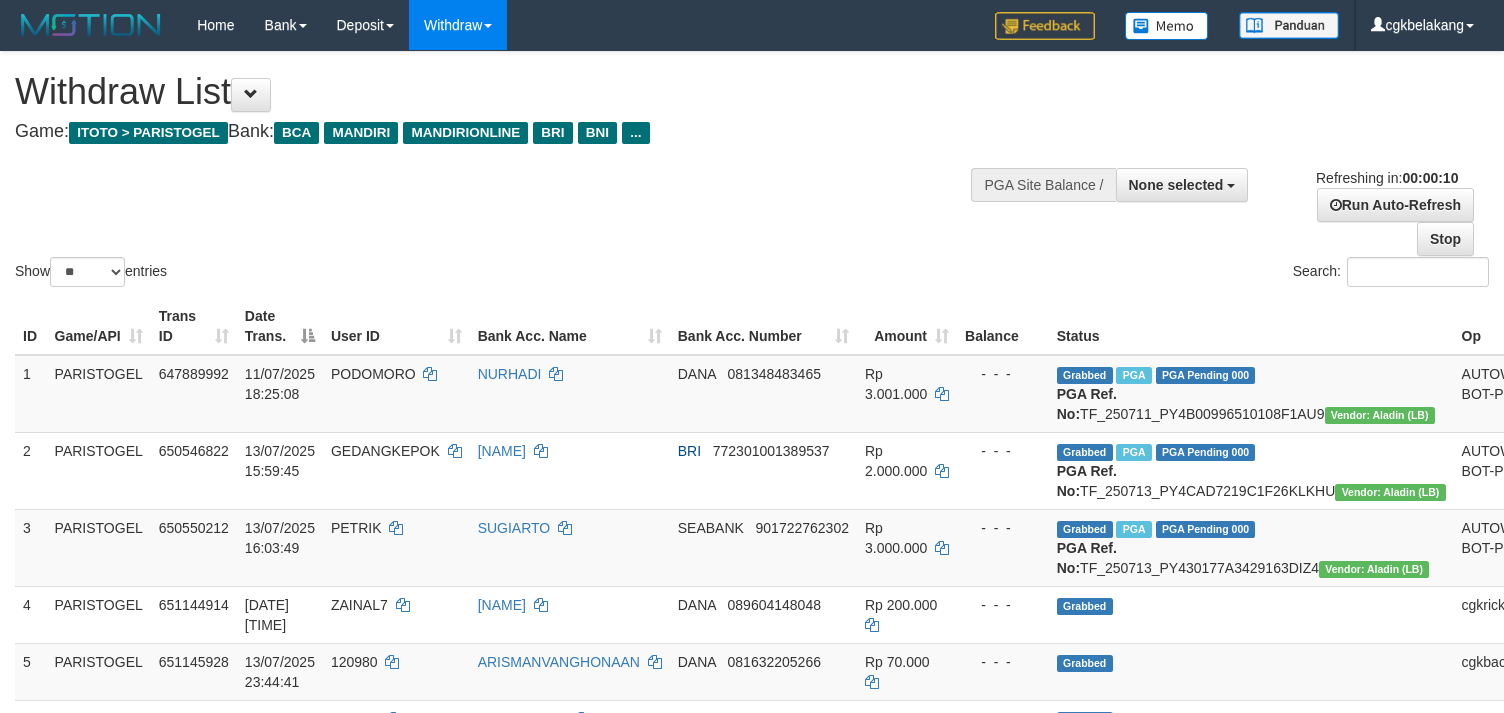 select 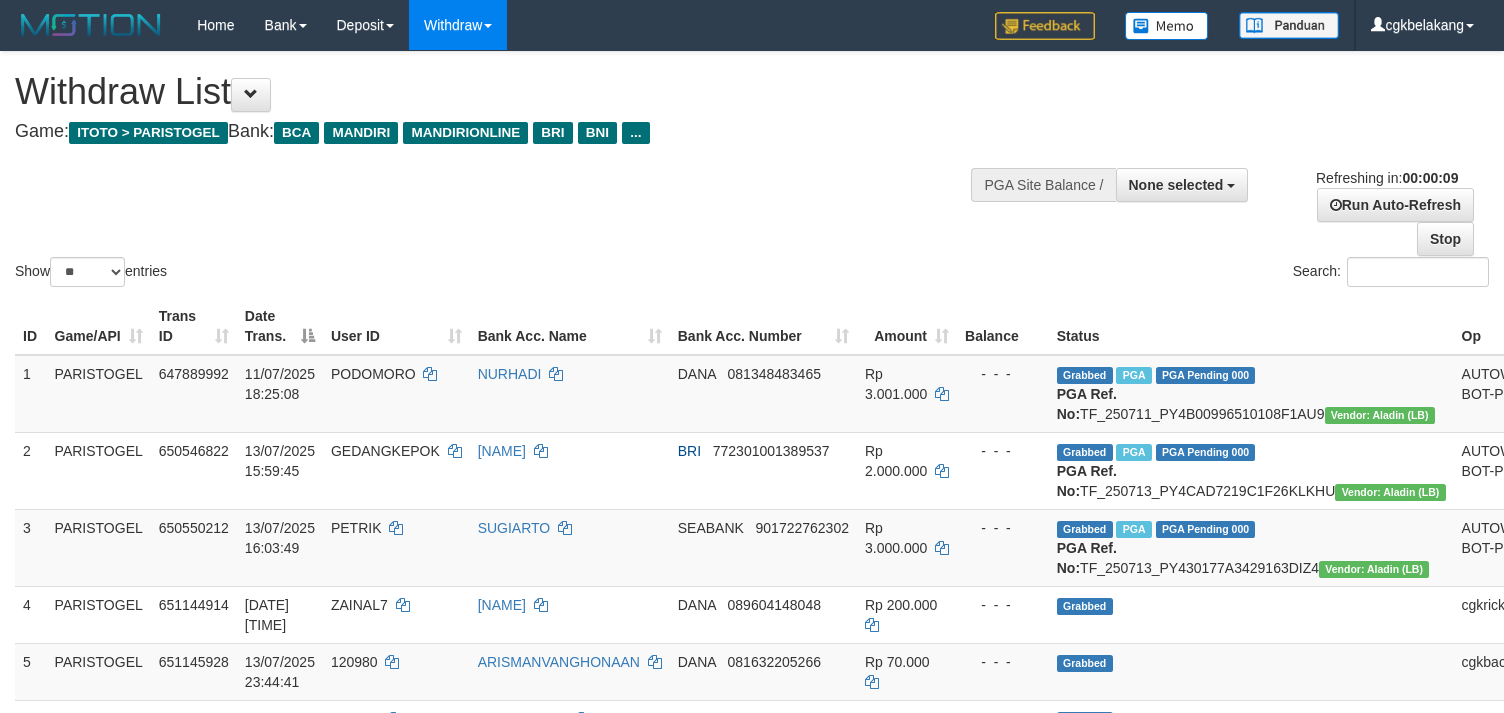 scroll, scrollTop: 0, scrollLeft: 0, axis: both 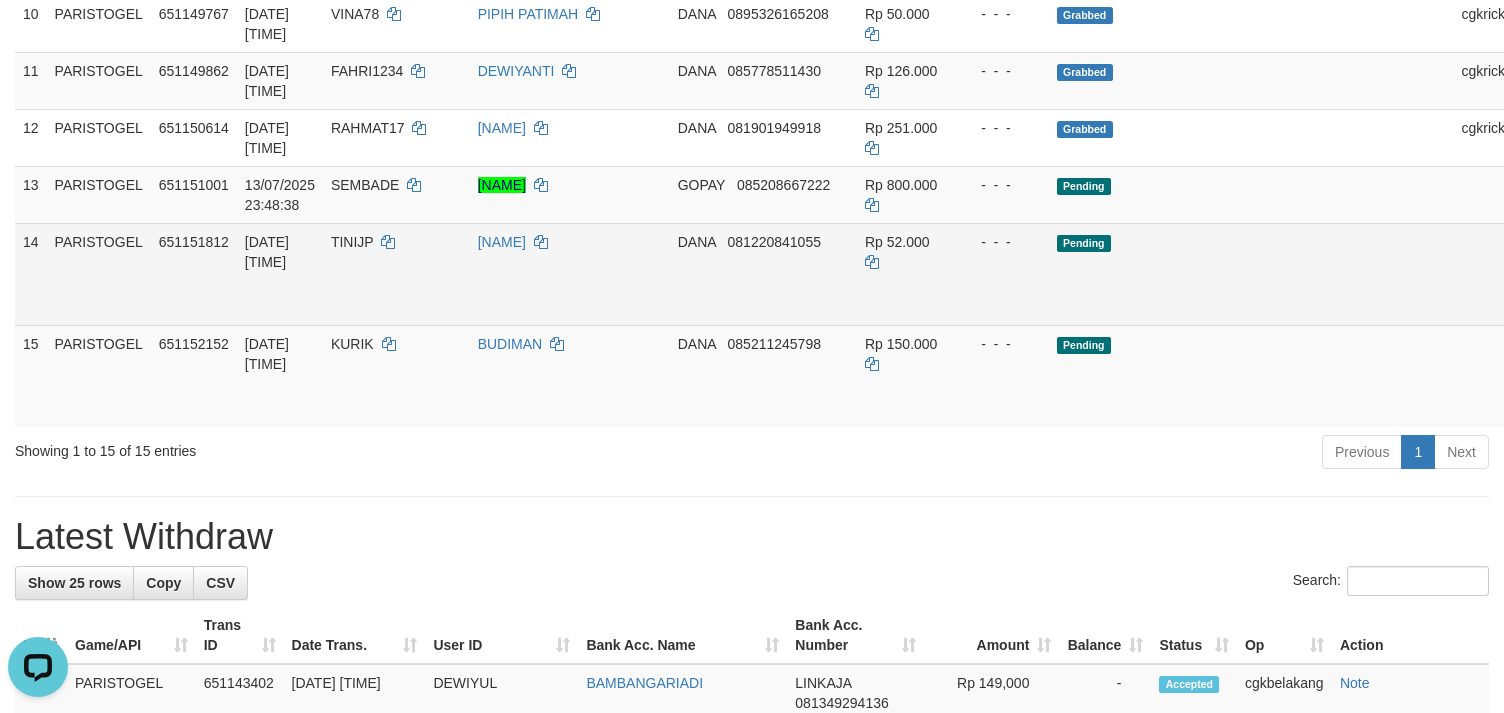 drag, startPoint x: 1424, startPoint y: 302, endPoint x: 1416, endPoint y: 321, distance: 20.615528 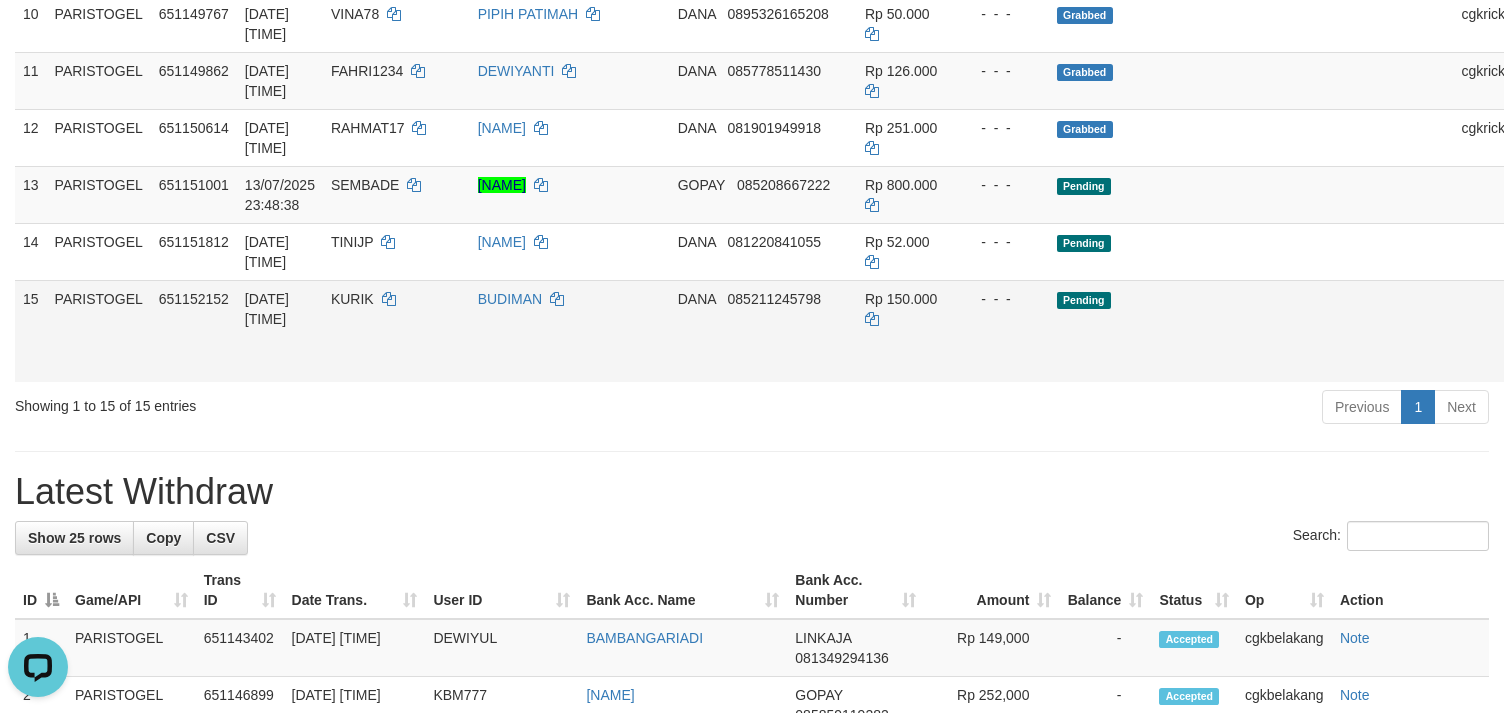 click on "Allow Grab" at bounding box center [1560, 309] 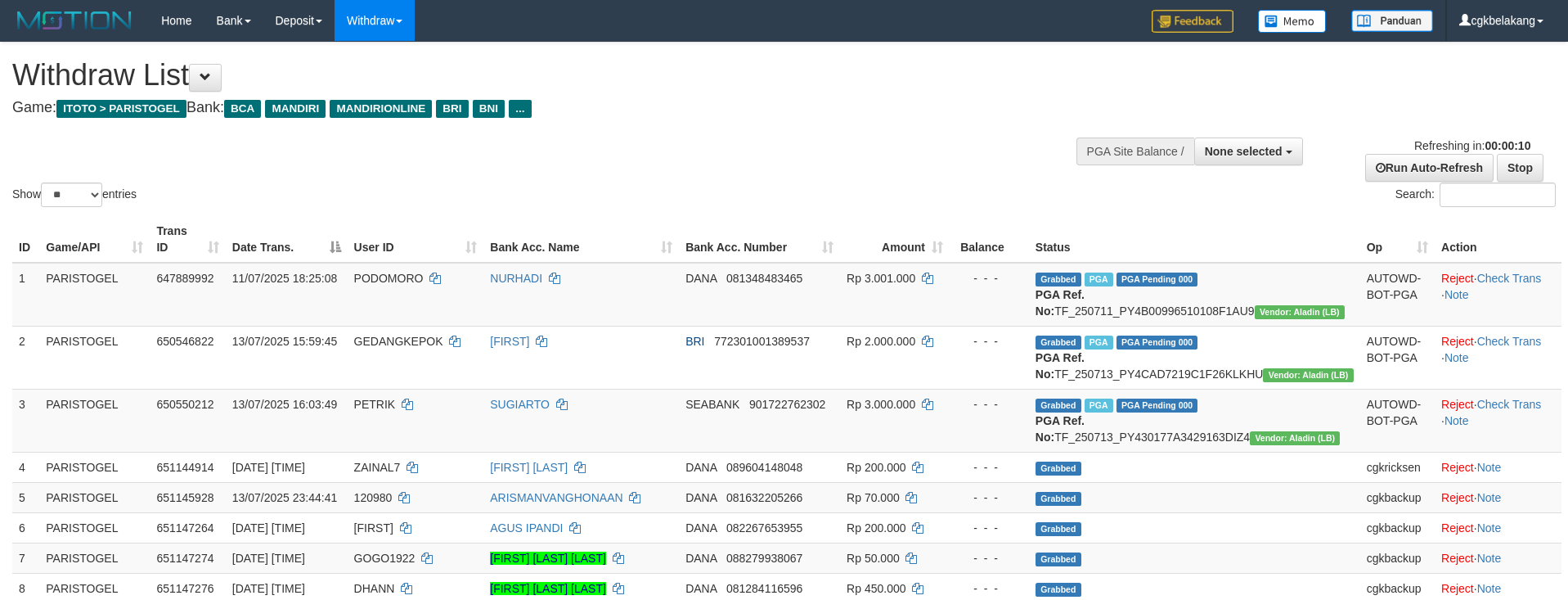 select 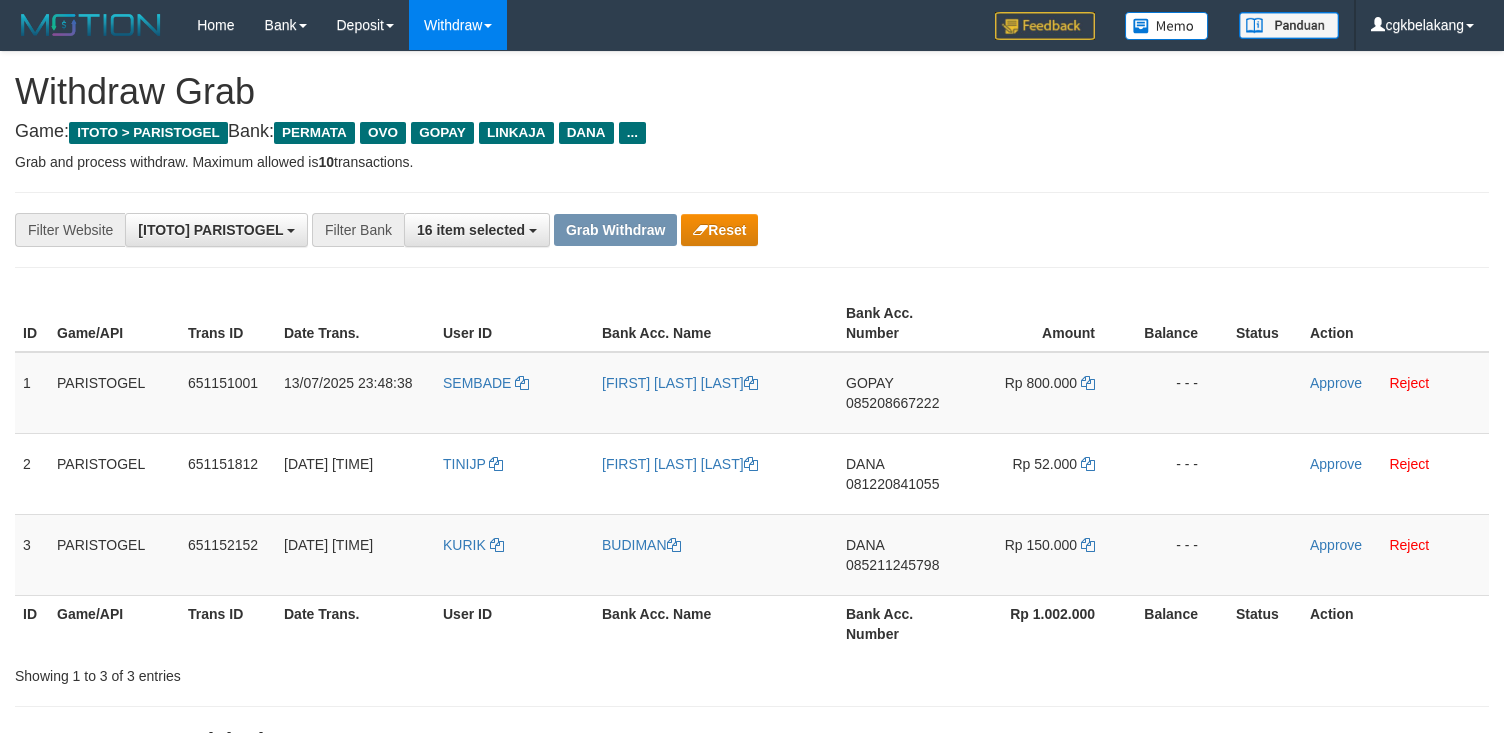 scroll, scrollTop: 0, scrollLeft: 0, axis: both 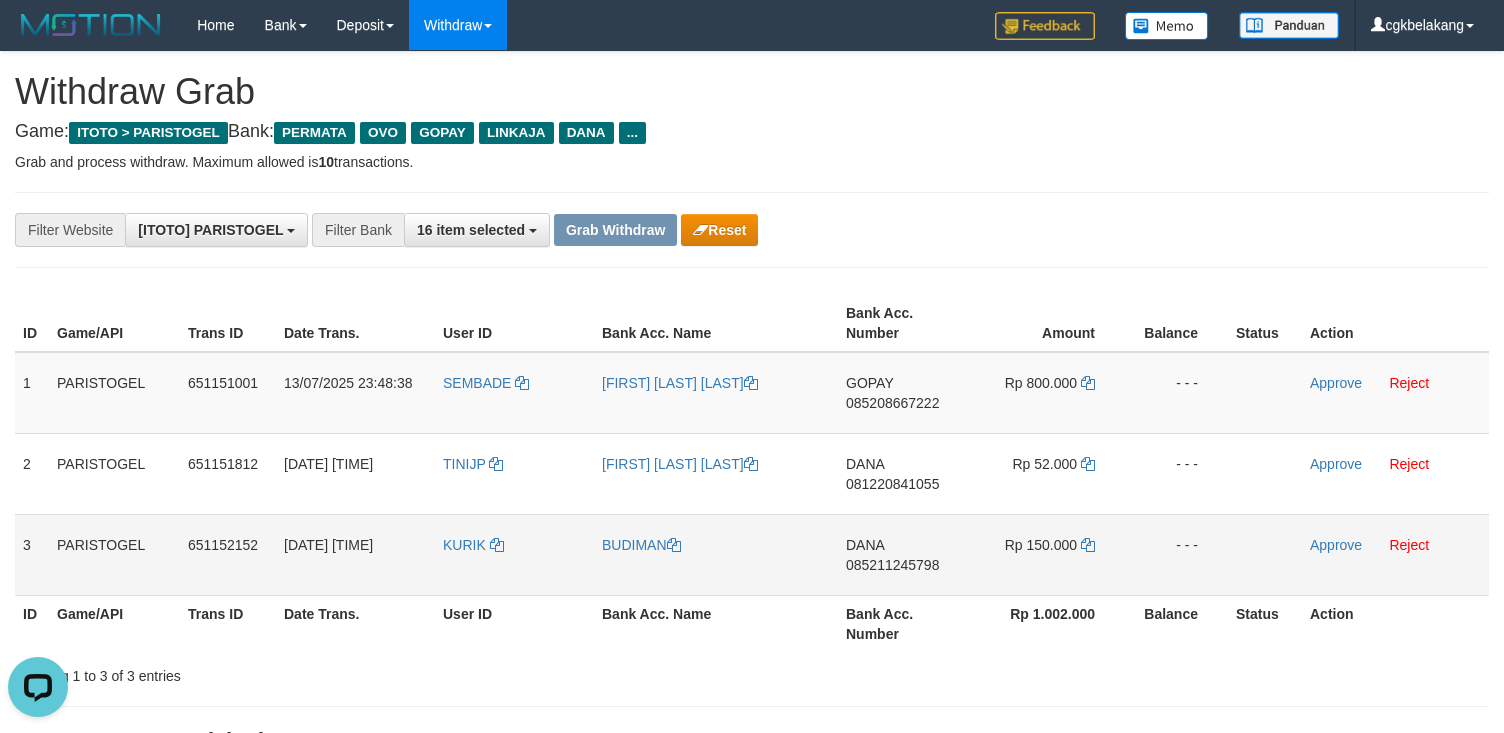click on "[DATE] [TIME]" at bounding box center (355, 554) 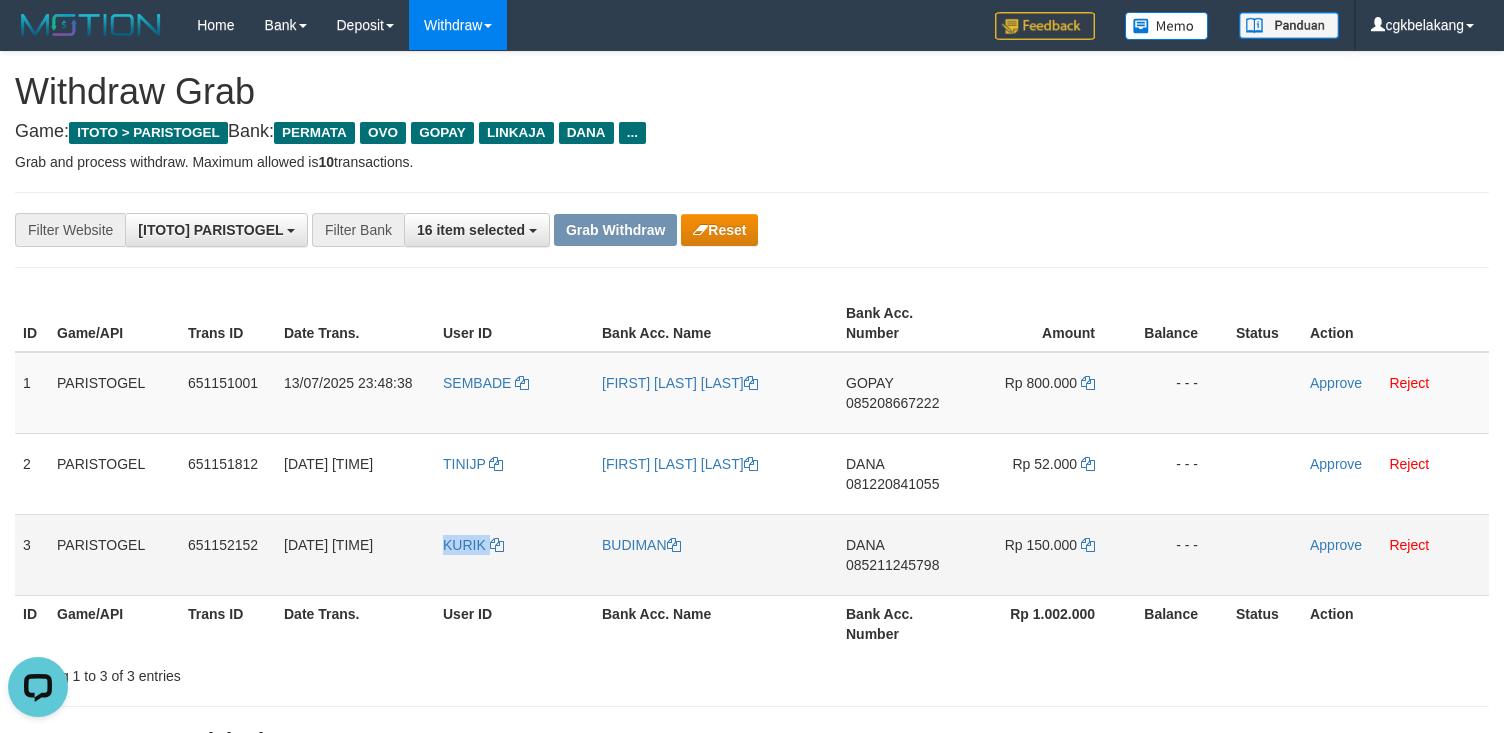 click on "KURIK" at bounding box center (514, 554) 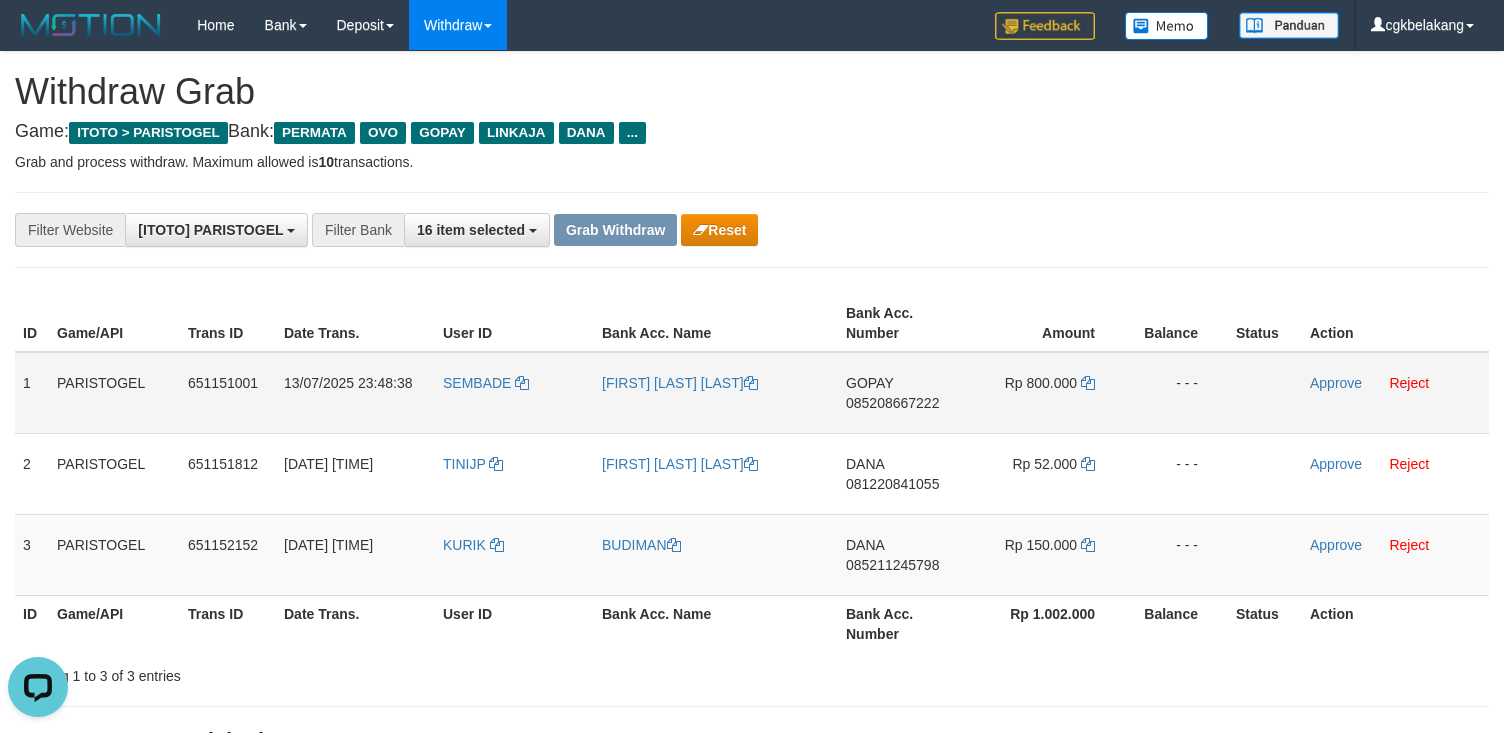 click on "SEMBADE" at bounding box center (514, 393) 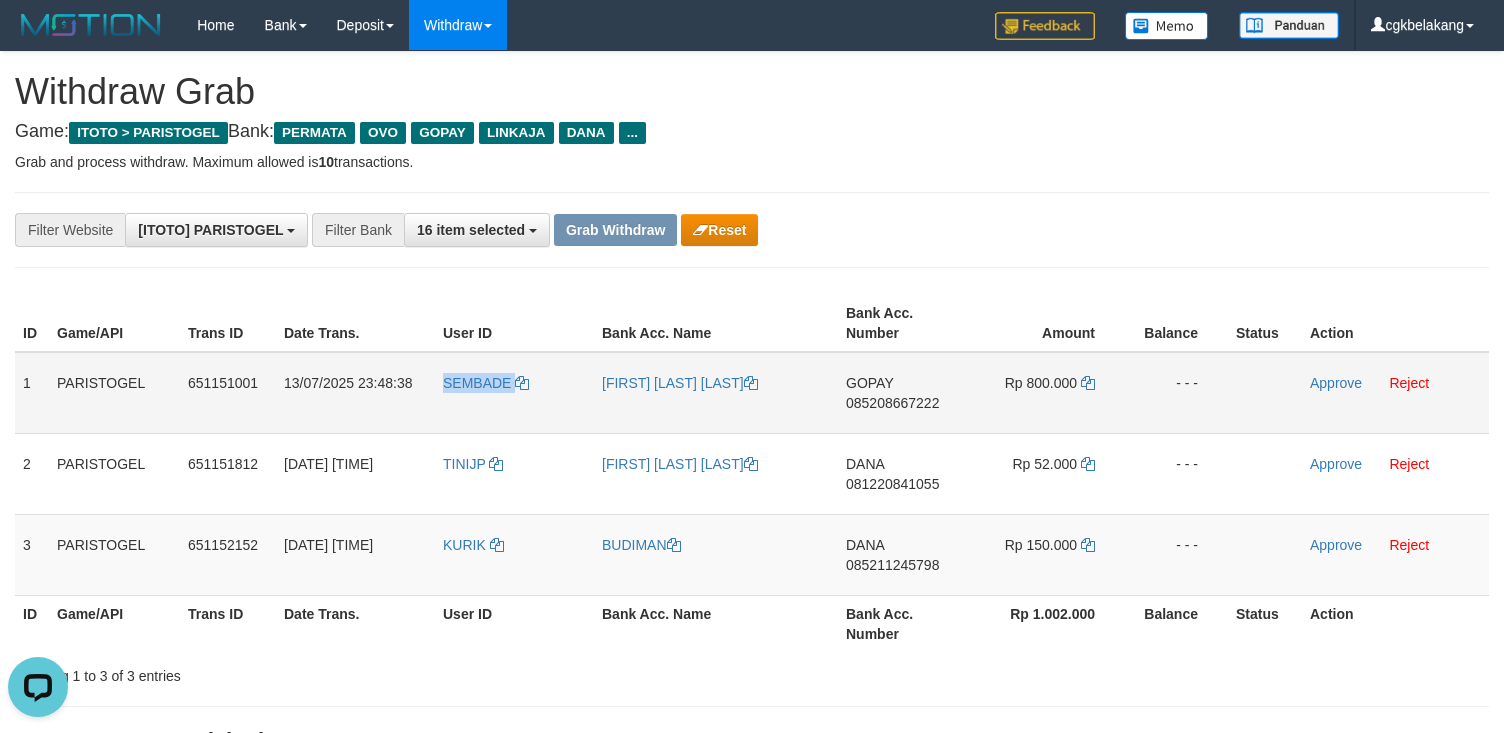 click on "SEMBADE" at bounding box center [514, 393] 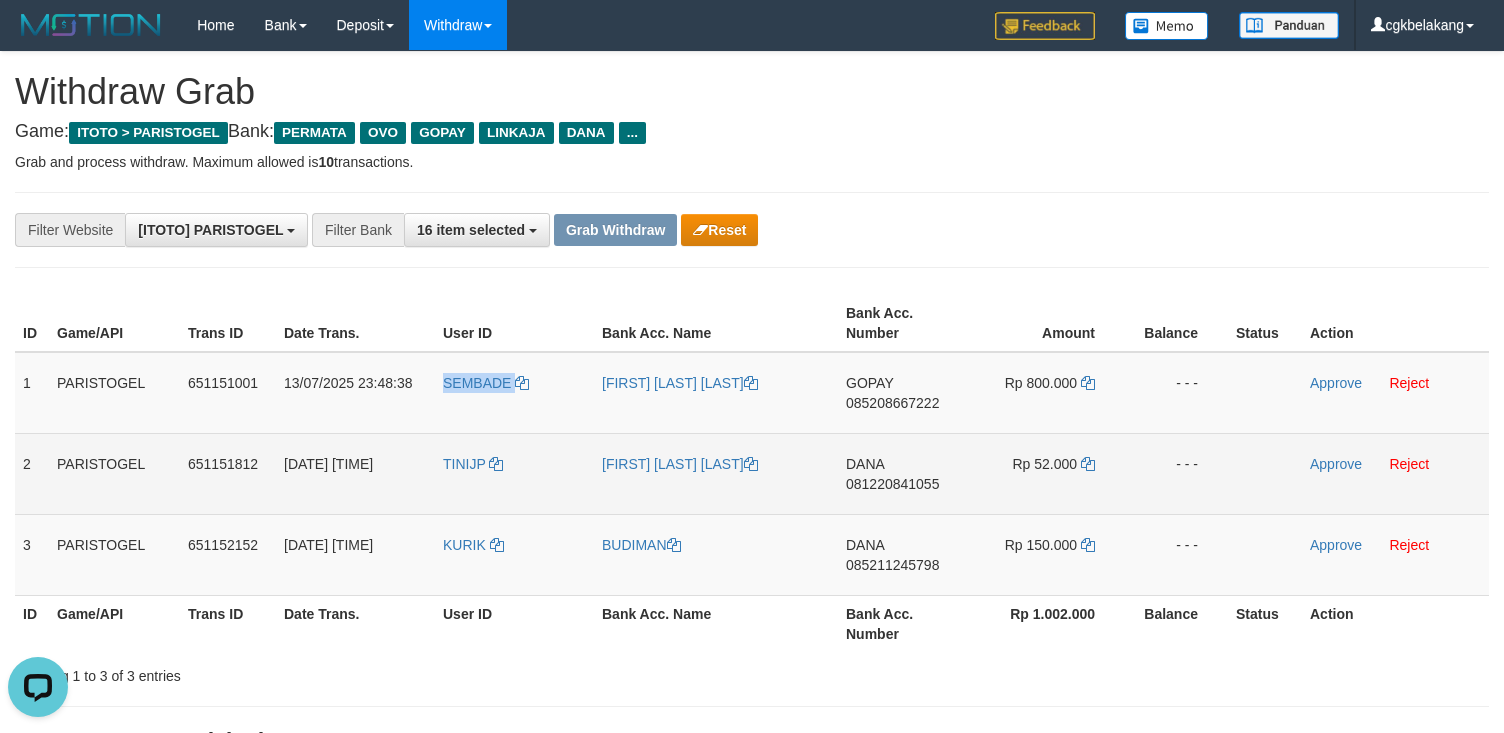 copy on "SEMBADE" 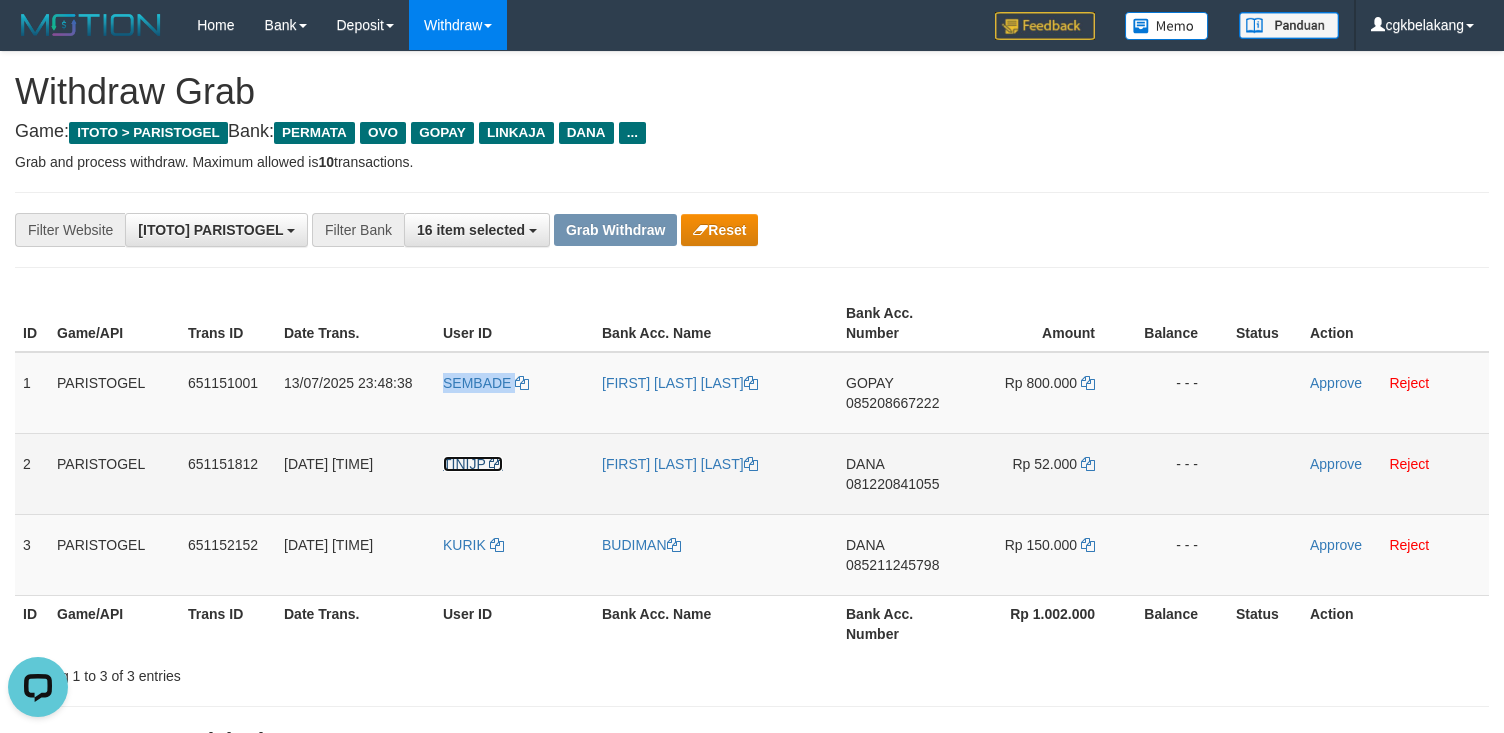 click on "TINIJP" at bounding box center [464, 464] 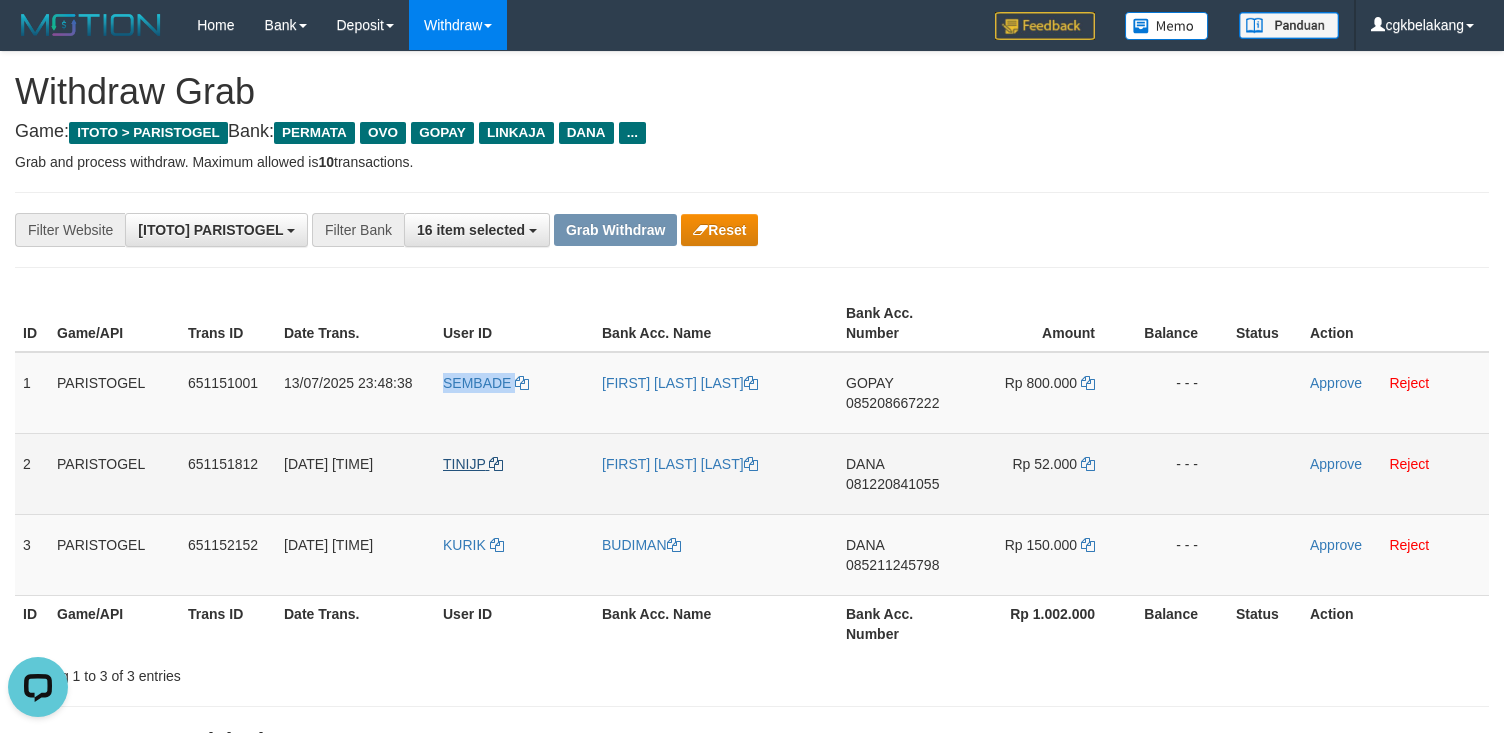 copy on "SEMBADE" 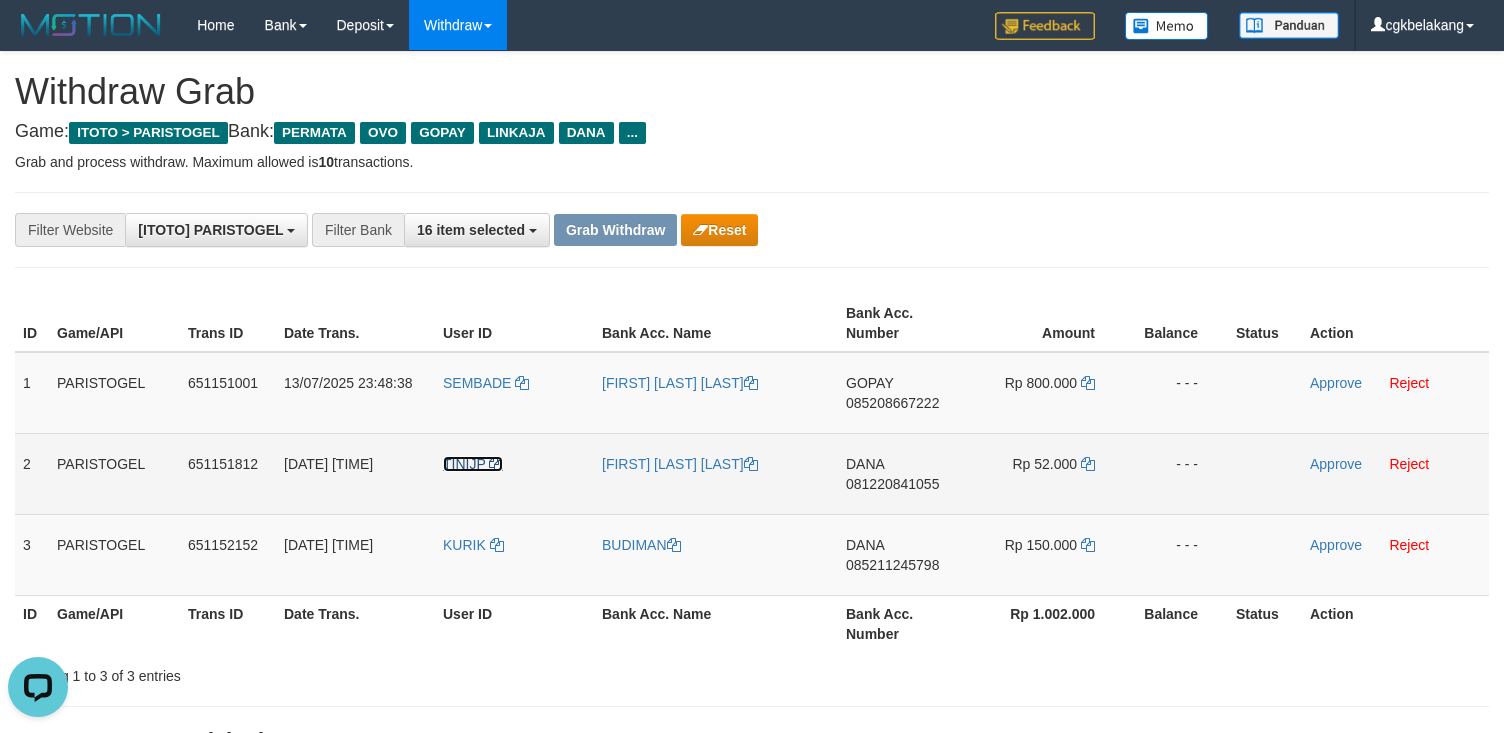 click on "TINIJP" at bounding box center (464, 464) 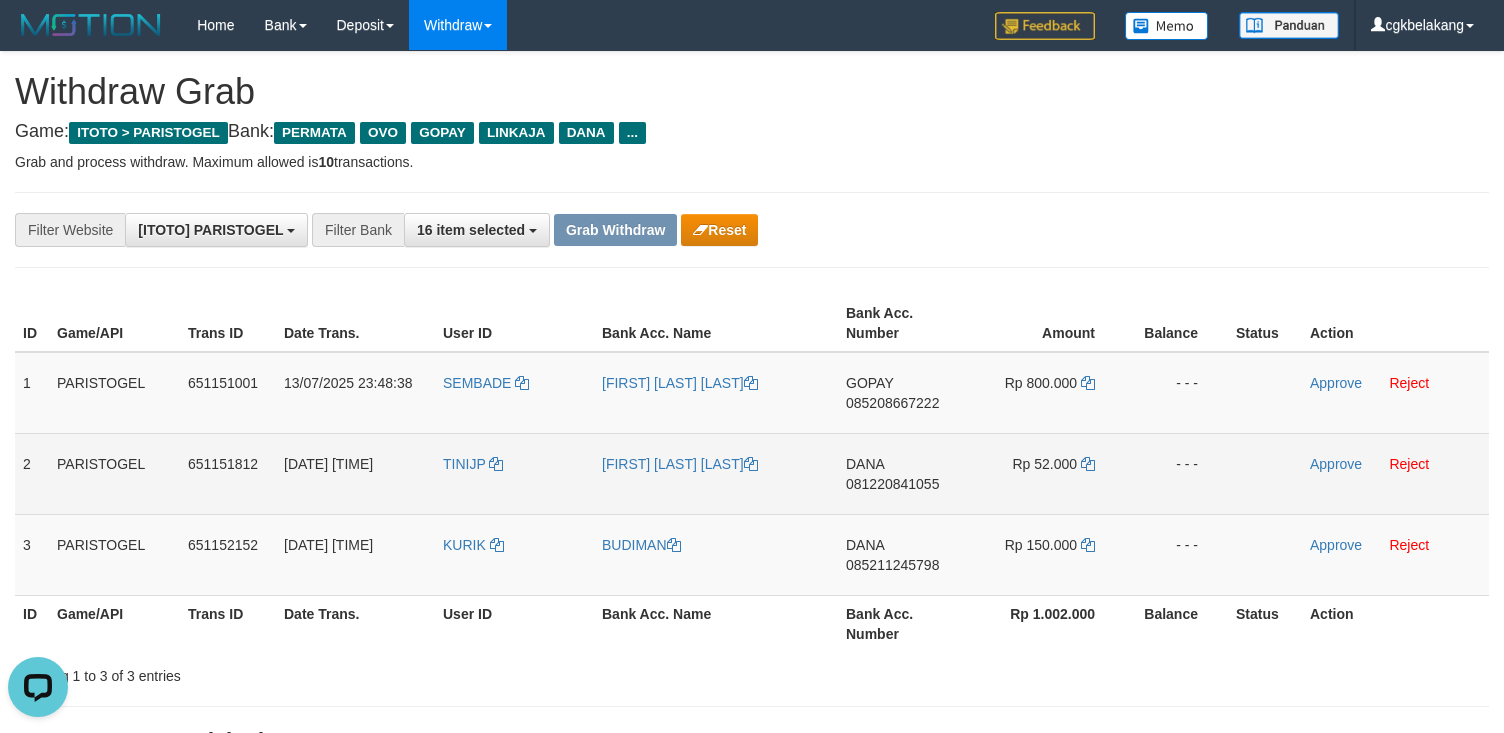 click on "TINIJP" at bounding box center [514, 473] 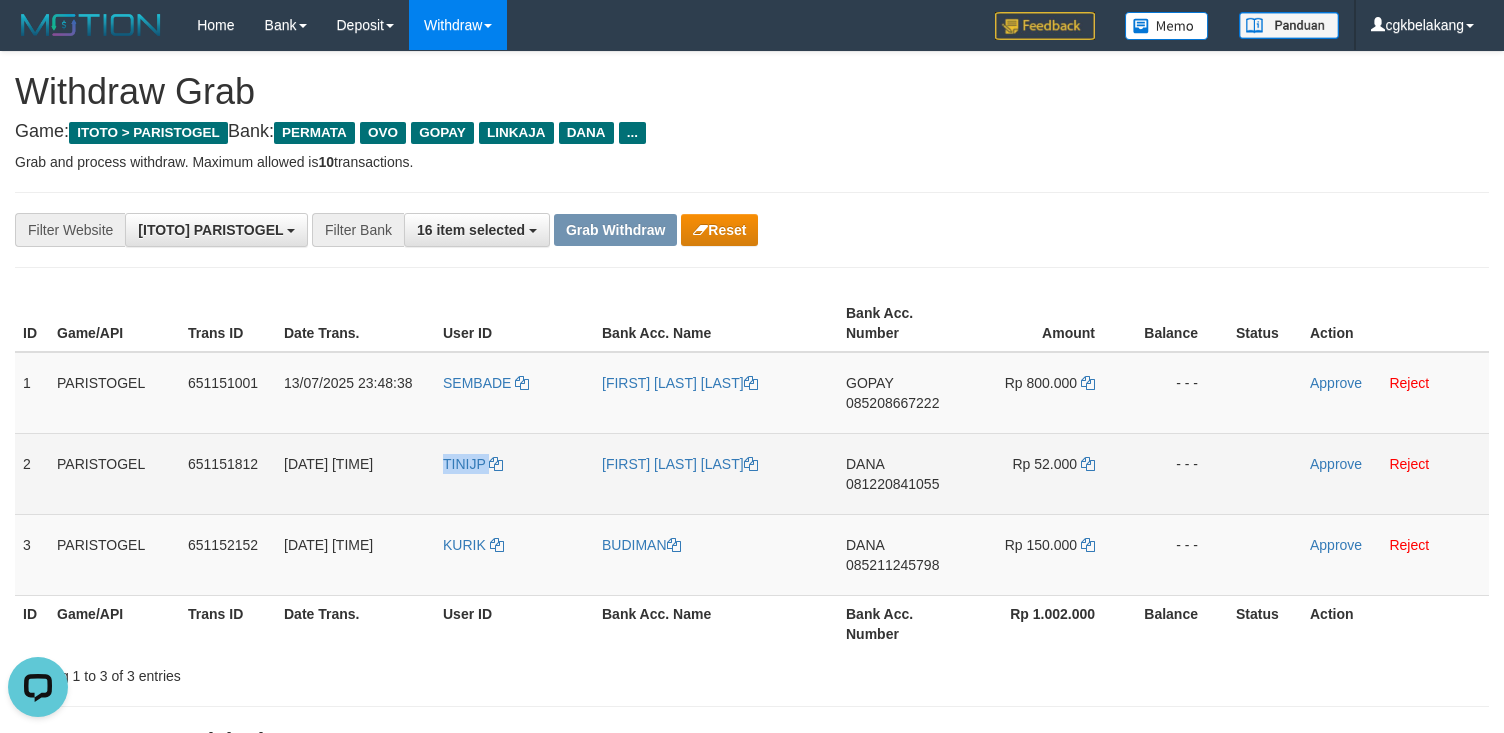 drag, startPoint x: 449, startPoint y: 496, endPoint x: 494, endPoint y: 496, distance: 45 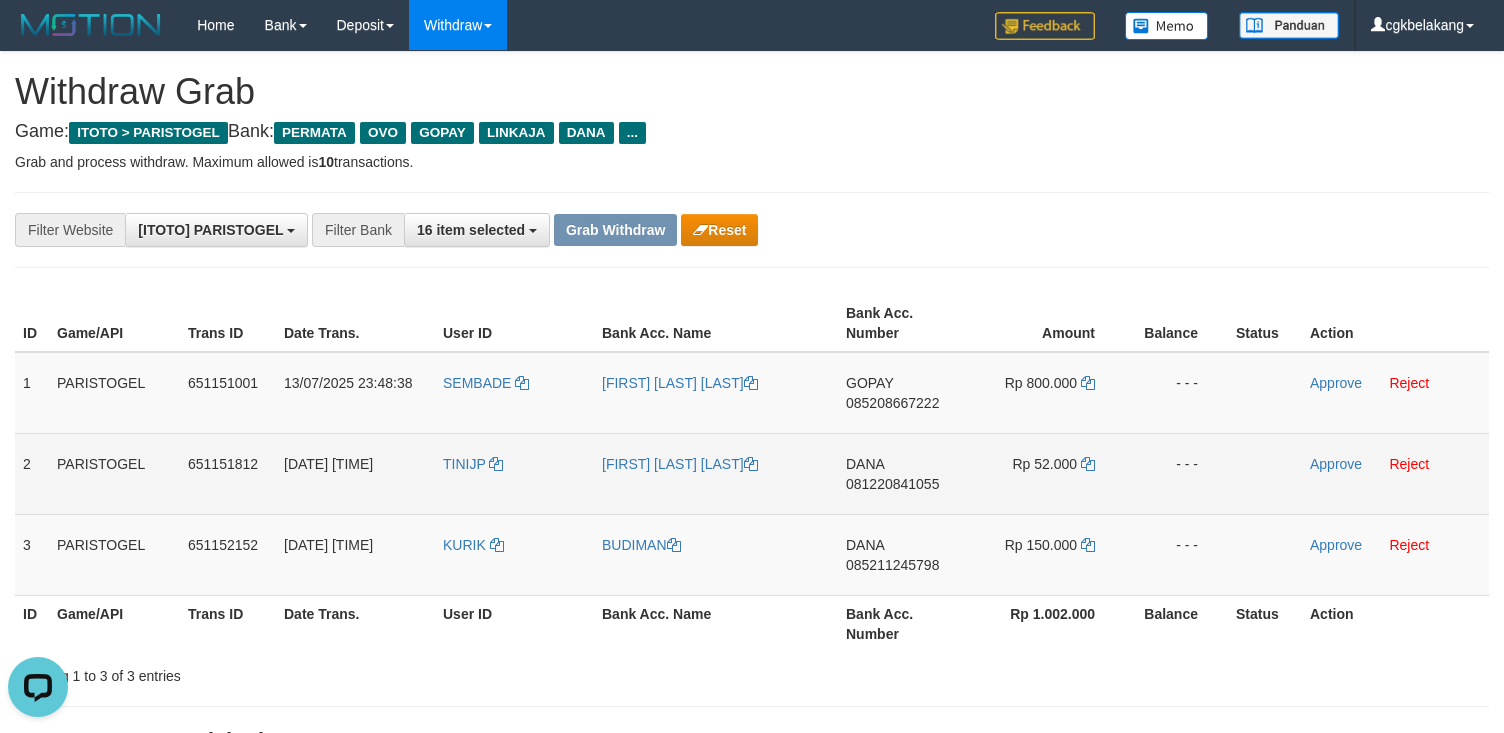 click on "TINIJP" at bounding box center [514, 473] 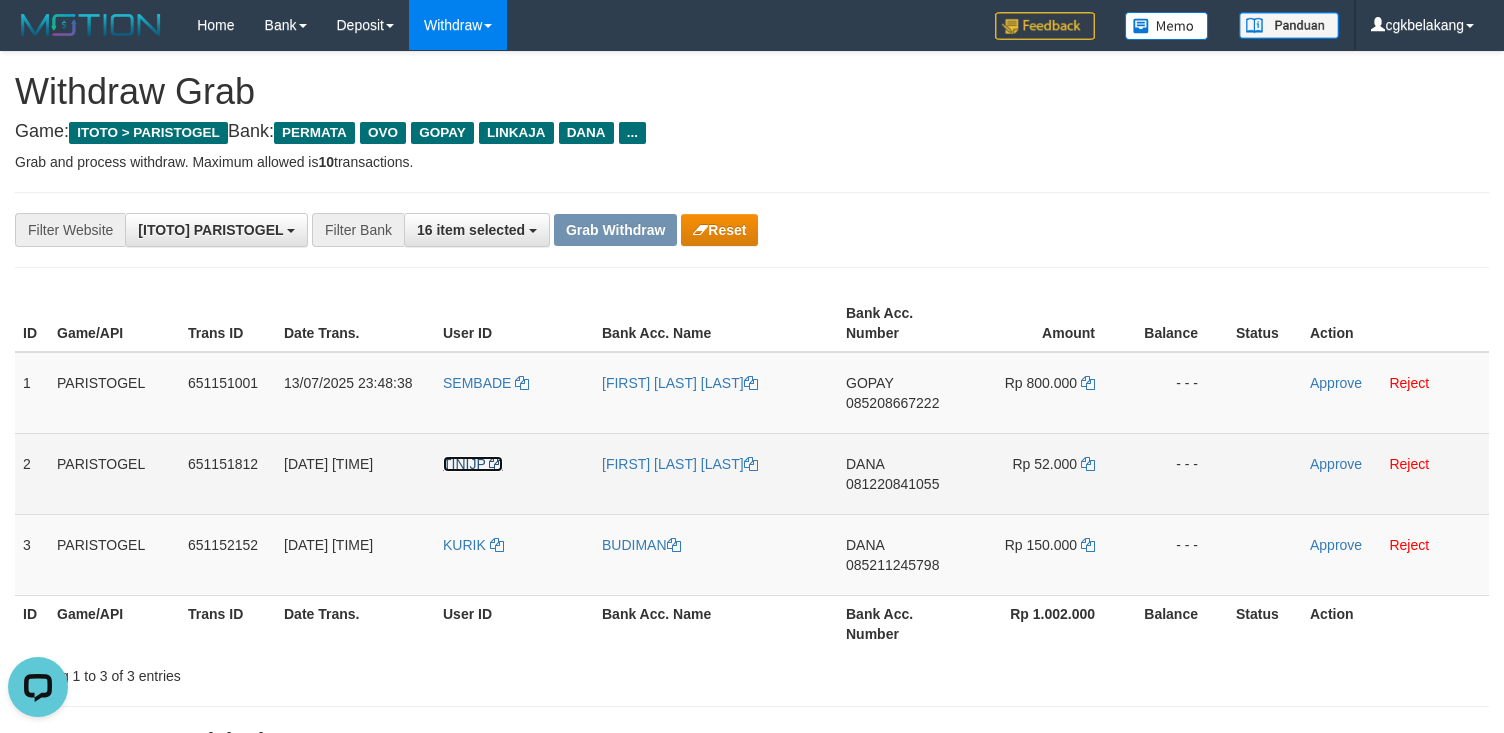 click on "TINIJP" at bounding box center (464, 464) 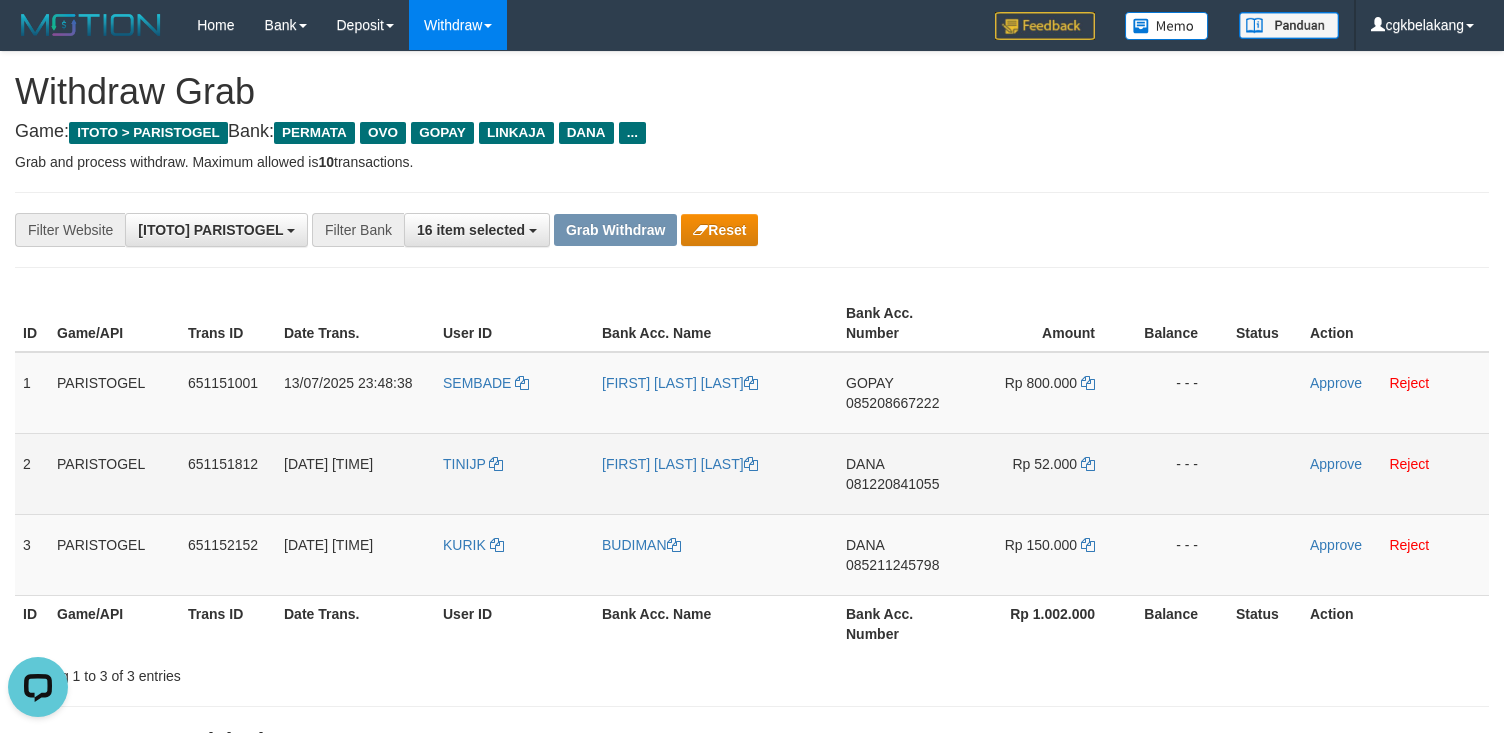 click on "TINIJP" at bounding box center (514, 473) 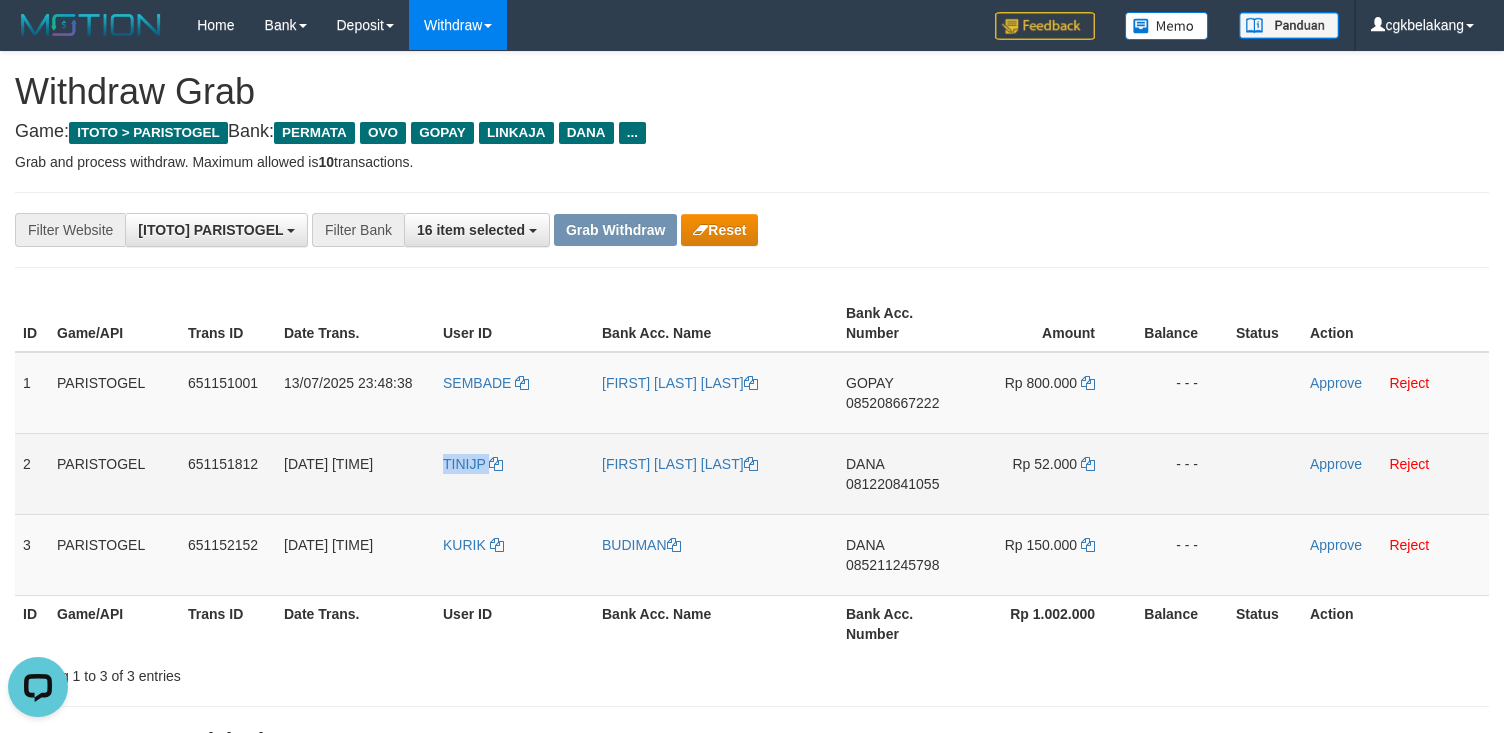 click on "TINIJP" at bounding box center (514, 473) 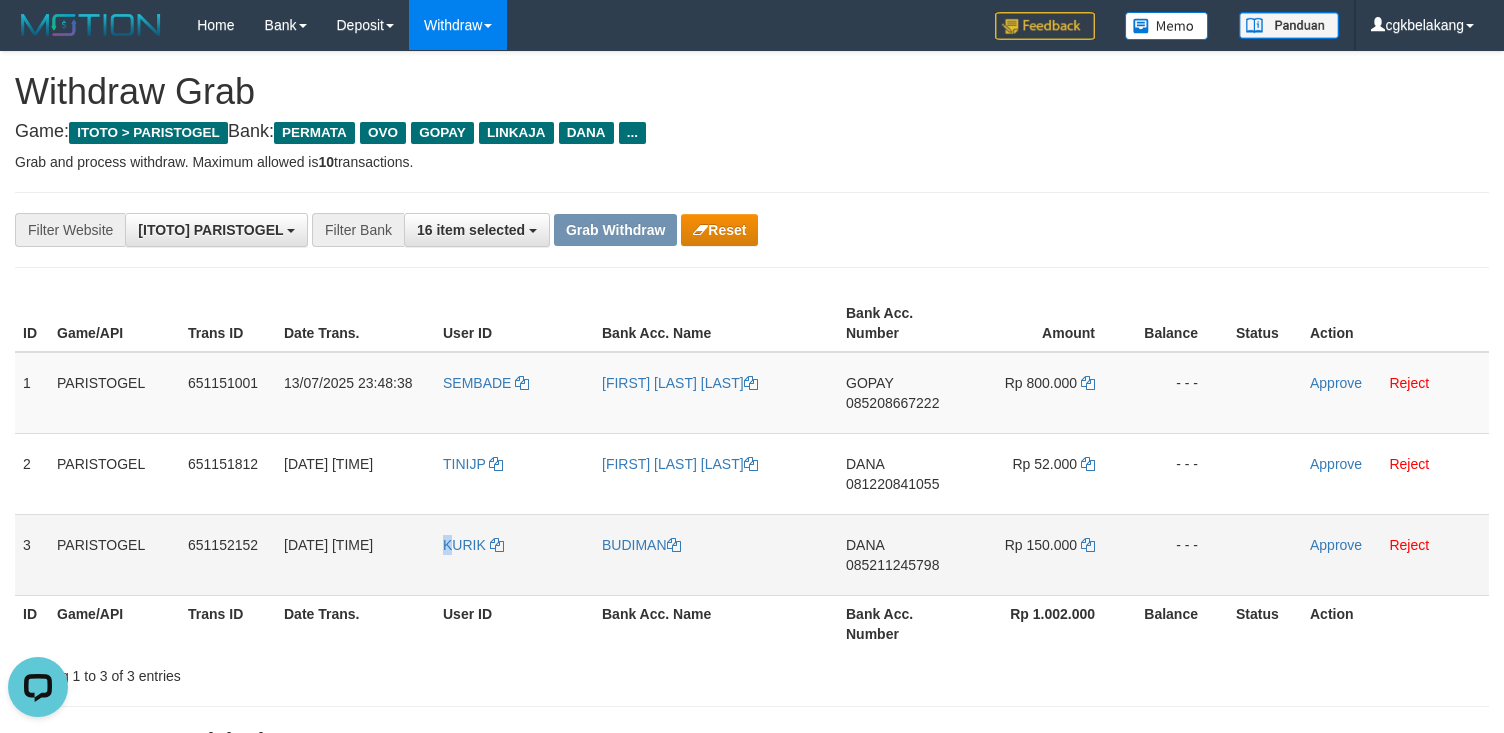 click on "KURIK" at bounding box center [514, 554] 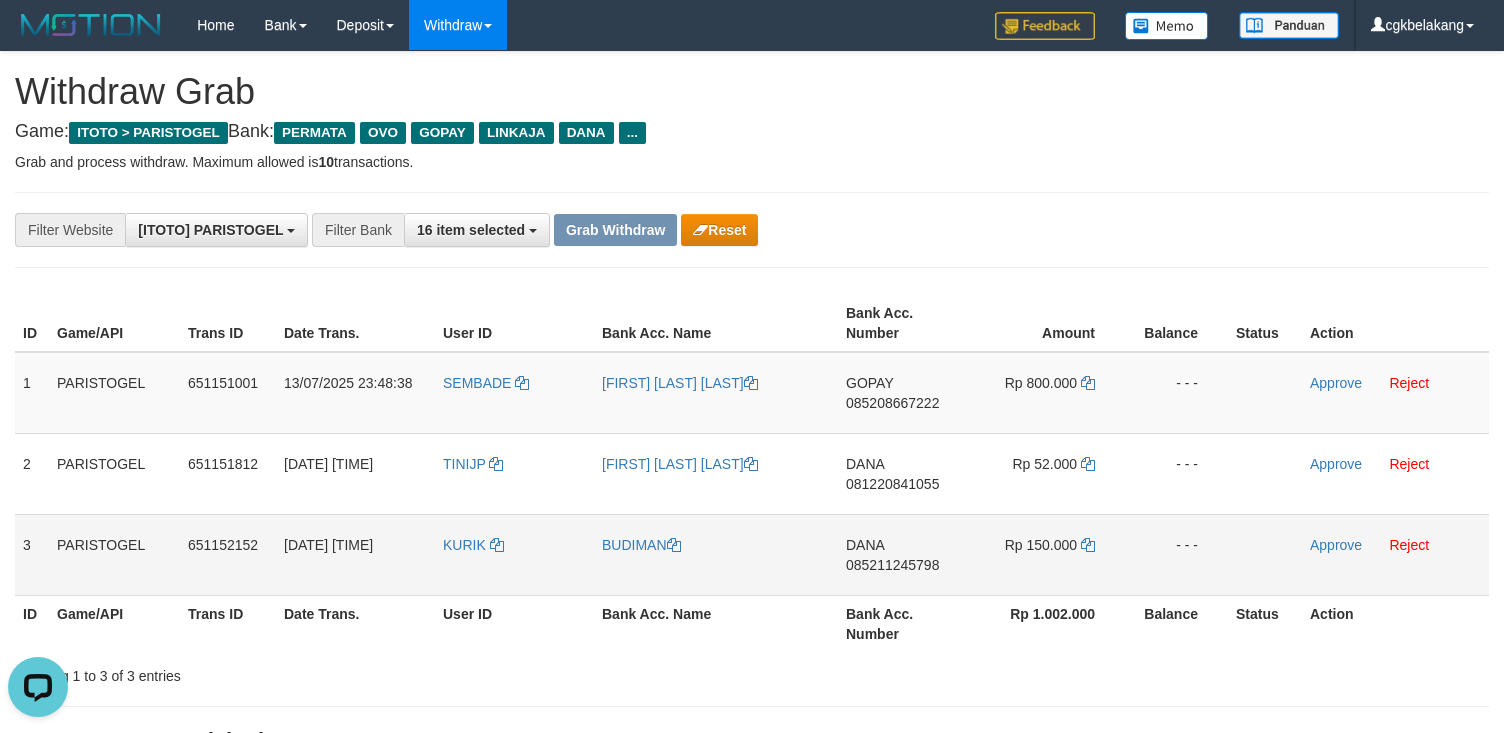 click on "KURIK" at bounding box center [514, 554] 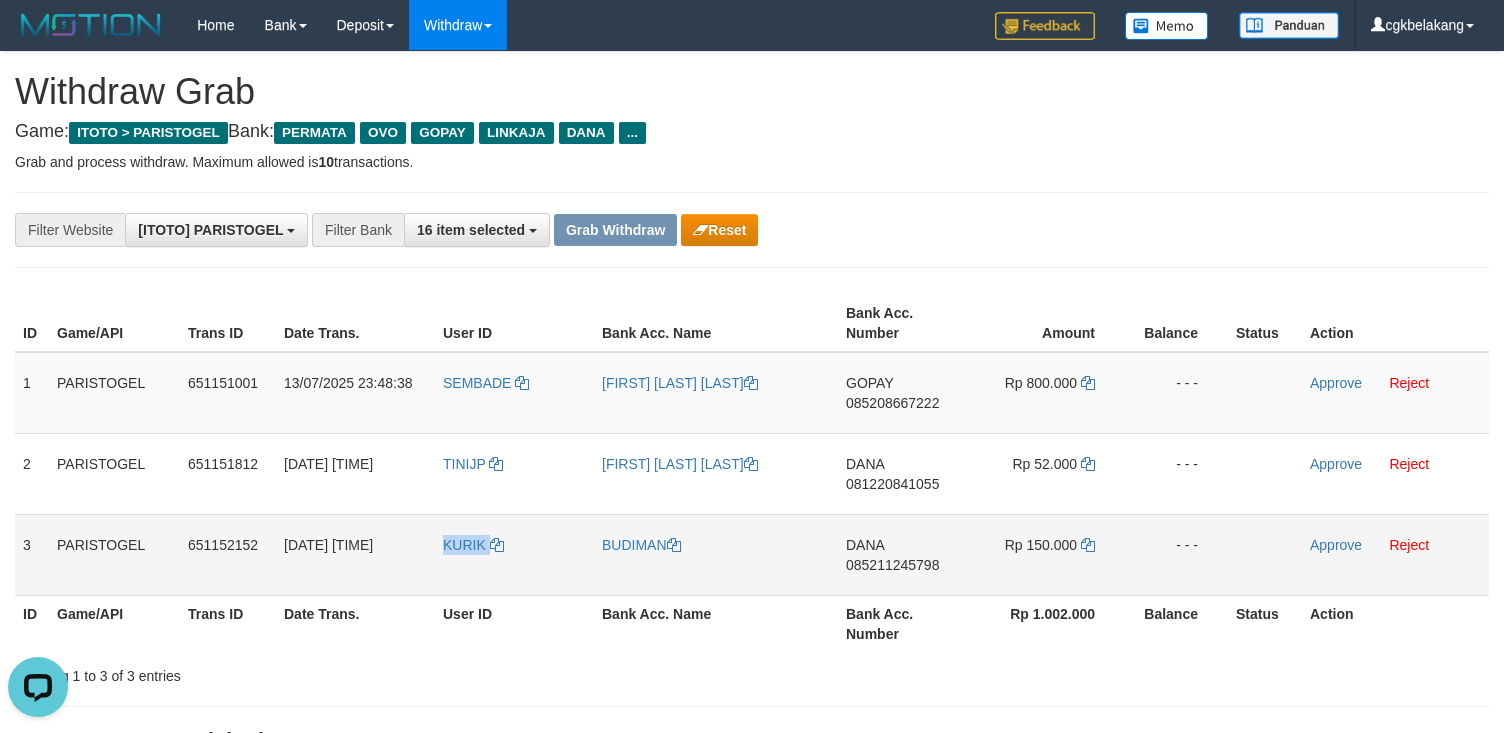 click on "KURIK" at bounding box center [514, 554] 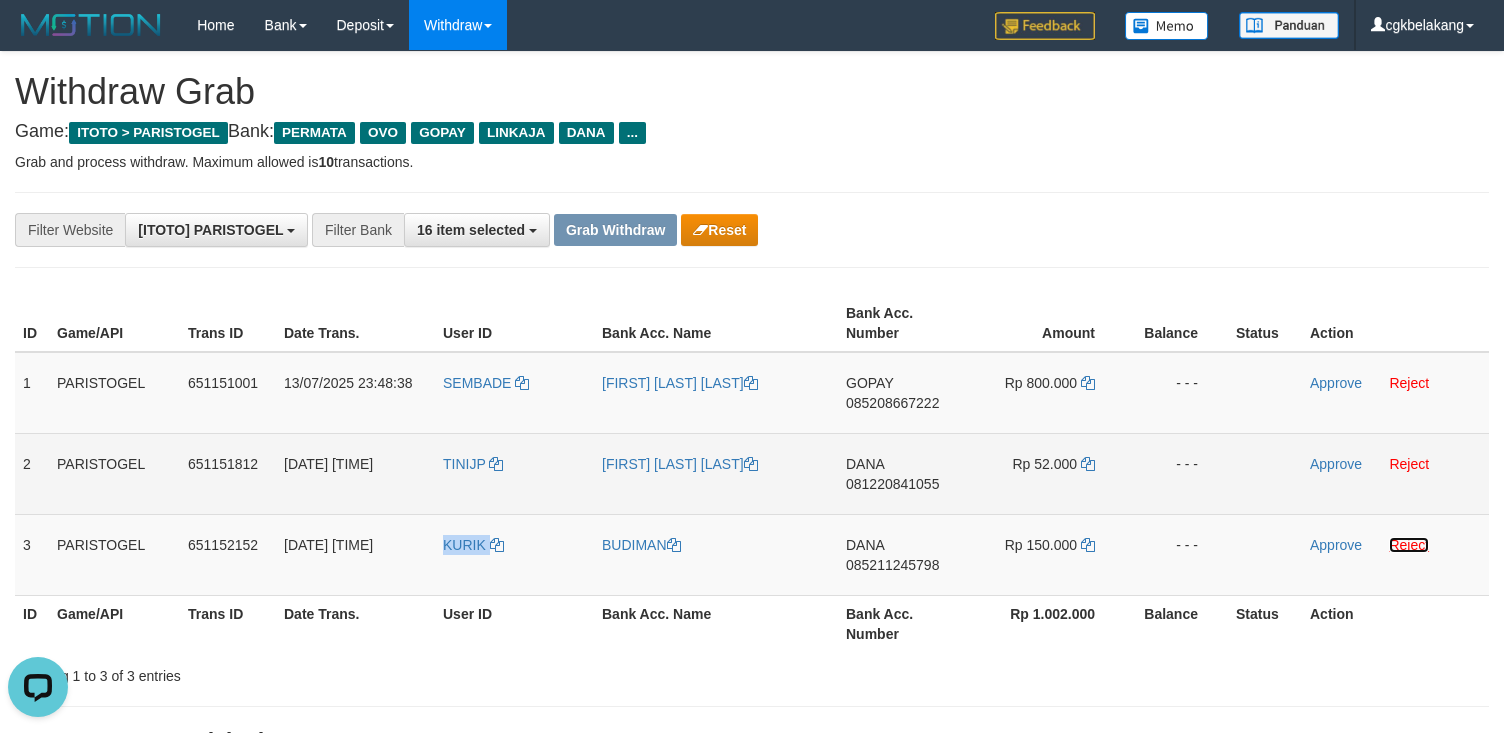 drag, startPoint x: 1414, startPoint y: 548, endPoint x: 990, endPoint y: 481, distance: 429.261 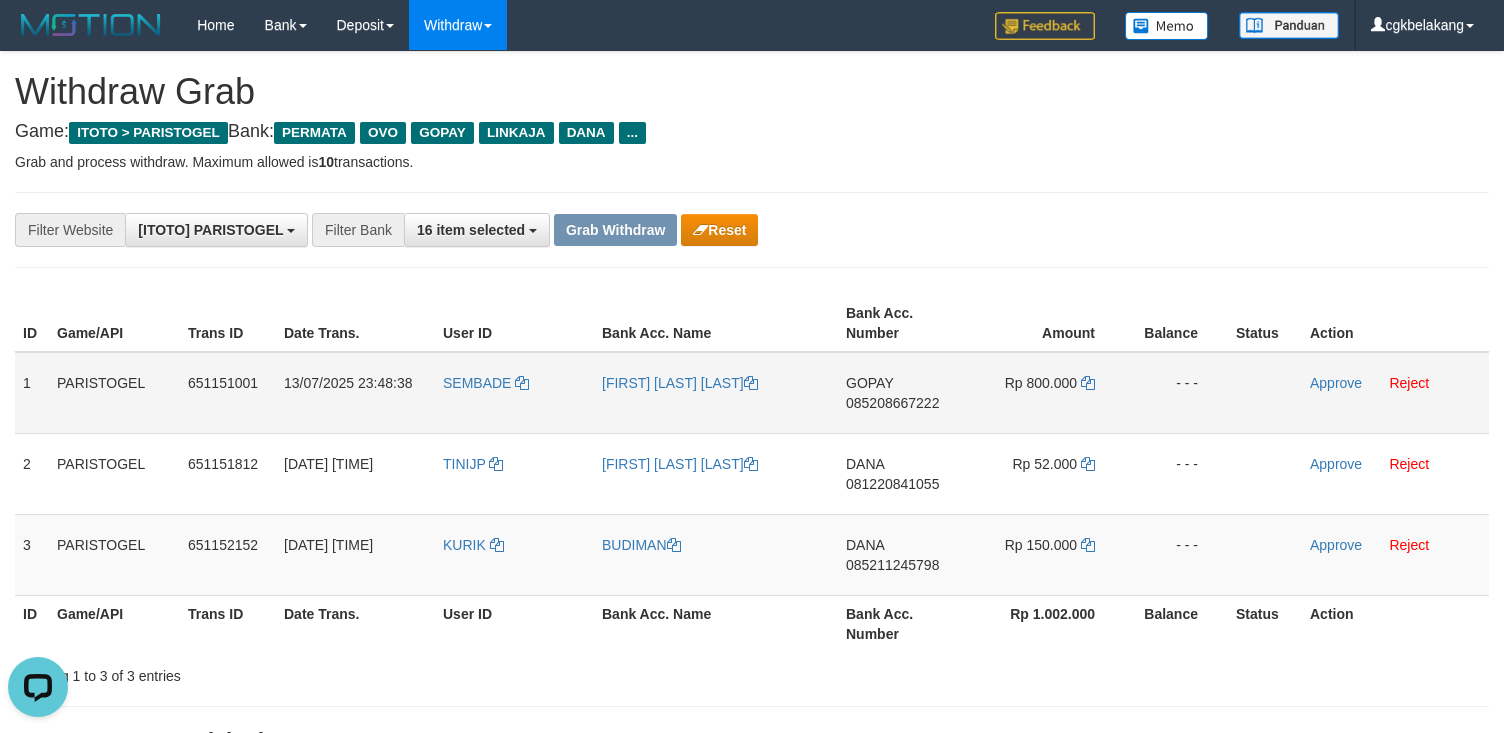click on "[FIRST] [LAST] [LAST]" at bounding box center (716, 393) 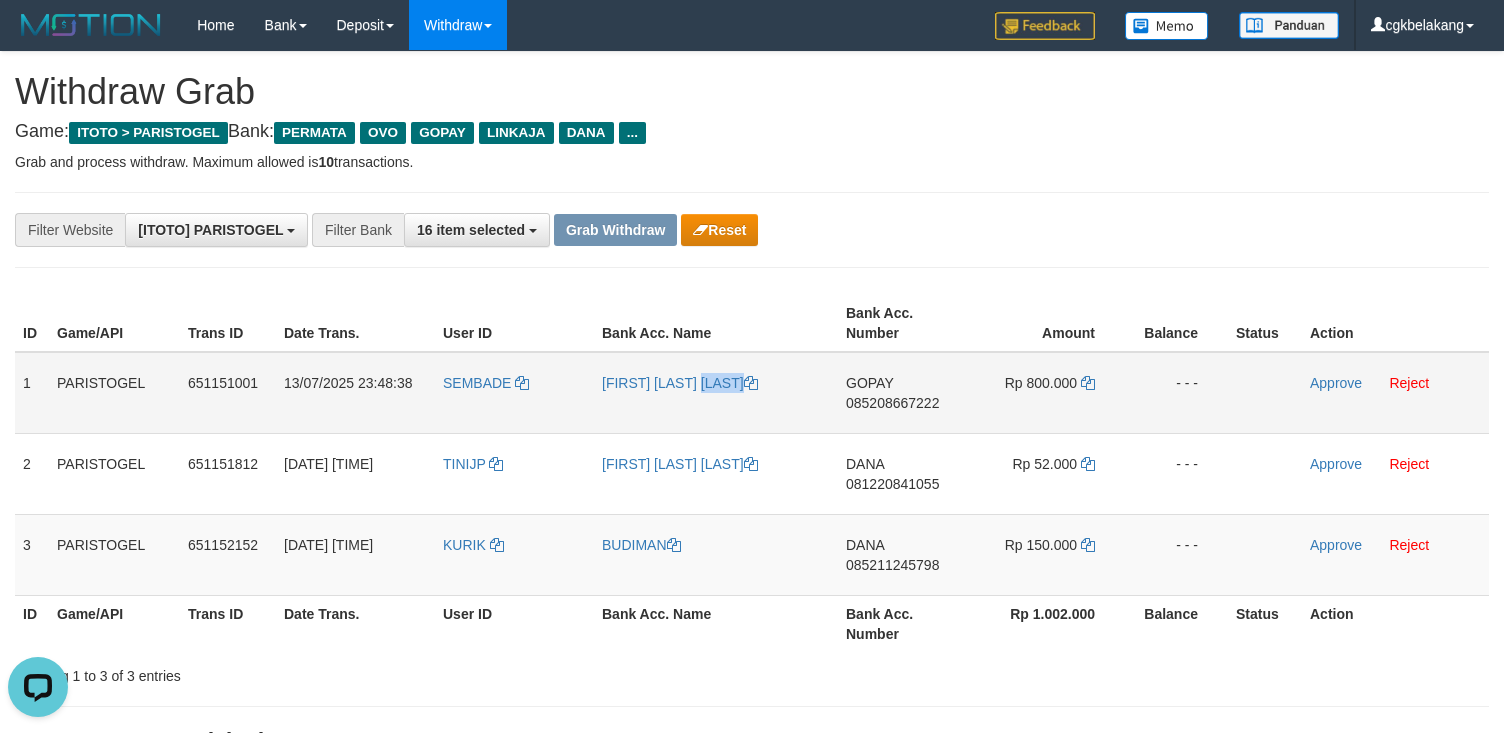 click on "[FIRST] [LAST] [LAST]" at bounding box center [716, 393] 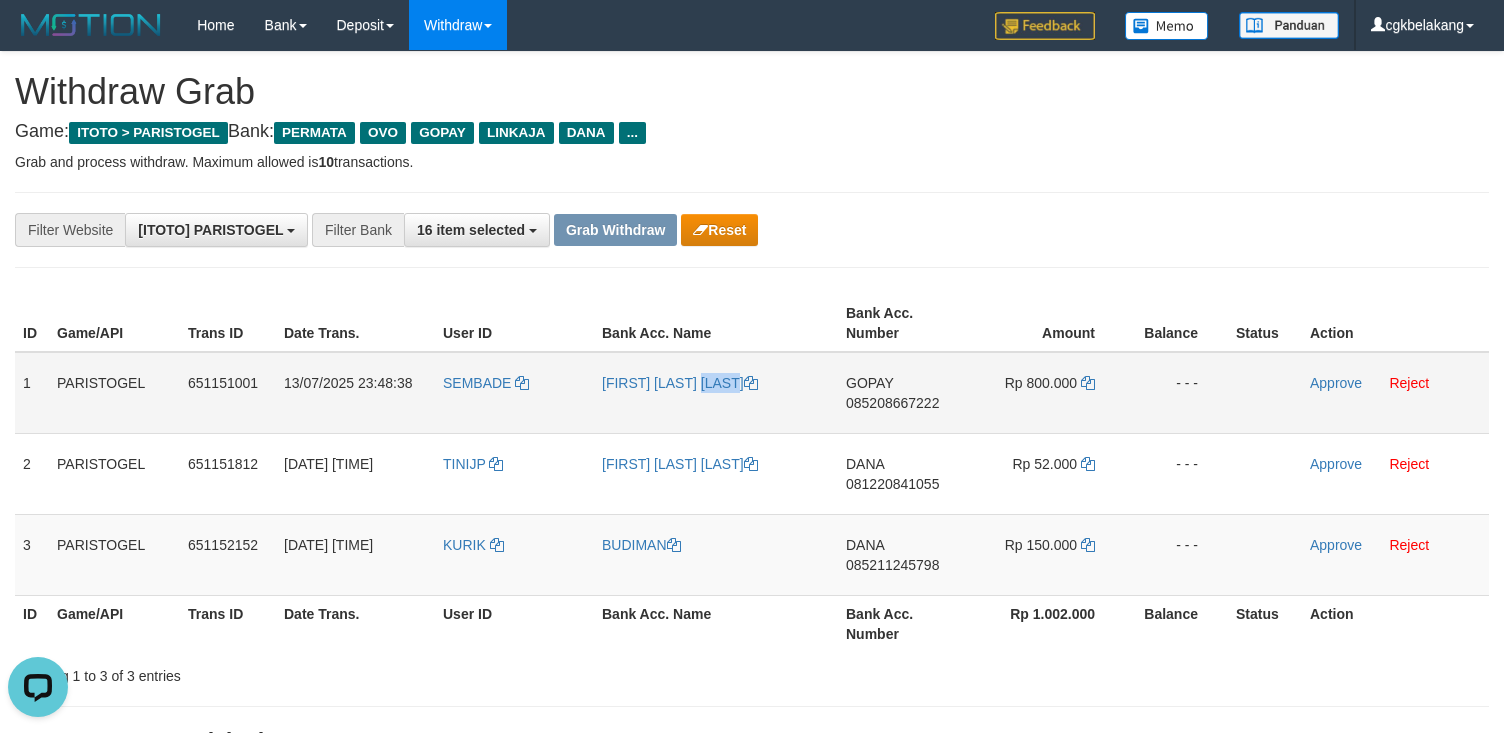 click on "[FIRST] [LAST] [LAST]" at bounding box center (716, 393) 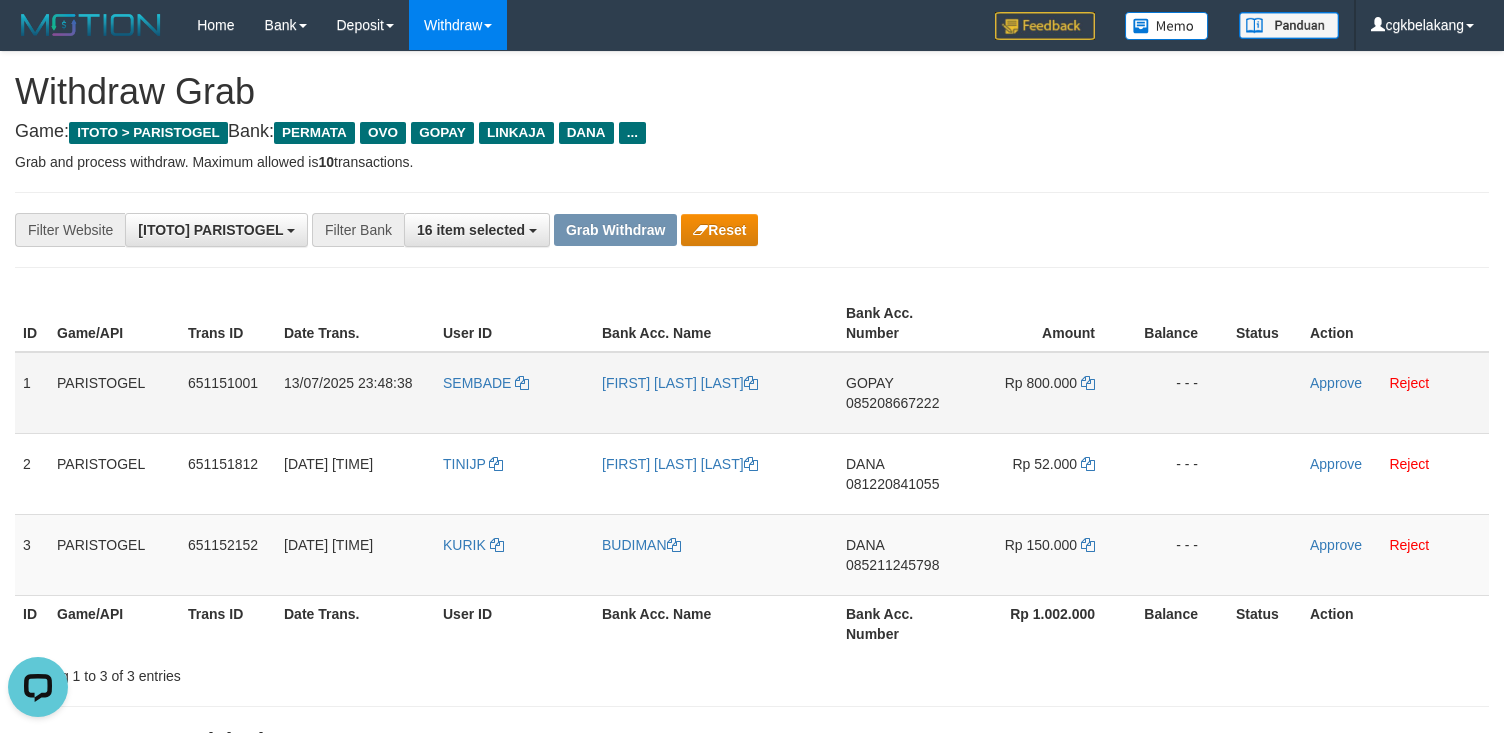 click on "[FIRST] [LAST] [LAST]" at bounding box center (716, 393) 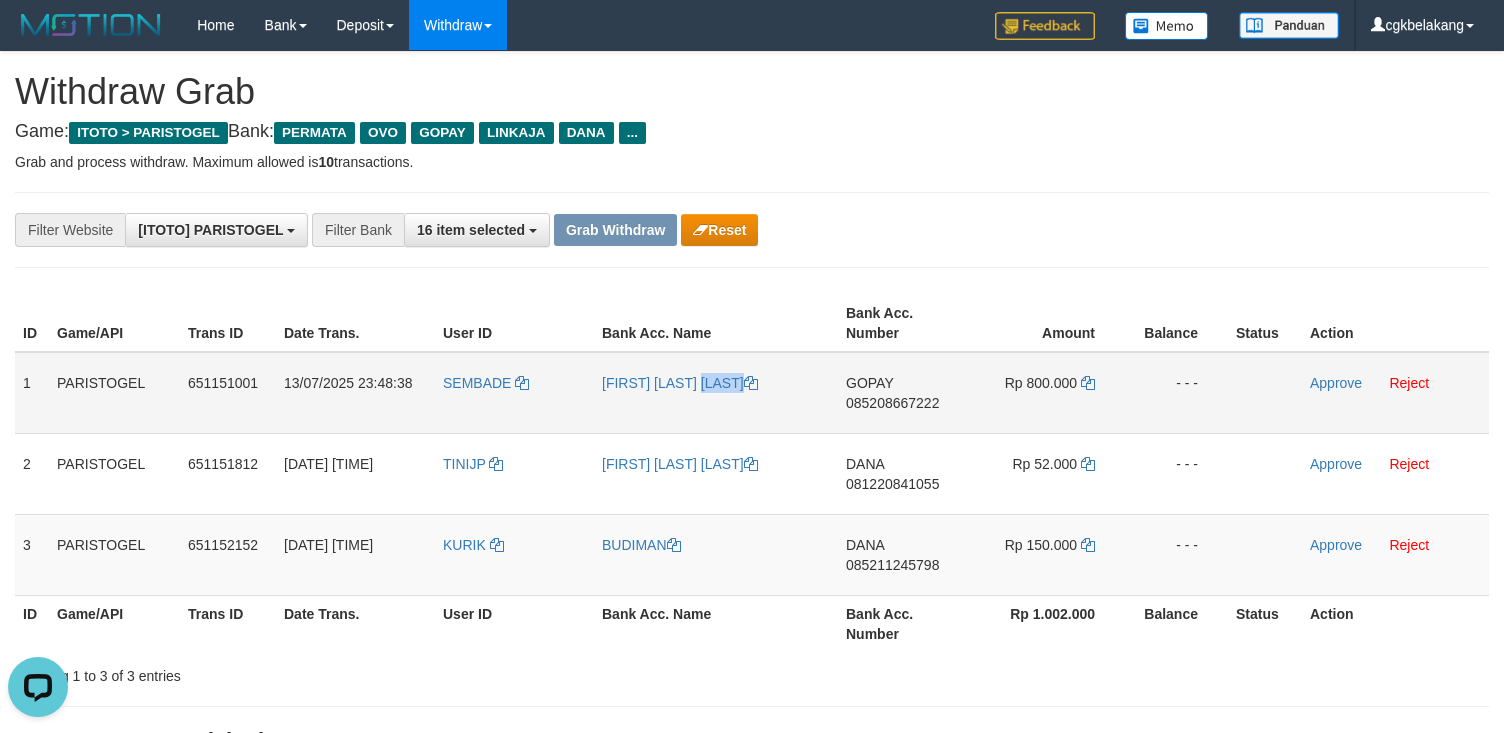 click on "[FIRST] [LAST] [LAST]" at bounding box center [716, 393] 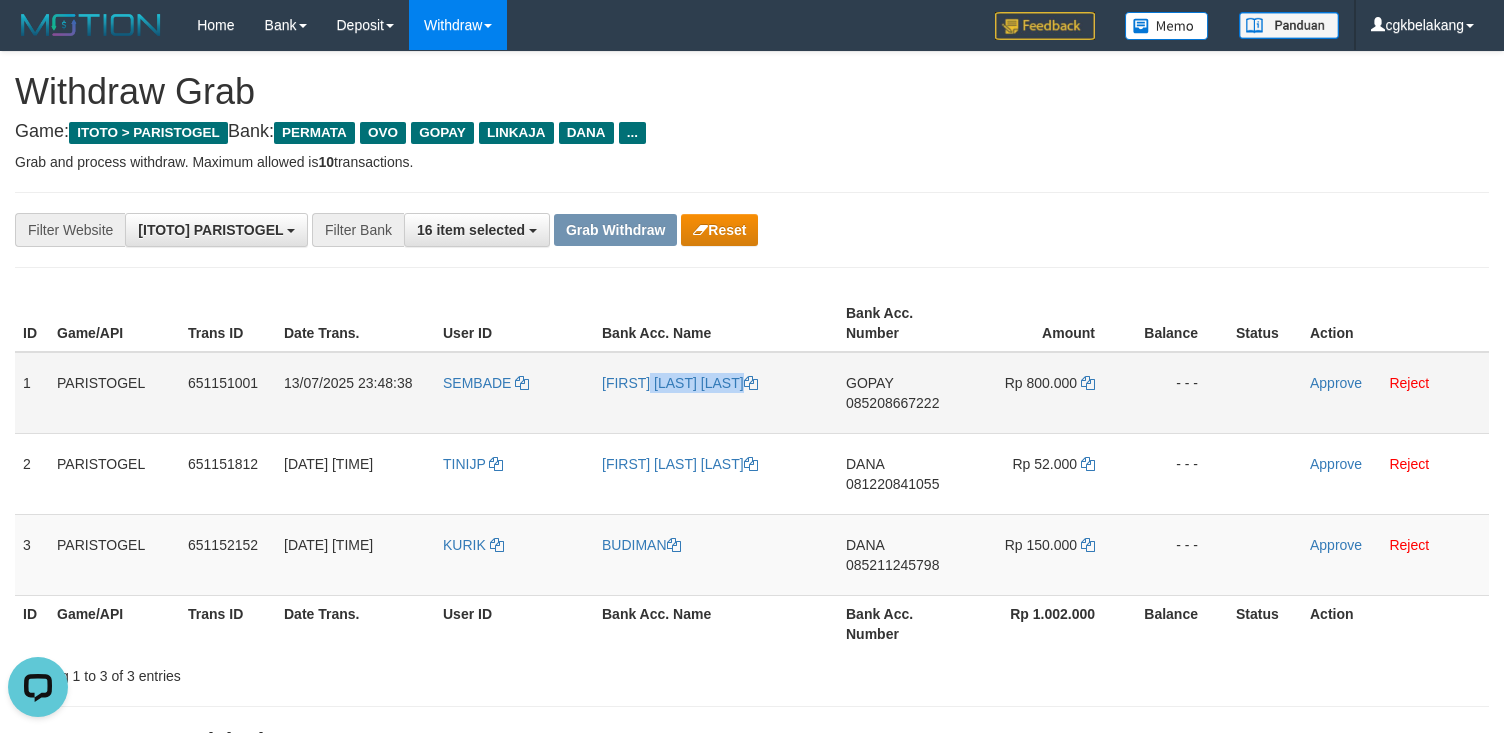 click on "[FIRST] [LAST] [LAST]" at bounding box center (716, 393) 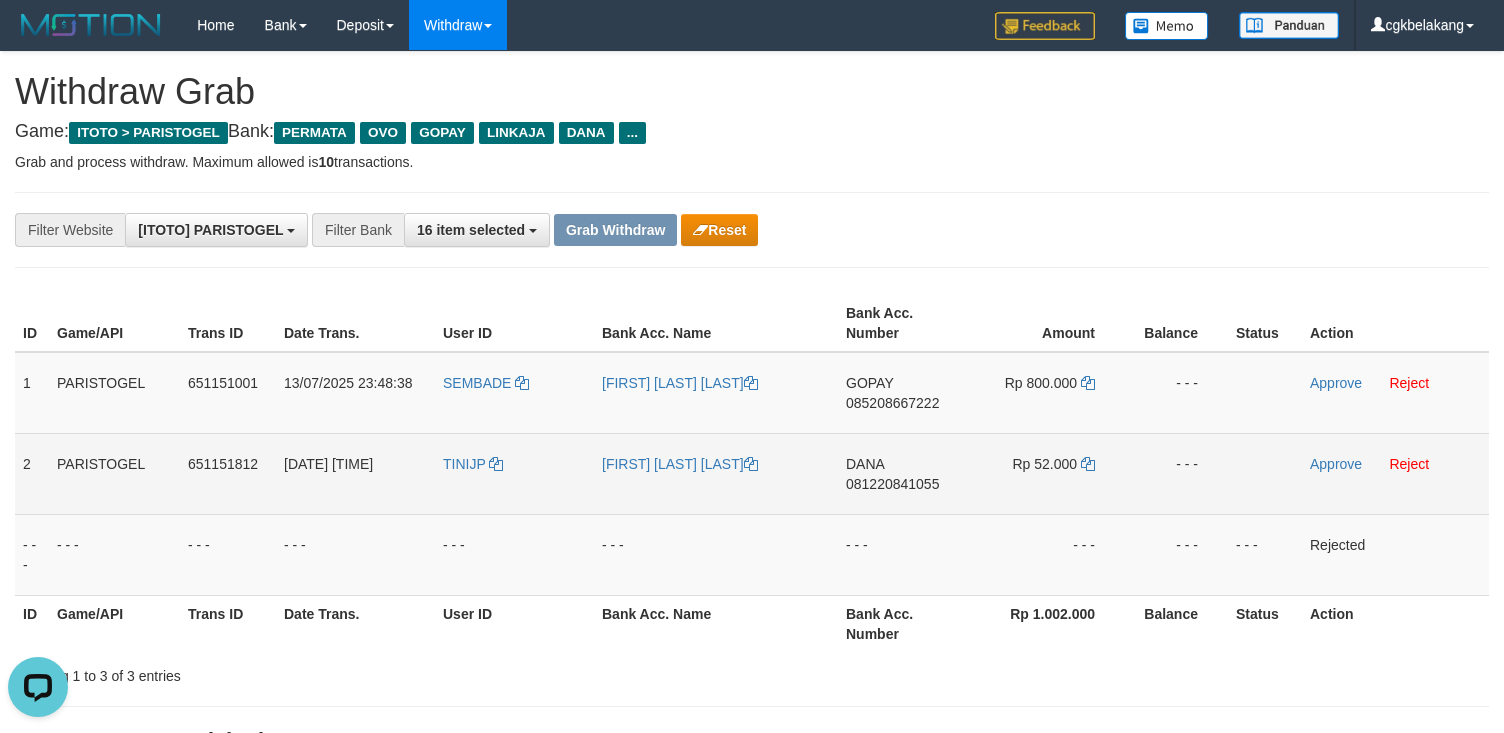 click on "[LAST]" at bounding box center (716, 473) 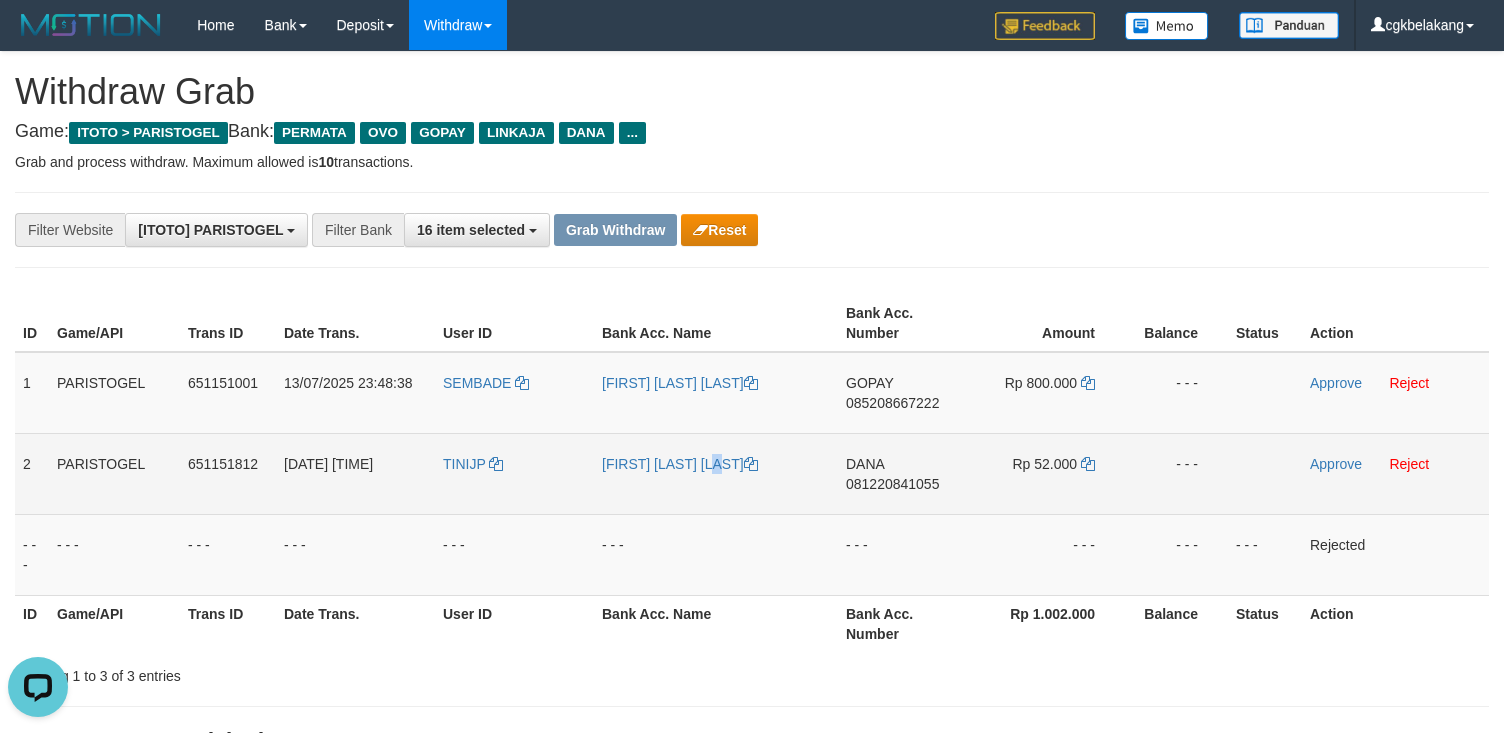 click on "[LAST]" at bounding box center [716, 473] 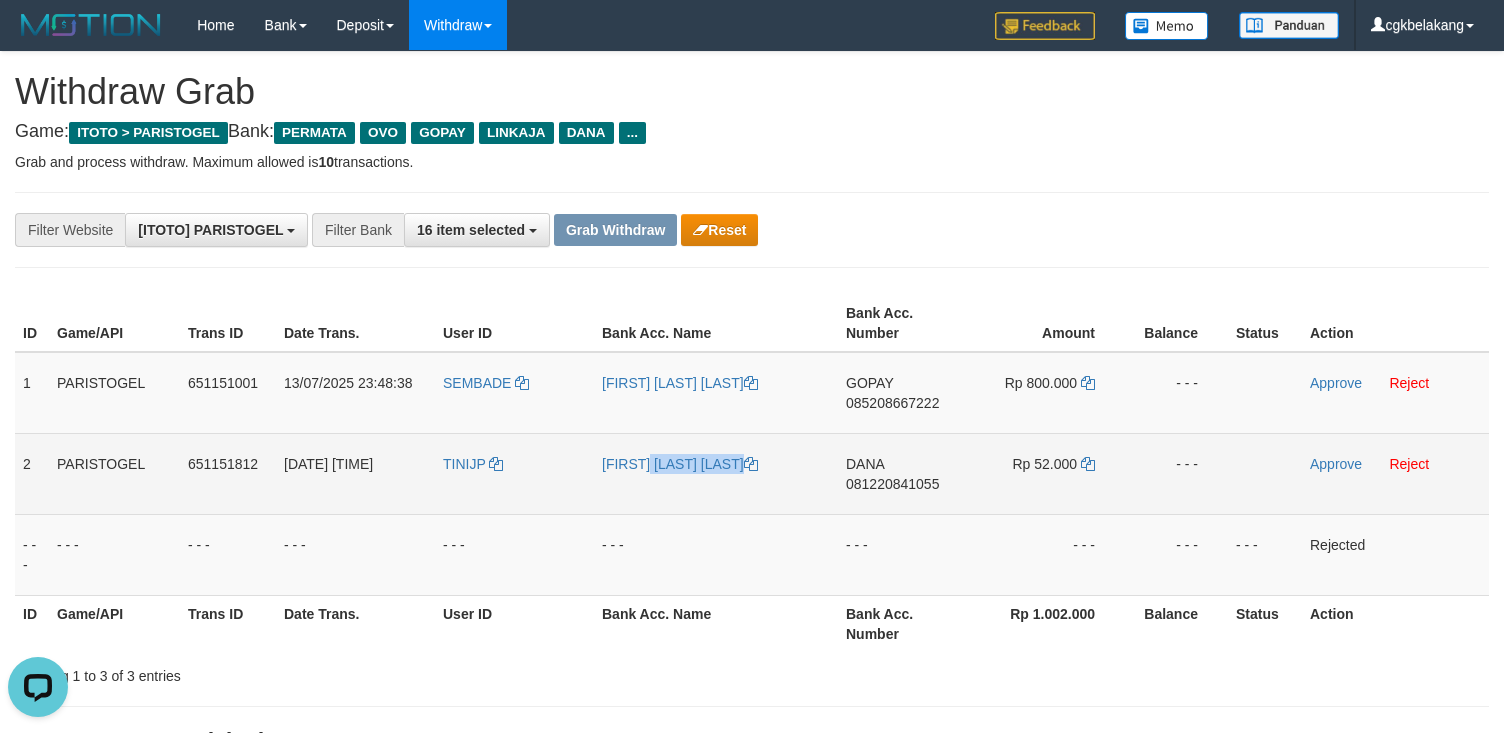 copy on "[LAST]" 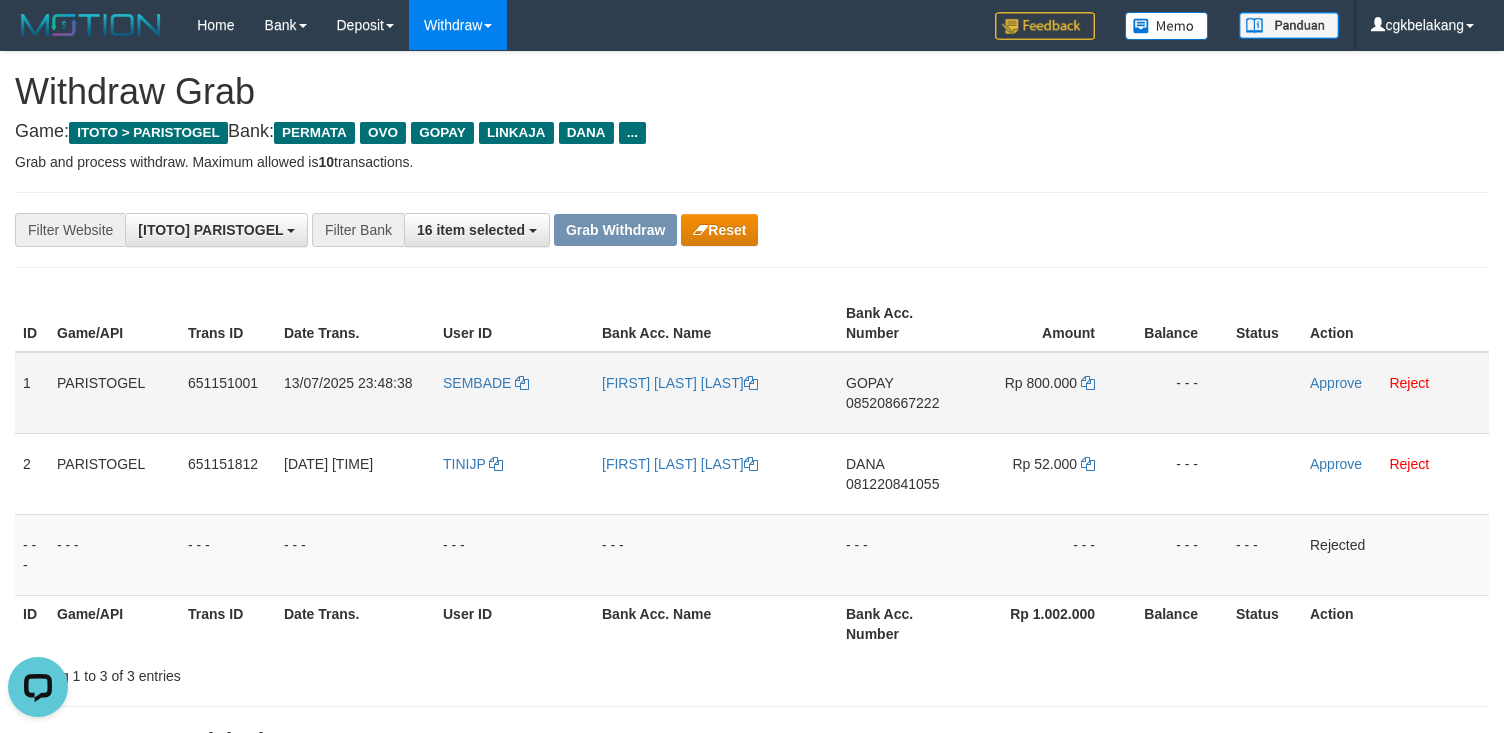 click on "GOPAY
085208667222" at bounding box center (903, 393) 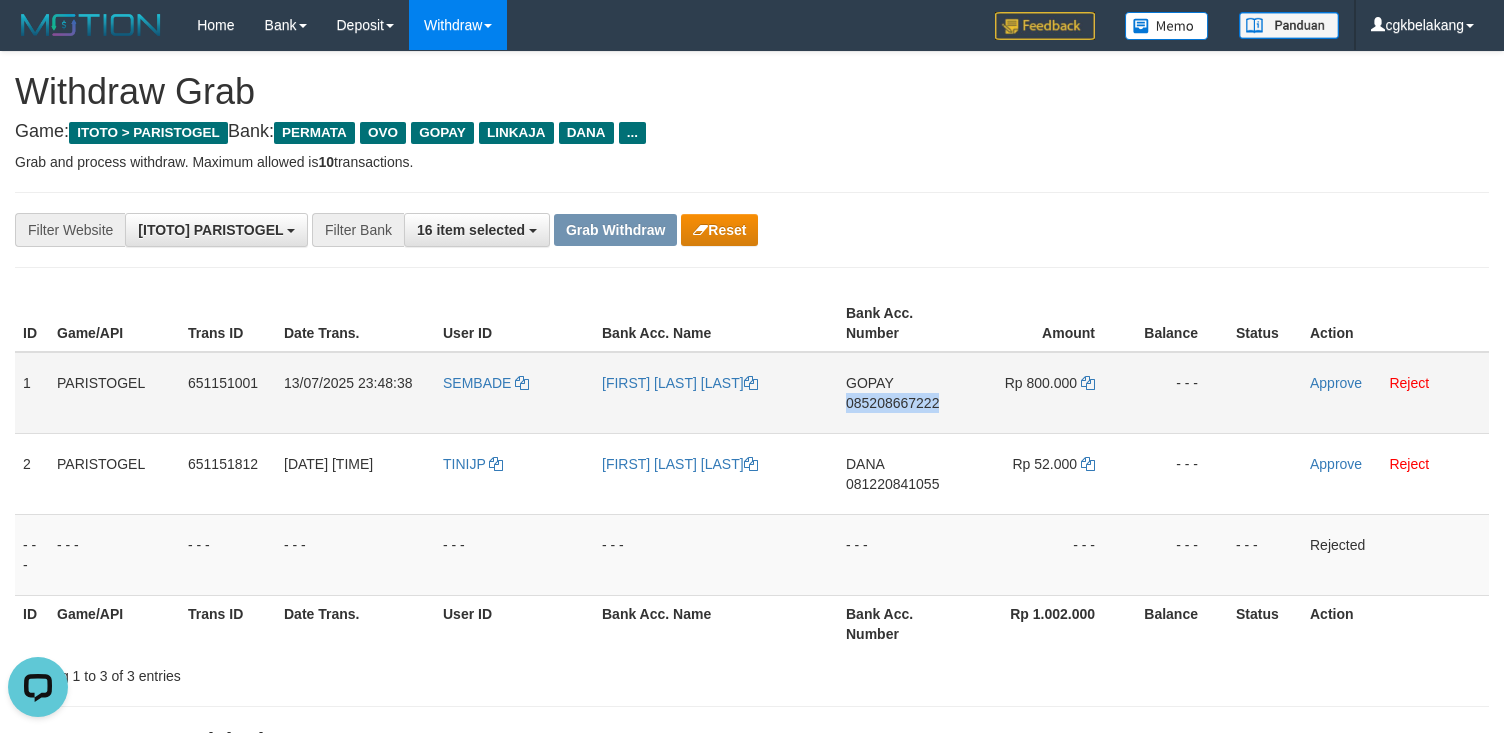 click on "GOPAY
085208667222" at bounding box center (903, 393) 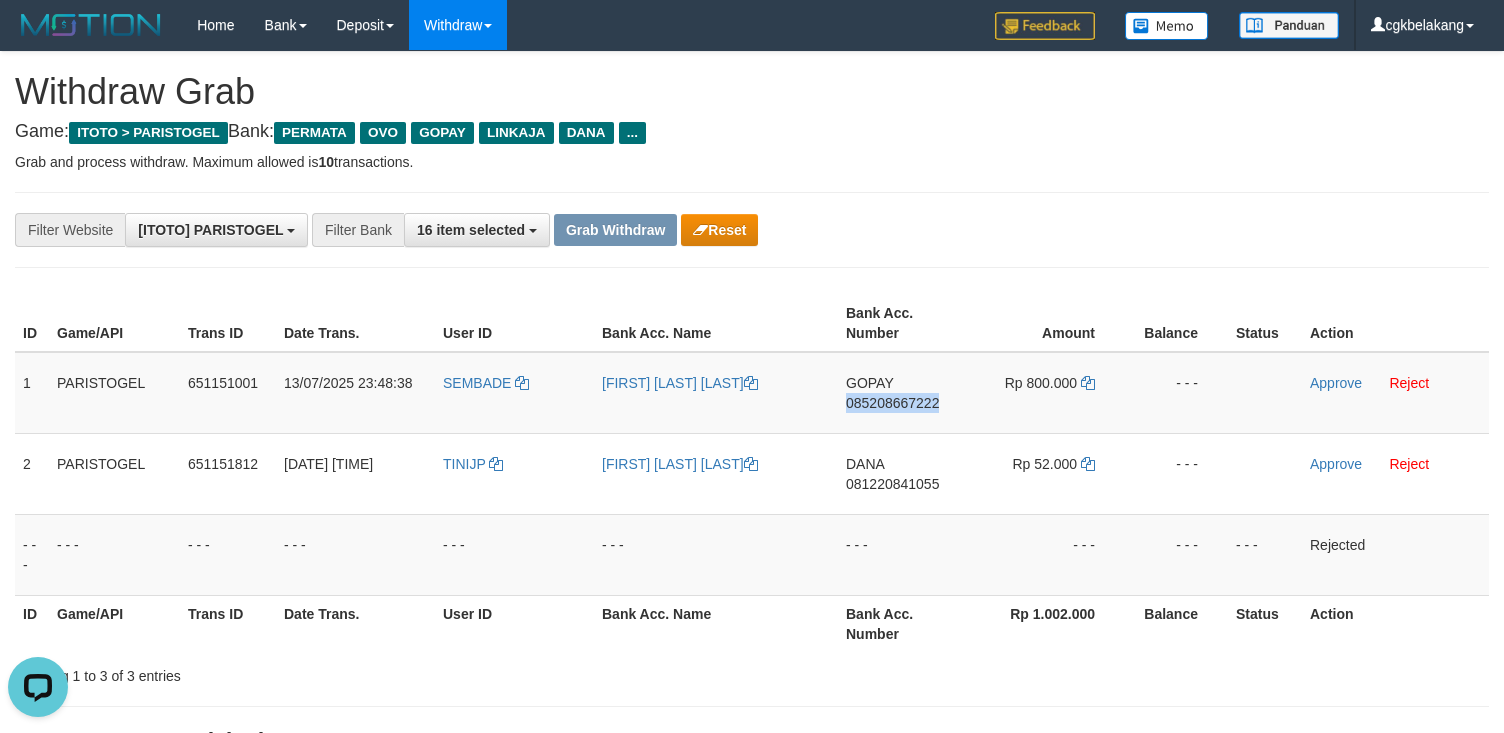 copy on "085208667222" 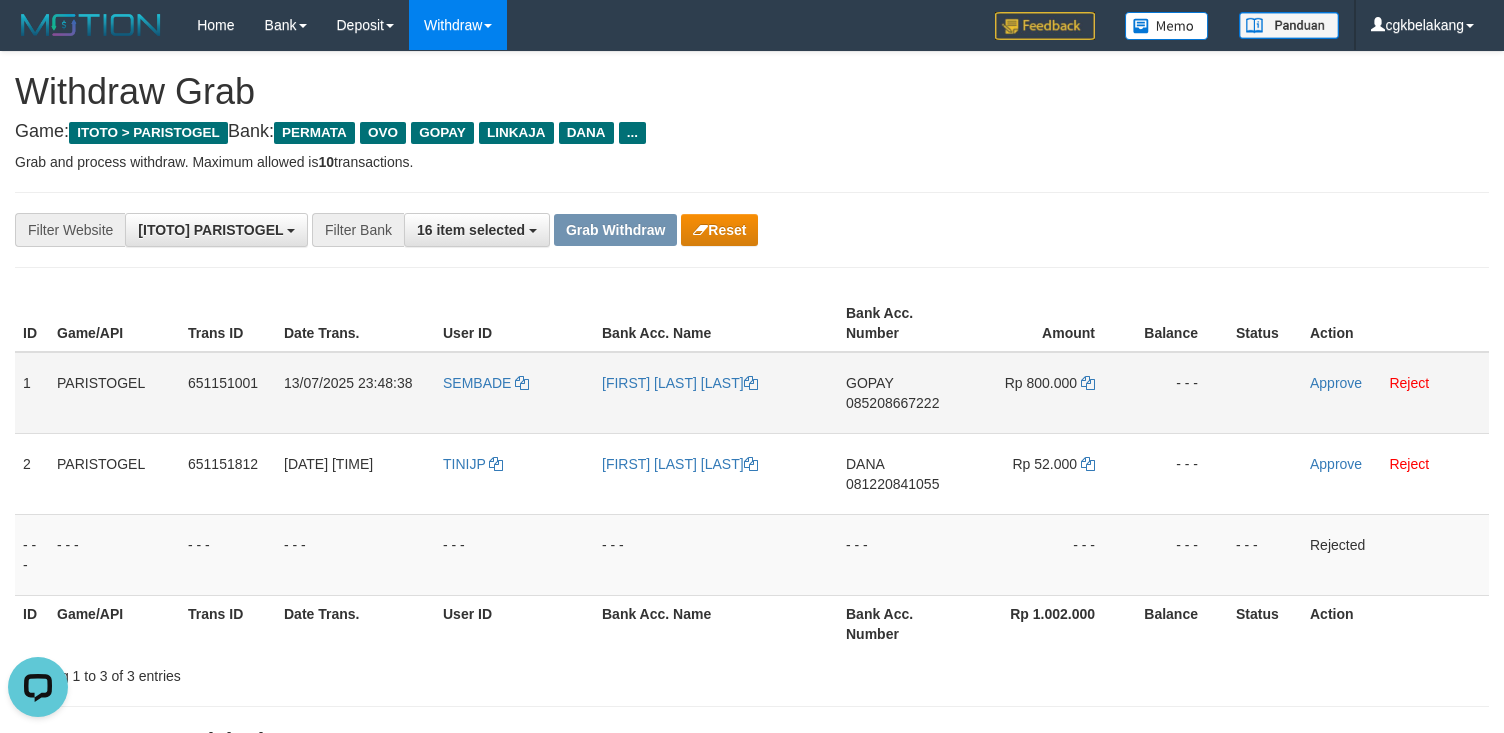 click on "Rp 800.000" at bounding box center (1041, 383) 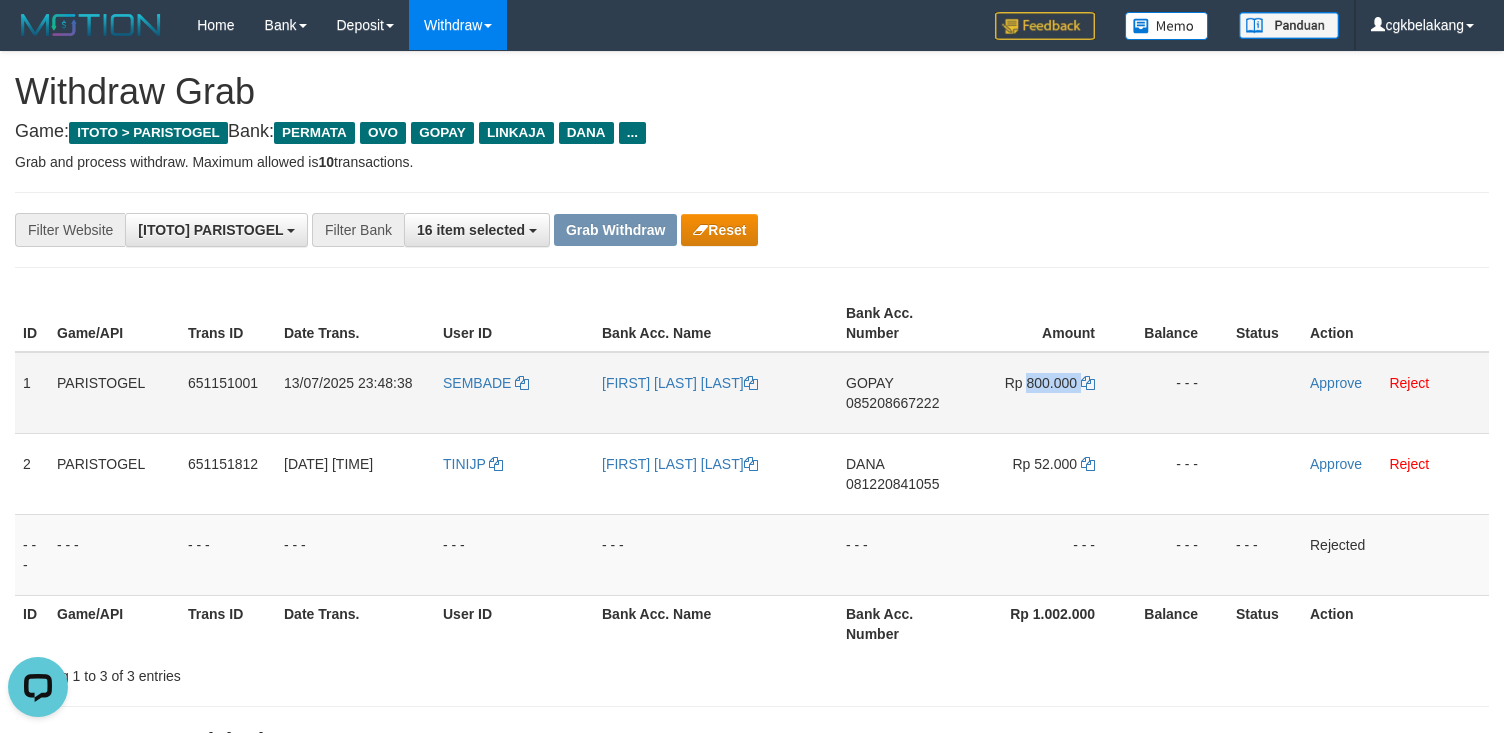 click on "Rp 800.000" at bounding box center [1041, 383] 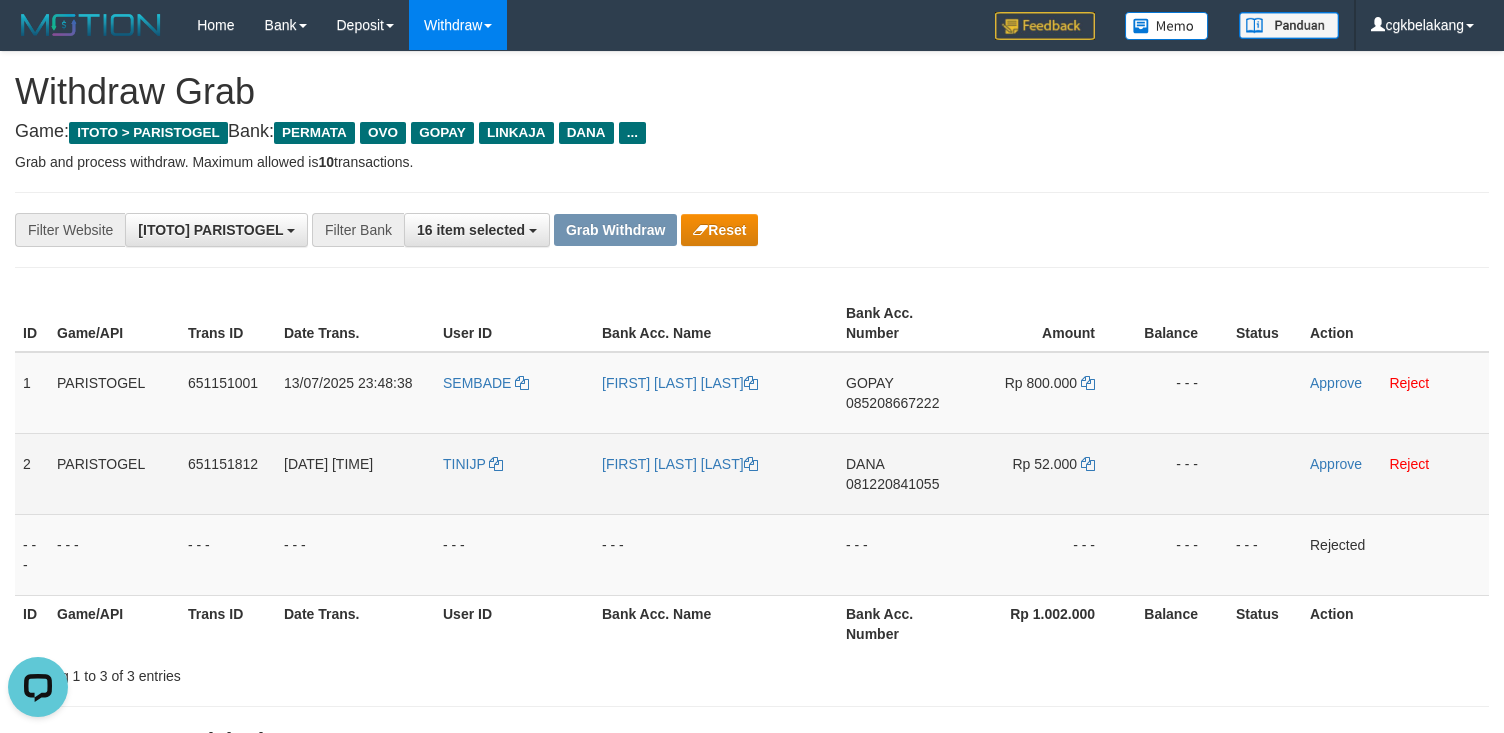 click on "DANA
081220841055" at bounding box center (903, 473) 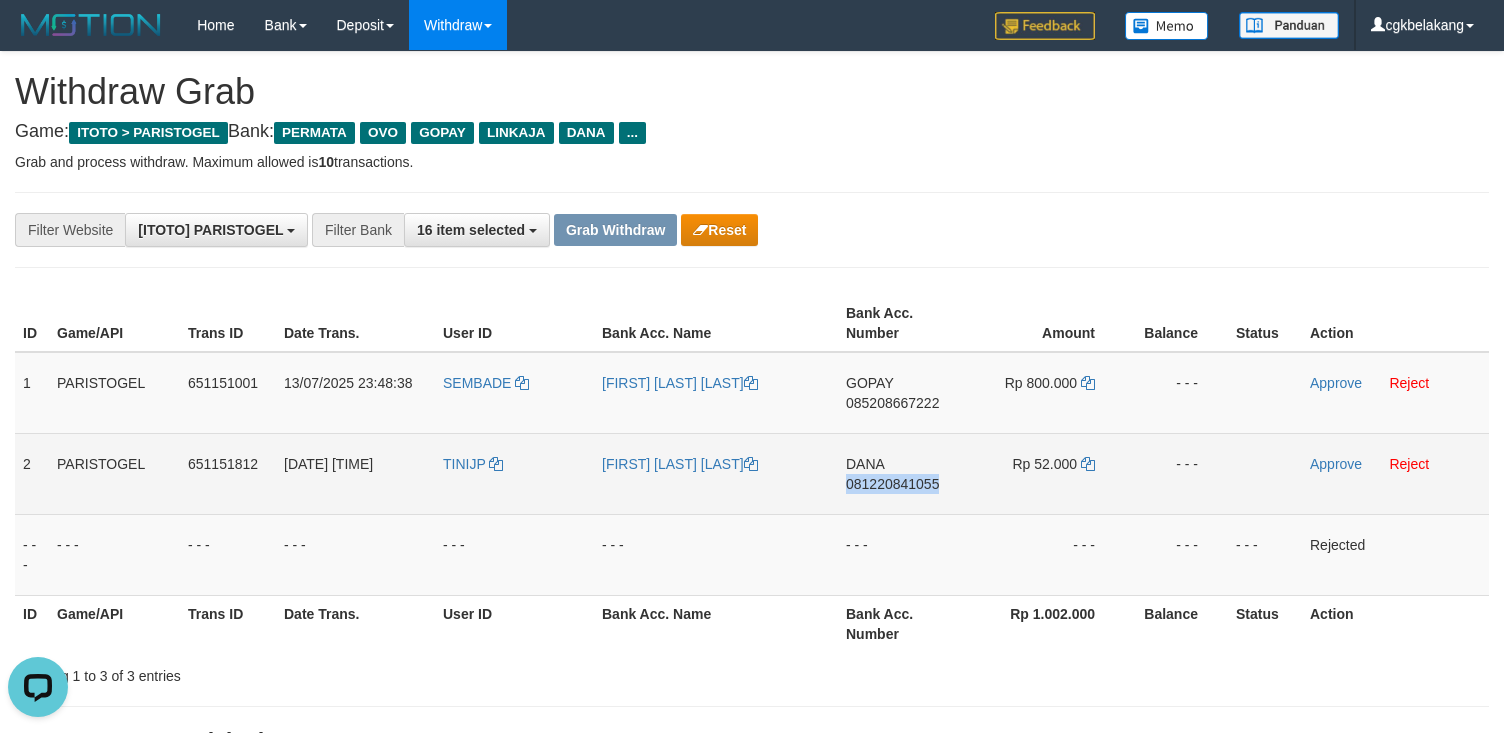 click on "DANA
081220841055" at bounding box center [903, 473] 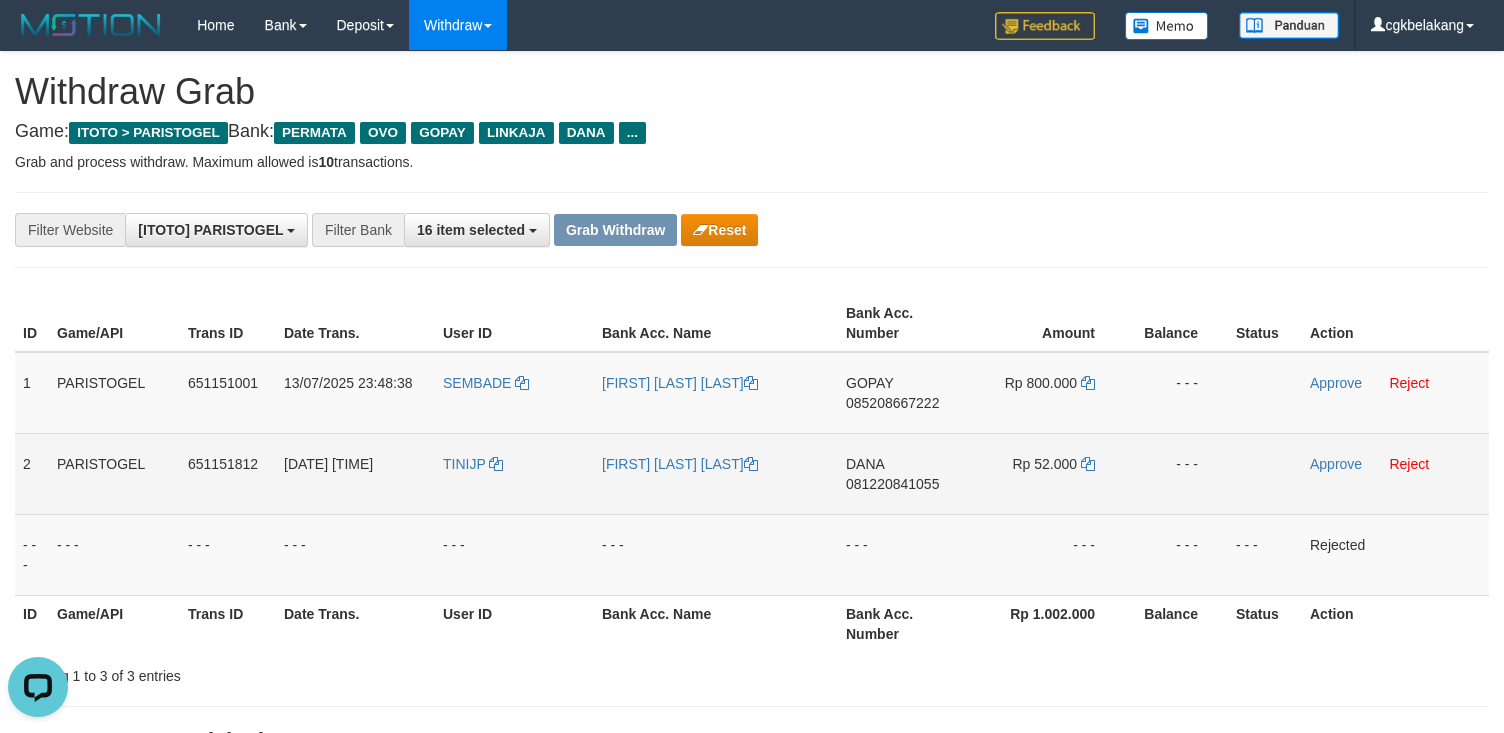 click on "Rp 52.000" at bounding box center [1047, 473] 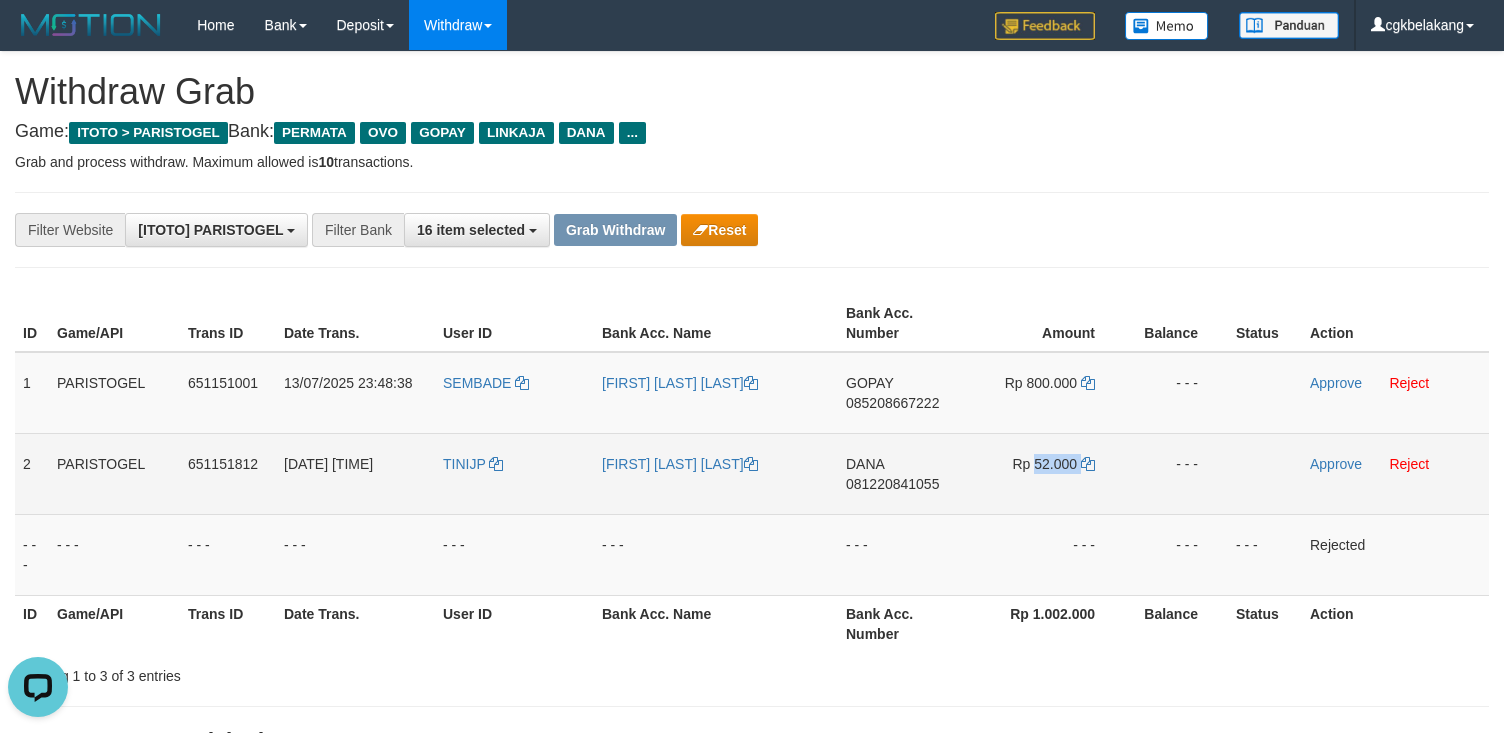 click on "Rp 52.000" at bounding box center [1047, 473] 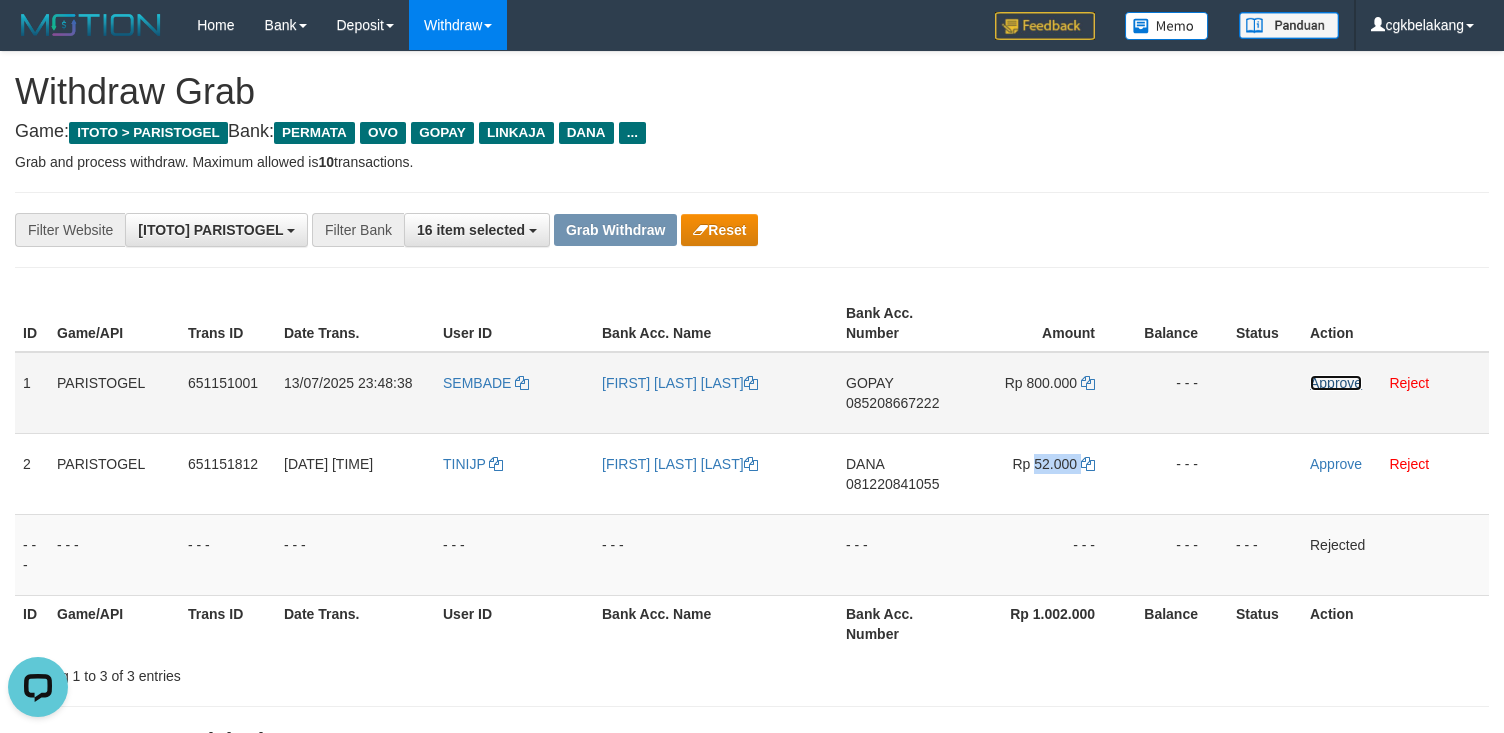 click on "Approve" at bounding box center [1336, 383] 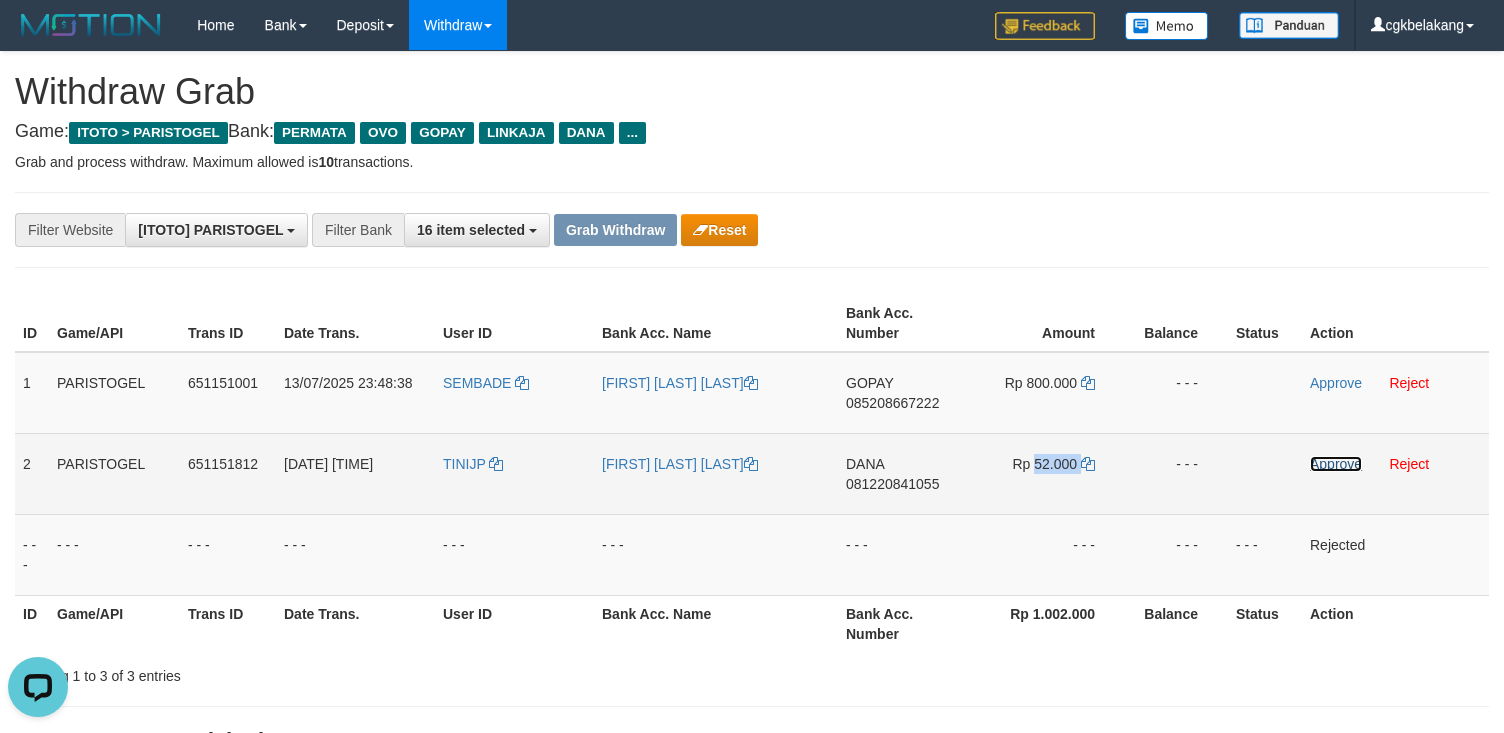 click on "Approve" at bounding box center [1336, 464] 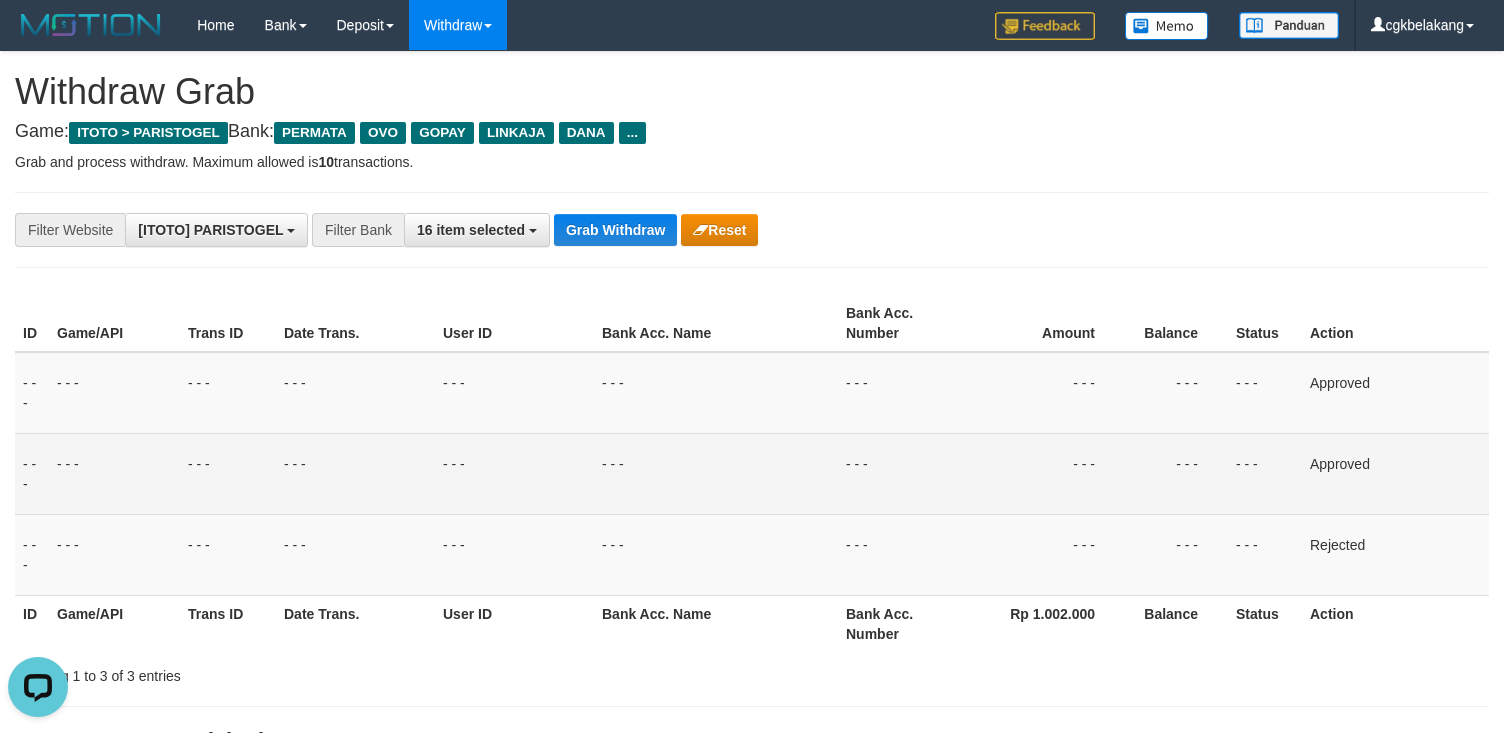 click on "**********" at bounding box center (752, 1194) 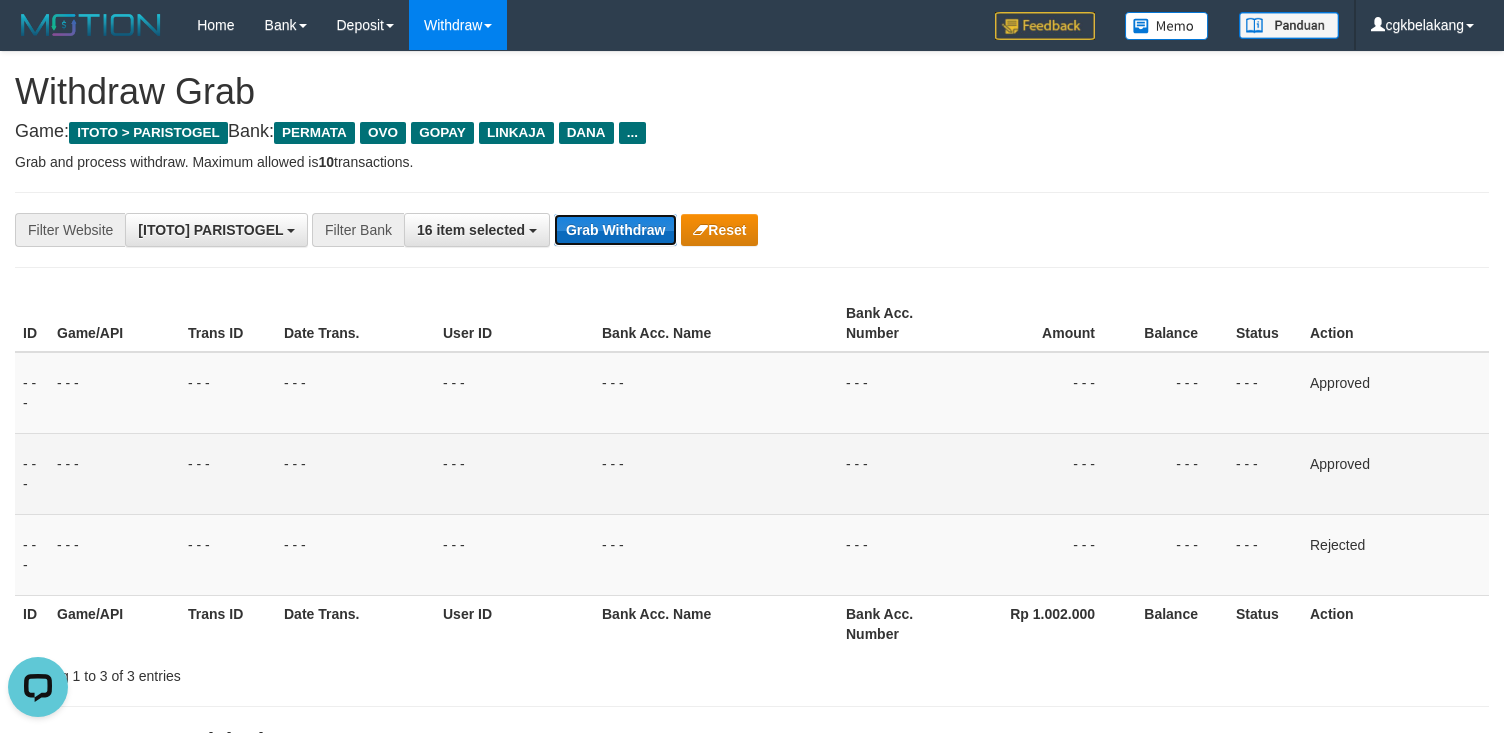 click on "Grab Withdraw" at bounding box center [615, 230] 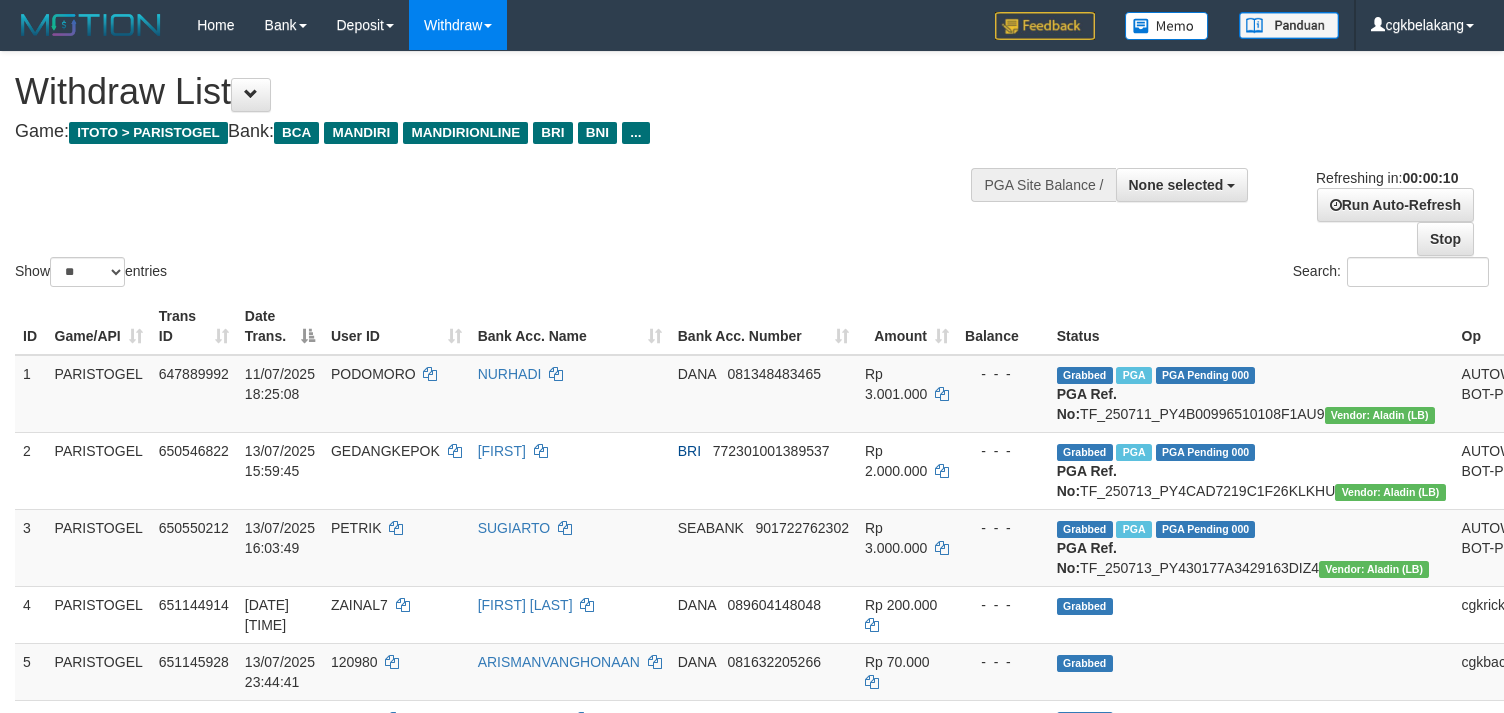 select 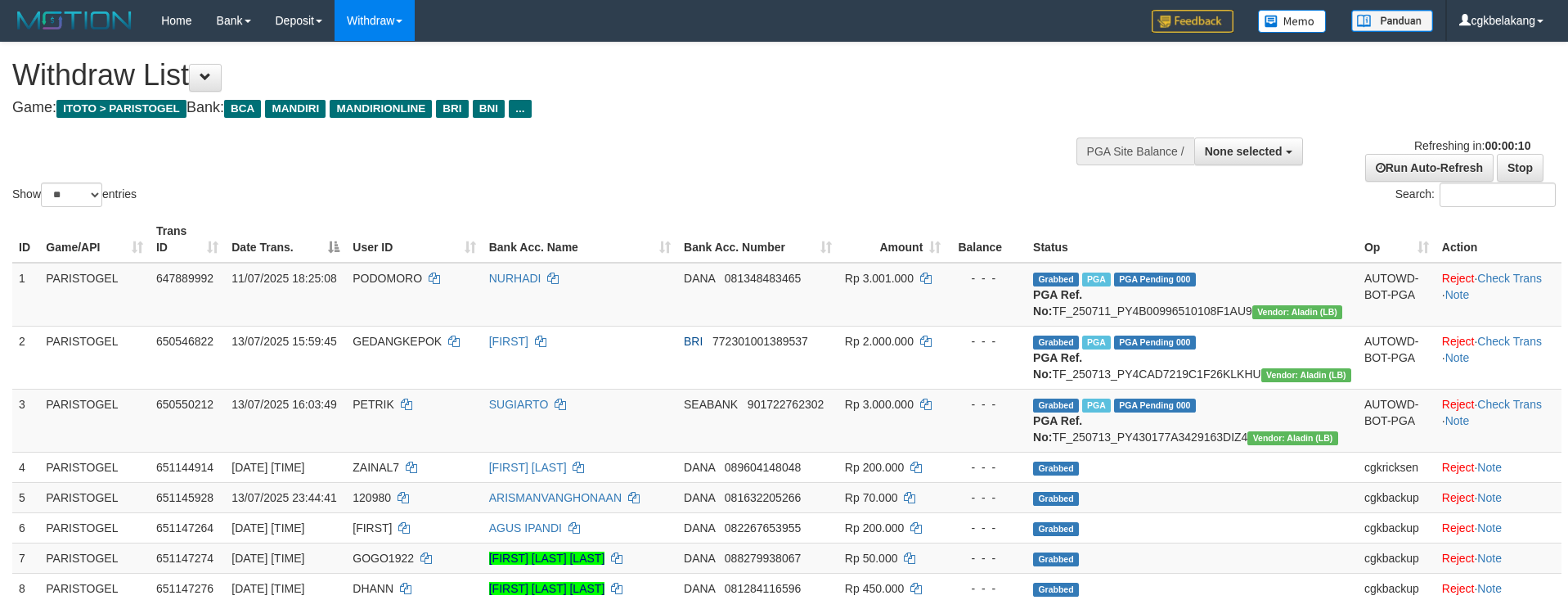 select 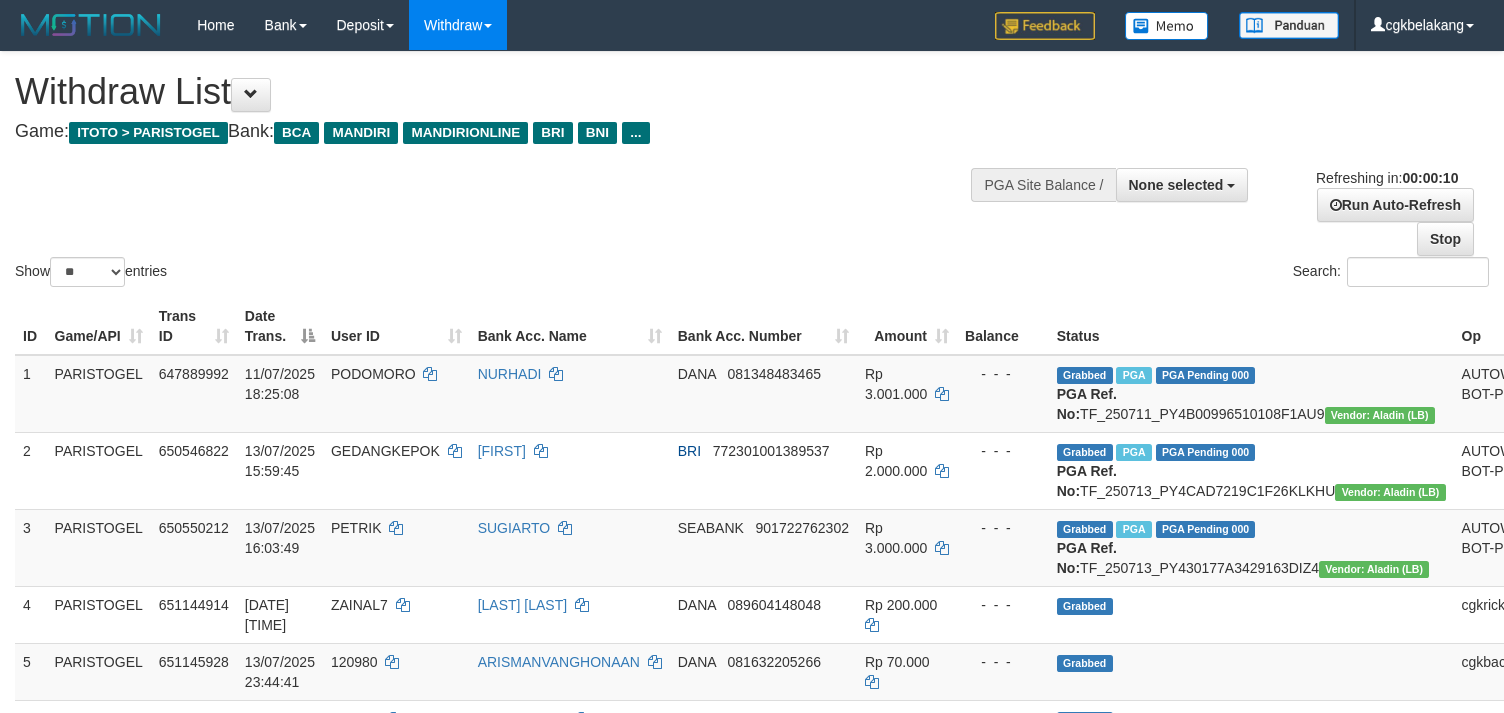 select 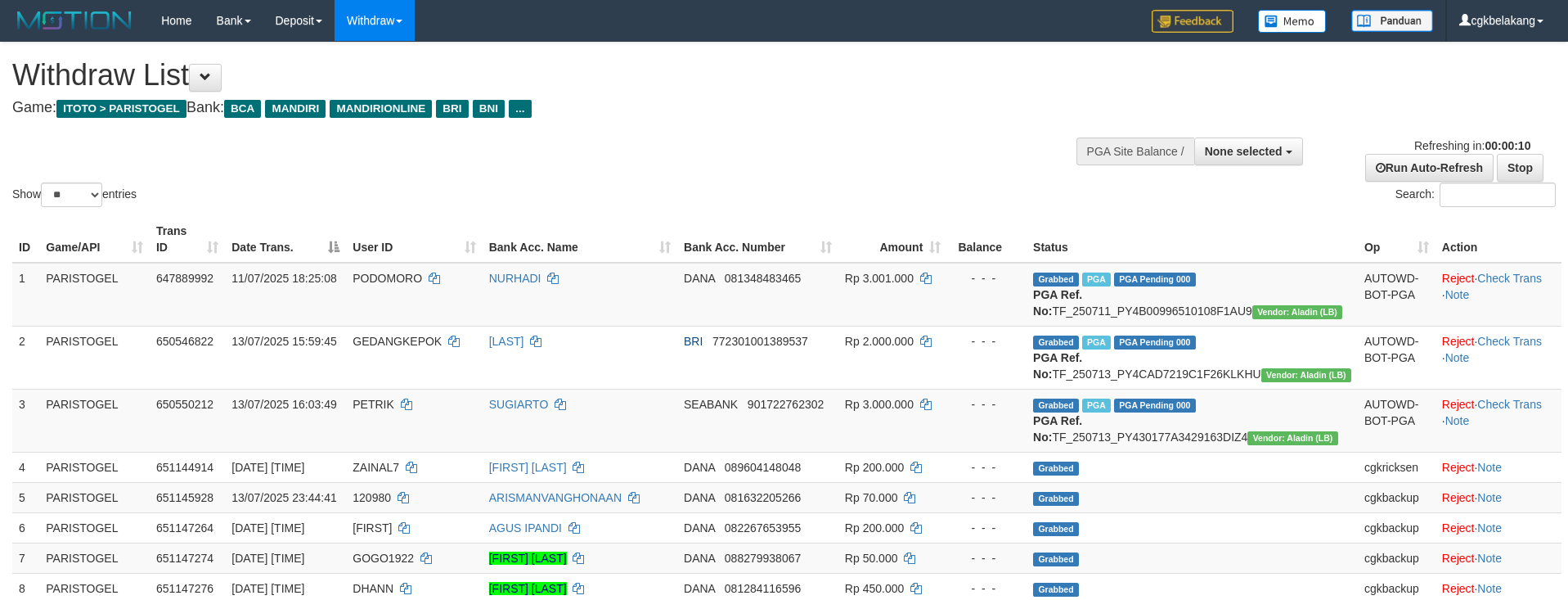 select 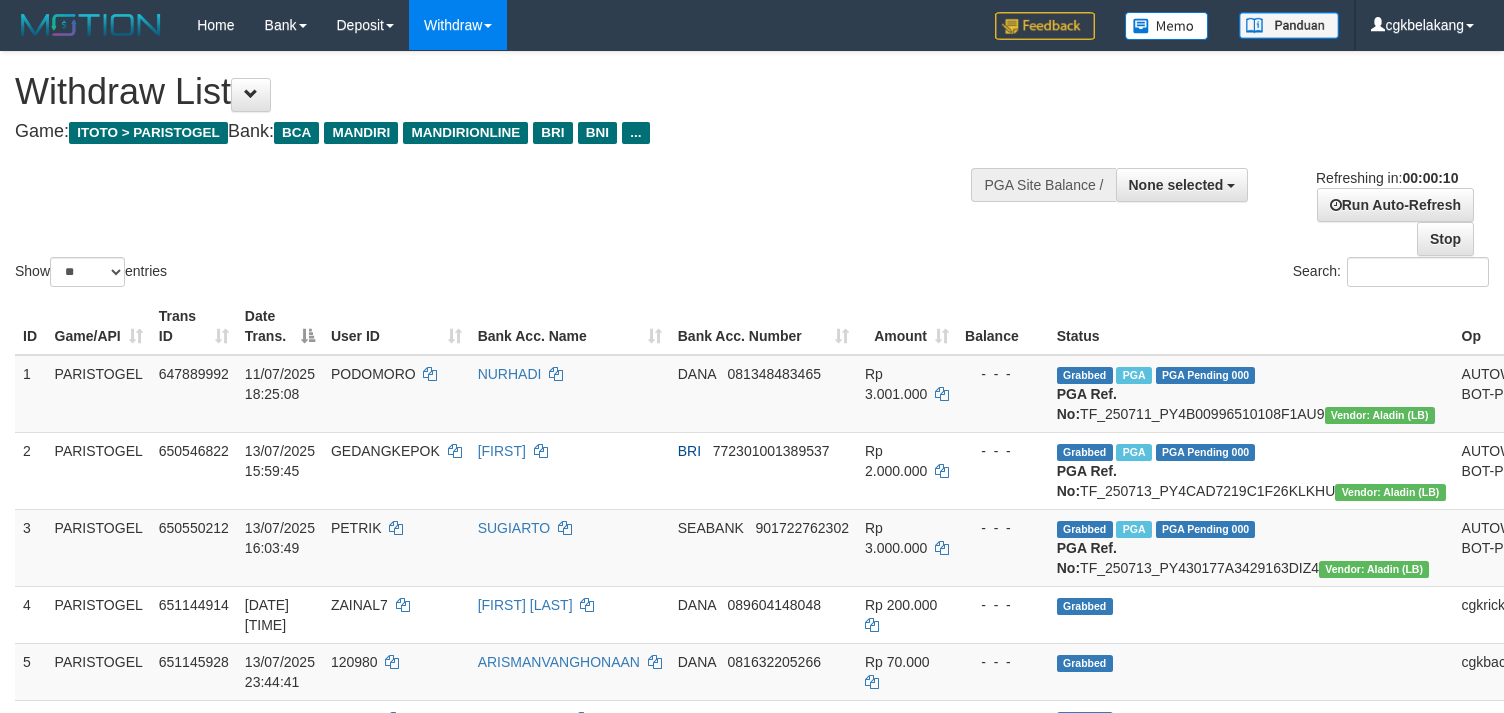 select 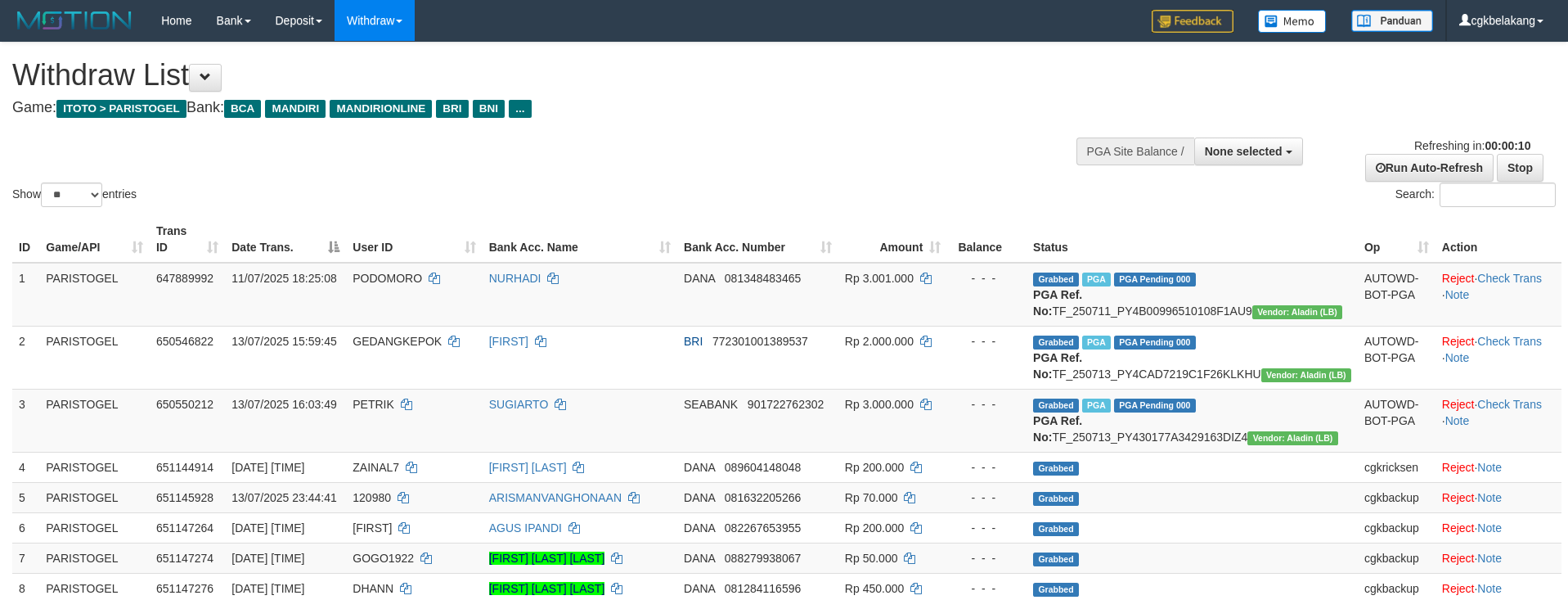 select 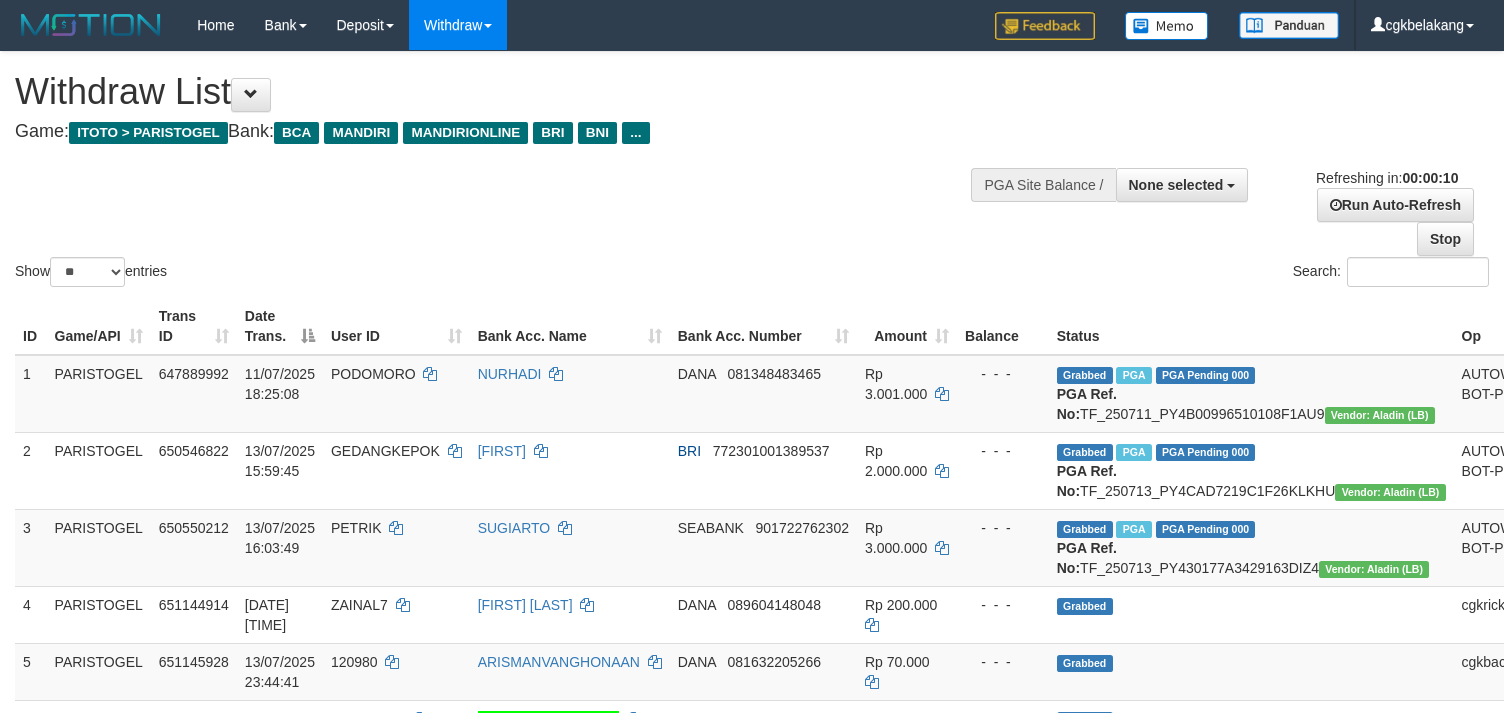 select 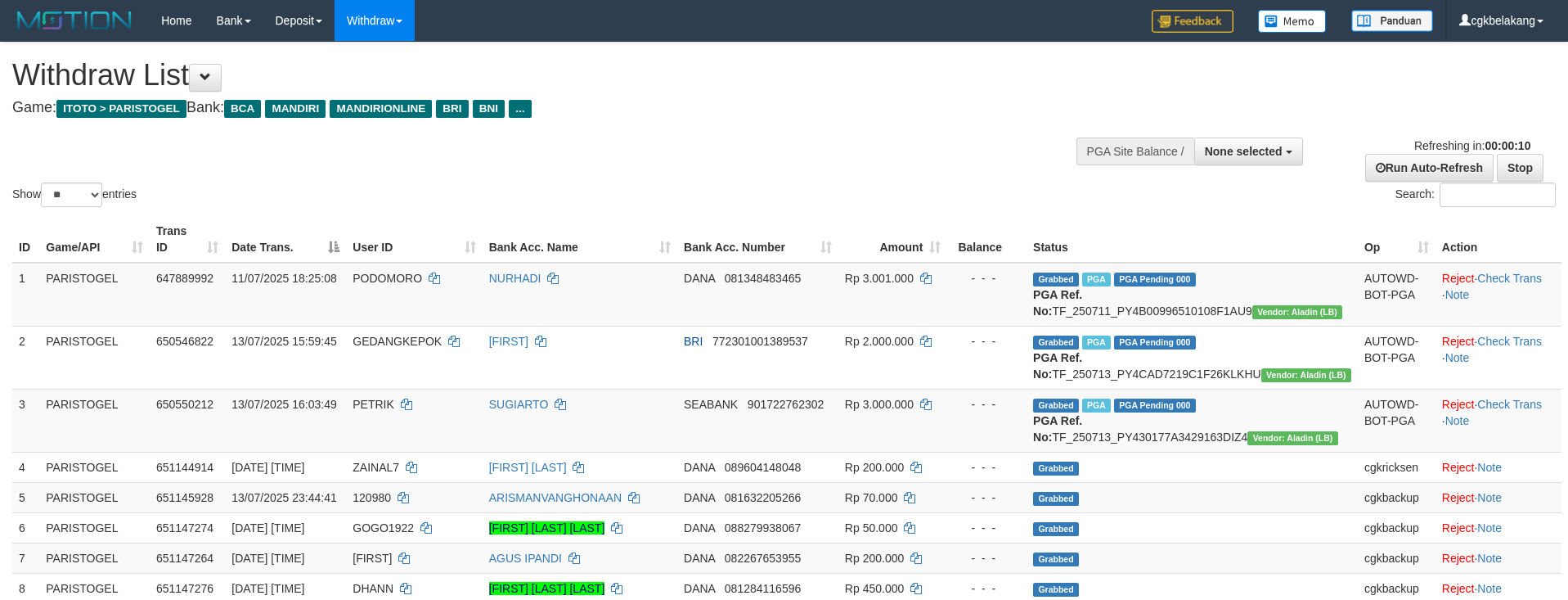 select 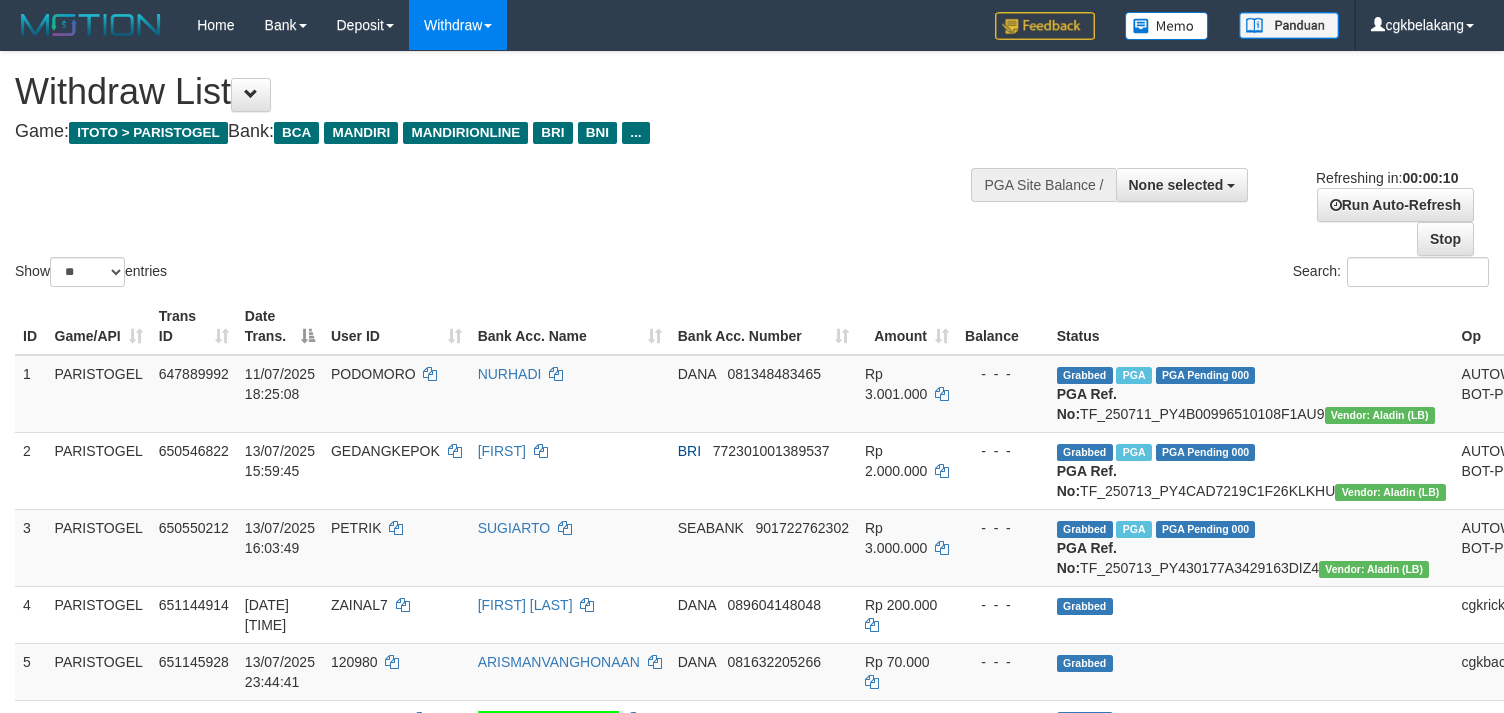 select 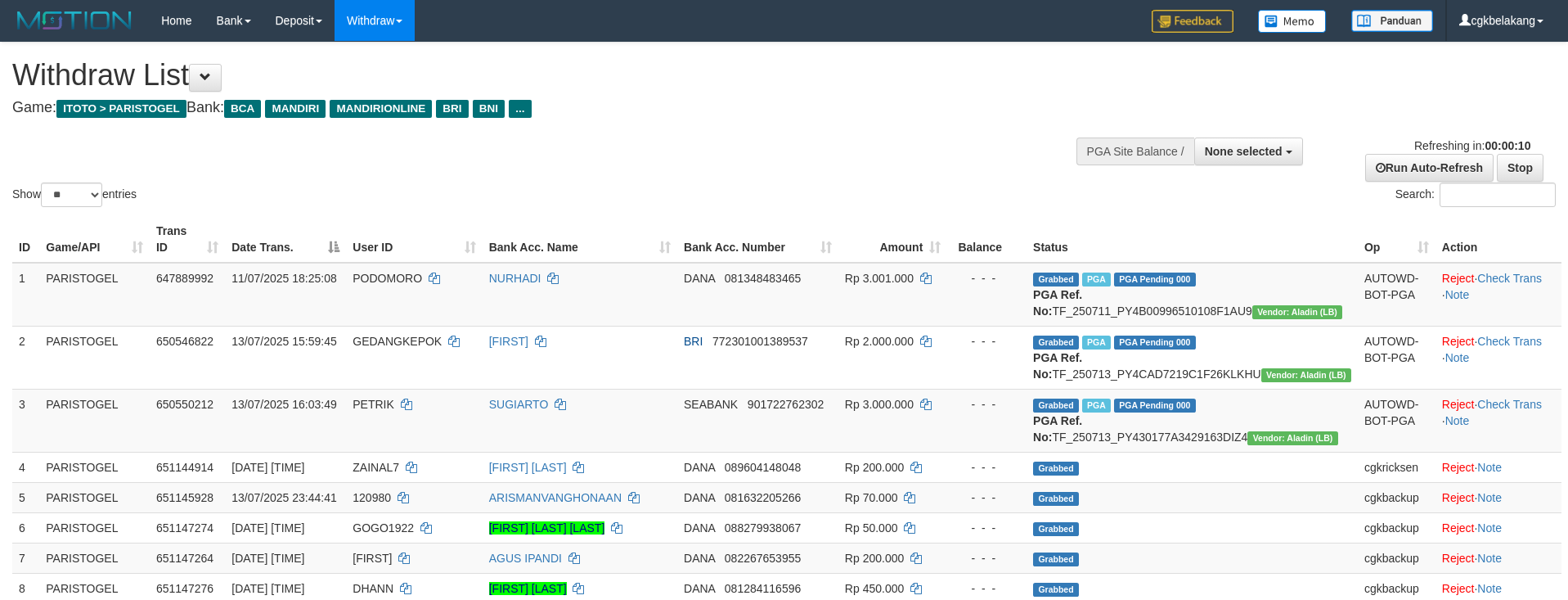 select 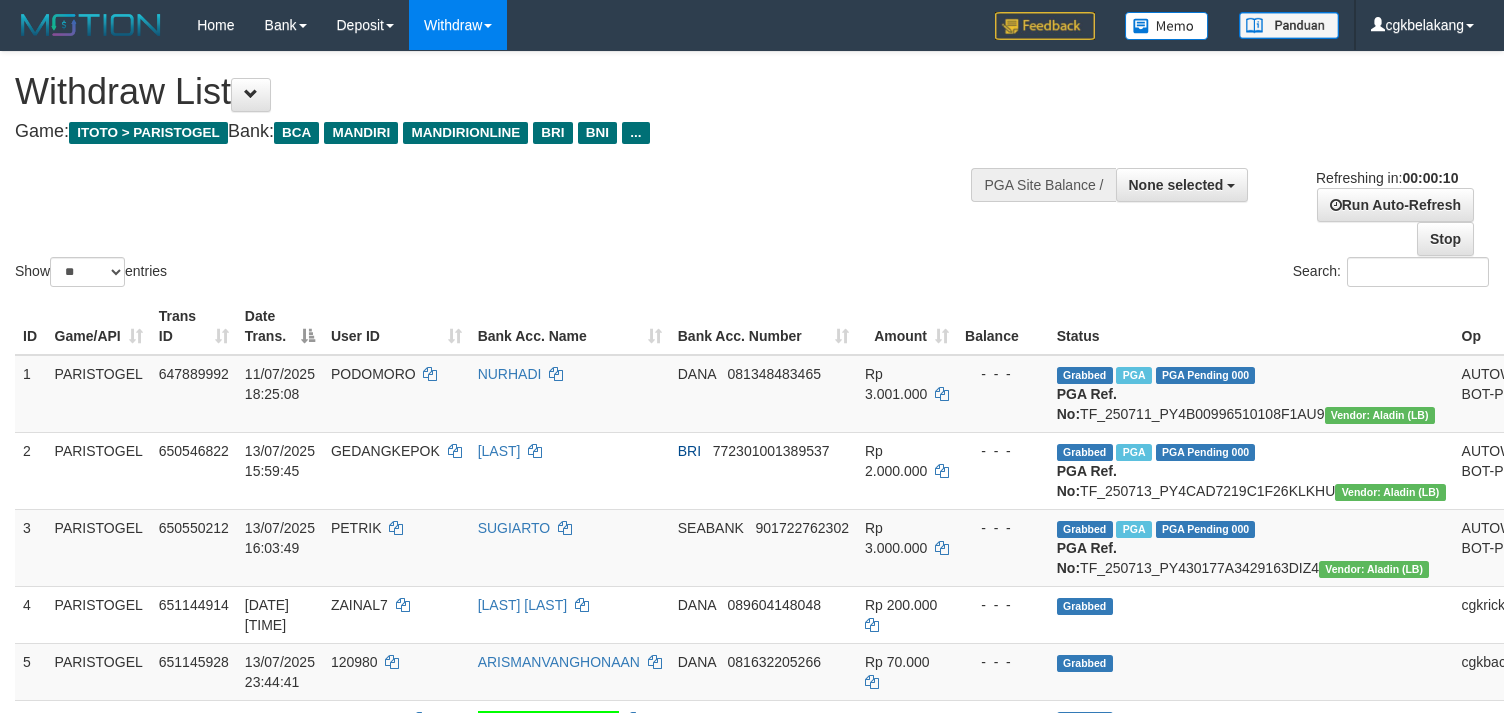 select 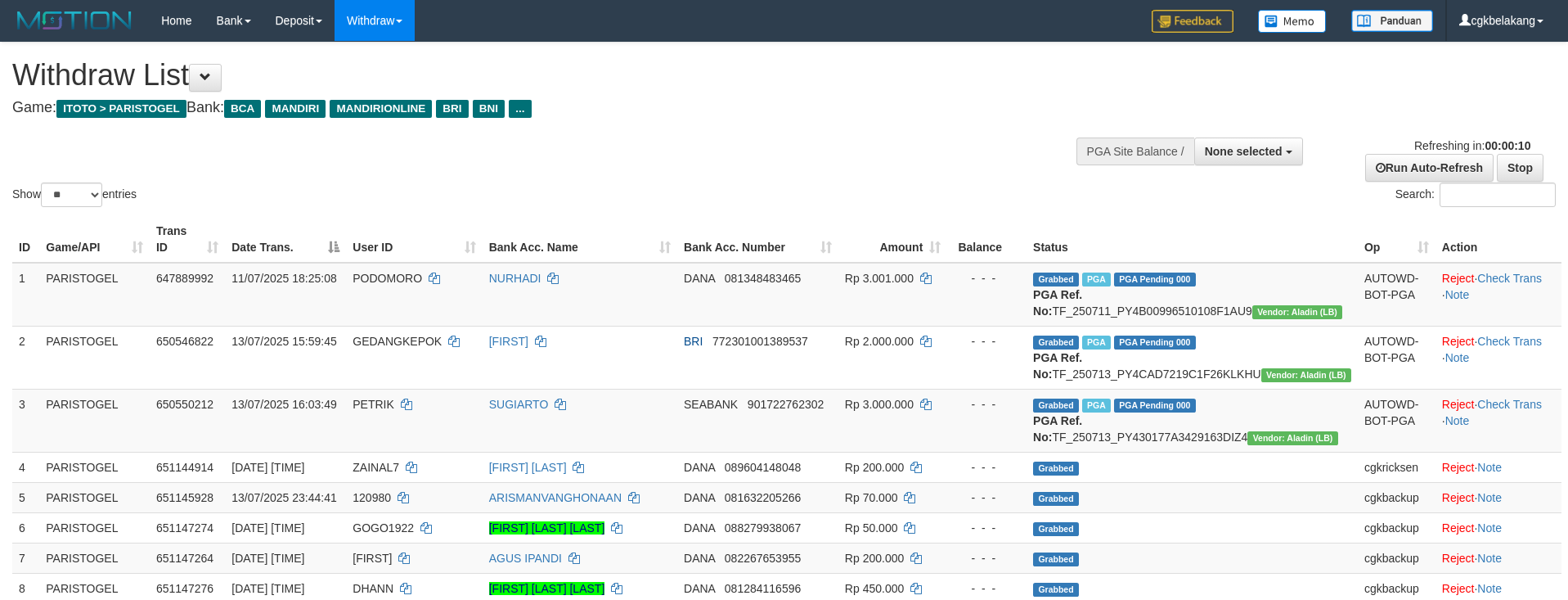 select 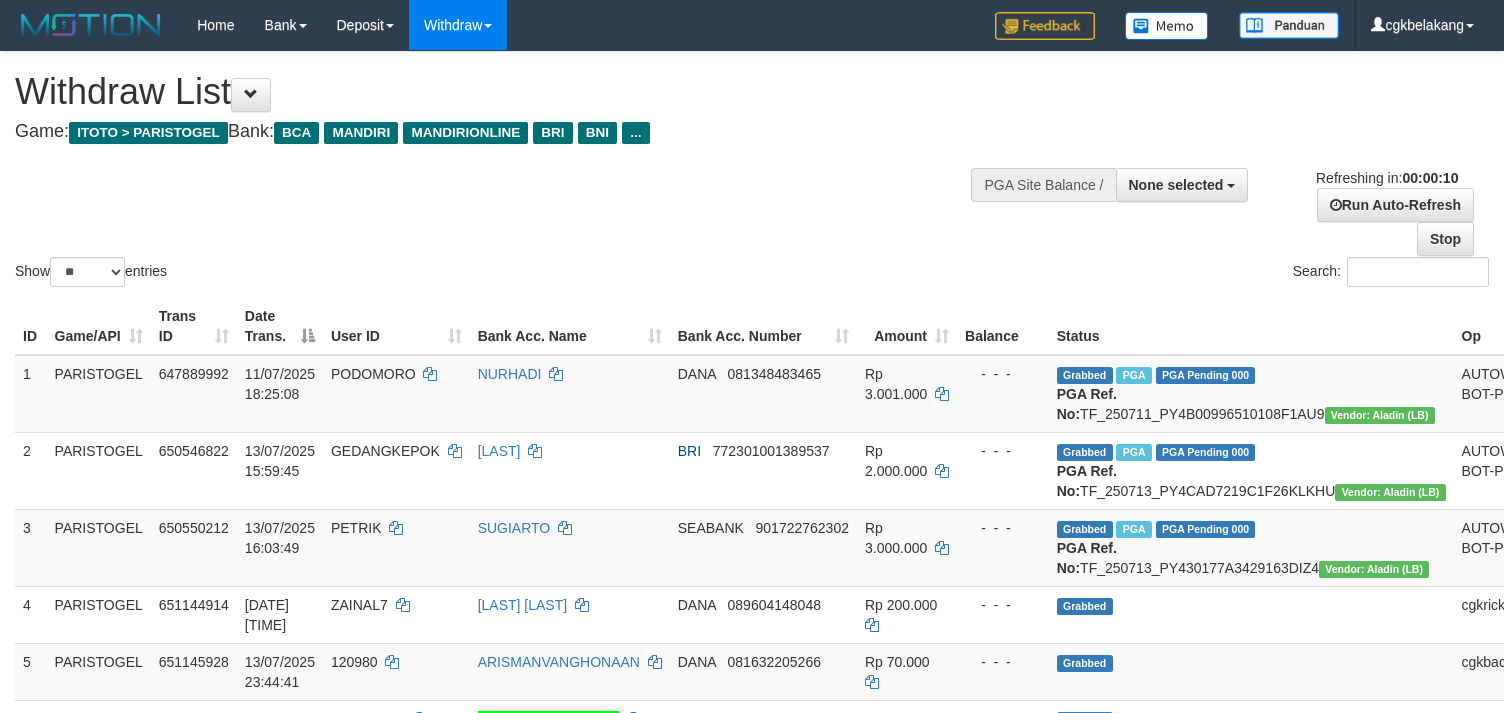 select 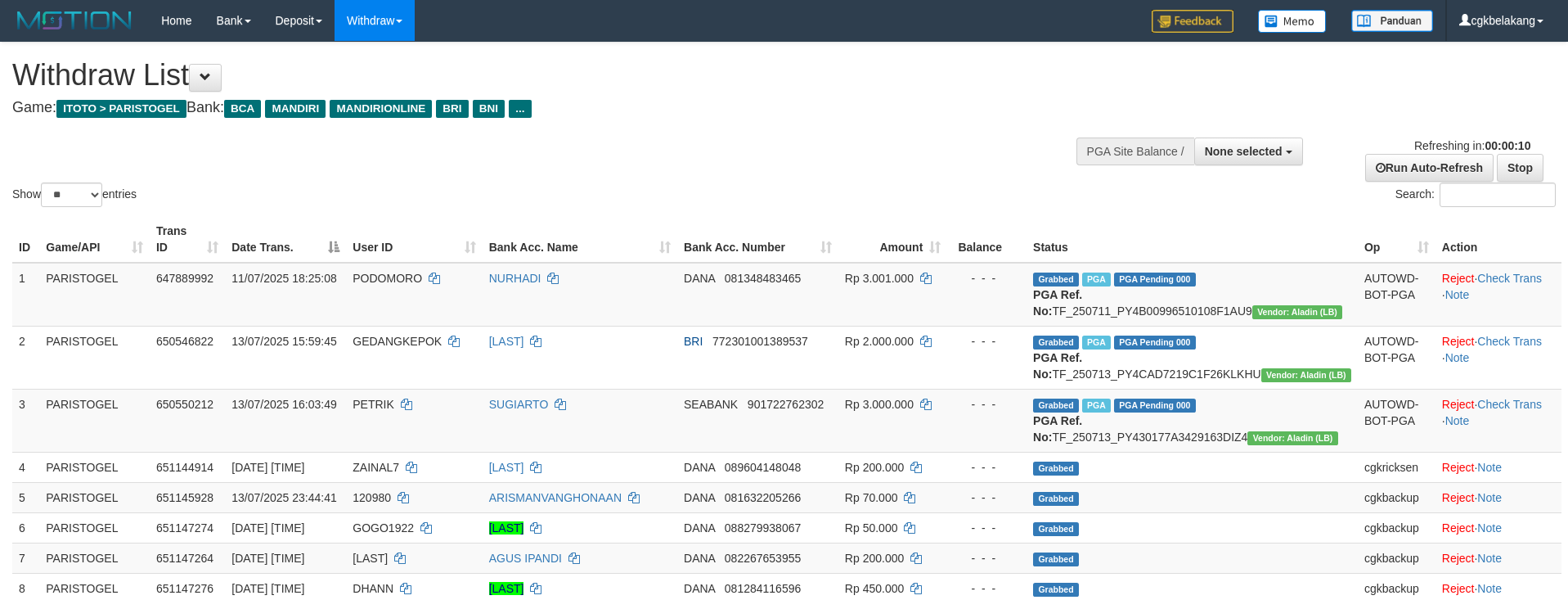 select 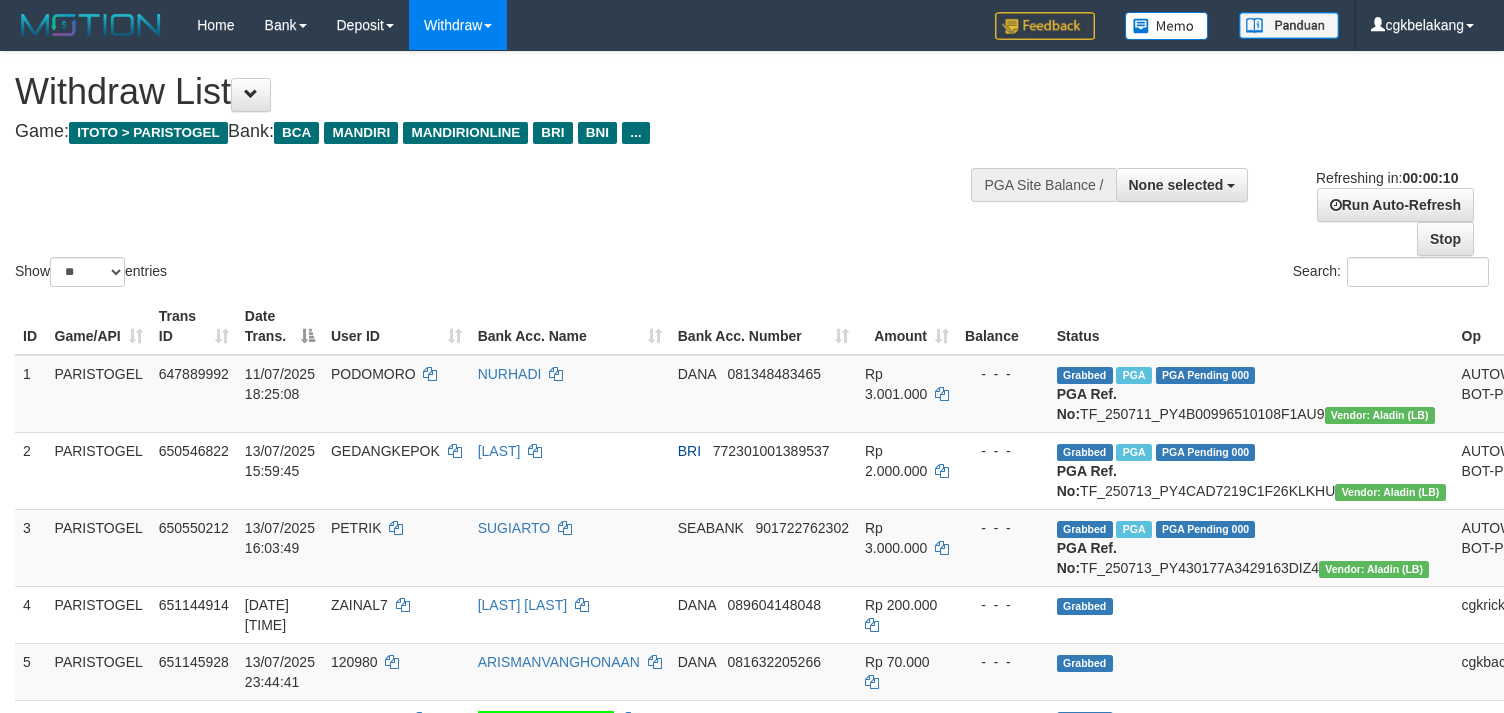 select 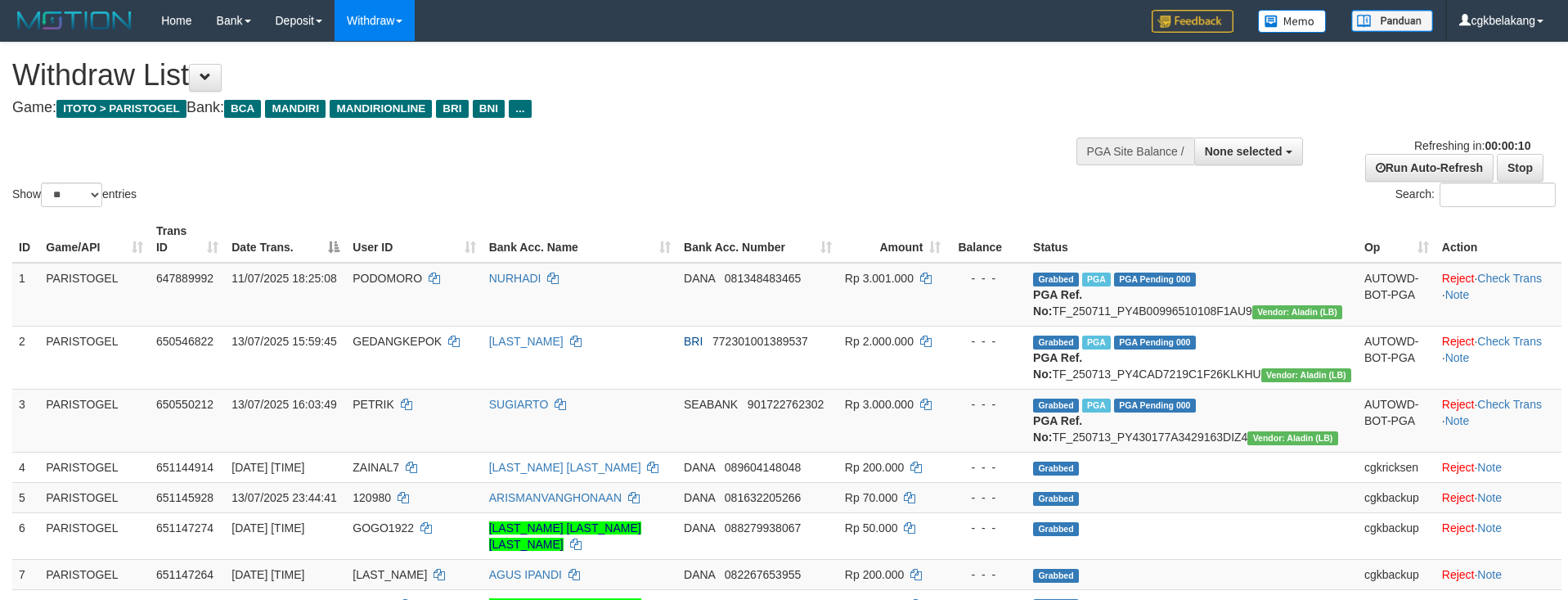 select 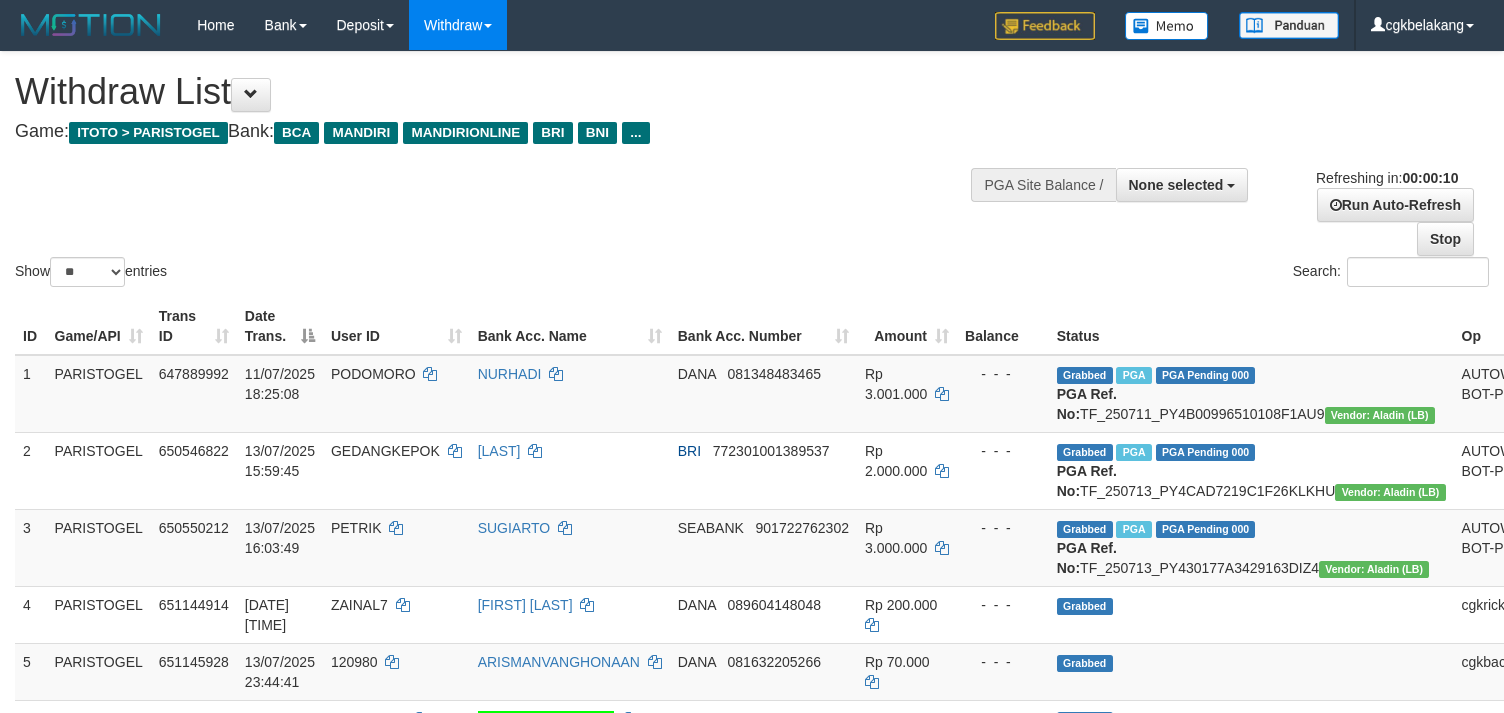 select 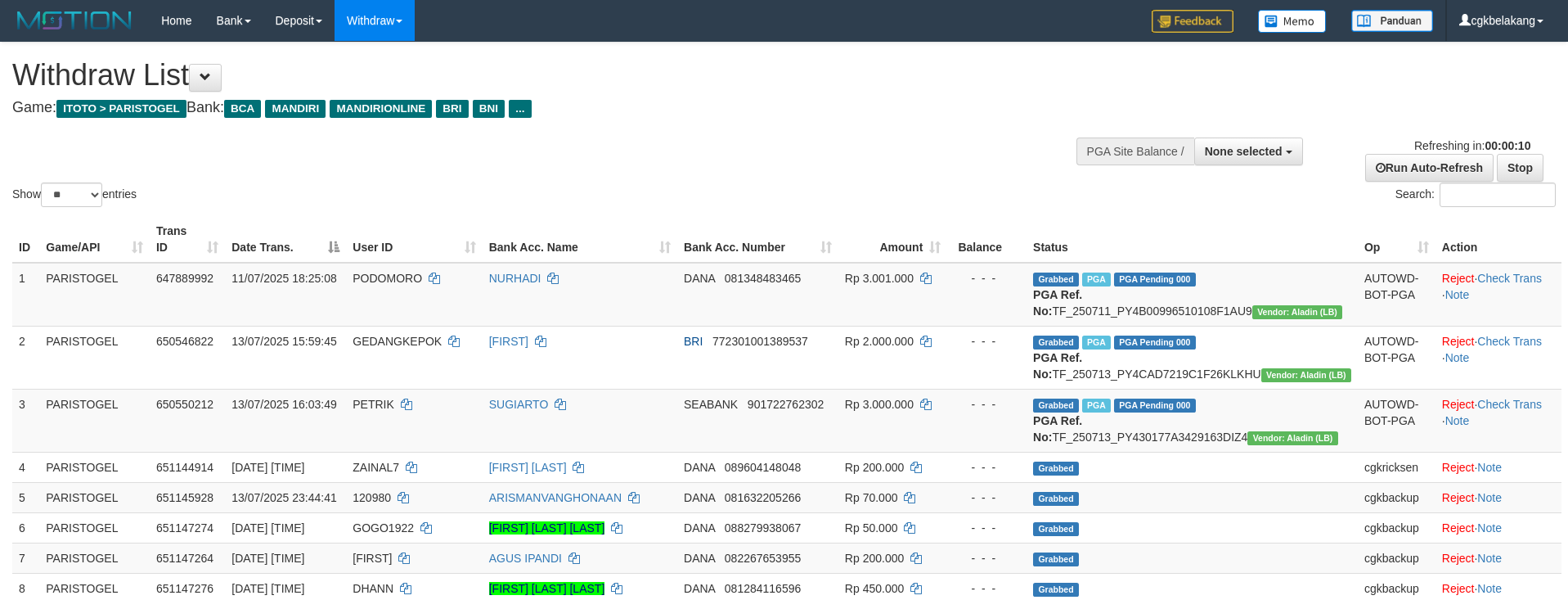 select 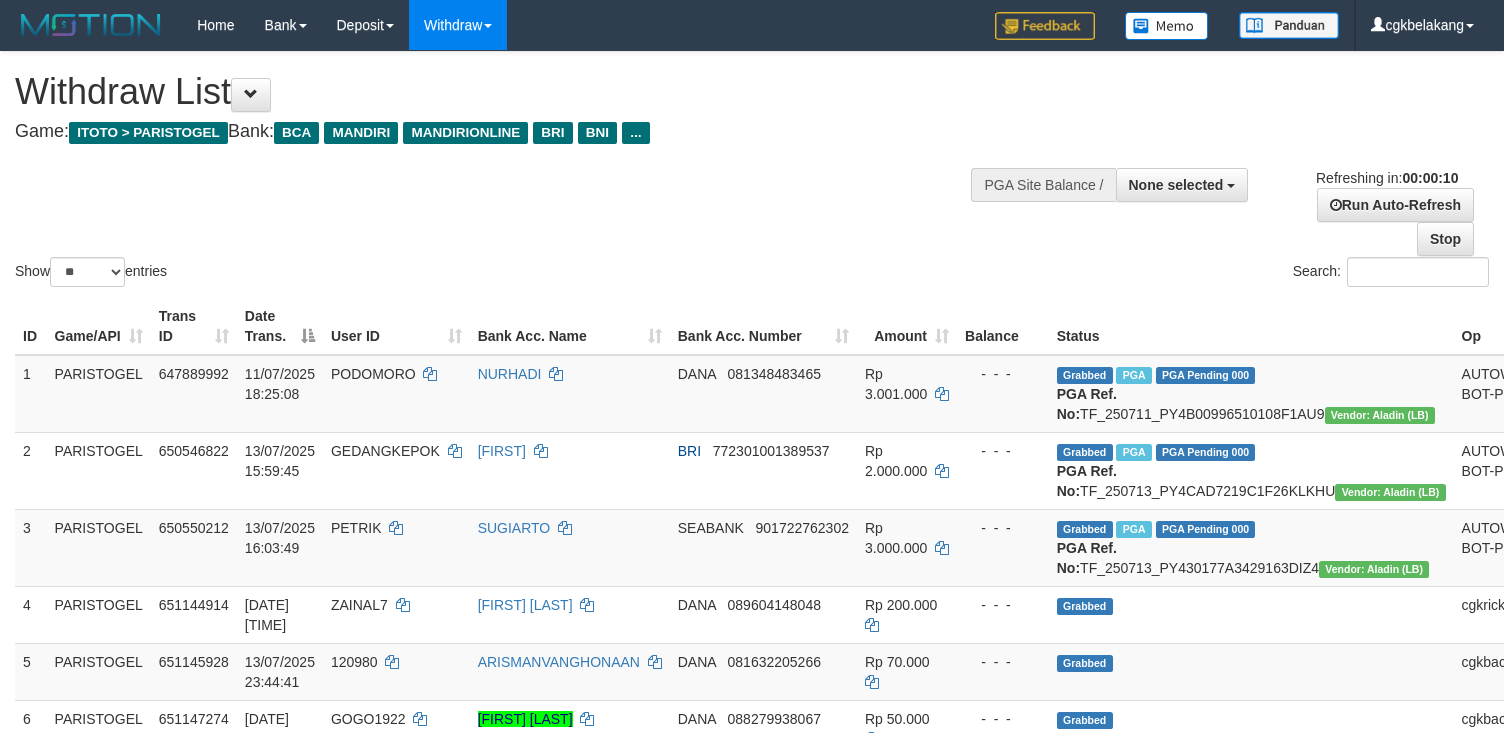 select 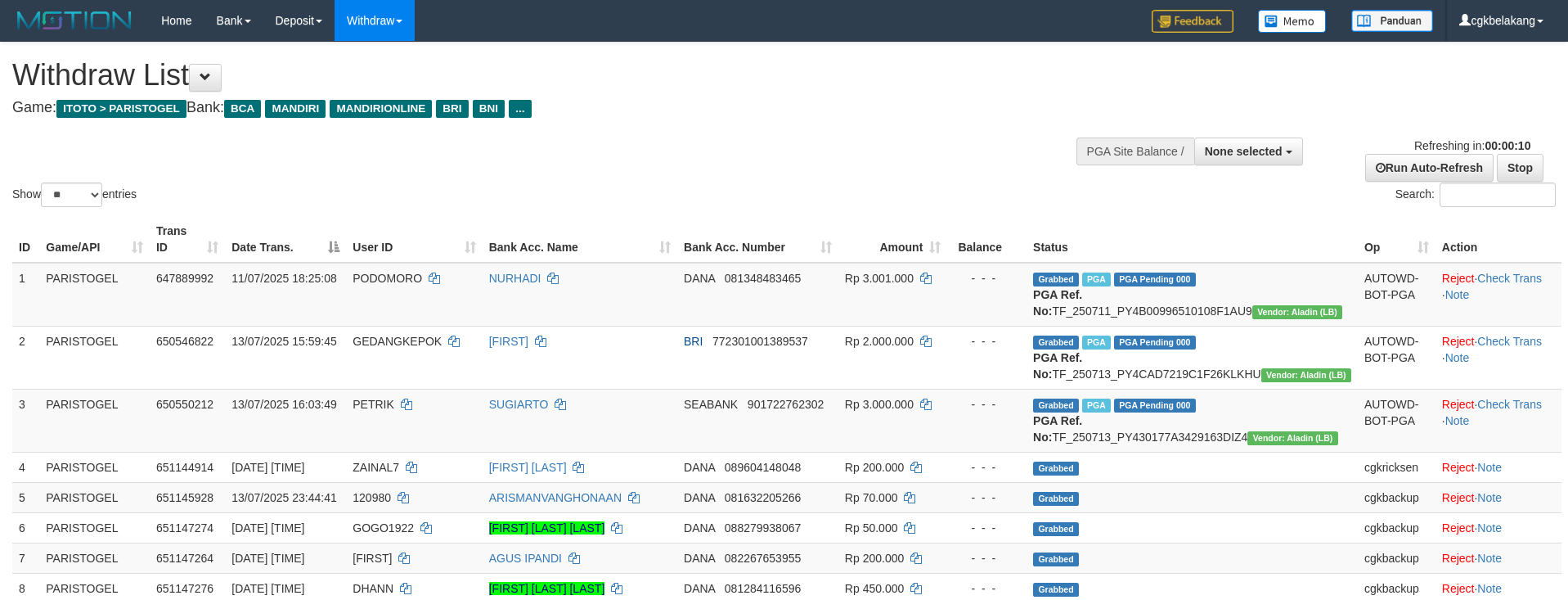 select 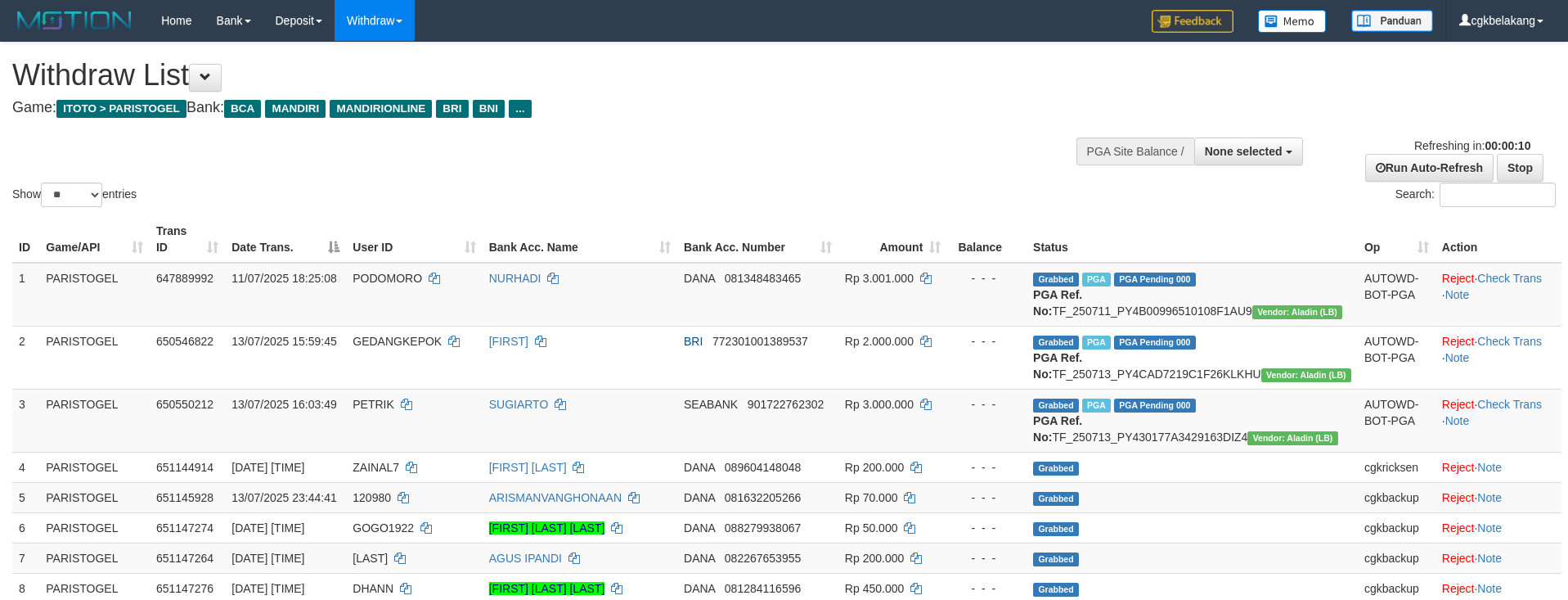 select 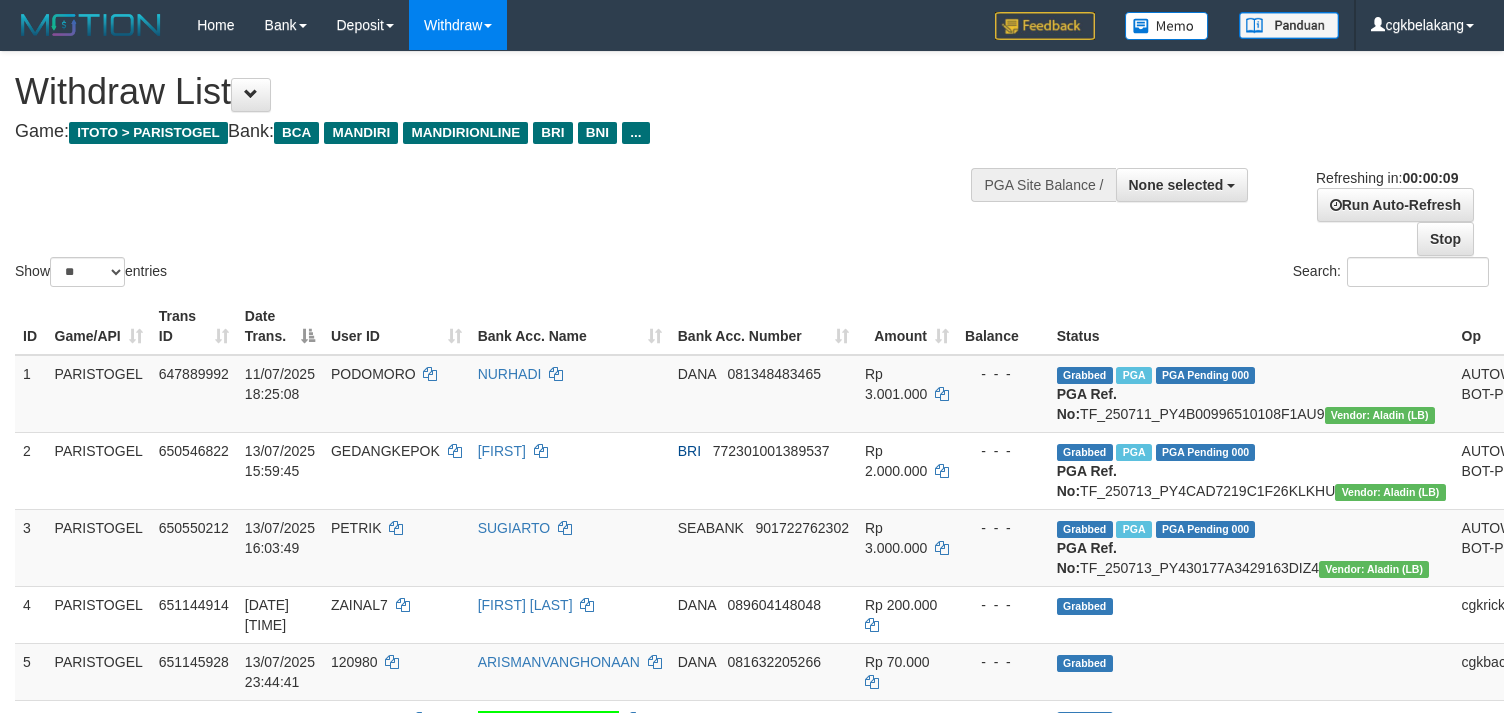 select 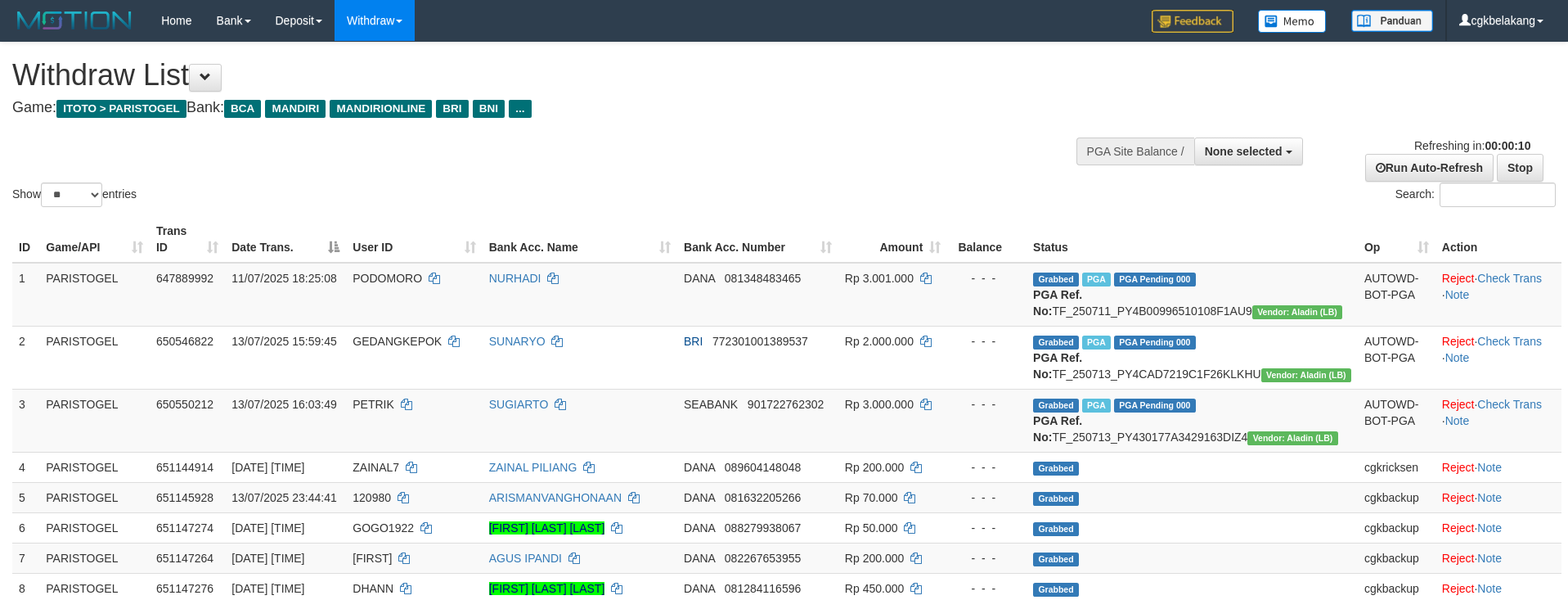 select 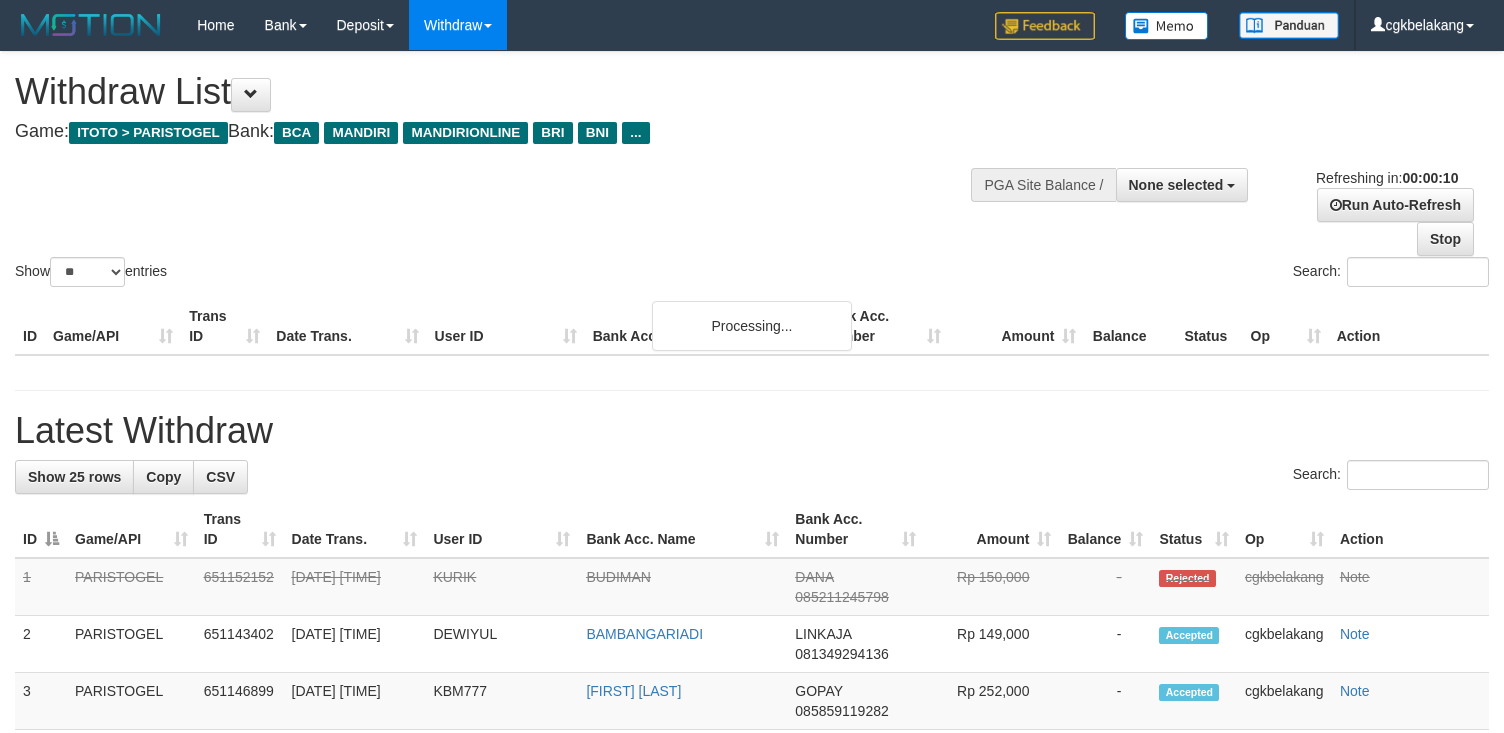 select 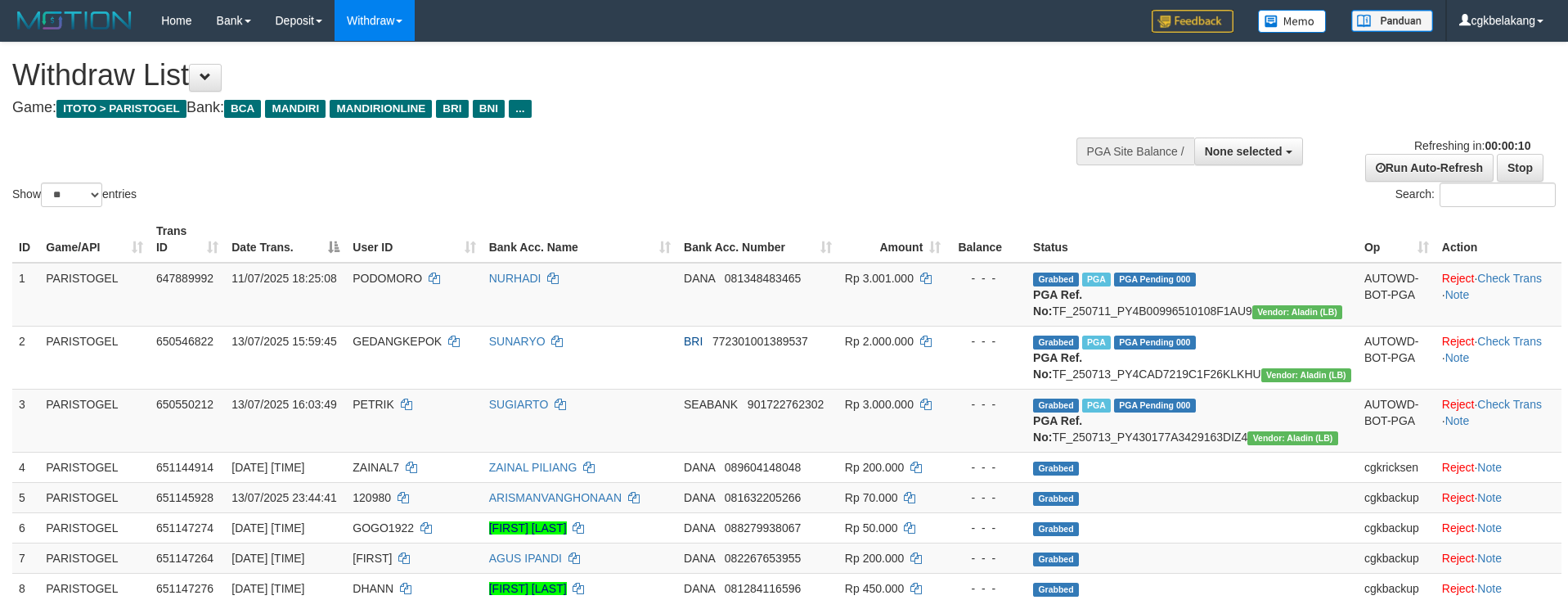 select 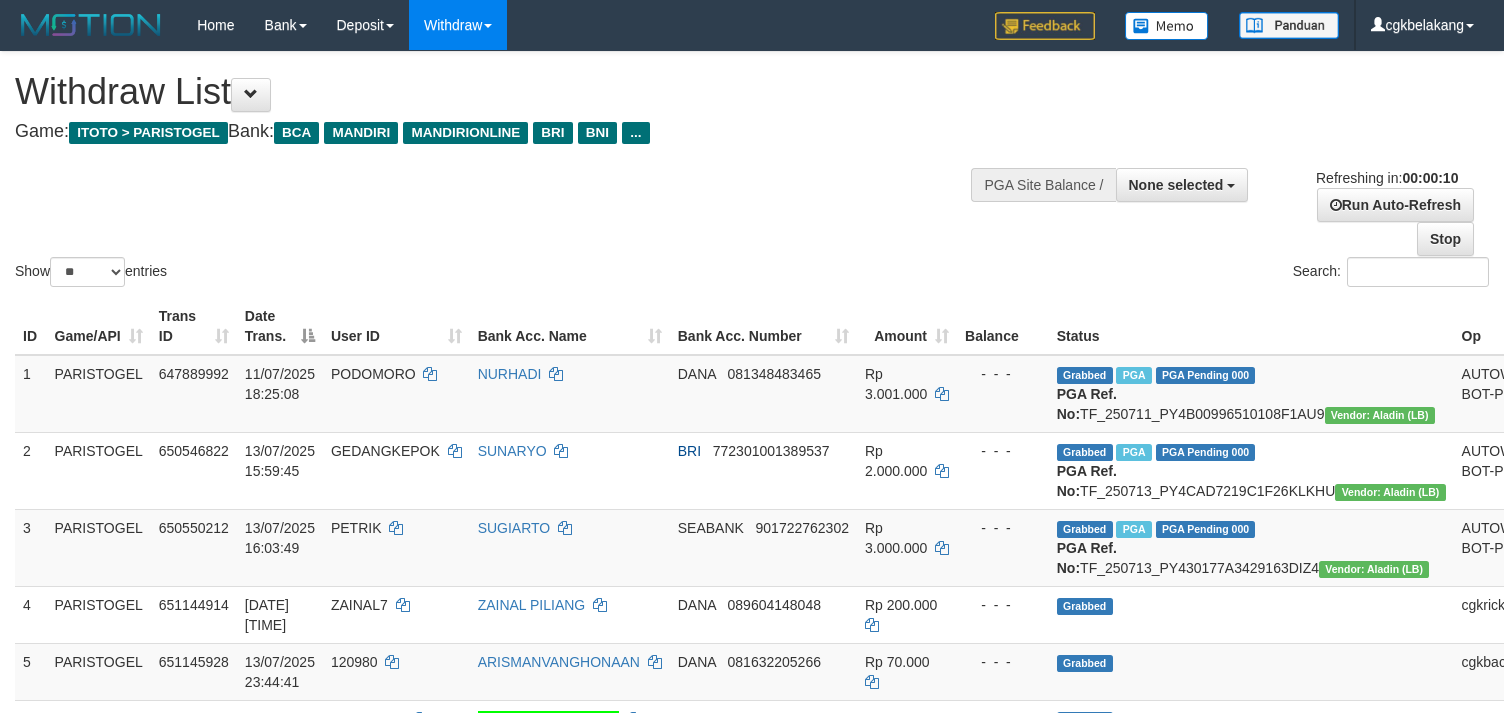 select 